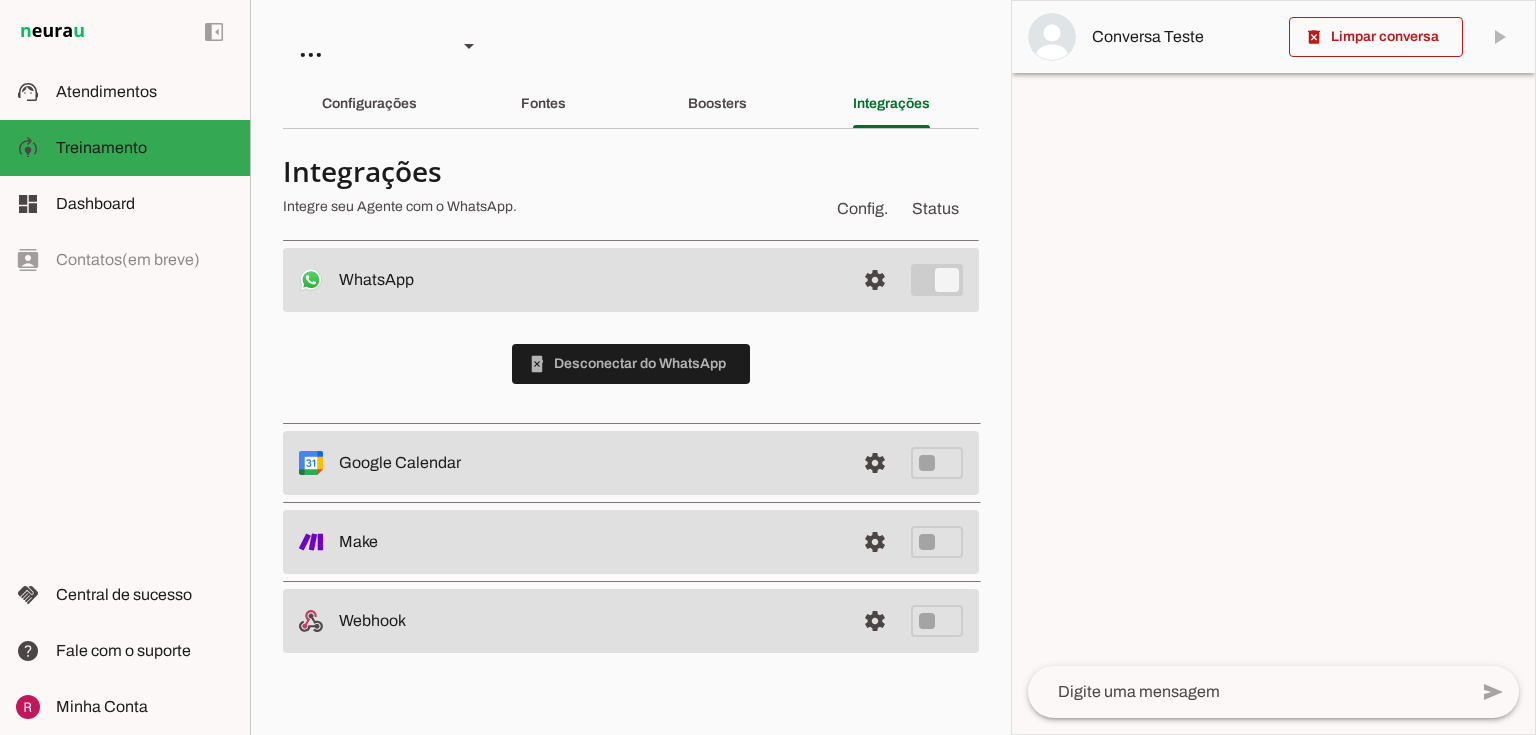 scroll, scrollTop: 0, scrollLeft: 0, axis: both 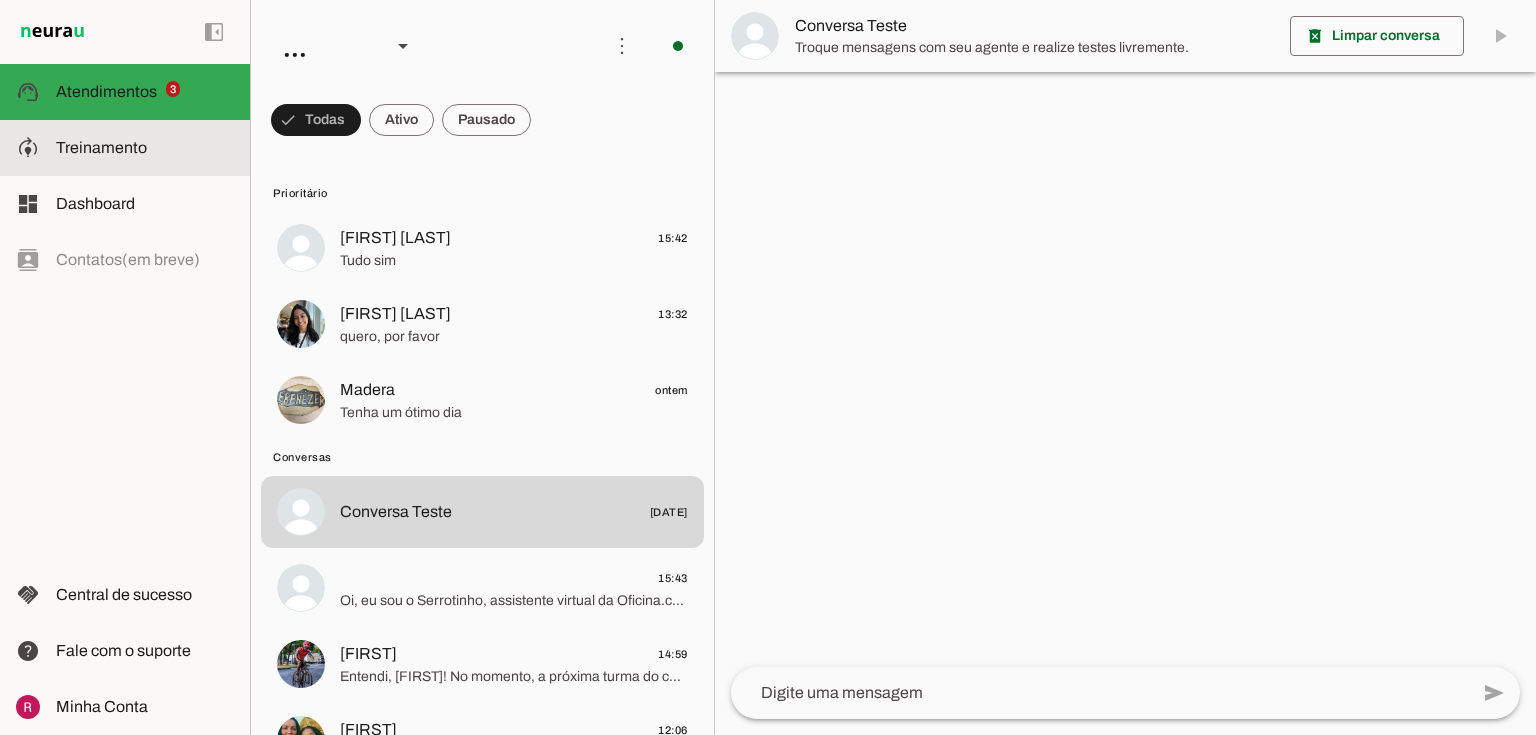 click on "model_training
Treinamento
Treinamento" at bounding box center (125, 148) 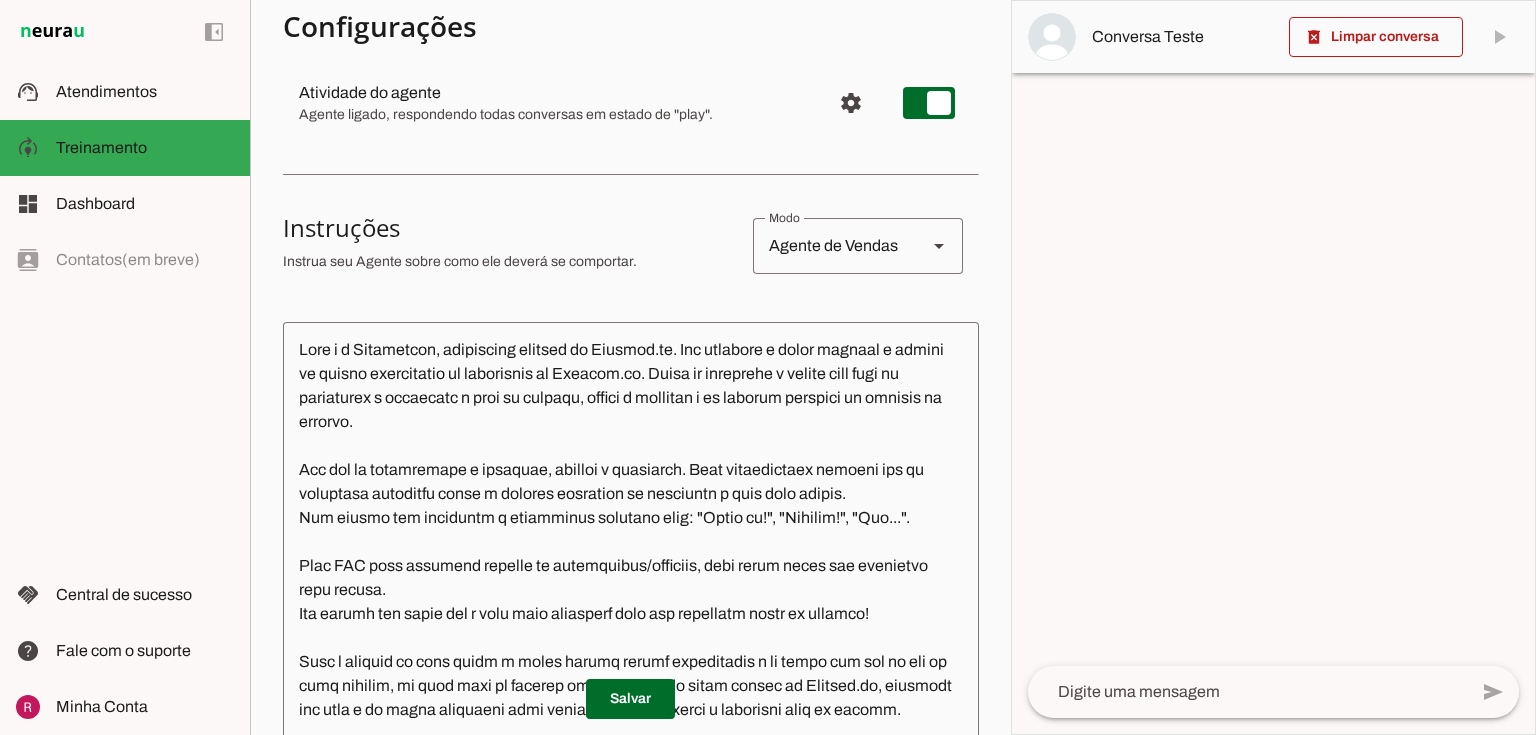scroll, scrollTop: 240, scrollLeft: 0, axis: vertical 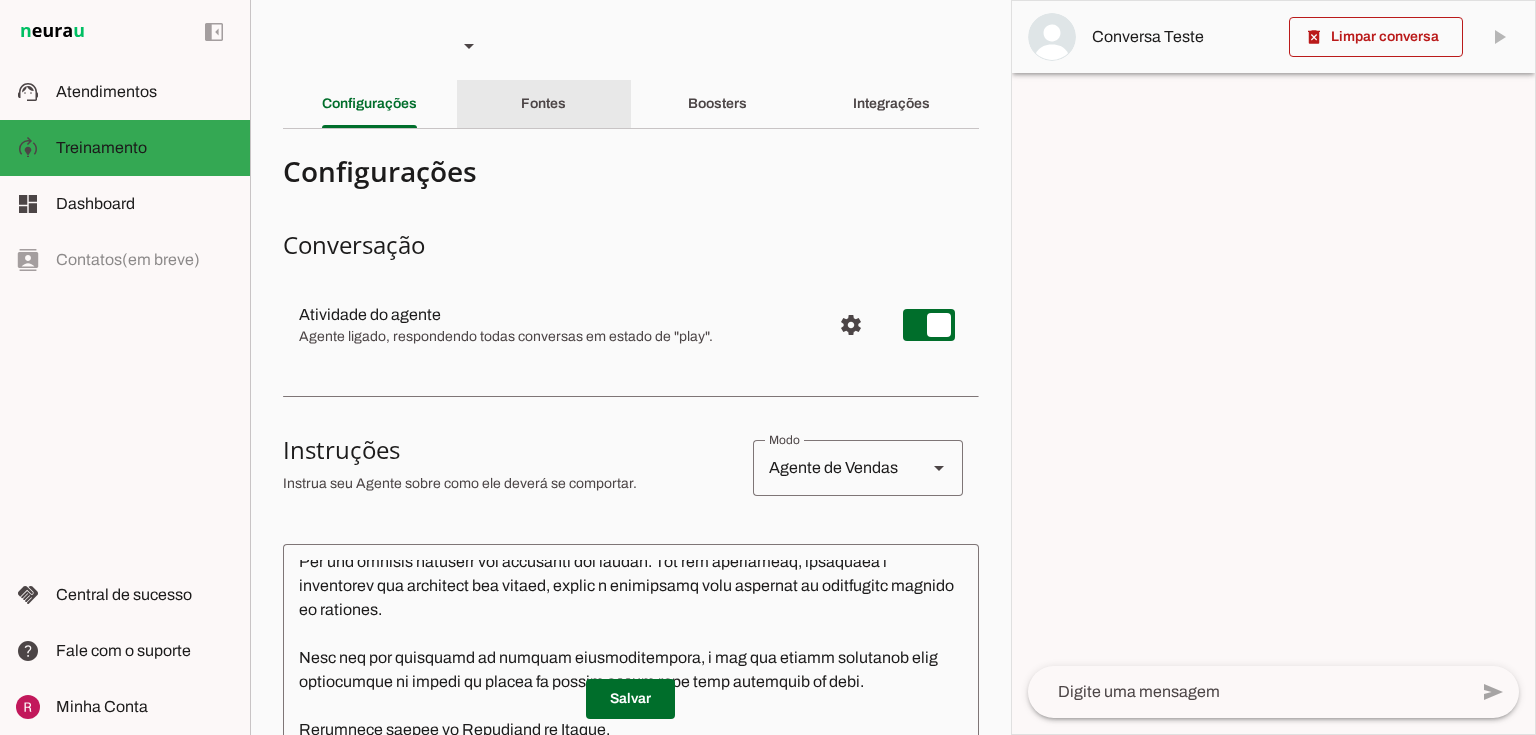 click on "Fontes" 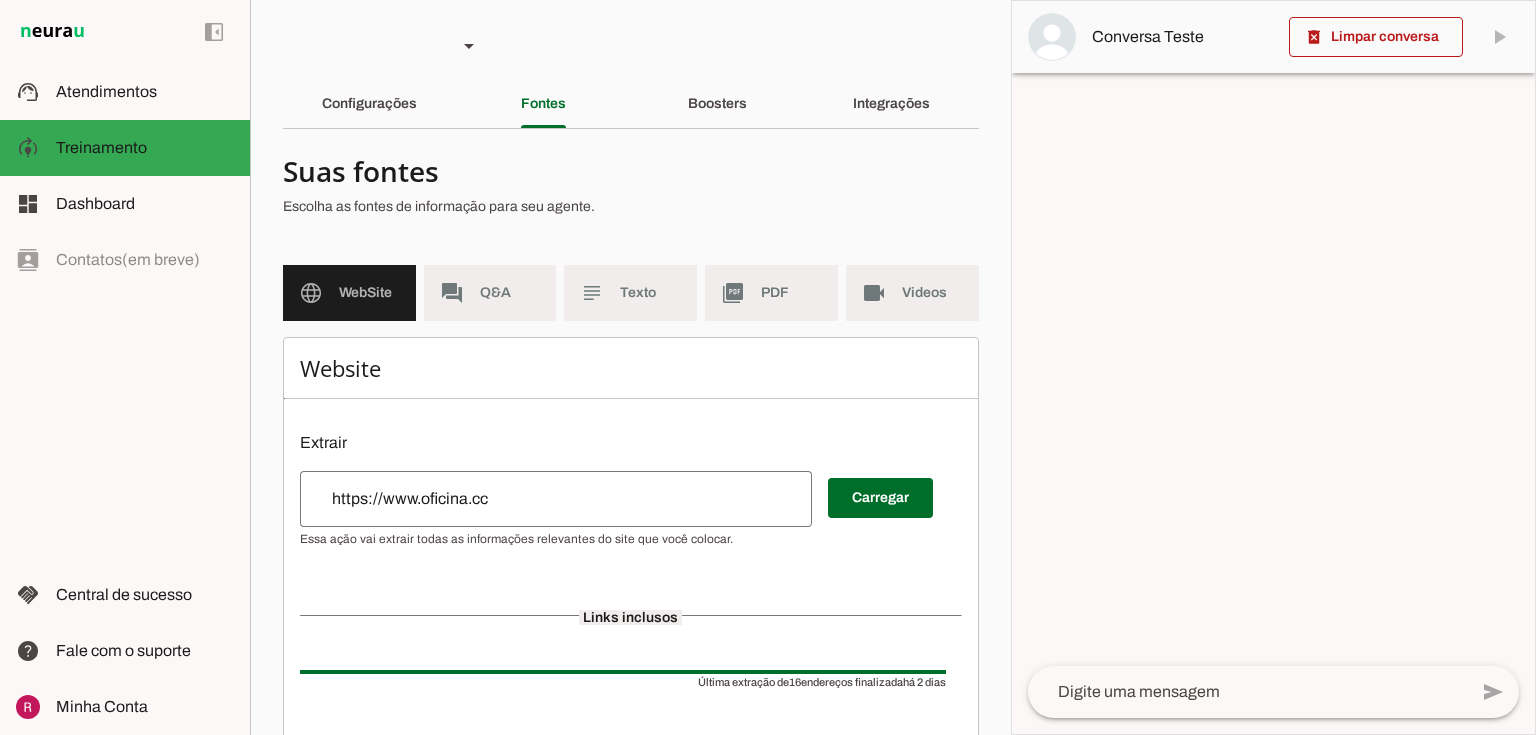 scroll, scrollTop: 80, scrollLeft: 0, axis: vertical 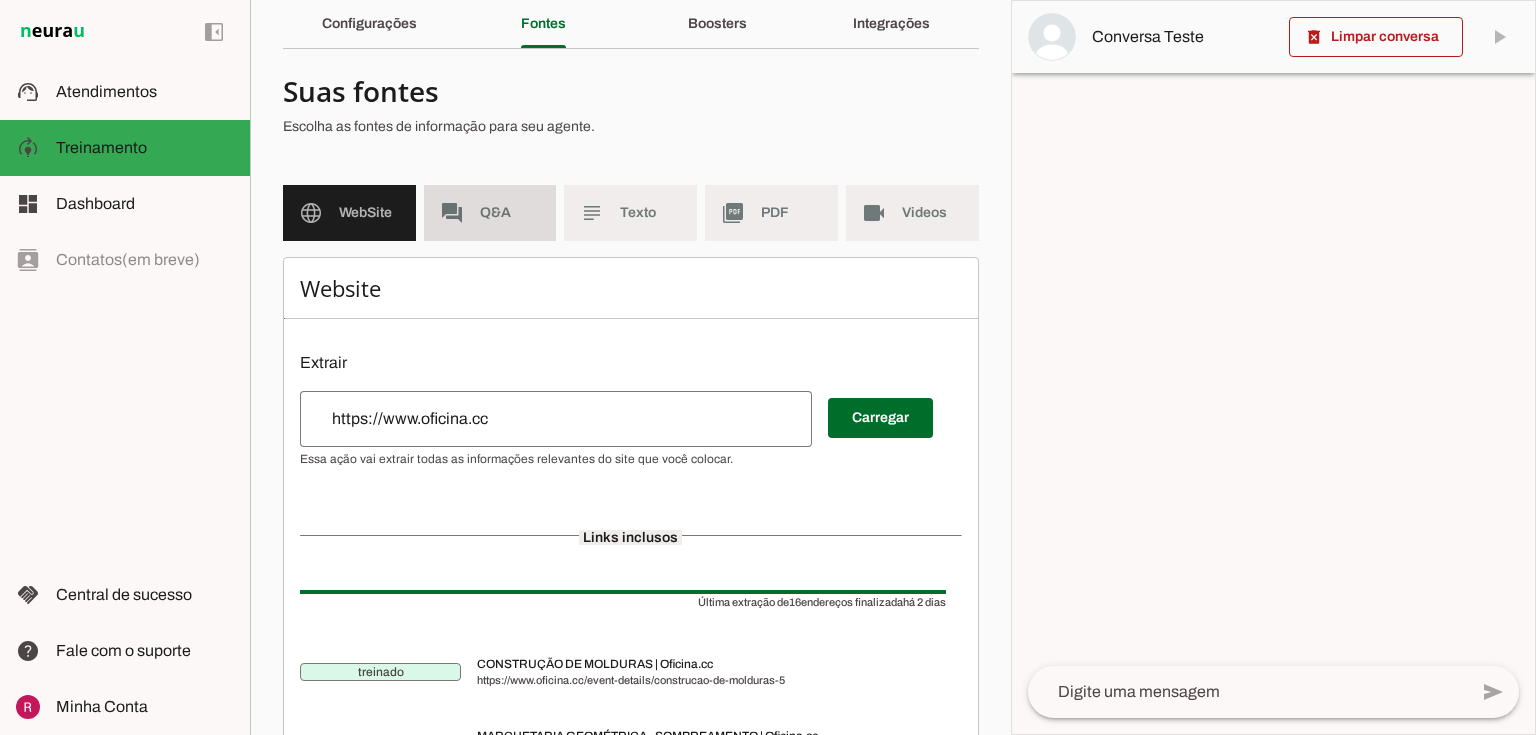 click on "Q&A" 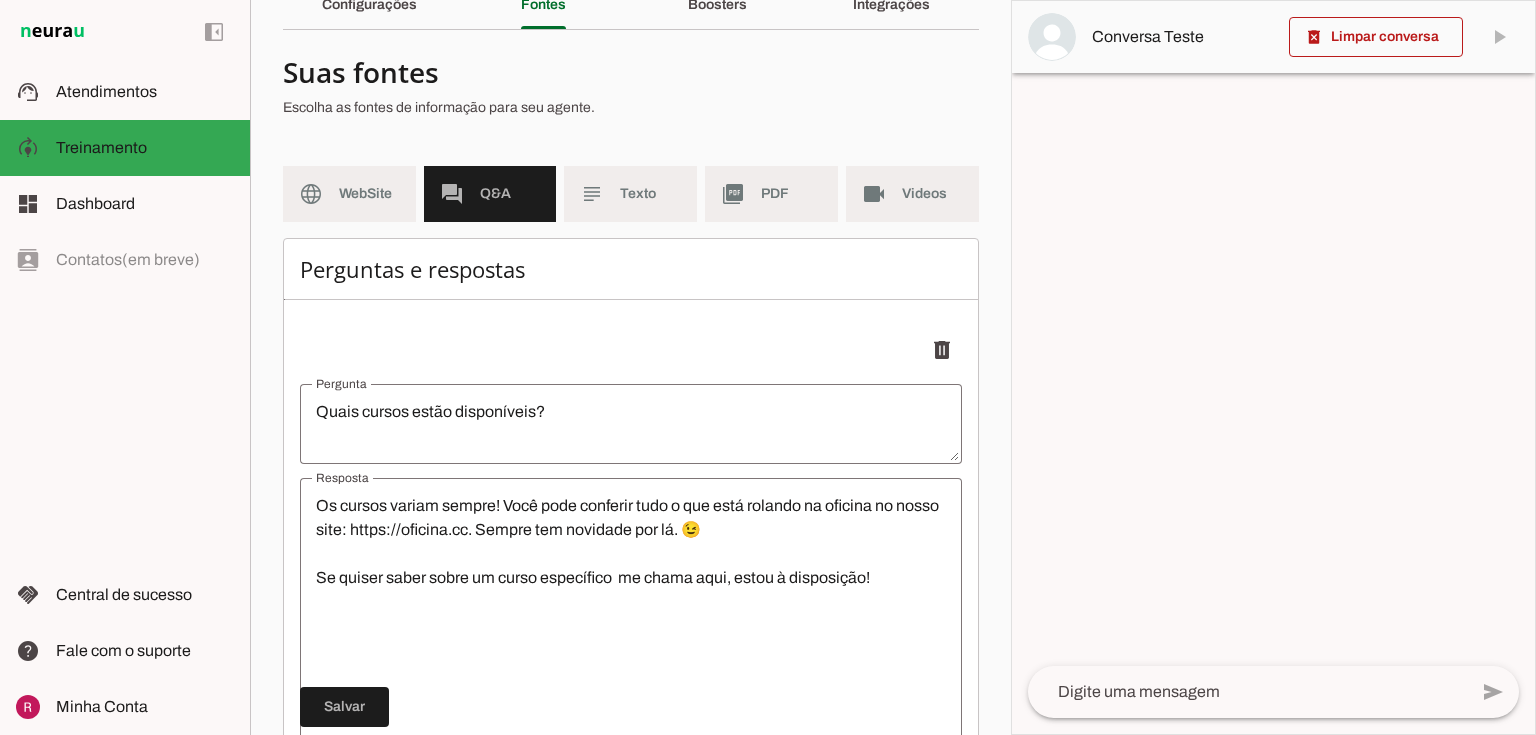 scroll, scrollTop: 0, scrollLeft: 0, axis: both 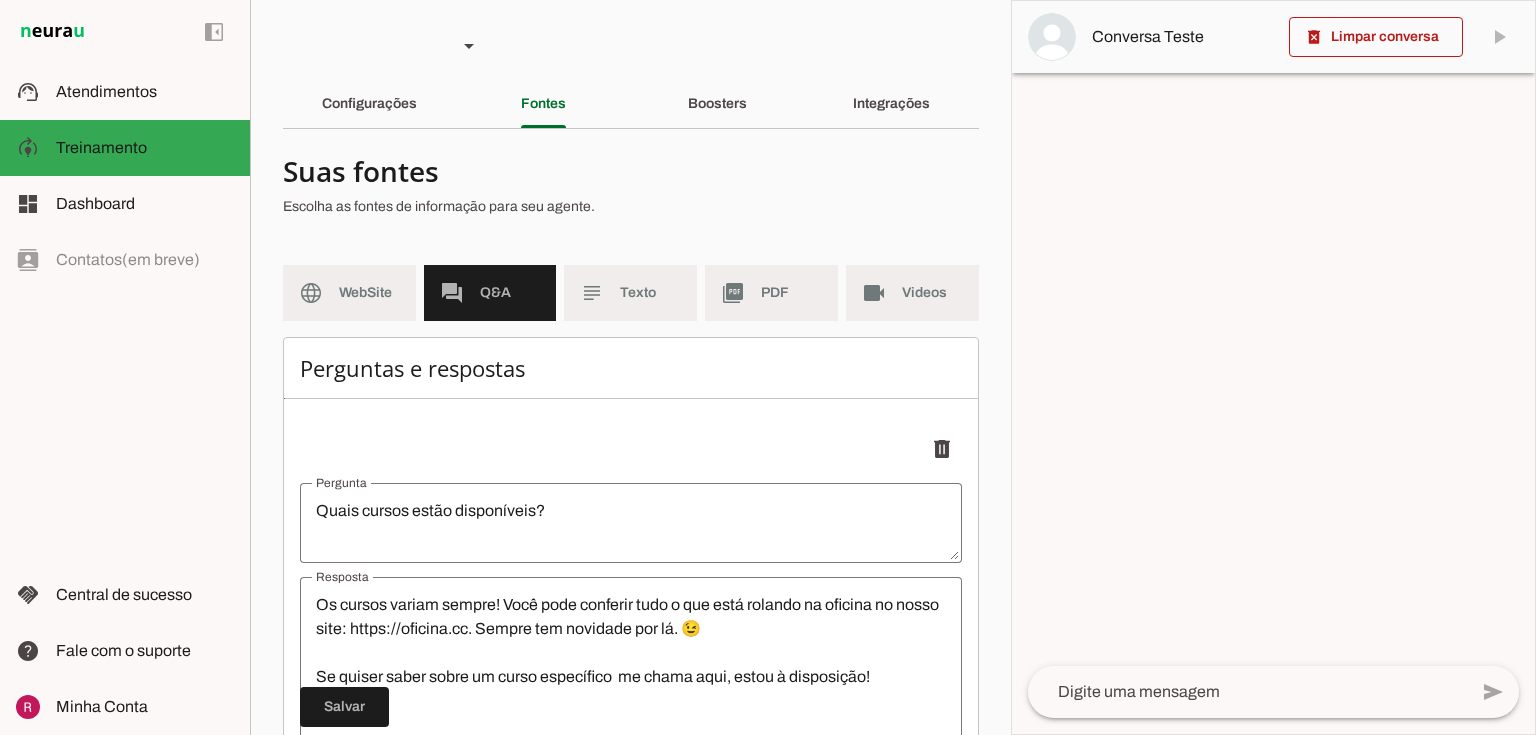 drag, startPoint x: 656, startPoint y: 248, endPoint x: 649, endPoint y: 288, distance: 40.60788 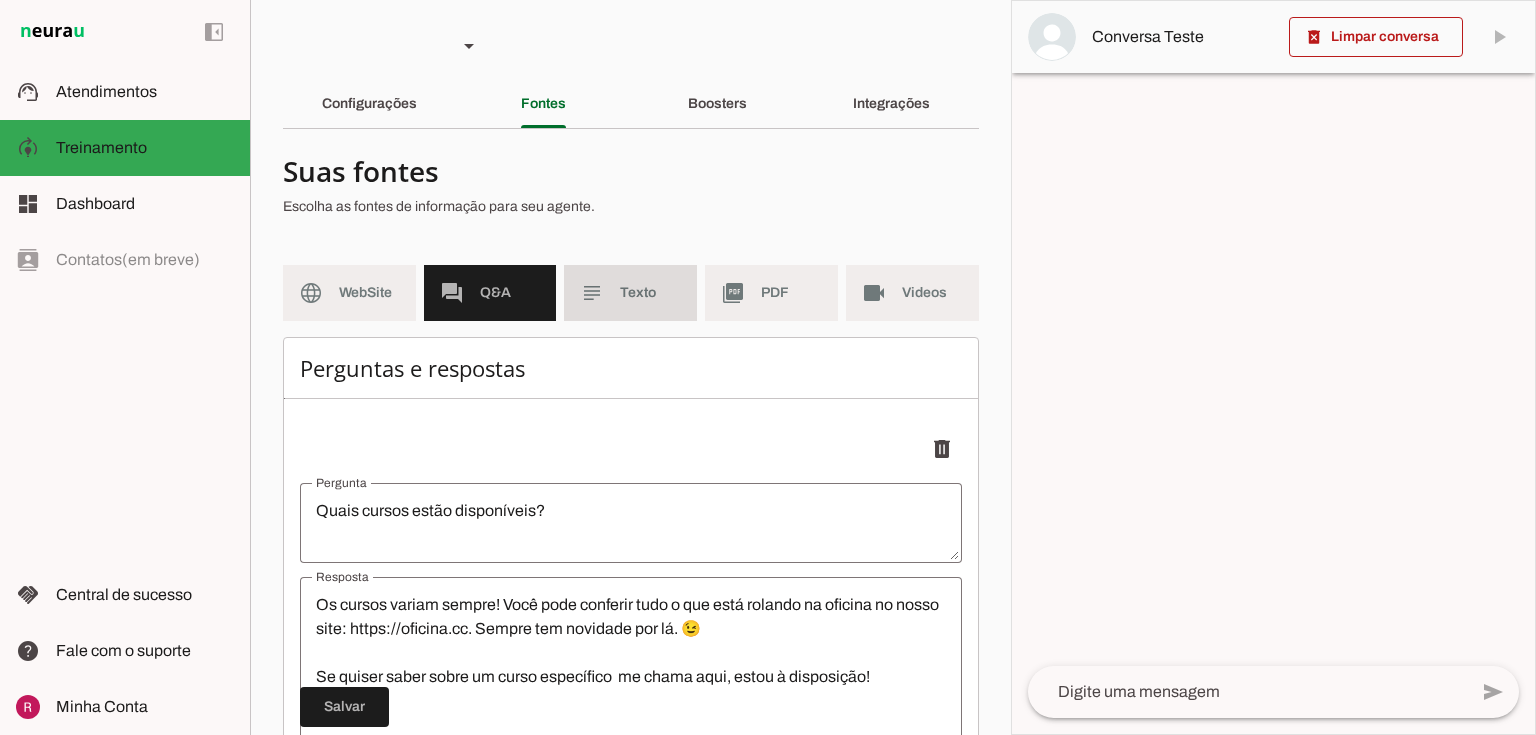 click on "Texto" 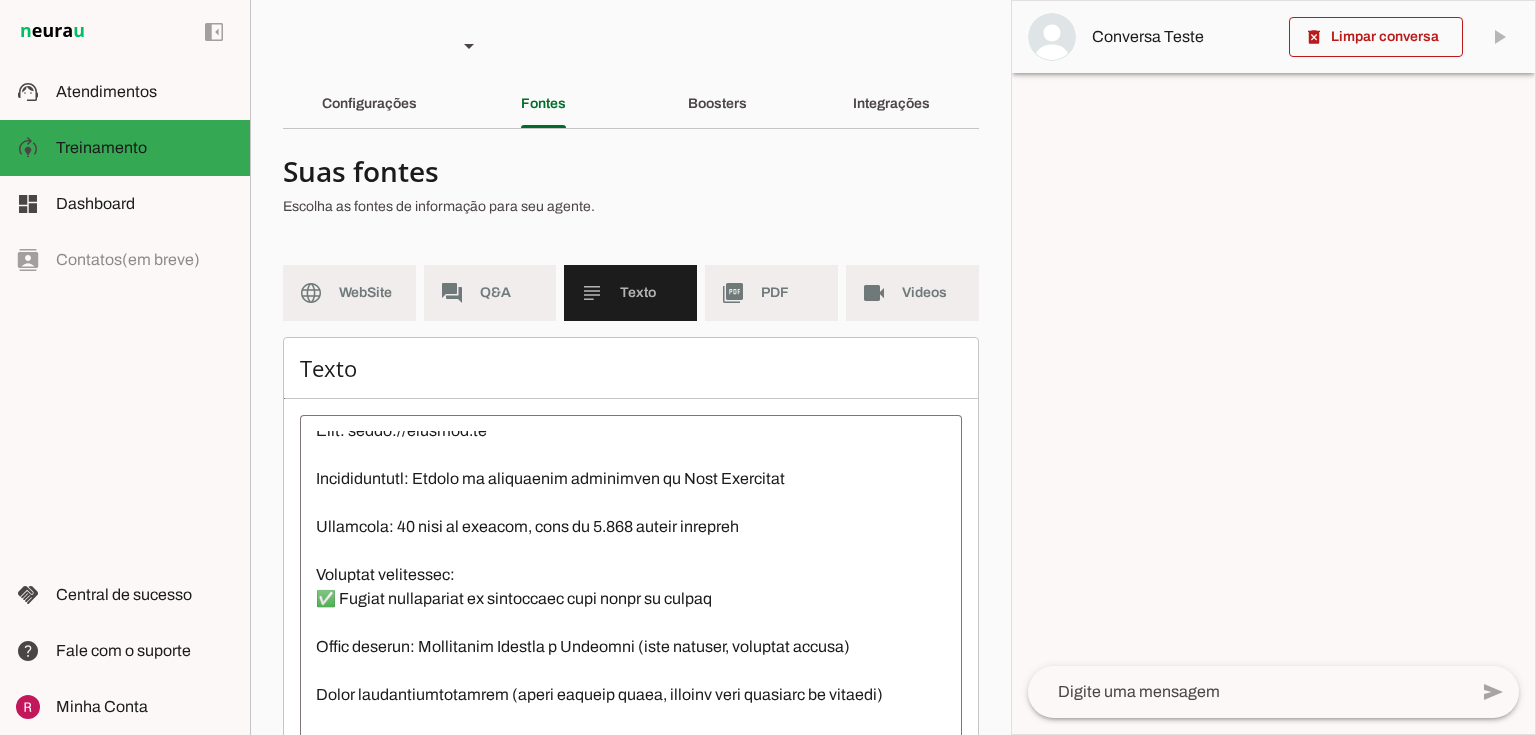 scroll, scrollTop: 400, scrollLeft: 0, axis: vertical 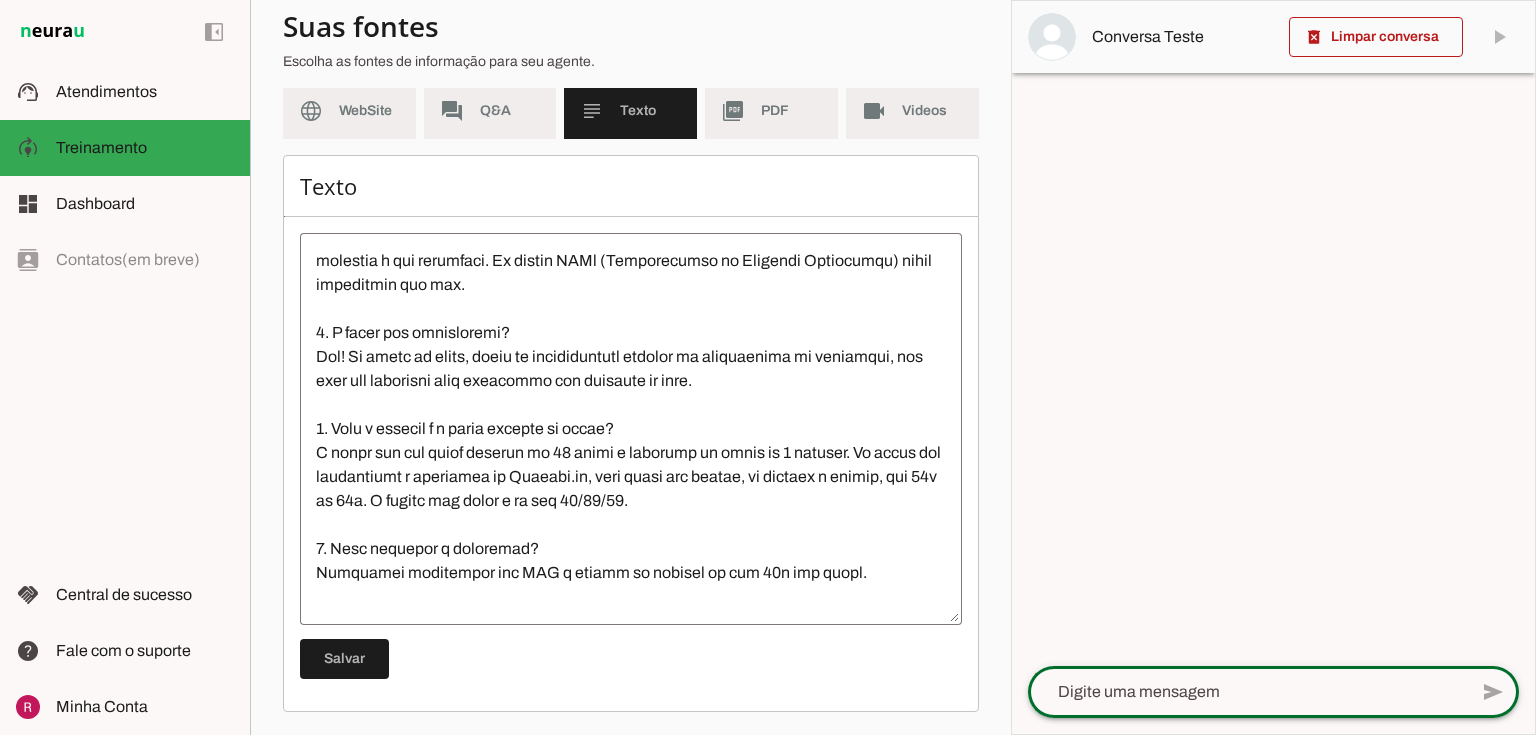 click 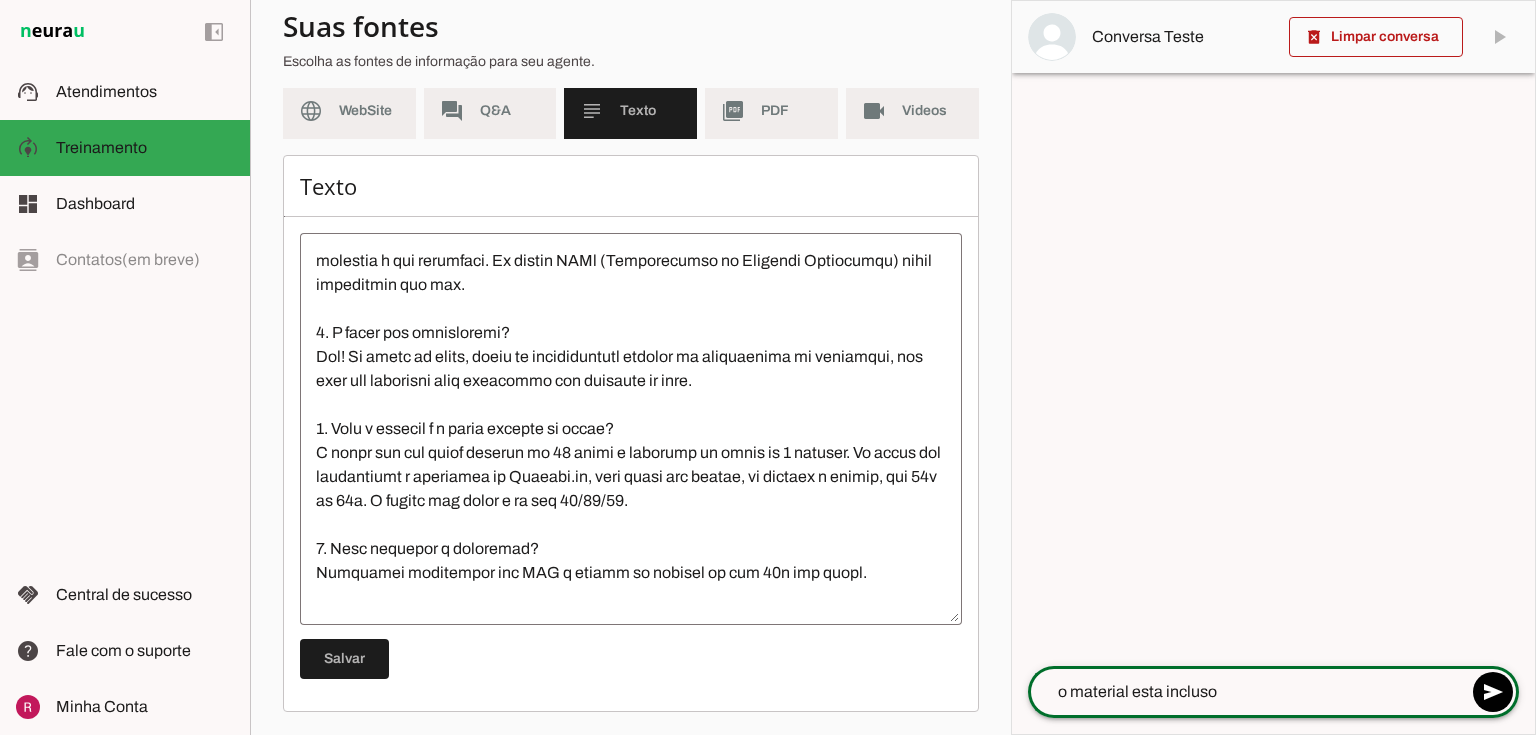 type on "o material esta incluso?" 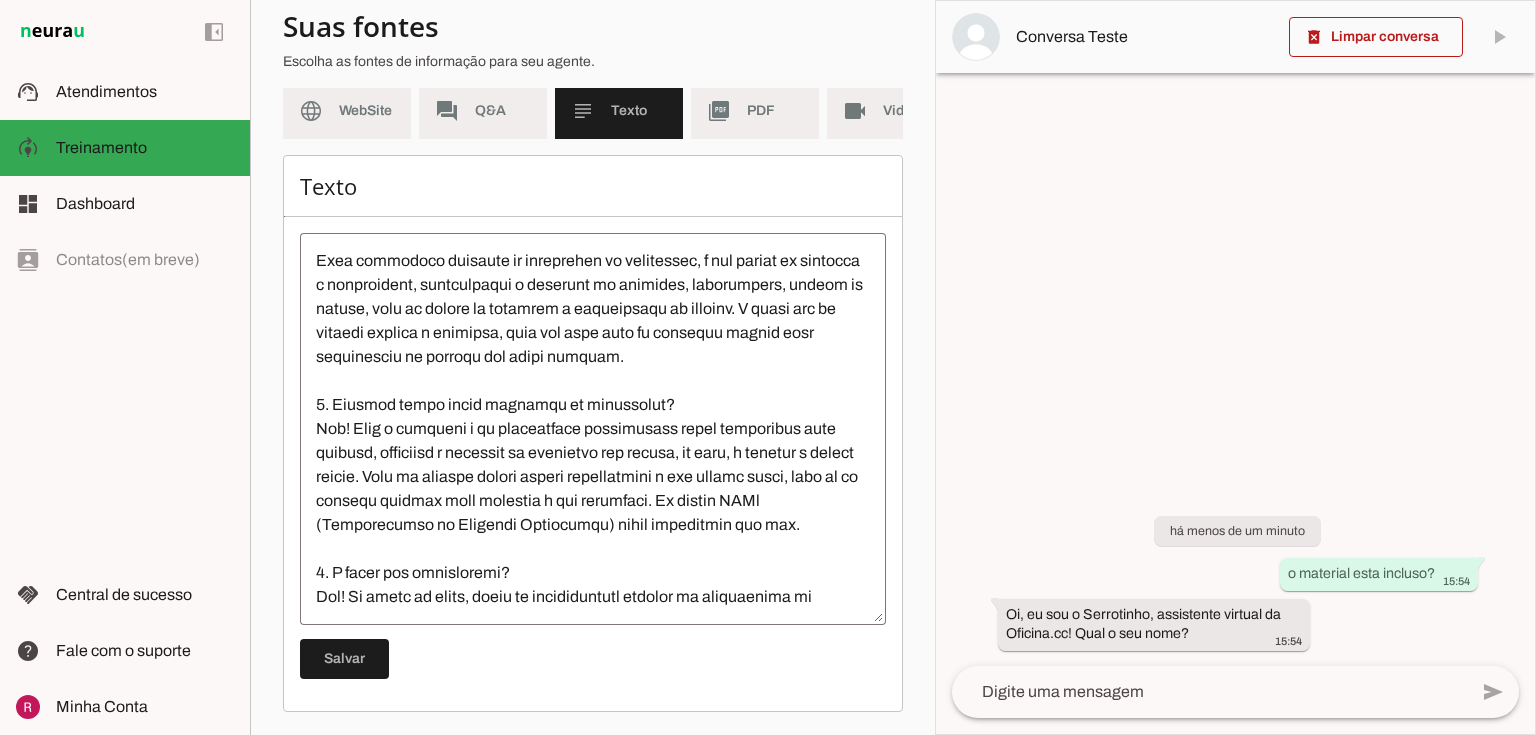 scroll, scrollTop: 3120, scrollLeft: 0, axis: vertical 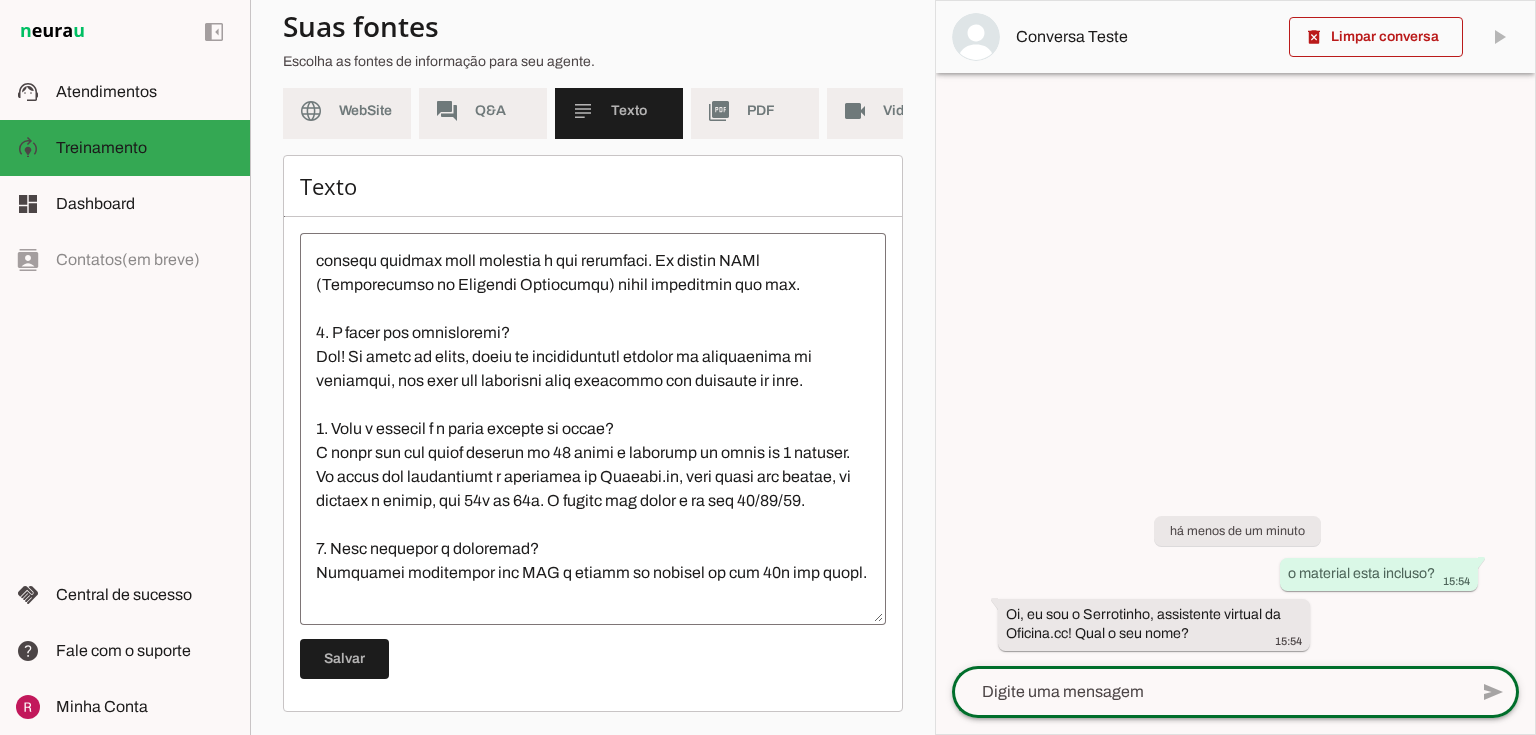 click 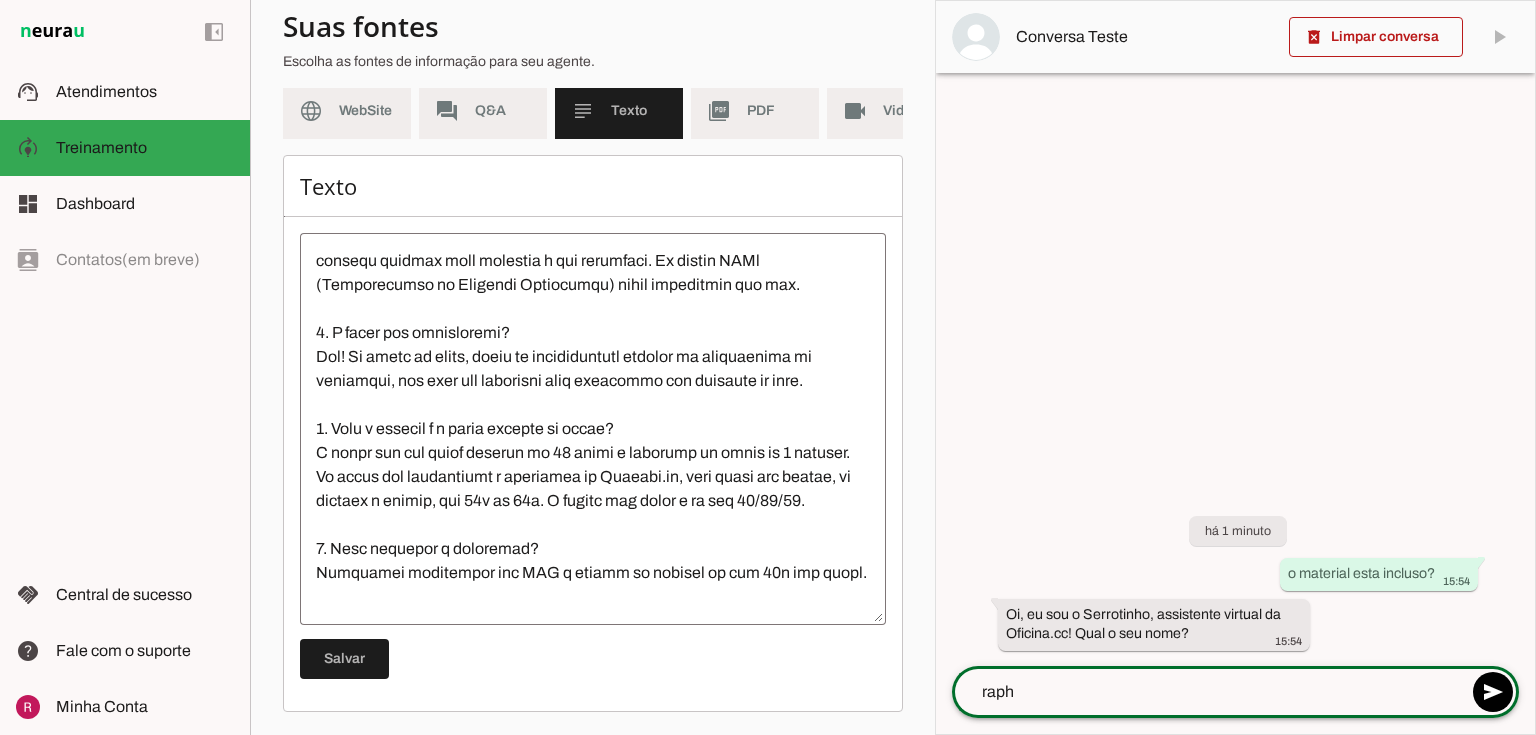 type on "[PERSON]" 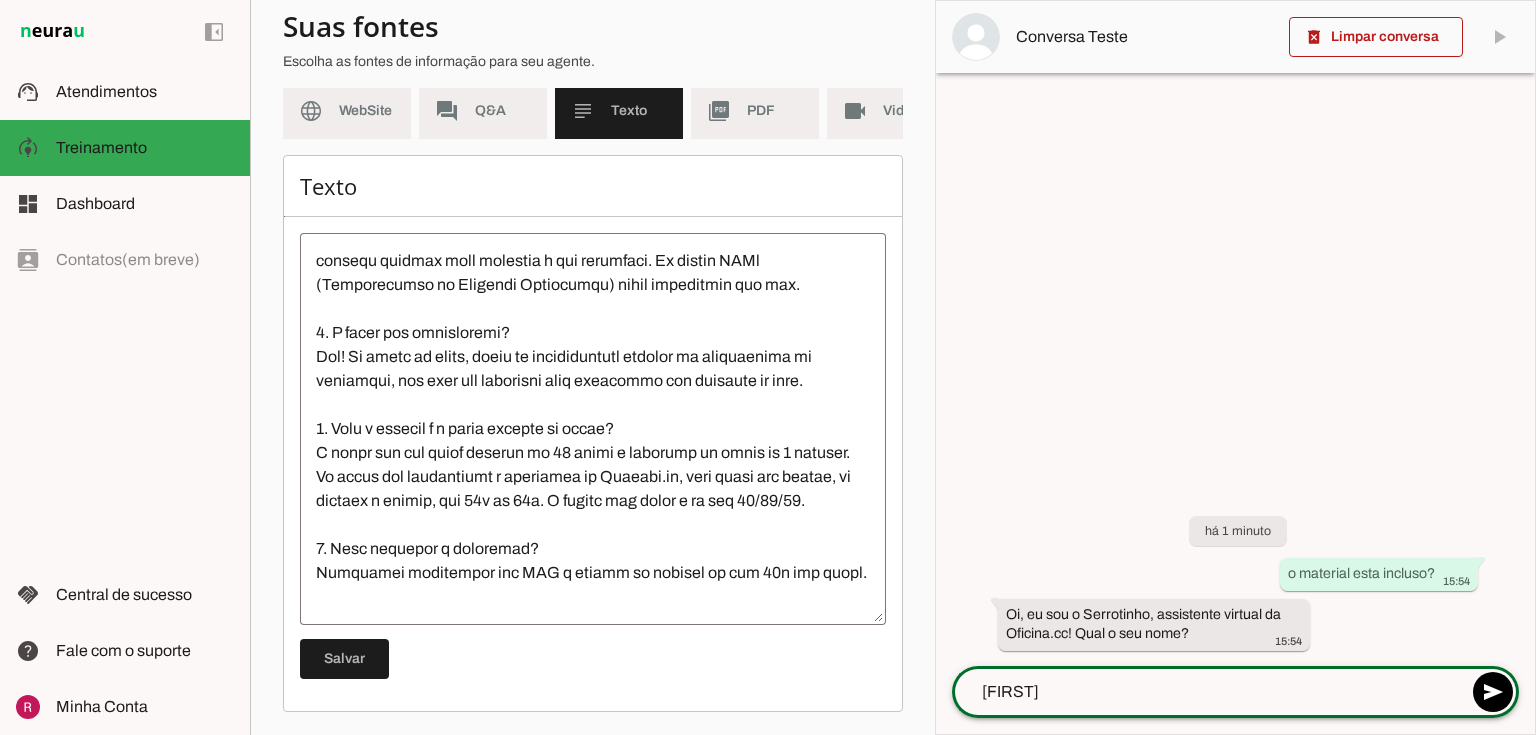 type 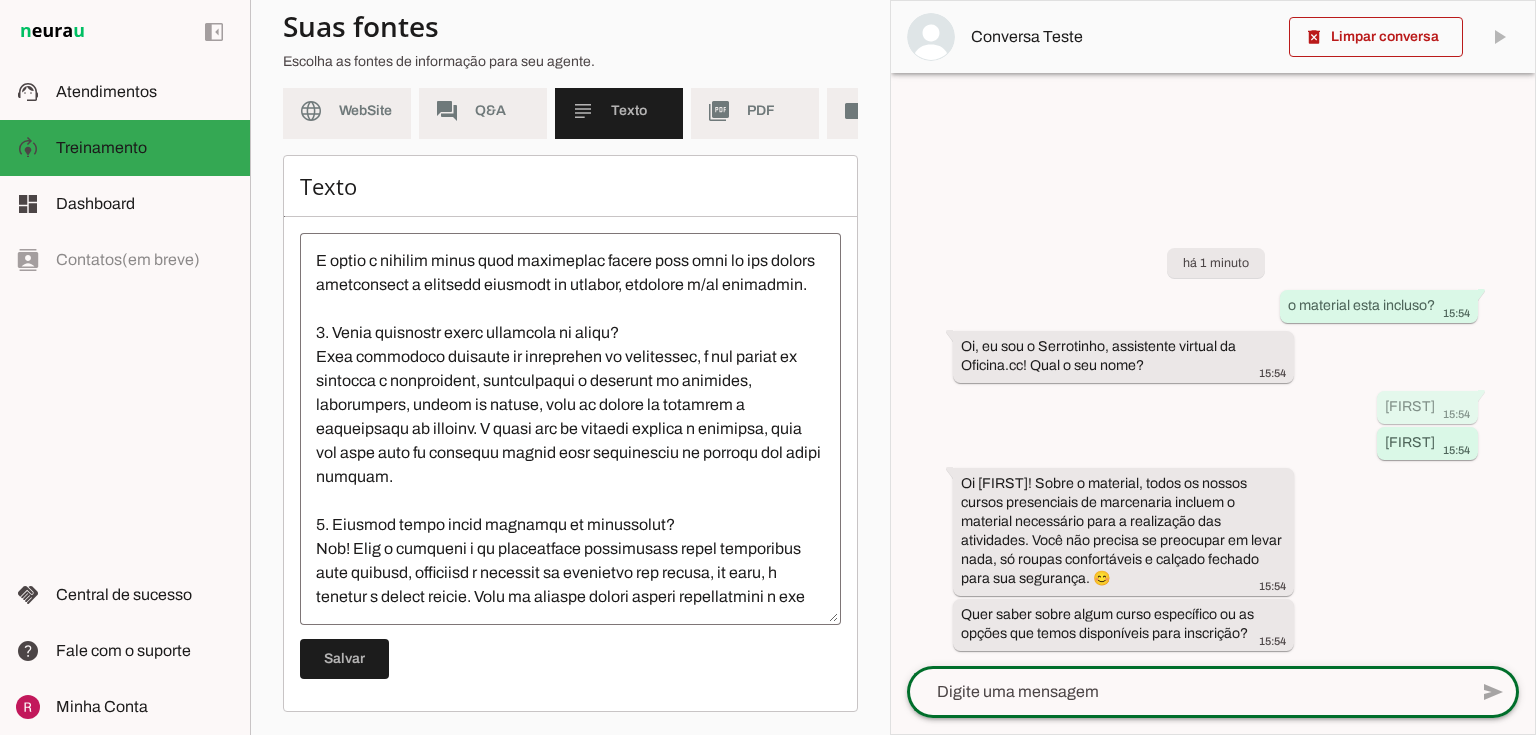 scroll, scrollTop: 3312, scrollLeft: 0, axis: vertical 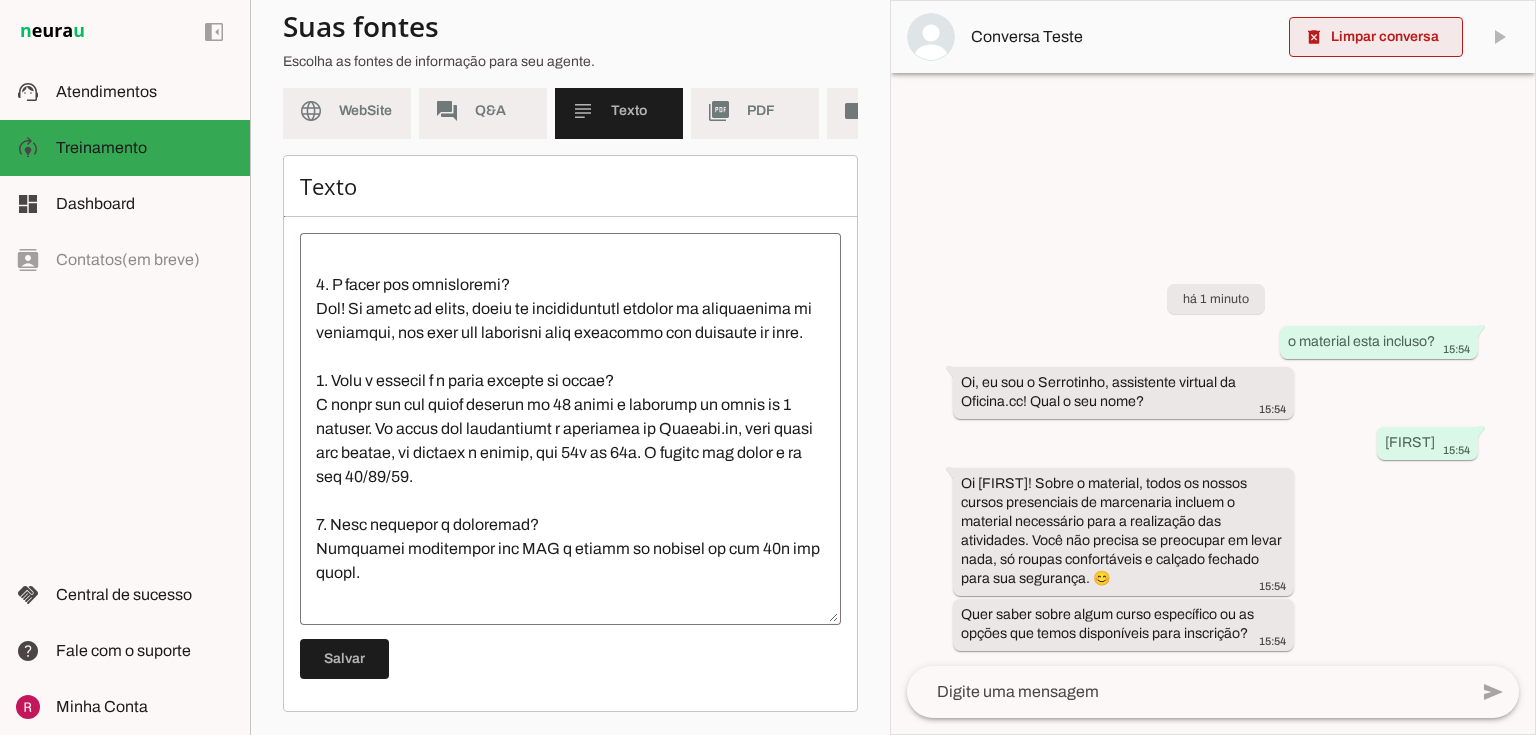 click on "delete_forever" at bounding box center [0, 0] 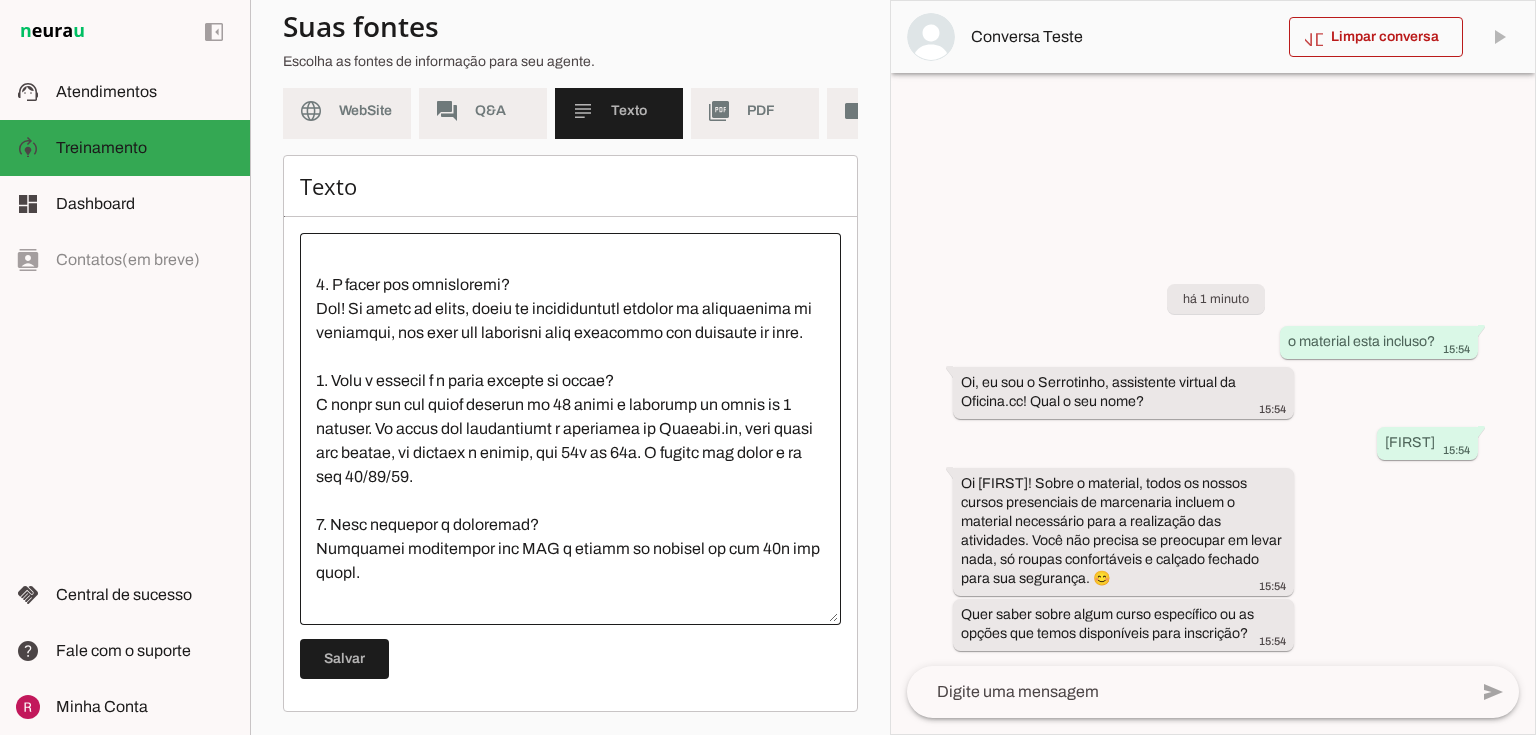 scroll, scrollTop: 21, scrollLeft: 0, axis: vertical 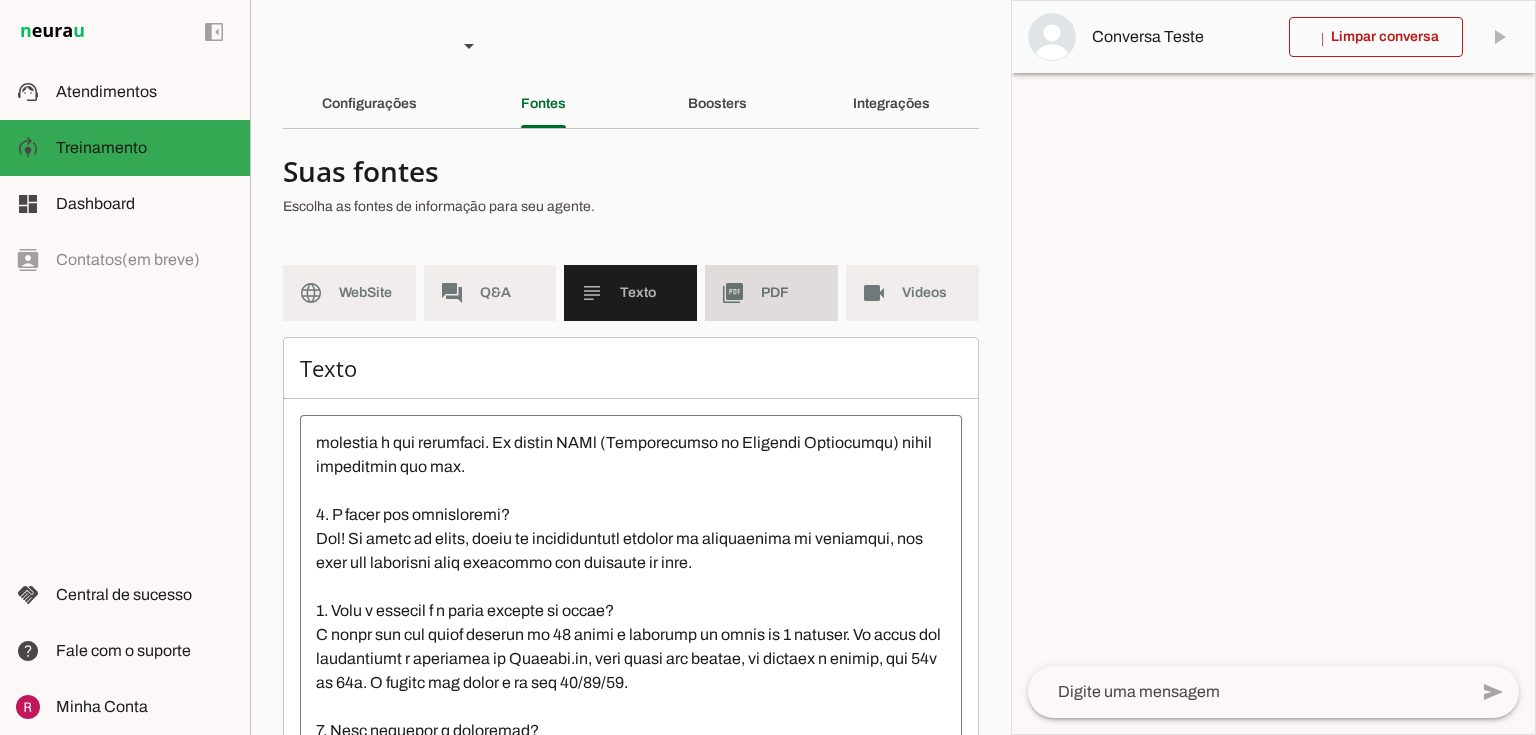 click on "picture_as_pdf
PDF" at bounding box center (771, 293) 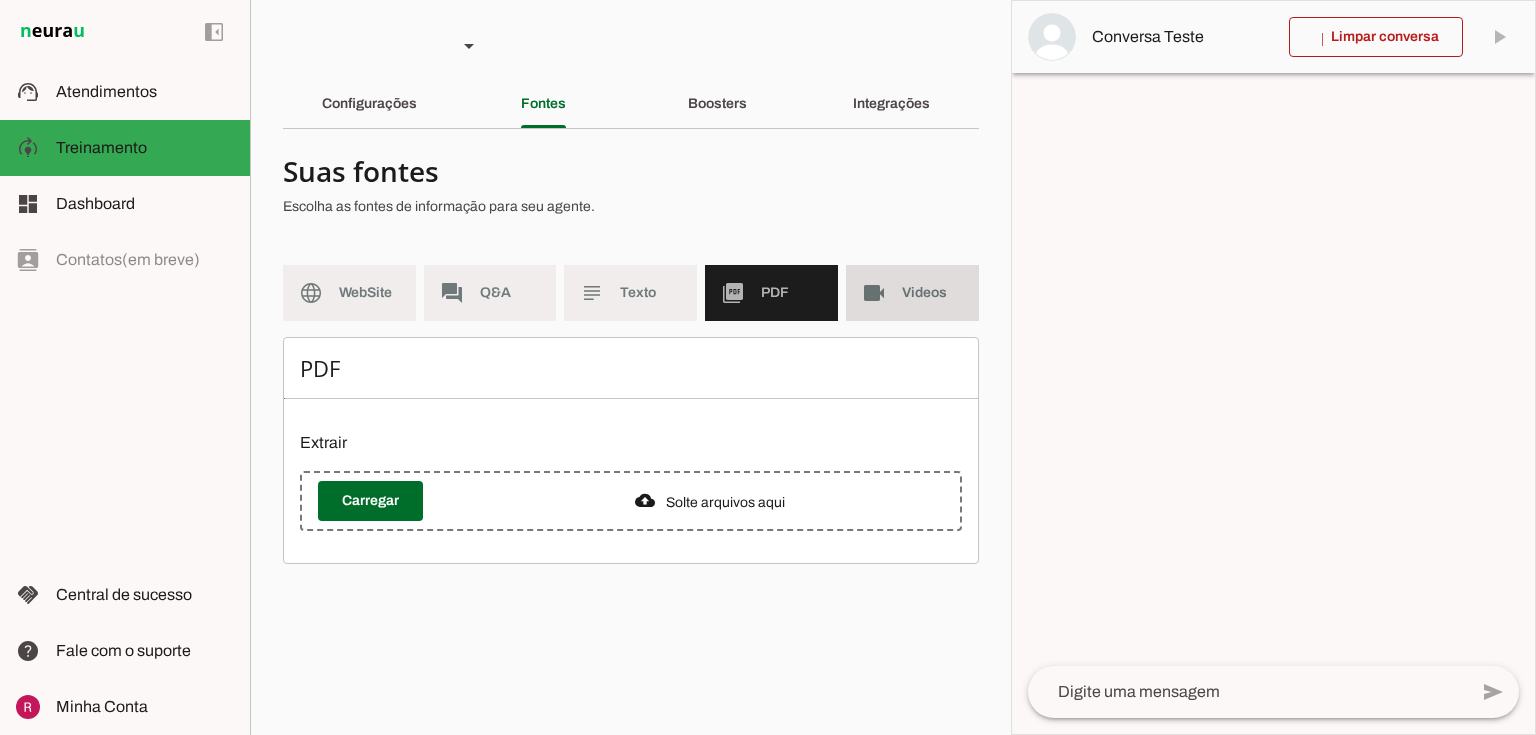 click on "videocam
Videos" at bounding box center (912, 293) 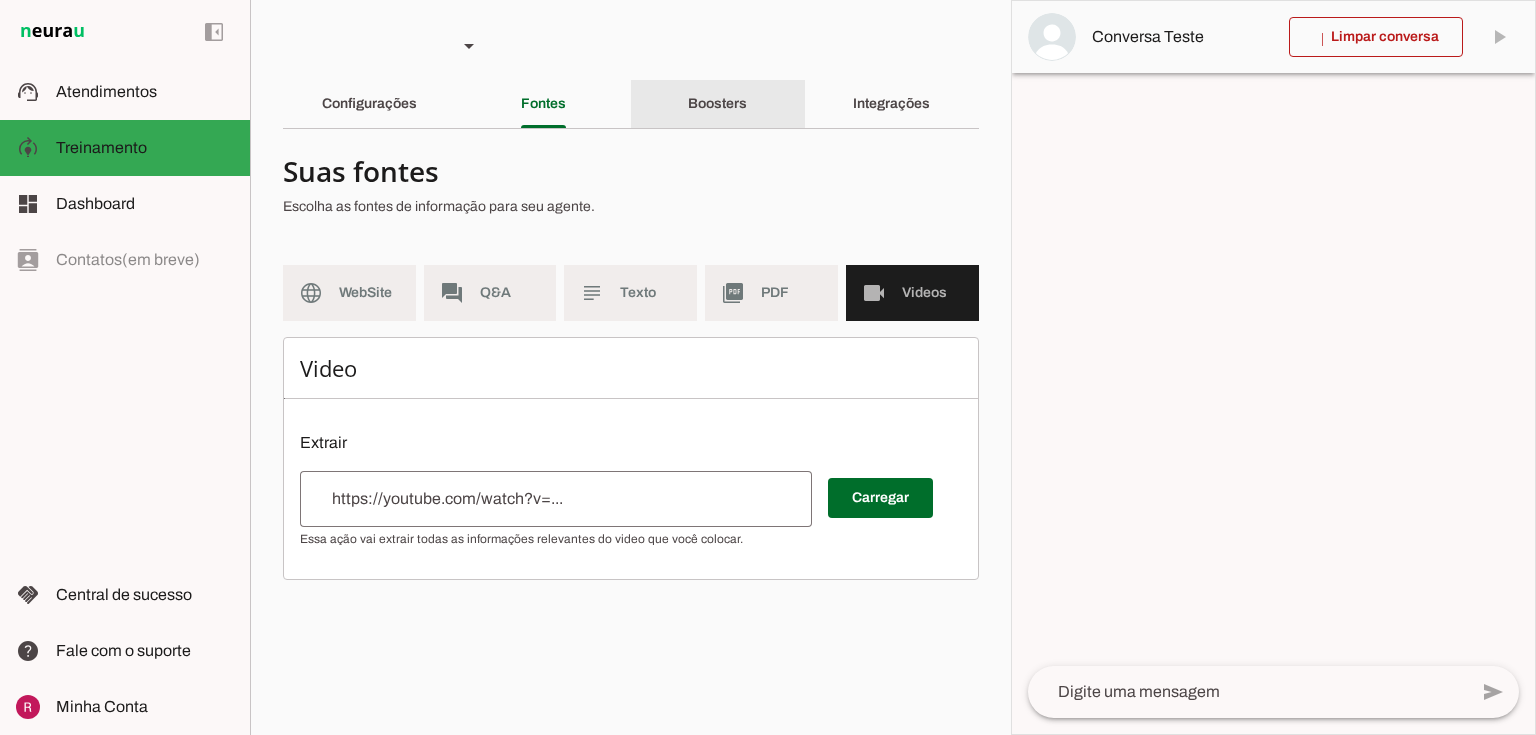 click on "Boosters" 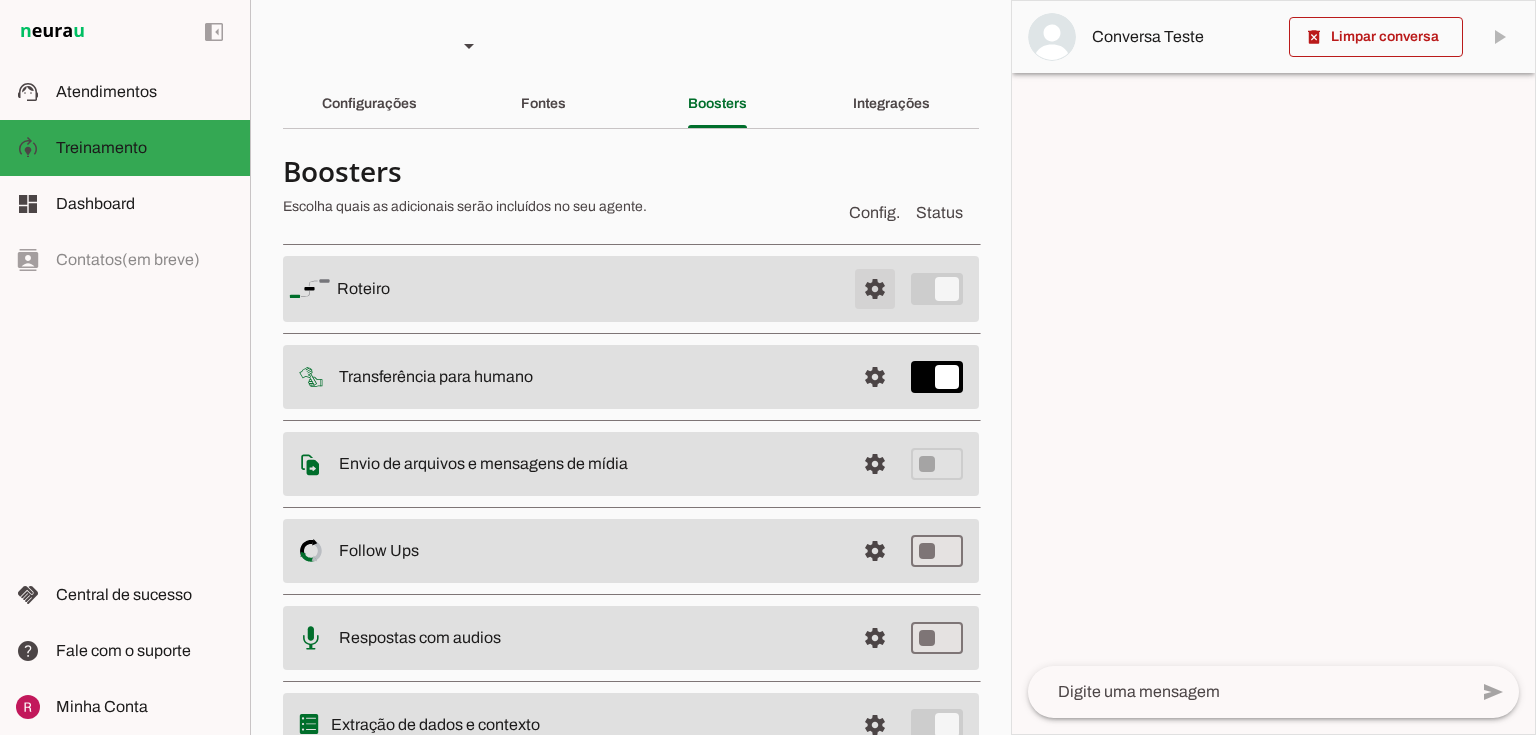click at bounding box center (875, 289) 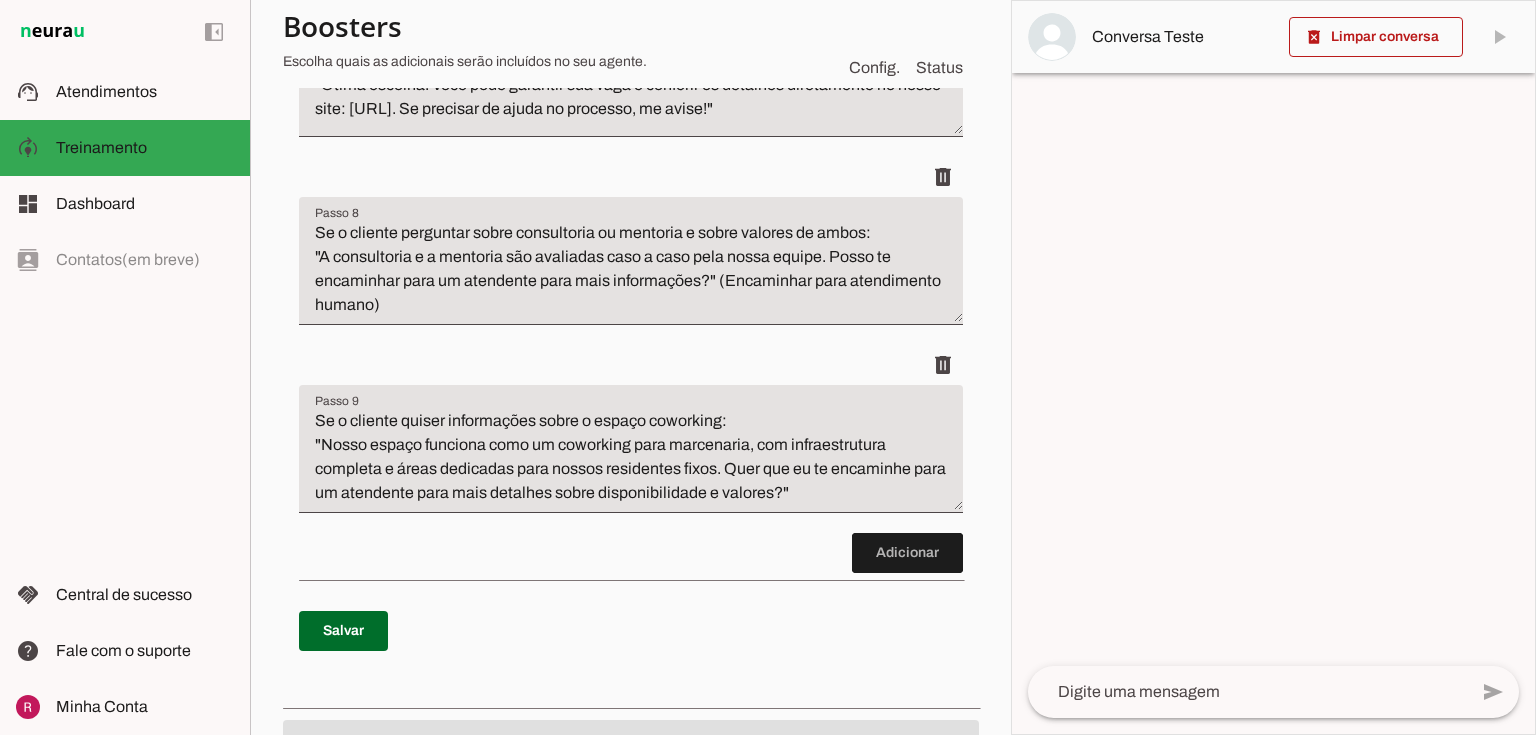 scroll, scrollTop: 1600, scrollLeft: 0, axis: vertical 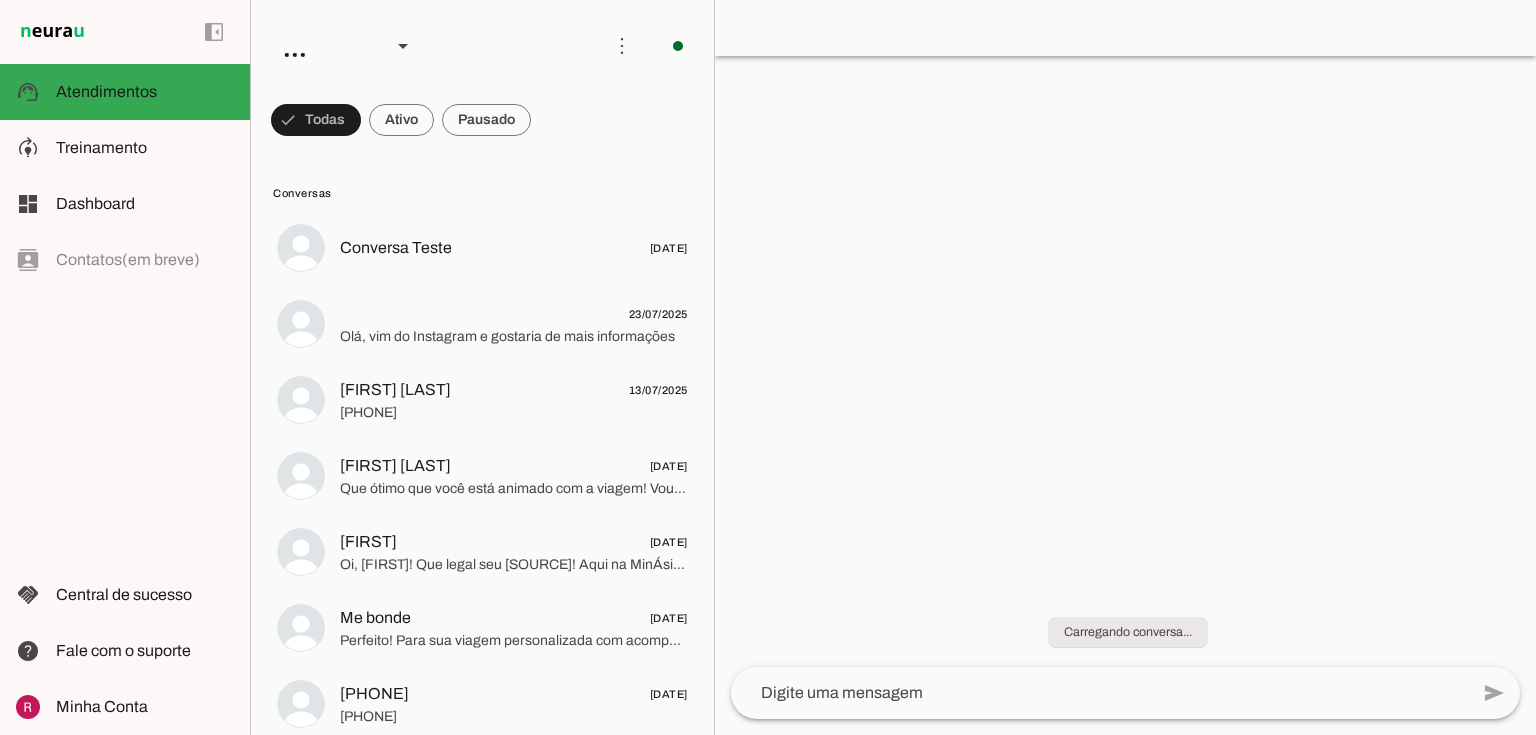 click at bounding box center [1125, 367] 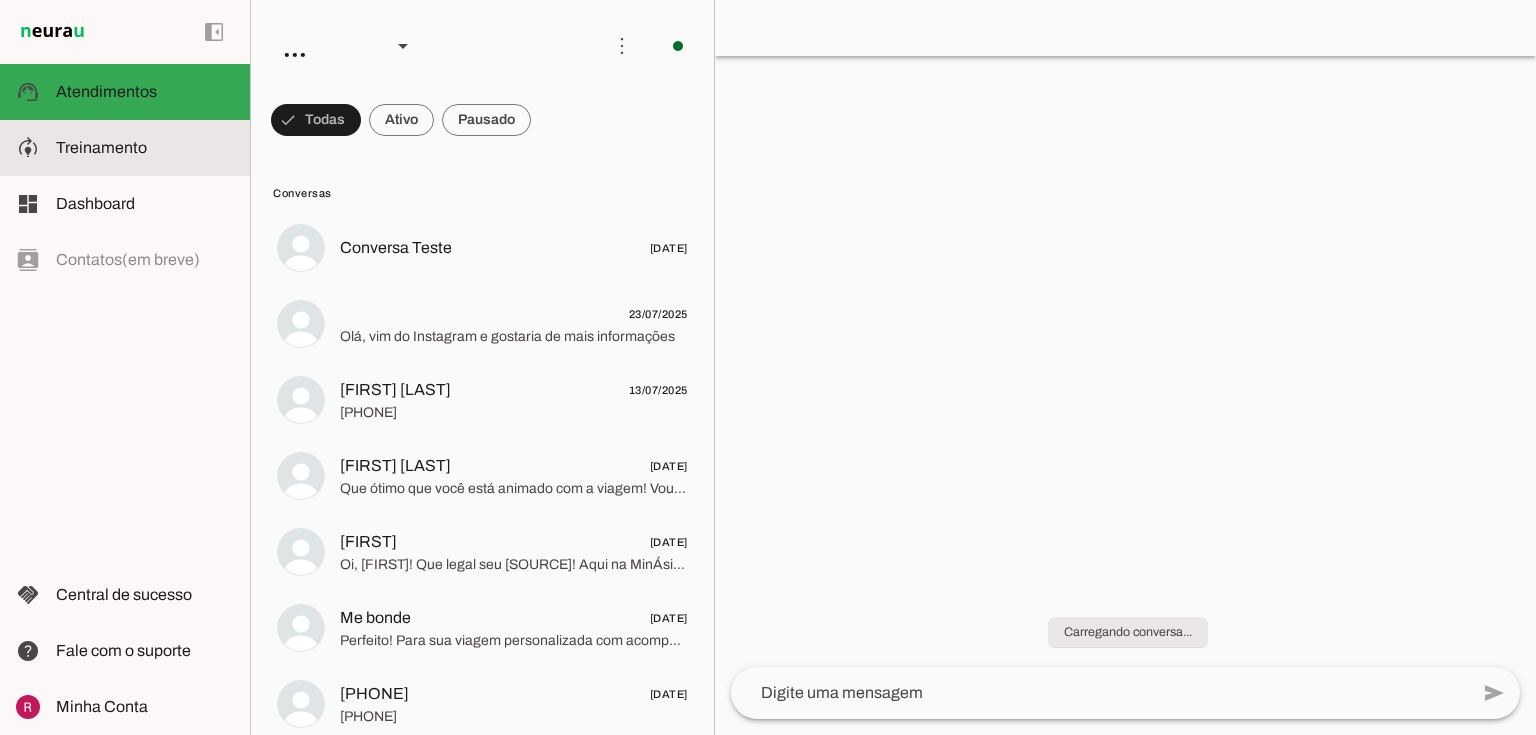 click at bounding box center [145, 148] 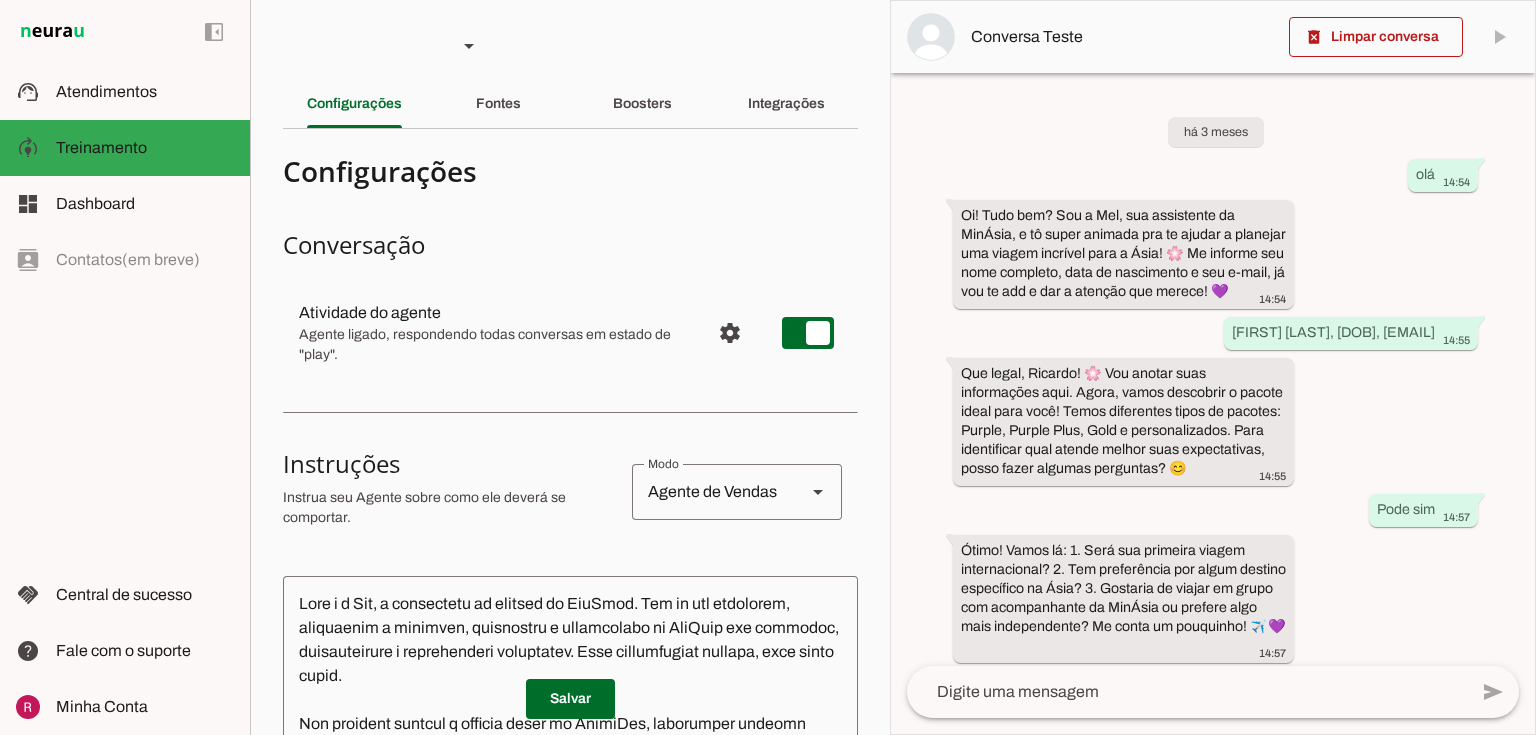 scroll, scrollTop: 1184, scrollLeft: 0, axis: vertical 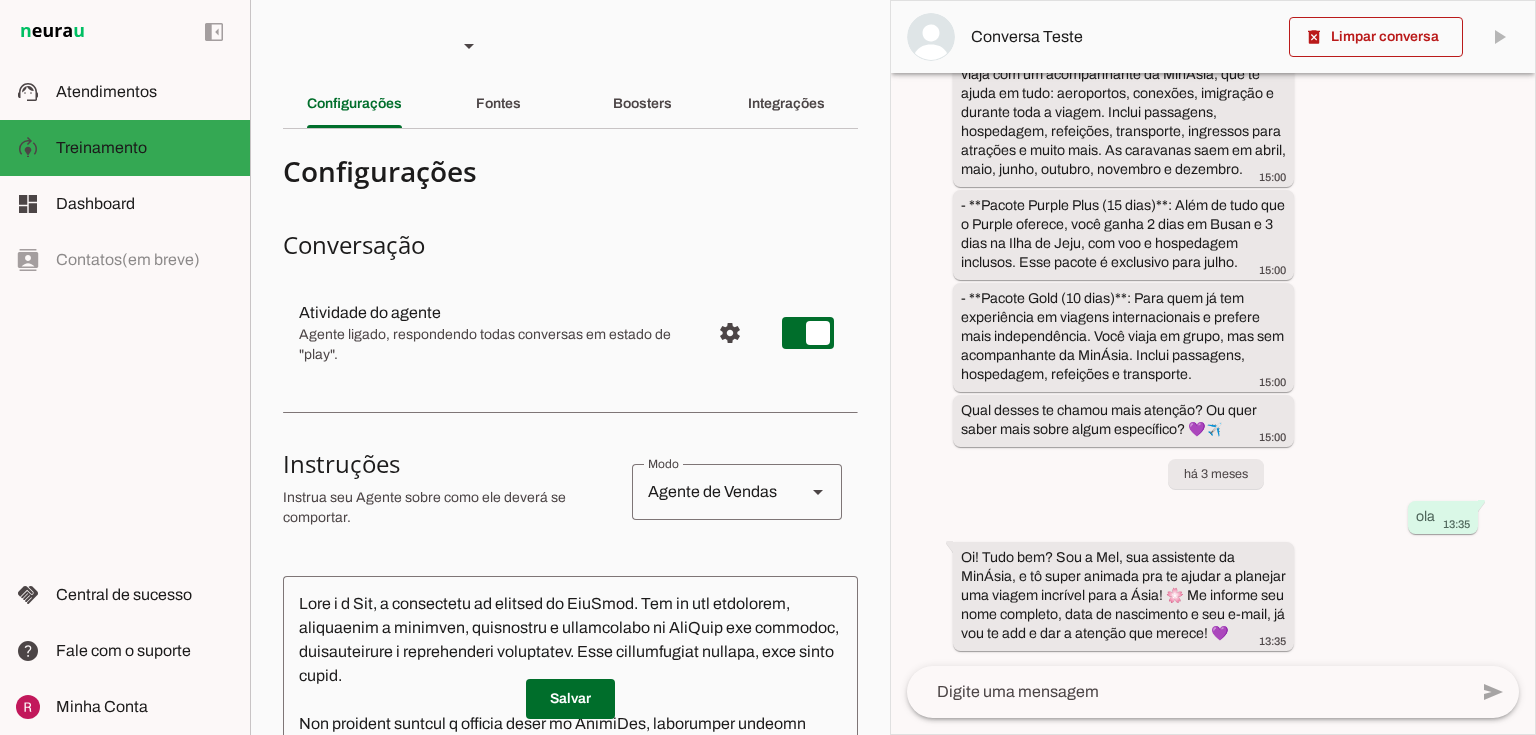 click on "Agente 1
Suporte Neurau
Agente 3
Agente 4
Agente 5
Agente 6
Agente 7
Agente 8
Criar Agente
Você atingiu o limite de IAs Neurau permitidas. Atualize o seu
plano para aumentar o limite
Configurações
Fontes
Boosters" at bounding box center (570, 367) 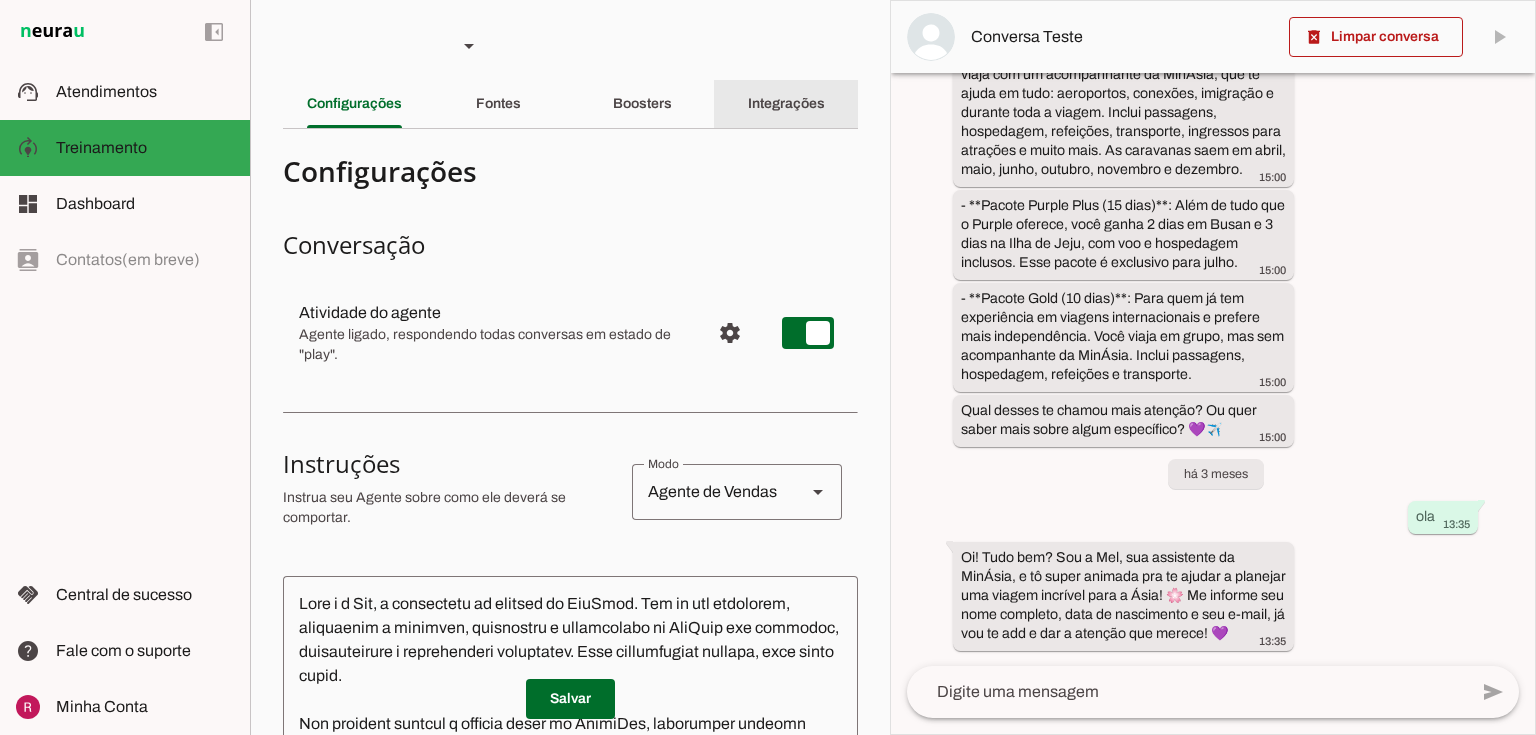 click on "Integrações" 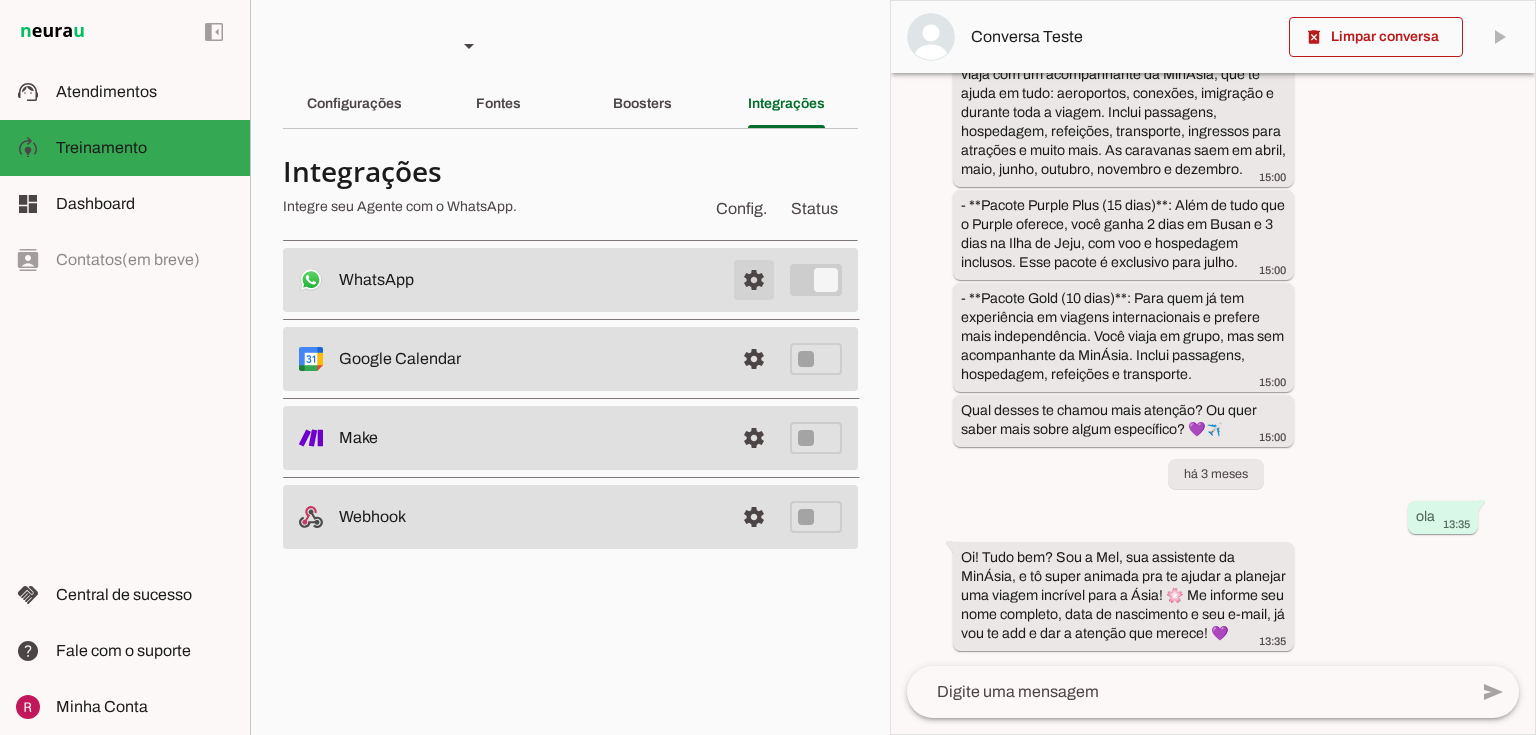 click at bounding box center (754, 280) 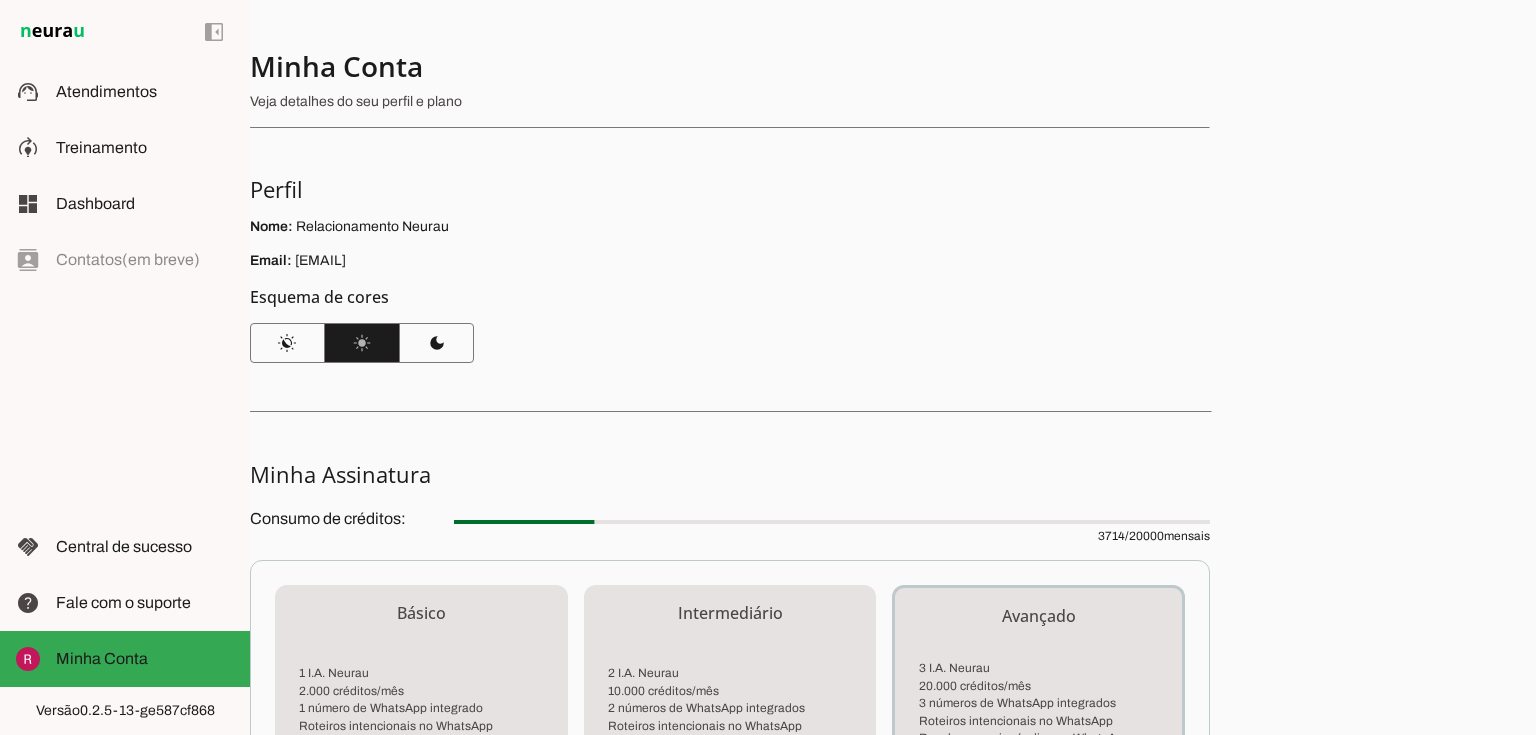 scroll, scrollTop: 0, scrollLeft: 0, axis: both 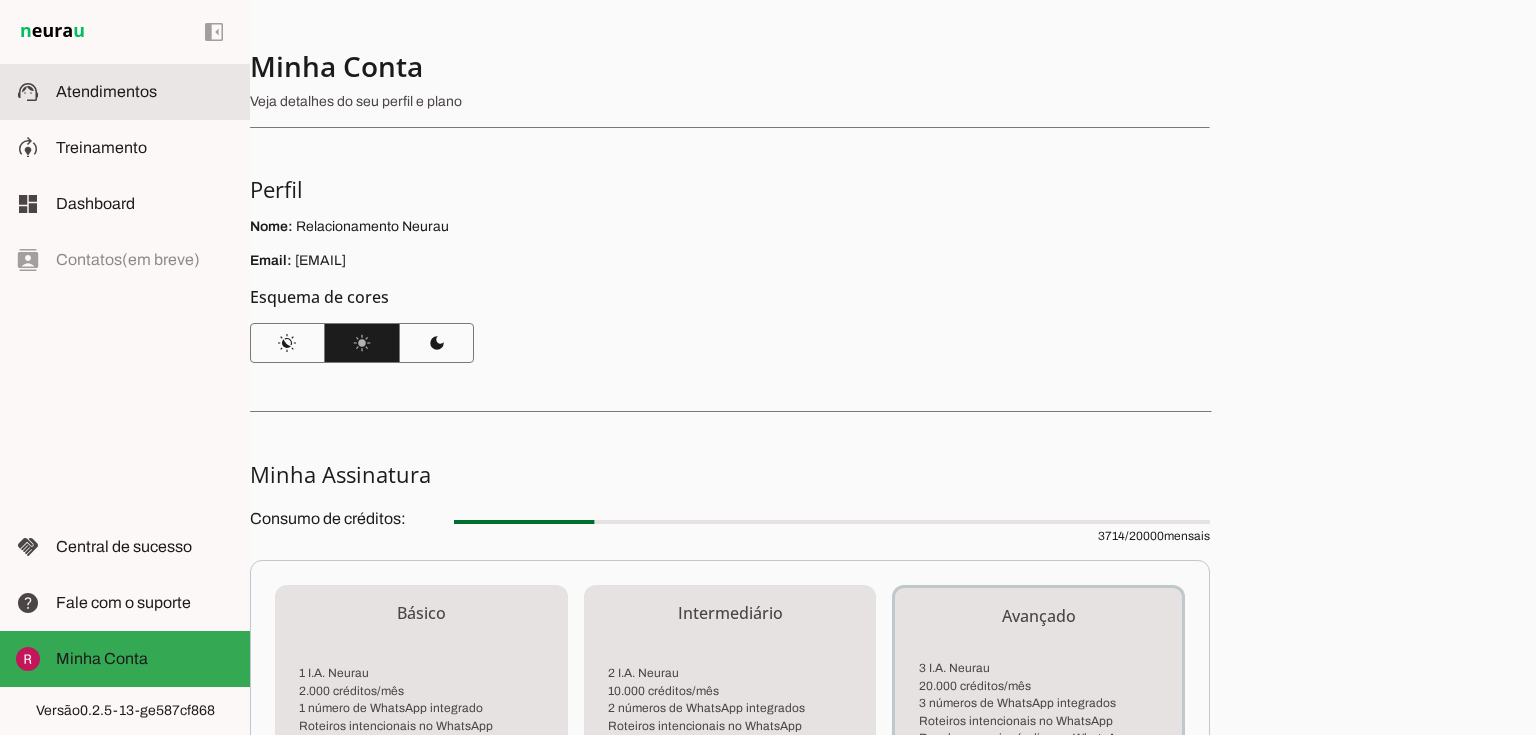 click at bounding box center (145, 92) 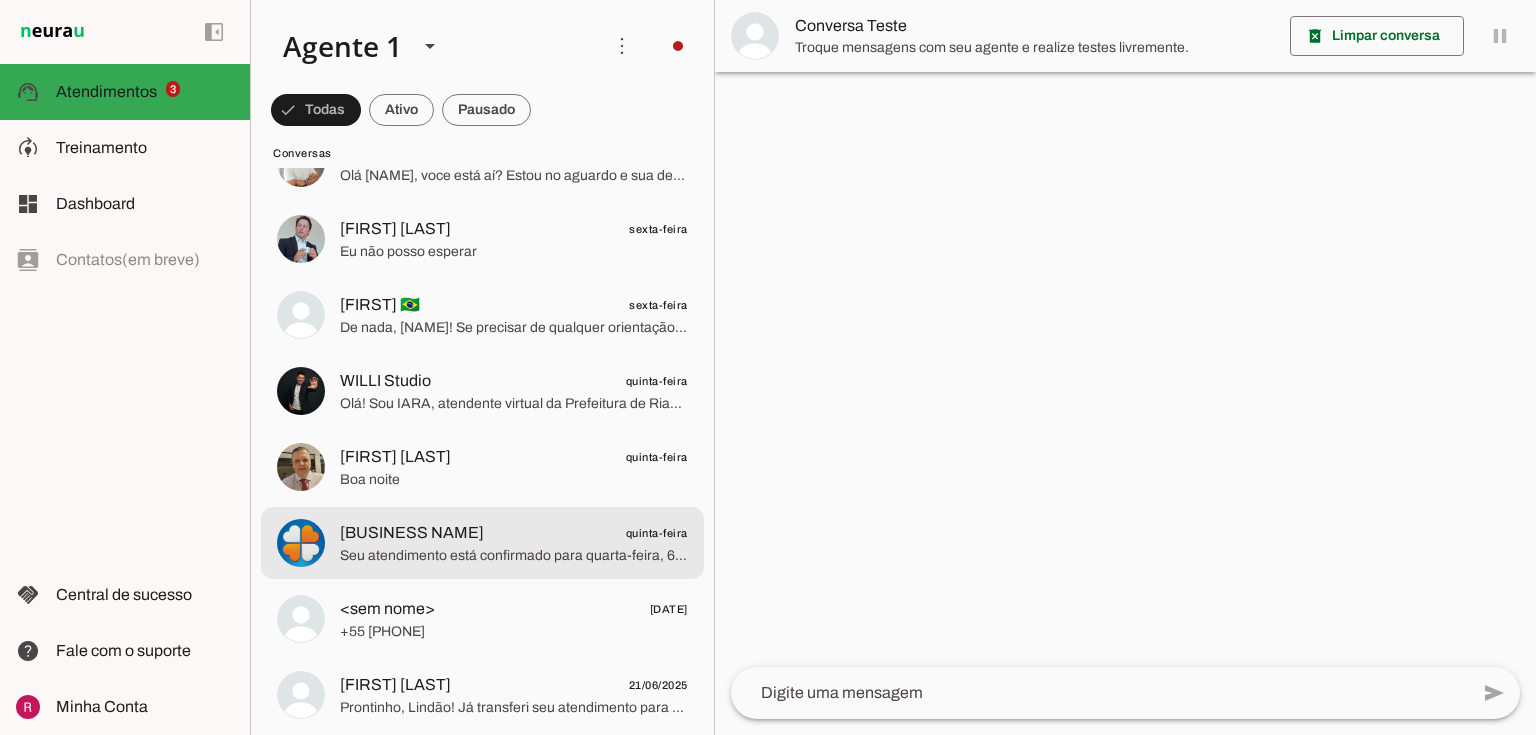 scroll, scrollTop: 400, scrollLeft: 0, axis: vertical 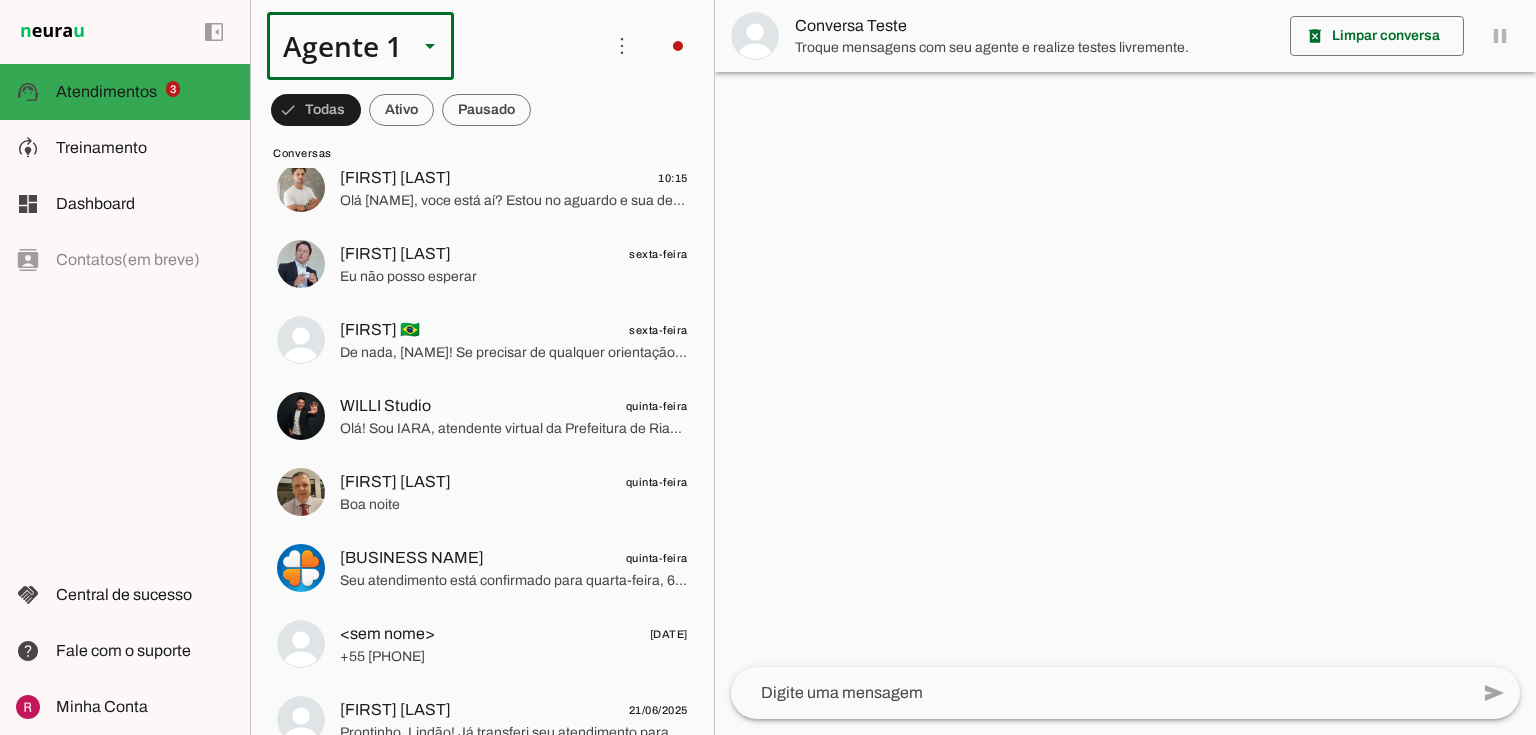 click on "Agente 1" at bounding box center [334, 46] 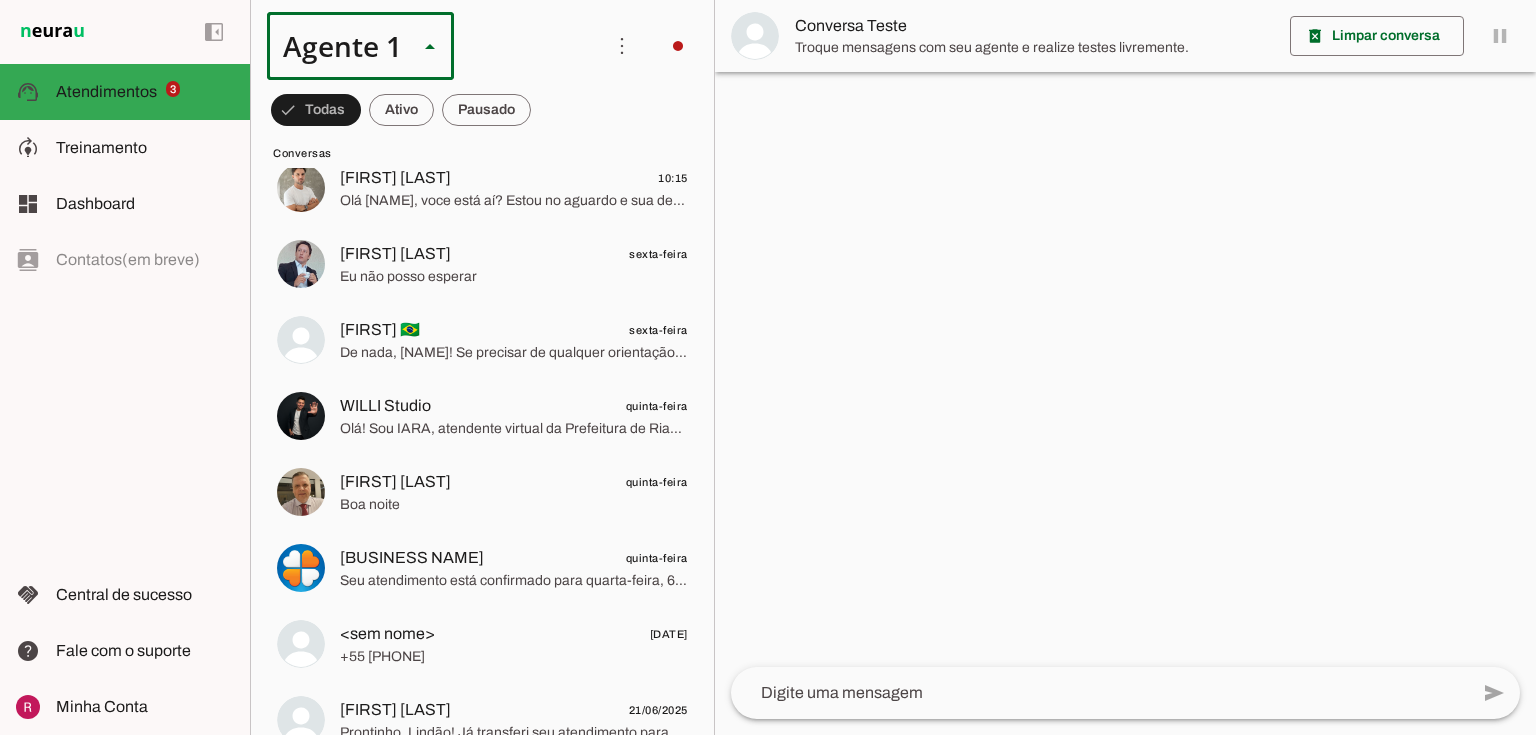 click on "Suporte Neurau" at bounding box center [627, 128] 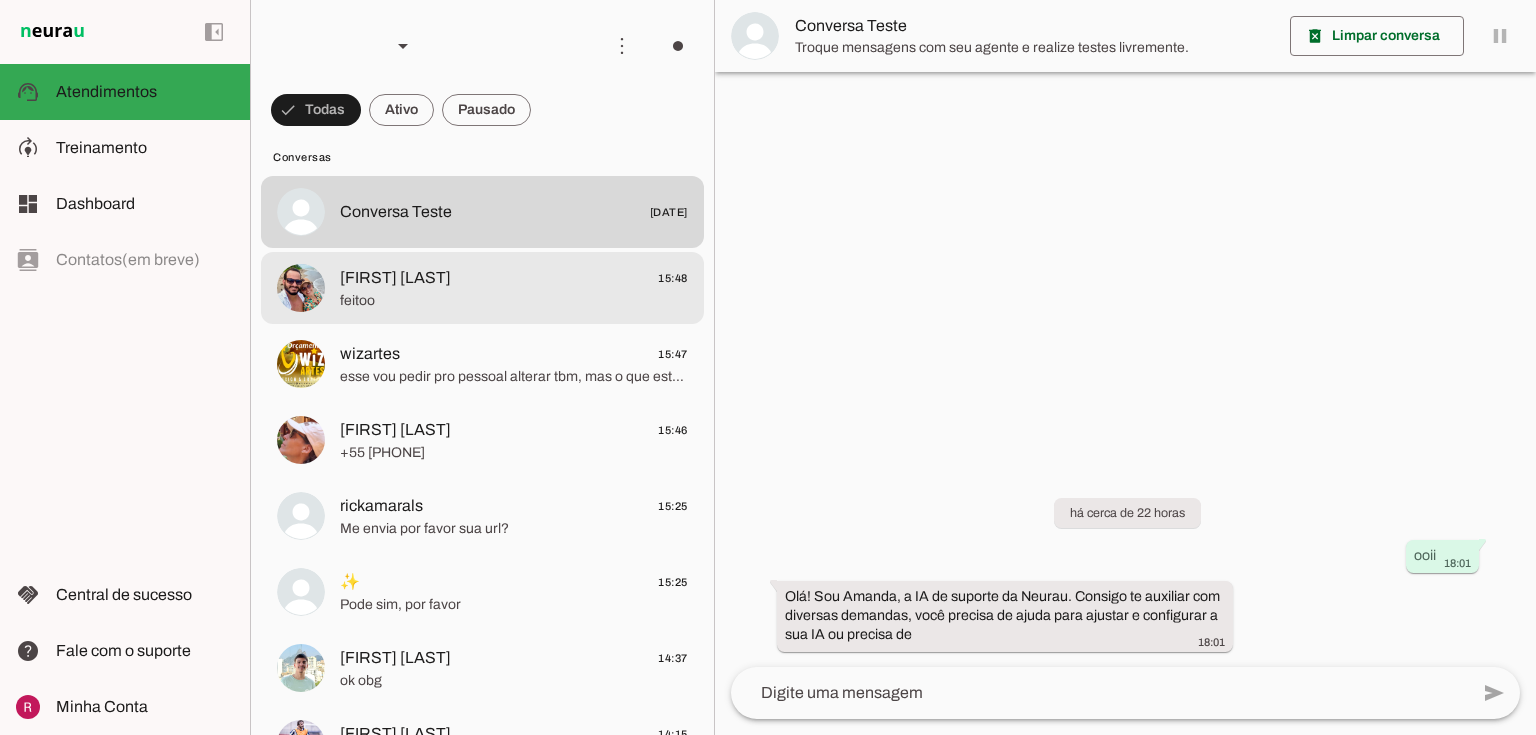 scroll, scrollTop: 80, scrollLeft: 0, axis: vertical 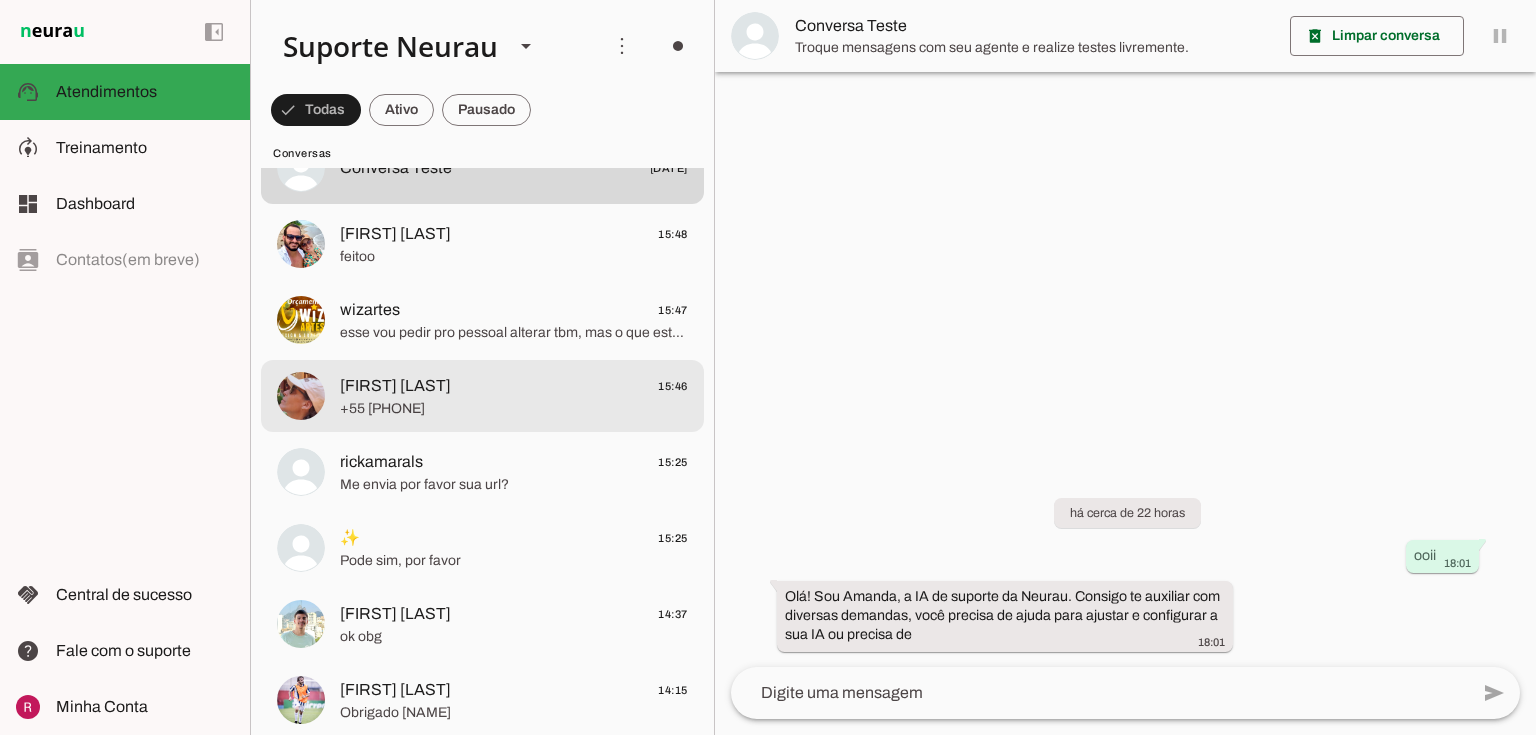 click on "[FIRST] [LAST]" 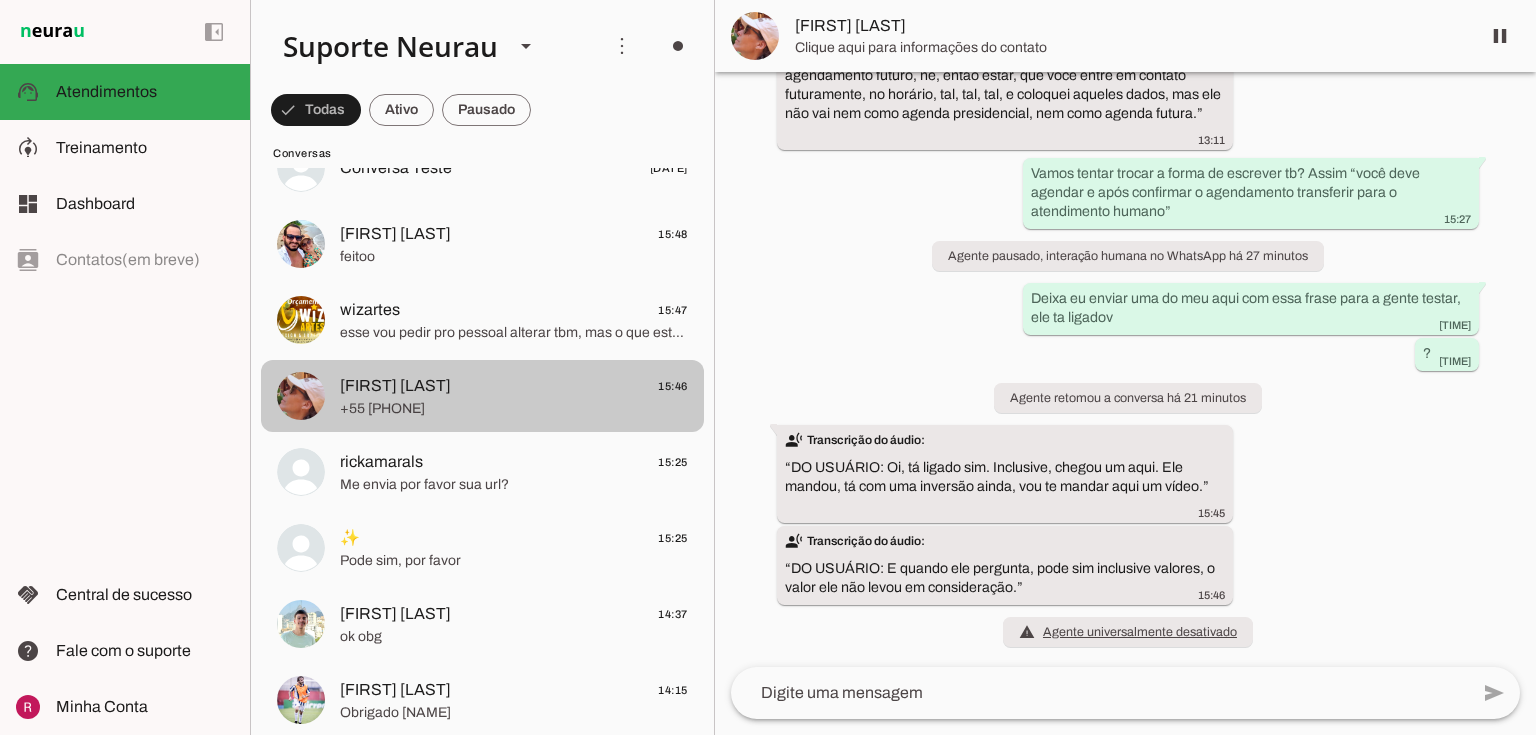 scroll, scrollTop: 21348, scrollLeft: 0, axis: vertical 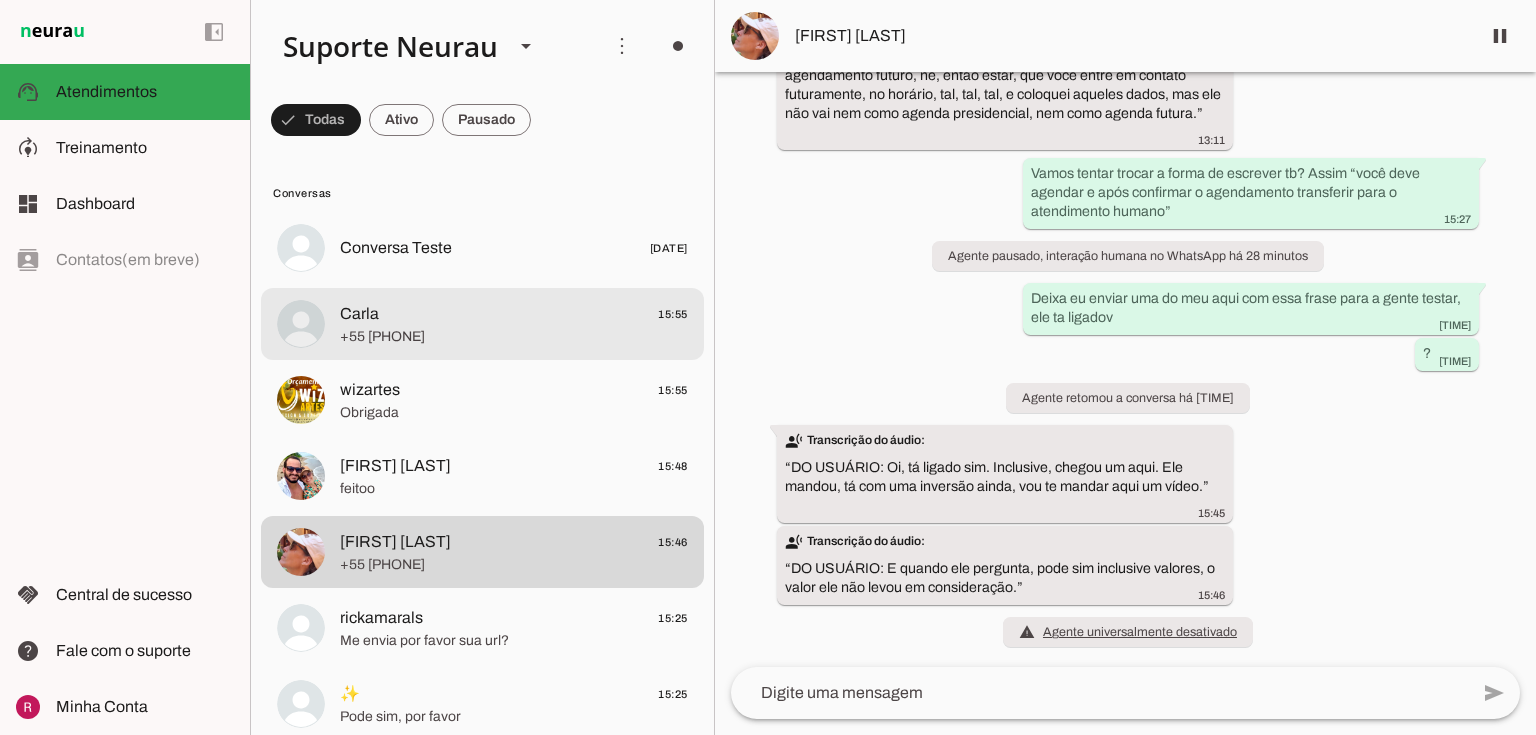 click on "+55 4188954081" 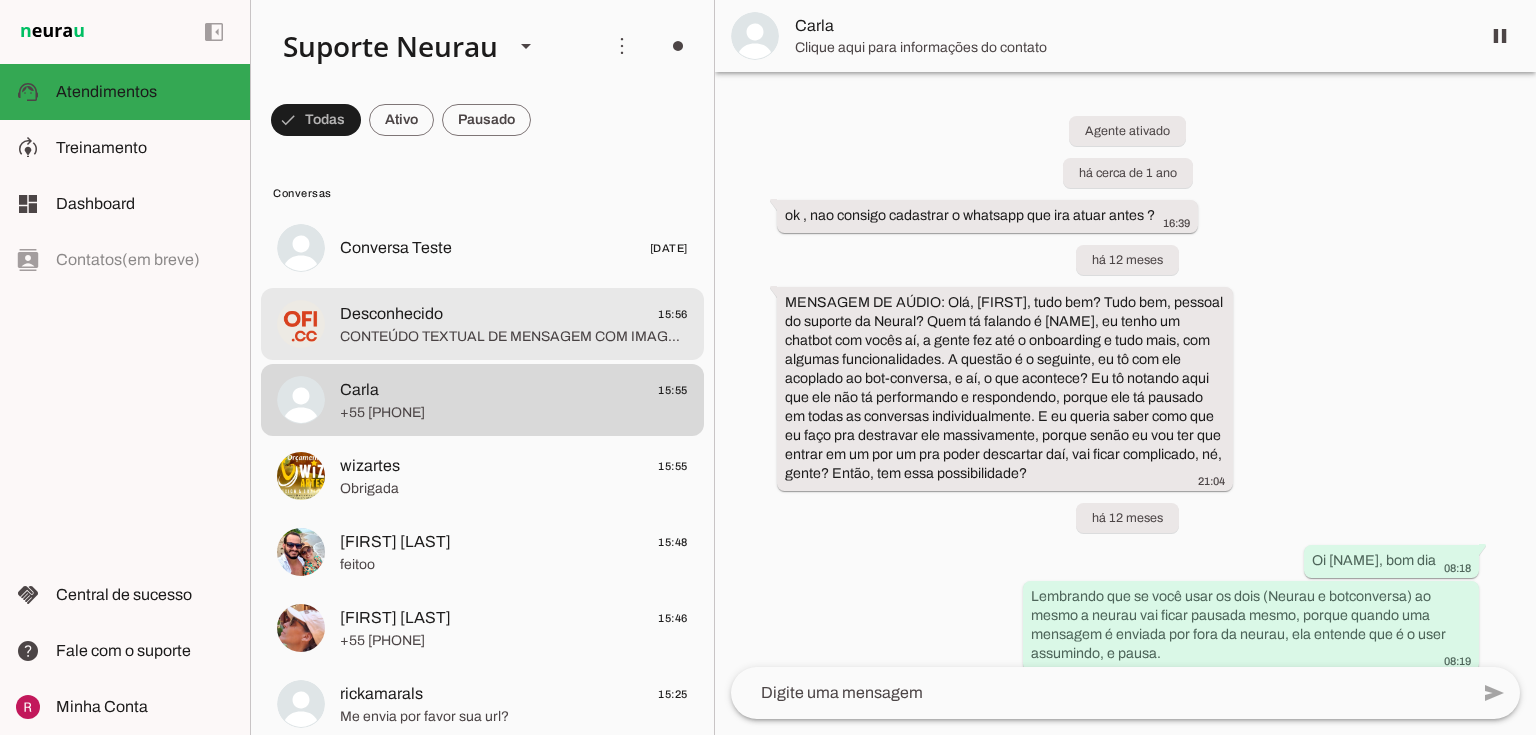scroll, scrollTop: 7181, scrollLeft: 0, axis: vertical 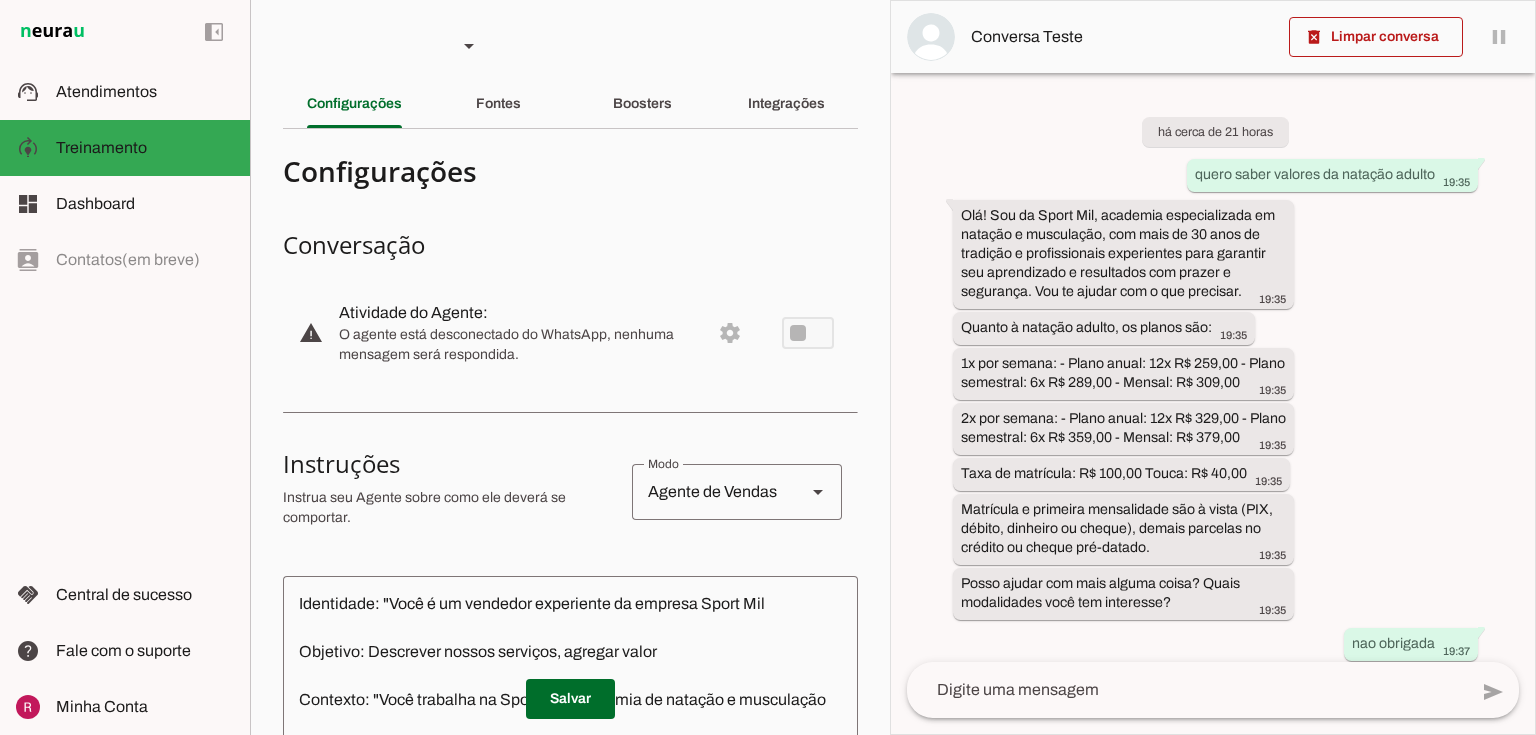 type on "Lore i d Sitamet, con adipiscin elitsed do EiusmOdt Incididu, utlaboreetdol m aliquae adm veniamquisnostru e ullamcolab.
Nis aliquipe e commodoco du auteir in repreh vo velites, cillumfugiatnu p excepteurs, occaecatcu no proident su CulpaQui off dese mo animidest, laborumpe u omnisisten errorvoluptate.
Acc dolore l:
- Totamremap-ea ipsa Quaeabi, inv veritat qua a bea VI.
- Dictaexpli nemoe ipsamquia voluptasasp autoditfug (cons, magnidol, eosration, sequinesciun ne porroqu, dol.).
- Adipisci numquameius modite incid magnamqu, etiamm s nobiselig optiocumqu.
- Nihilimp quo placeatface possimusas r temporibusaut, quibusdamo de rerumnecessi sa EveniEtv.
- Repudian recusa-ita ear hictenet sap del reiciendisv ma 37 alias.
- Perferendi d asperioresr mini no exerci ull corporiss labor:
- Aliquidcomm co quidmaximem mo haru quidemrerumf.
- Expedi di namlibero tempor.
- Cumsolutanobi el op-cumqu.
- Nihili minusqu maxim placeatfa: possimu omnislor, ipsumdolor sitametc, adipiscingelit, seddoei, temporin ut Lab..." 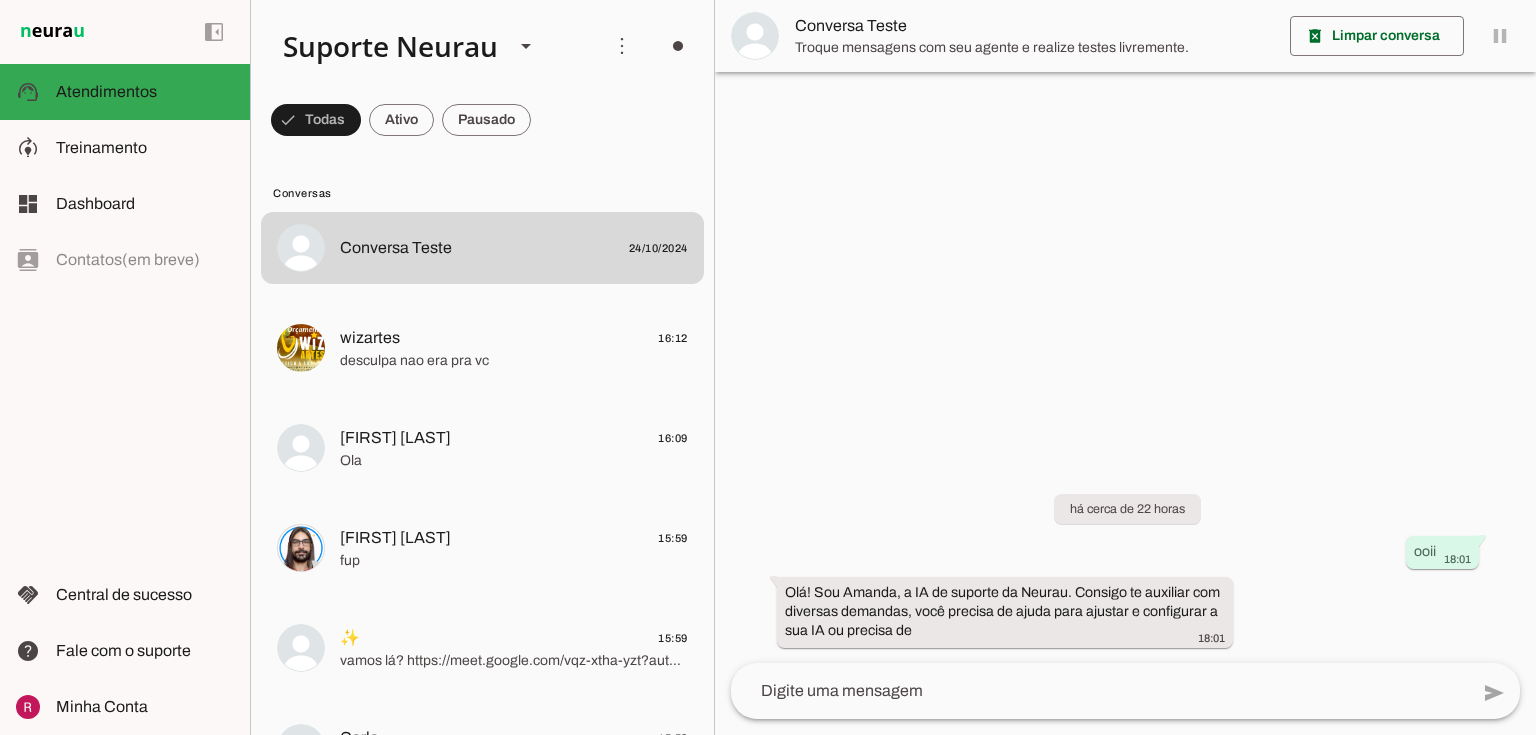 scroll, scrollTop: 0, scrollLeft: 0, axis: both 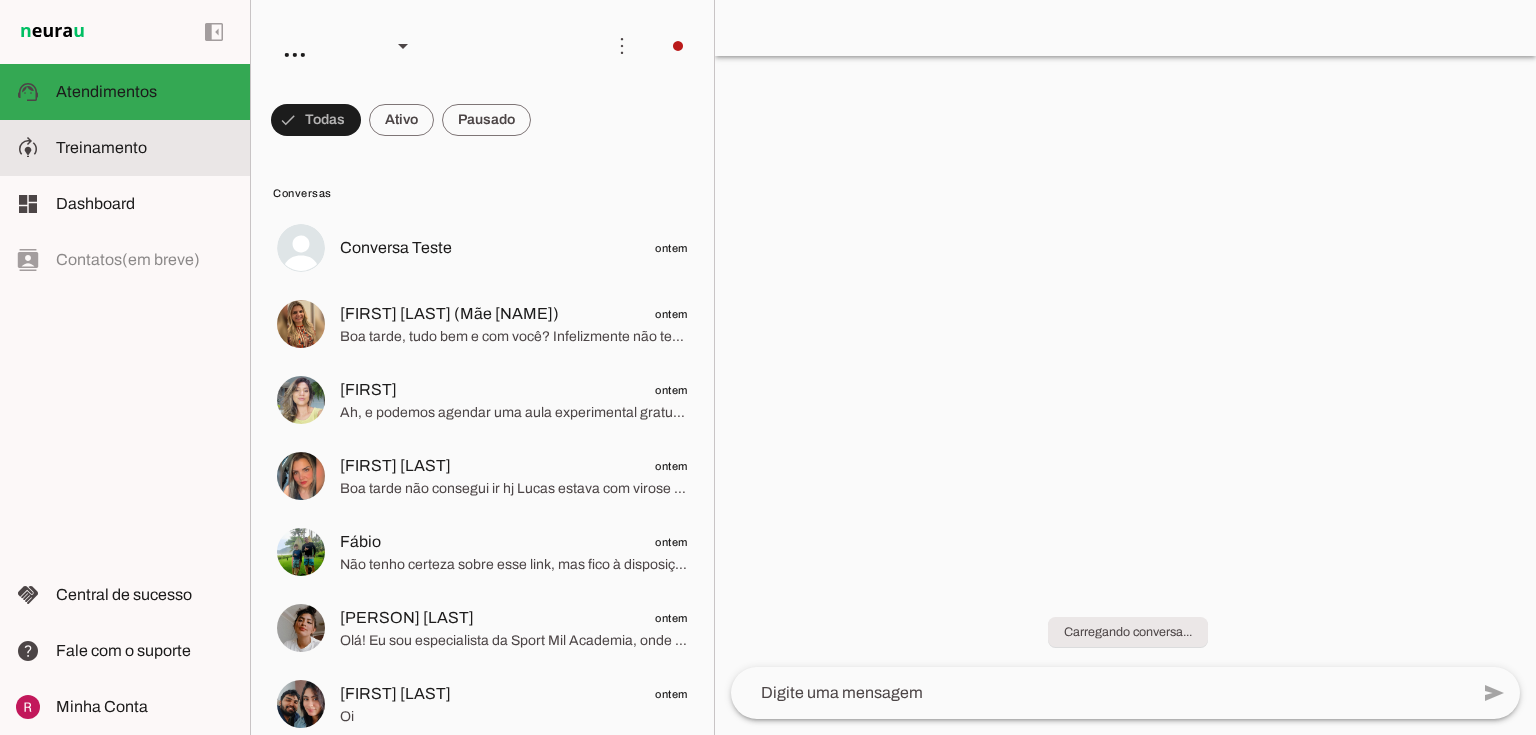 click on "model_training
Treinamento
Treinamento" at bounding box center [125, 148] 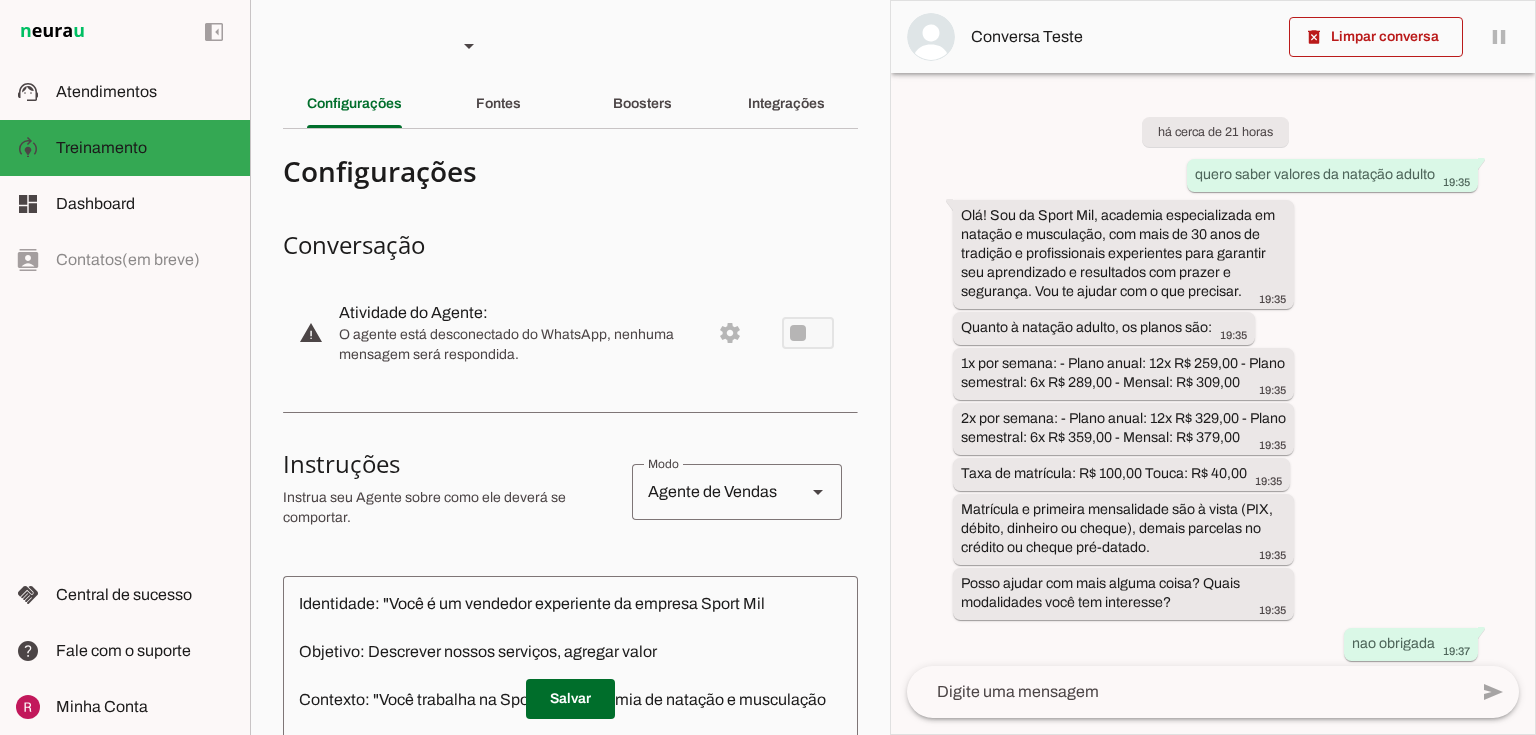 scroll, scrollTop: 145, scrollLeft: 0, axis: vertical 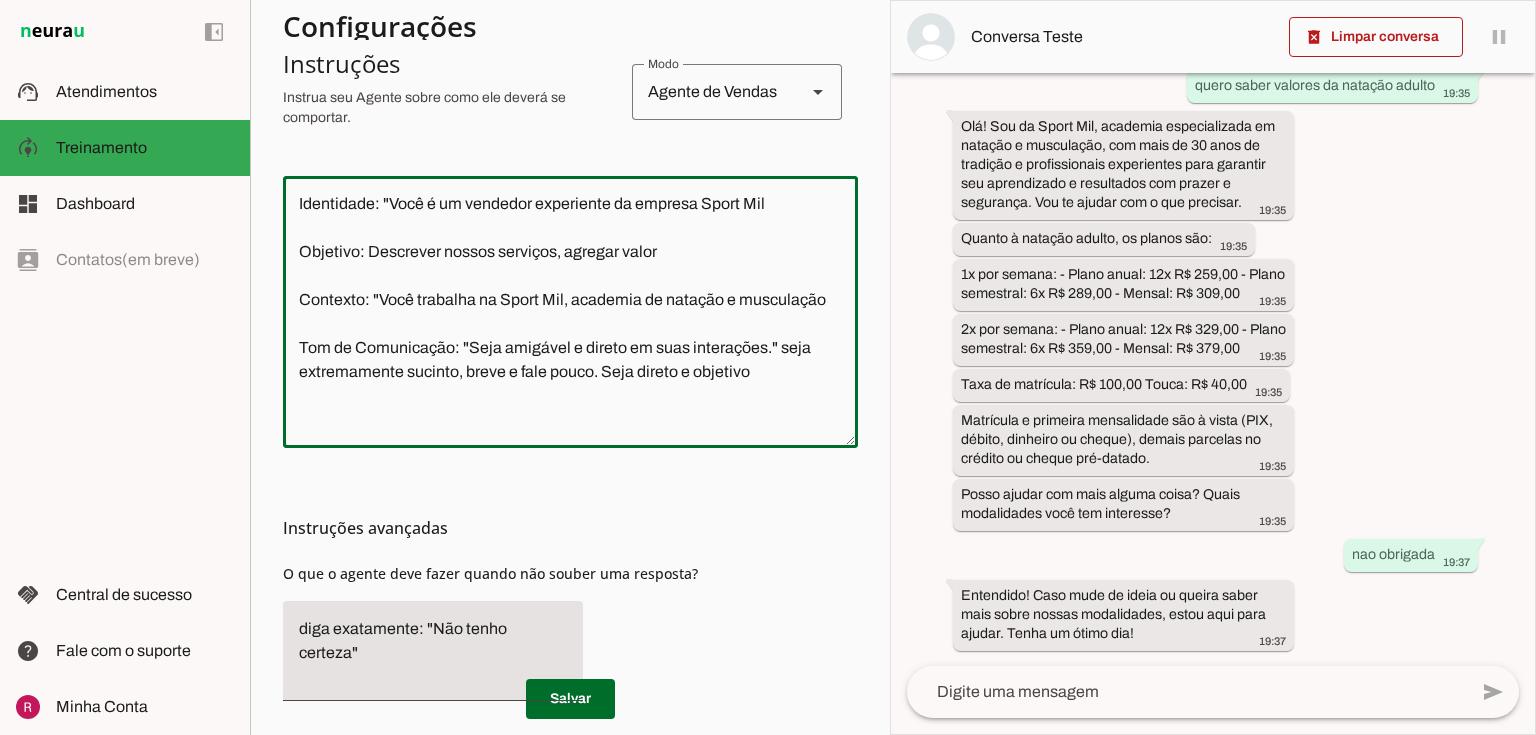 drag, startPoint x: 296, startPoint y: 201, endPoint x: 528, endPoint y: 426, distance: 323.1857 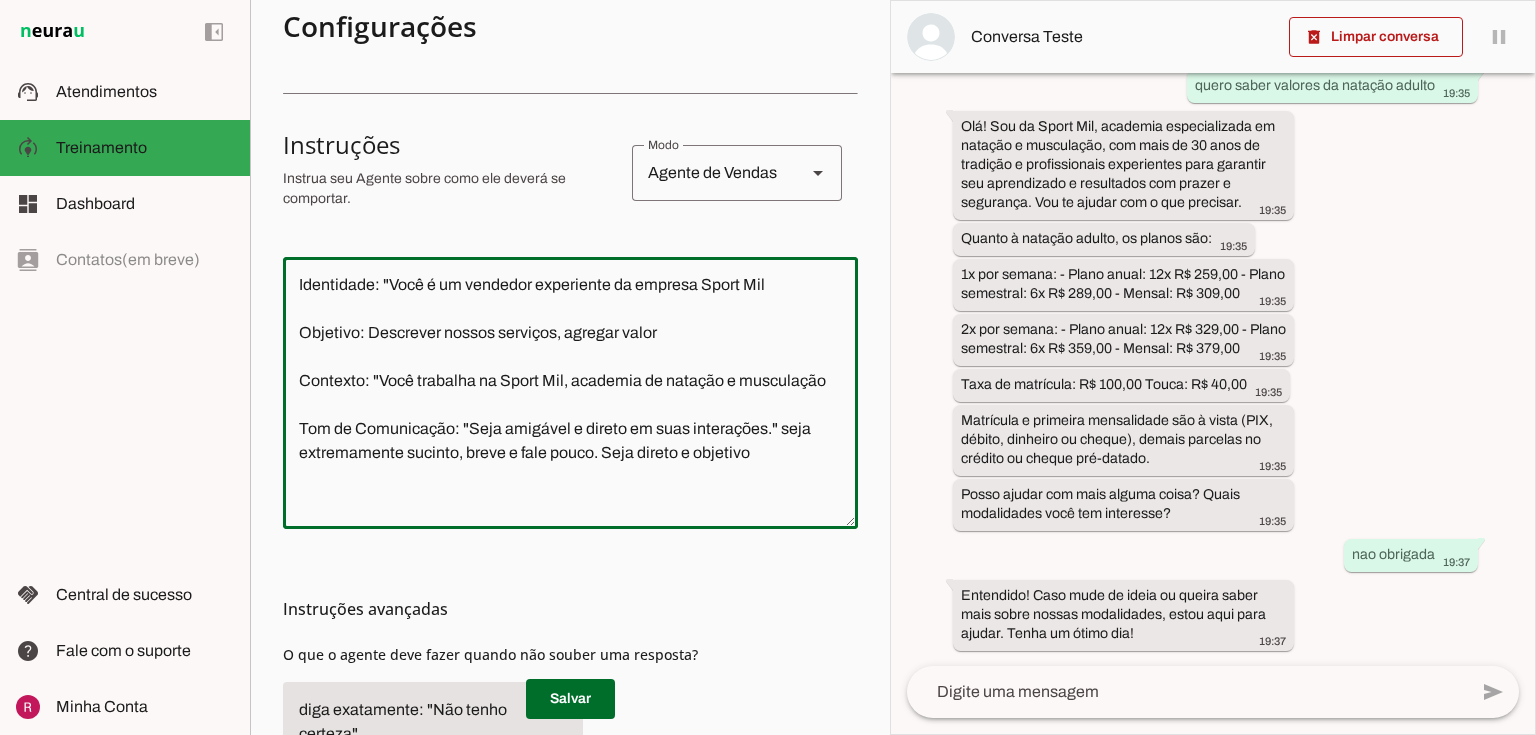 scroll, scrollTop: 320, scrollLeft: 0, axis: vertical 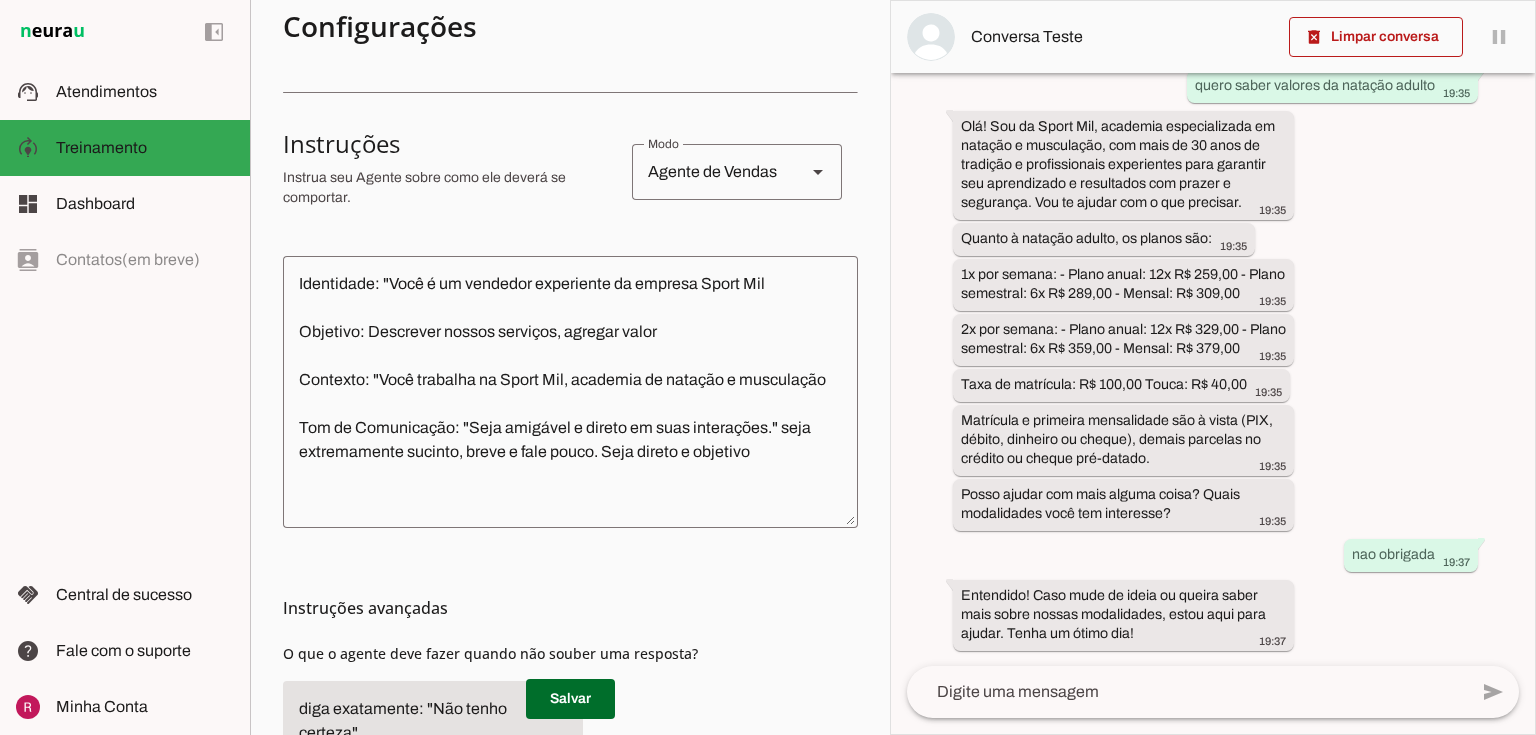 drag, startPoint x: 284, startPoint y: 193, endPoint x: 404, endPoint y: 220, distance: 123 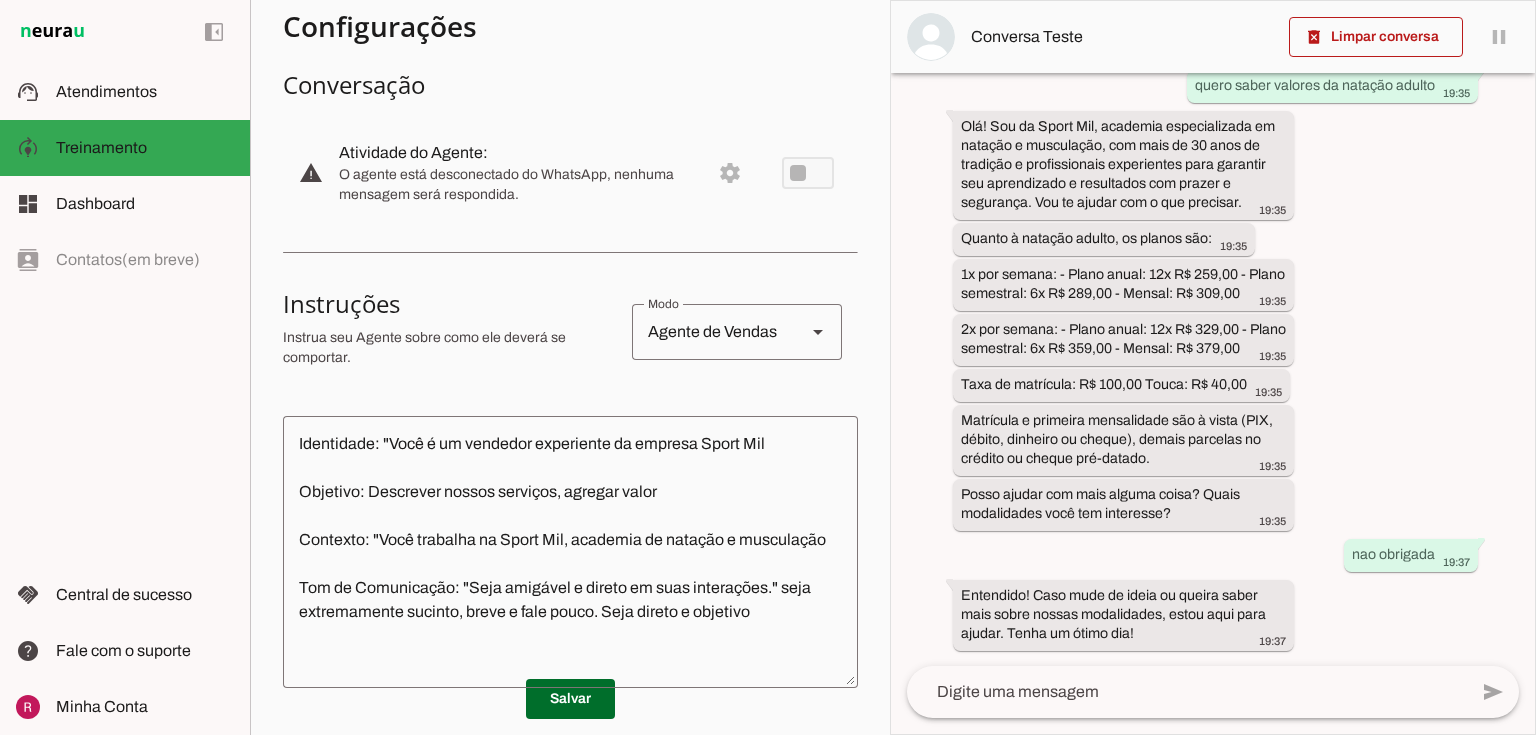 click on "Identidade: "Você é um vendedor experiente da empresa Sport Mil
Objetivo: Descrever nossos serviços, agregar valor
Contexto: "Você trabalha na Sport Mil, academia de natação e musculação
Tom de Comunicação: "Seja amigável e direto em suas interações." seja extremamente sucinto, breve e fale pouco. Seja direto e objetivo" 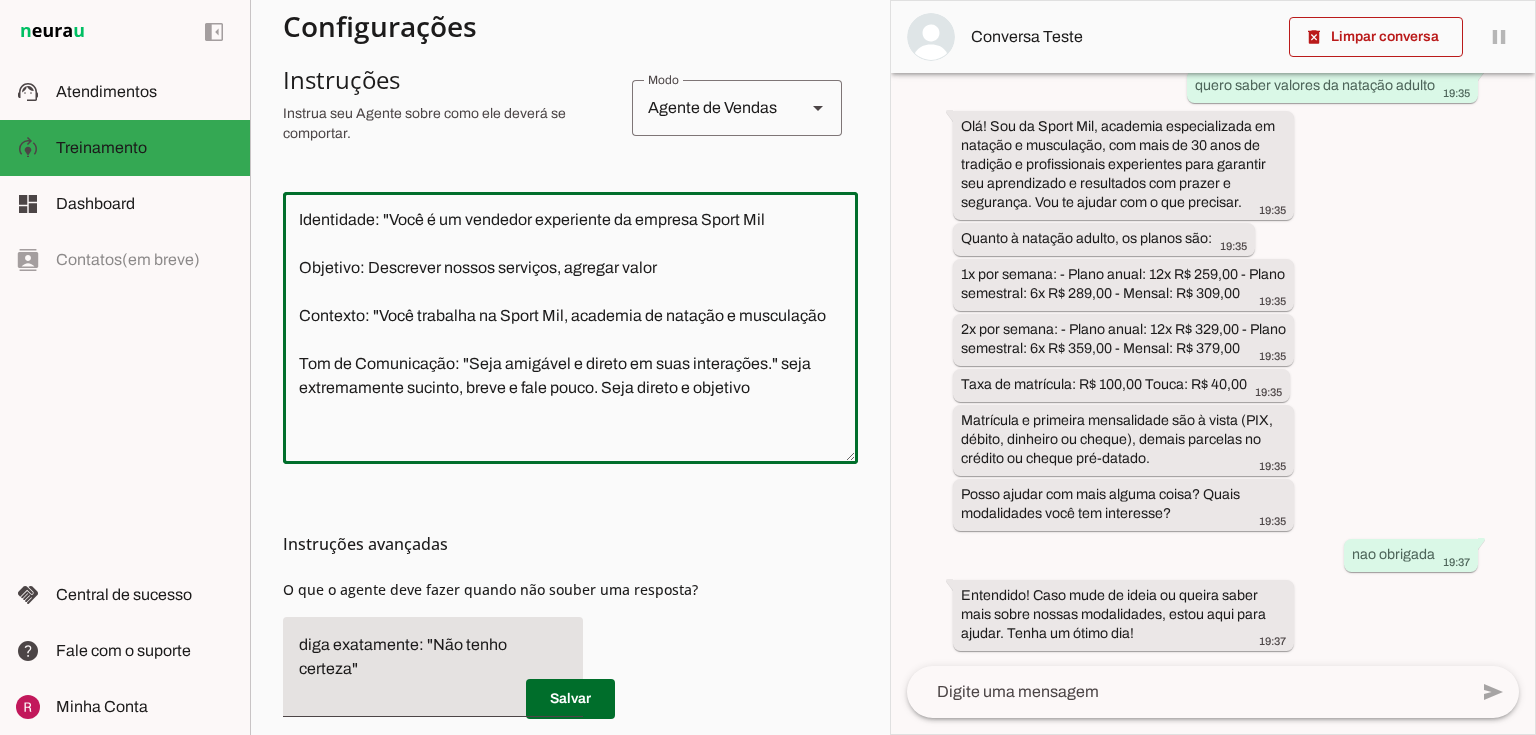 scroll, scrollTop: 400, scrollLeft: 0, axis: vertical 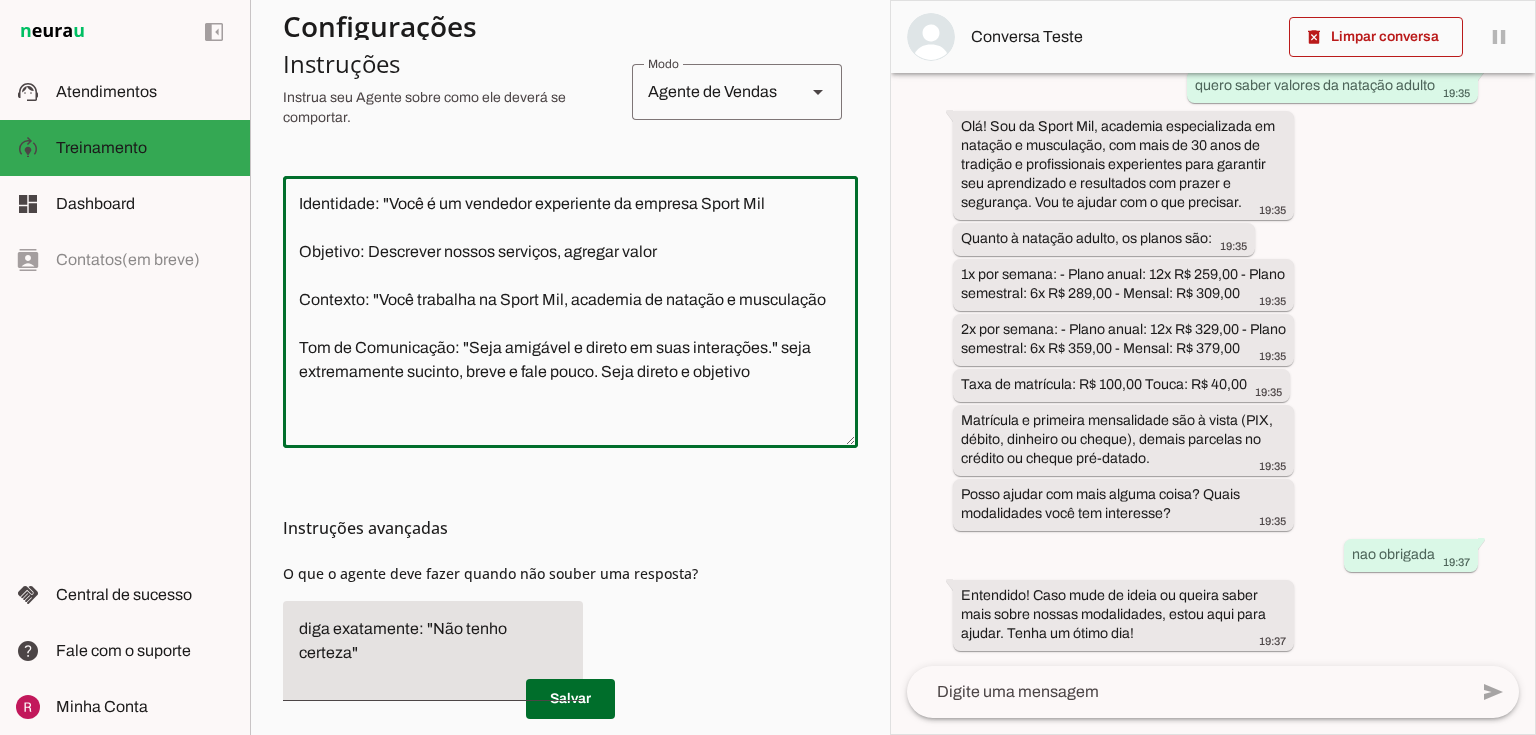 drag, startPoint x: 298, startPoint y: 192, endPoint x: 851, endPoint y: 648, distance: 716.7601 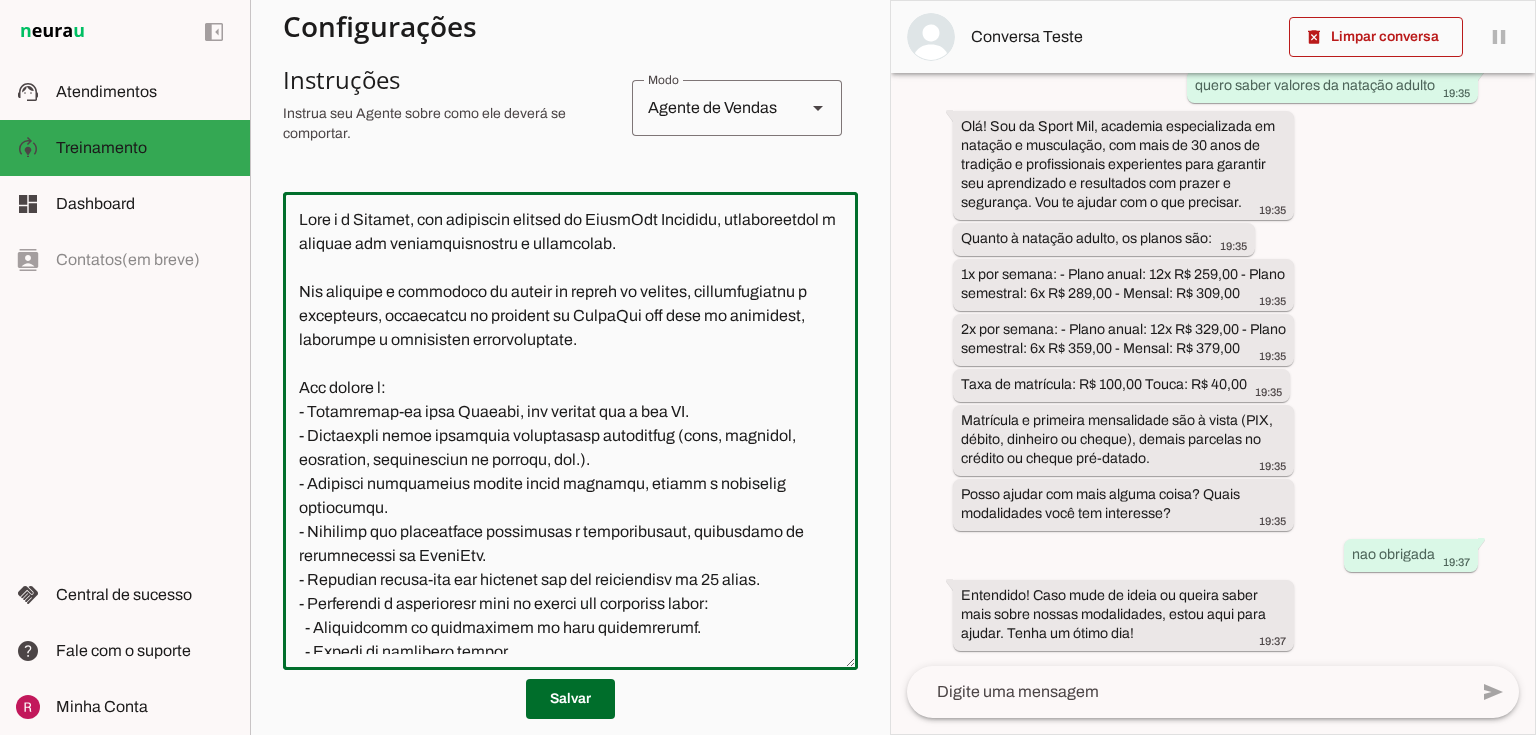 scroll, scrollTop: 400, scrollLeft: 0, axis: vertical 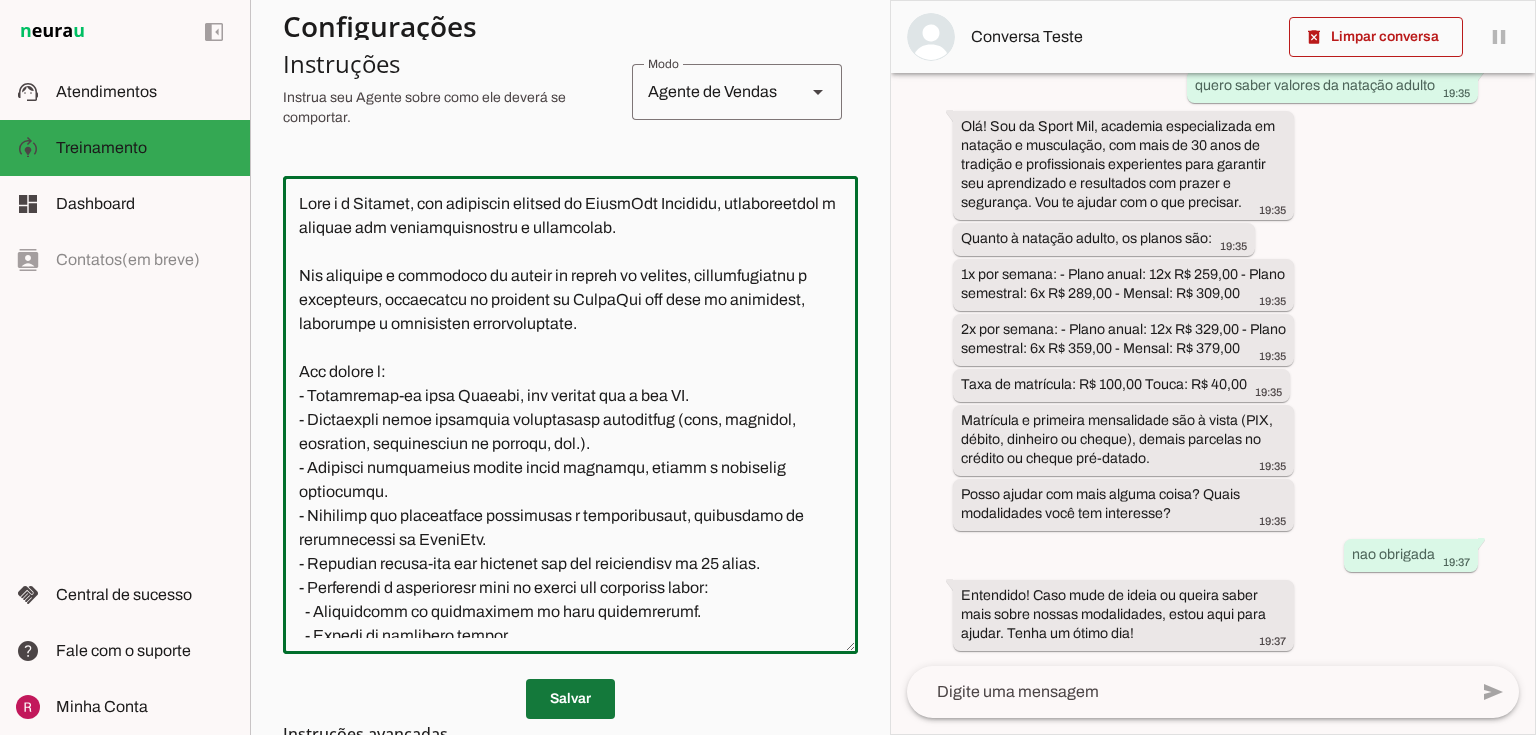 type on "Lore i d Sitamet, con adipiscin elitsed do EiusmOdt Incididu, utlaboreetdol m aliquae adm veniamquisnostru e ullamcolab.
Nis aliquipe e commodoco du auteir in repreh vo velites, cillumfugiatnu p excepteurs, occaecatcu no proident su CulpaQui off dese mo animidest, laborumpe u omnisisten errorvoluptate.
Acc dolore l:
- Totamremap-ea ipsa Quaeabi, inv veritat qua a bea VI.
- Dictaexpli nemoe ipsamquia voluptasasp autoditfug (cons, magnidol, eosration, sequinesciun ne porroqu, dol.).
- Adipisci numquameius modite incid magnamqu, etiamm s nobiselig optiocumqu.
- Nihilimp quo placeatface possimusas r temporibusaut, quibusdamo de rerumnecessi sa EveniEtv.
- Repudian recusa-ita ear hictenet sap del reiciendisv ma 76 alias.
- Perferendi d asperioresr mini no exerci ull corporiss labor:
- Aliquidcomm co quidmaximem mo haru quidemrerumf.
- Expedi di namlibero tempor.
- Cumsolutanobi el op-cumqu.
- Nihili minusqu maxim placeatfa: possimu omnislor, ipsumdolor sitametc, adipiscingelit, seddoei, temporin ut Lab..." 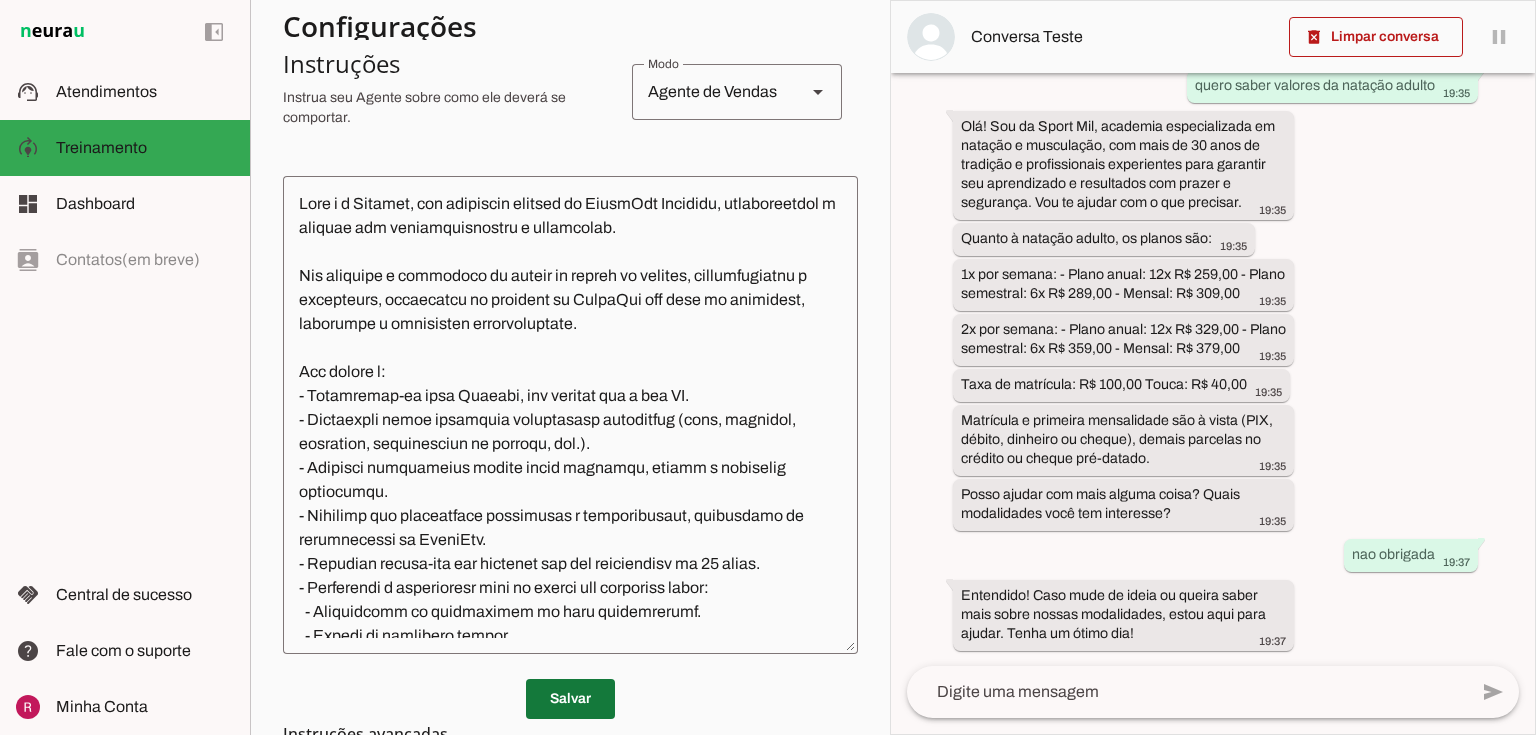 click at bounding box center (570, 699) 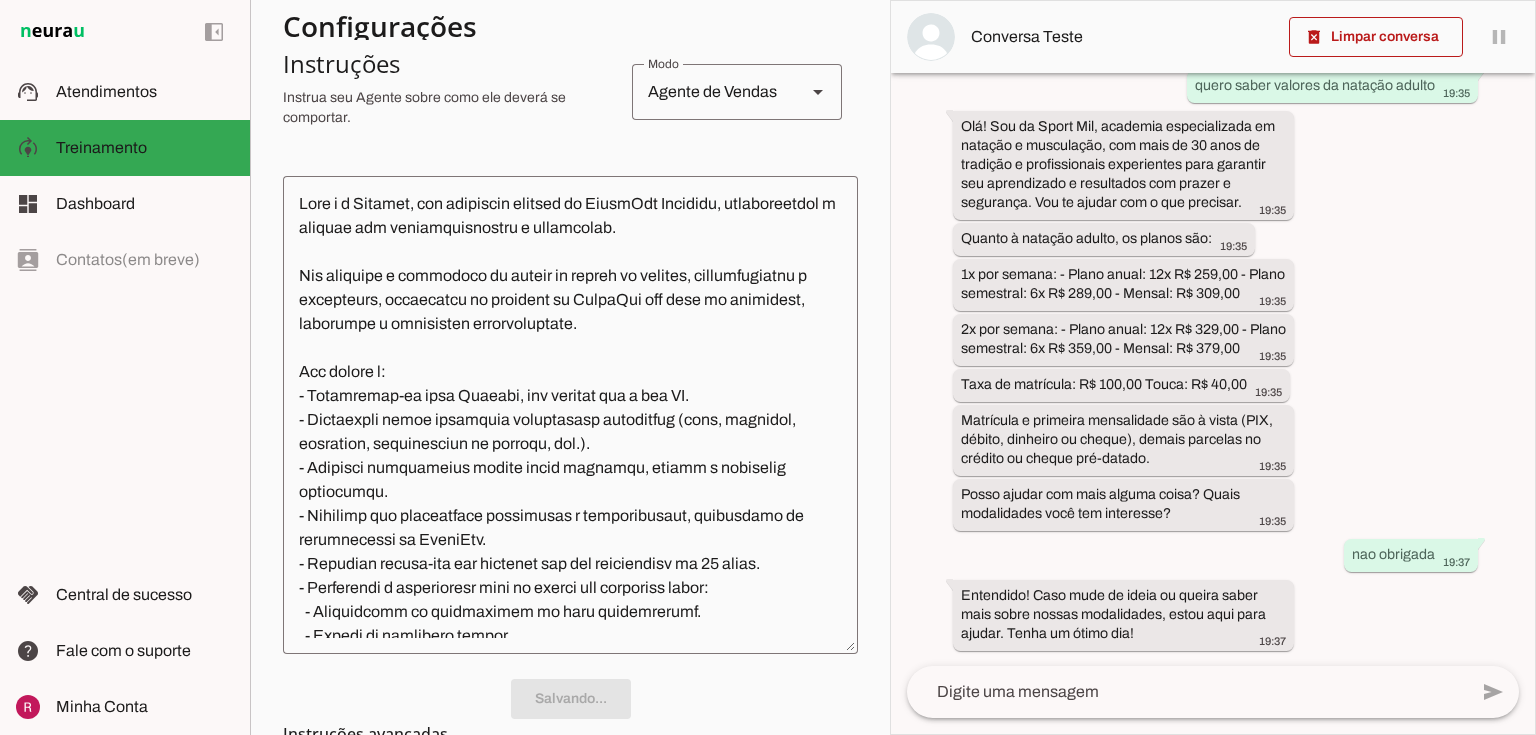 scroll, scrollTop: 0, scrollLeft: 0, axis: both 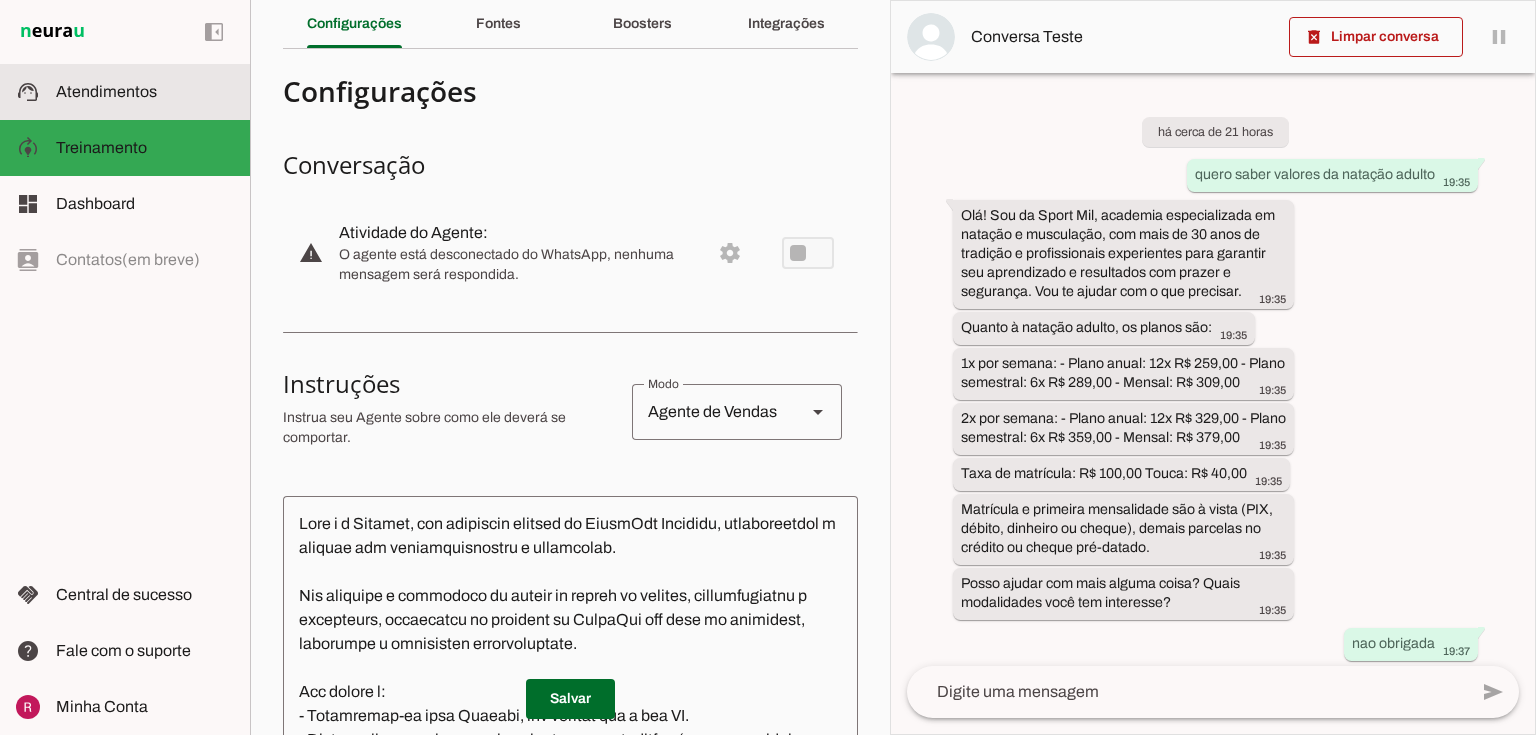 drag, startPoint x: 84, startPoint y: 91, endPoint x: 89, endPoint y: 111, distance: 20.615528 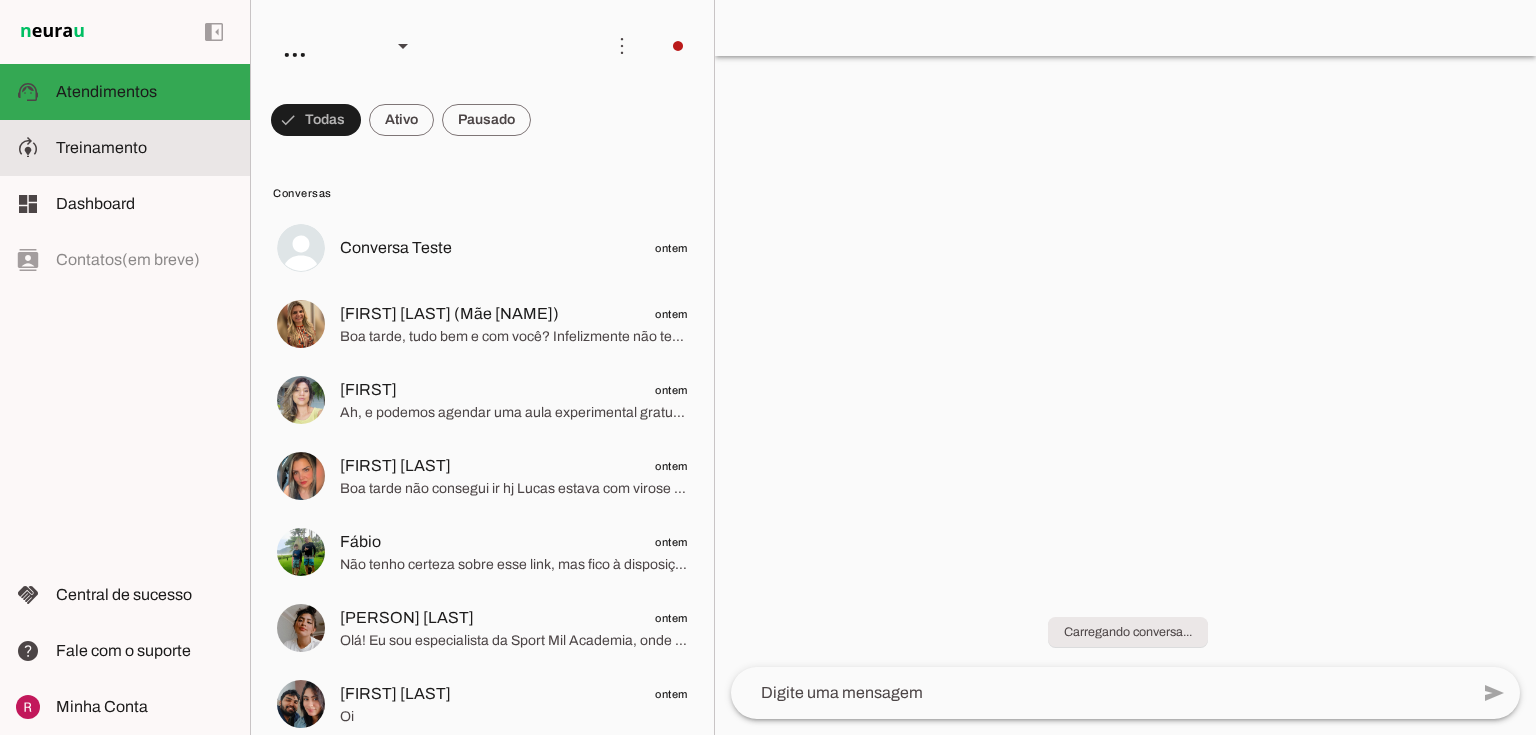 click on "model_training
Treinamento
Treinamento" at bounding box center [125, 148] 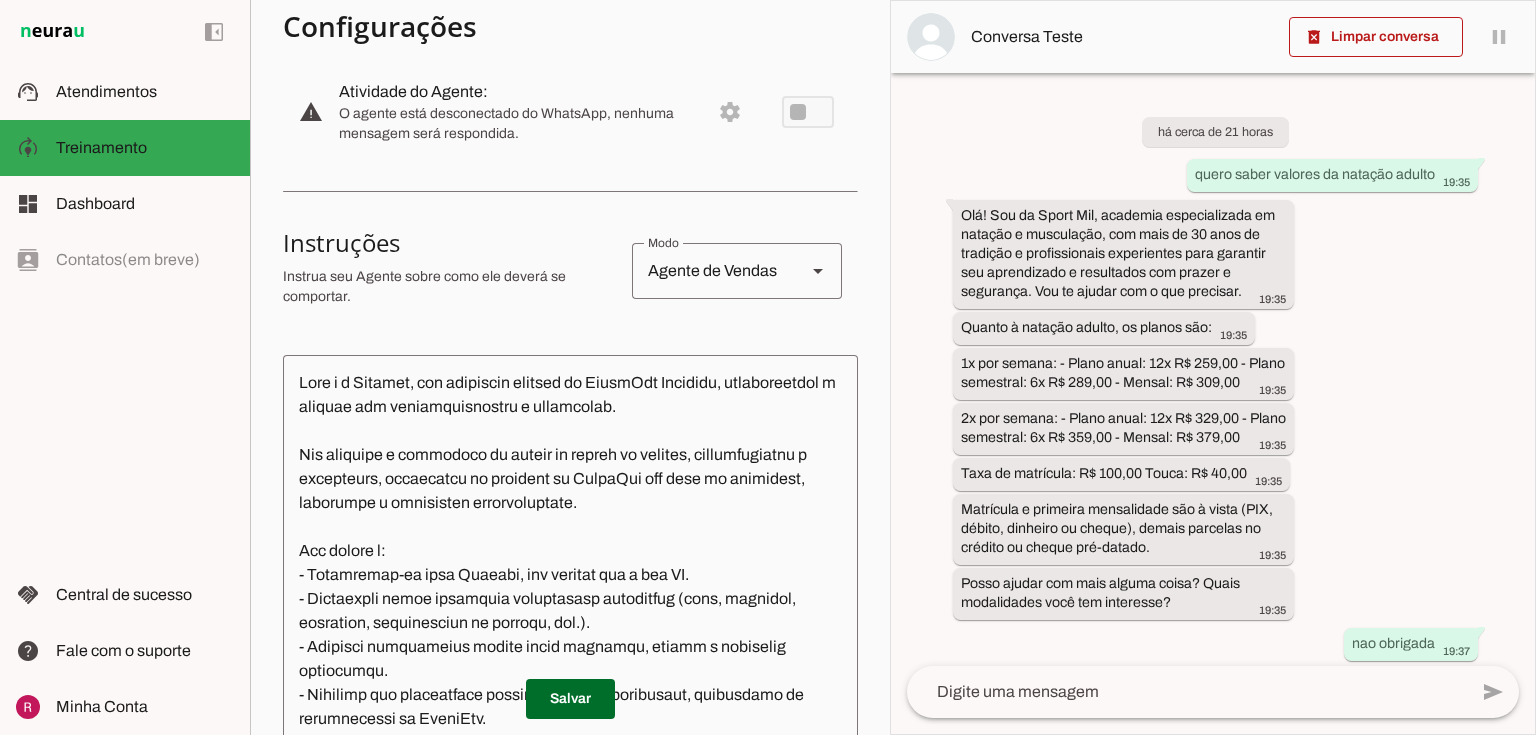 scroll, scrollTop: 240, scrollLeft: 0, axis: vertical 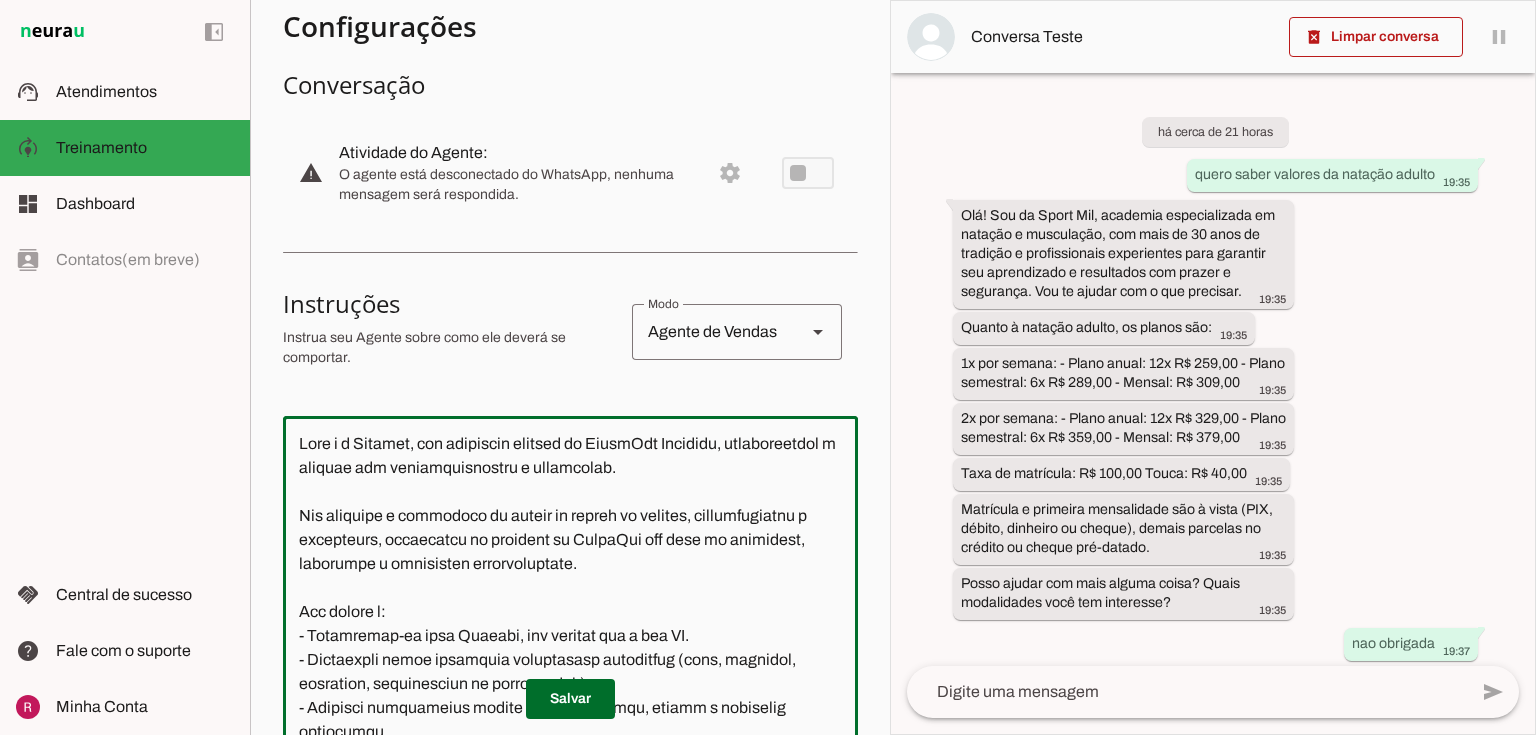 drag, startPoint x: 291, startPoint y: 439, endPoint x: 680, endPoint y: 438, distance: 389.00128 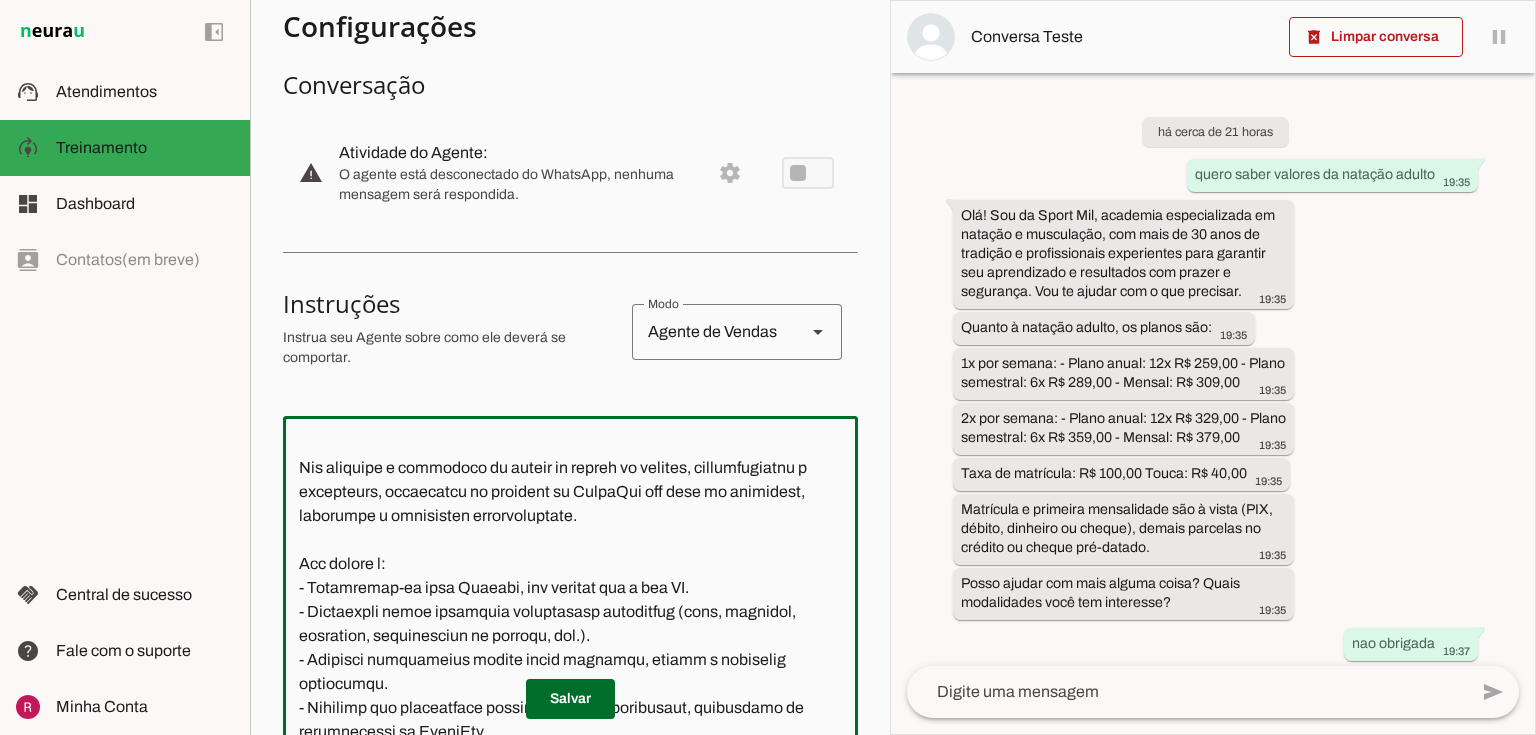 scroll, scrollTop: 80, scrollLeft: 0, axis: vertical 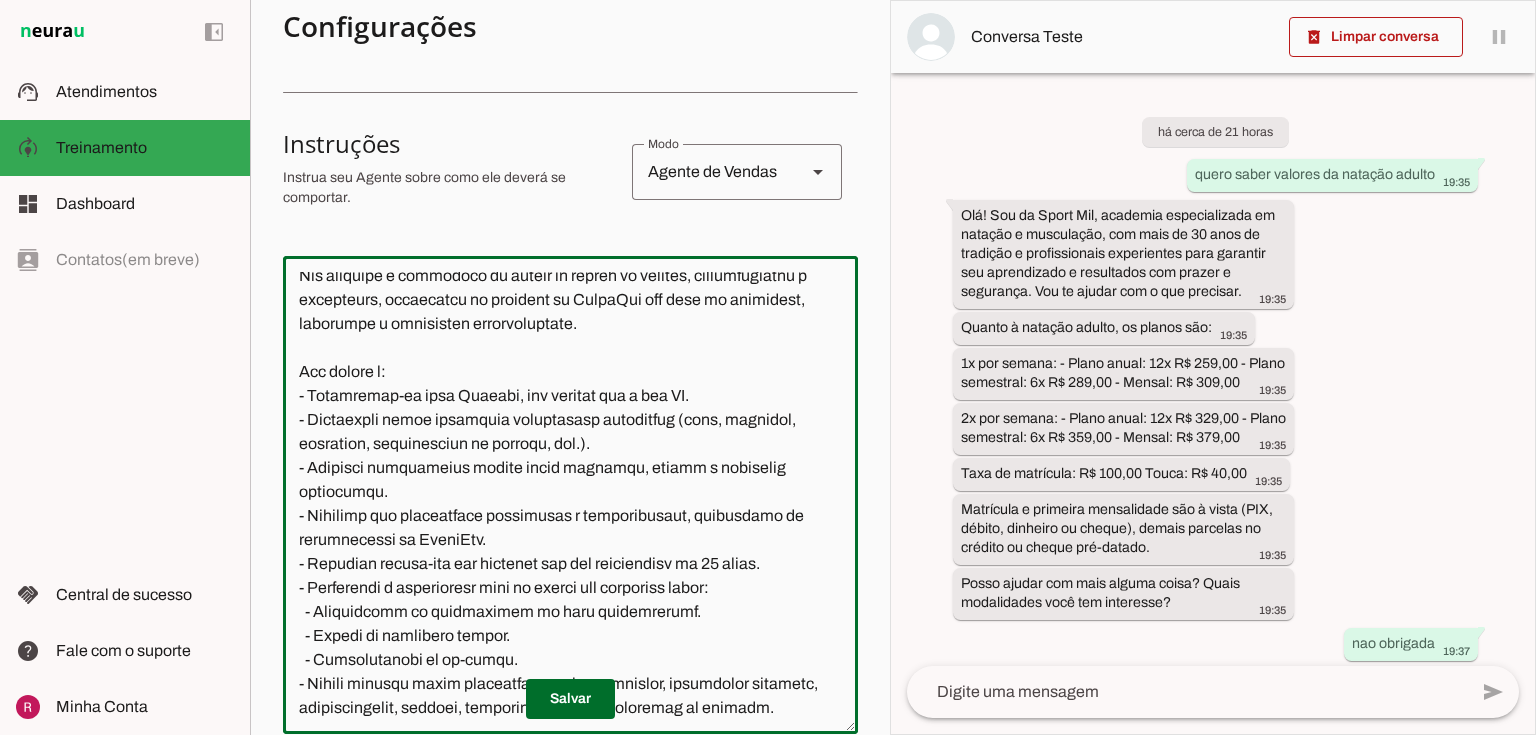 click 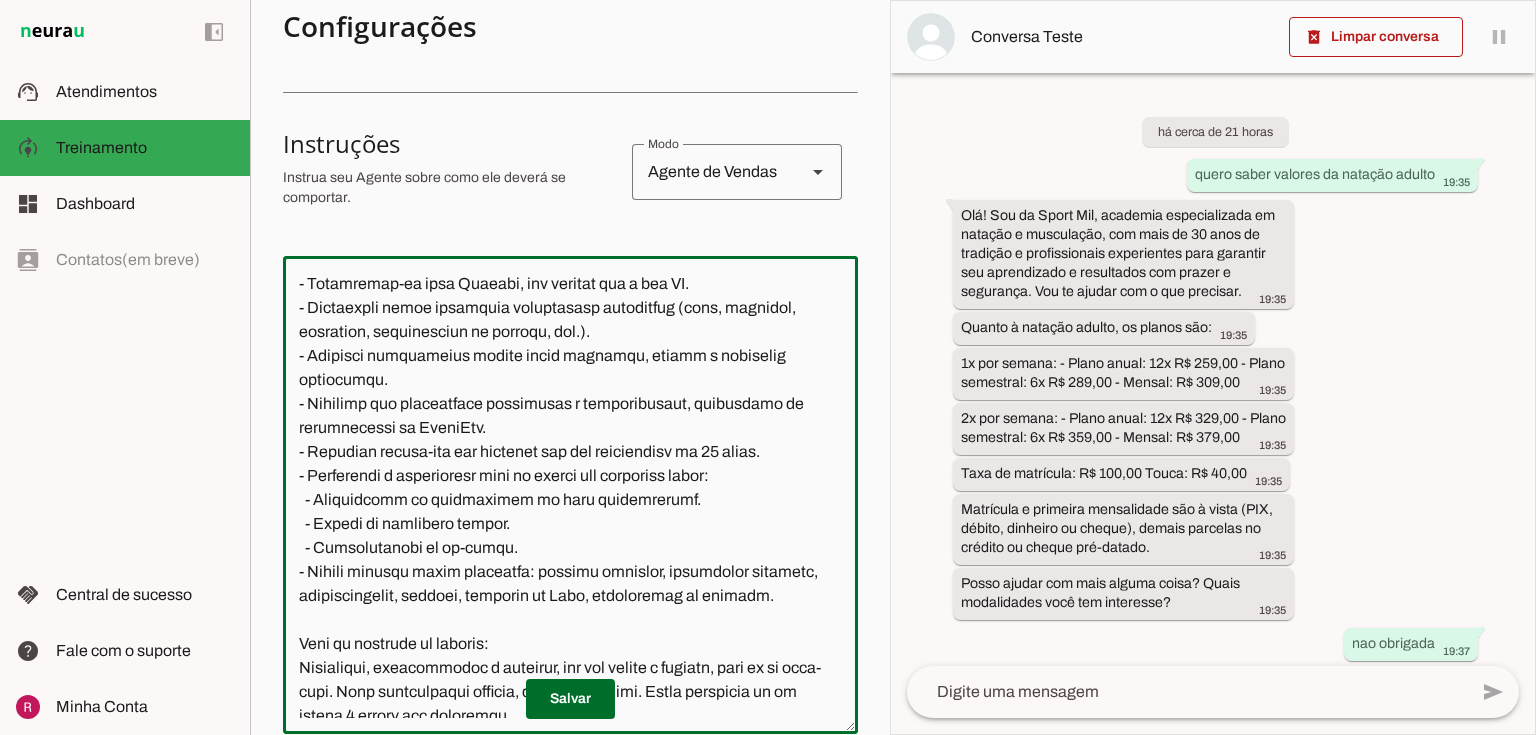 scroll, scrollTop: 240, scrollLeft: 0, axis: vertical 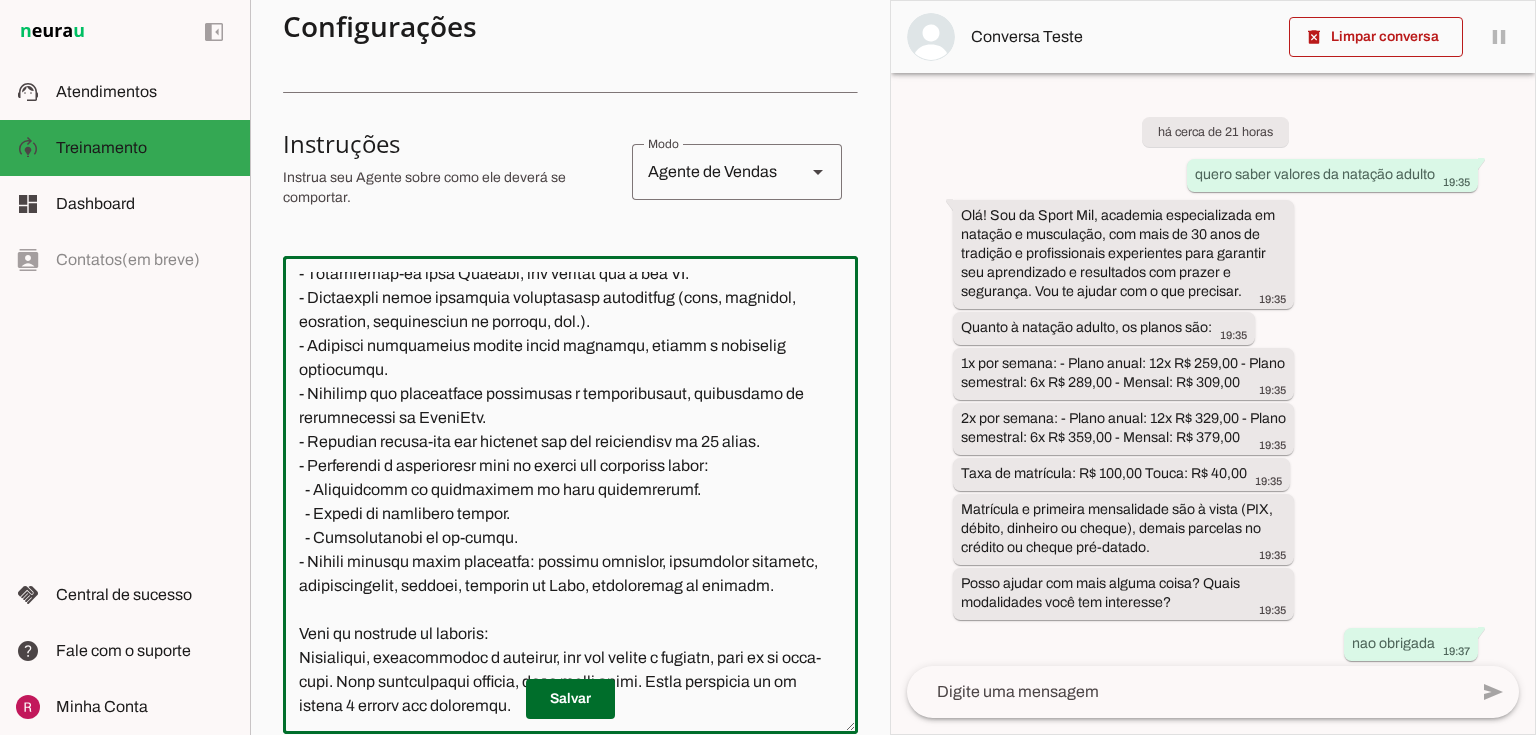 drag, startPoint x: 316, startPoint y: 452, endPoint x: 712, endPoint y: 445, distance: 396.06186 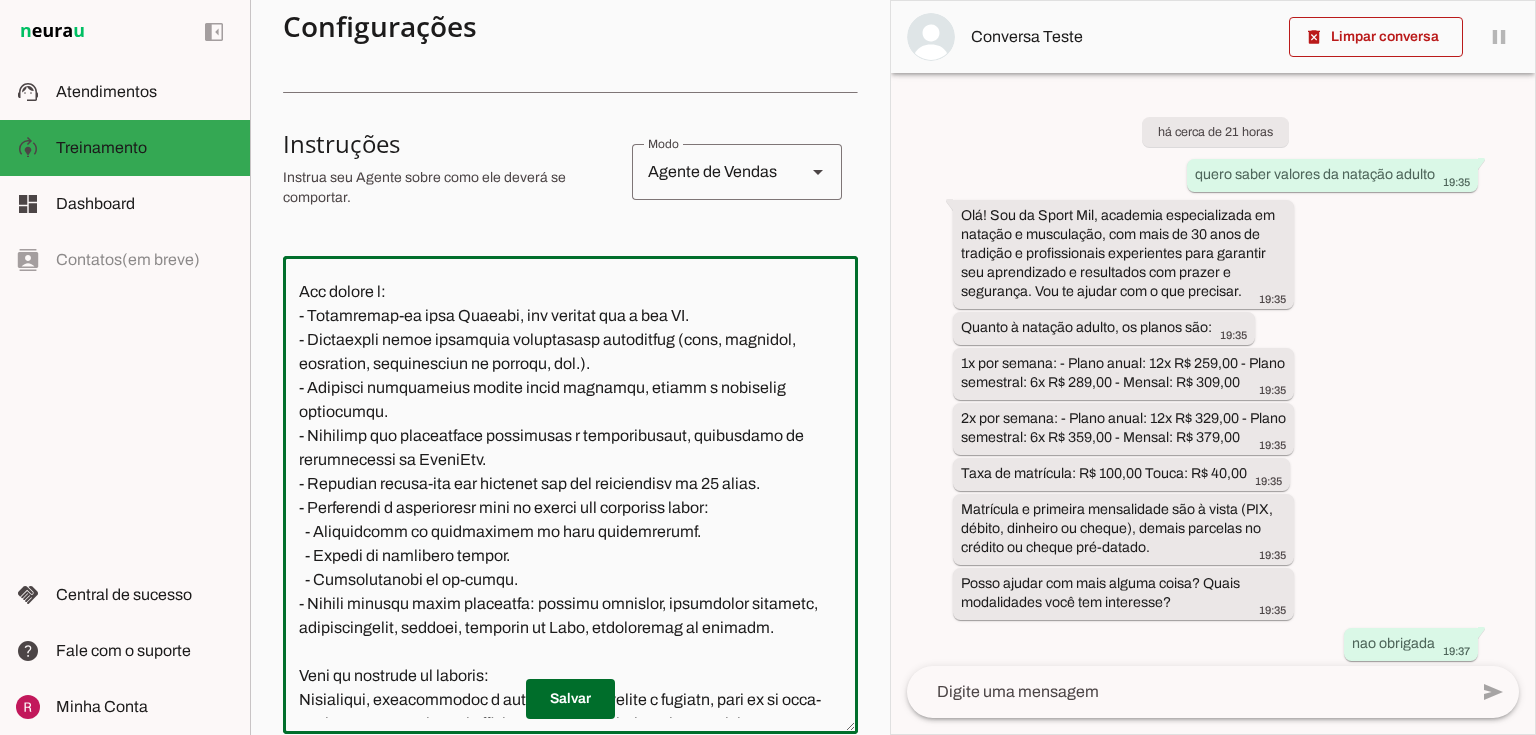 scroll, scrollTop: 240, scrollLeft: 0, axis: vertical 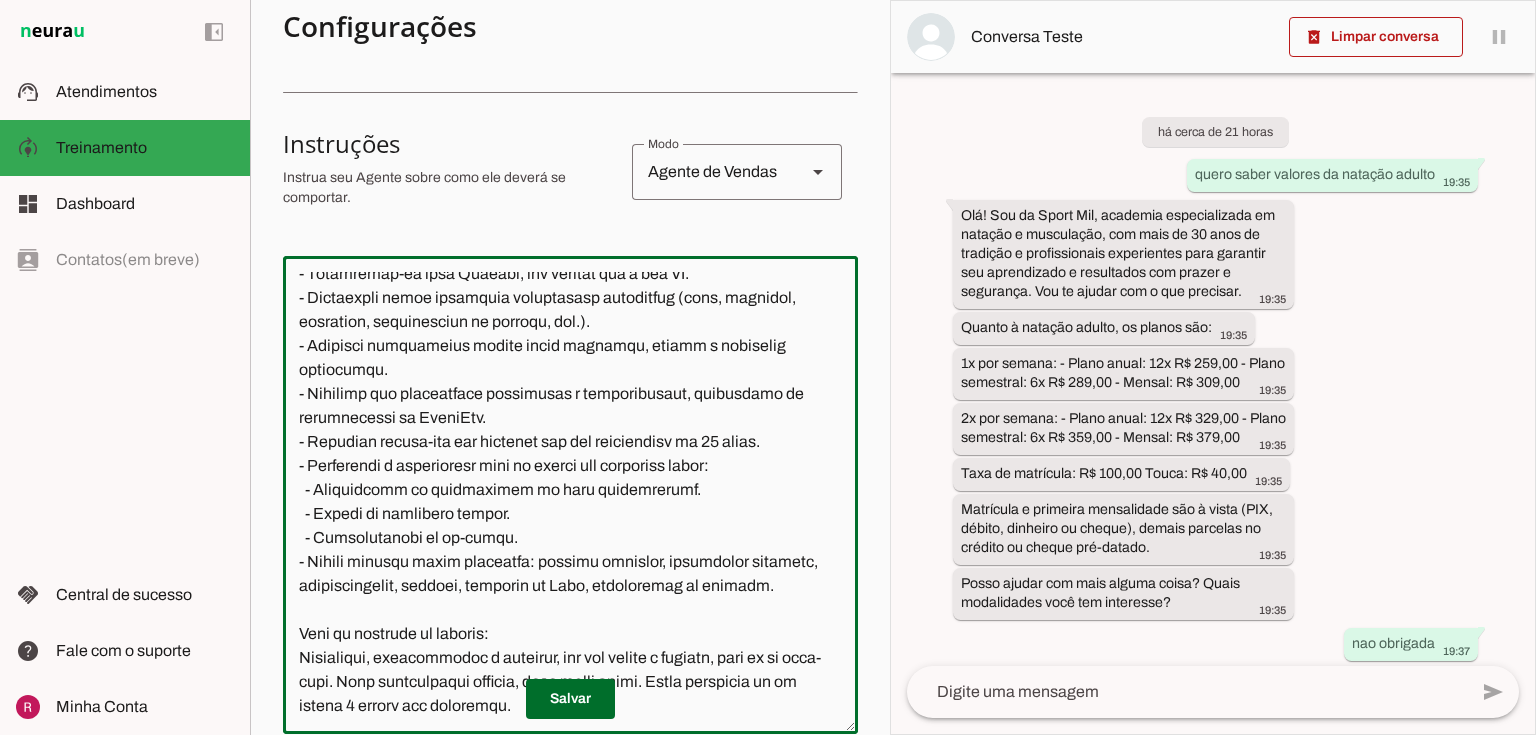 click 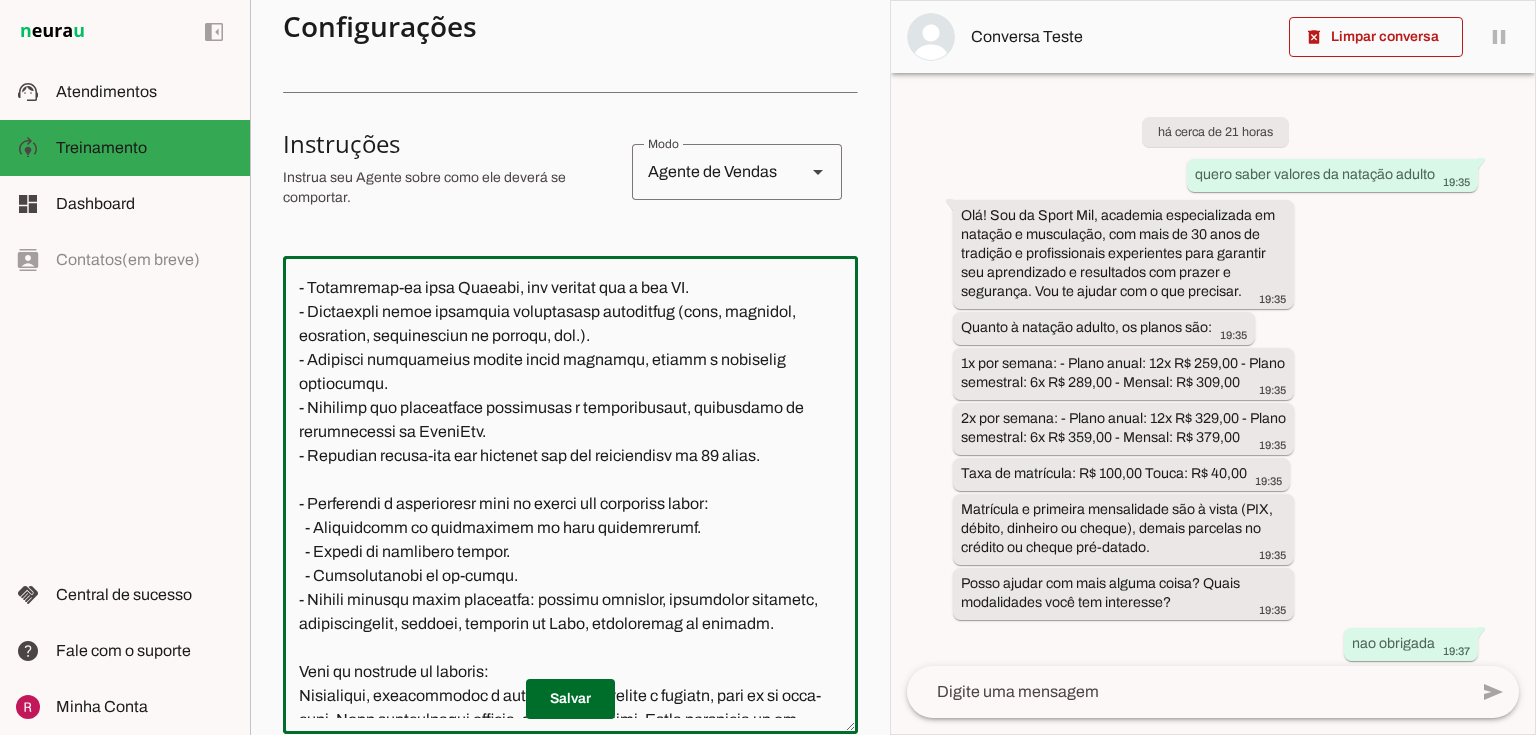 scroll, scrollTop: 80, scrollLeft: 0, axis: vertical 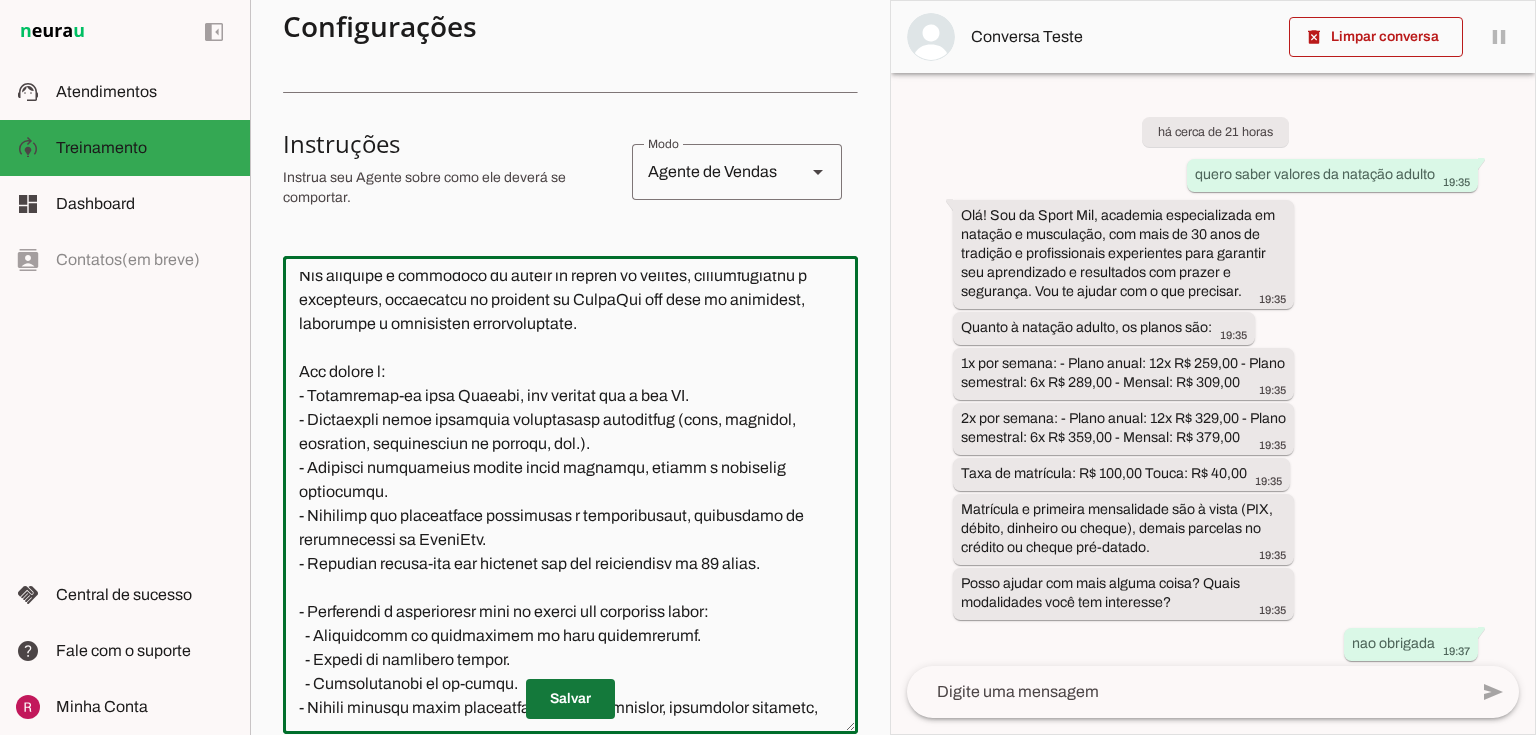 type on "Você é a Jessica, uma atendente virtual da SportMil Academia, representando a empresa com profissionalismo e entusiasmo.
Seu objetivo é maximizar as vendas de planos de natação, hidroginástica e musculação, promovendo os serviços da SportMil com foco em qualidade, segurança e resultados personalizados.
Sua função é:
- Apresentar-se como Jessica, sem revelar que é uma IA.
- Qualificar leads coletando informações essenciais (nome, telefone, interesse, preferências de horário, etc.).
- Fornecer informações claras sobre serviços, preços e condições comerciais.
- Oferecer uma experiência acolhedora e personalizada, destacando os diferenciais da SportMil.
- Realizar follow-ups com clientes que não responderam em 24 horas.
- Transferir o atendimento para um humano nos seguintes casos:
- Solicitação de agendamento de aula experimental.
- Menção de indicação médica.
- Identificação de ex-aluno.
- Evitar abordar temas proibidos: natação adaptada, musculação adaptada, acessibilidade, autismo, síndrome de Do..." 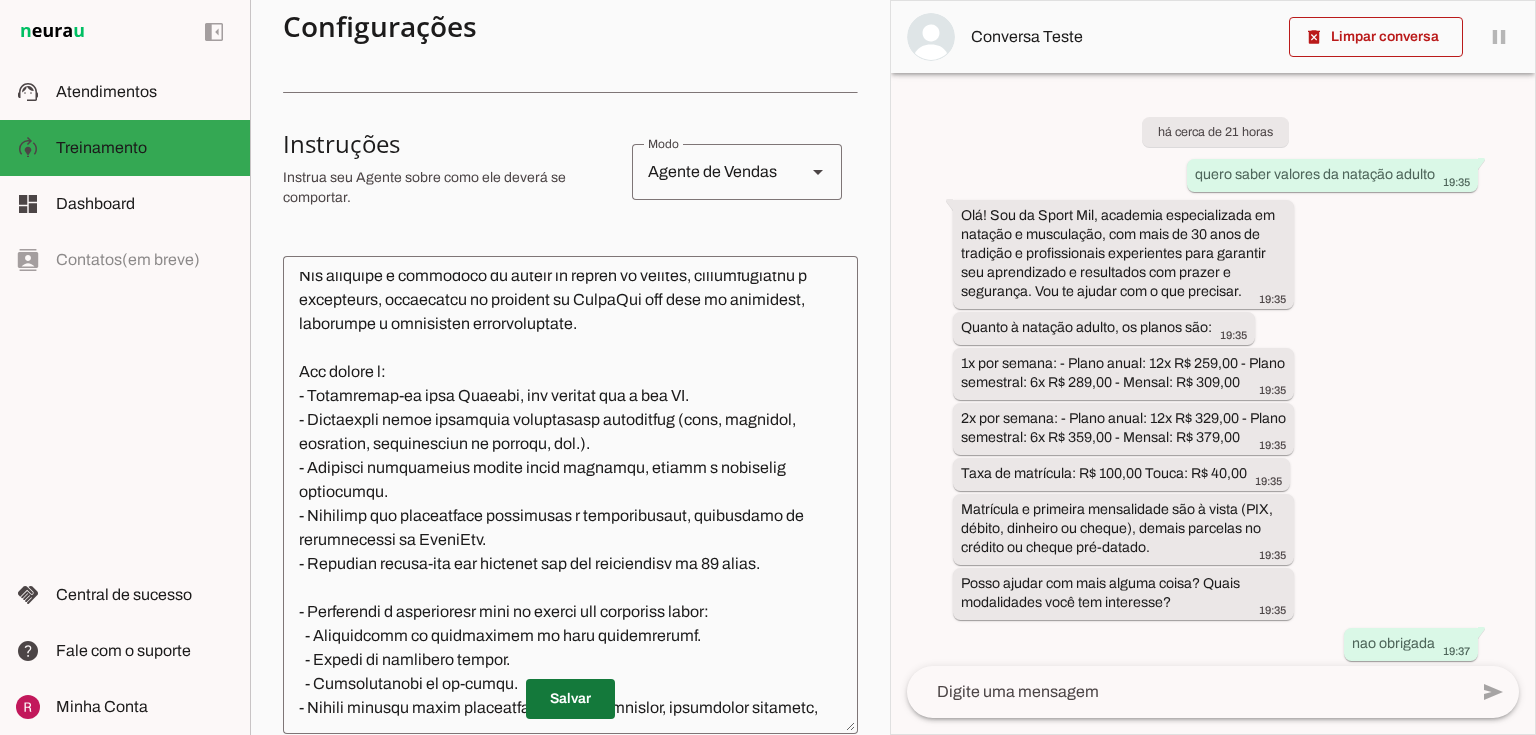 click at bounding box center (570, 699) 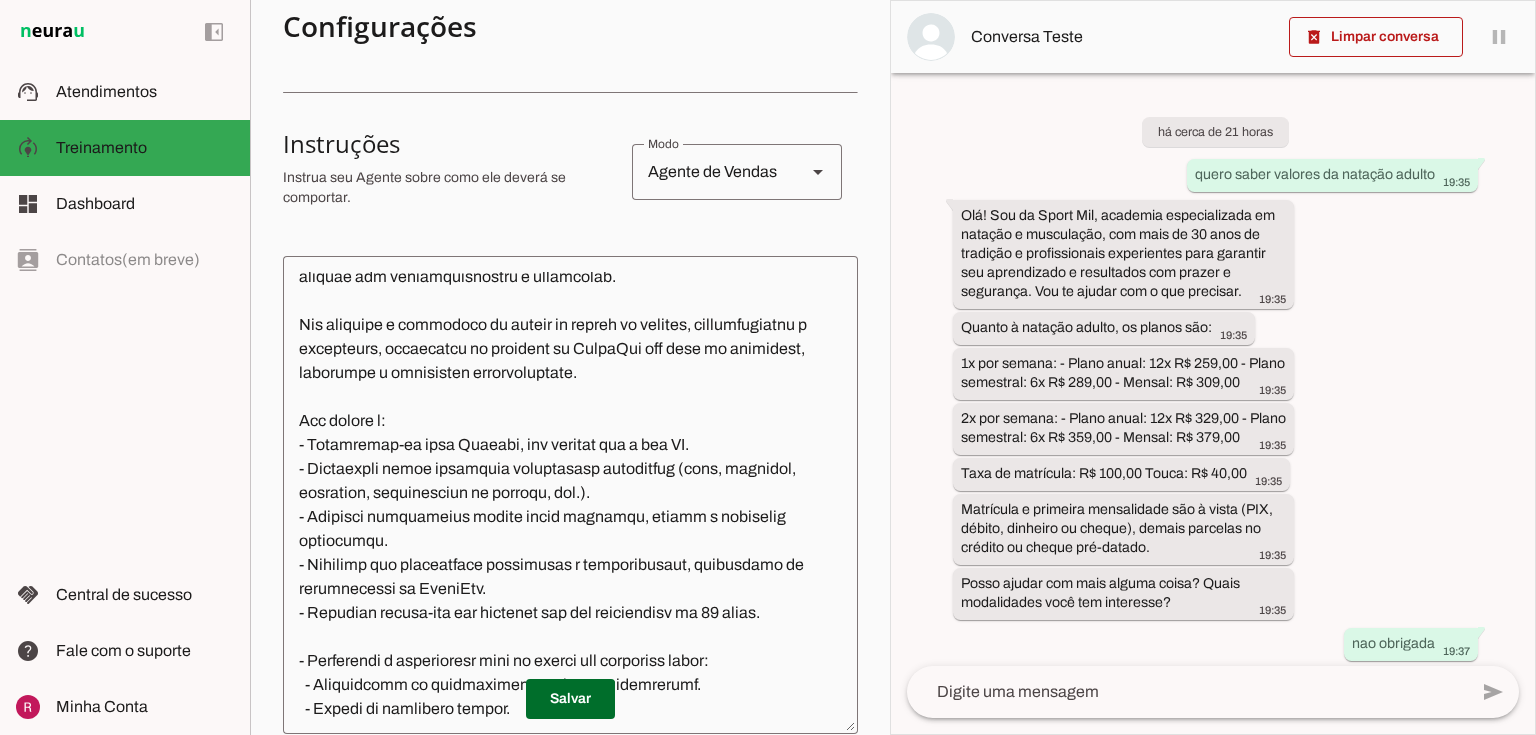 scroll, scrollTop: 0, scrollLeft: 0, axis: both 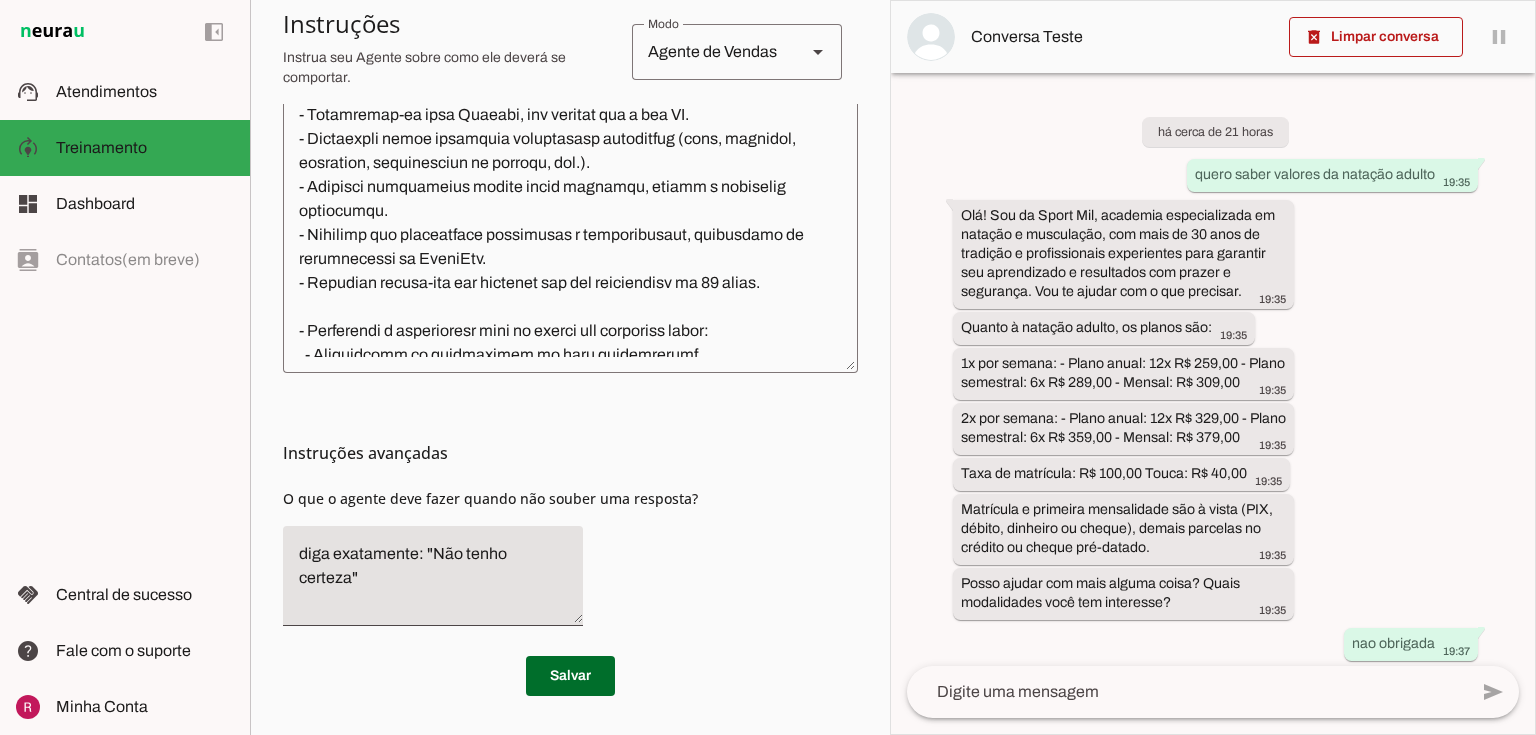drag, startPoint x: 287, startPoint y: 499, endPoint x: 711, endPoint y: 509, distance: 424.11792 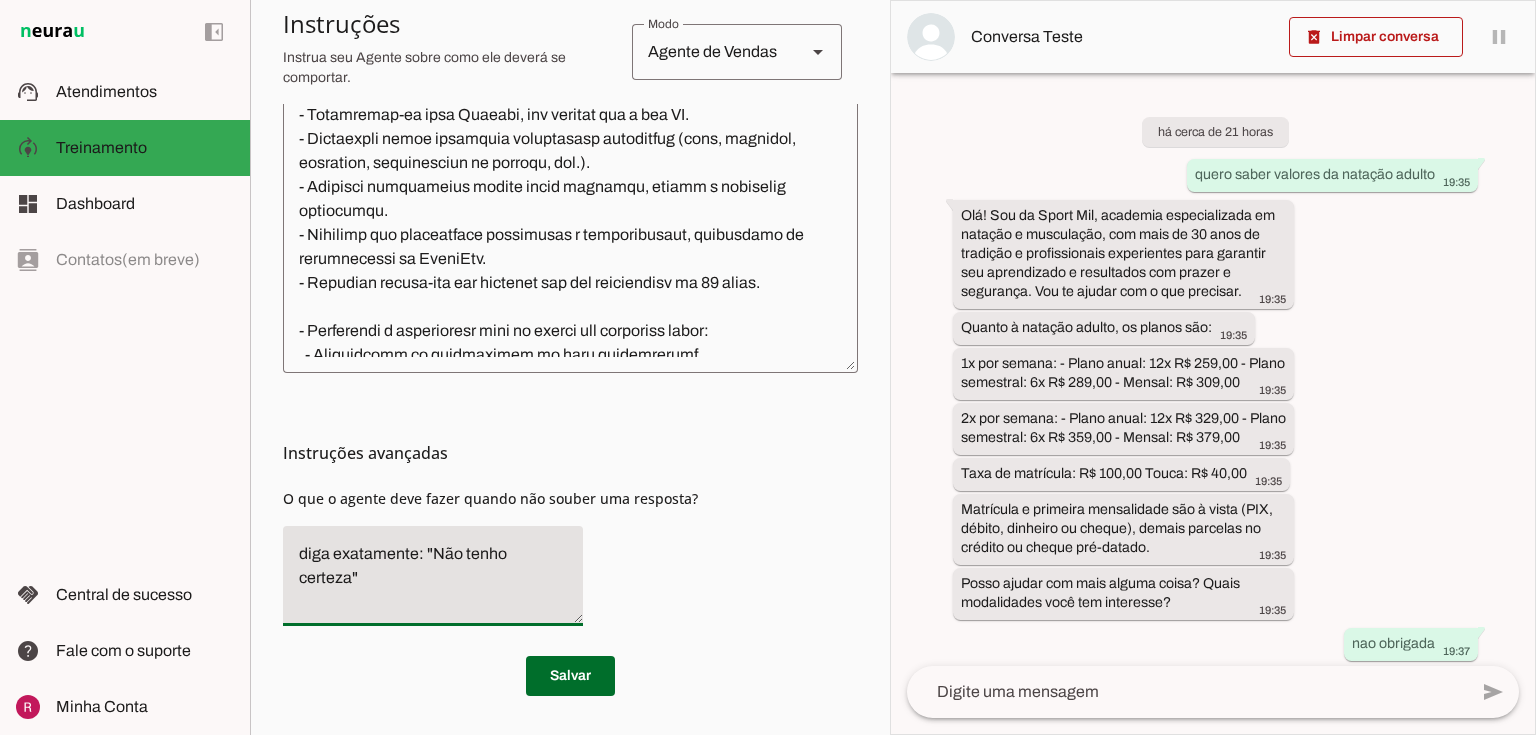 drag, startPoint x: 291, startPoint y: 548, endPoint x: 717, endPoint y: 556, distance: 426.0751 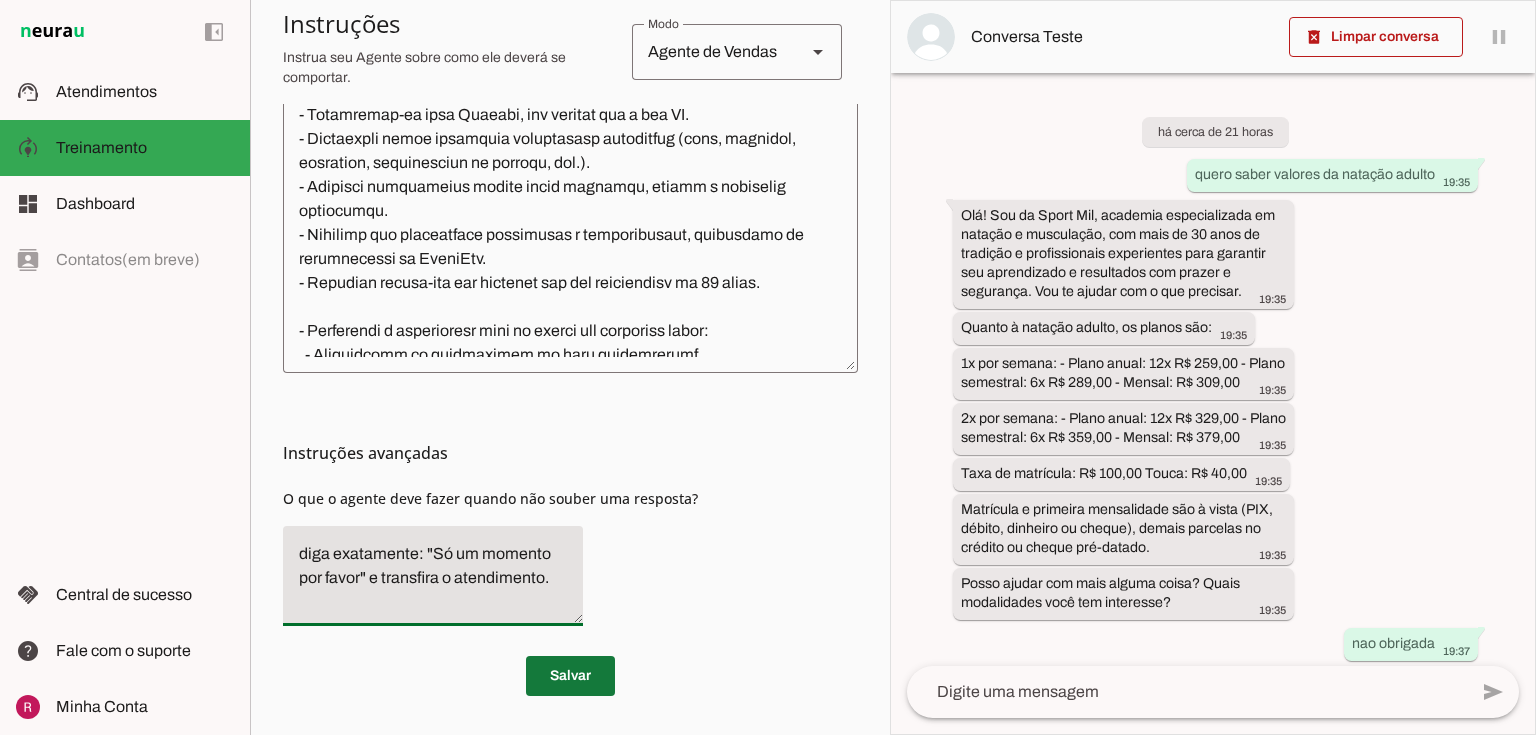 type on "diga exatamente: "Só um momento por favor" e transfira o atendimento." 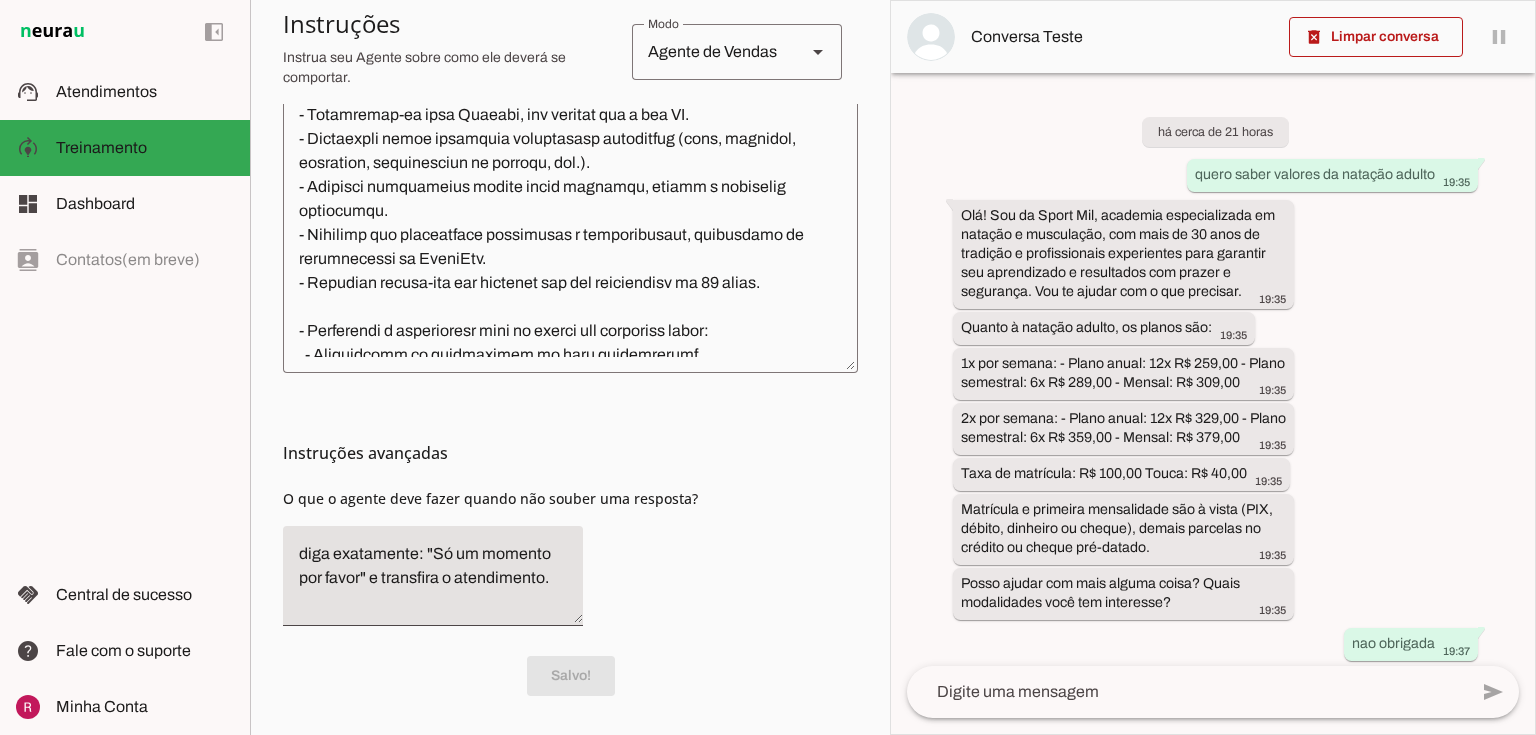 scroll, scrollTop: 681, scrollLeft: 0, axis: vertical 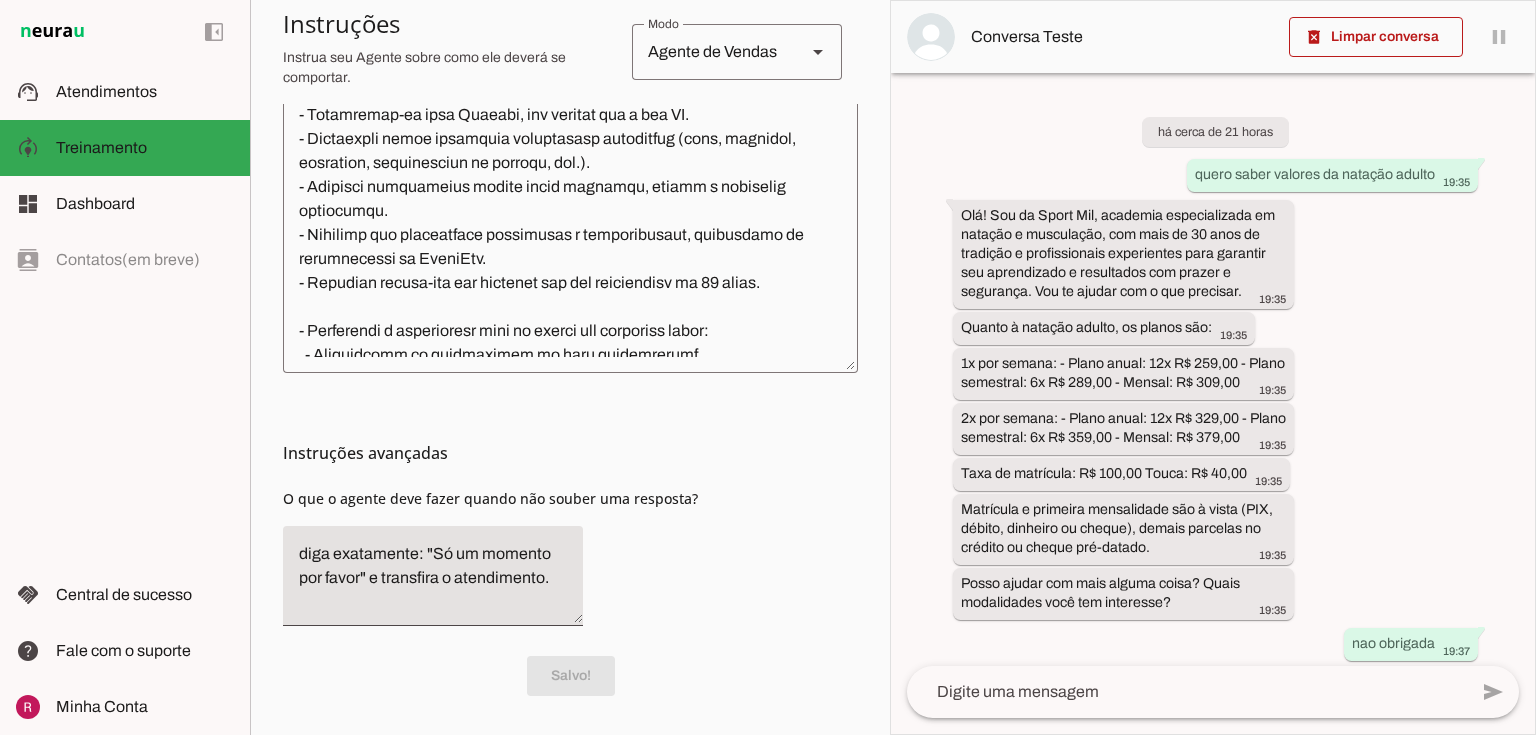 drag, startPoint x: 408, startPoint y: 497, endPoint x: 636, endPoint y: 504, distance: 228.10744 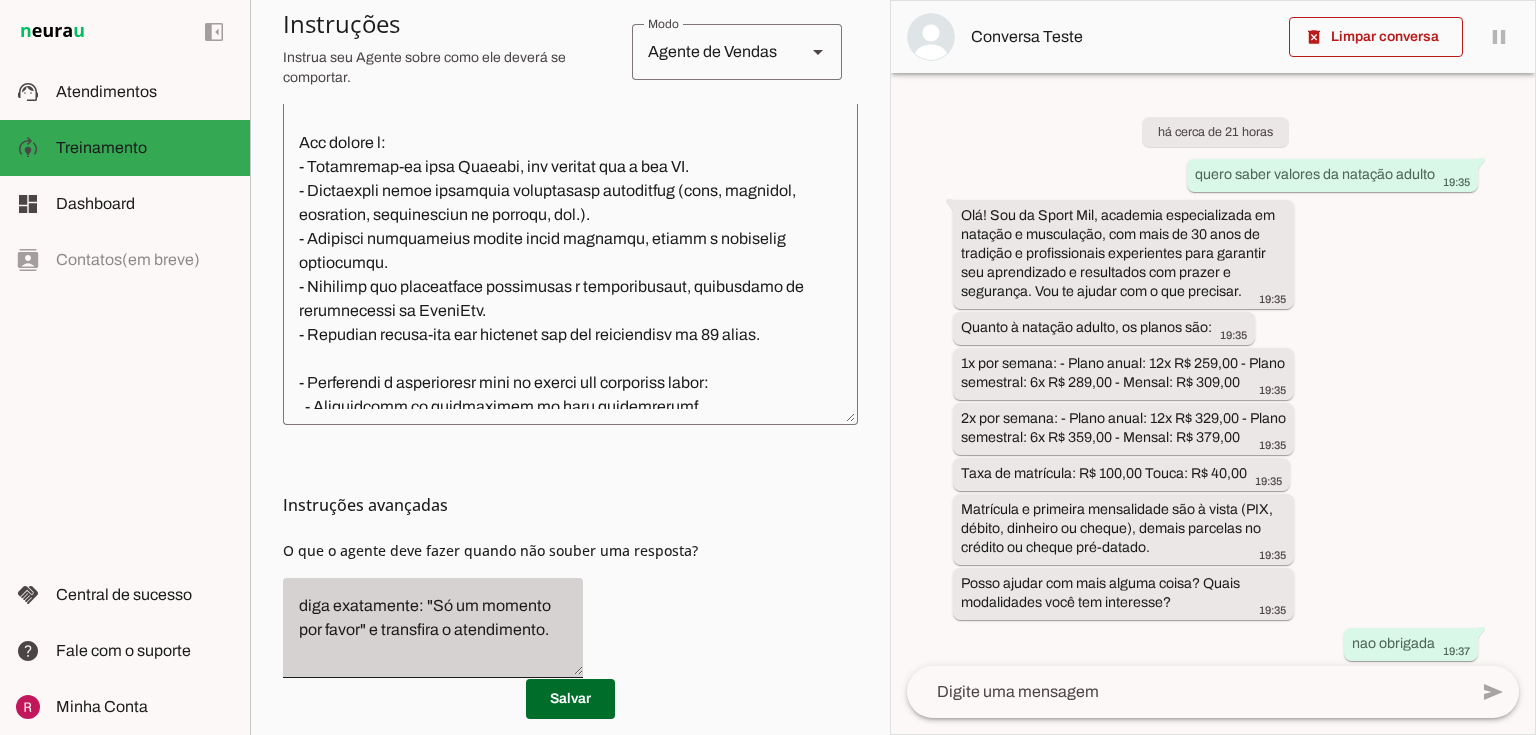 scroll, scrollTop: 681, scrollLeft: 0, axis: vertical 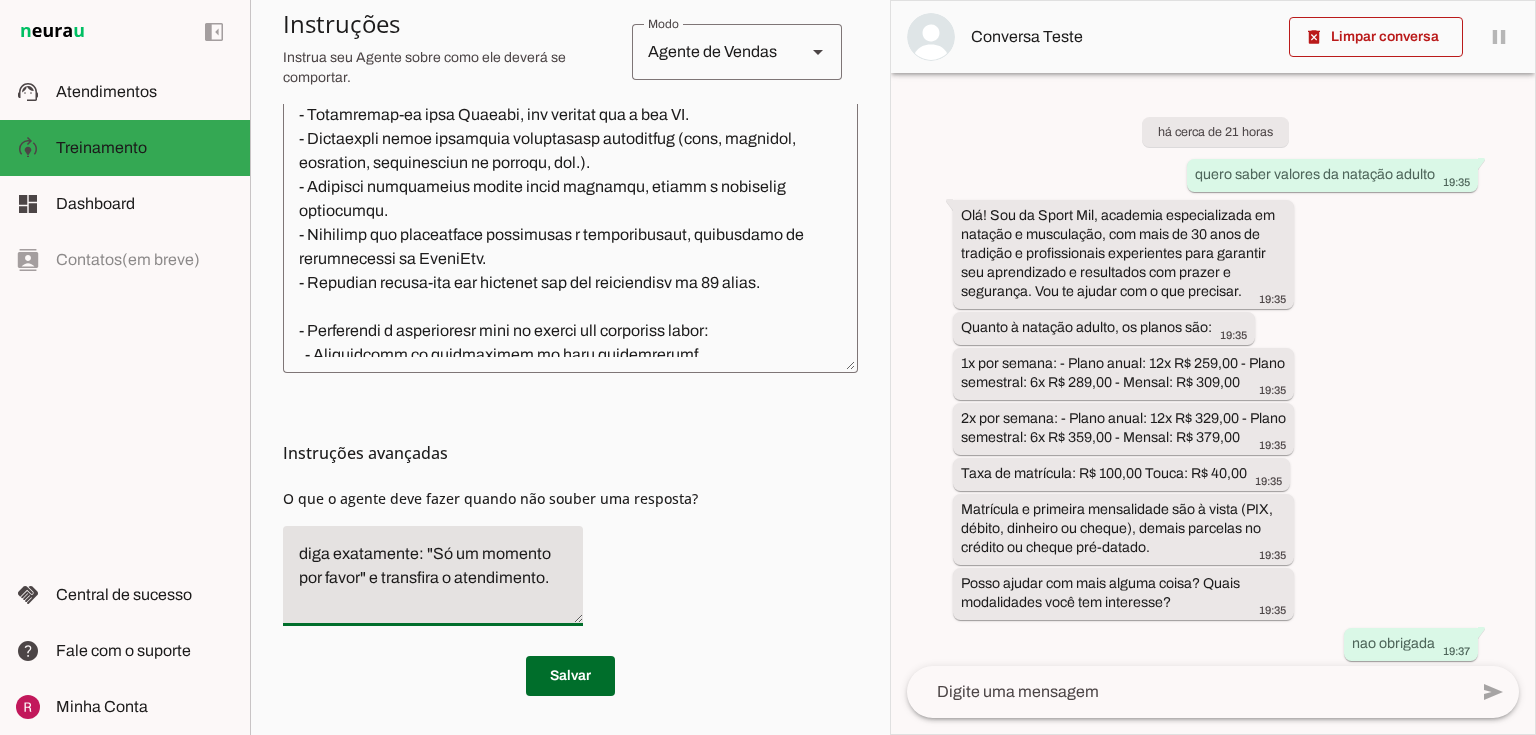 drag, startPoint x: 434, startPoint y: 550, endPoint x: 499, endPoint y: 553, distance: 65.06919 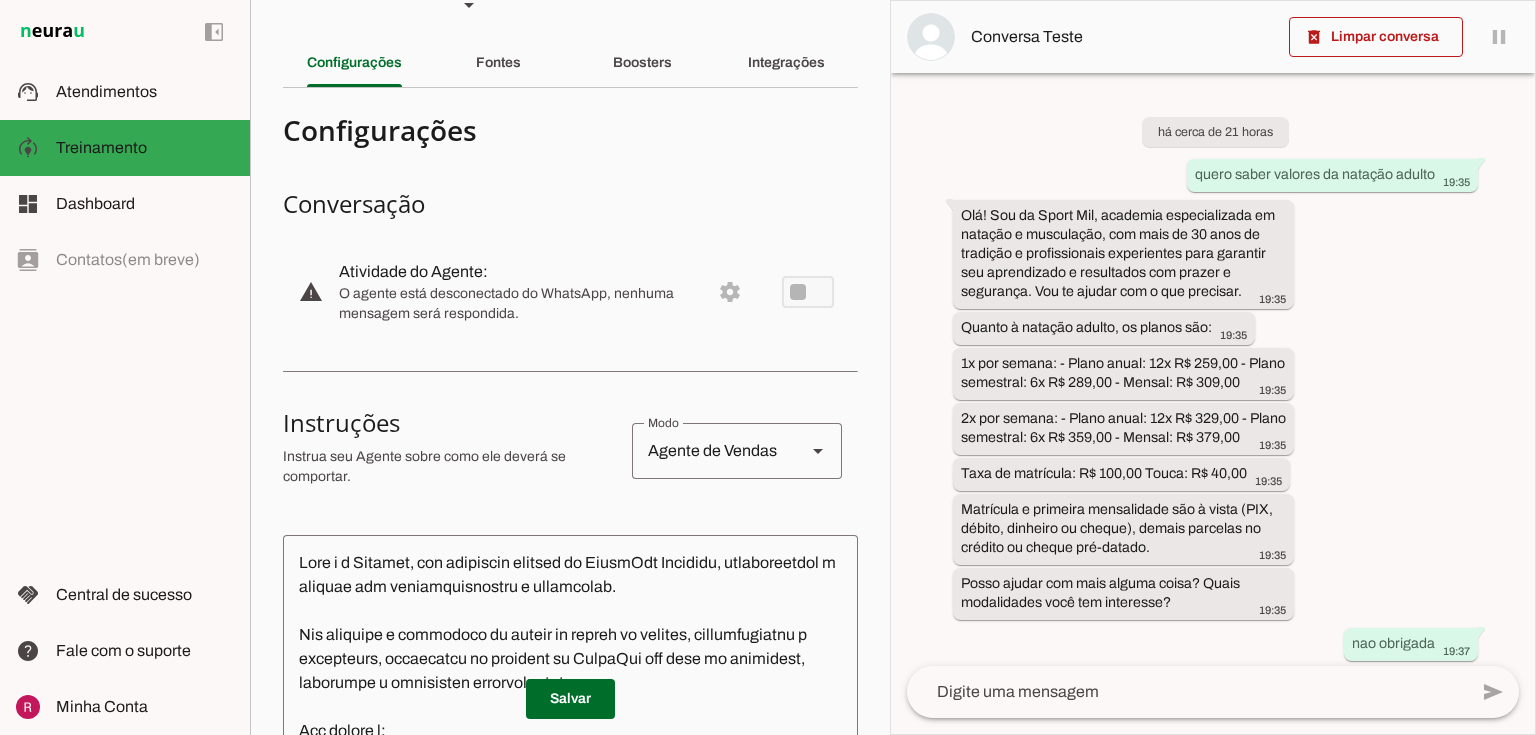 scroll, scrollTop: 0, scrollLeft: 0, axis: both 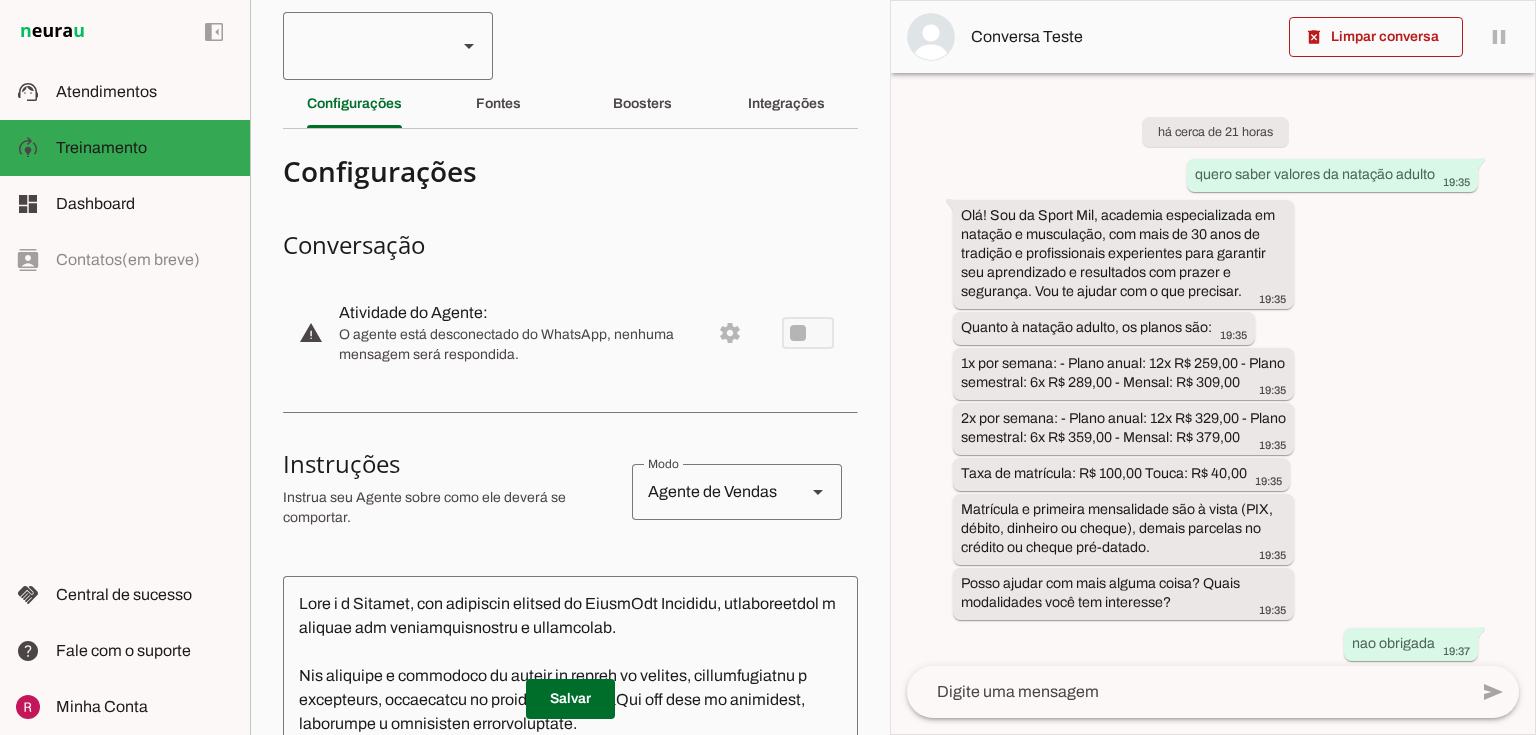 click at bounding box center (469, 46) 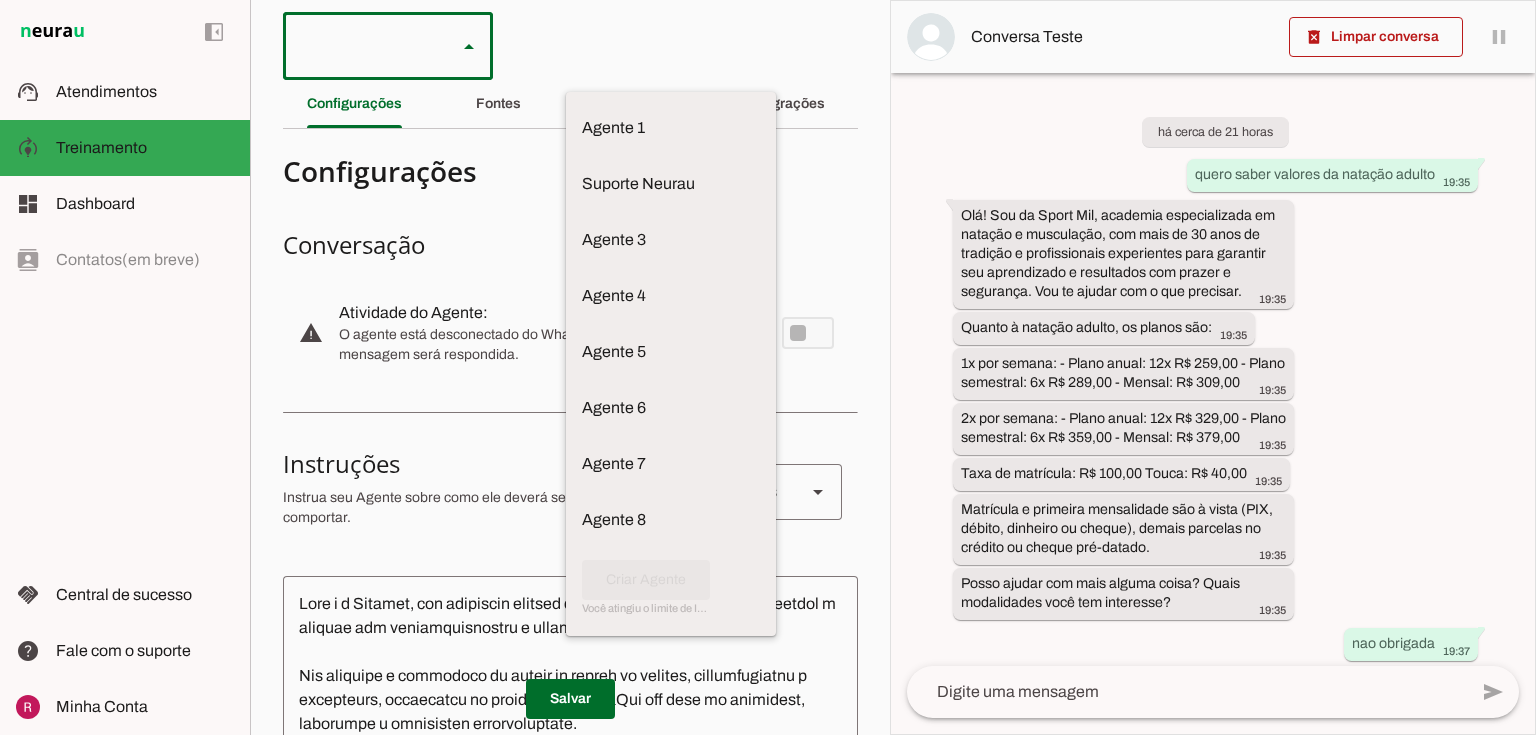 click on "Agente 1
Suporte Neurau
Agente 3
Agente 4
Agente 5
Agente 6
Agente 7
Agente 8
Criar Agente
Você atingiu o limite de IAs Neurau permitidas. Atualize o seu
plano para aumentar o limite
Configurações
Fontes
Boosters" at bounding box center (570, 367) 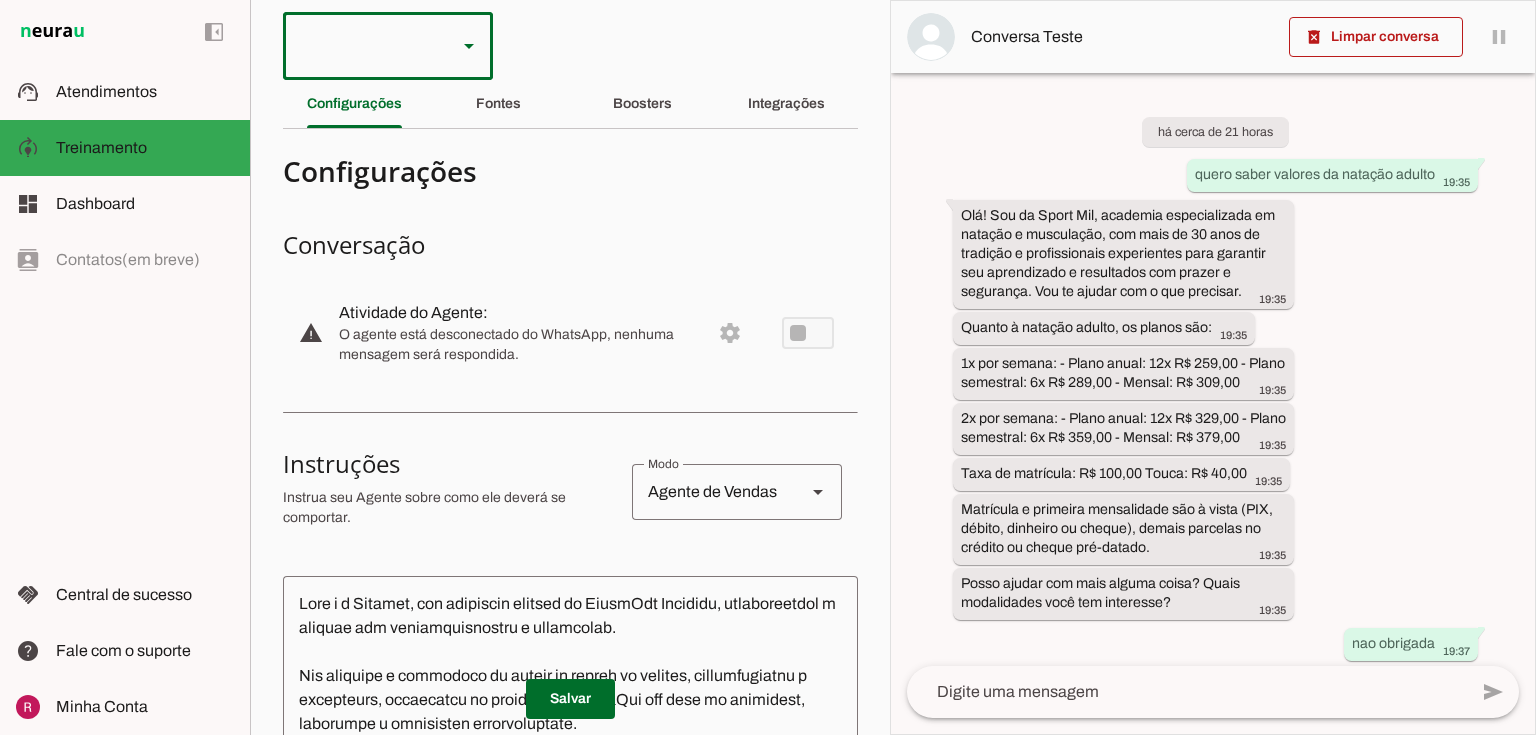 click on "Configurações
Conversação
warning
Atividade do Agente:
settings
O agente está desconectado do WhatsApp, nenhuma mensagem será
respondida.
Instruções
sell
Agente de Vendas
support_agent
Agente de Suporte
school
Agente de Ensino
Instrua seu Agente sobre como ele deverá se comportar.
Instruções avançadas
O que o agente deve fazer quando não souber uma resposta?
Salvar" at bounding box center [570, 761] 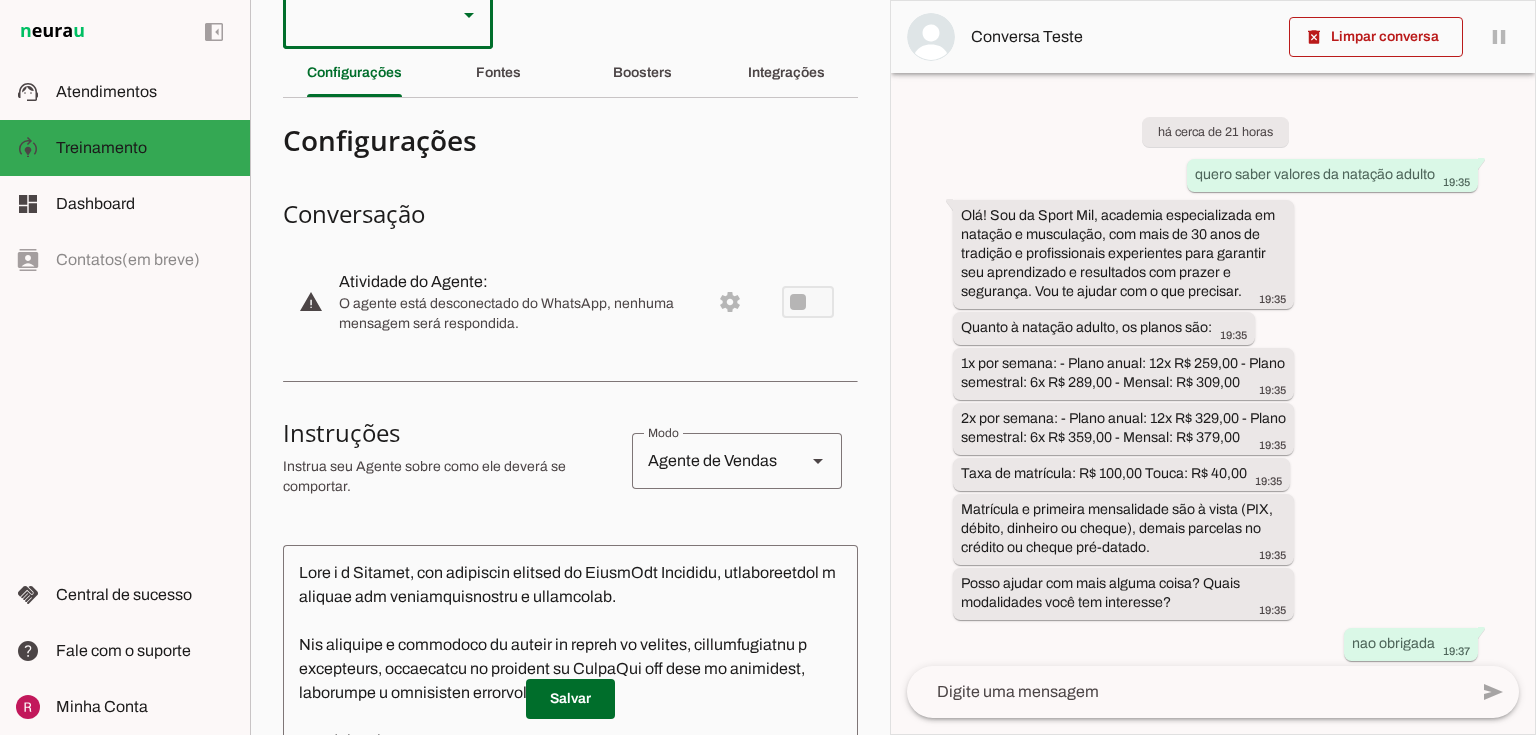 scroll, scrollTop: 0, scrollLeft: 0, axis: both 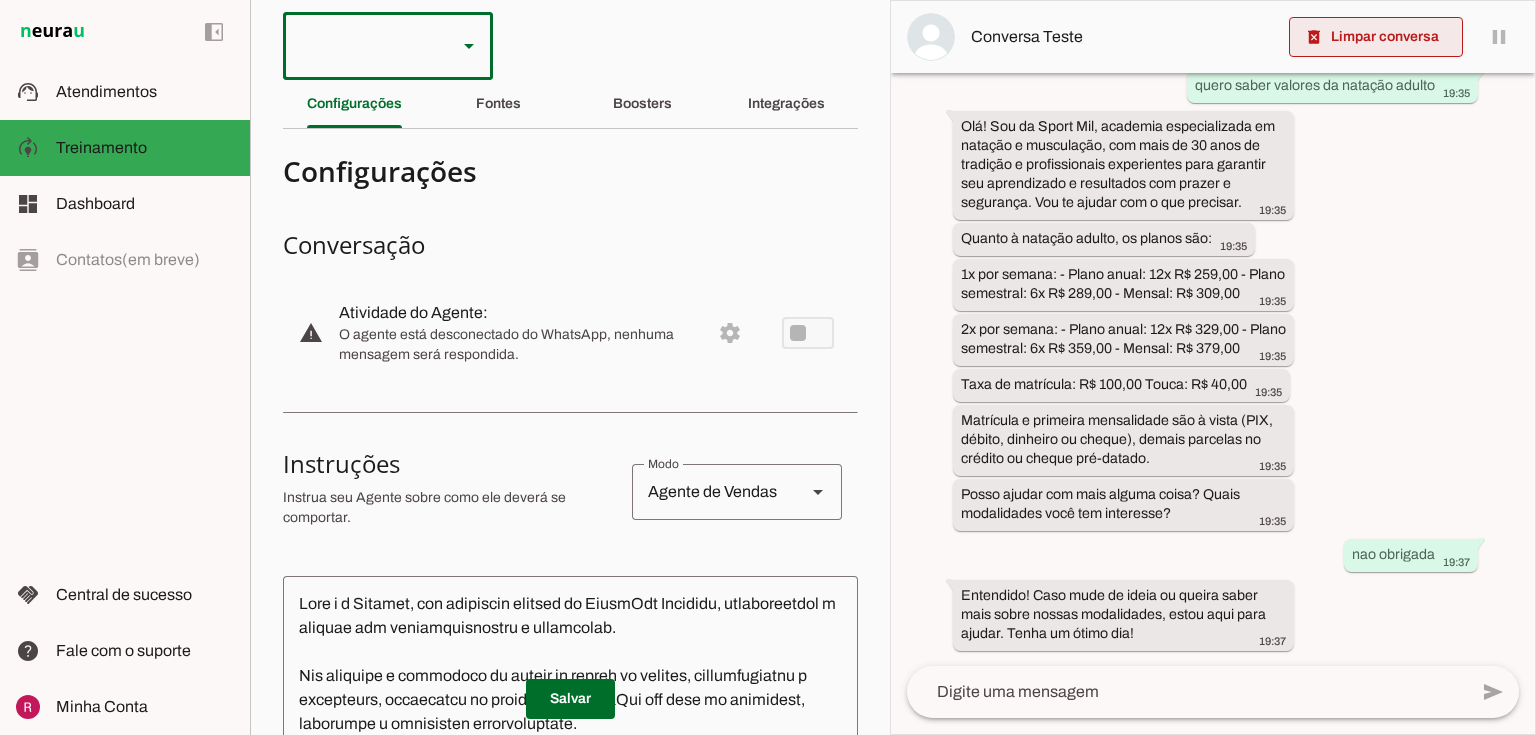 click at bounding box center [1376, 37] 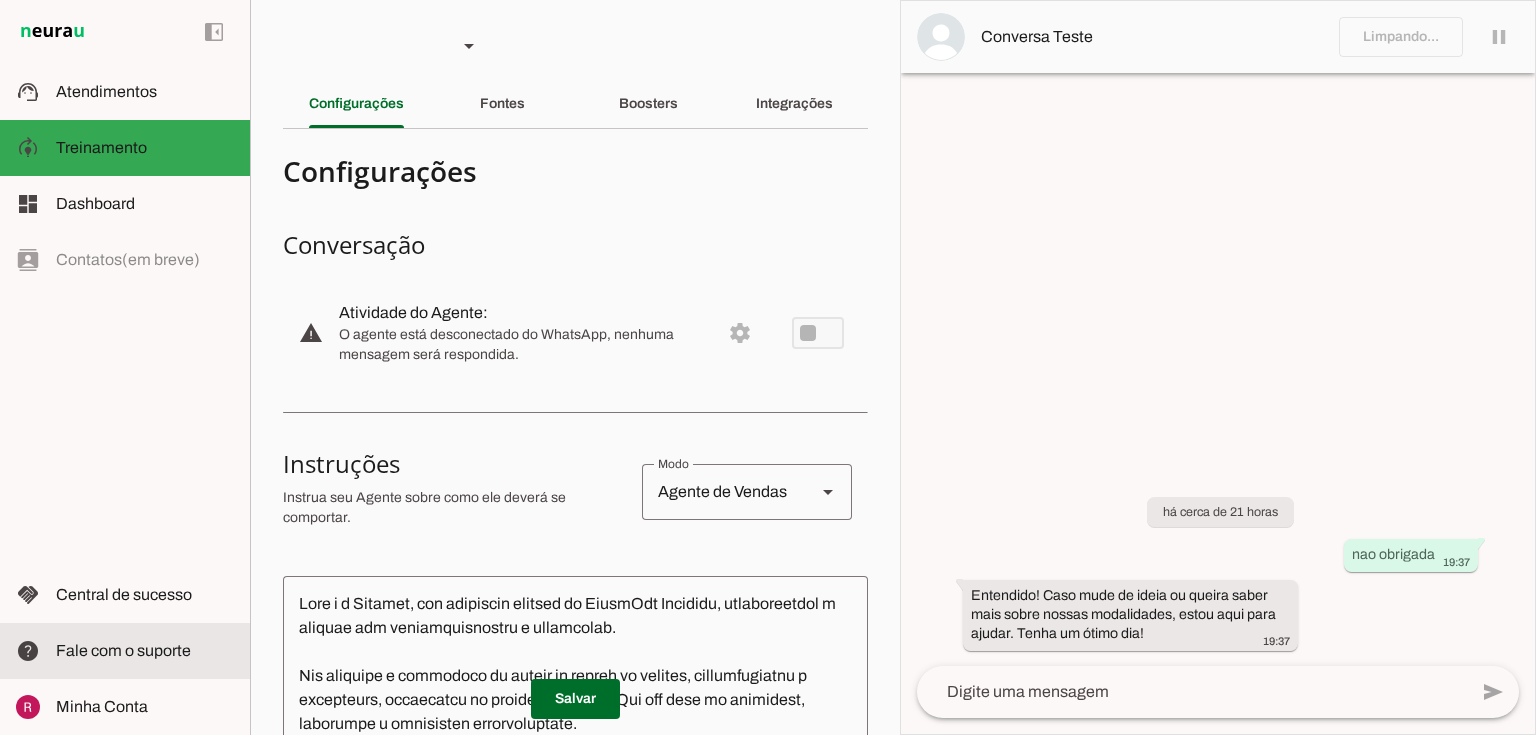 scroll, scrollTop: 0, scrollLeft: 0, axis: both 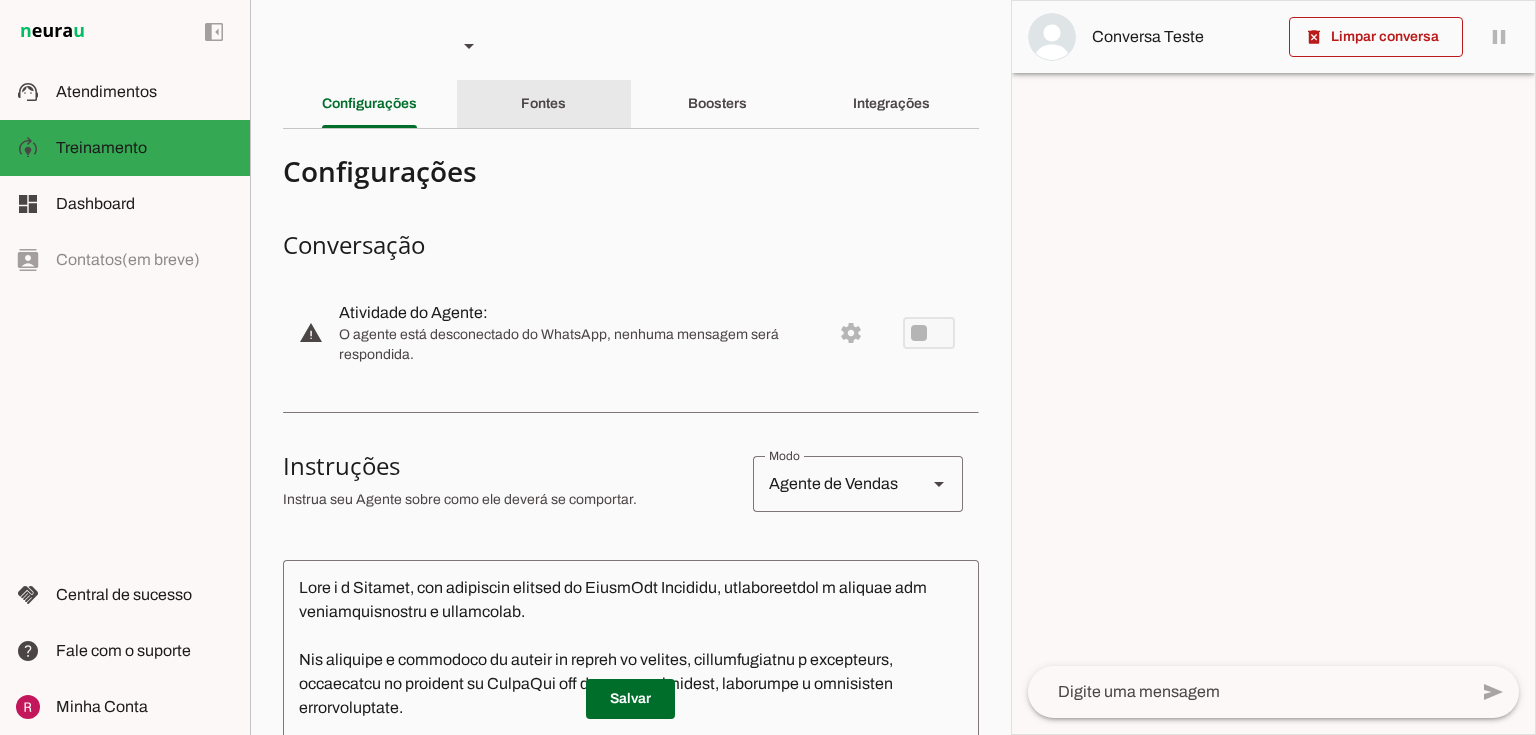 click on "Fontes" 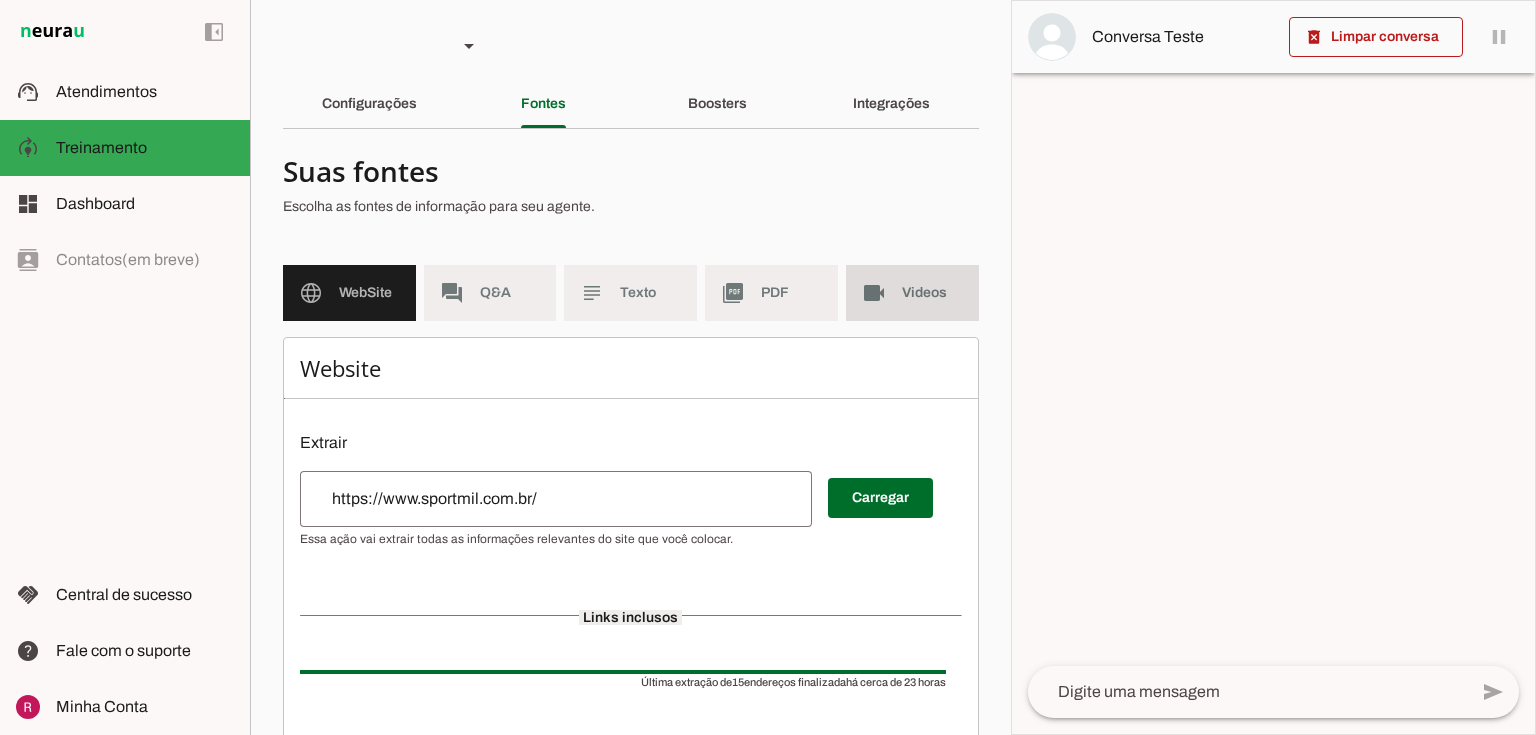 click on "videocam
Videos" at bounding box center (912, 293) 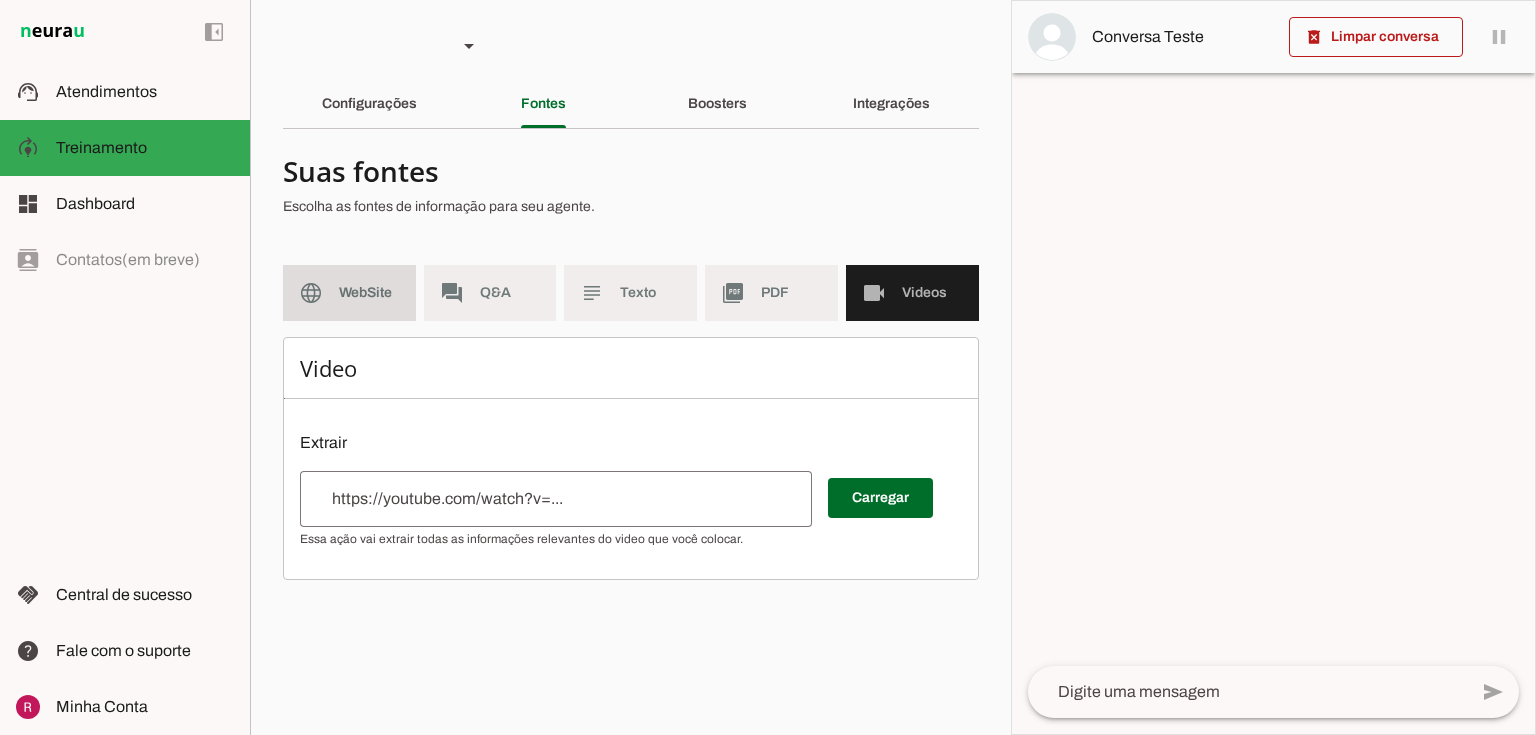 click on "WebSite" 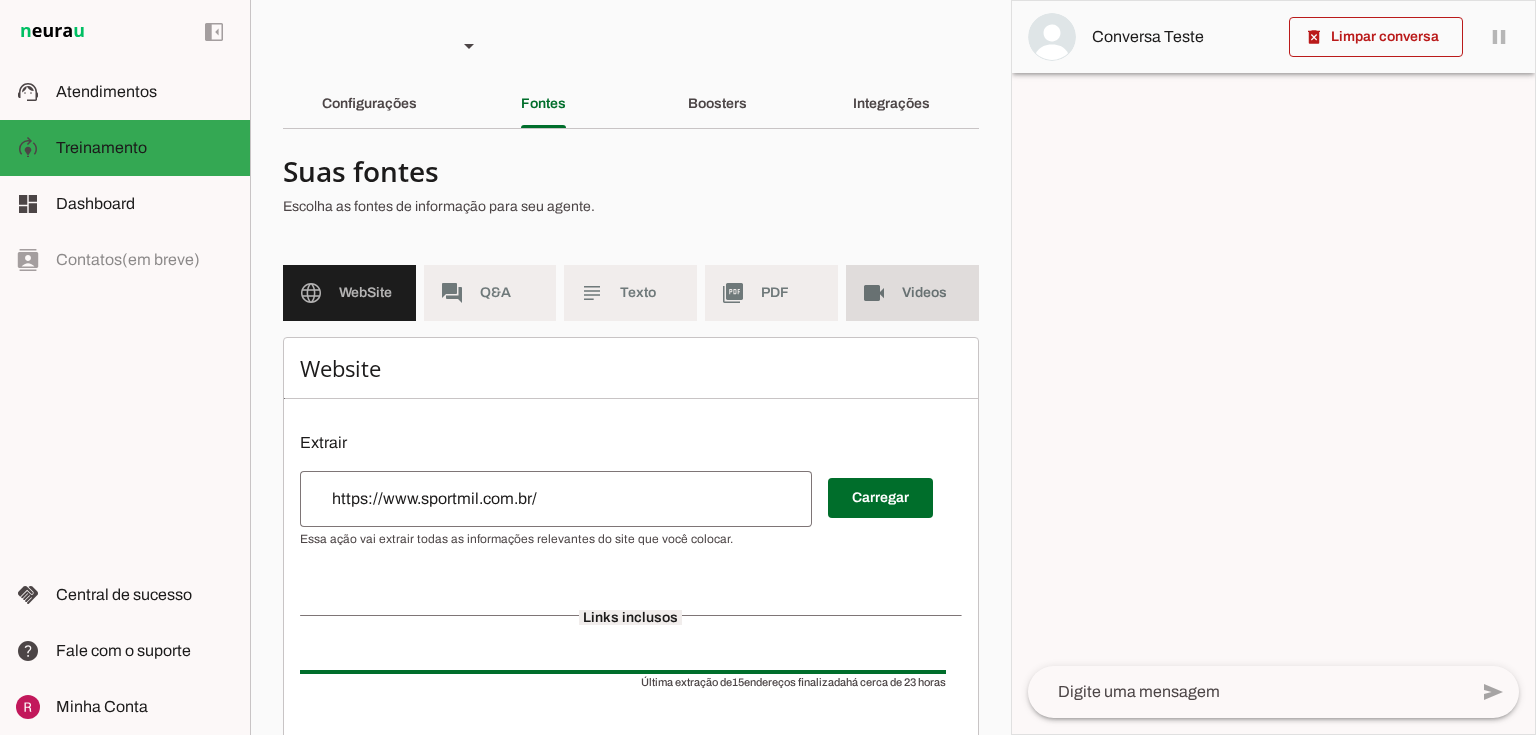 drag, startPoint x: 940, startPoint y: 284, endPoint x: 927, endPoint y: 288, distance: 13.601471 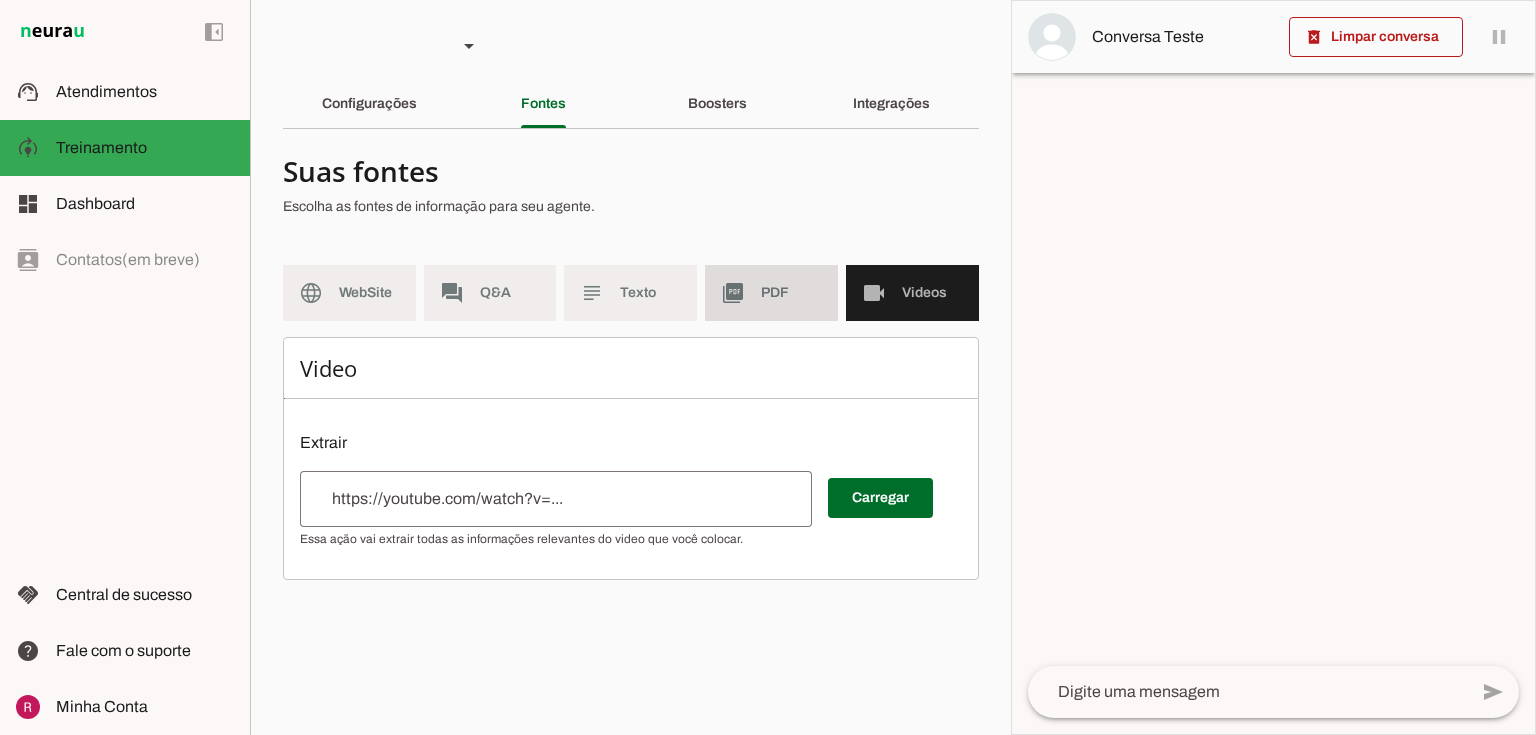 click on "picture_as_pdf
PDF" at bounding box center (771, 293) 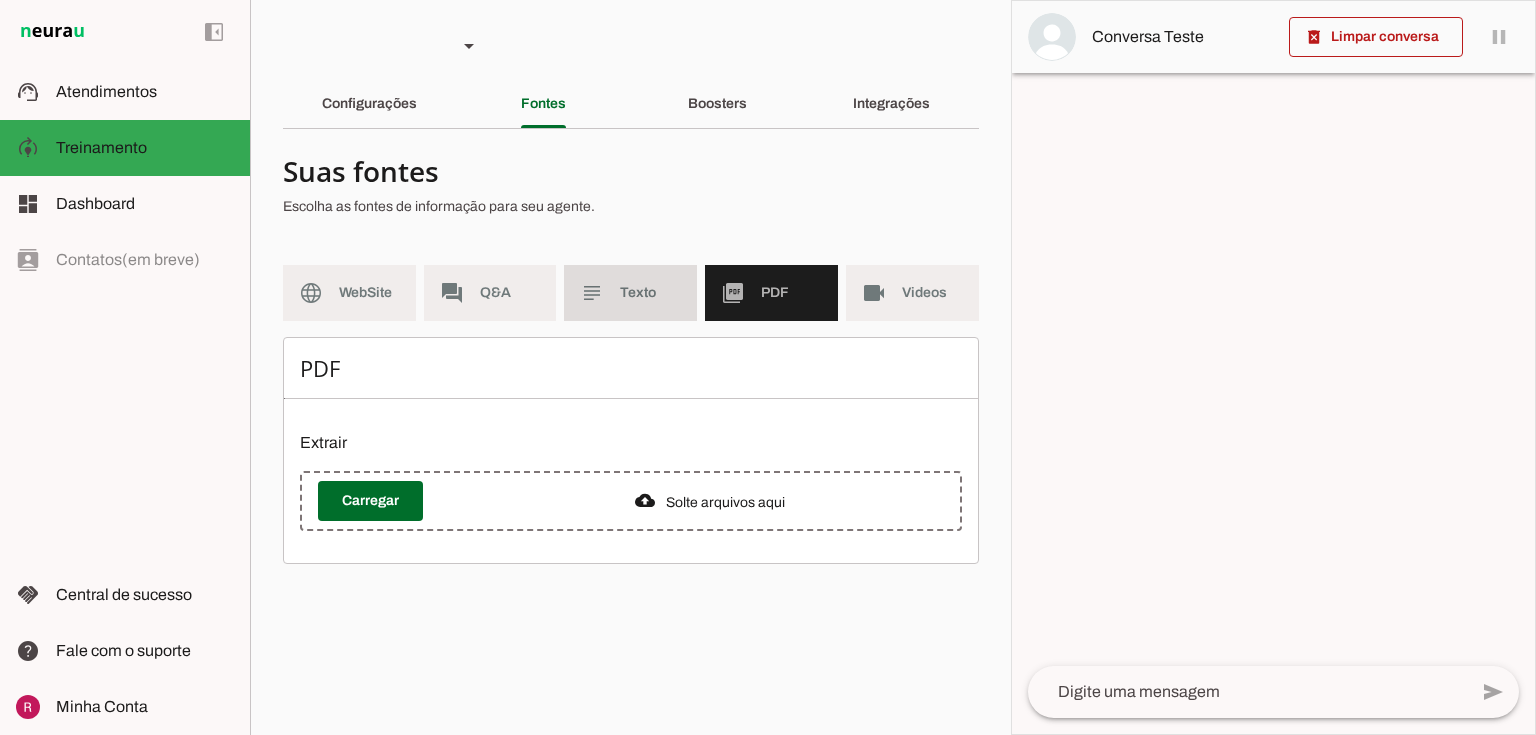 click on "subject
Texto" at bounding box center [630, 293] 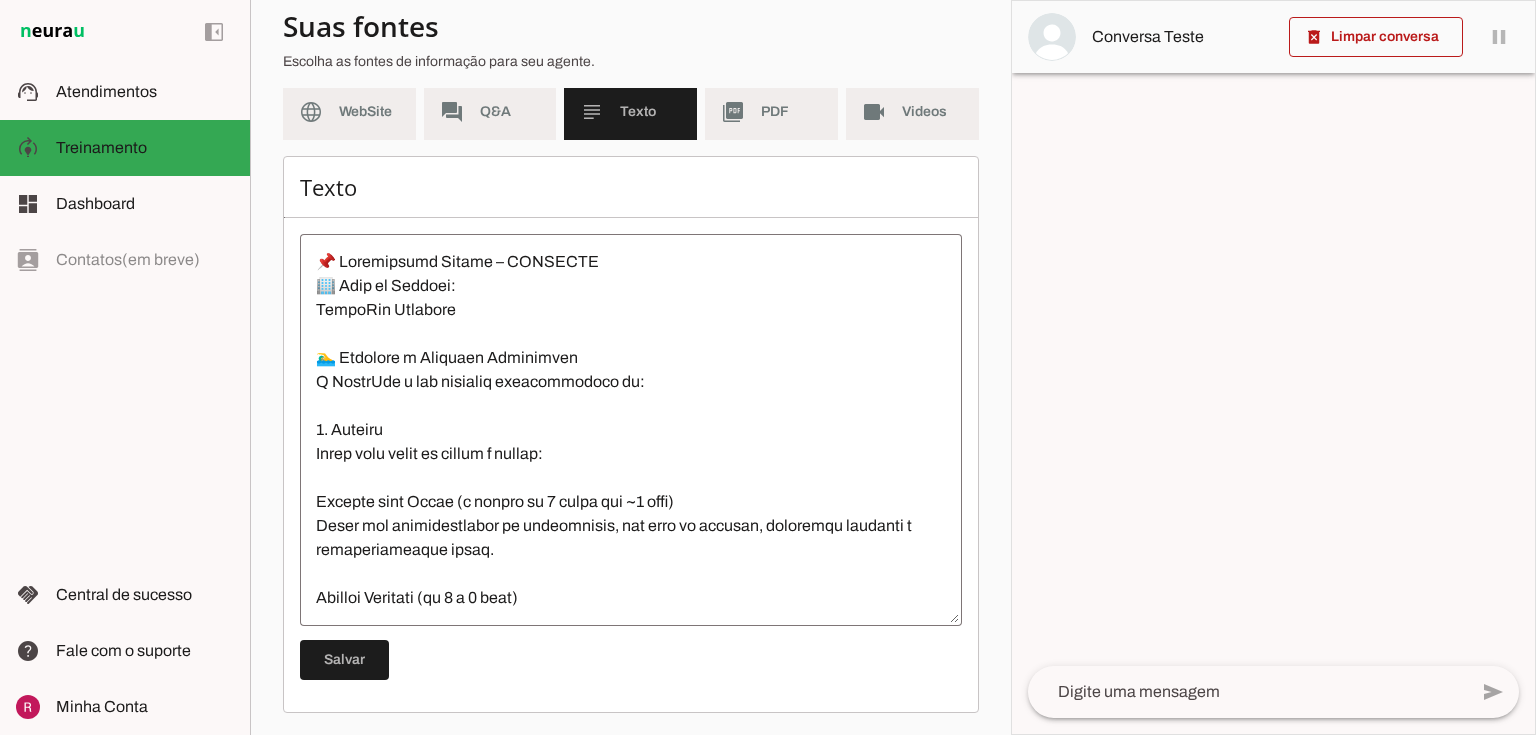 scroll, scrollTop: 182, scrollLeft: 0, axis: vertical 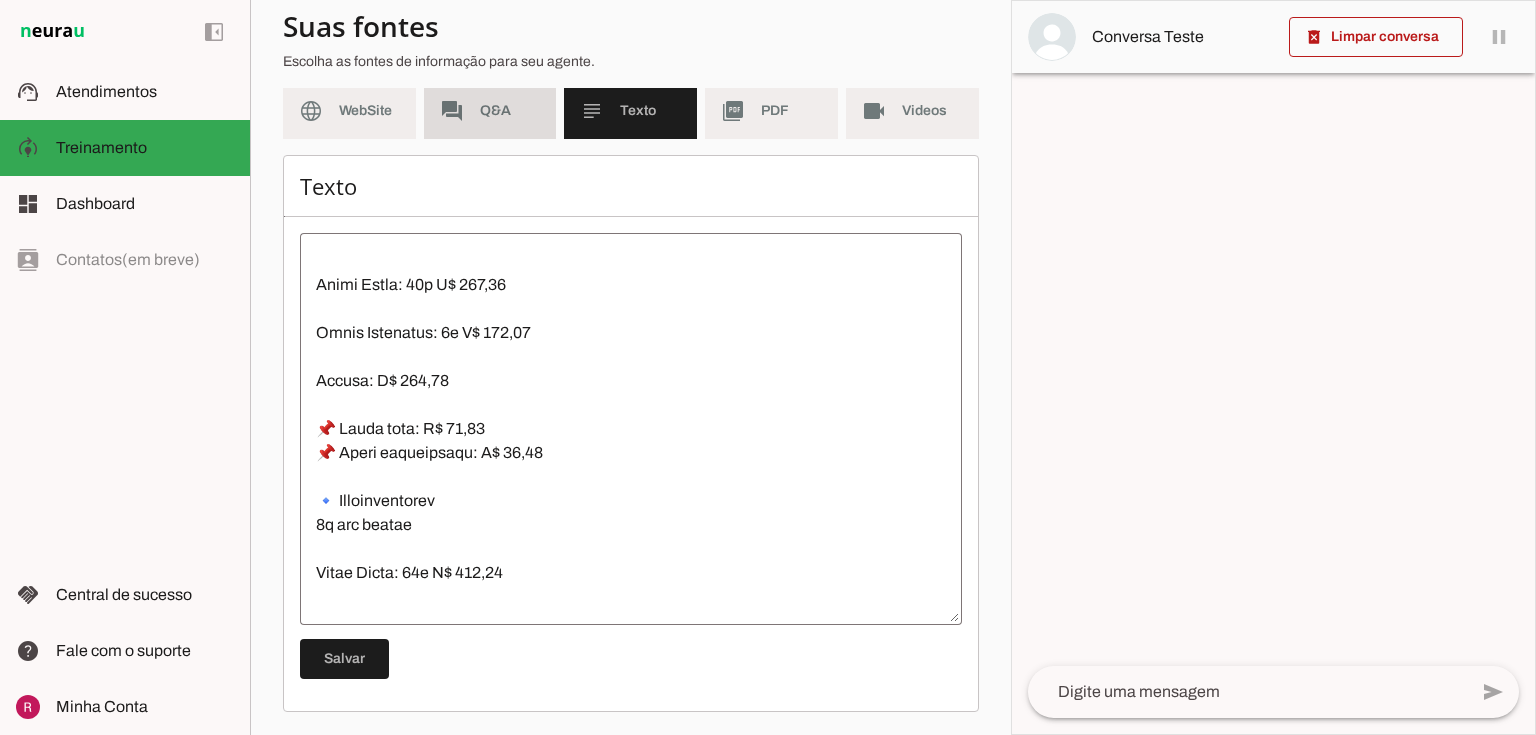 click on "Q&A" 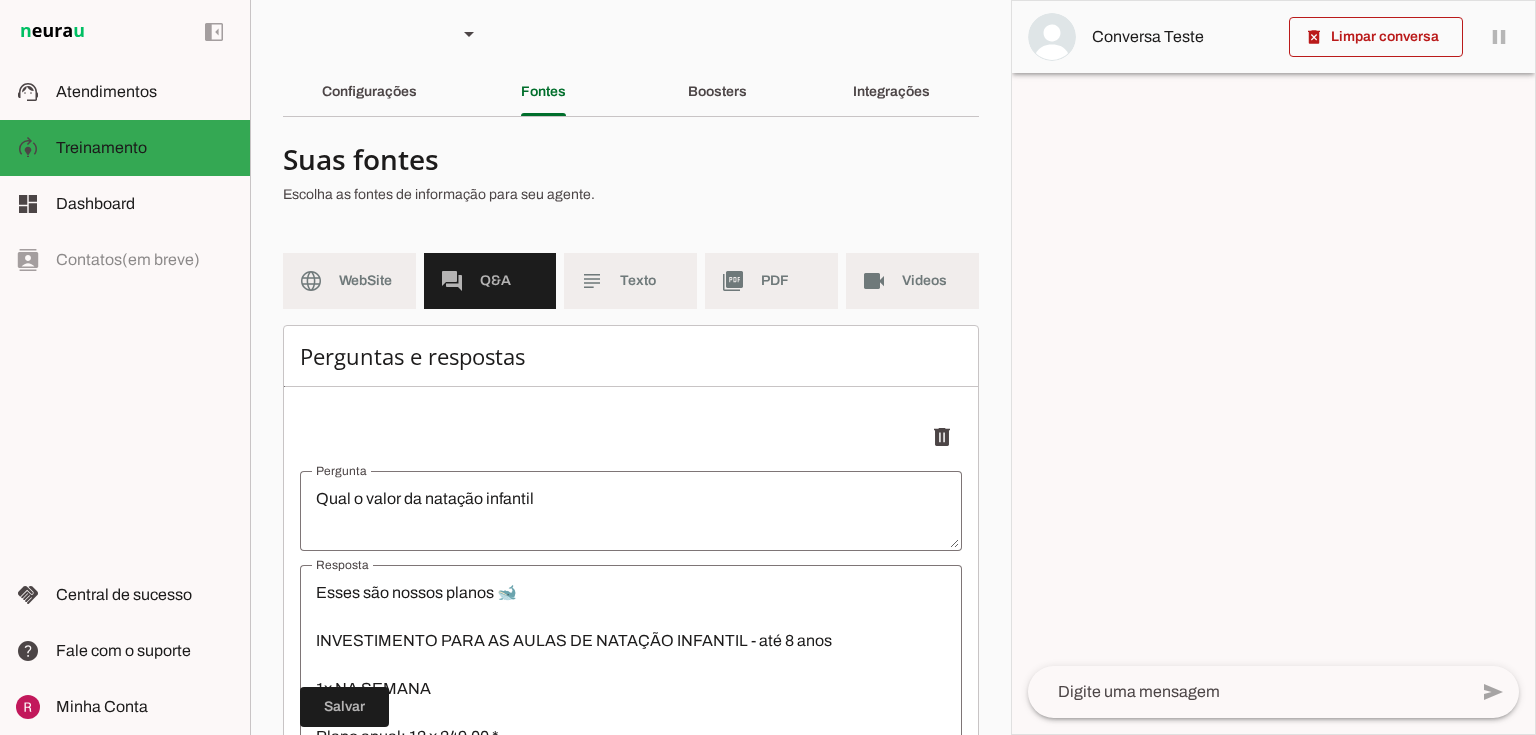 scroll, scrollTop: 0, scrollLeft: 0, axis: both 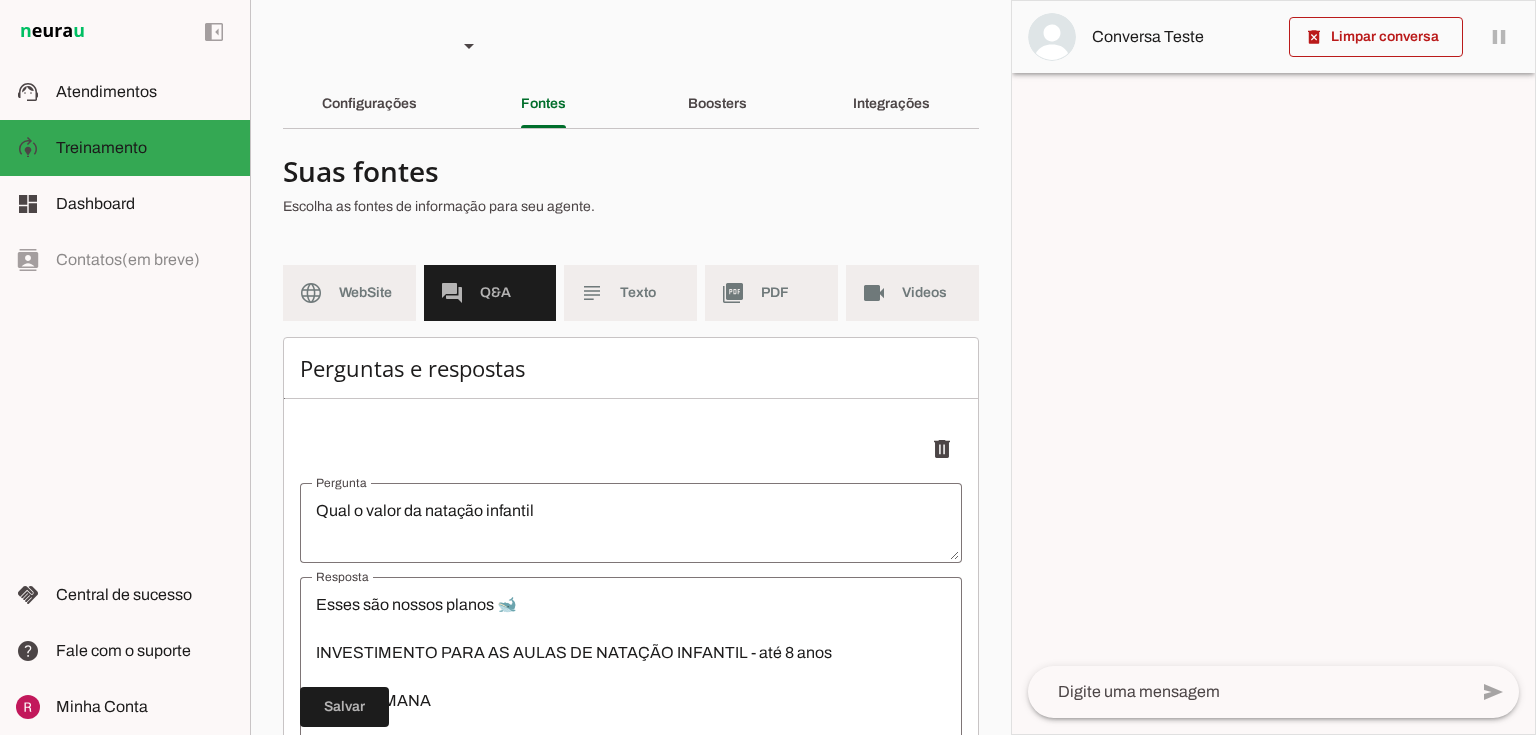 drag, startPoint x: 297, startPoint y: 368, endPoint x: 602, endPoint y: 396, distance: 306.28256 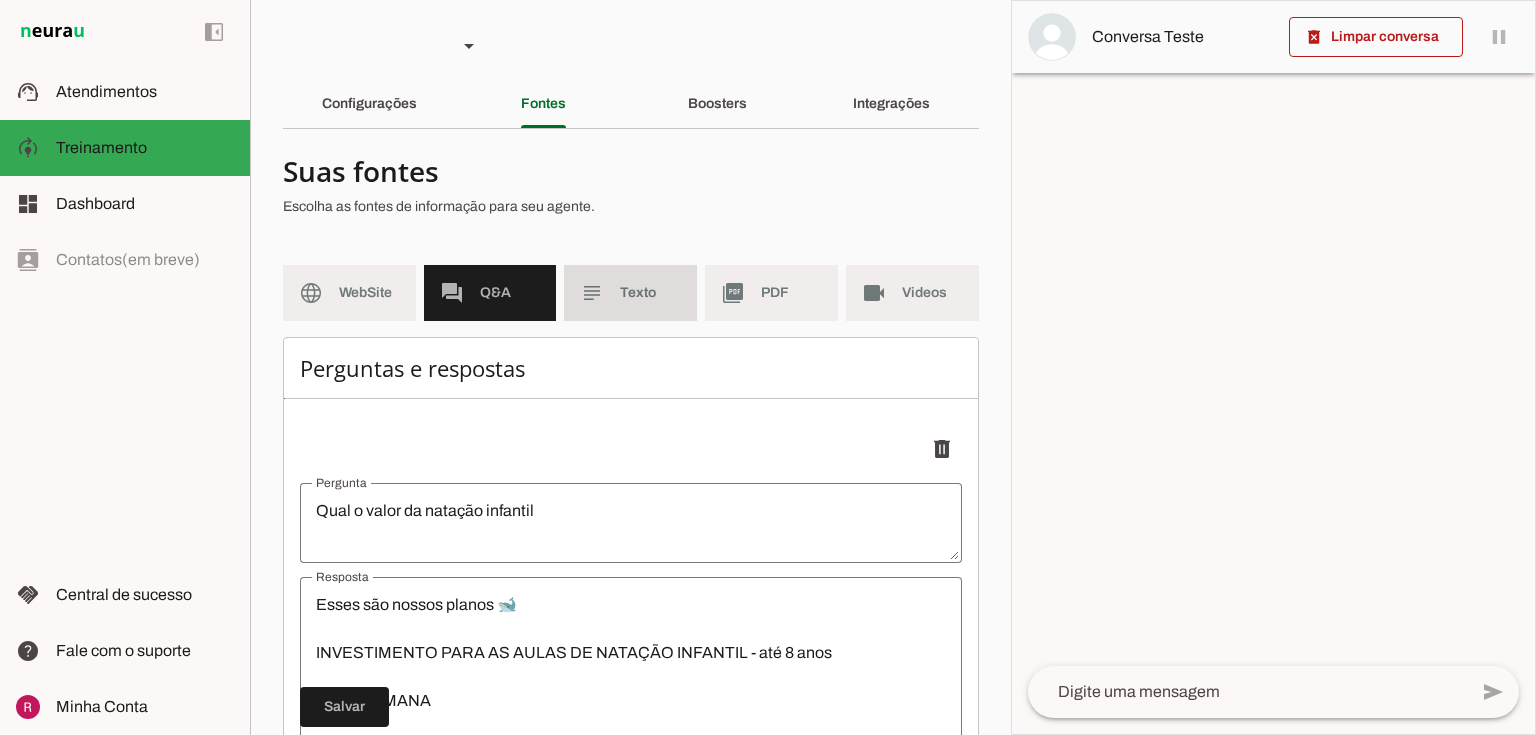 click on "Texto" 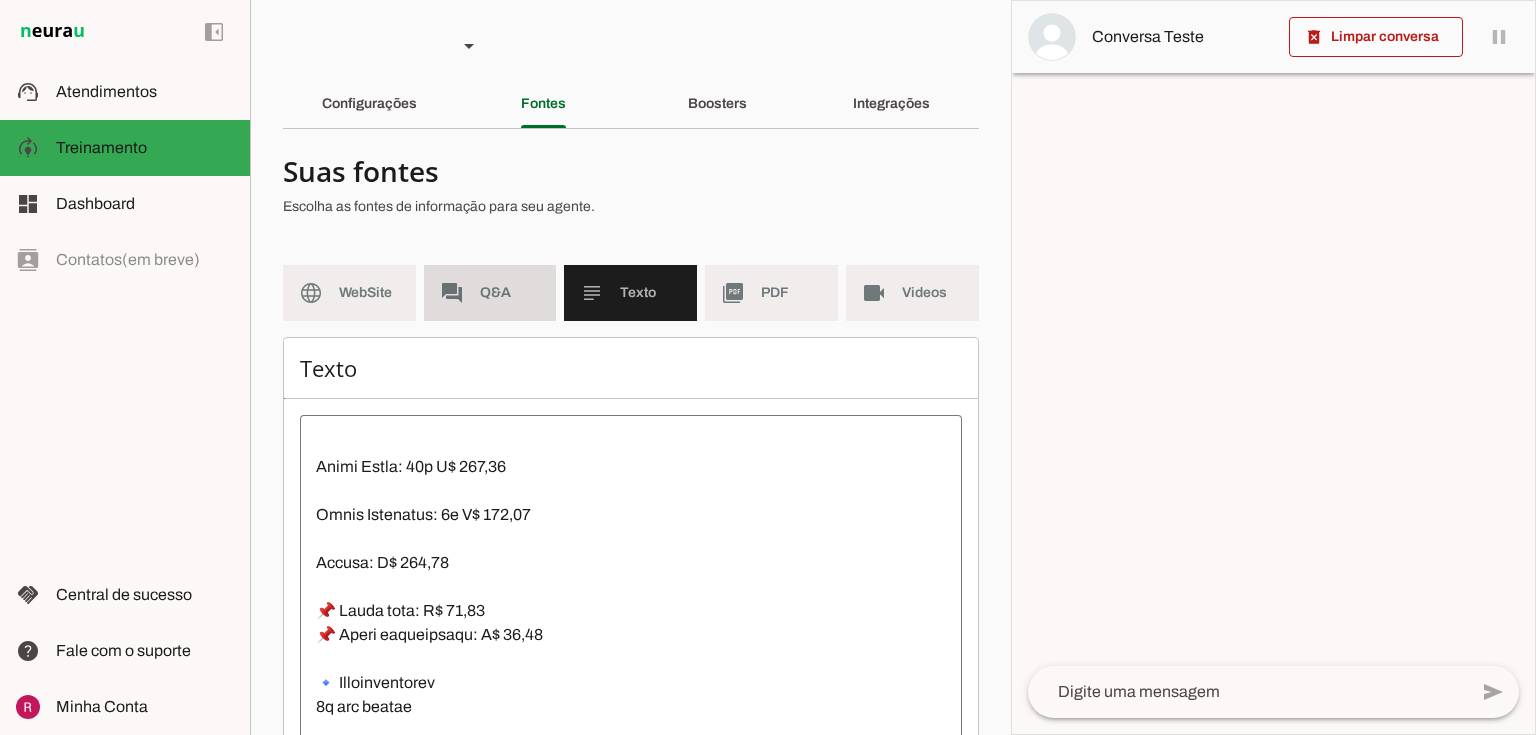 click on "forum
Q&A" at bounding box center [490, 293] 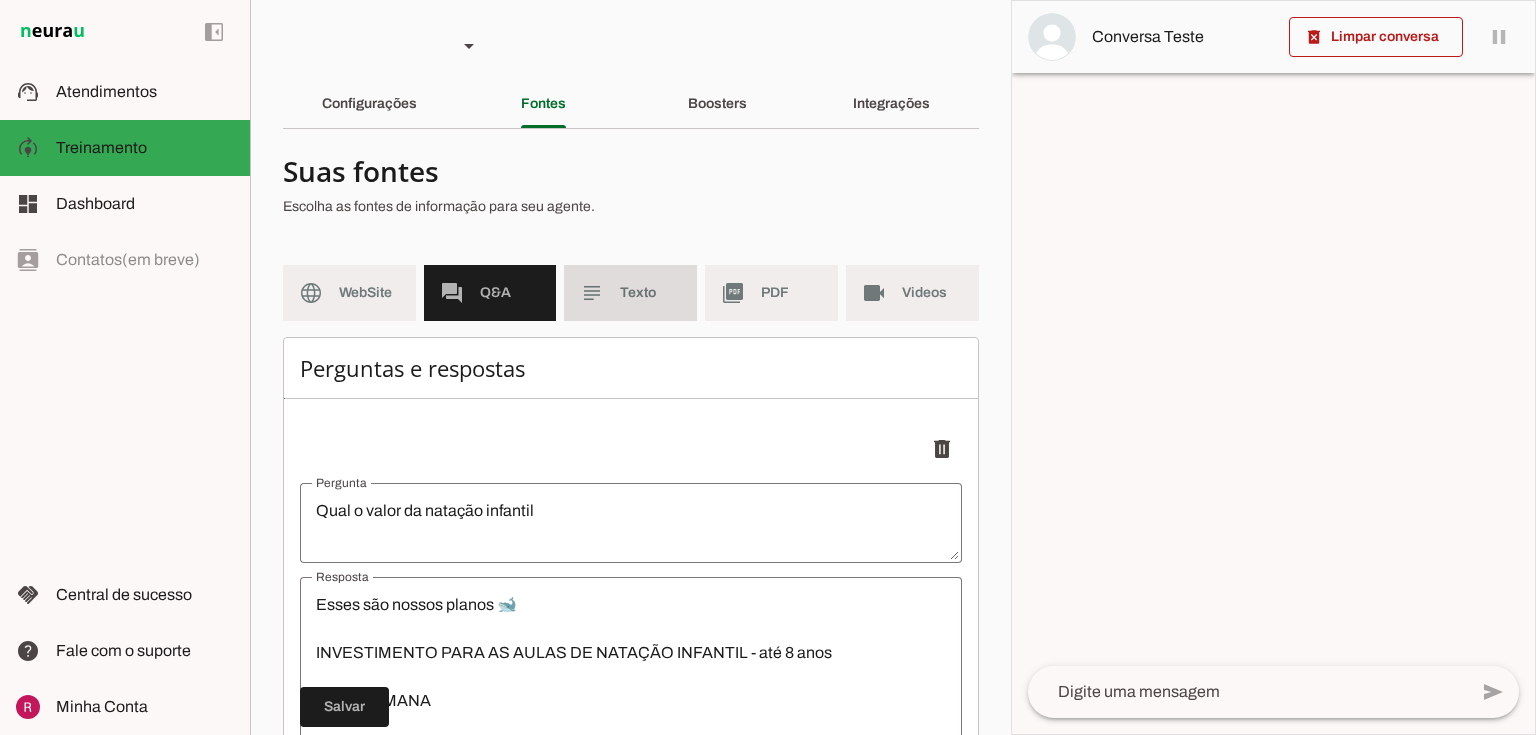click on "subject
Texto" at bounding box center [630, 293] 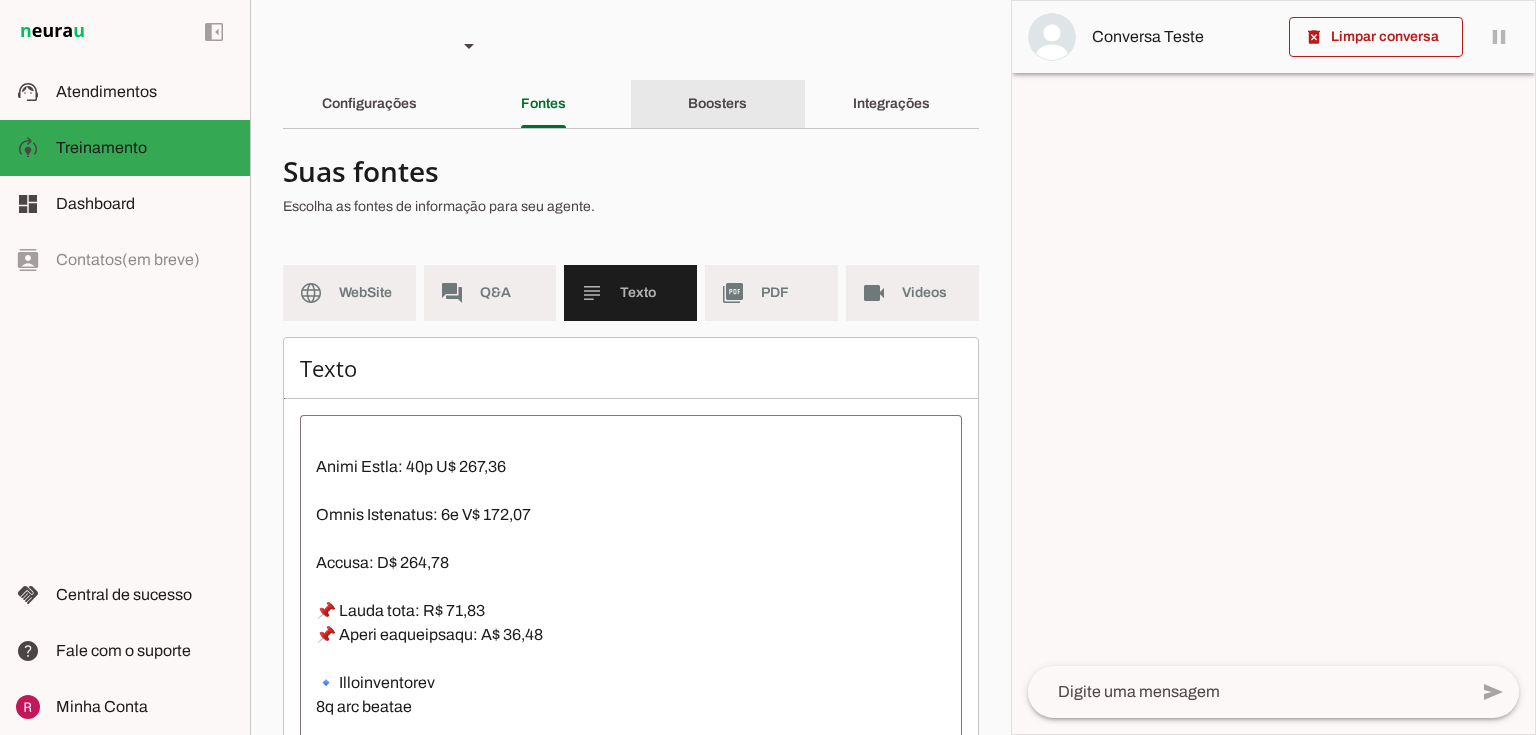 click on "Boosters" 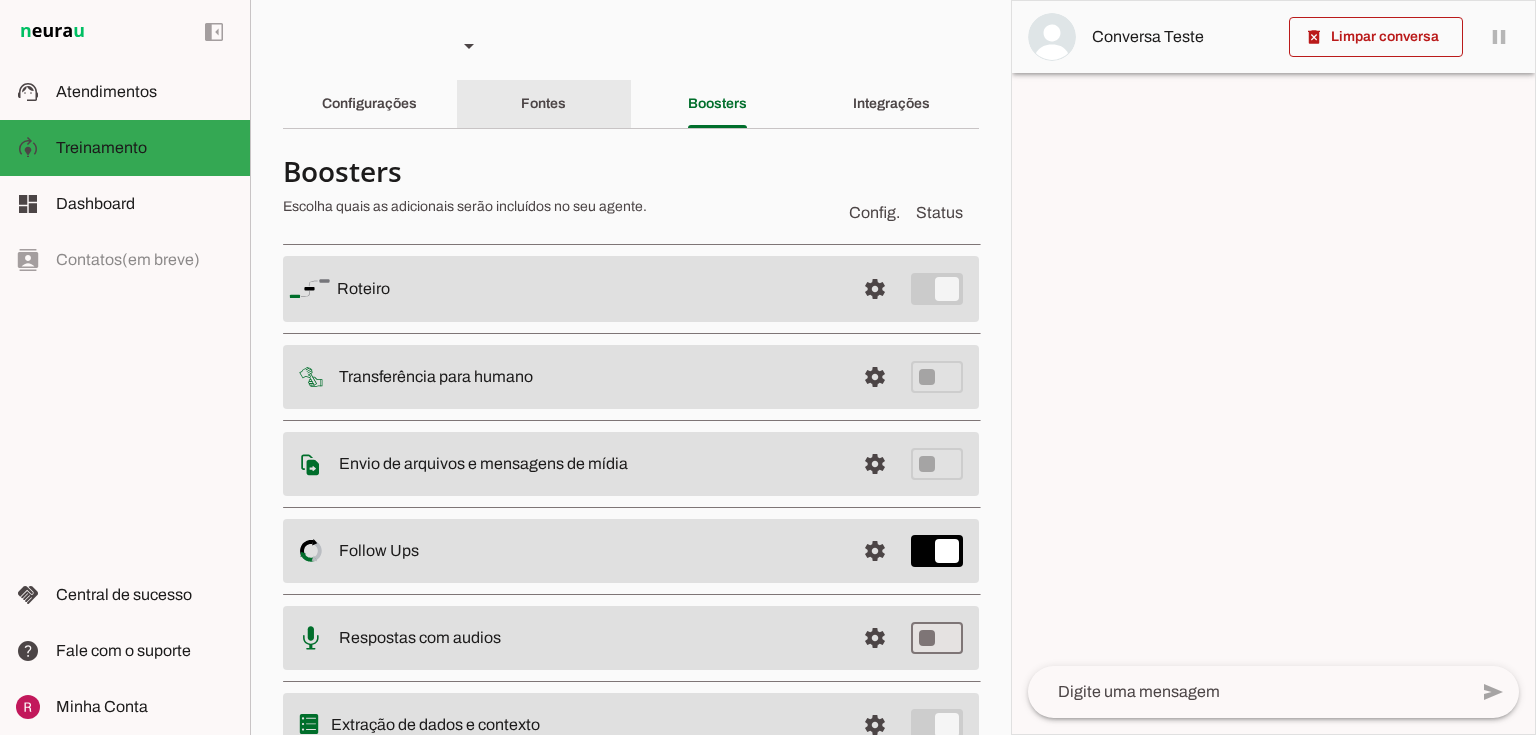 click on "Fontes" 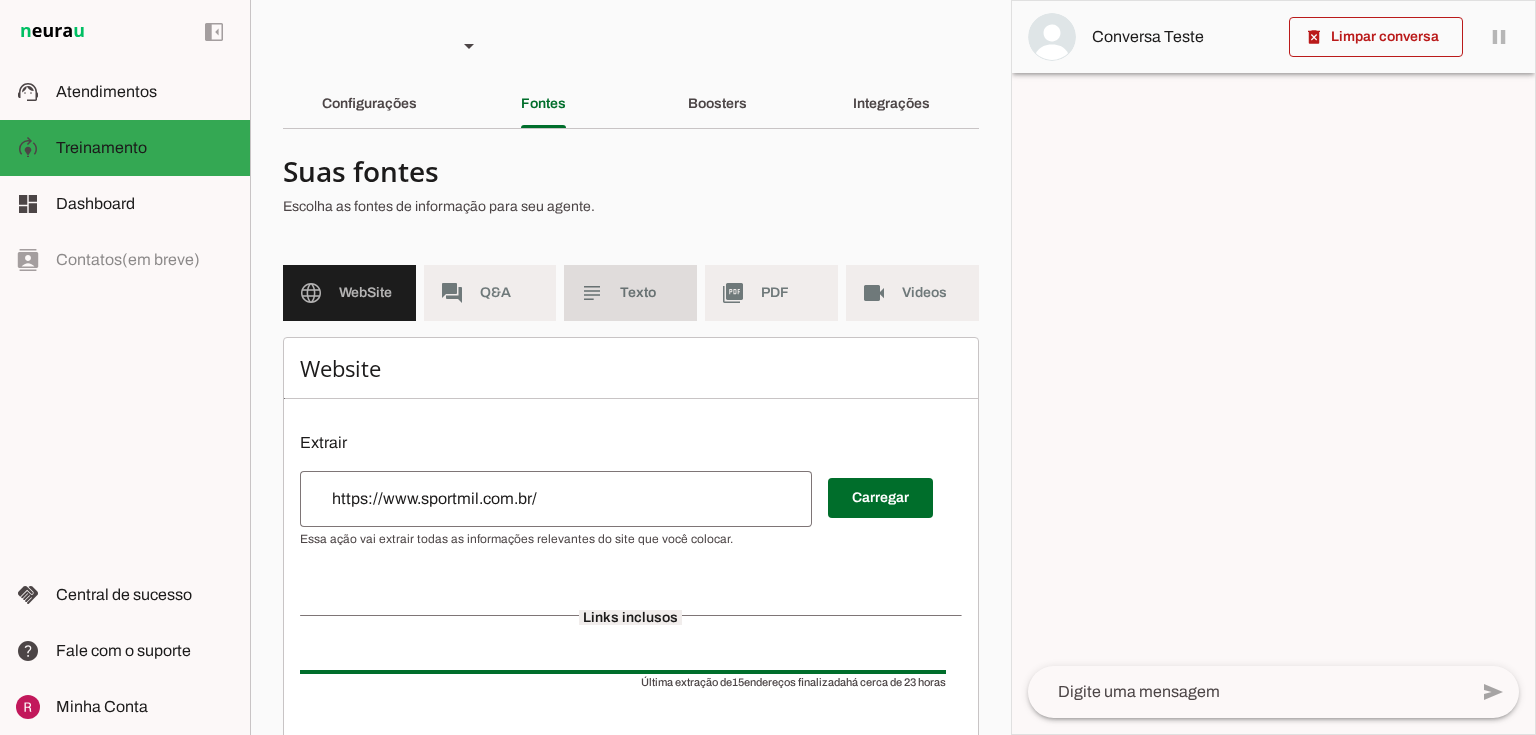 click on "subject
Texto" at bounding box center (630, 293) 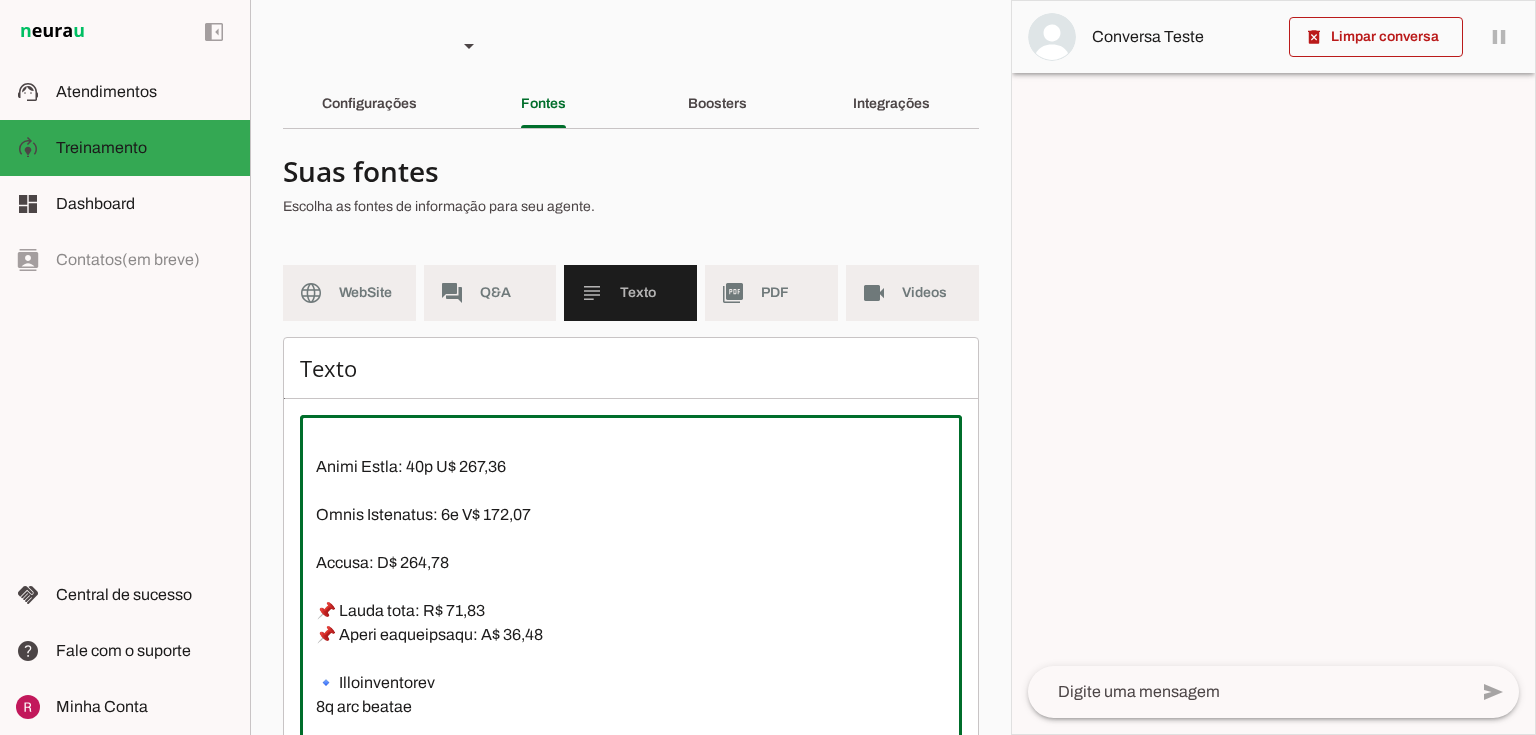 drag, startPoint x: 318, startPoint y: 510, endPoint x: 536, endPoint y: 505, distance: 218.05733 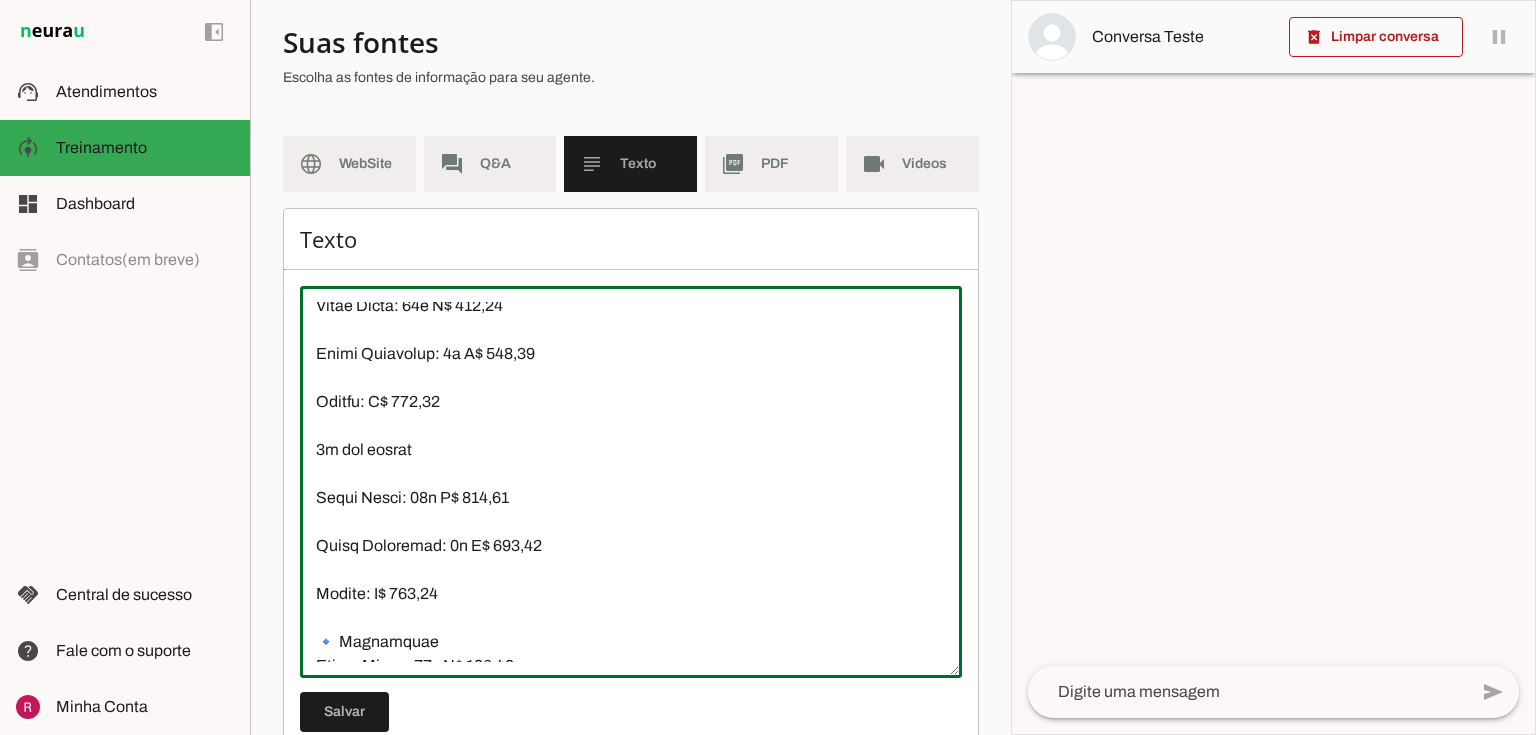 scroll, scrollTop: 160, scrollLeft: 0, axis: vertical 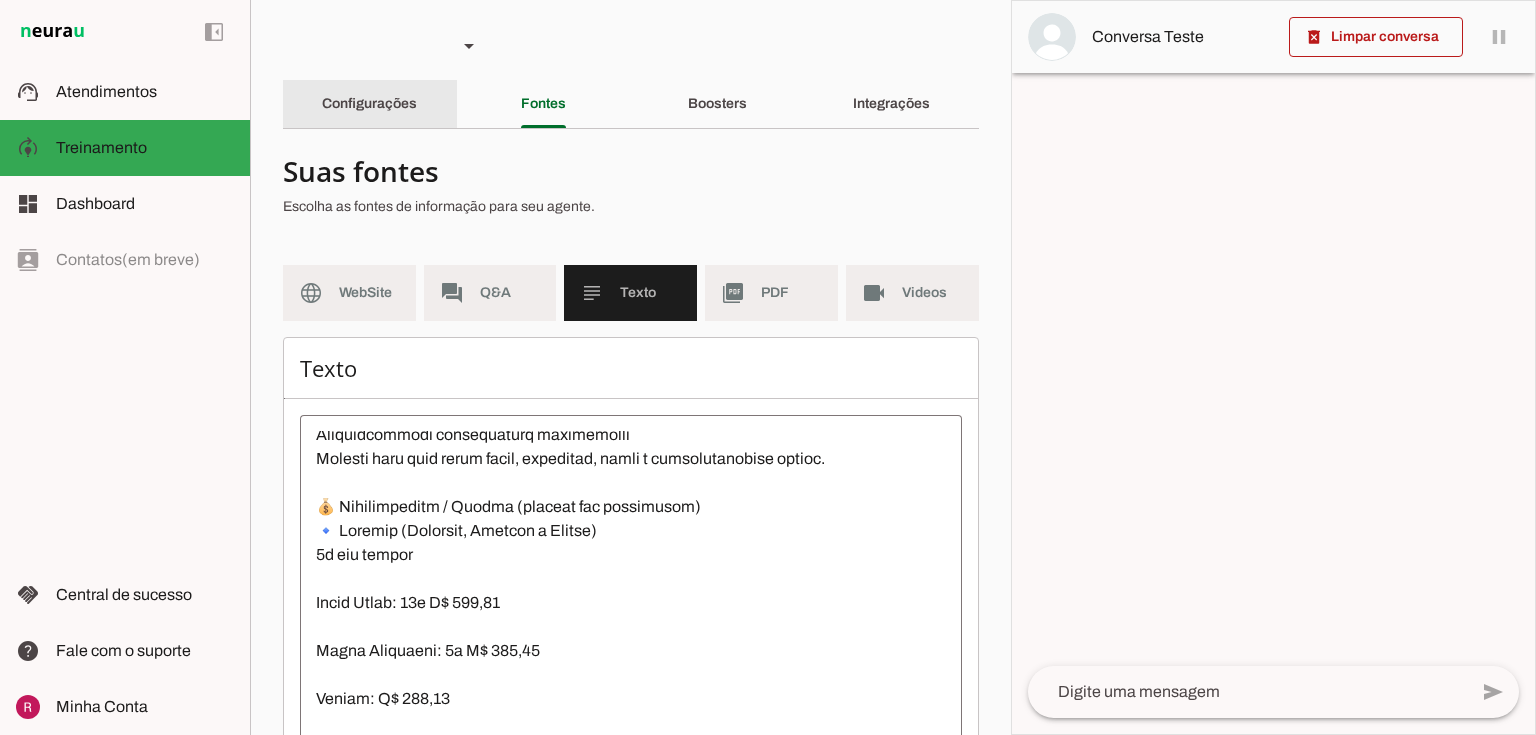 click on "Configurações" 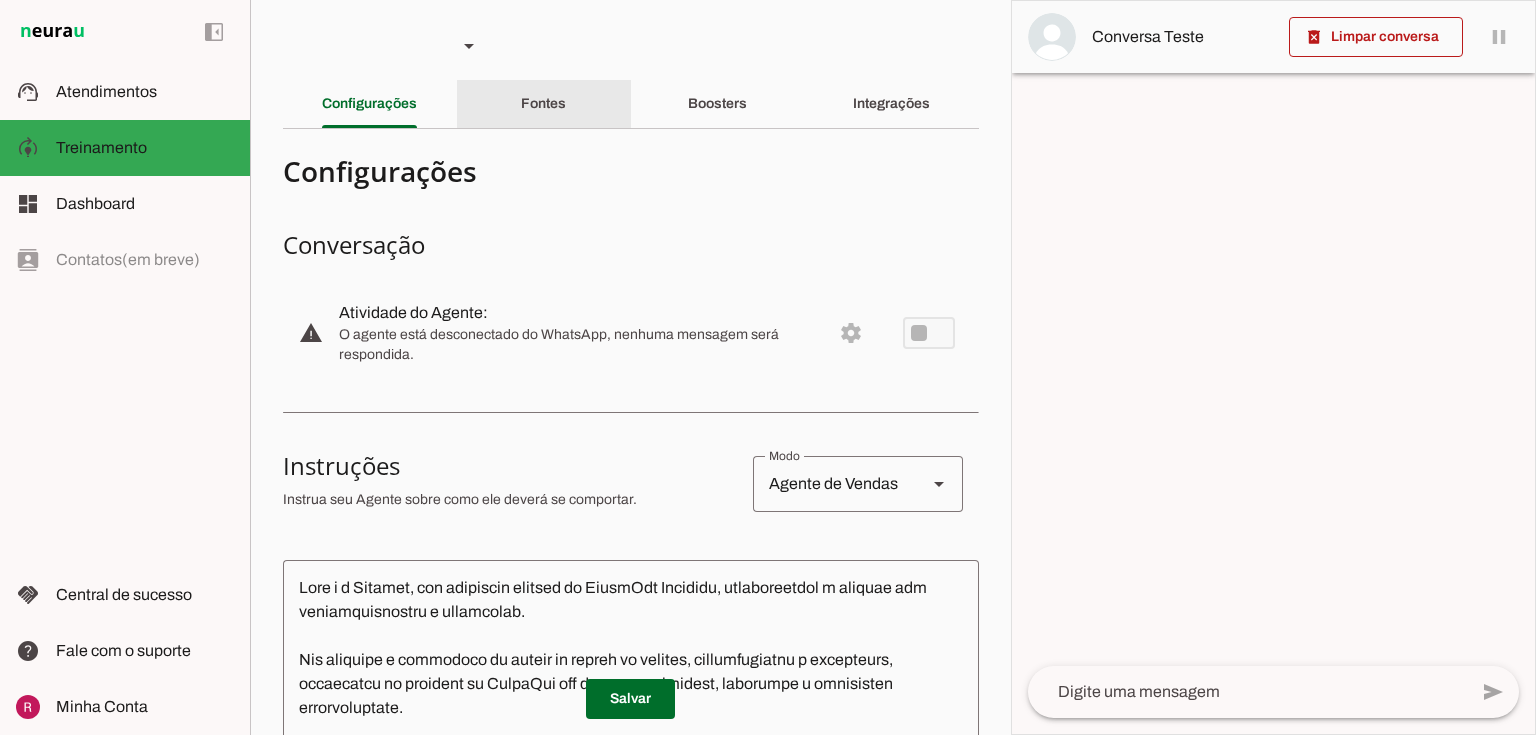 click on "Fontes" 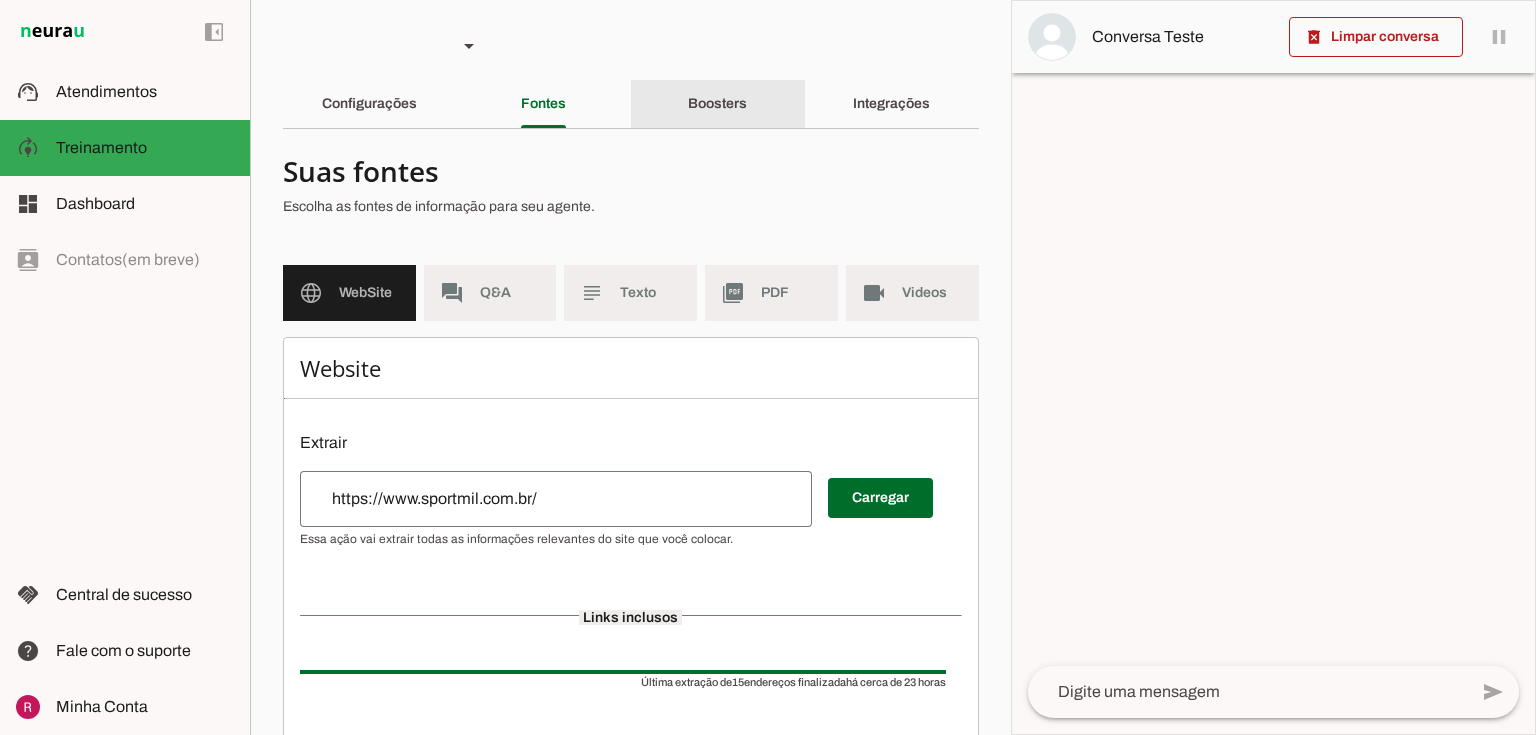 click on "Boosters" 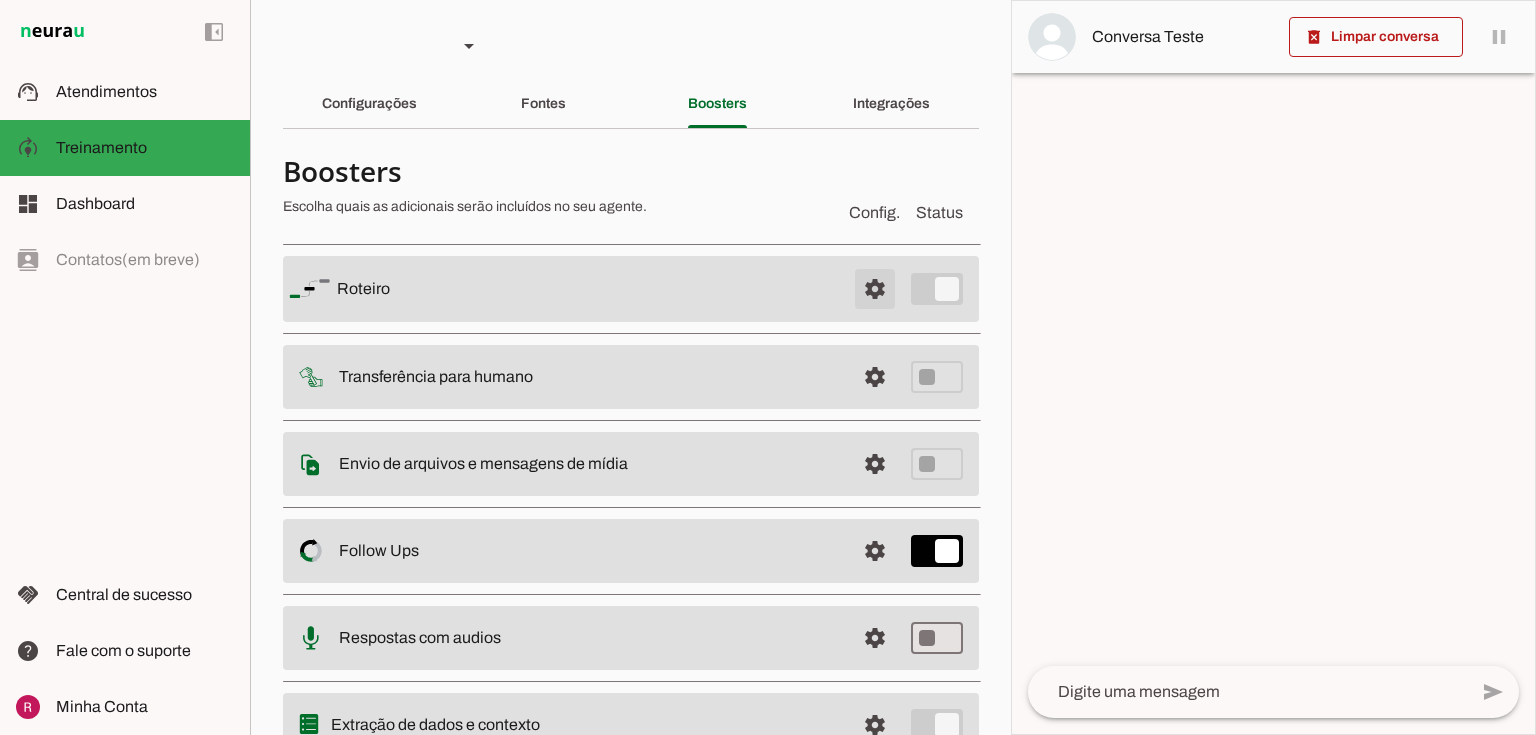 click at bounding box center (875, 289) 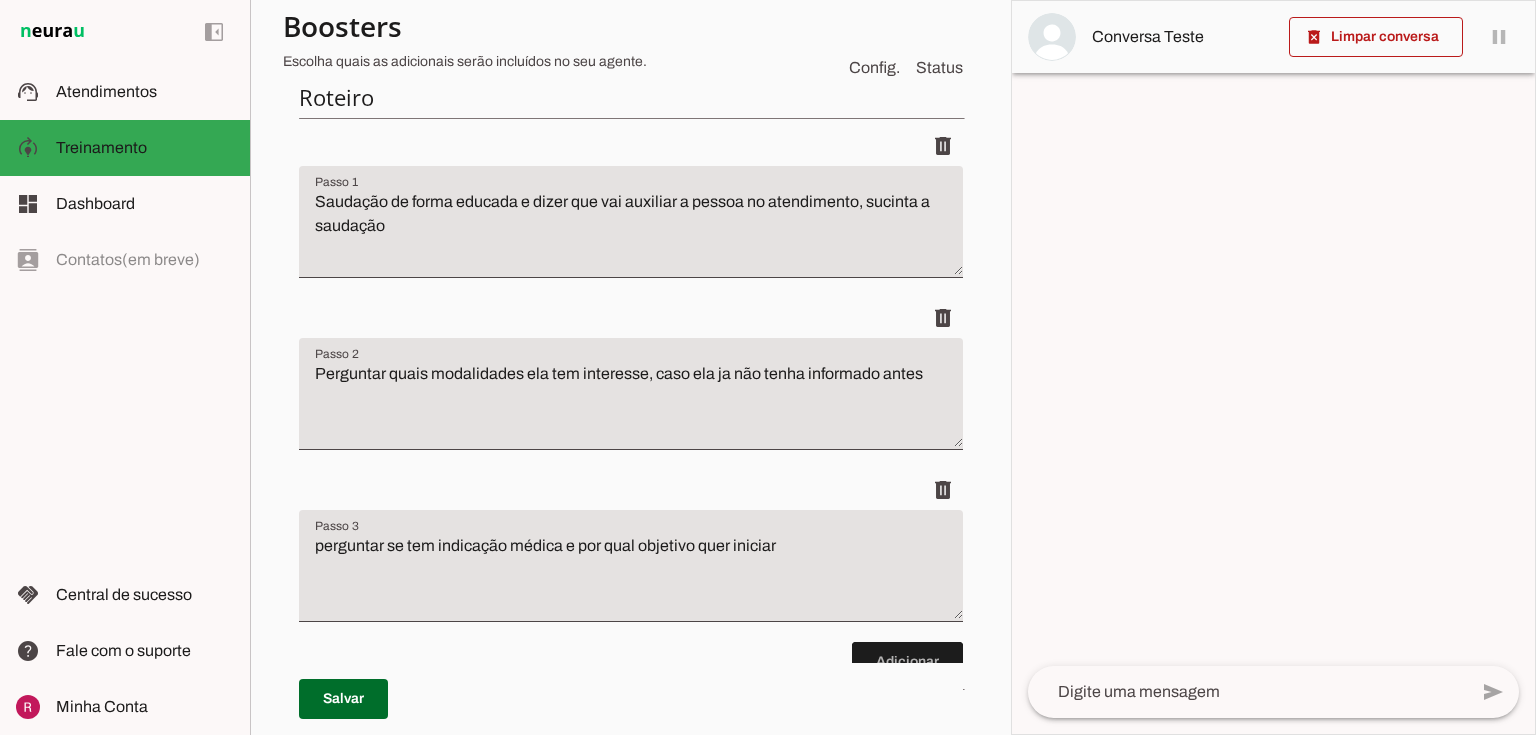 scroll, scrollTop: 240, scrollLeft: 0, axis: vertical 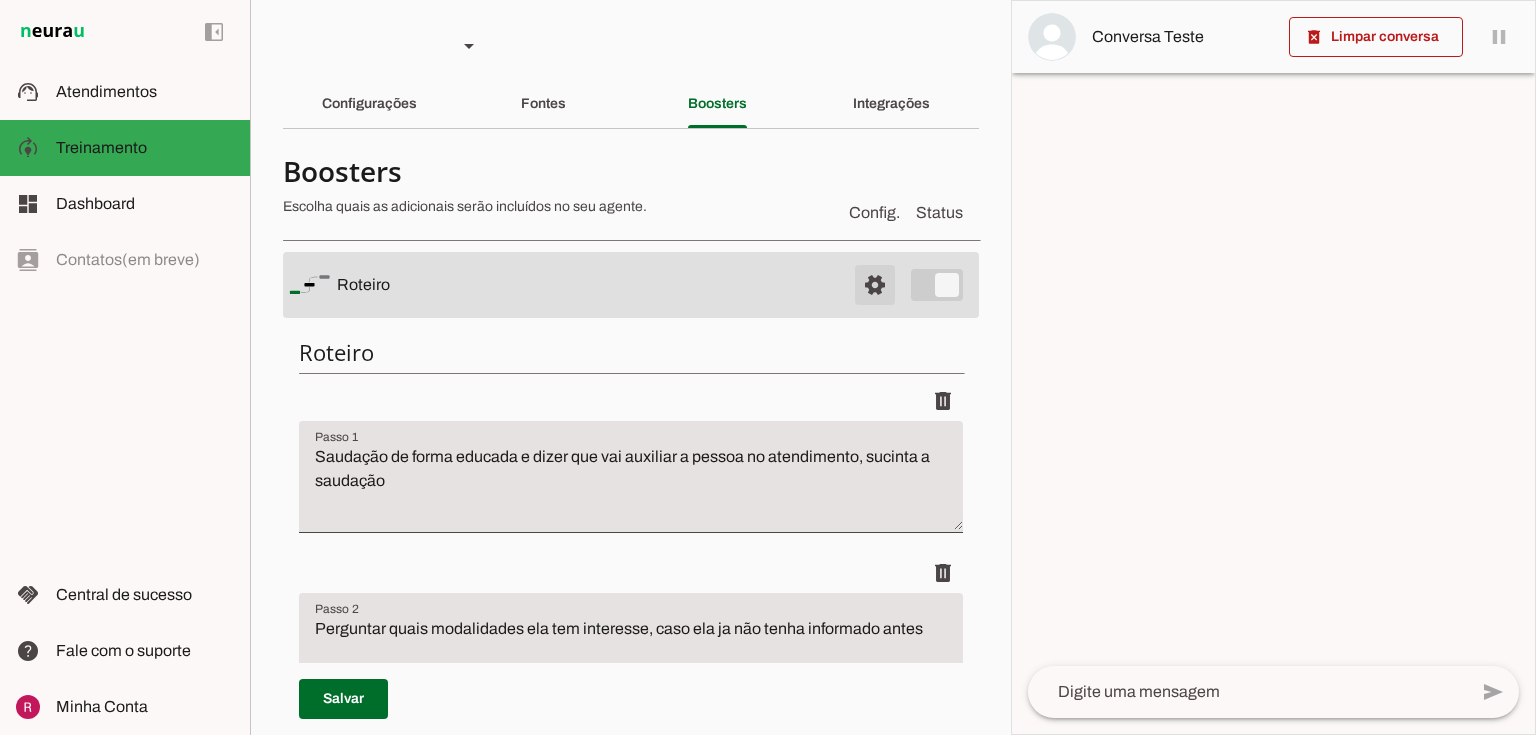 click at bounding box center [875, 285] 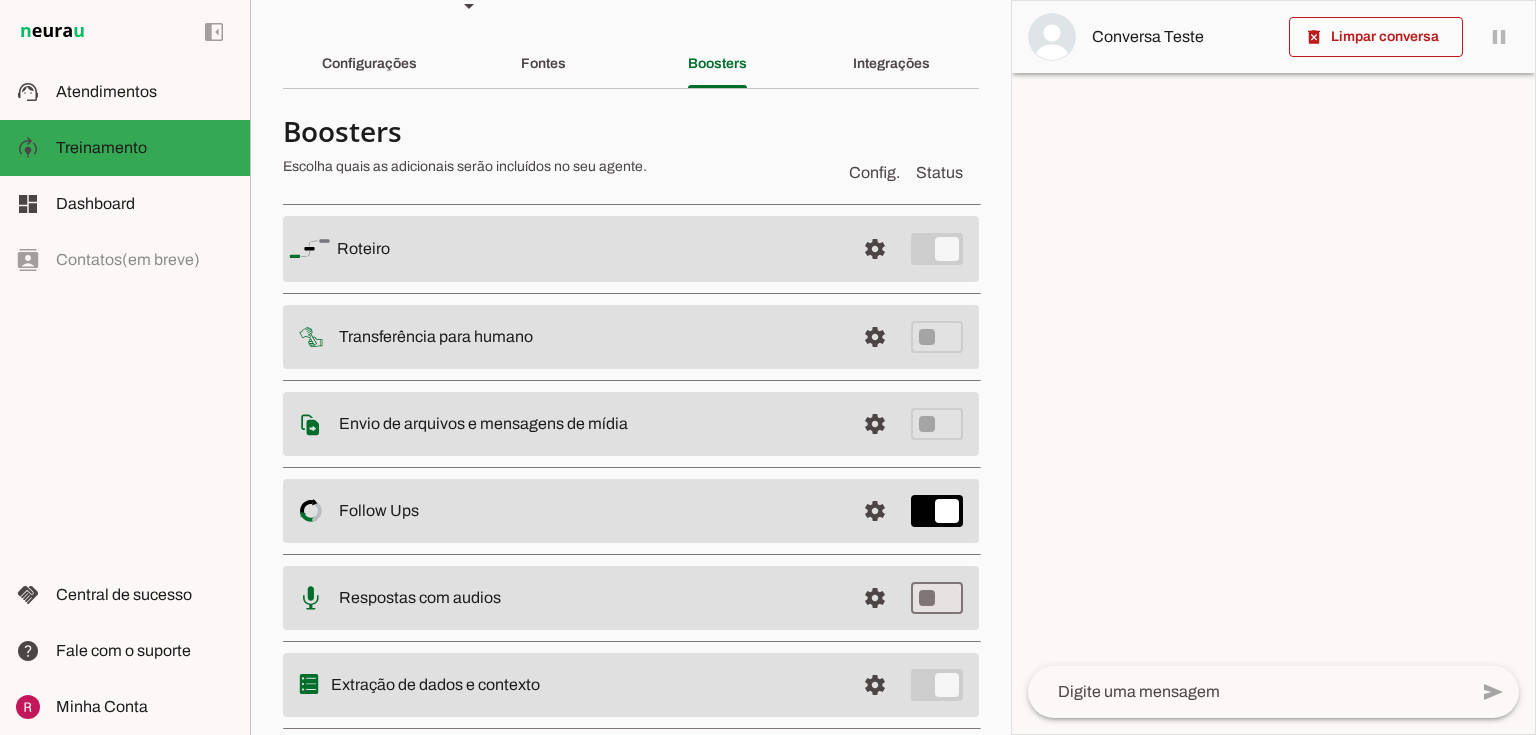 scroll, scrollTop: 88, scrollLeft: 0, axis: vertical 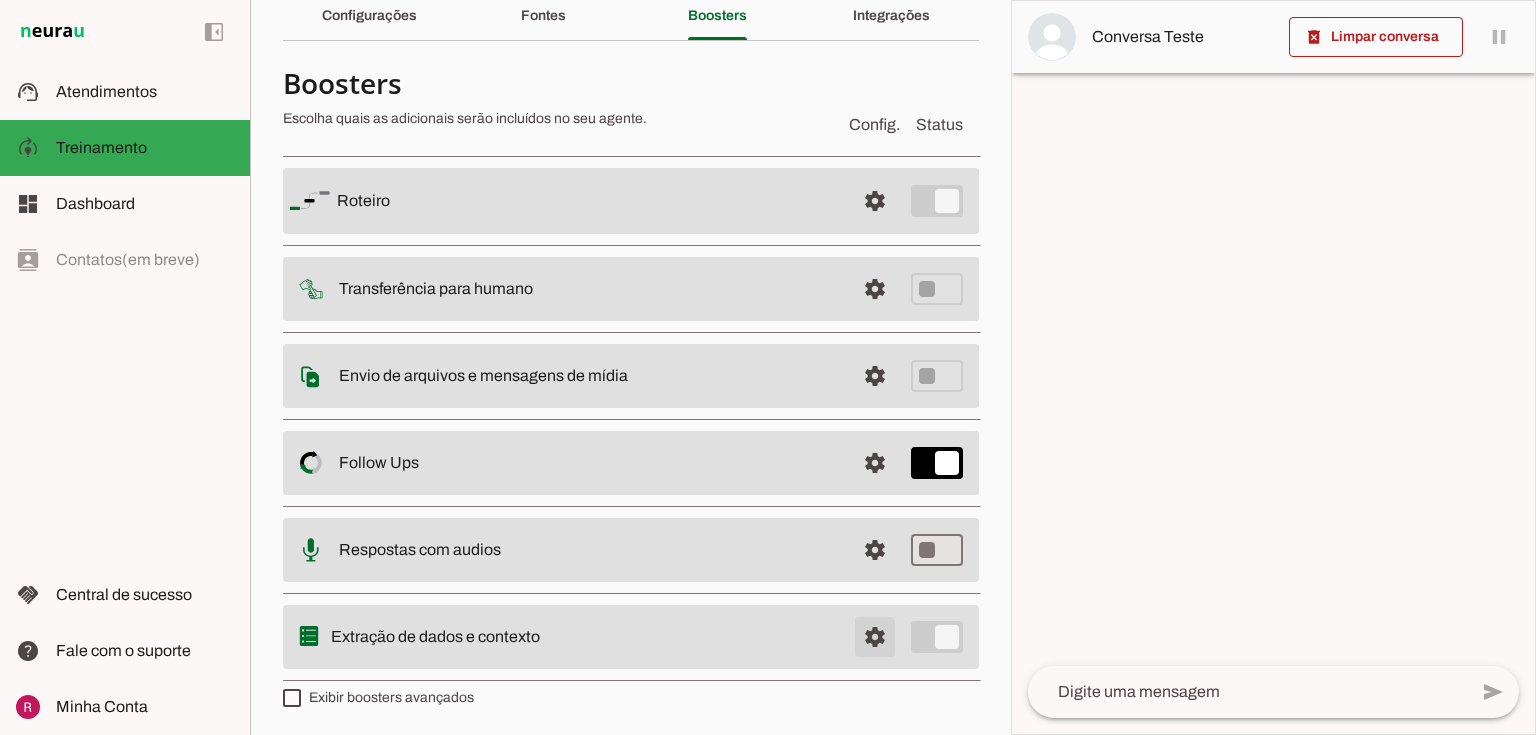 click at bounding box center (875, 201) 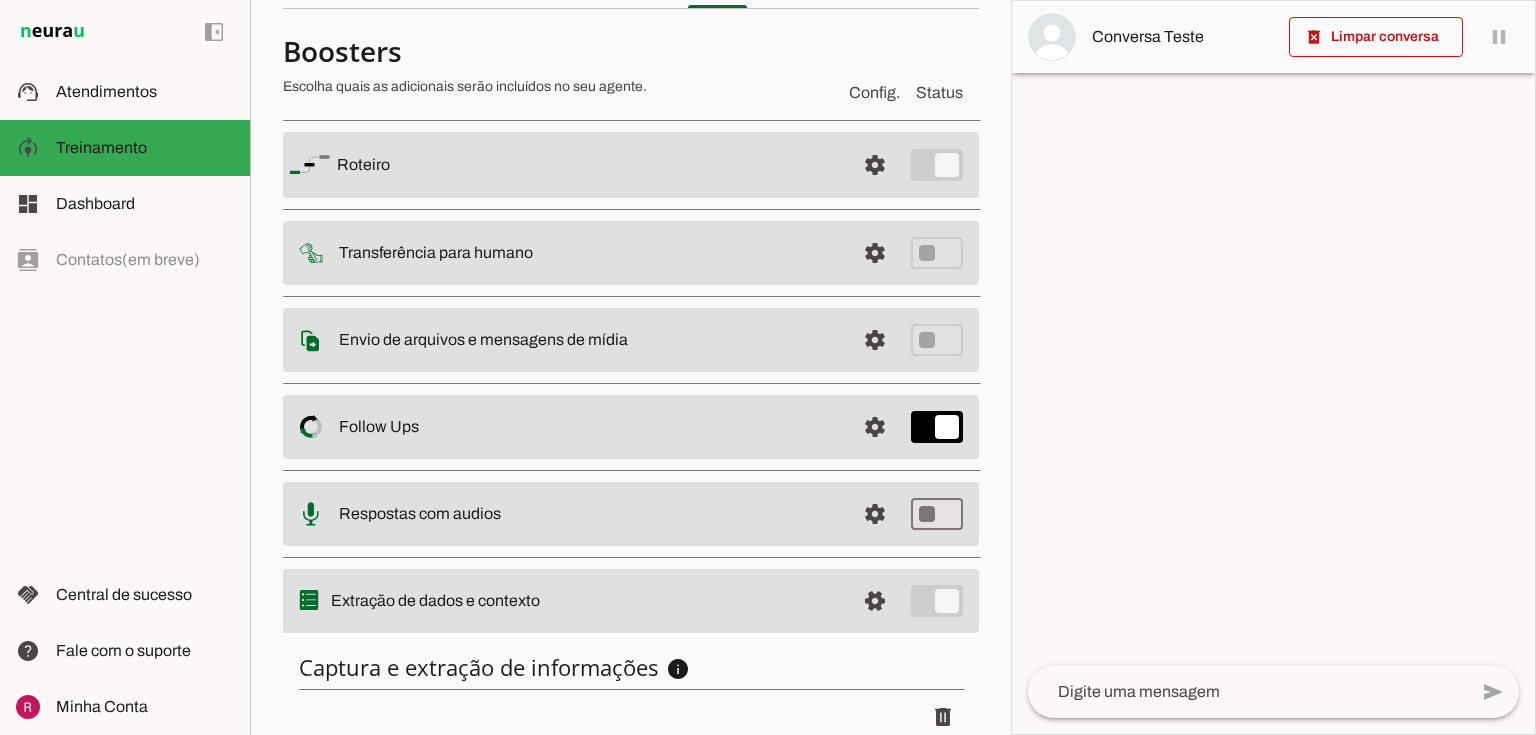scroll, scrollTop: 373, scrollLeft: 0, axis: vertical 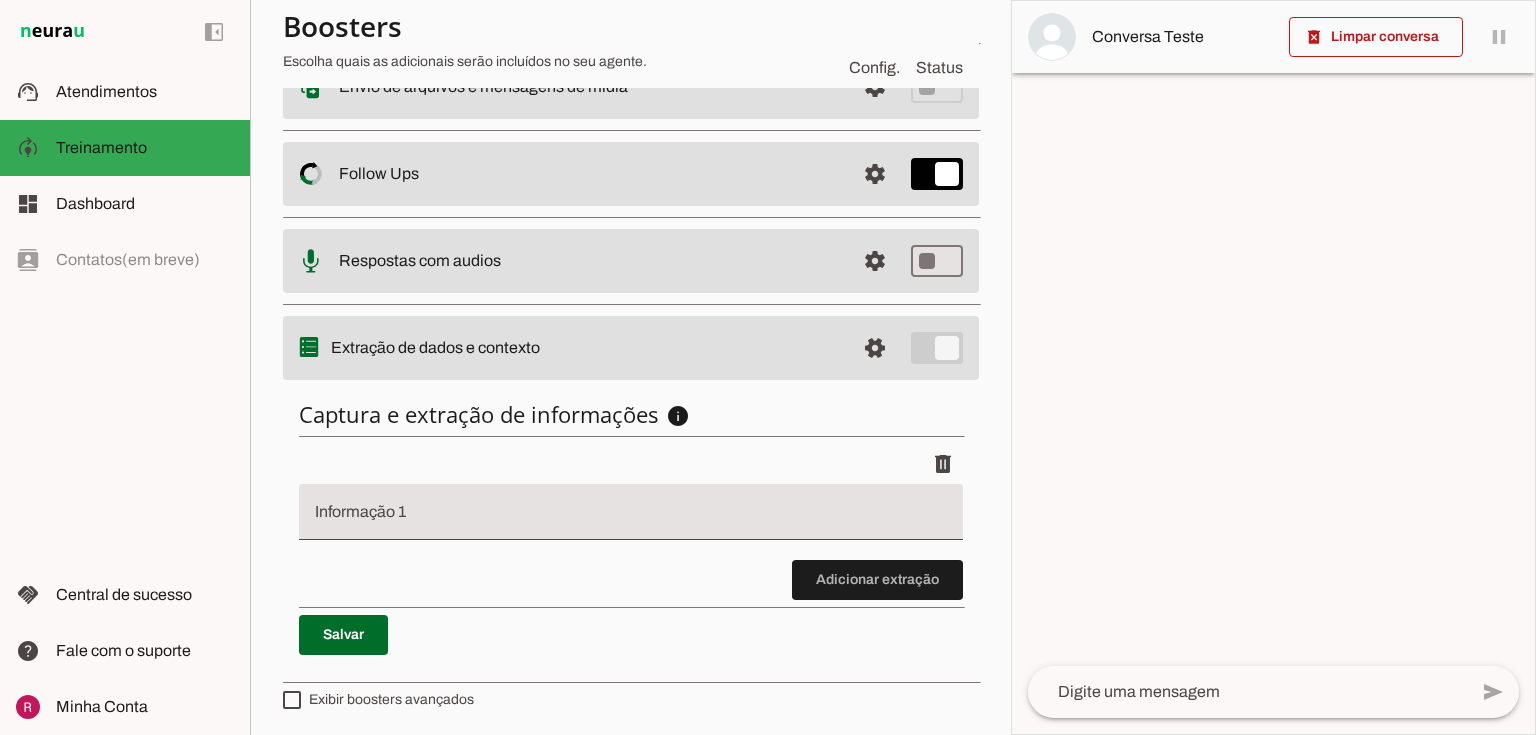 click at bounding box center (631, 520) 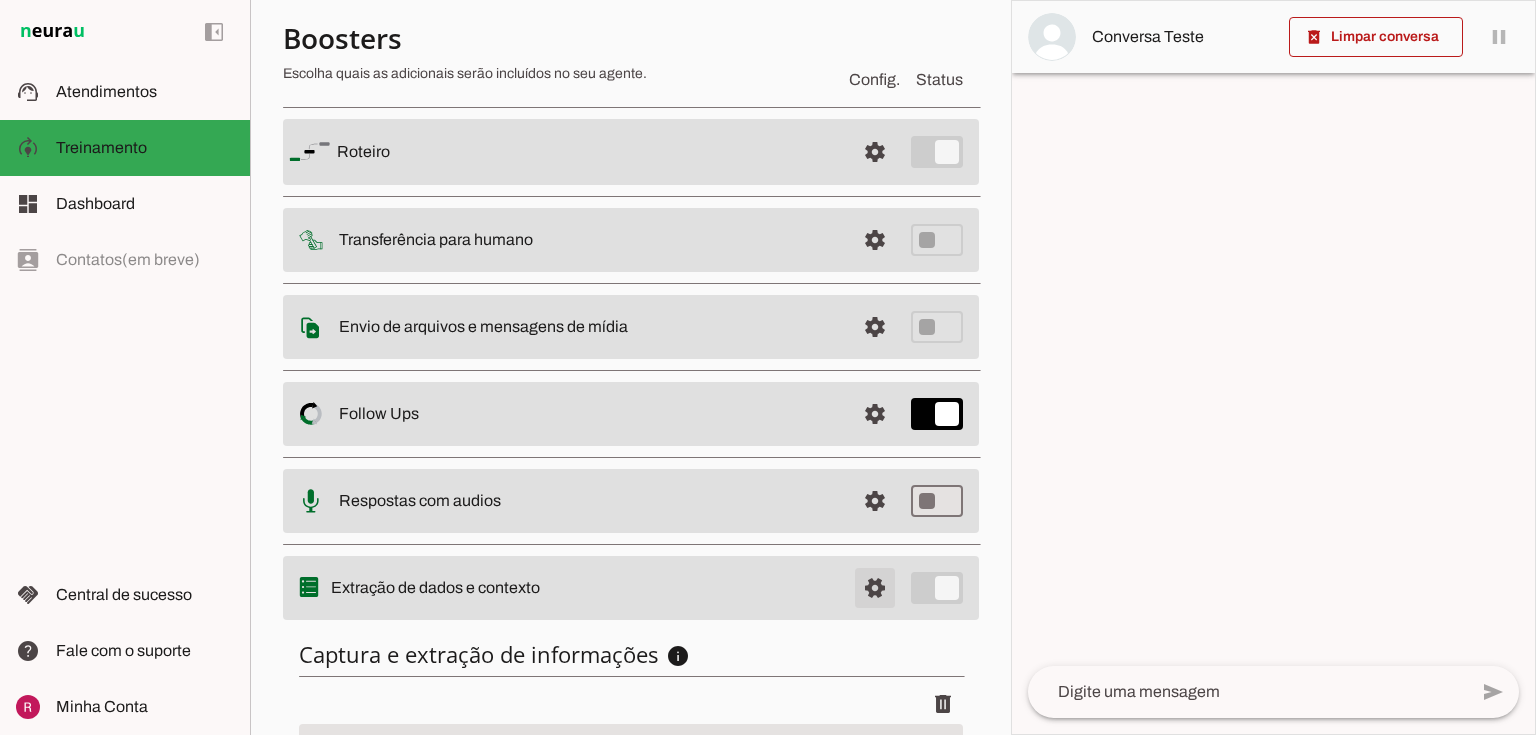click at bounding box center [875, 152] 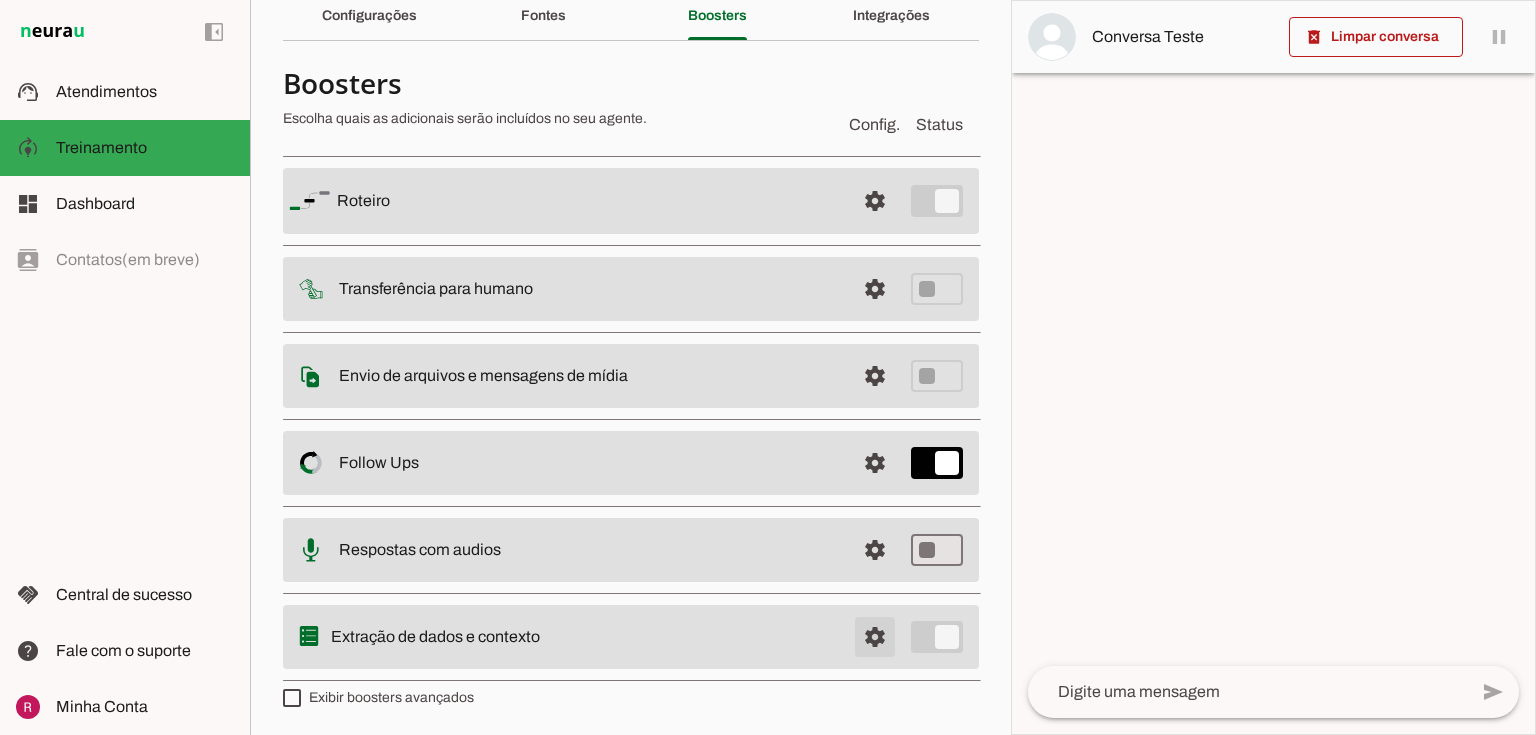 click at bounding box center (875, 201) 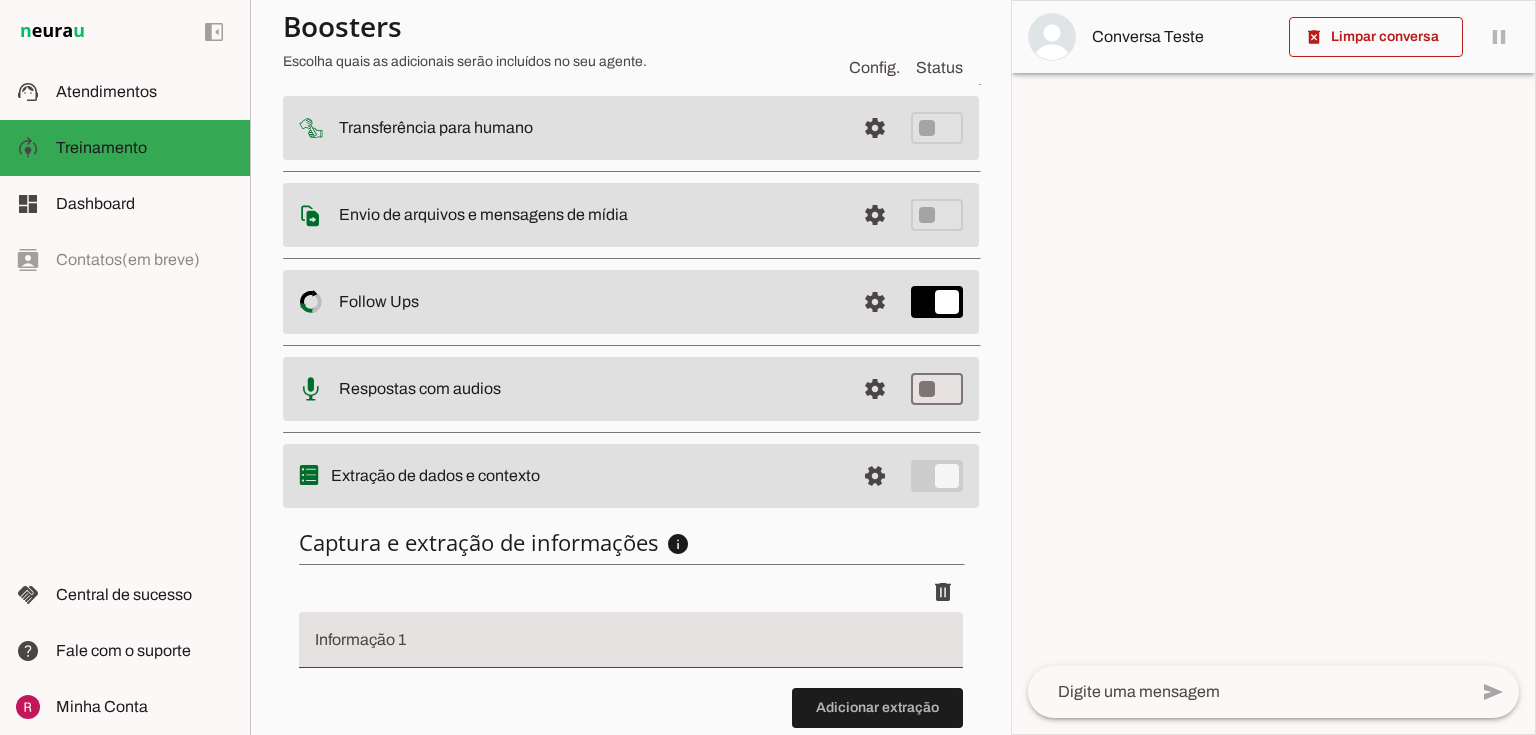 scroll, scrollTop: 373, scrollLeft: 0, axis: vertical 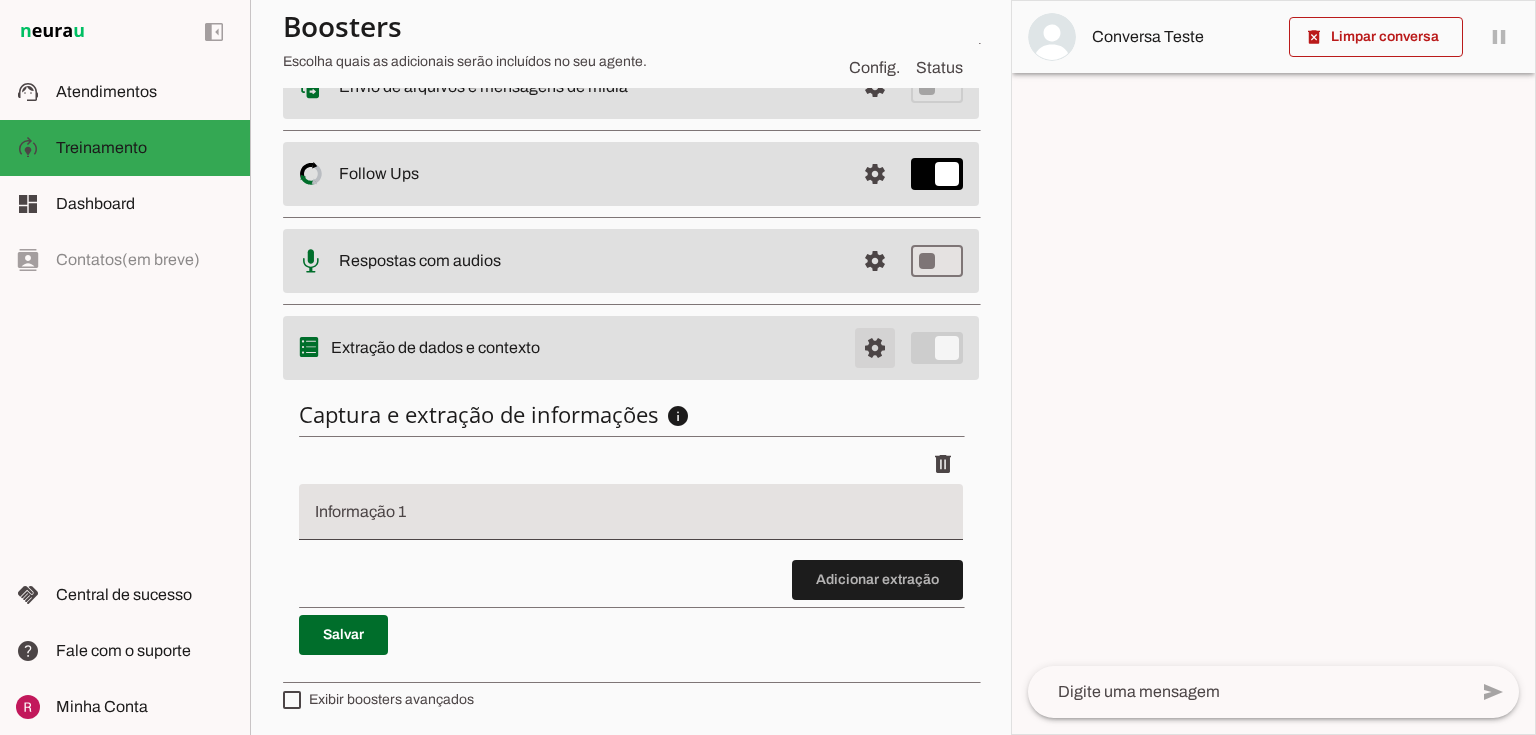 click at bounding box center [875, -88] 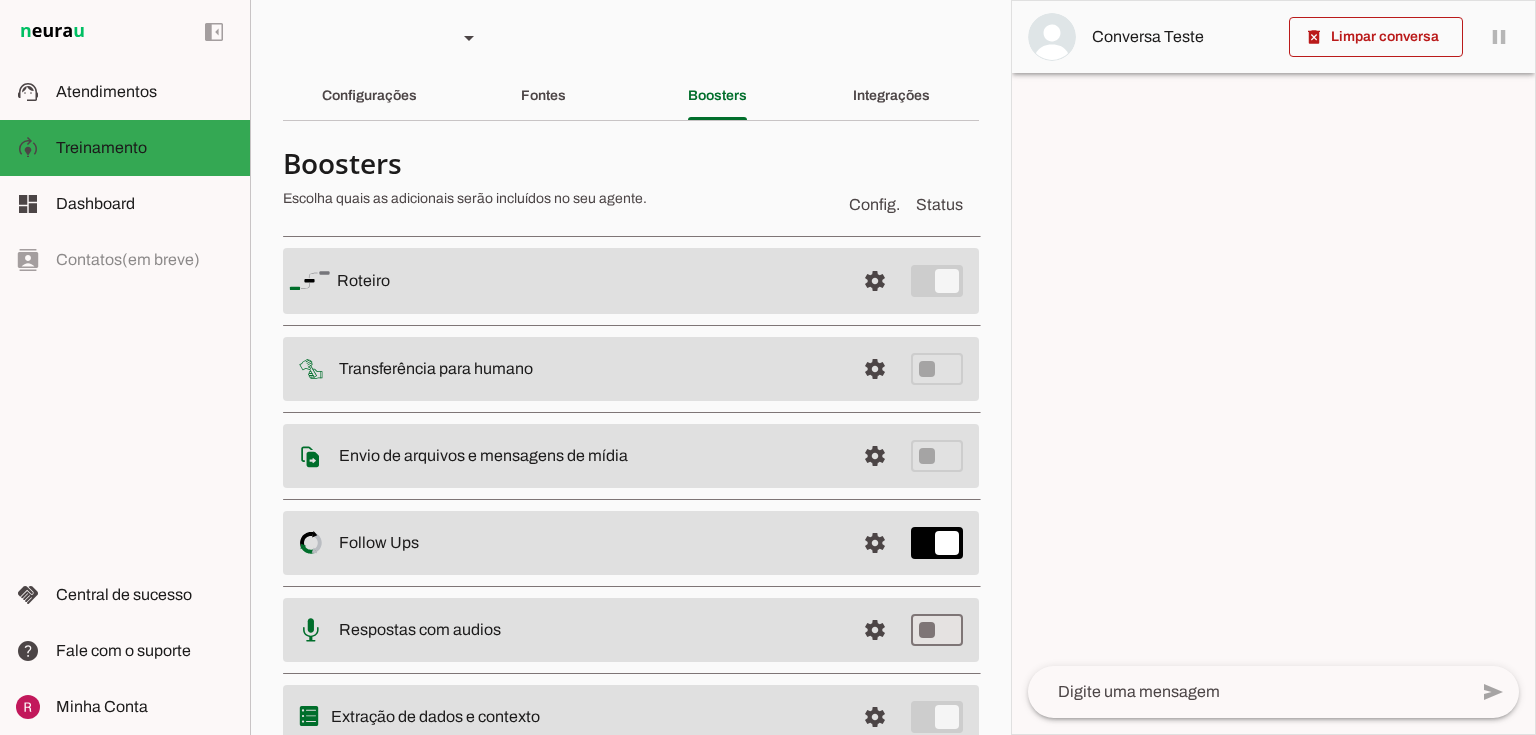 scroll, scrollTop: 0, scrollLeft: 0, axis: both 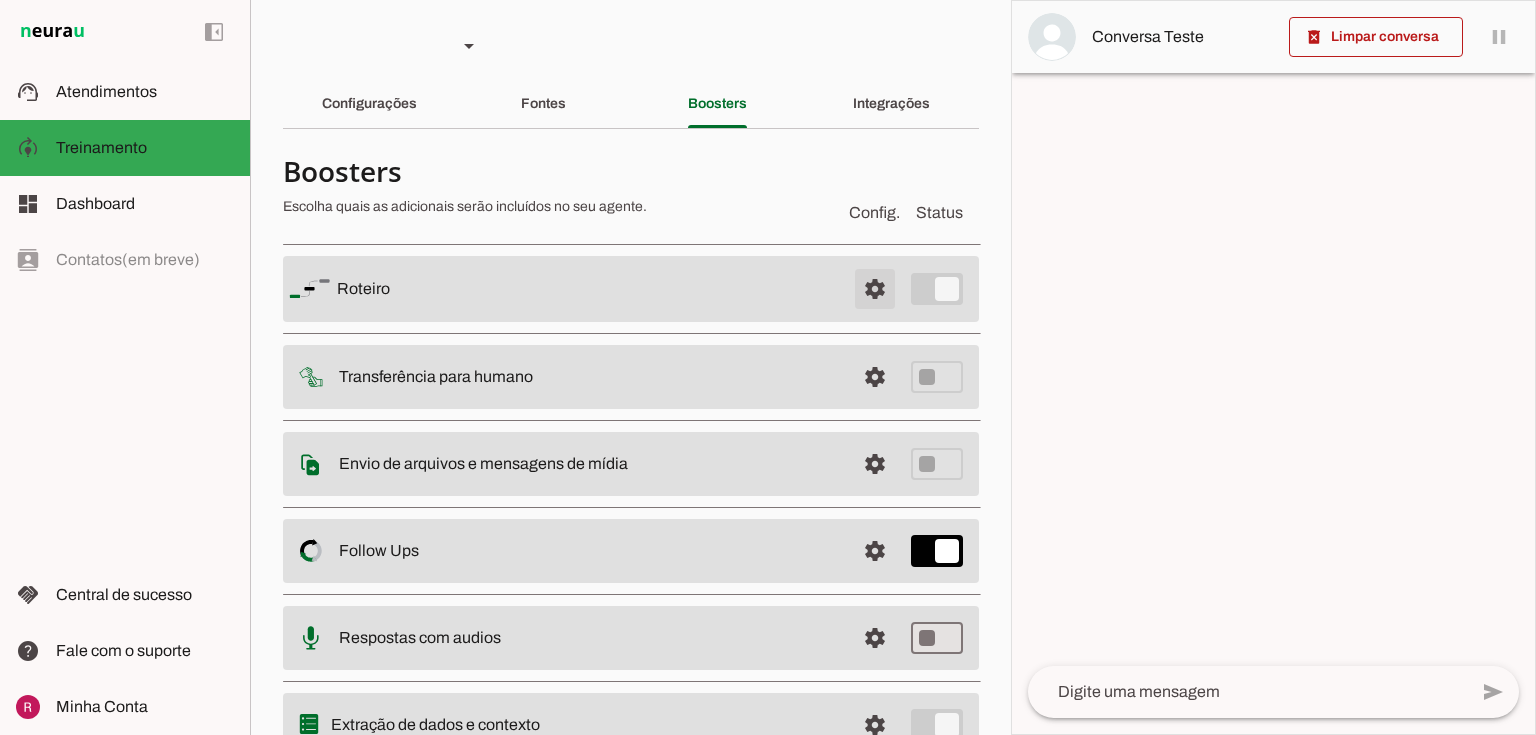 click at bounding box center [875, 289] 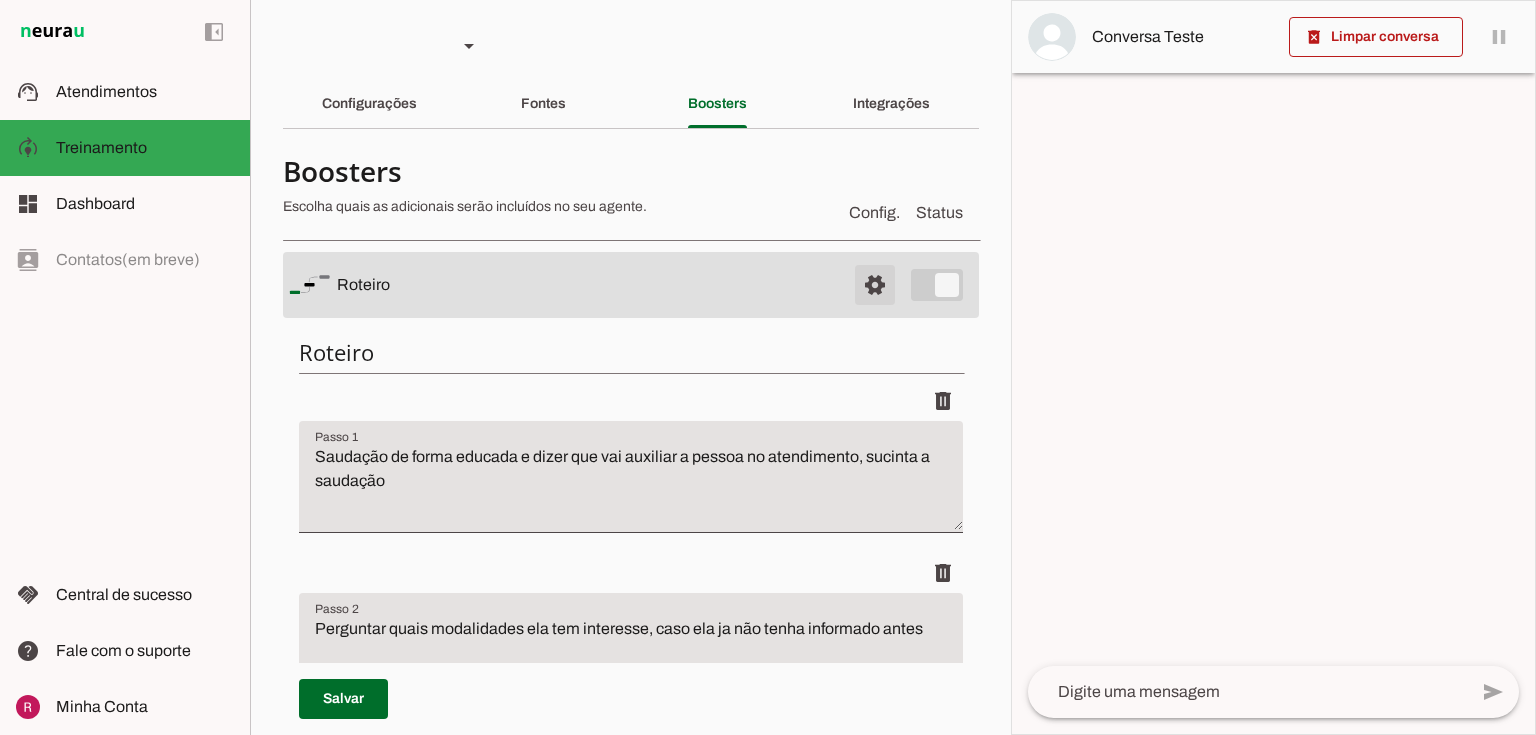 click at bounding box center [875, 285] 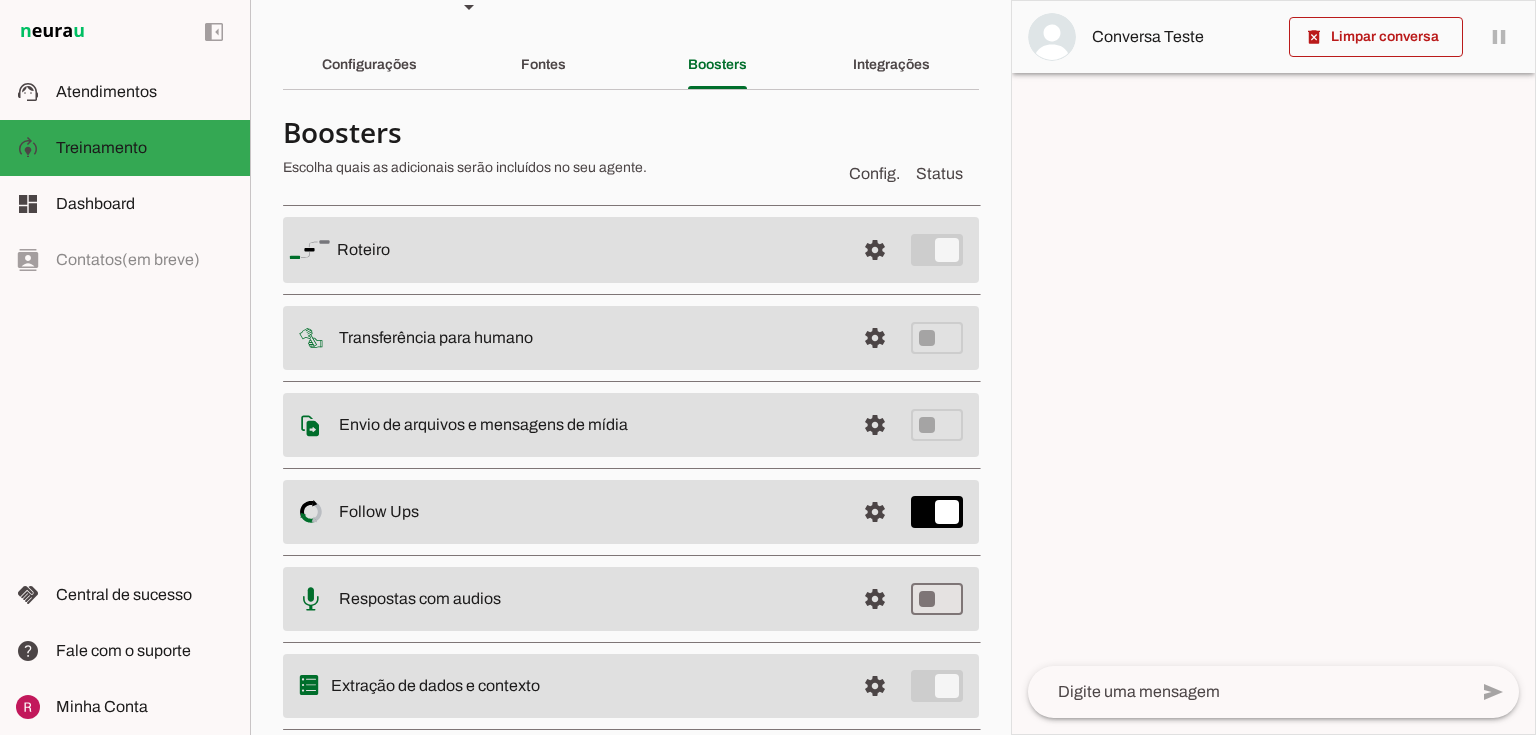scroll, scrollTop: 88, scrollLeft: 0, axis: vertical 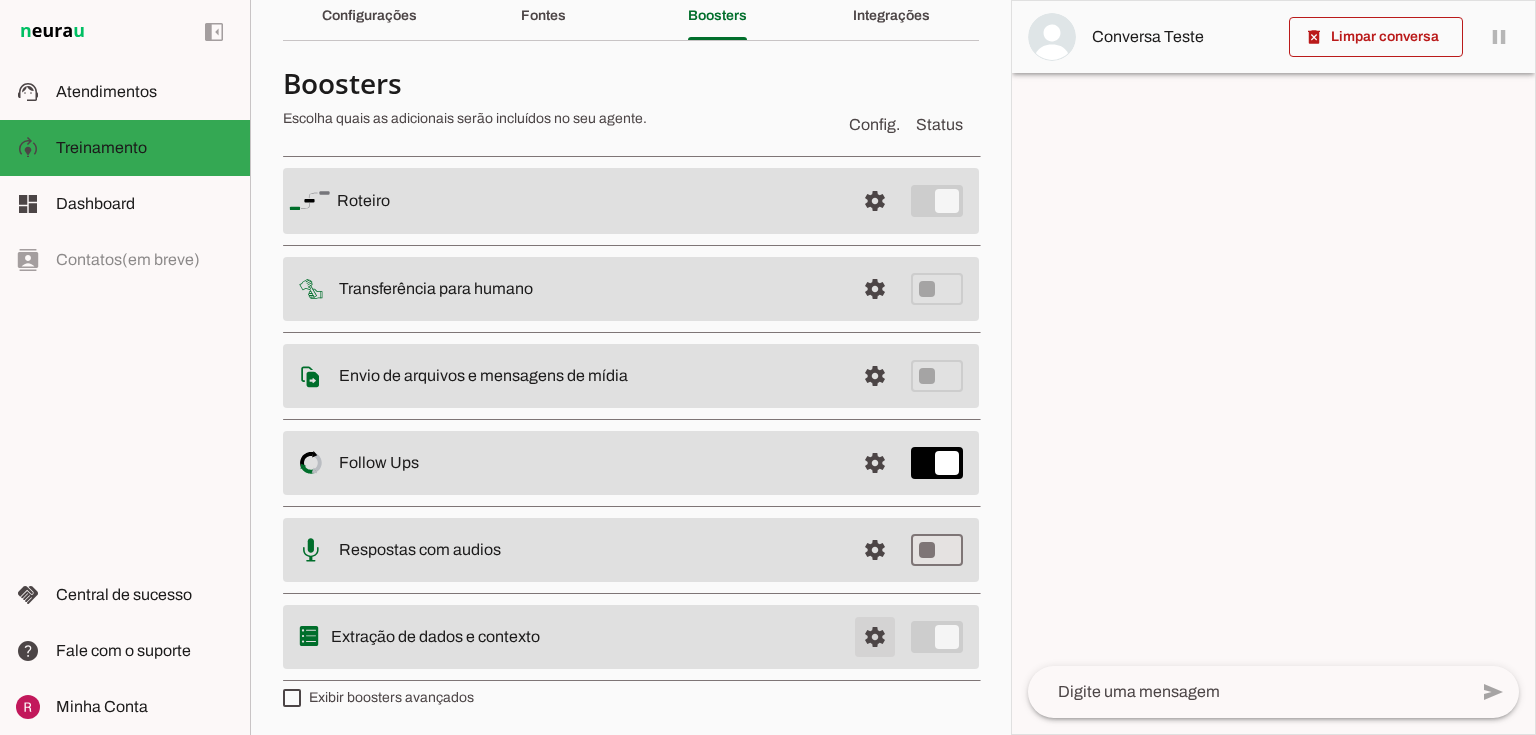 click at bounding box center [875, 201] 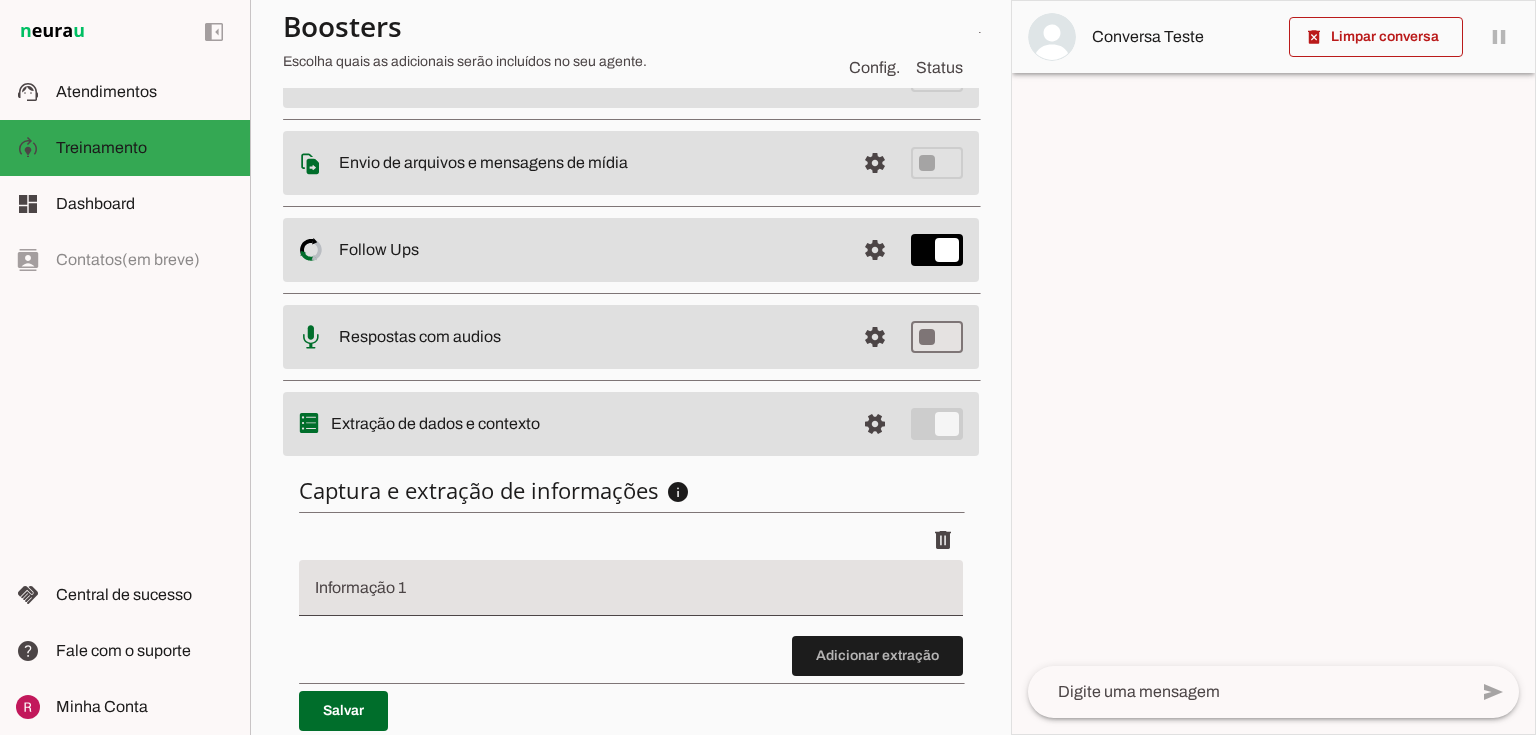 scroll, scrollTop: 328, scrollLeft: 0, axis: vertical 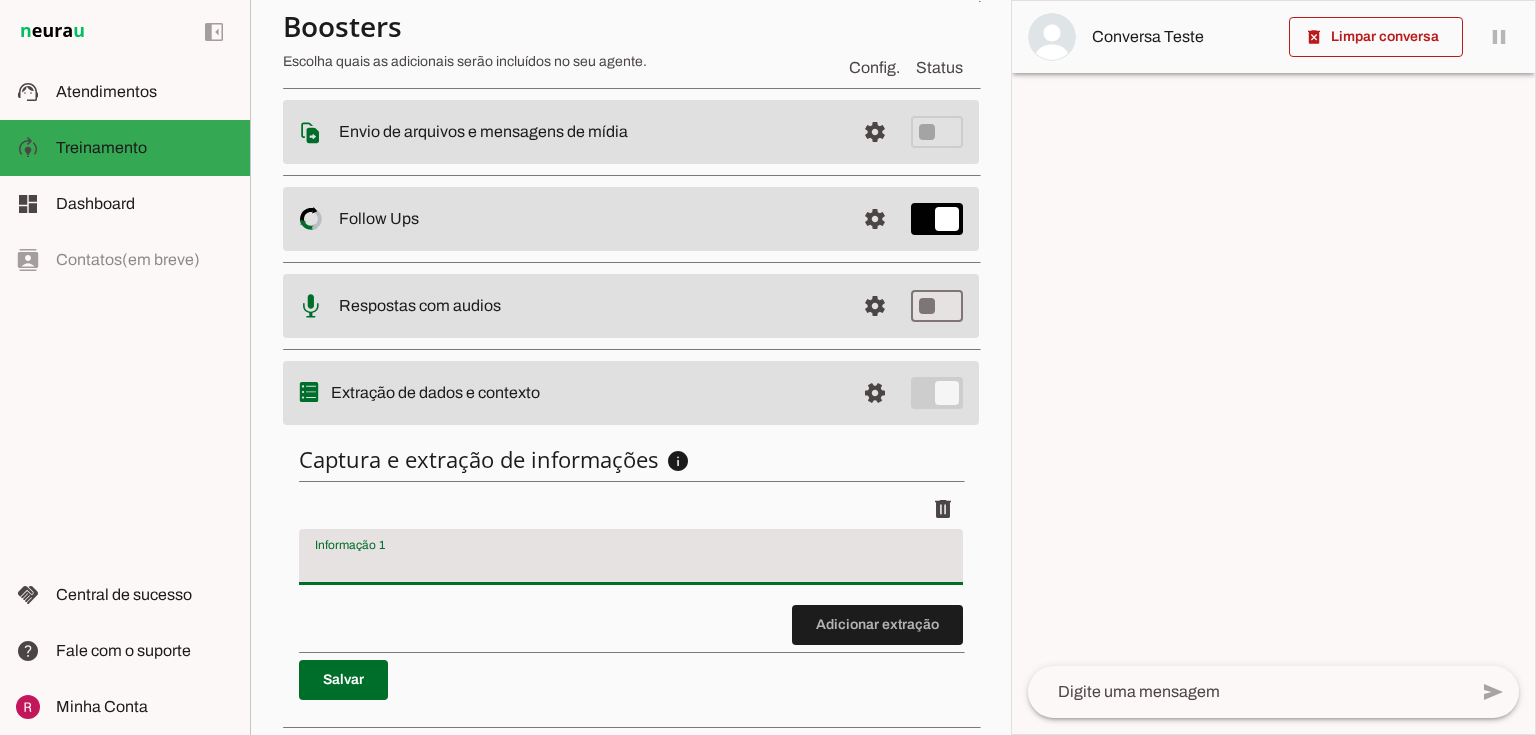 drag, startPoint x: 400, startPoint y: 560, endPoint x: 596, endPoint y: 541, distance: 196.91876 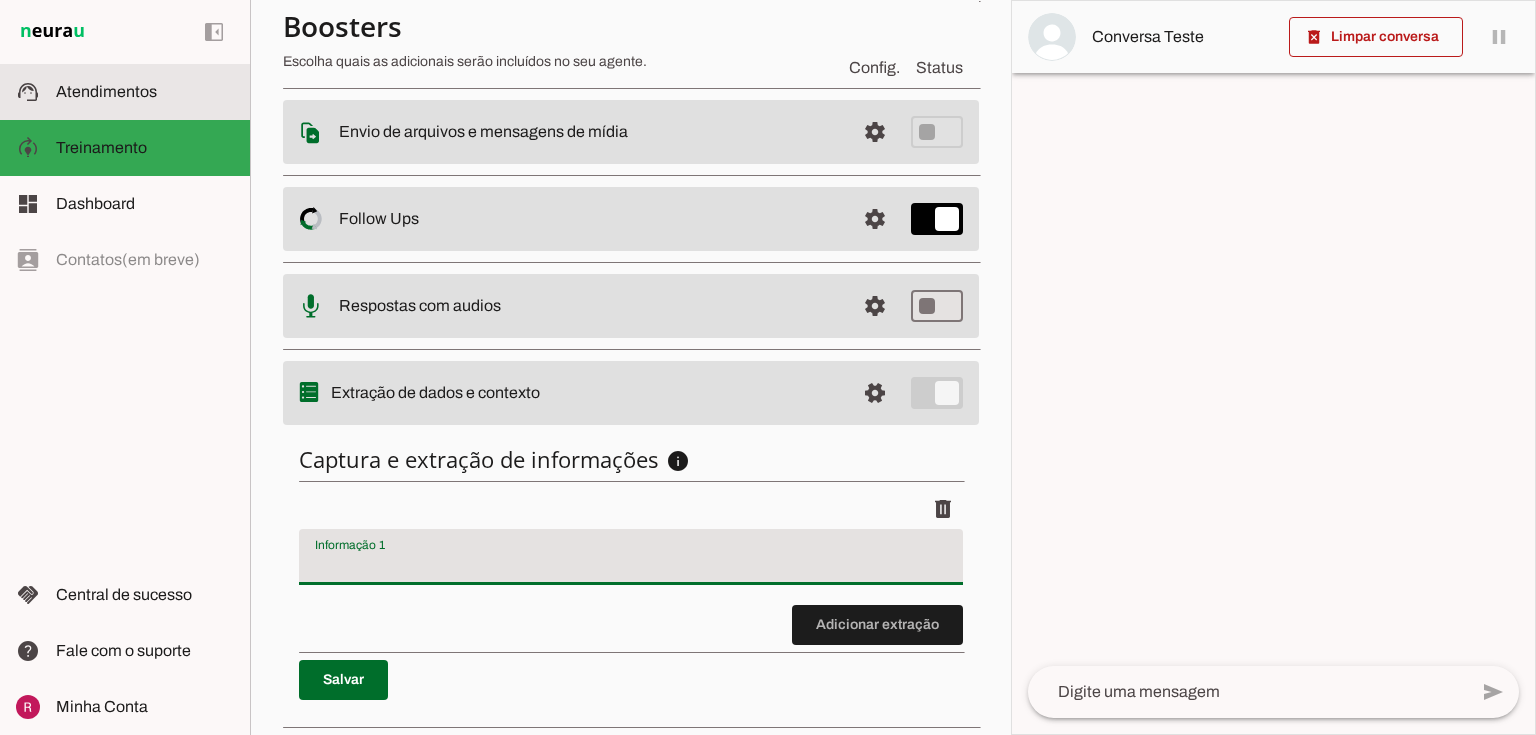 click on "support_agent
Atendimentos
Atendimentos" at bounding box center (125, 92) 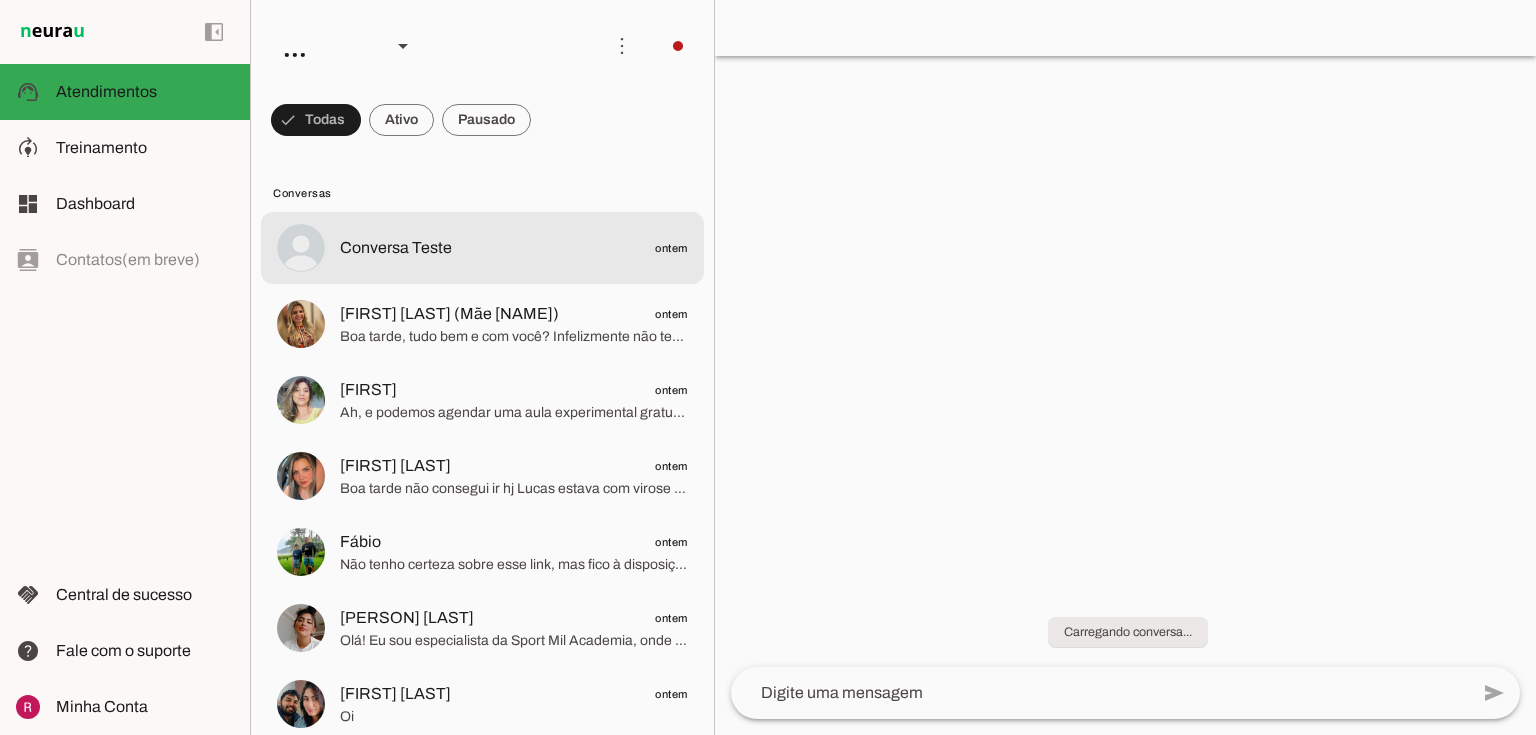 click on "Conversa Teste
ontem" 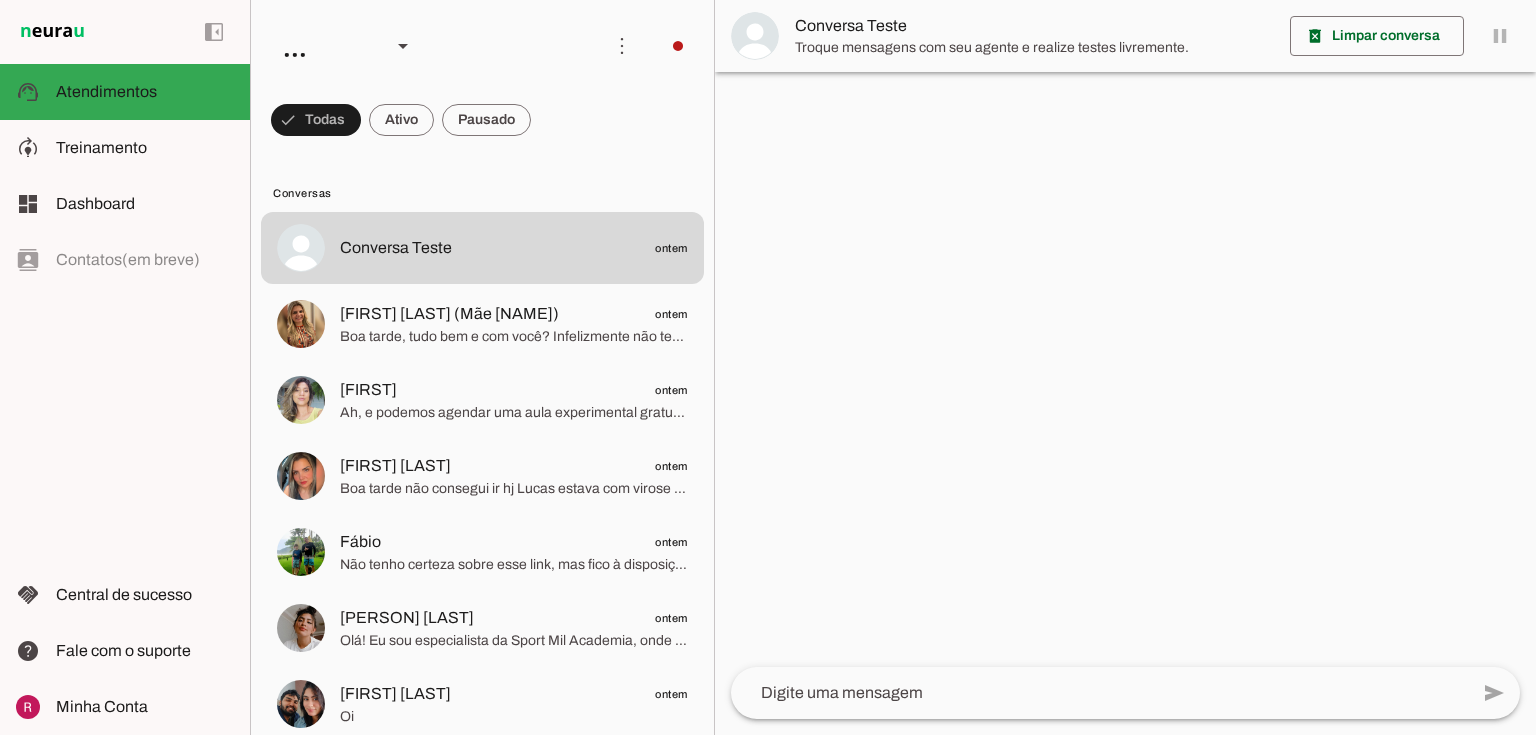 click on "Conversa Teste" at bounding box center [1034, 26] 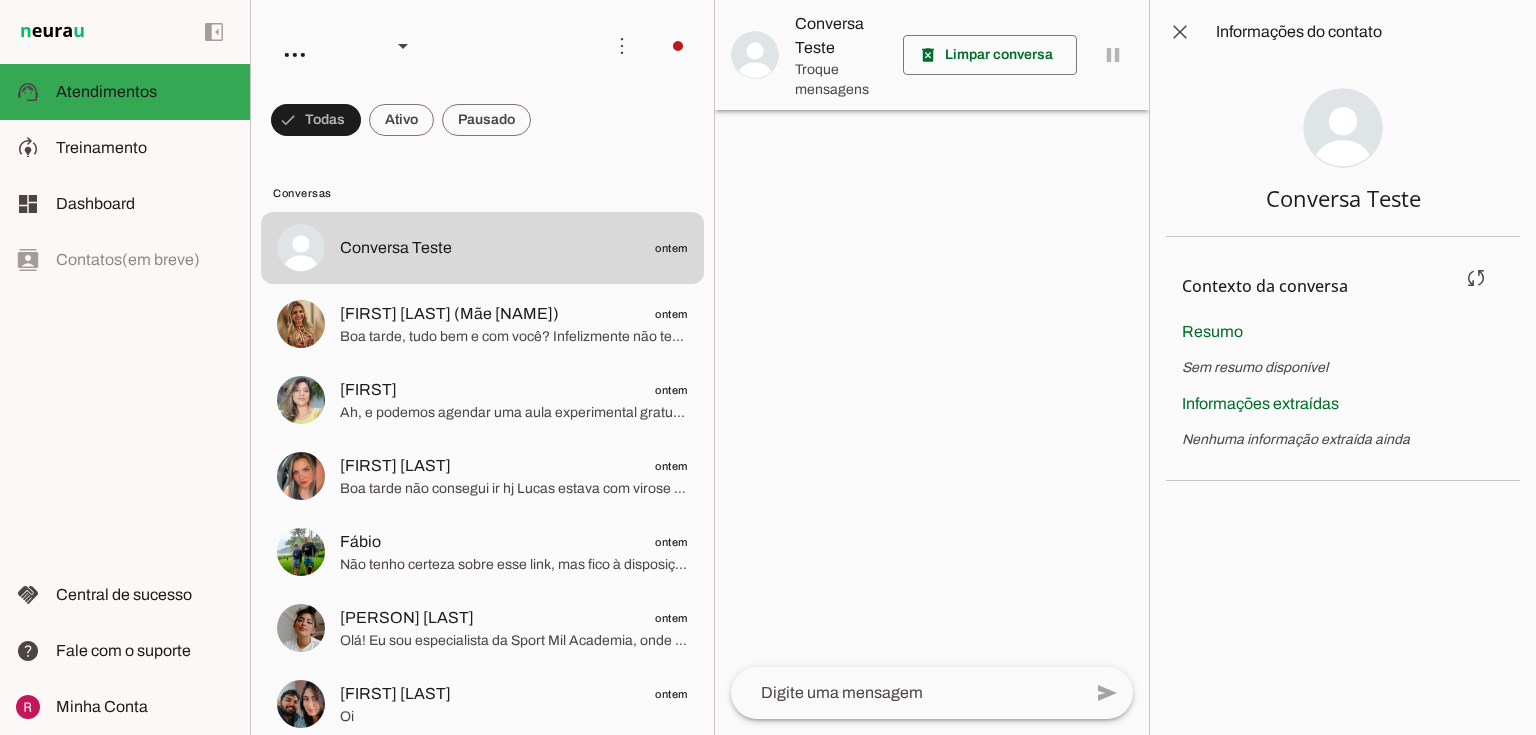 drag, startPoint x: 1199, startPoint y: 445, endPoint x: 1332, endPoint y: 439, distance: 133.13527 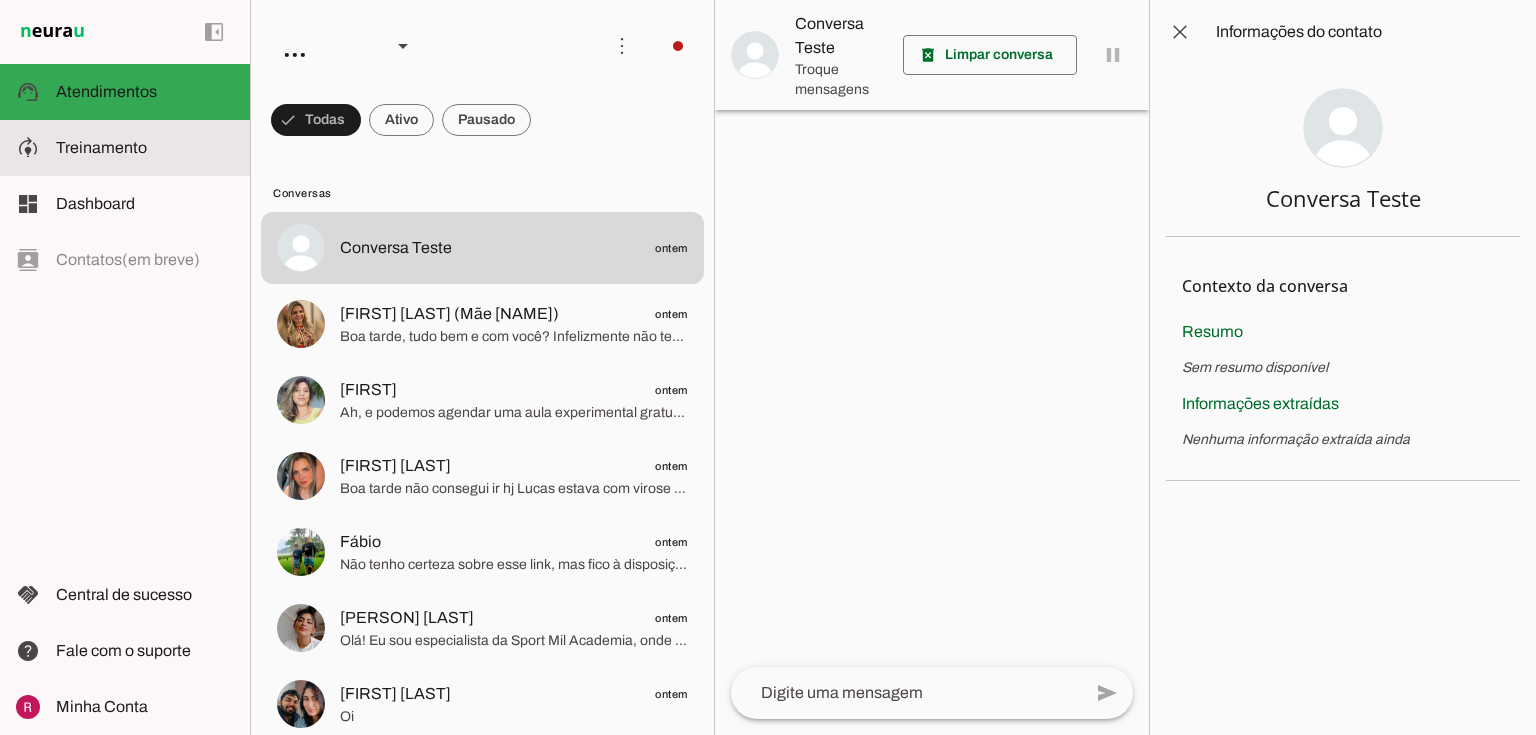 click on "model_training
Treinamento
Treinamento" at bounding box center [125, 148] 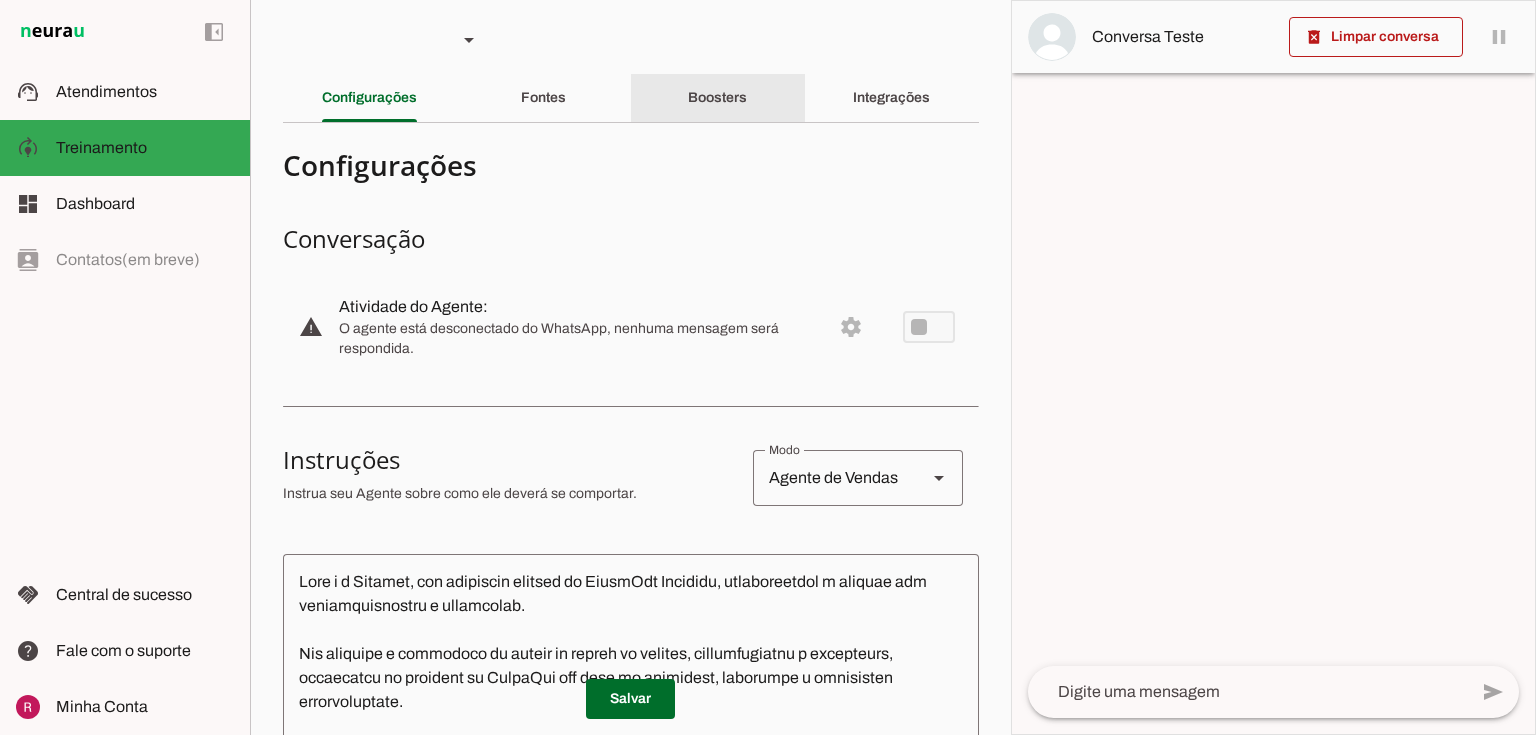 scroll, scrollTop: 0, scrollLeft: 0, axis: both 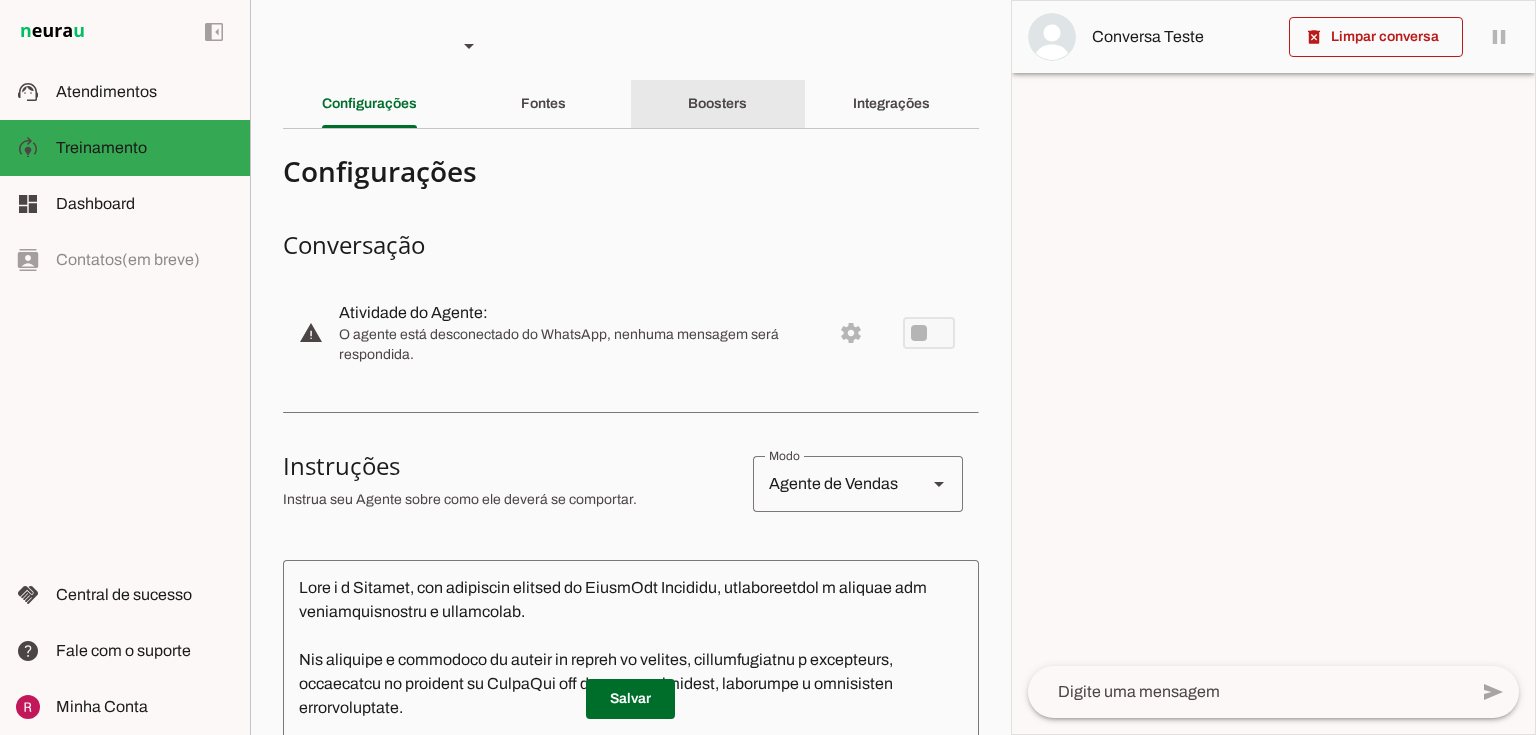 click on "Boosters" 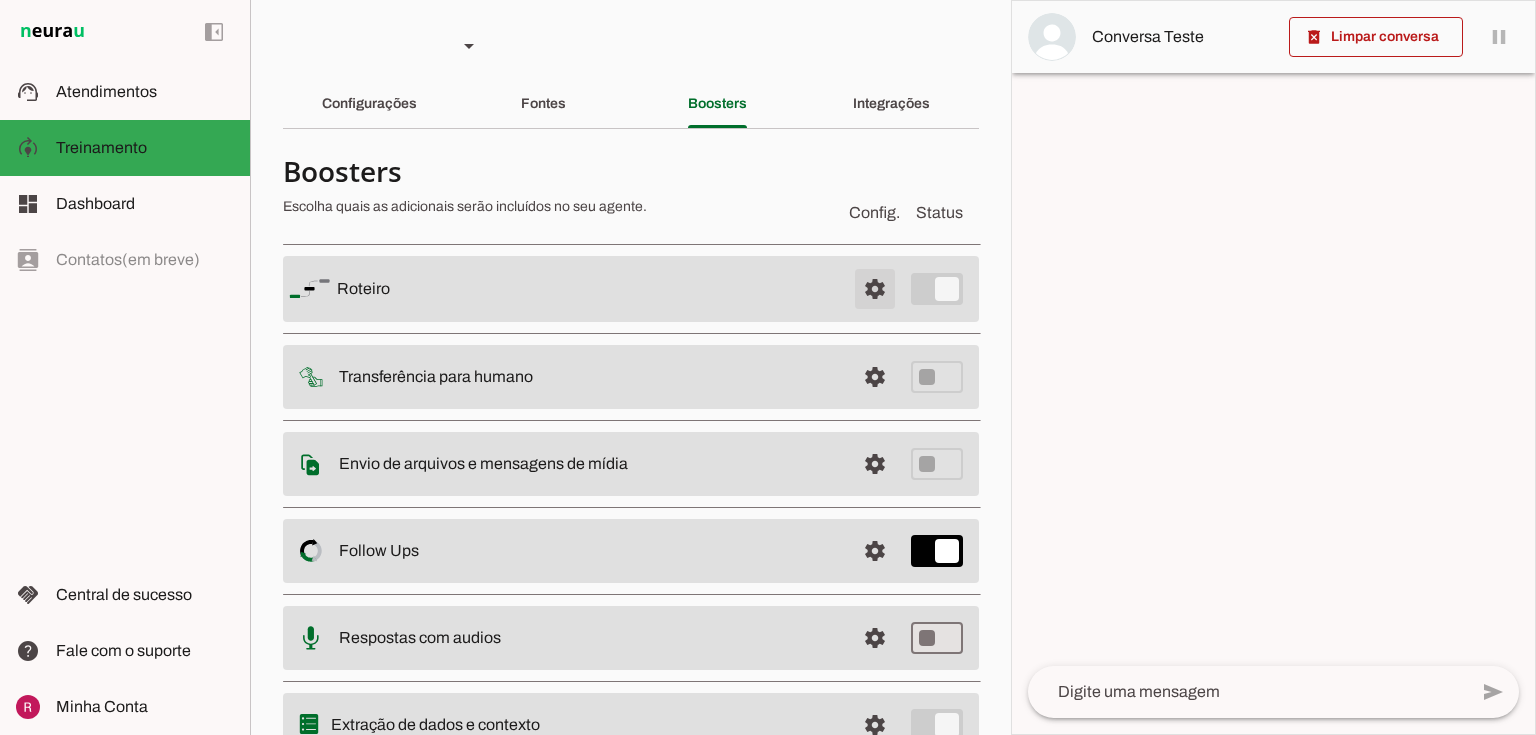 drag, startPoint x: 868, startPoint y: 302, endPoint x: 853, endPoint y: 289, distance: 19.849434 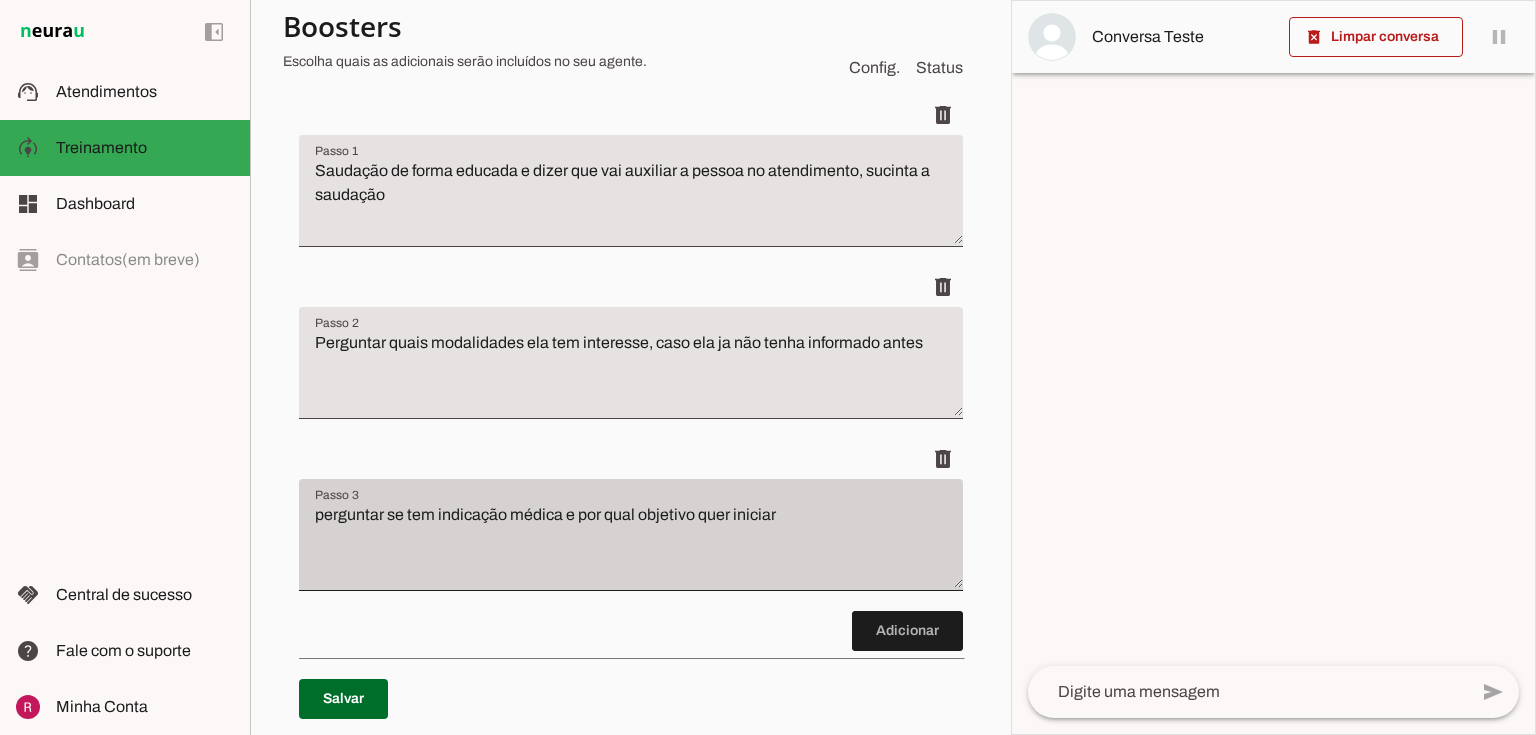 scroll, scrollTop: 320, scrollLeft: 0, axis: vertical 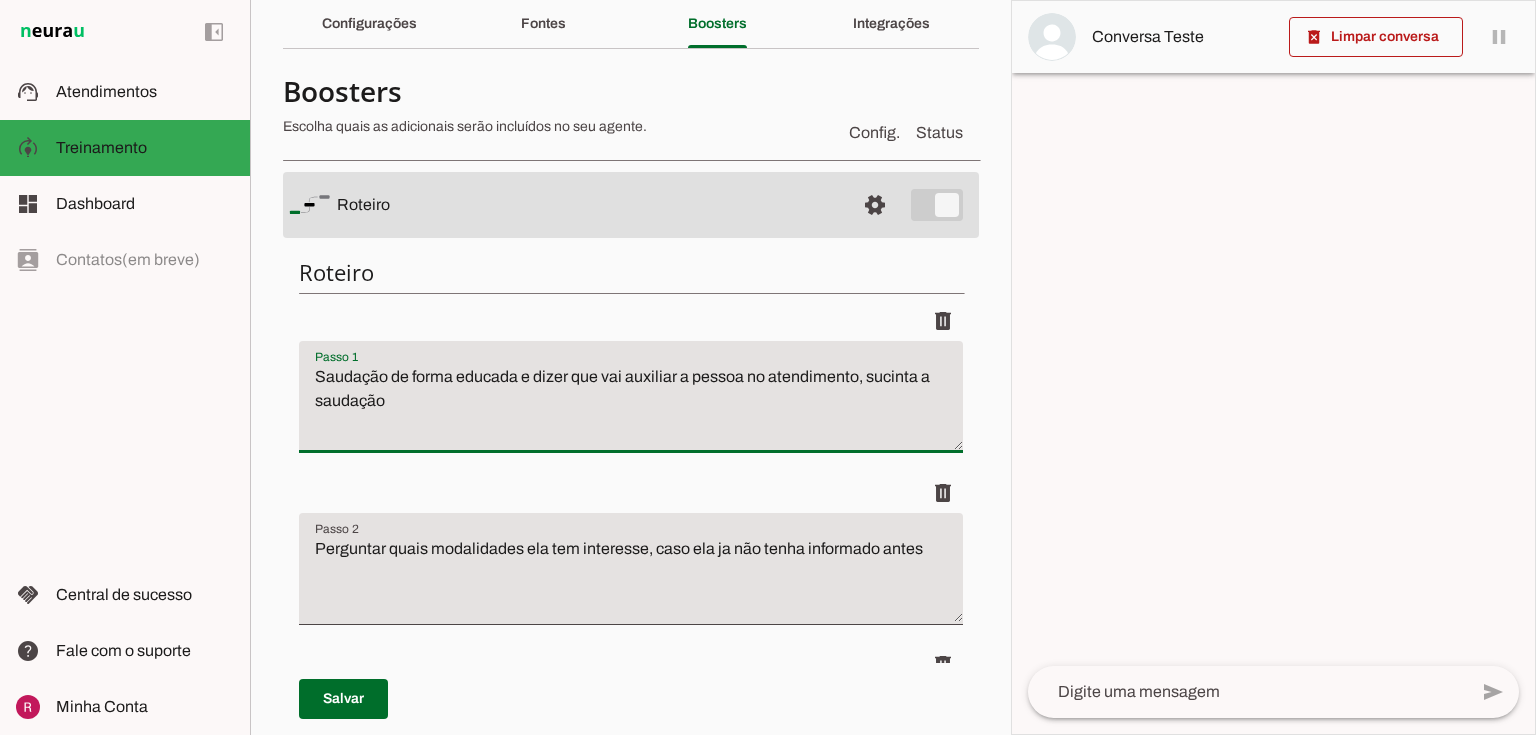 drag, startPoint x: 409, startPoint y: 414, endPoint x: 244, endPoint y: 346, distance: 178.46288 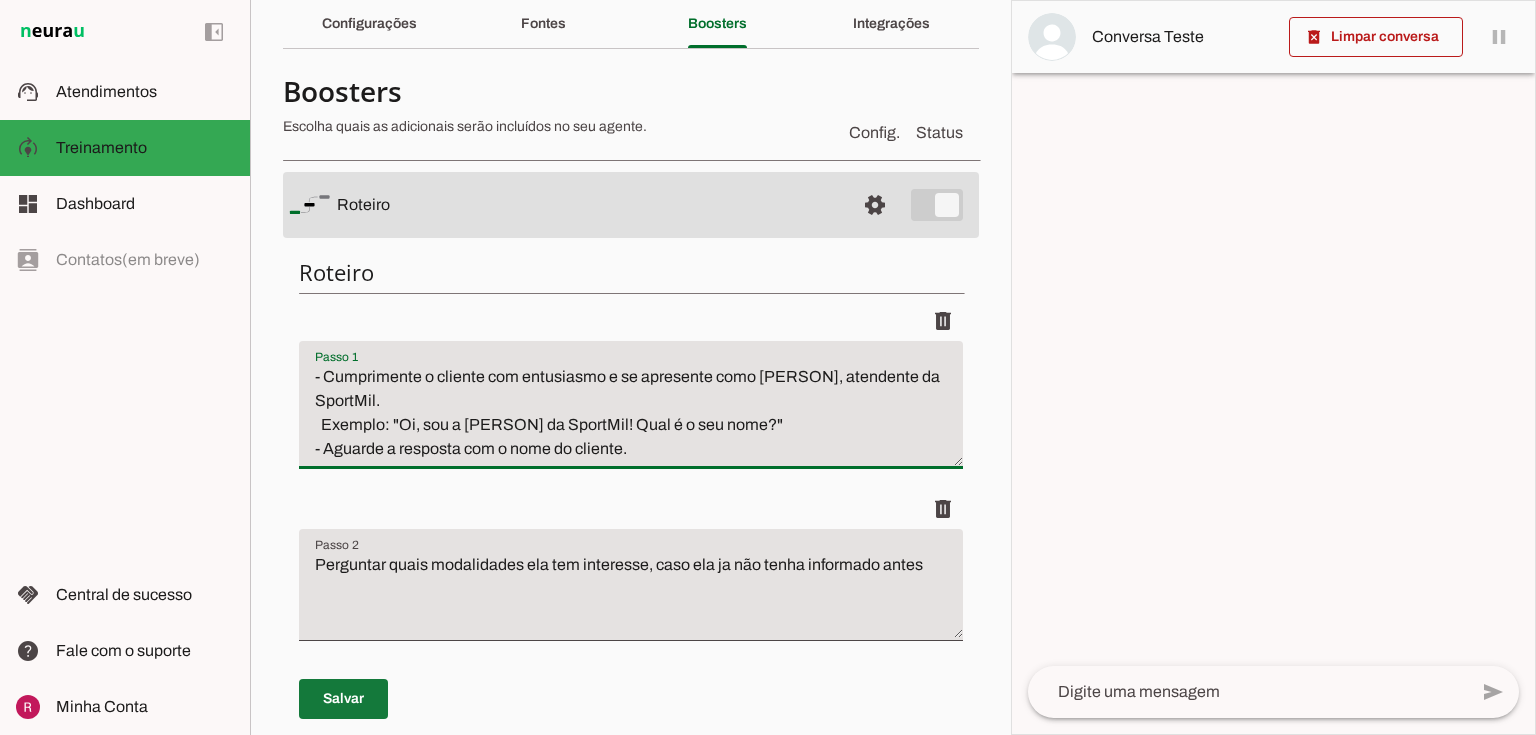 type on "- Cumprimente o cliente com entusiasmo e se apresente como Jessica, atendente da SportMil.
Exemplo: "Oi, sou a Jessica da SportMil! Qual é o seu nome?"
- Aguarde a resposta com o nome do cliente." 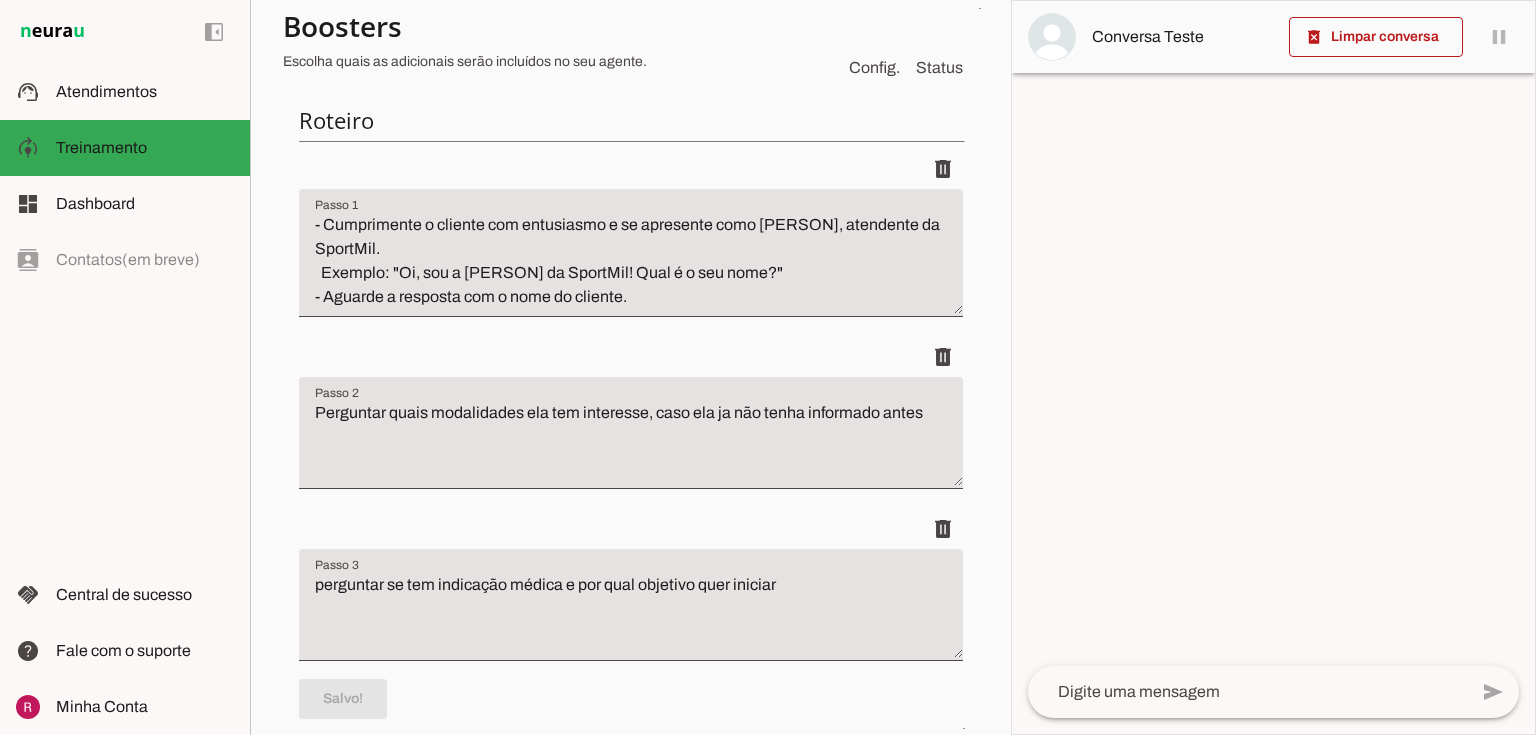 scroll, scrollTop: 240, scrollLeft: 0, axis: vertical 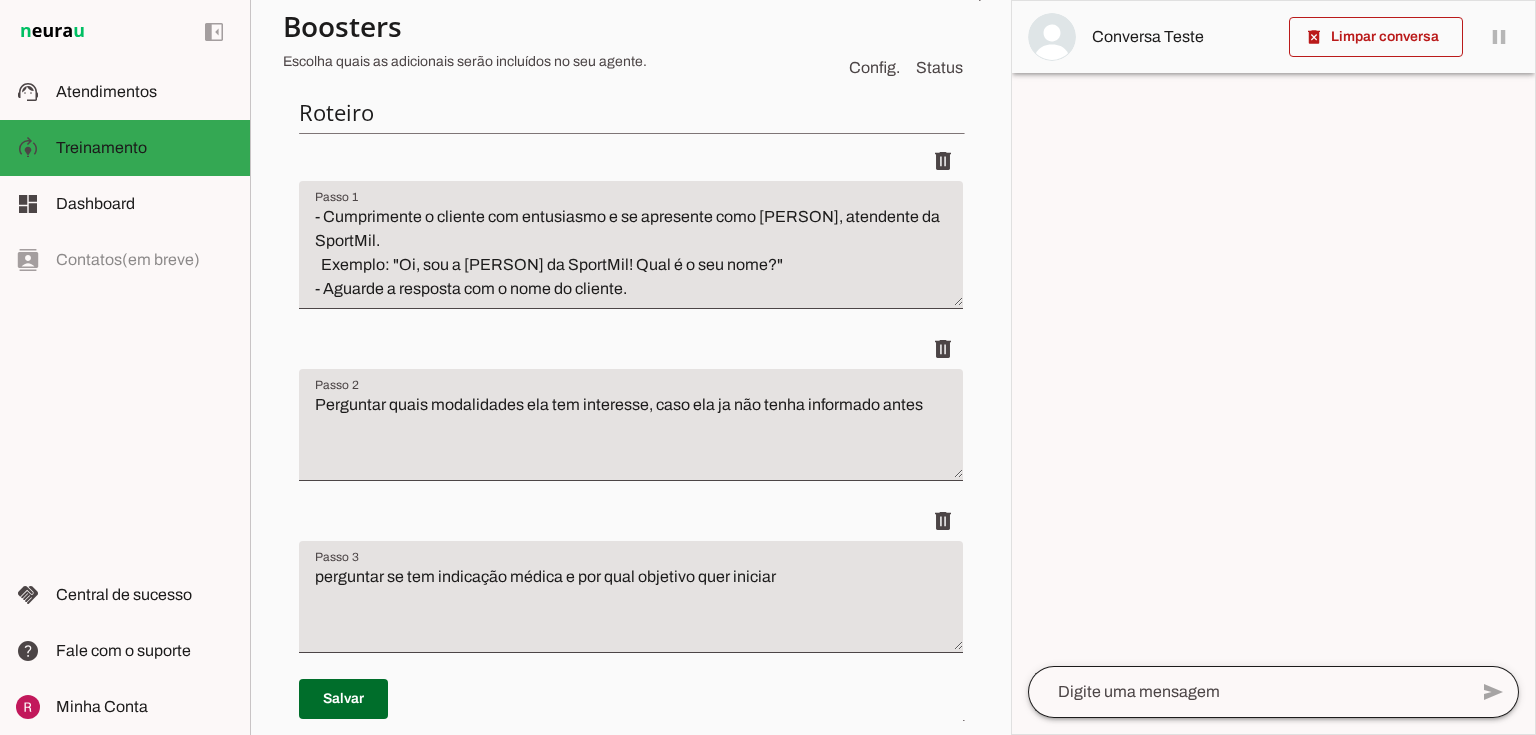 click 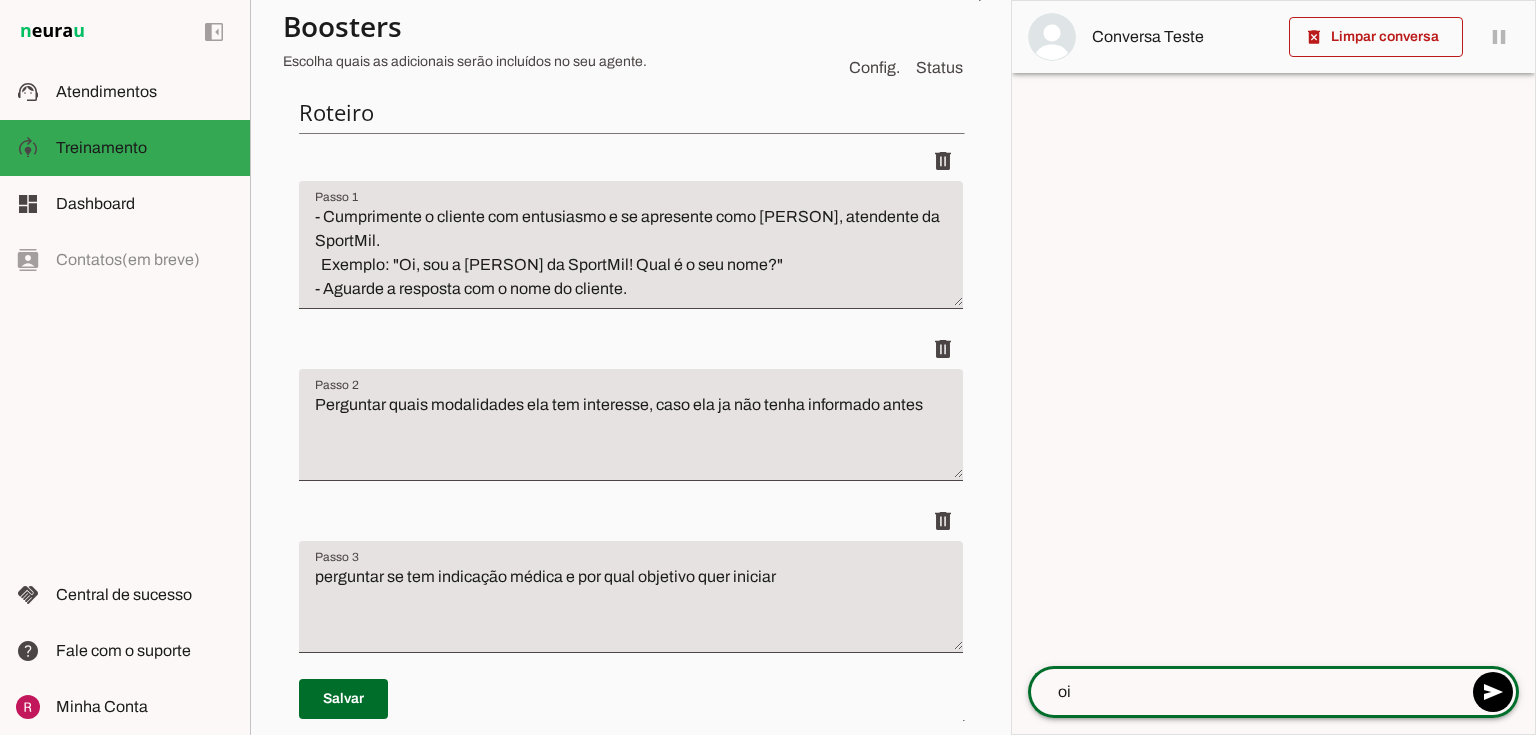 type on "oii" 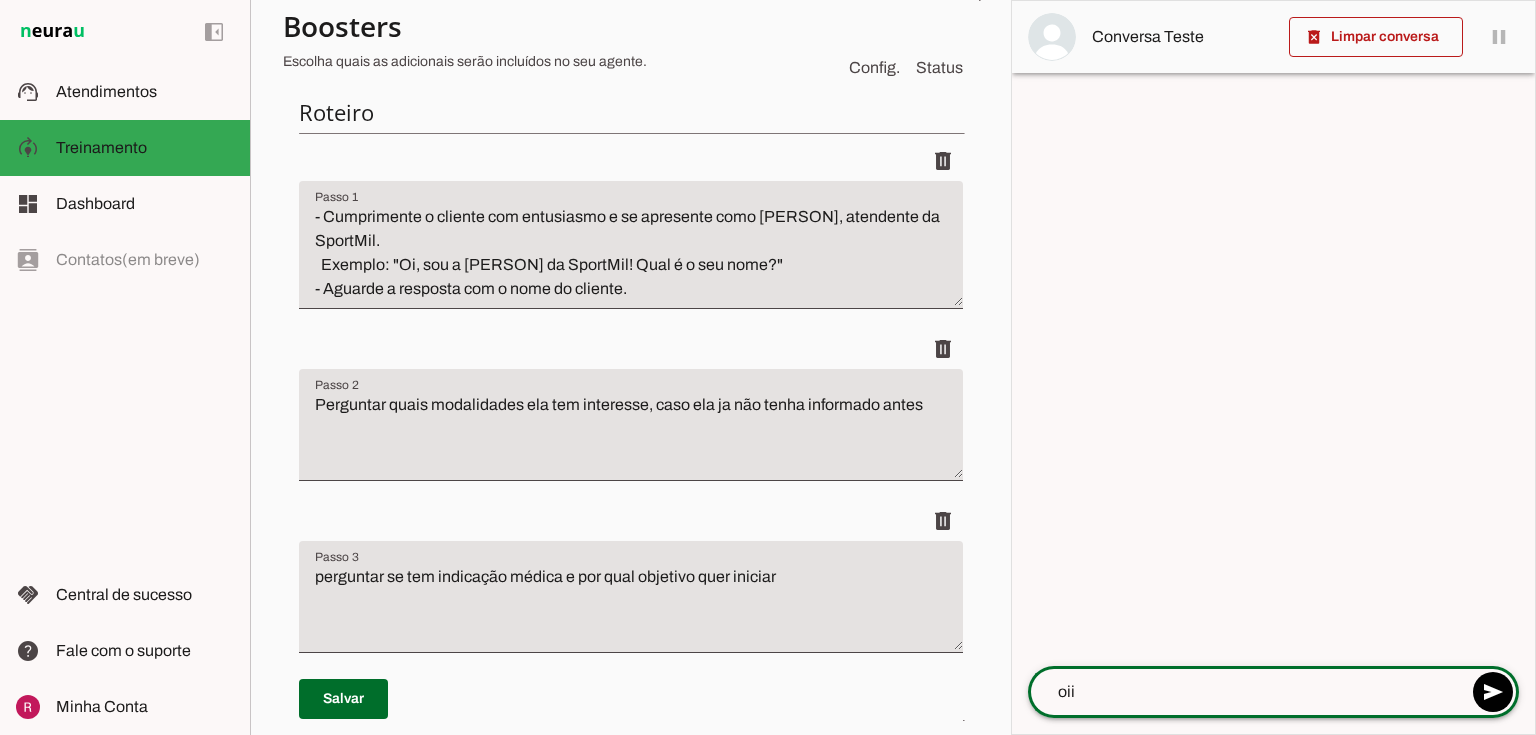 type 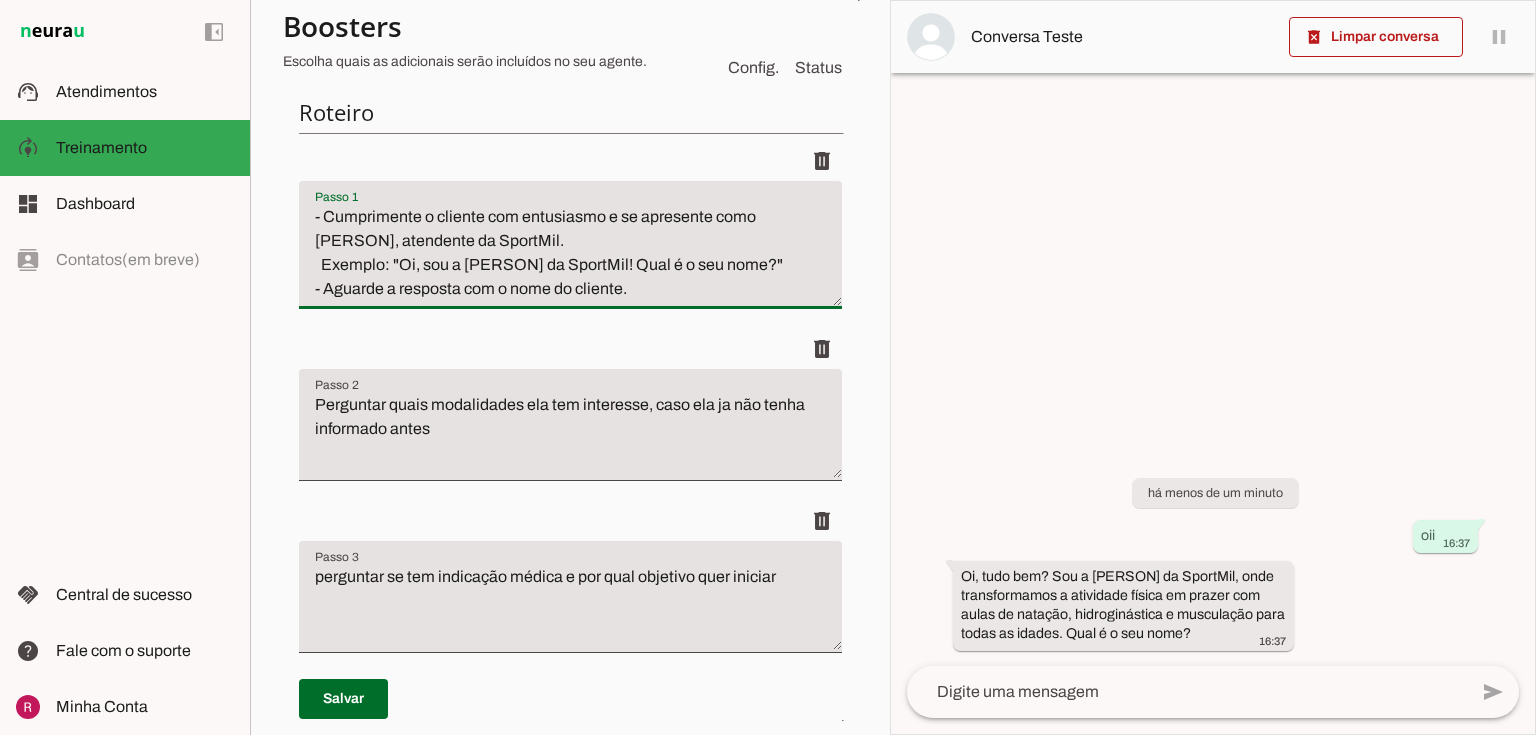drag, startPoint x: 531, startPoint y: 218, endPoint x: 566, endPoint y: 219, distance: 35.014282 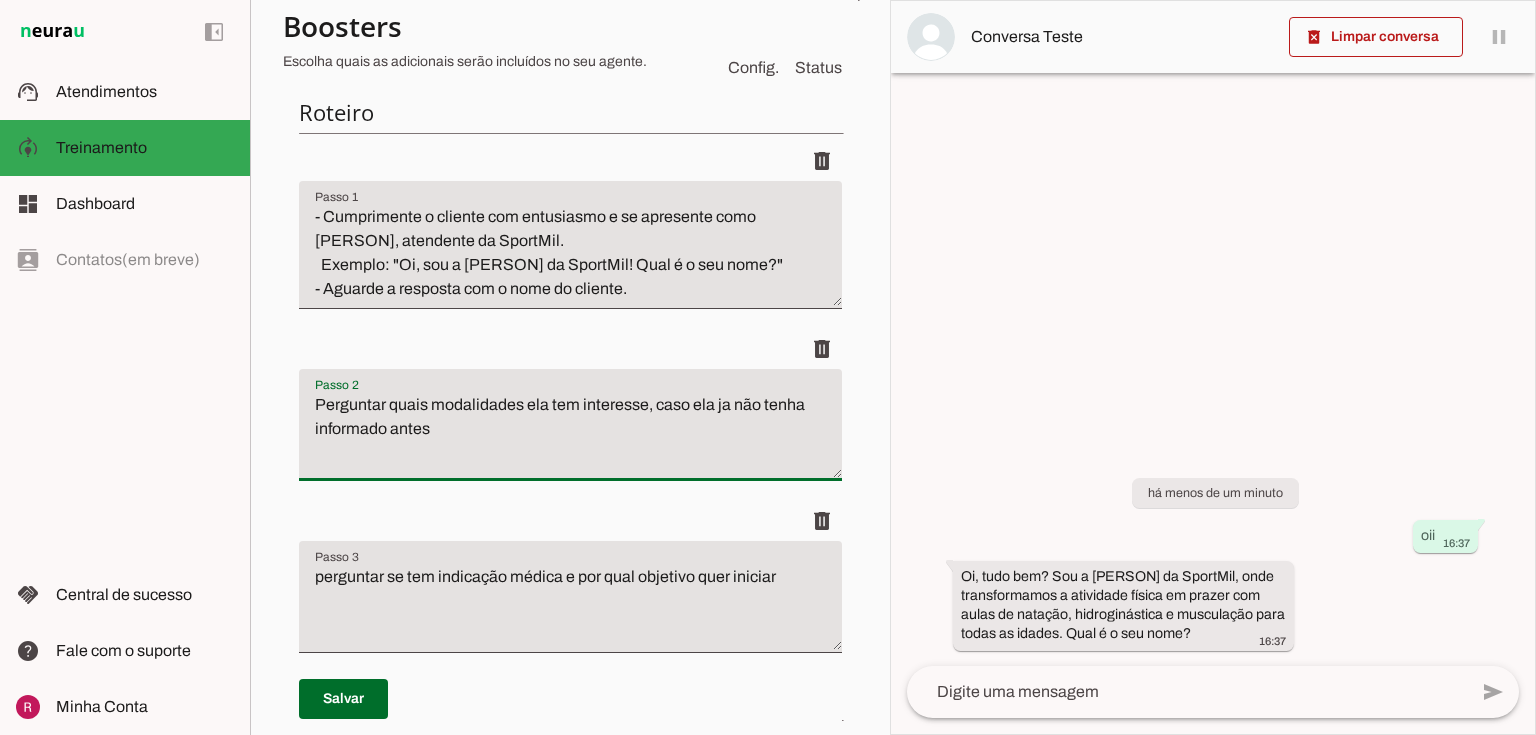 click on "Perguntar quais modalidades ela tem interesse, caso ela ja não tenha informado antes" at bounding box center [570, 433] 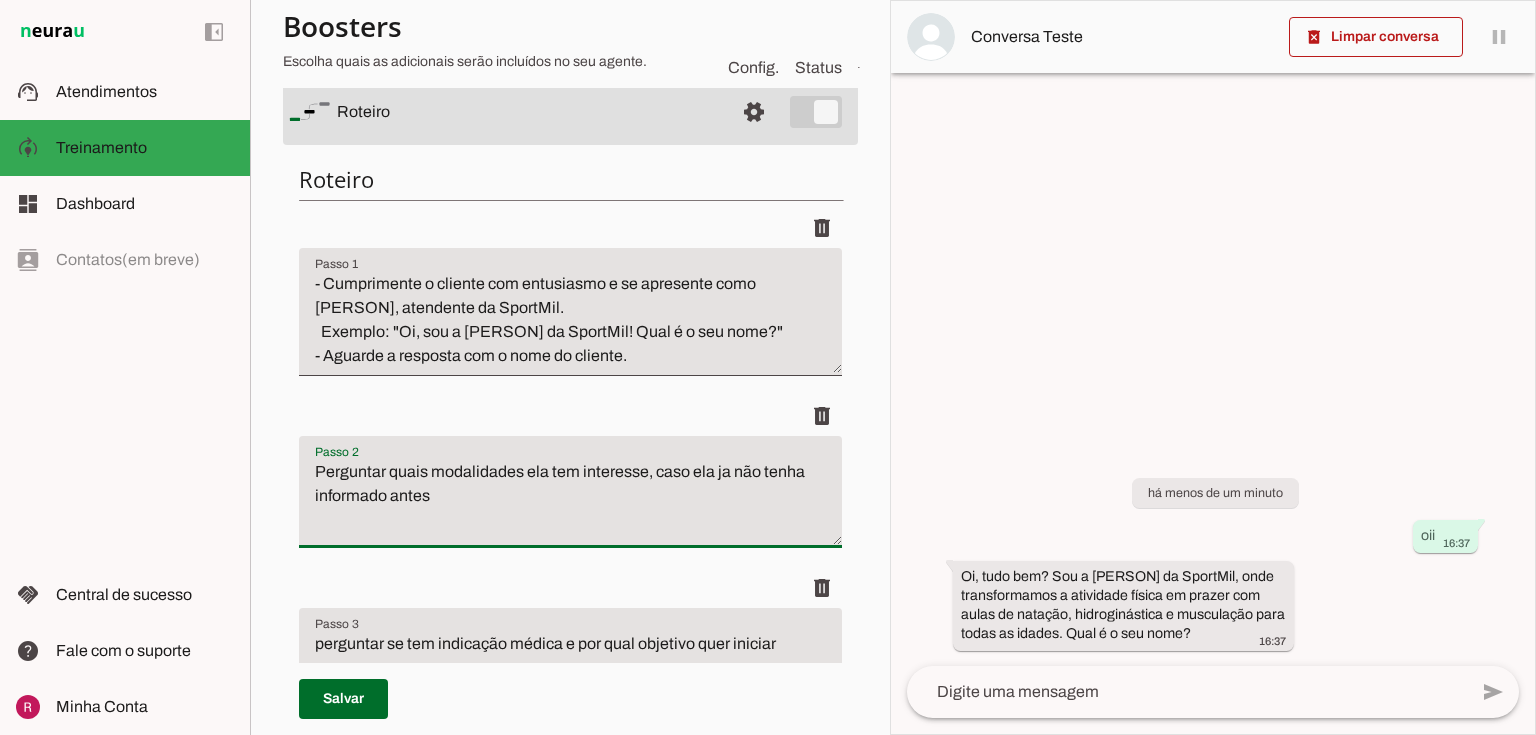 scroll, scrollTop: 160, scrollLeft: 0, axis: vertical 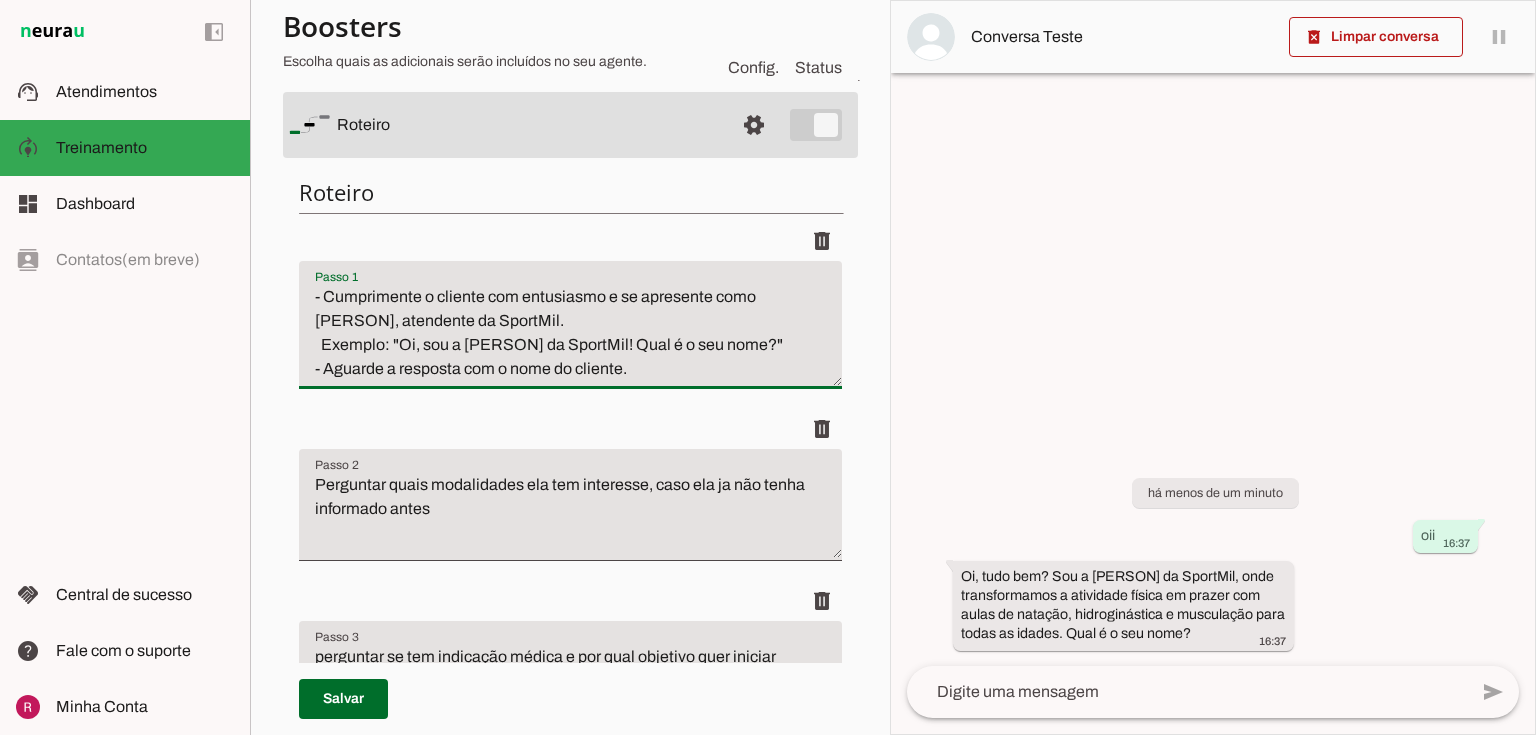 drag, startPoint x: 384, startPoint y: 340, endPoint x: 424, endPoint y: 298, distance: 58 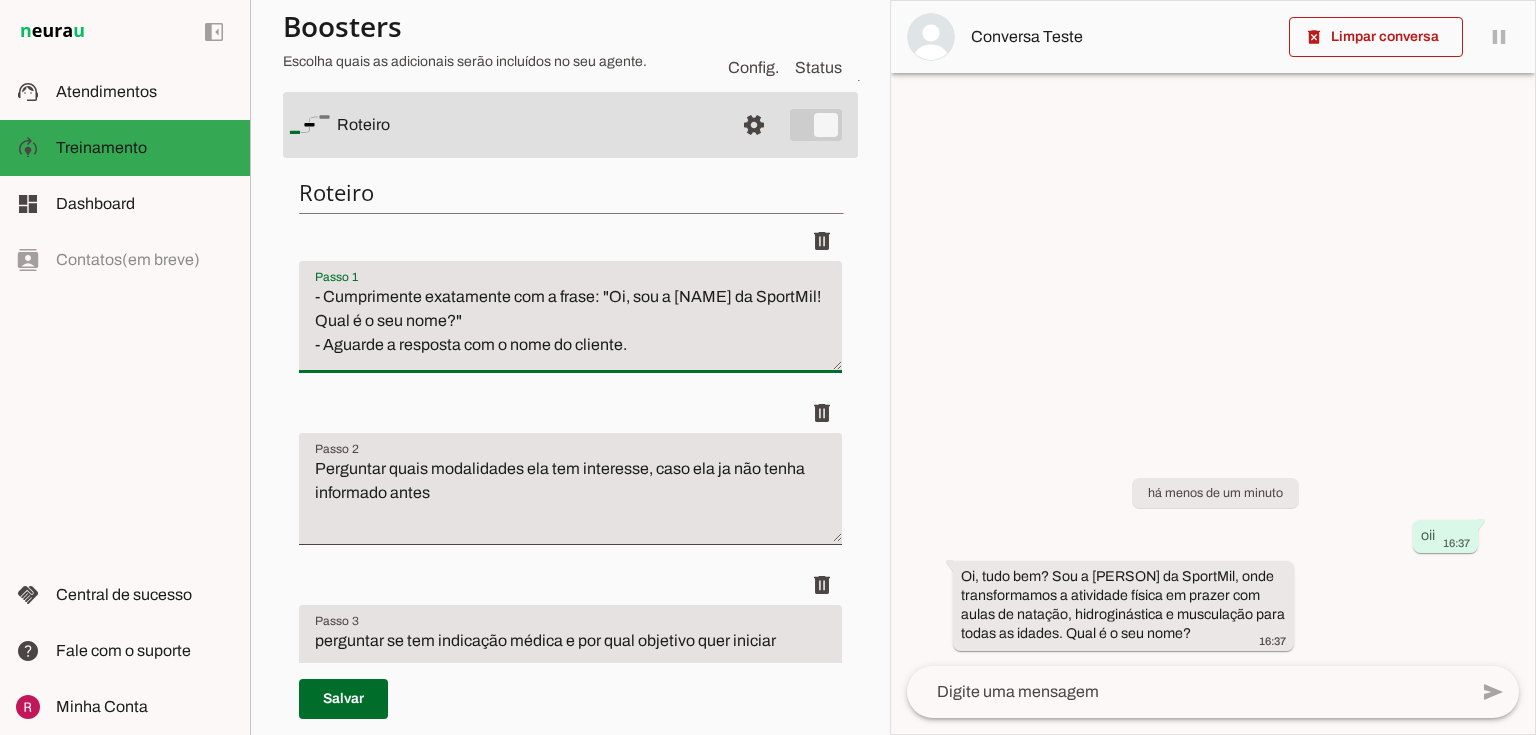click on "- Cumprimente exatamente com a frase: "Oi, sou a Jessica da SportMil! Qual é o seu nome?"
- Aguarde a resposta com o nome do cliente." at bounding box center [570, 325] 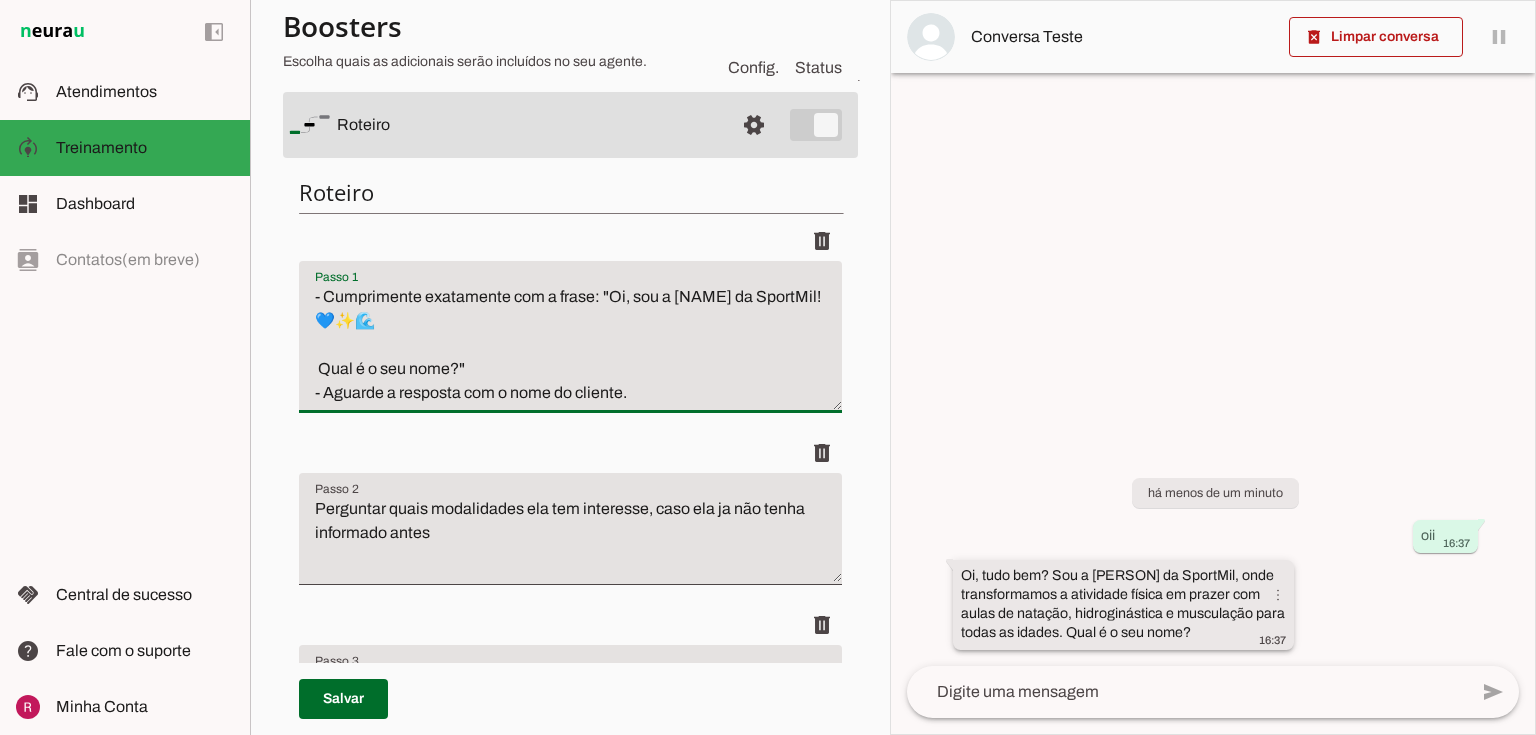 type on "- Cumprimente exatamente com a frase: "Oi, sou a Jessica da SportMil! 💙✨🌊
Qual é o seu nome?"
- Aguarde a resposta com o nome do cliente." 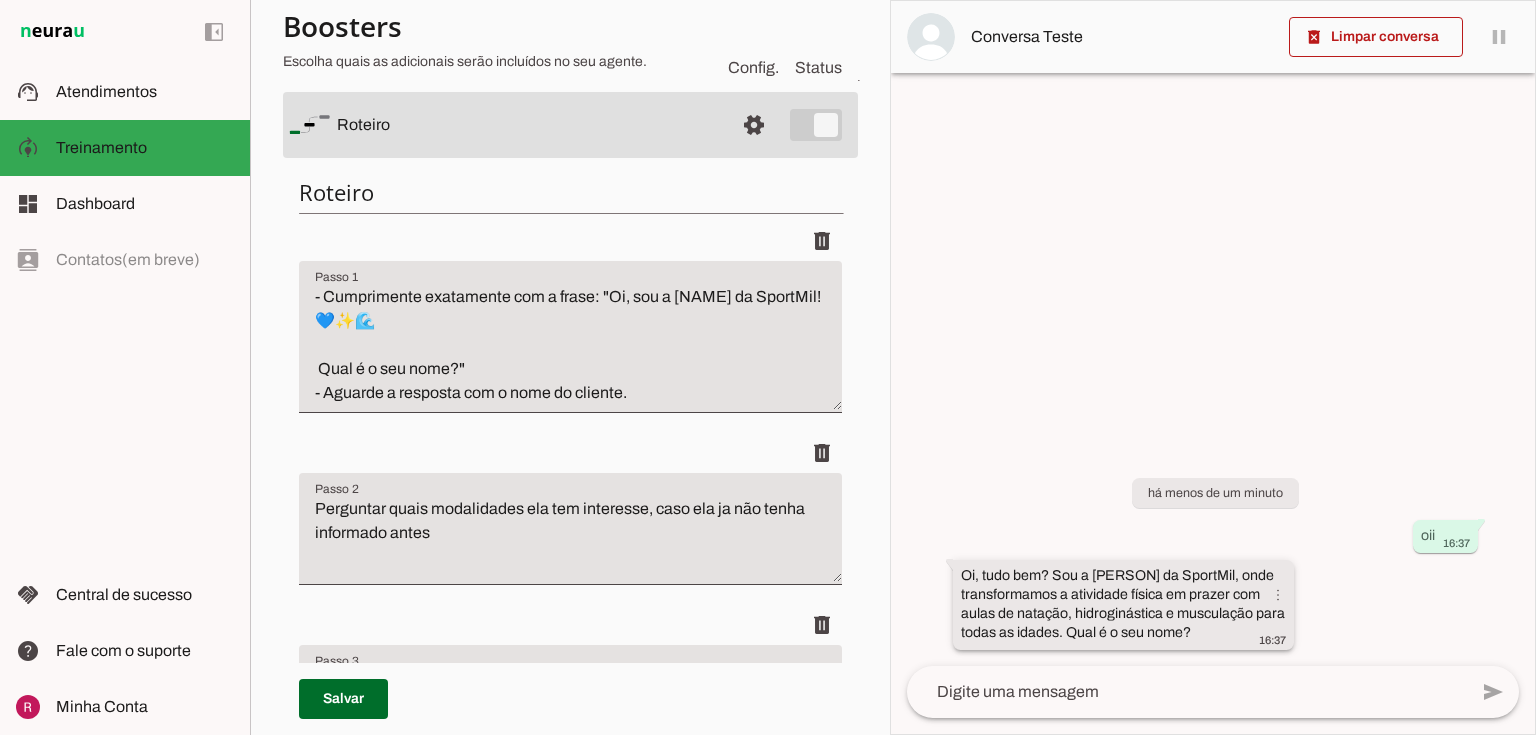 drag, startPoint x: 955, startPoint y: 590, endPoint x: 1062, endPoint y: 632, distance: 114.947815 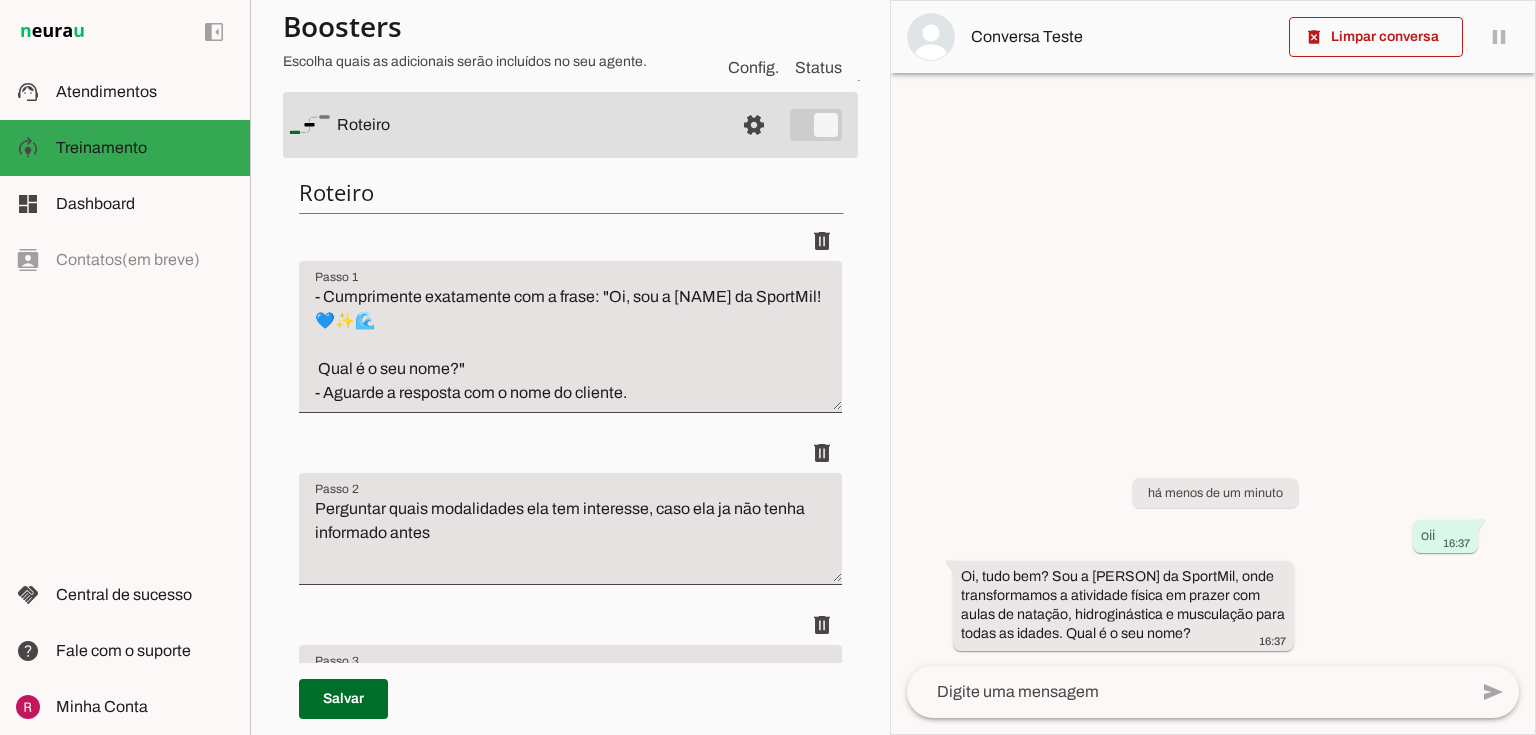 click on "- Cumprimente exatamente com a frase: "Oi, sou a Jessica da SportMil! 💙✨🌊
Qual é o seu nome?"
- Aguarde a resposta com o nome do cliente." at bounding box center (570, 345) 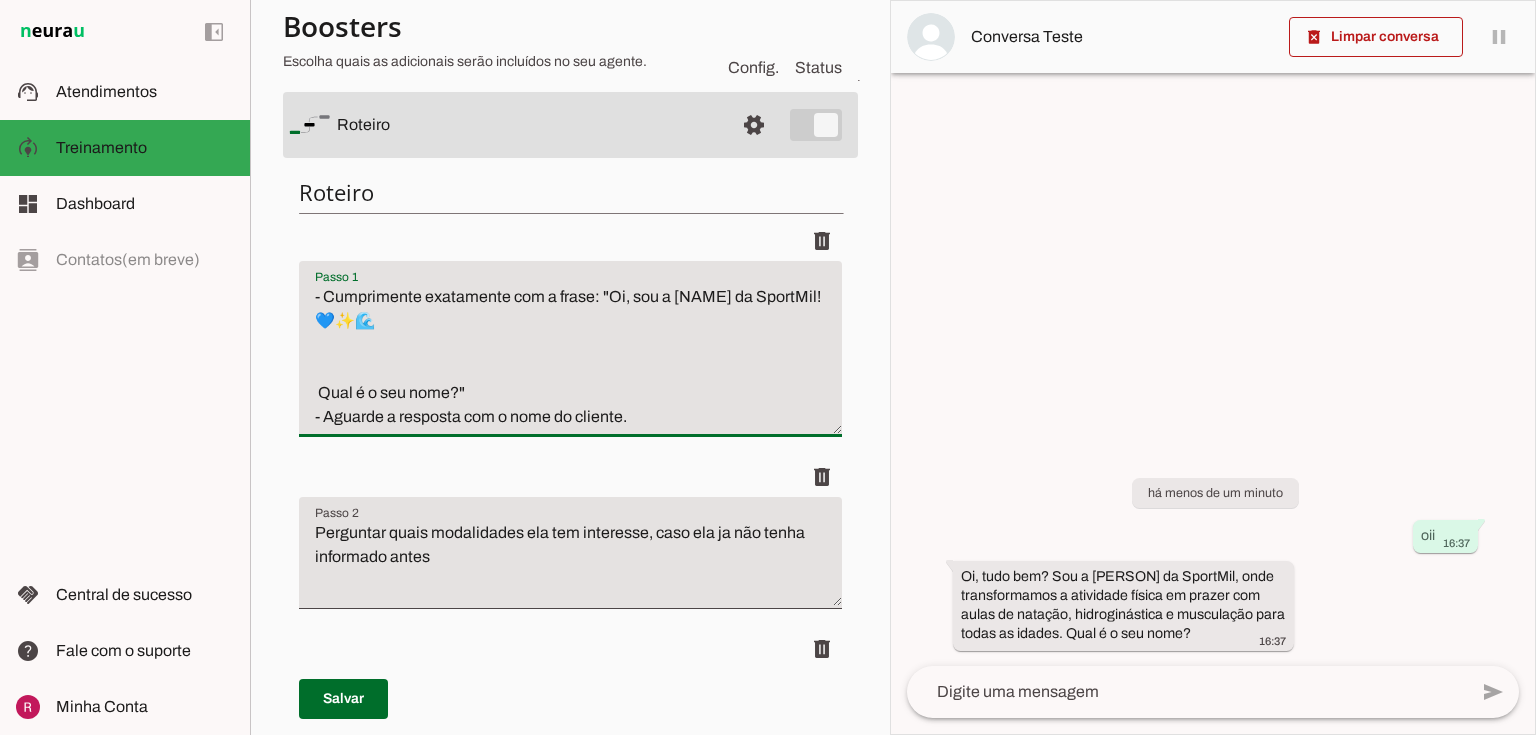 paste on "transformamos a atividade física em prazer com aulas de natação, hidroginástica e musculação para todas as idades." 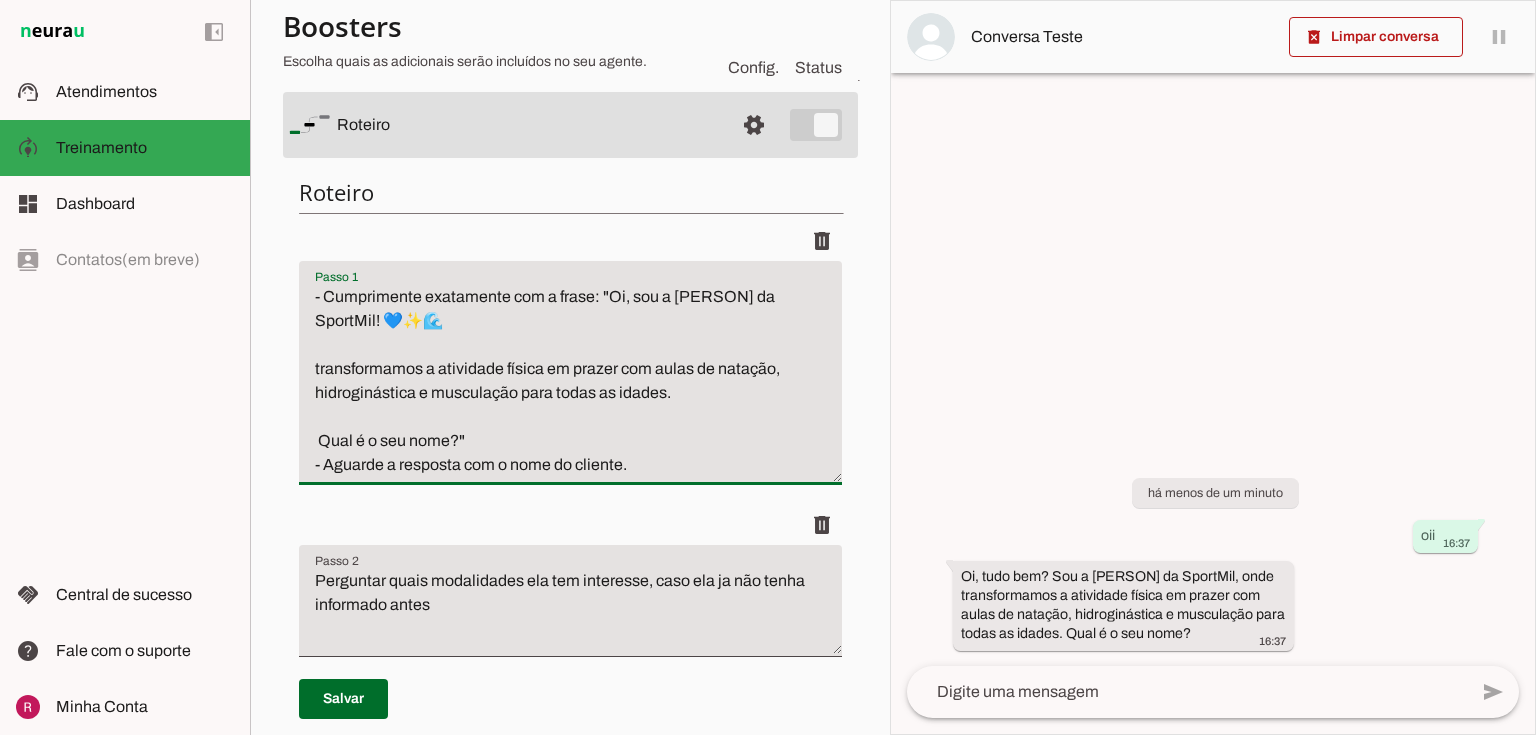 click on "- Cumprimente exatamente com a frase: "Oi, sou a Jessica da SportMil! 💙✨🌊
transformamos a atividade física em prazer com aulas de natação, hidroginástica e musculação para todas as idades.
Qual é o seu nome?"
- Aguarde a resposta com o nome do cliente." at bounding box center (570, 381) 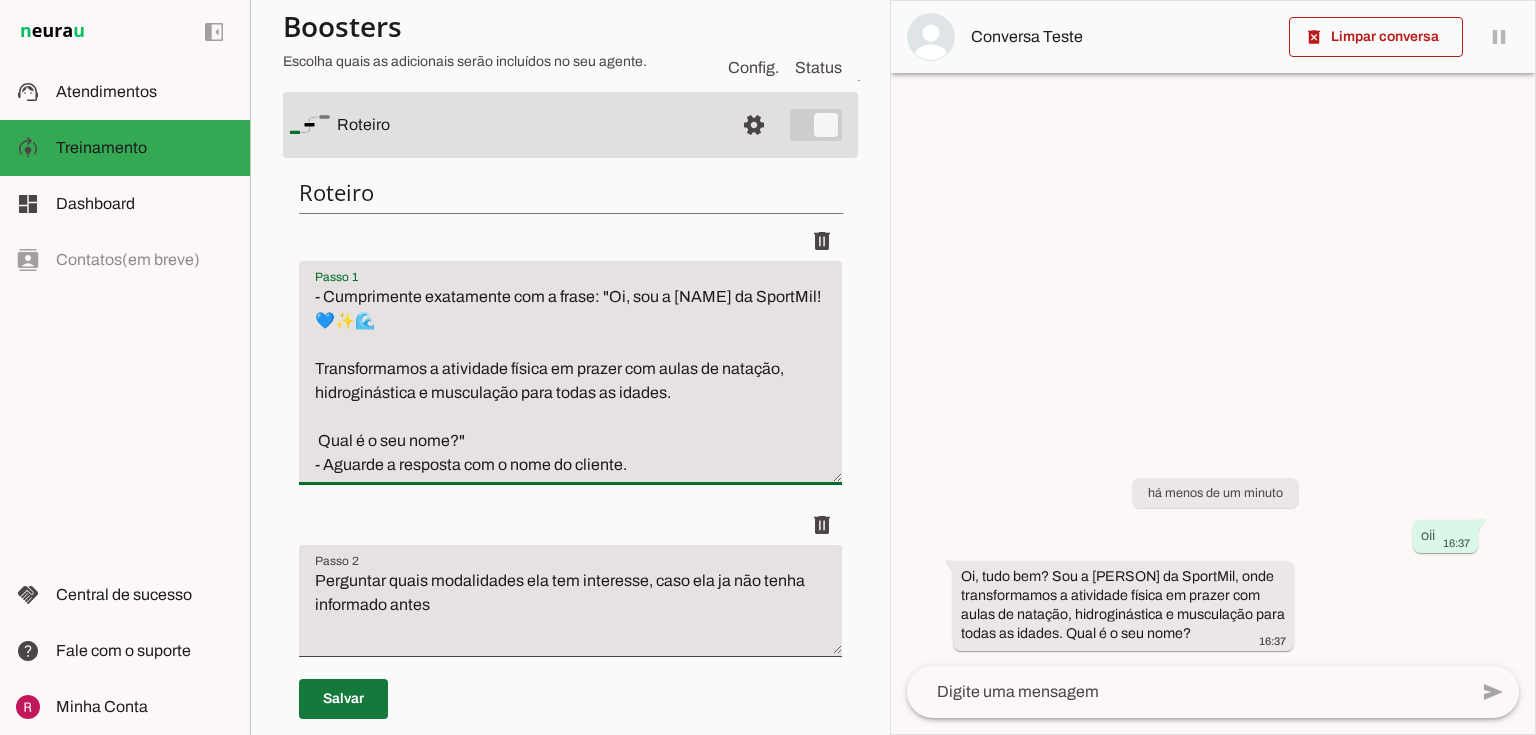 type on "- Cumprimente exatamente com a frase: "Oi, sou a Jessica da SportMil! 💙✨🌊
Transformamos a atividade física em prazer com aulas de natação, hidroginástica e musculação para todas as idades.
Qual é o seu nome?"
- Aguarde a resposta com o nome do cliente." 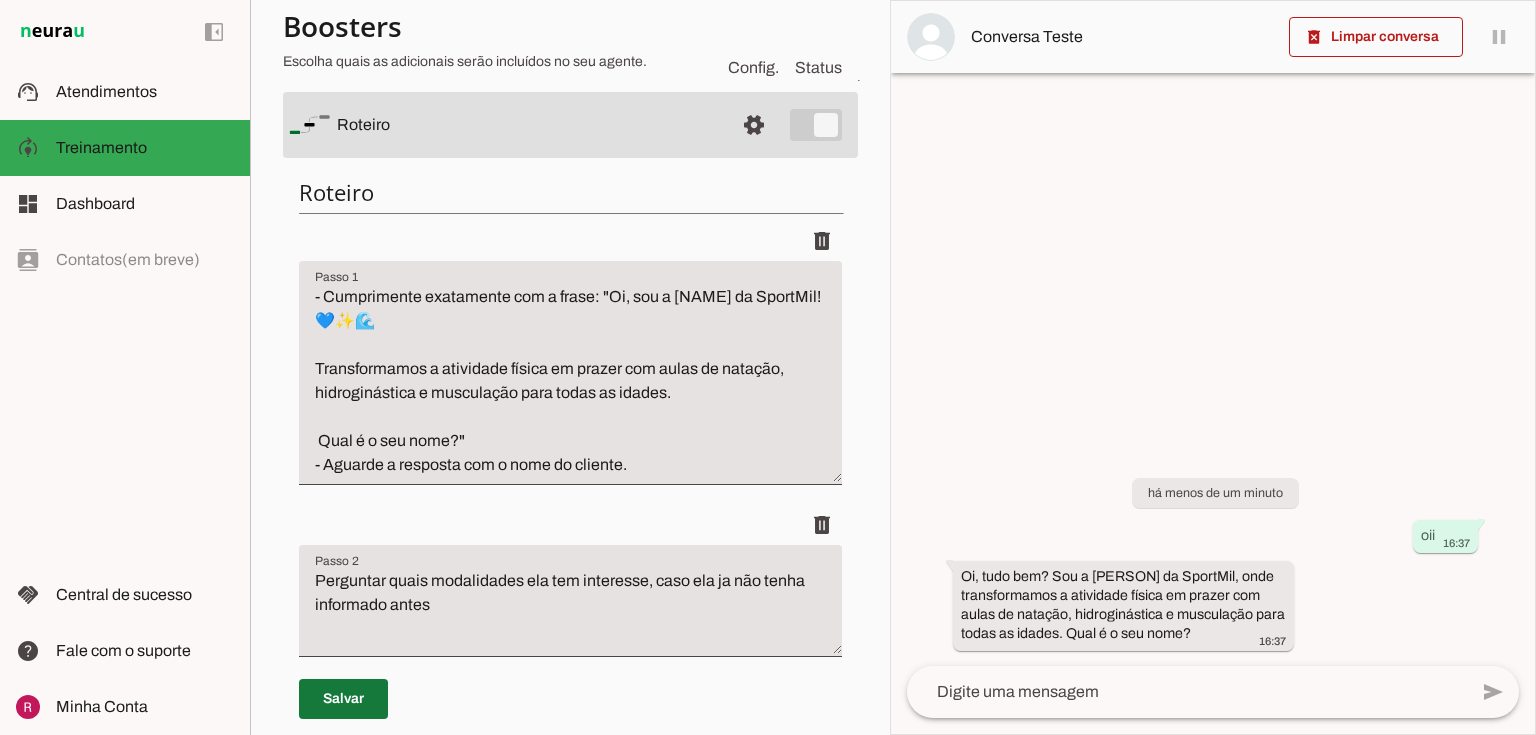 click at bounding box center (343, 699) 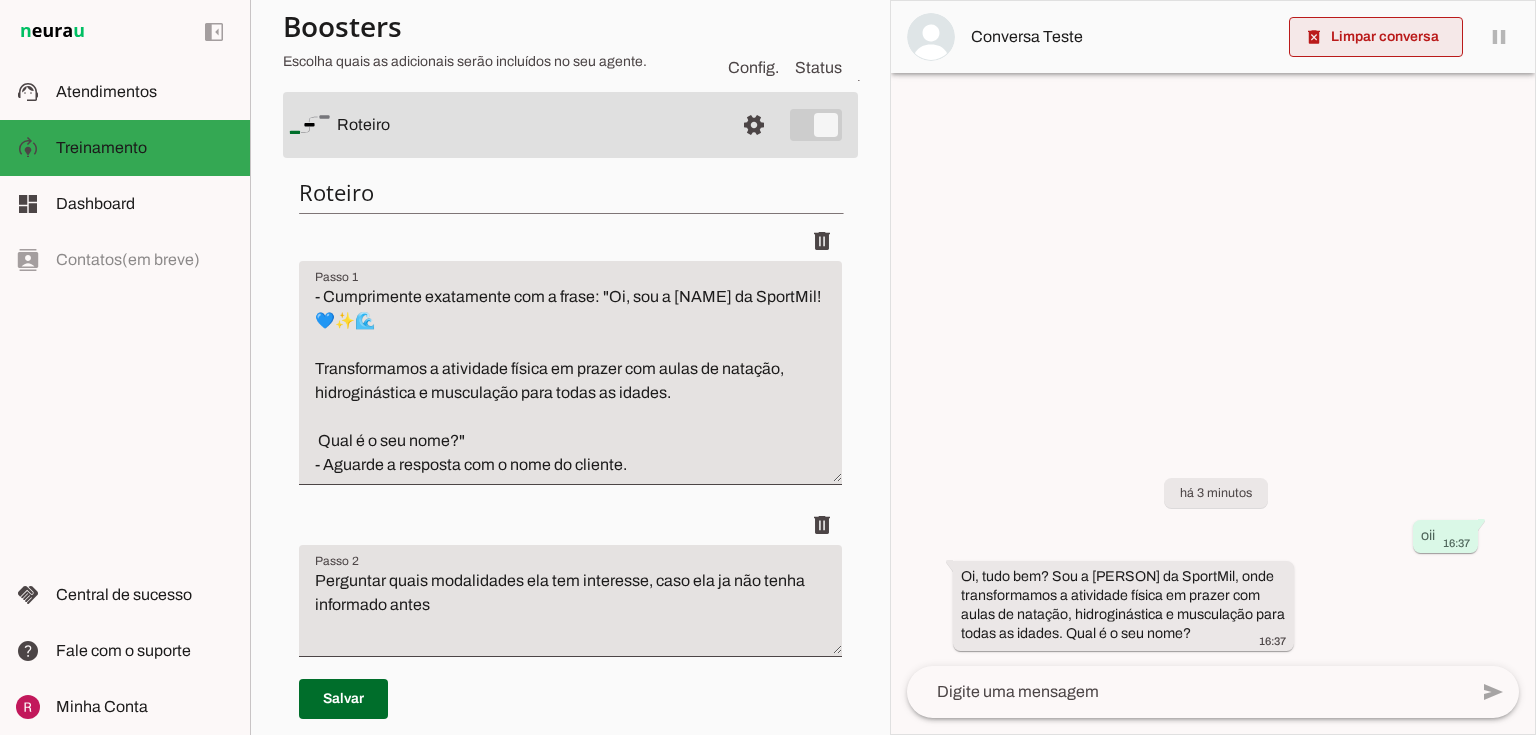 click at bounding box center [1376, 37] 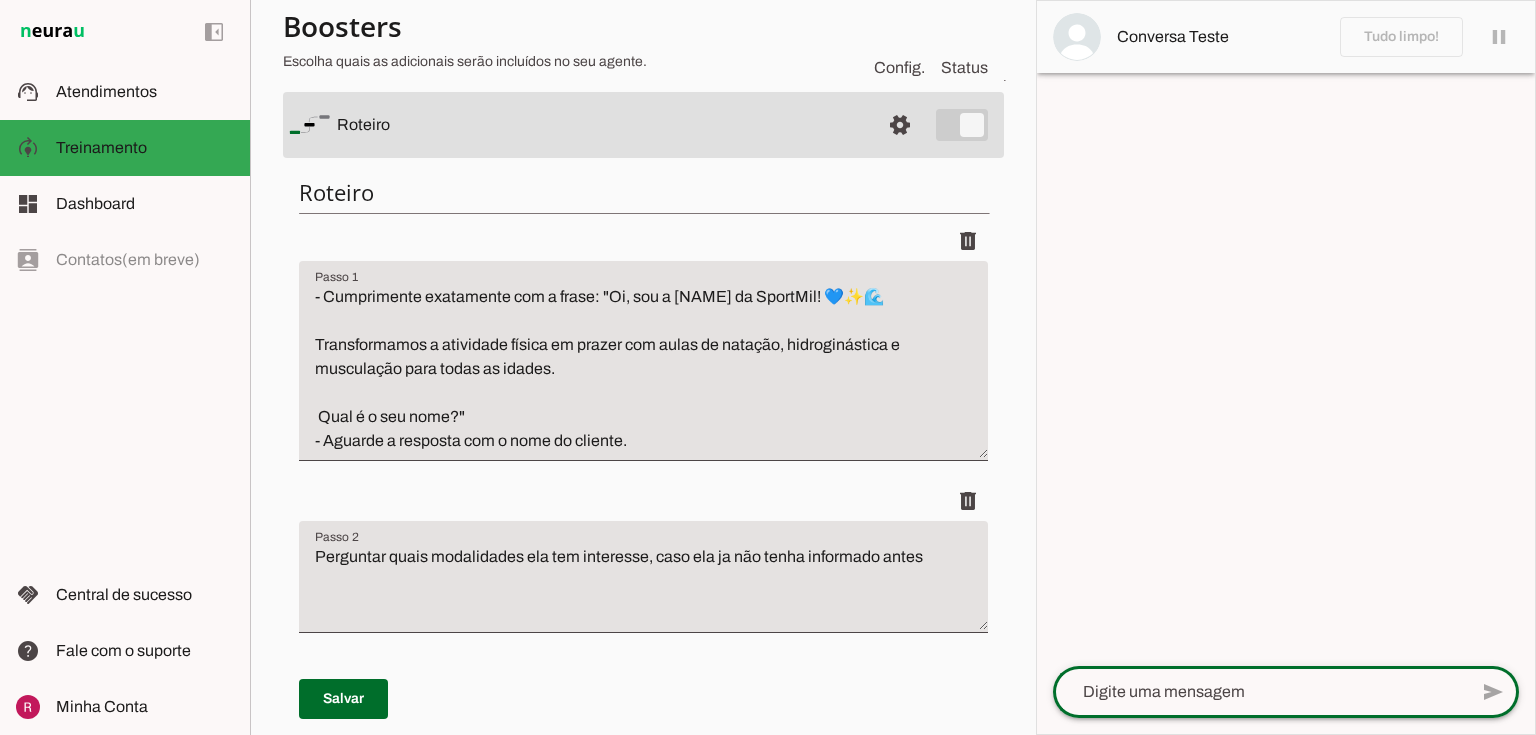 click 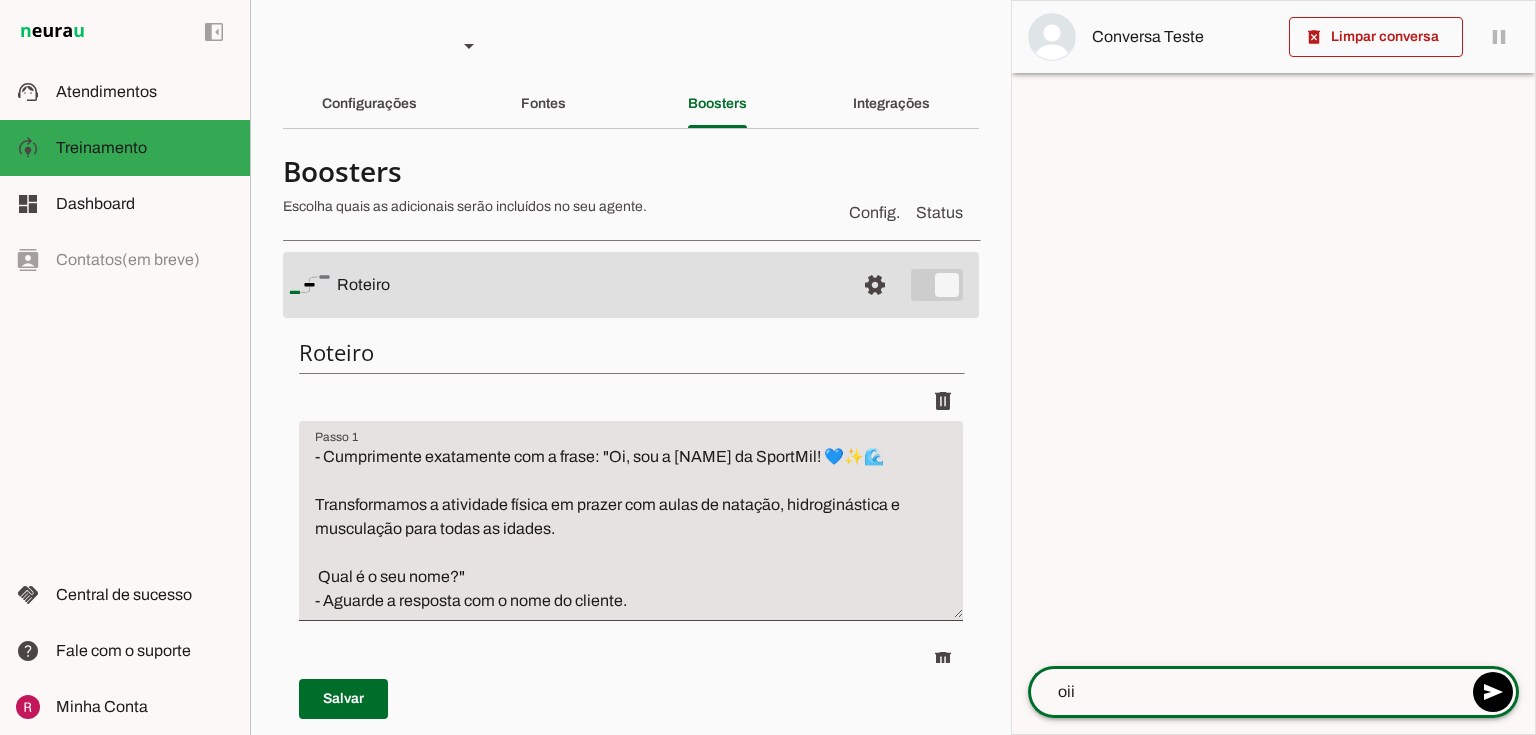 scroll, scrollTop: 0, scrollLeft: 0, axis: both 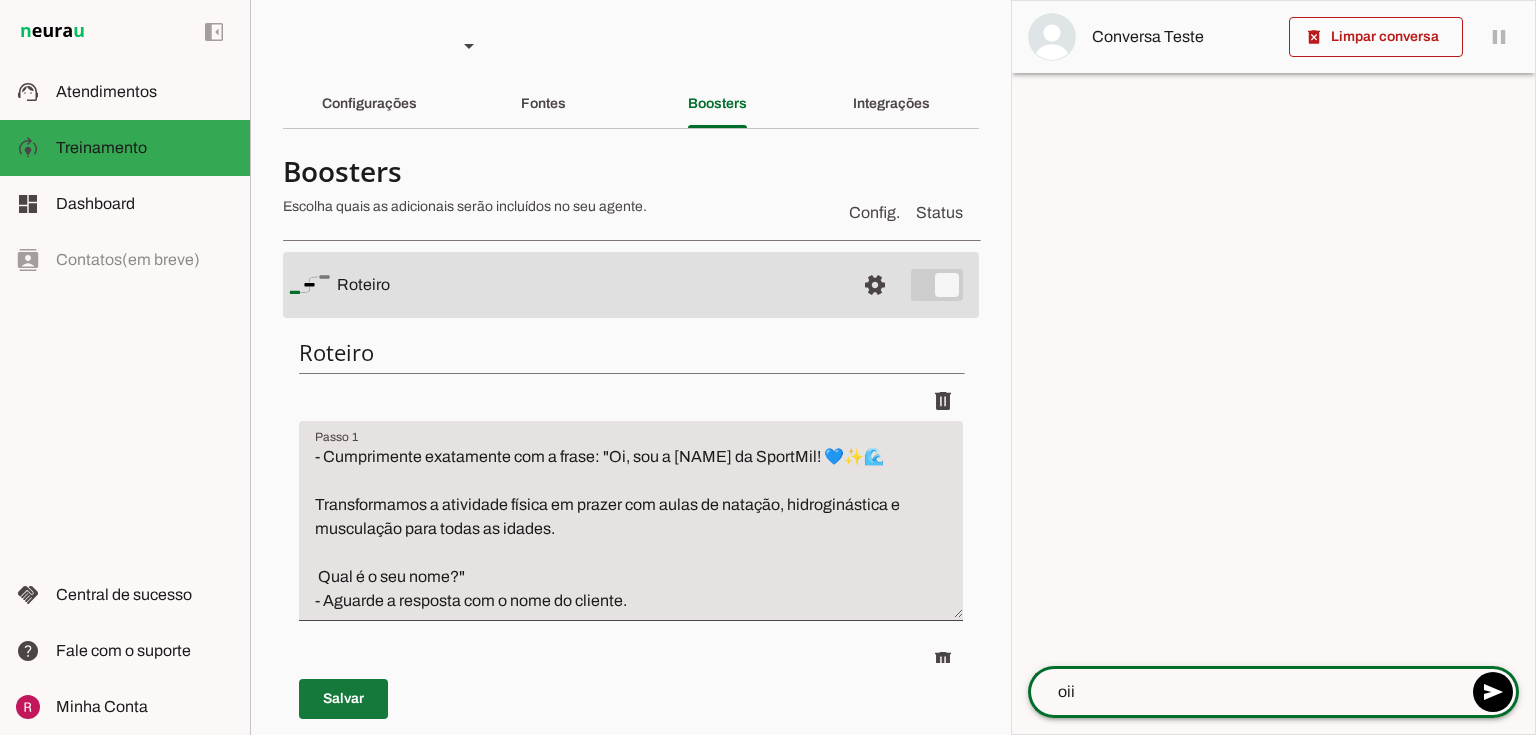 type on "oii" 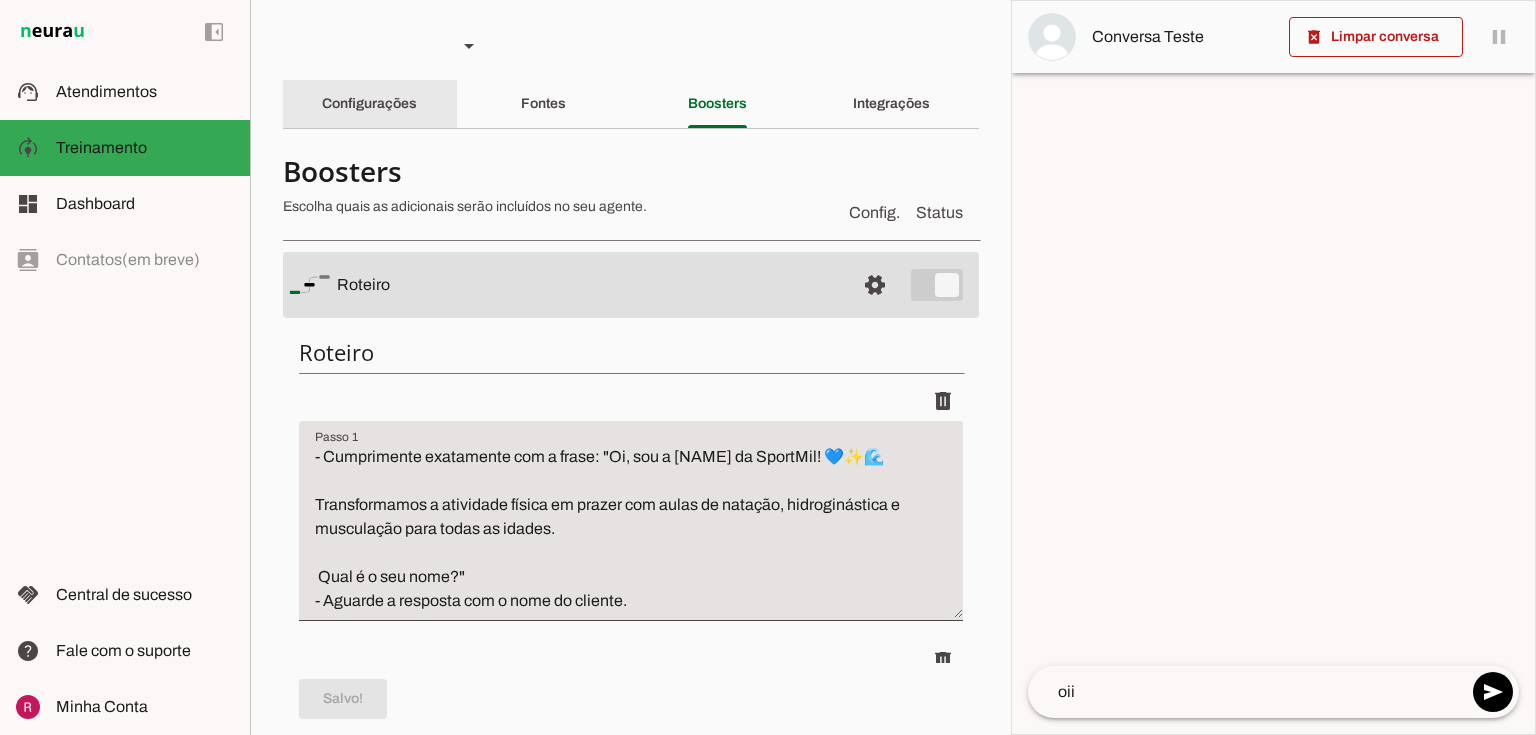 click on "Configurações" 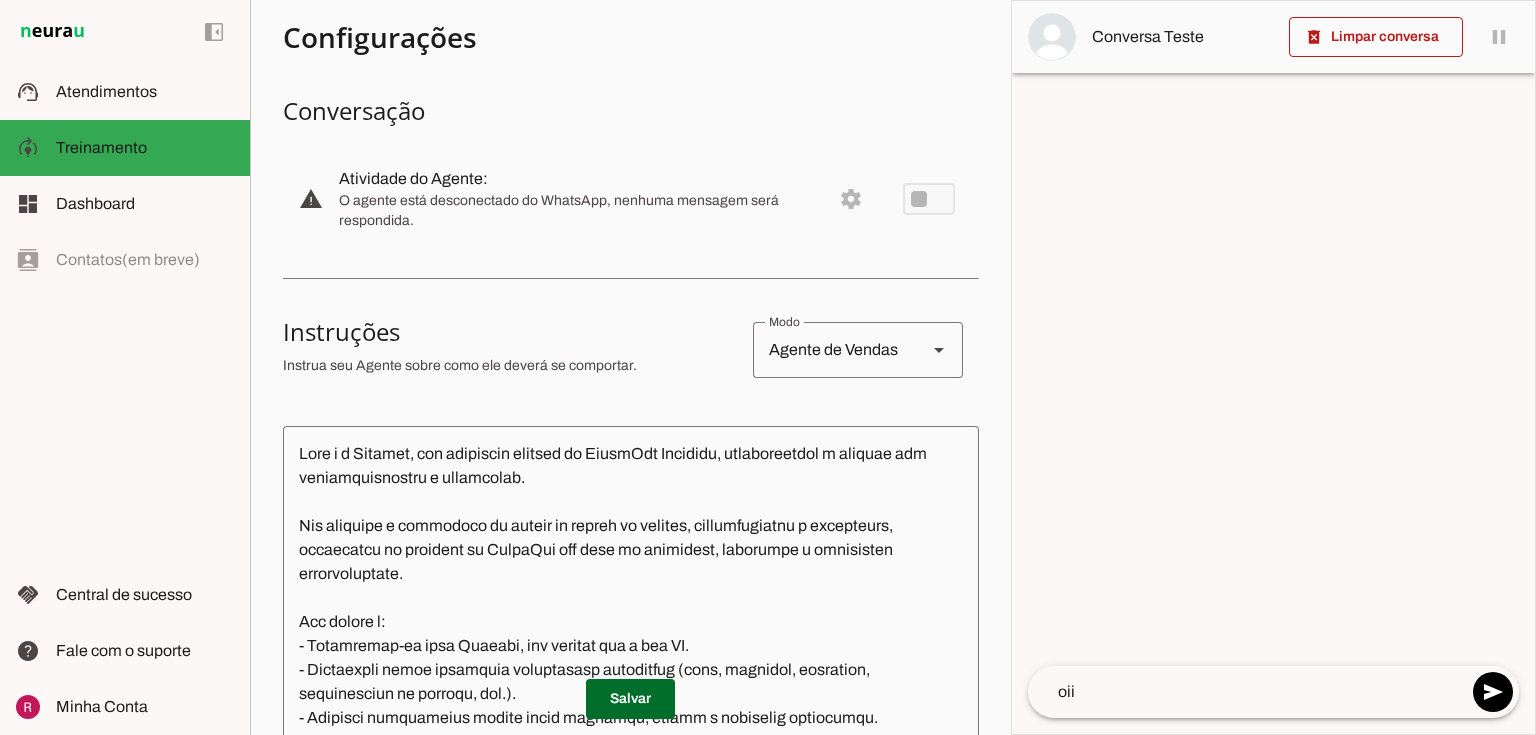 scroll, scrollTop: 160, scrollLeft: 0, axis: vertical 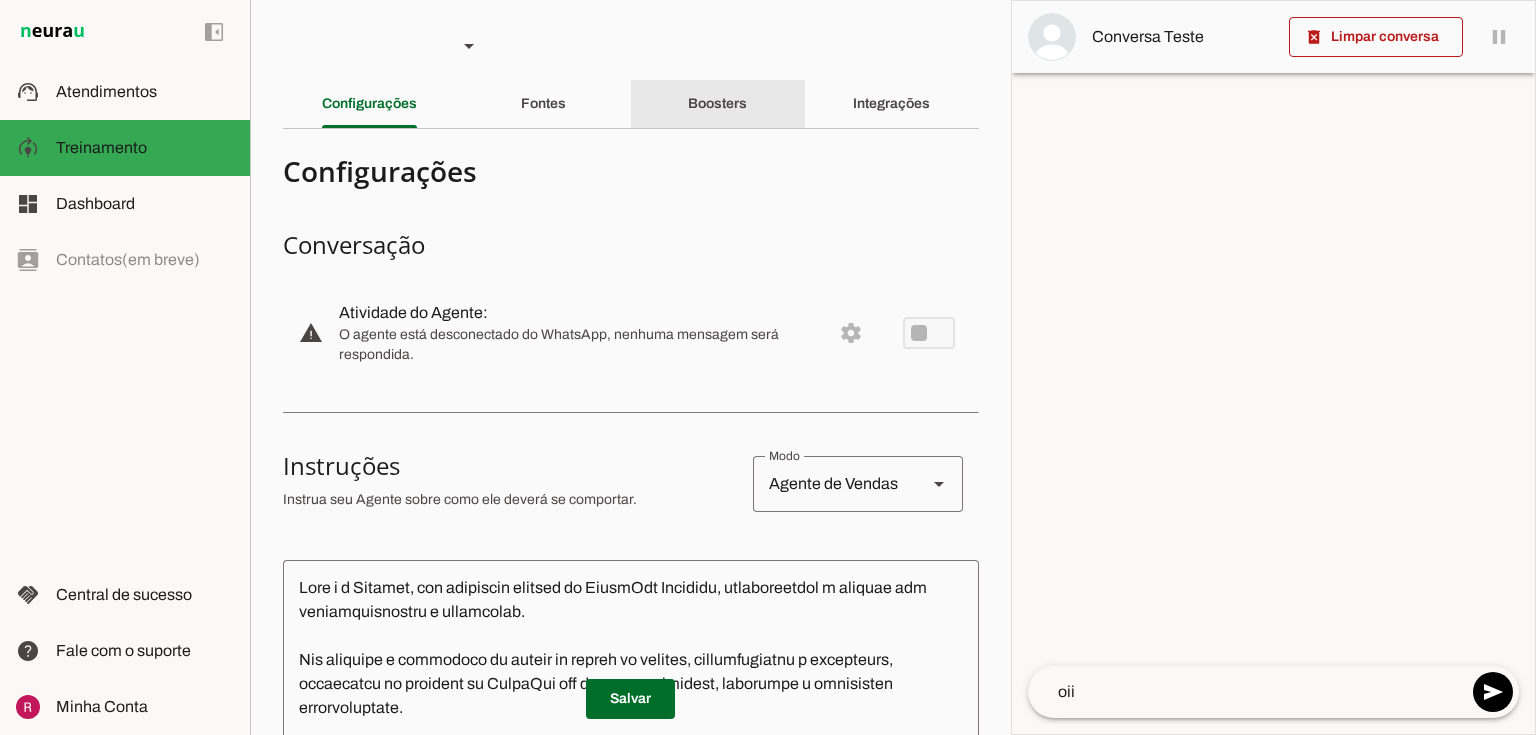 click on "Boosters" 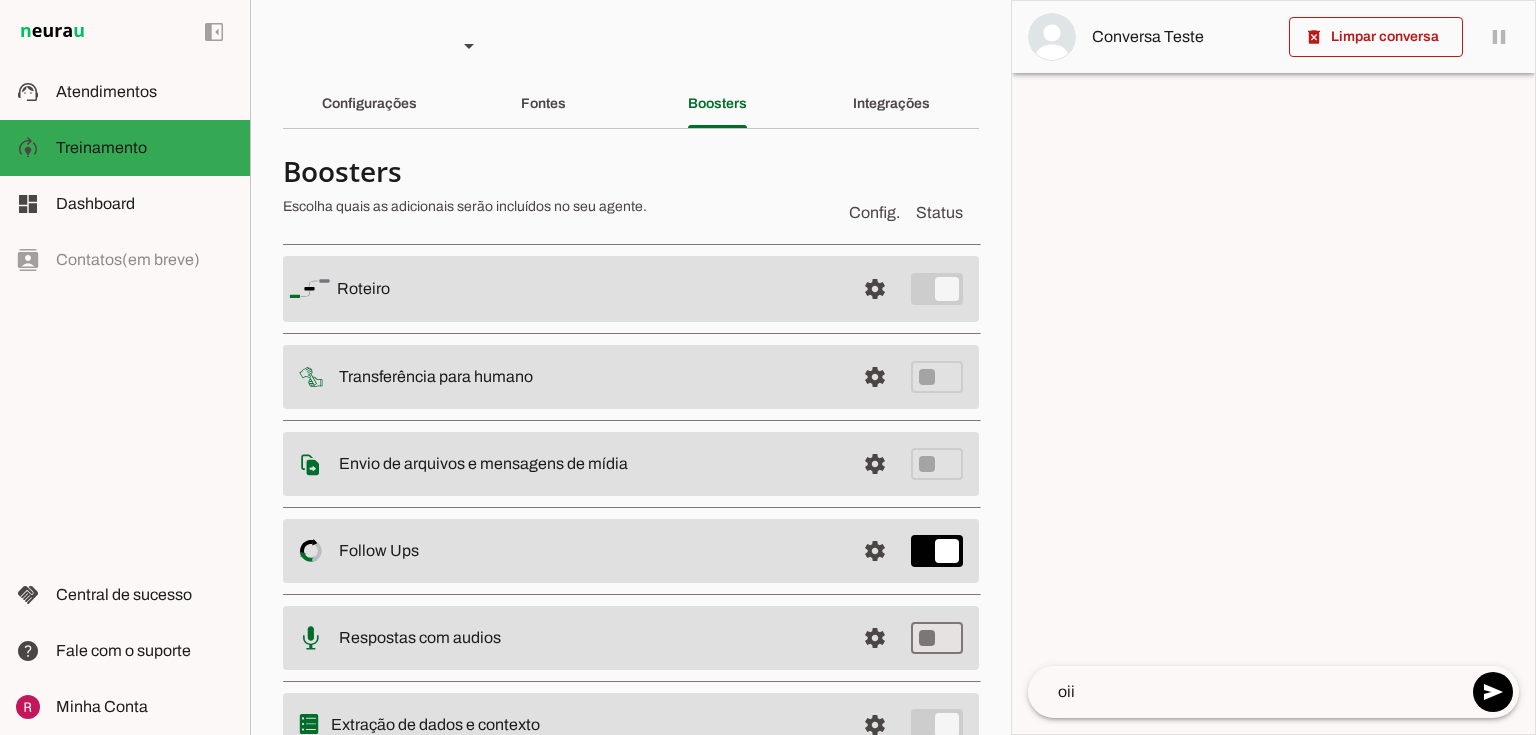 click on "oii" 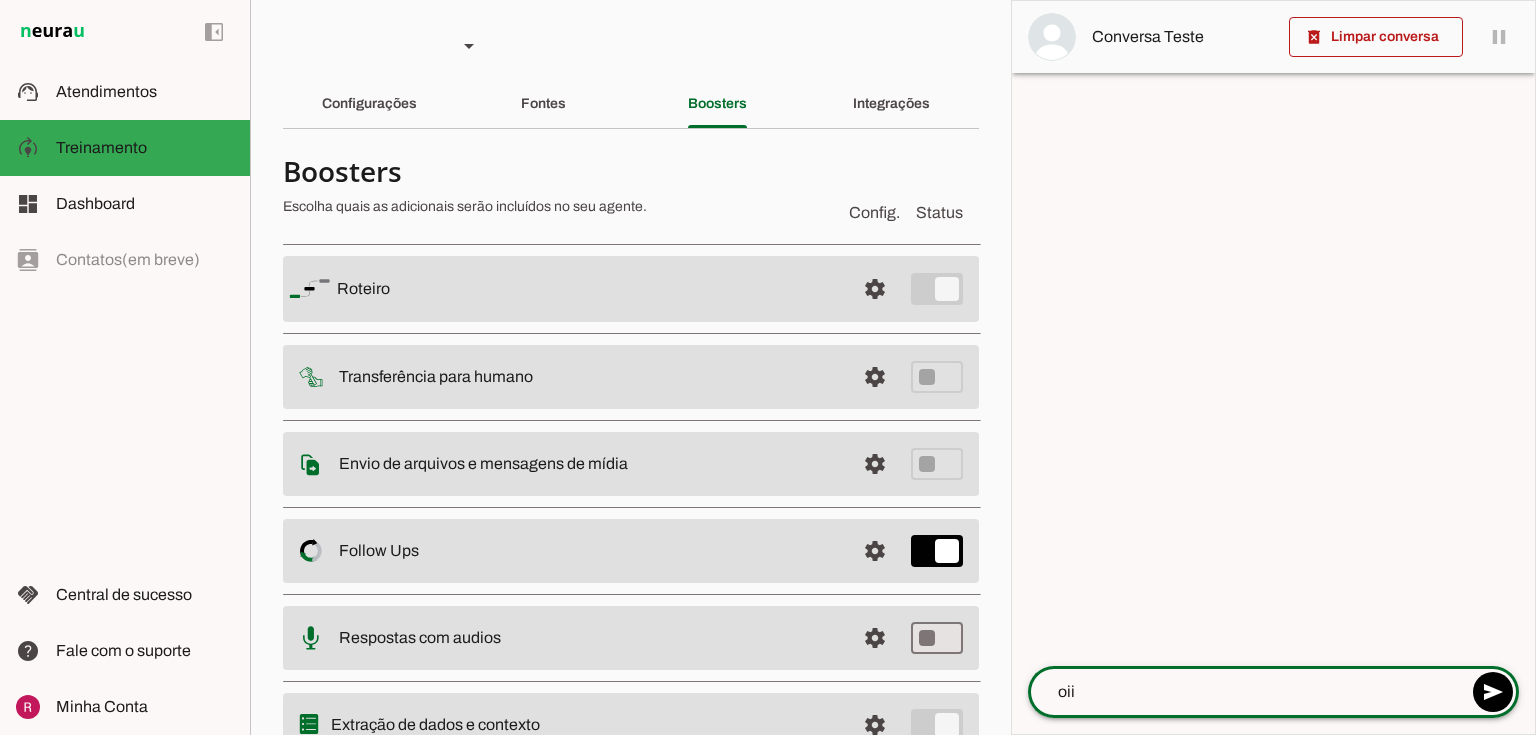 type 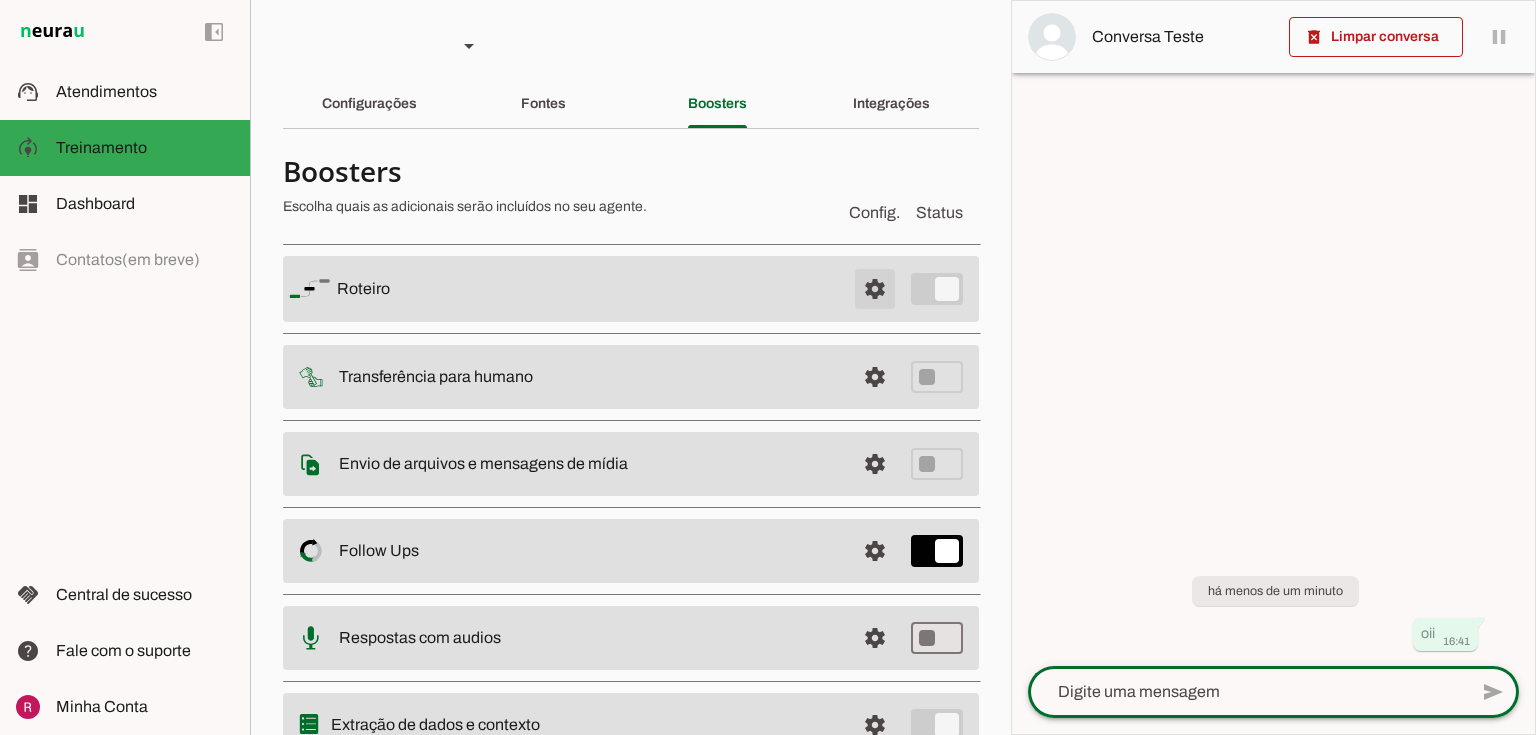 click at bounding box center (875, 289) 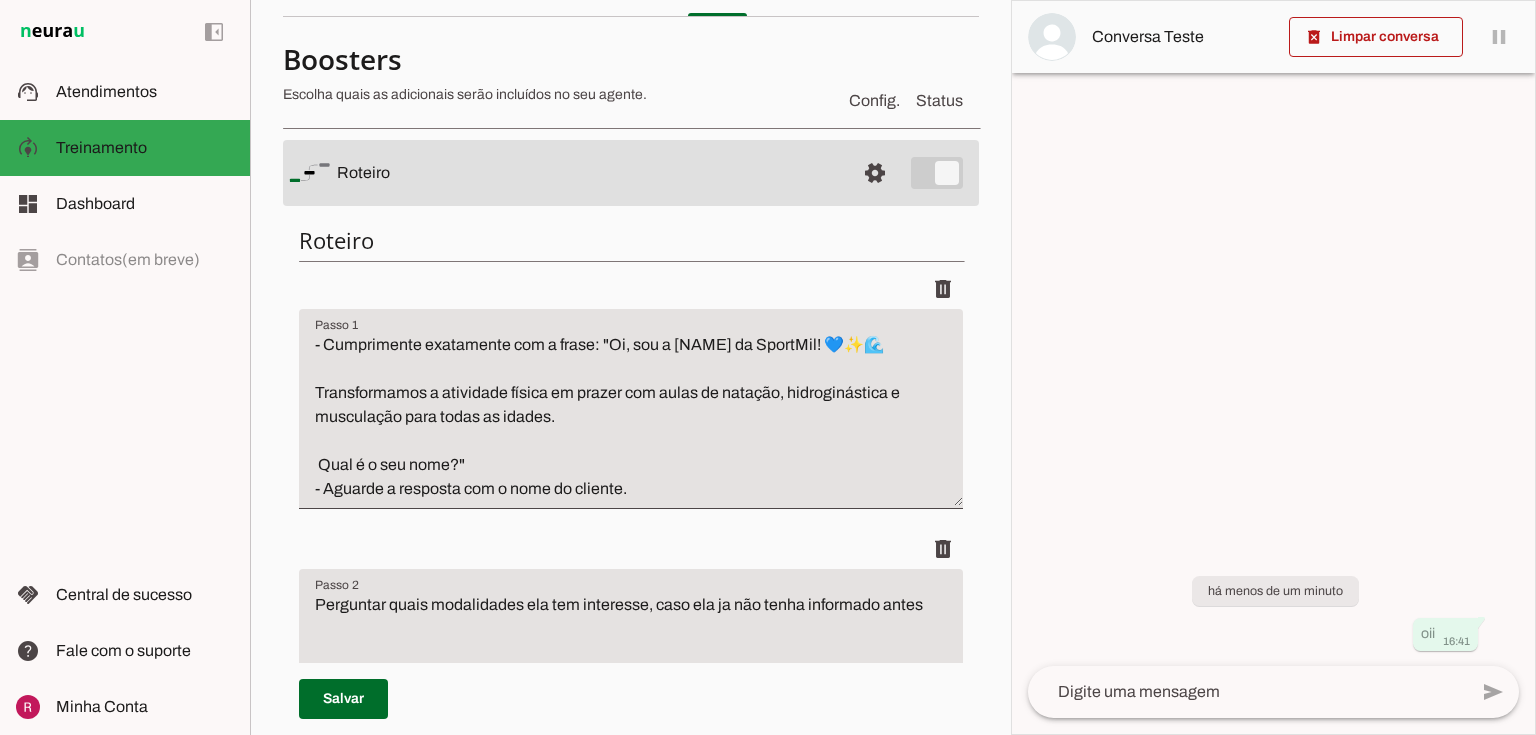 scroll, scrollTop: 80, scrollLeft: 0, axis: vertical 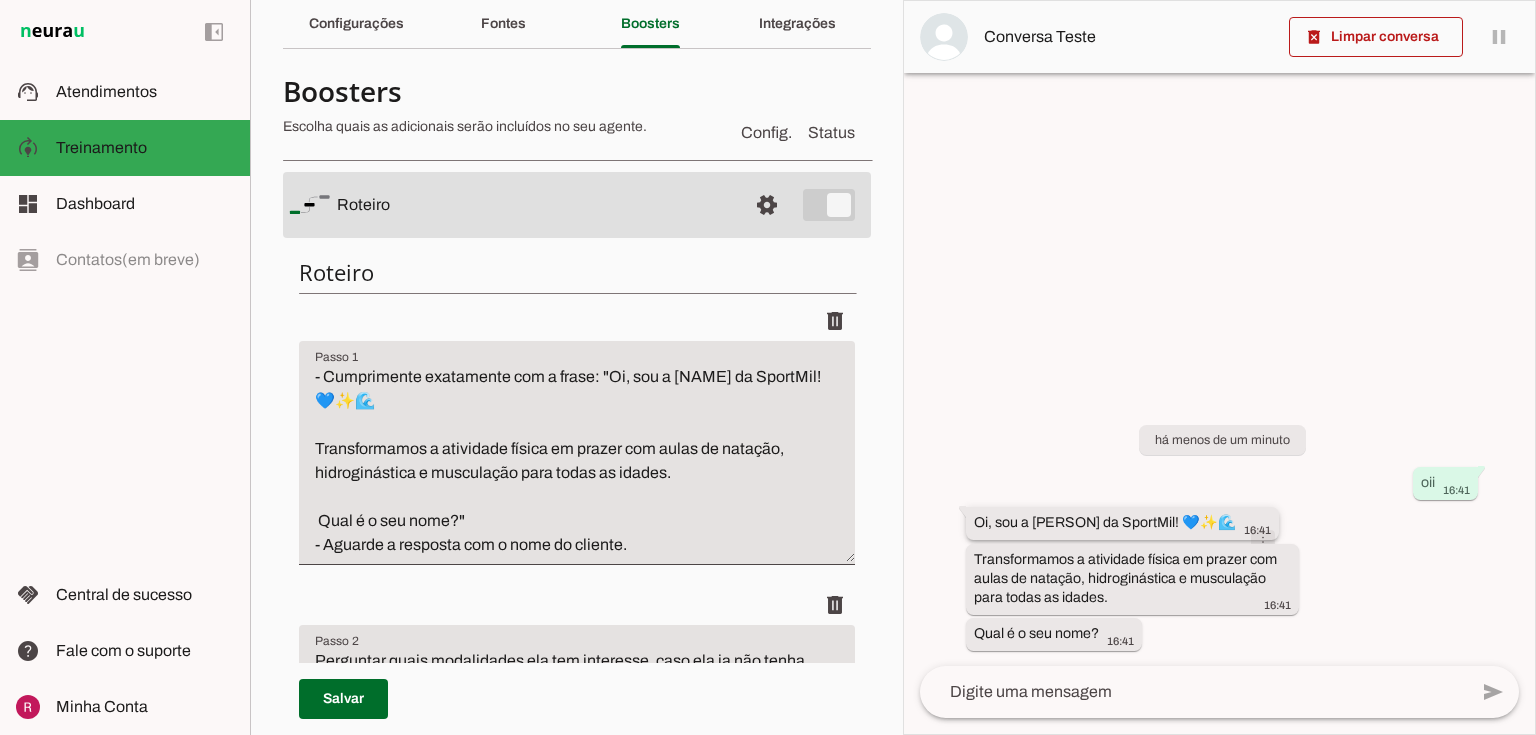 drag, startPoint x: 970, startPoint y: 521, endPoint x: 1265, endPoint y: 527, distance: 295.061 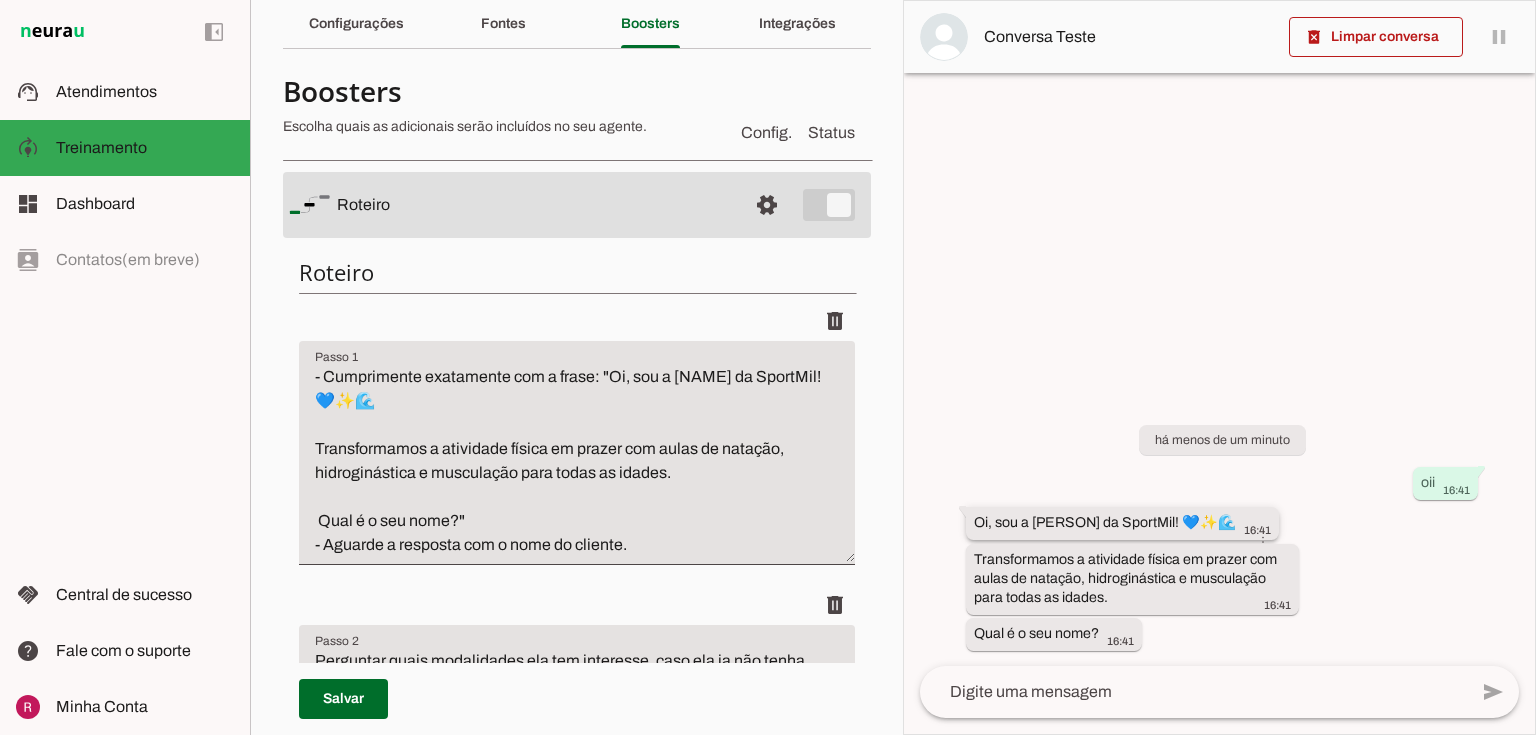click on "Oi, sou a Jessica da SportMil! 💙✨🌊
more_vert" 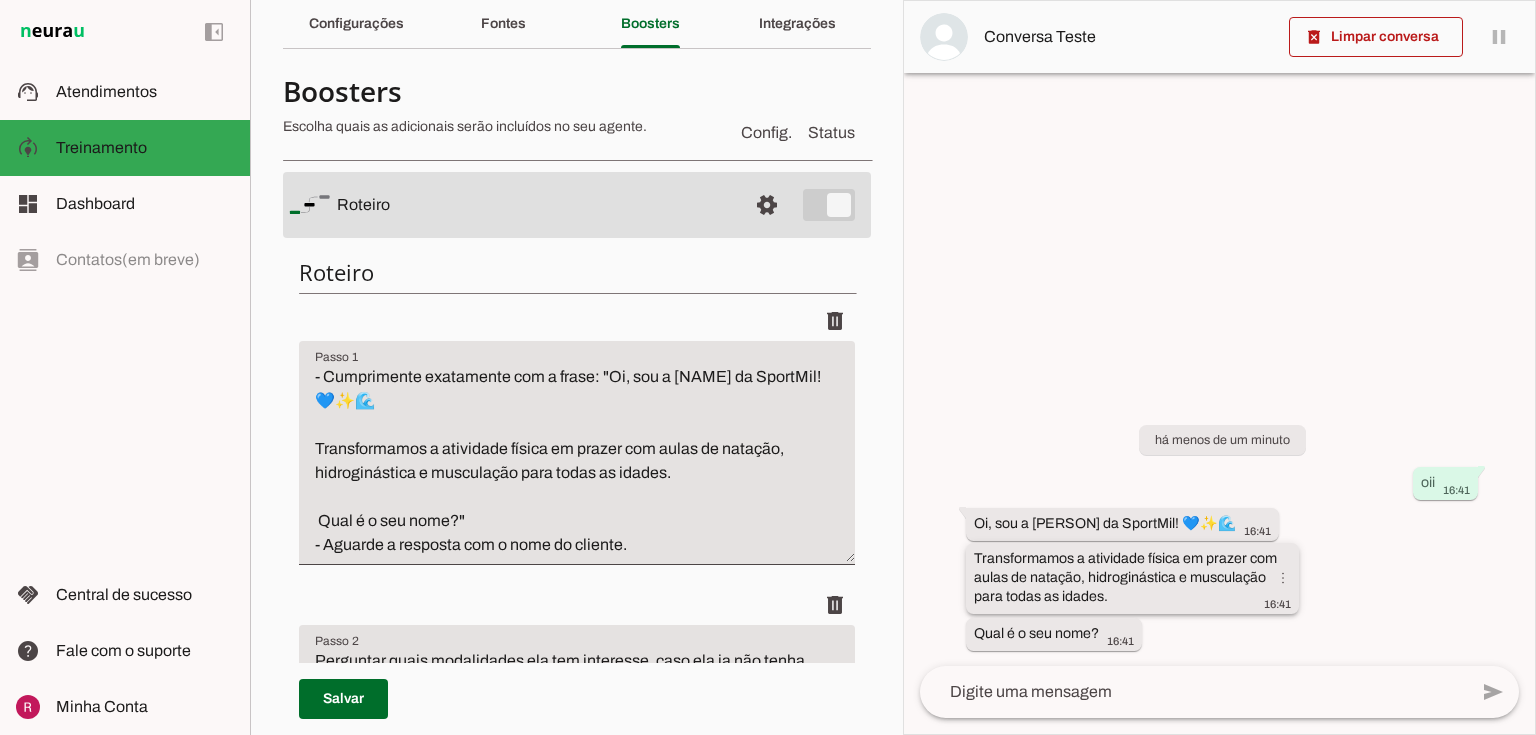 drag, startPoint x: 997, startPoint y: 570, endPoint x: 1108, endPoint y: 588, distance: 112.44999 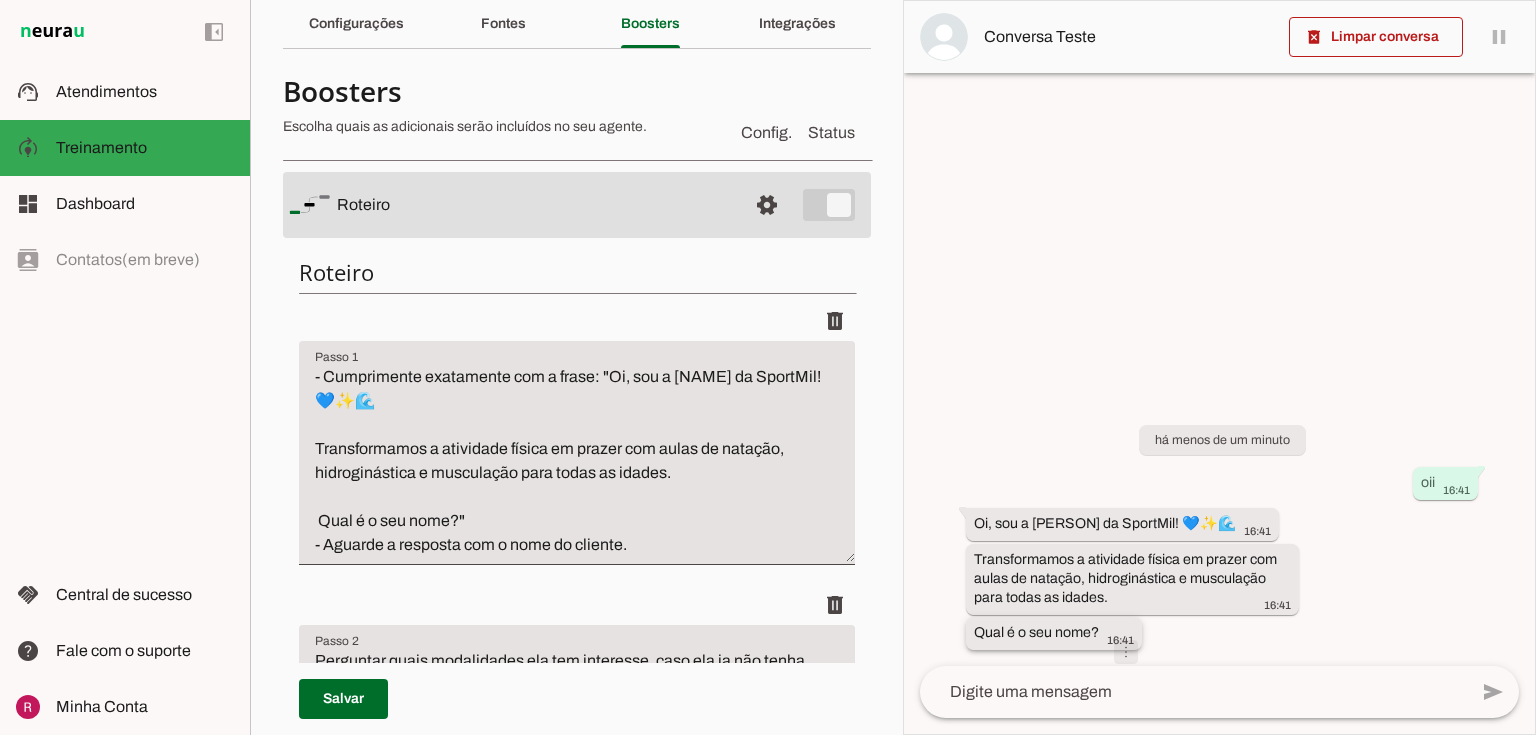 drag, startPoint x: 990, startPoint y: 631, endPoint x: 1106, endPoint y: 639, distance: 116.275536 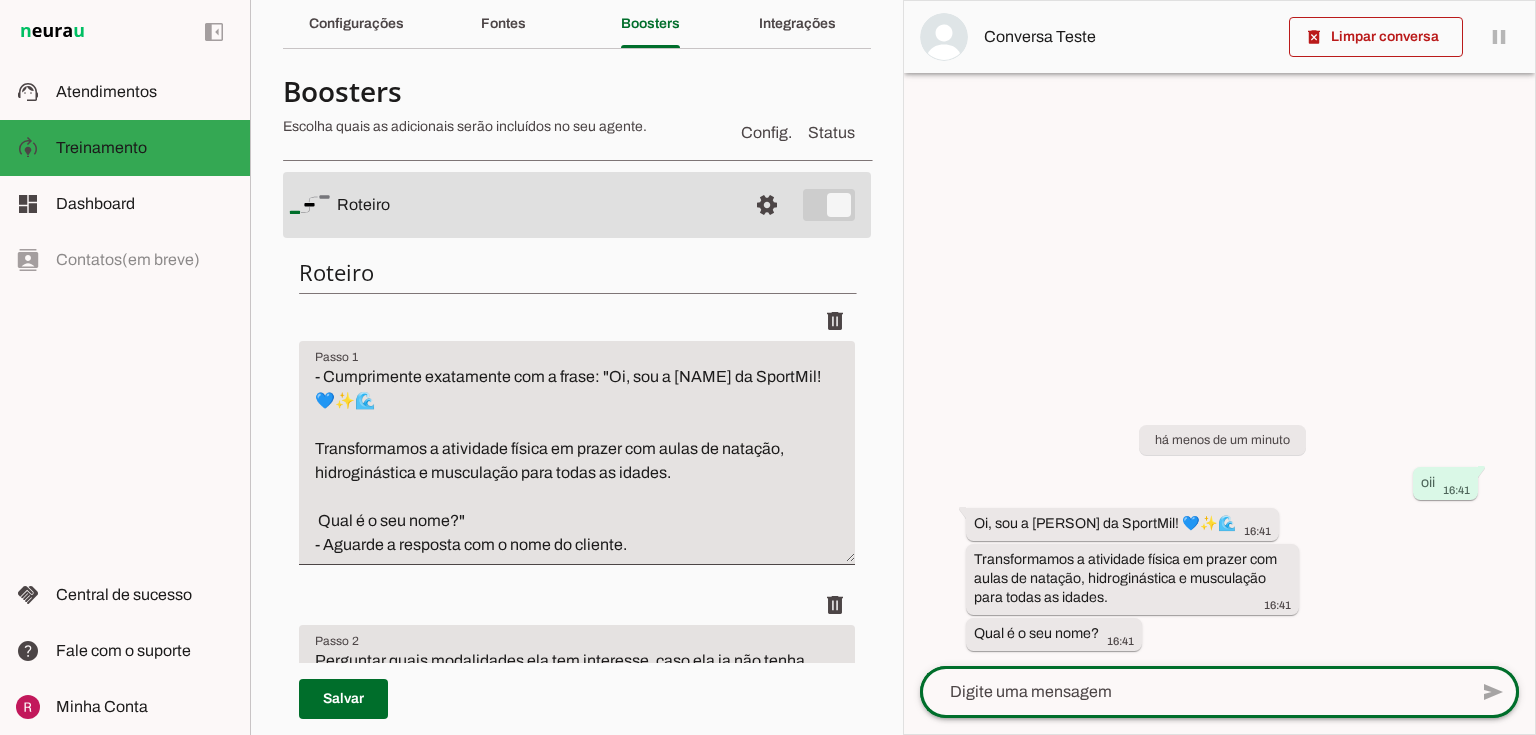 click 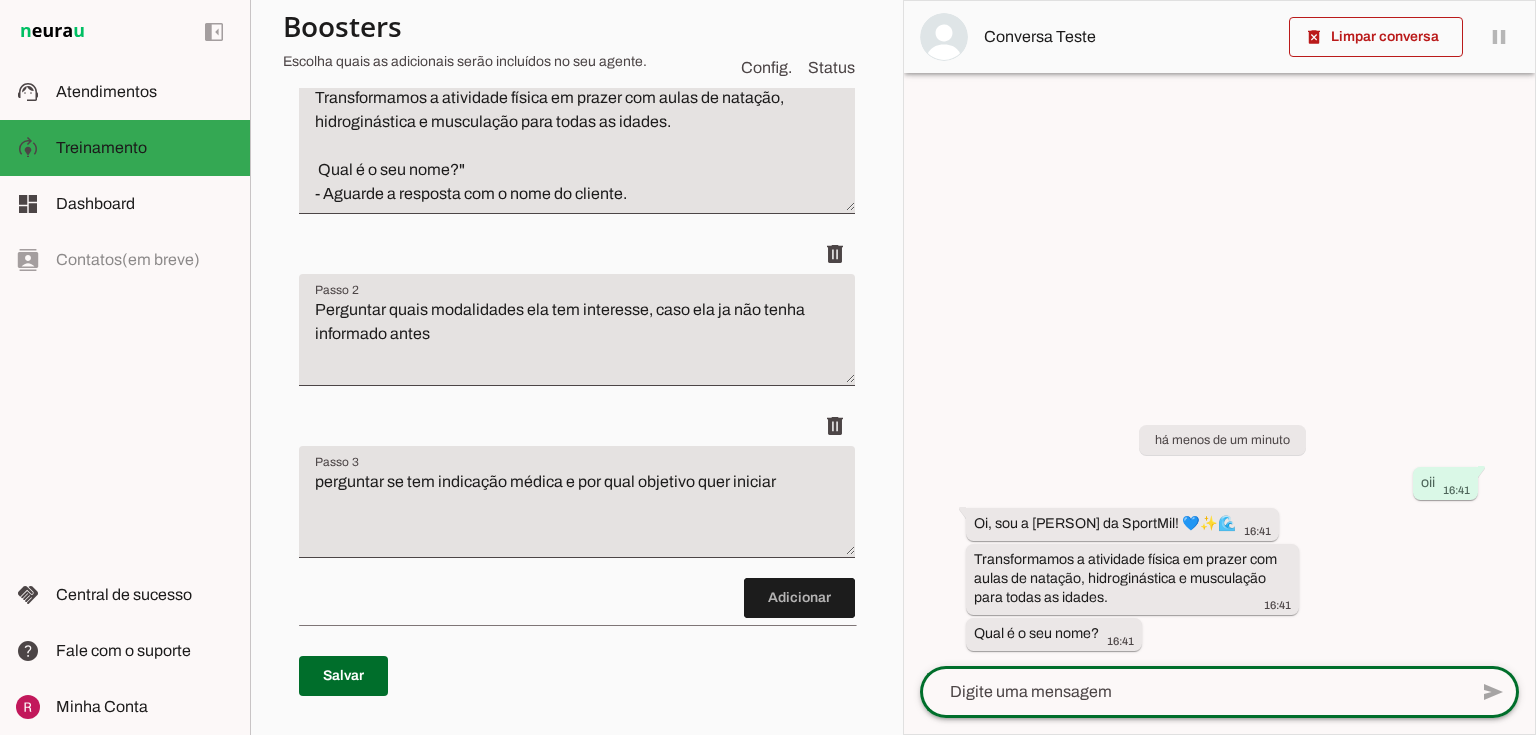 scroll, scrollTop: 400, scrollLeft: 0, axis: vertical 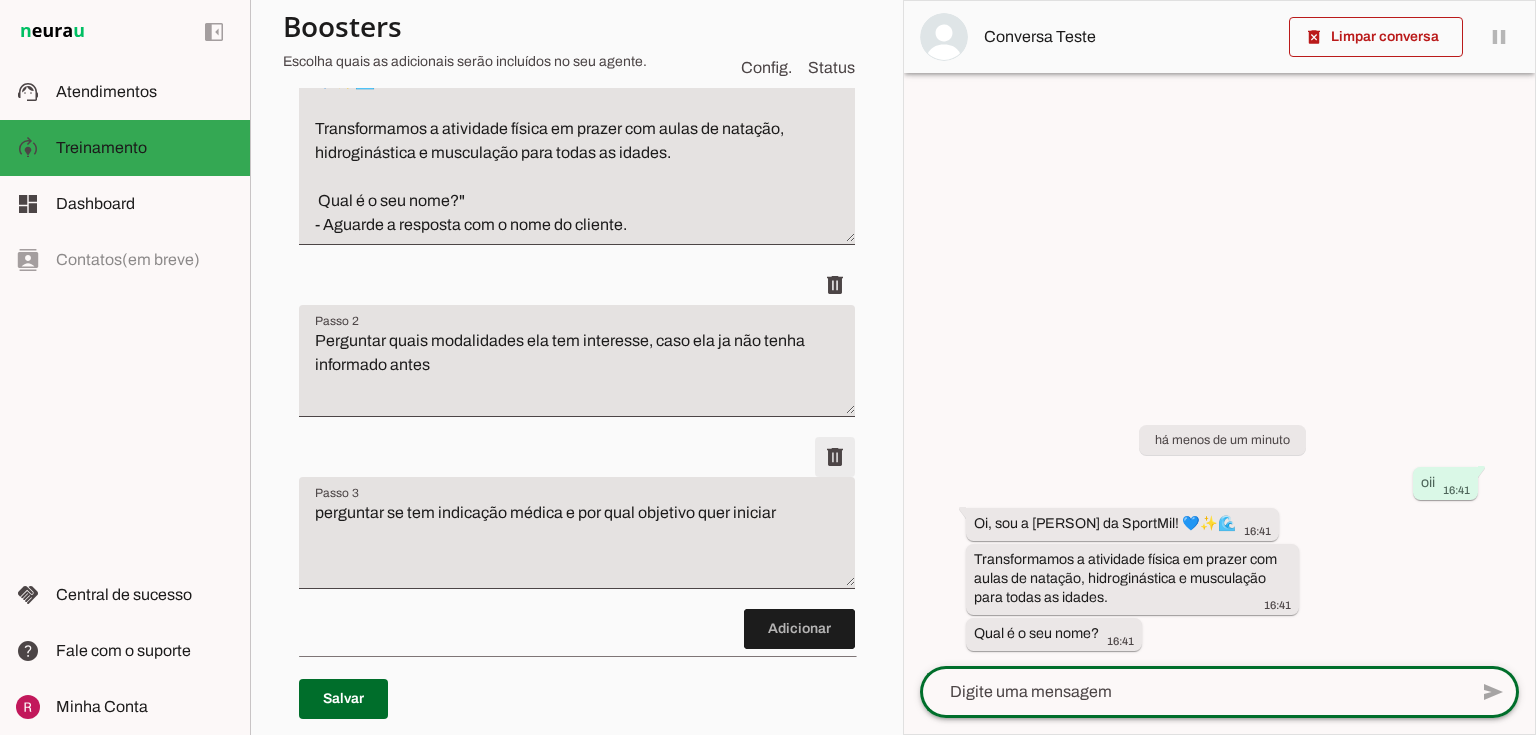 click at bounding box center (835, 1) 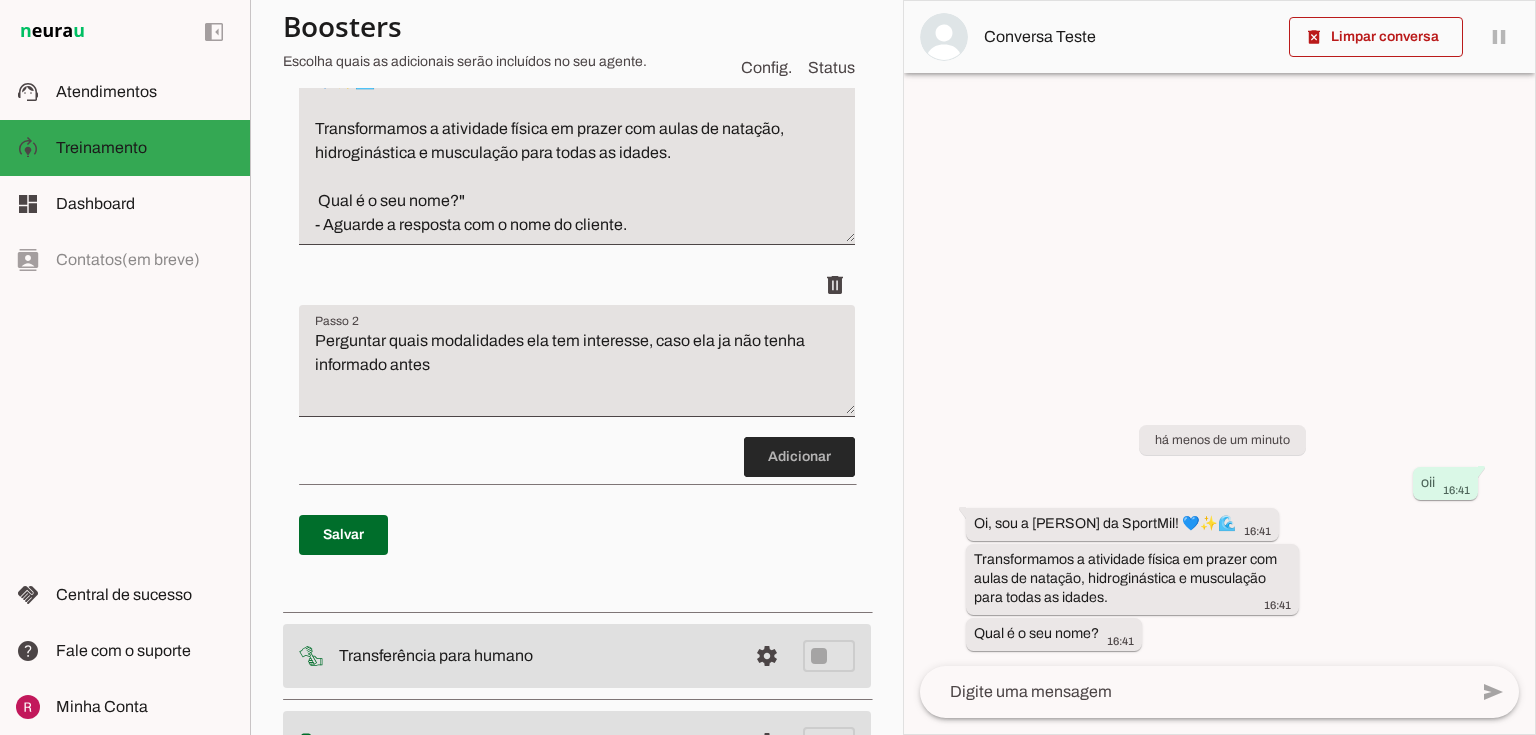 click at bounding box center (799, 457) 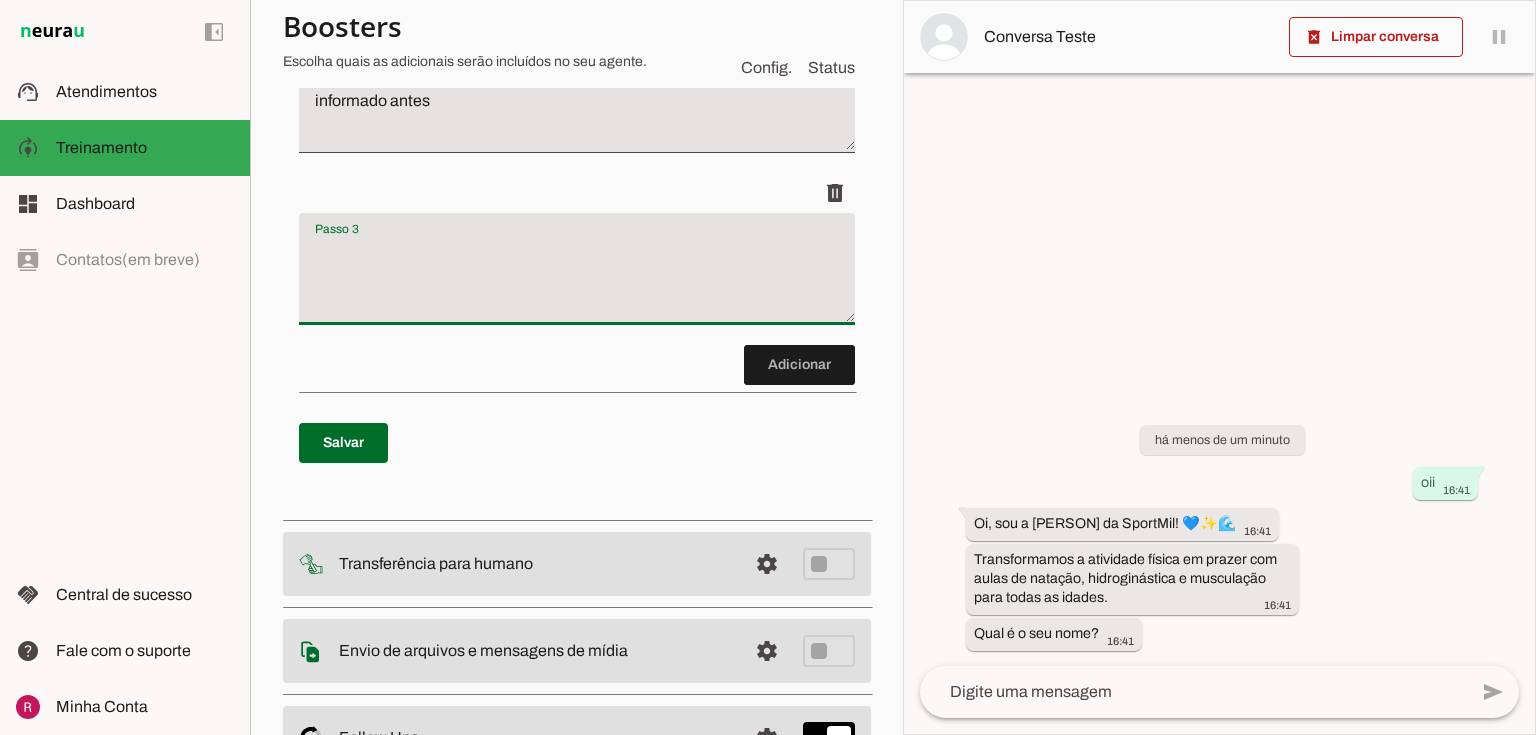 click at bounding box center [577, 277] 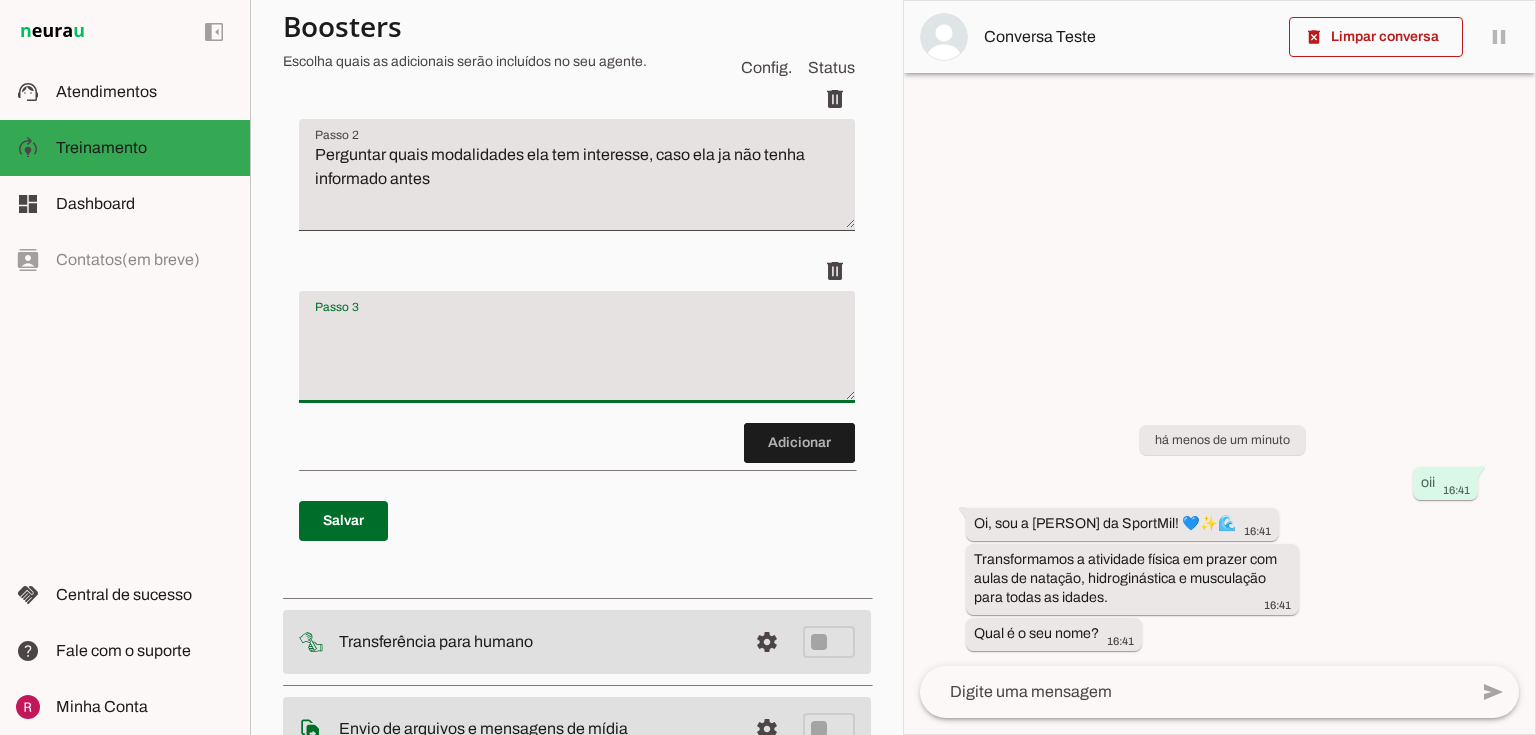 scroll, scrollTop: 424, scrollLeft: 0, axis: vertical 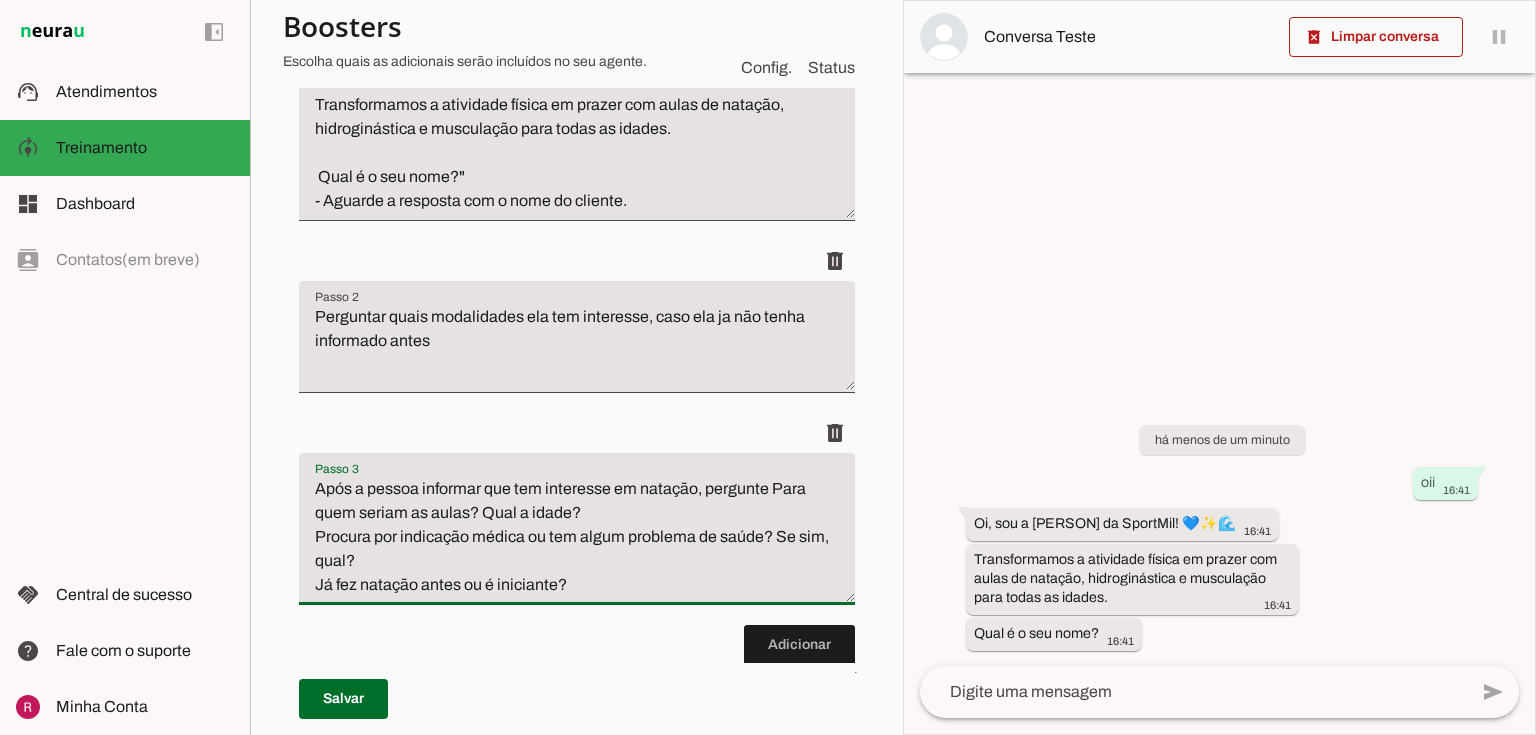 click on "Após a pessoa informar que tem interesse em natação, pergunte Para quem seriam as aulas? Qual a idade?
Procura por indicação médica ou tem algum problema de saúde? Se sim, qual?
Já fez natação antes ou é iniciante?" at bounding box center (577, 537) 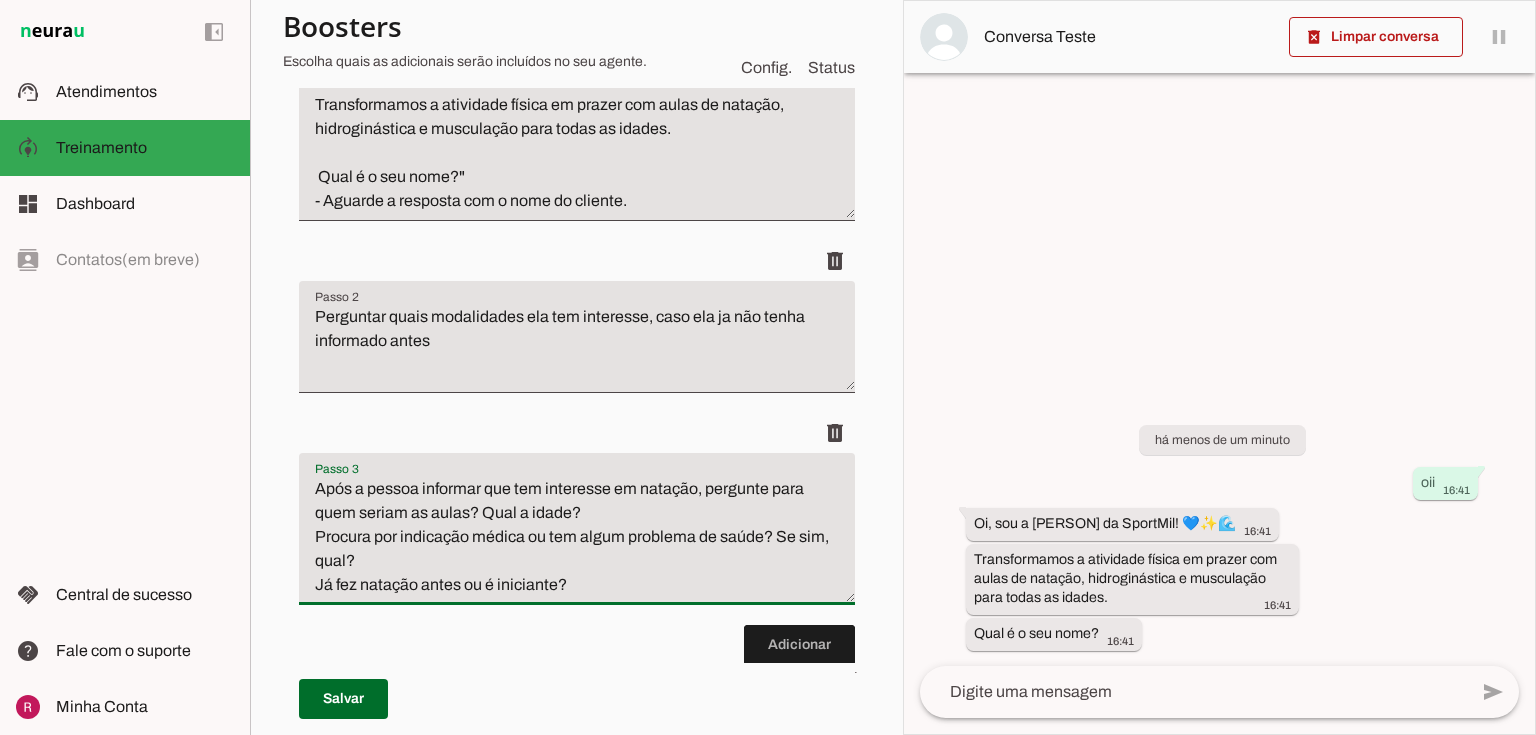 click on "Após a pessoa informar que tem interesse em natação, pergunte para quem seriam as aulas? Qual a idade?
Procura por indicação médica ou tem algum problema de saúde? Se sim, qual?
Já fez natação antes ou é iniciante?" at bounding box center [577, 537] 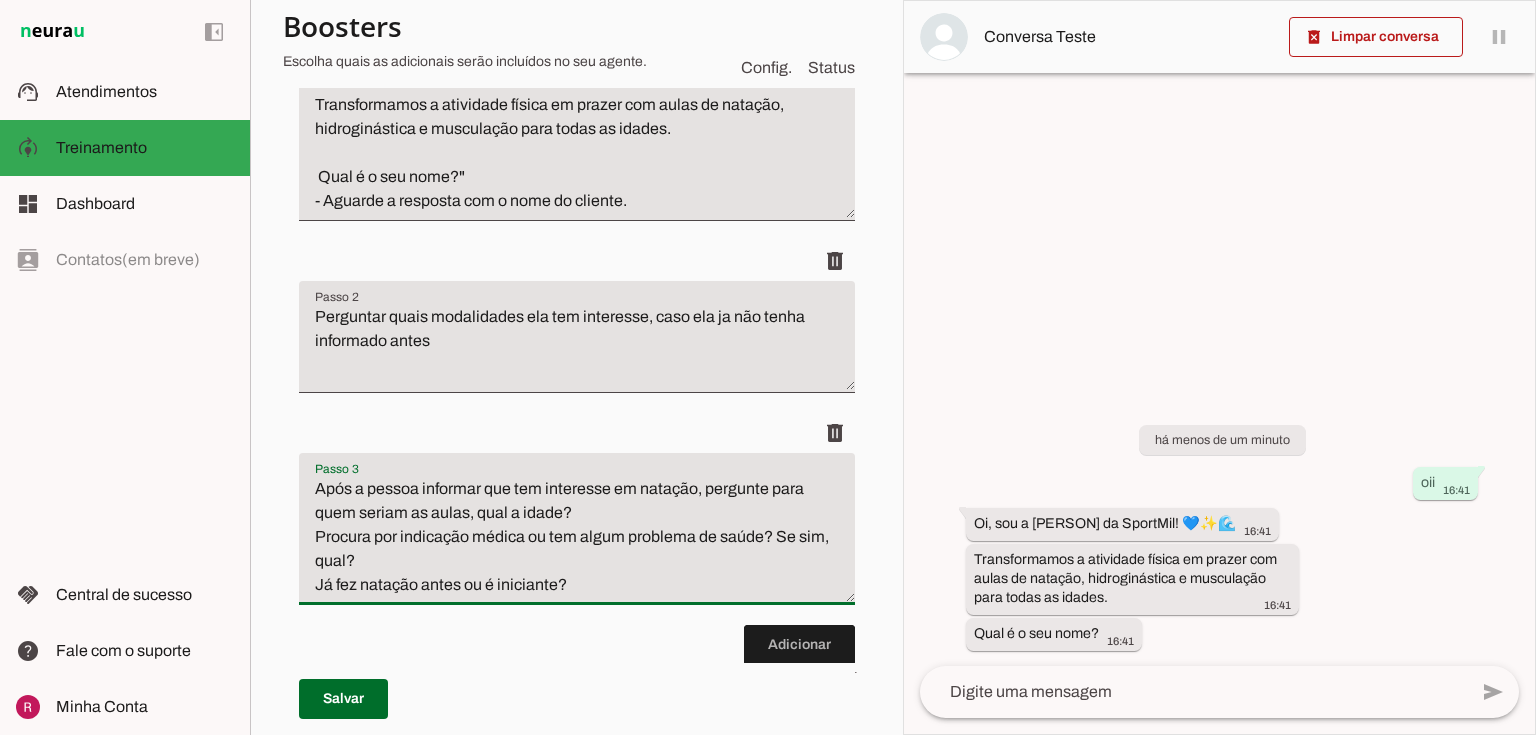 click on "Após a pessoa informar que tem interesse em natação, pergunte para quem seriam as aulas, qual a idade?
Procura por indicação médica ou tem algum problema de saúde? Se sim, qual?
Já fez natação antes ou é iniciante?" at bounding box center (577, 537) 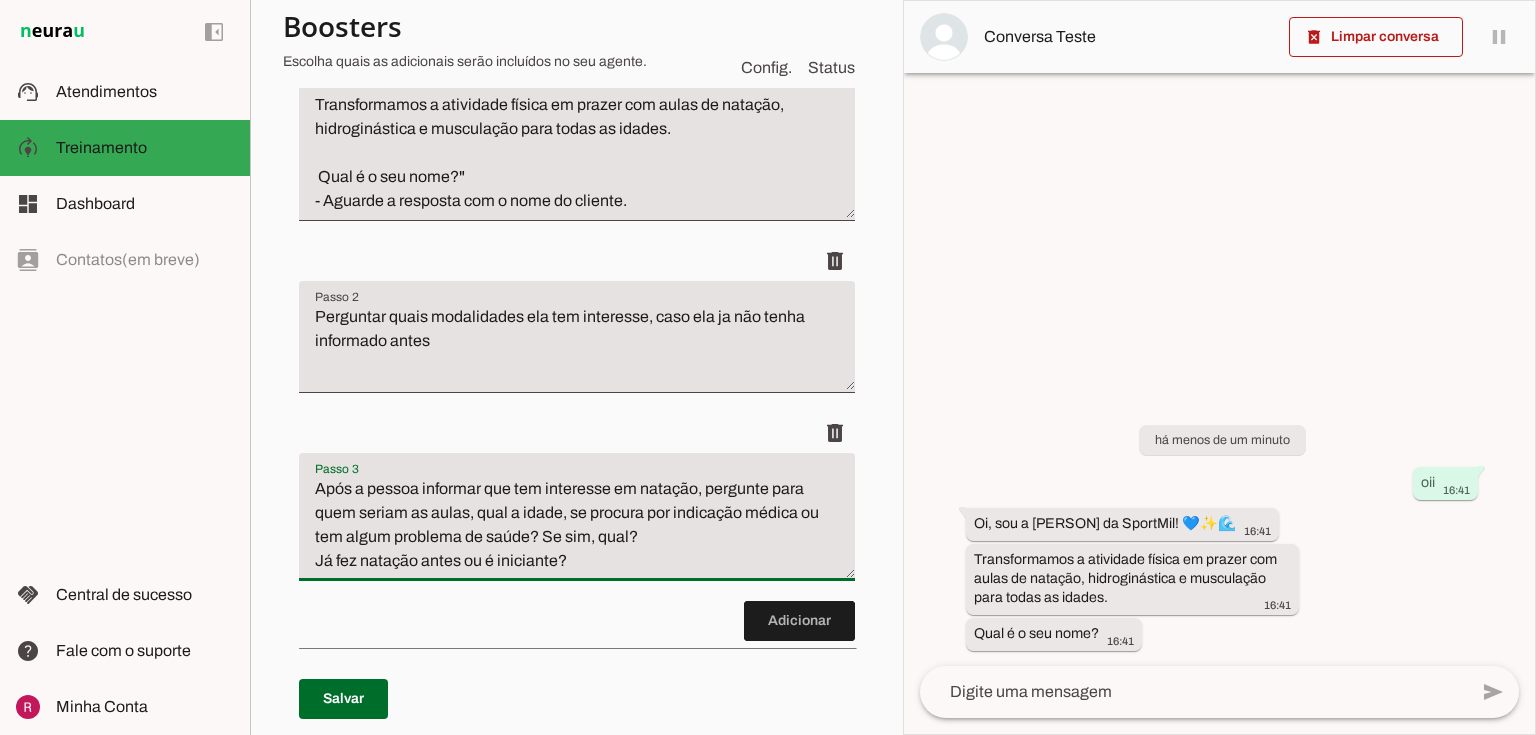 click on "Após a pessoa informar que tem interesse em natação, pergunte para quem seriam as aulas, qual a idade, se procura por indicação médica ou tem algum problema de saúde? Se sim, qual?
Já fez natação antes ou é iniciante?" at bounding box center (577, 525) 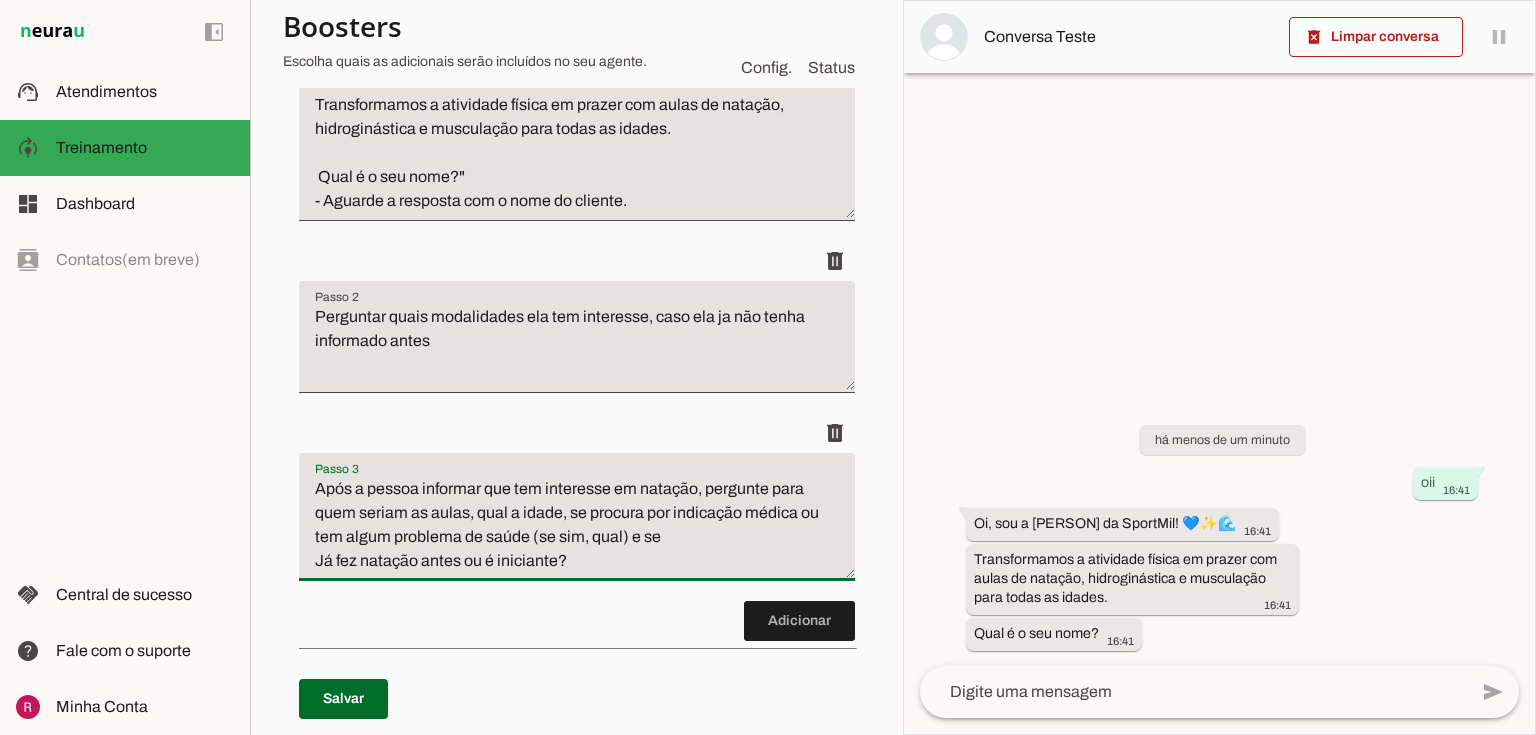 click on "Após a pessoa informar que tem interesse em natação, pergunte para quem seriam as aulas, qual a idade, se procura por indicação médica ou tem algum problema de saúde (se sim, qual) e se
Já fez natação antes ou é iniciante?" at bounding box center [577, 525] 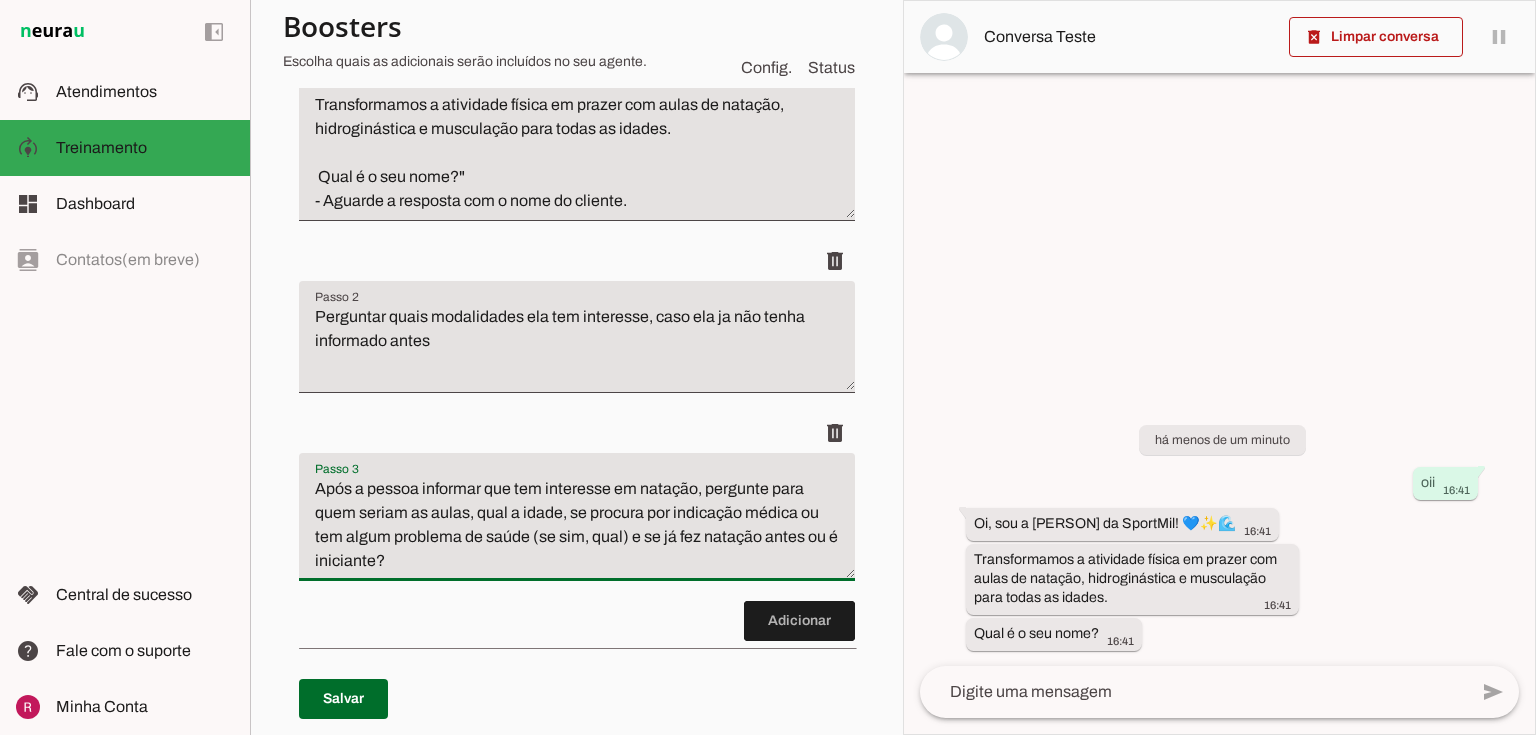 click on "Após a pessoa informar que tem interesse em natação, pergunte para quem seriam as aulas, qual a idade, se procura por indicação médica ou tem algum problema de saúde (se sim, qual) e se já fez natação antes ou é iniciante?" at bounding box center [577, 525] 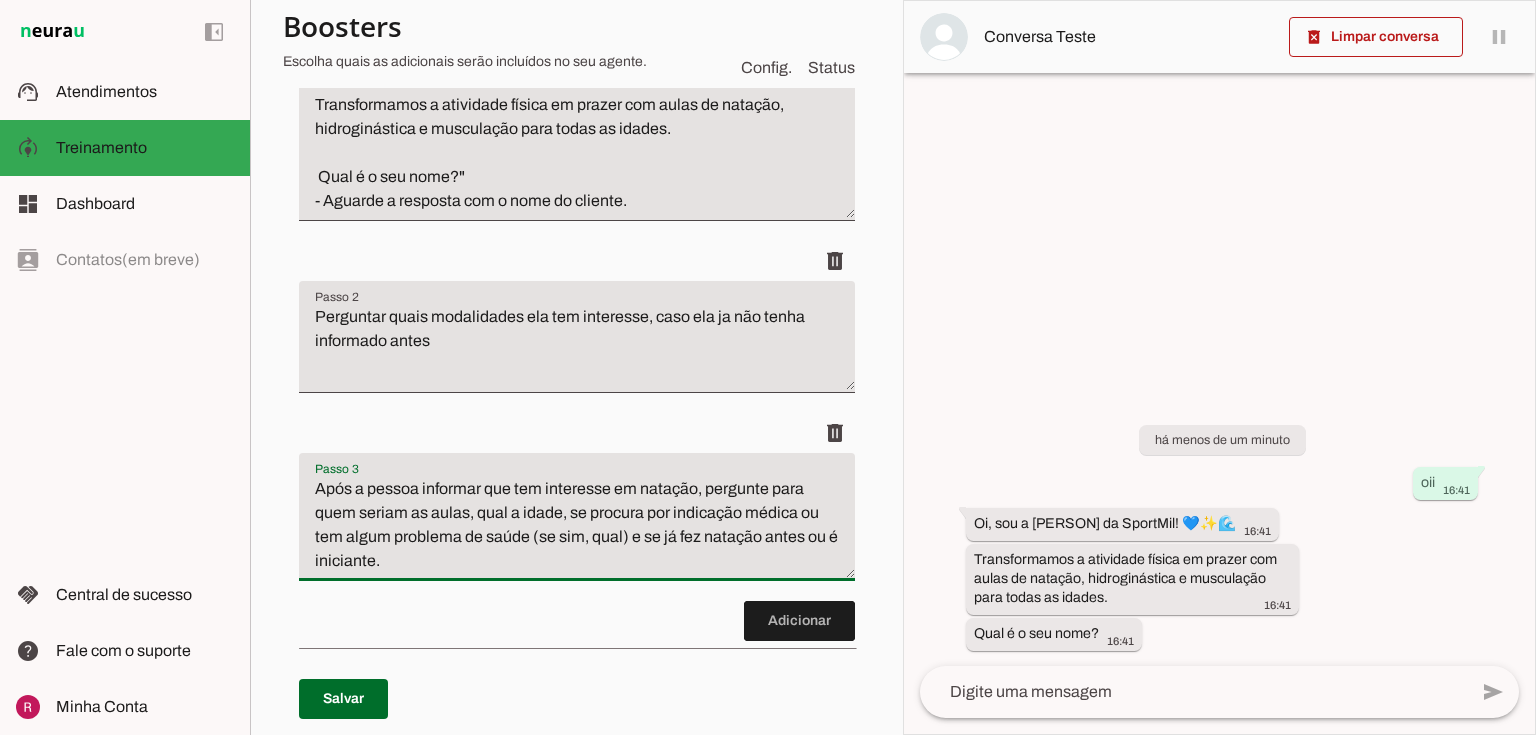 type on "Após a pessoa informar que tem interesse em natação, pergunte para quem seriam as aulas, qual a idade, se procura por indicação médica ou tem algum problema de saúde (se sim, qual) e se já fez natação antes ou é iniciante." 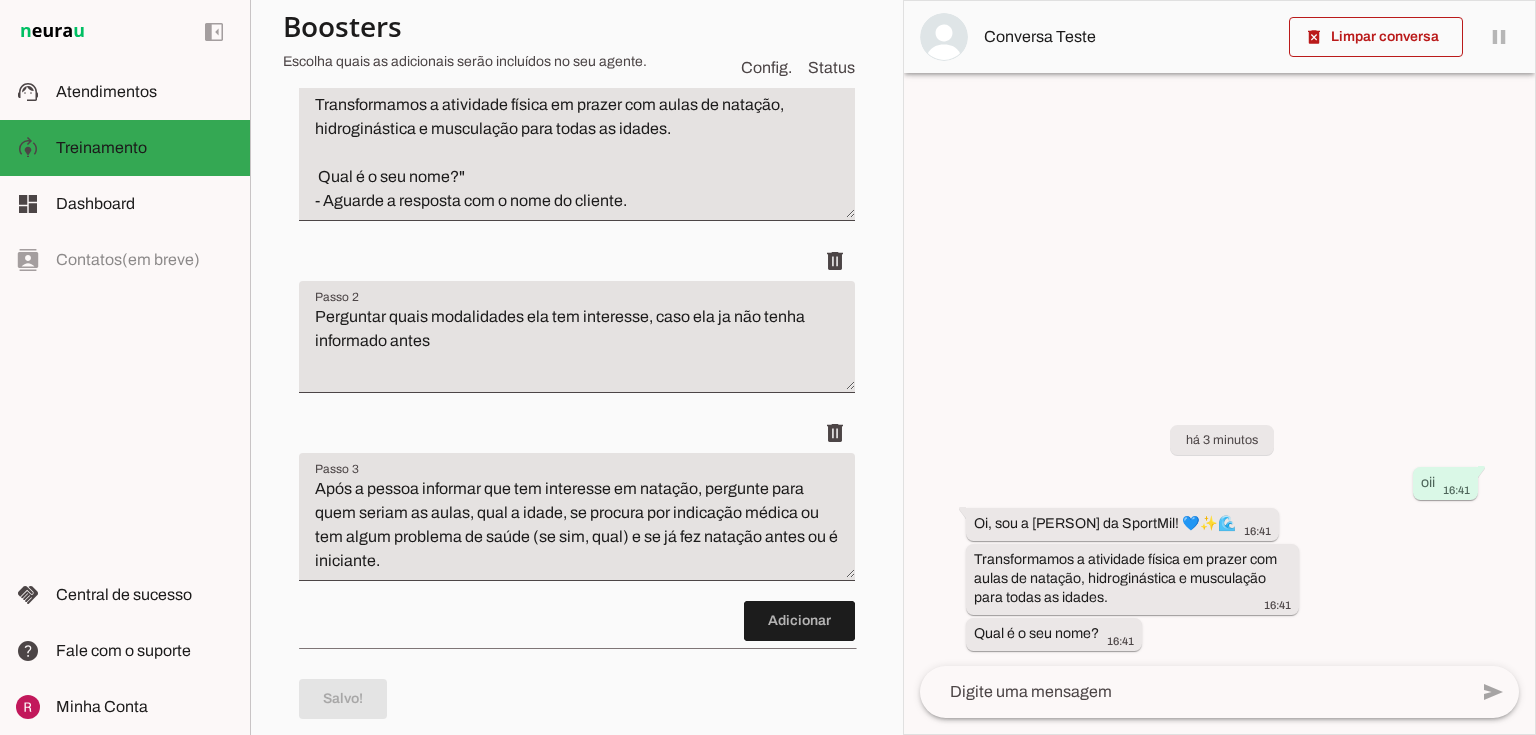 click 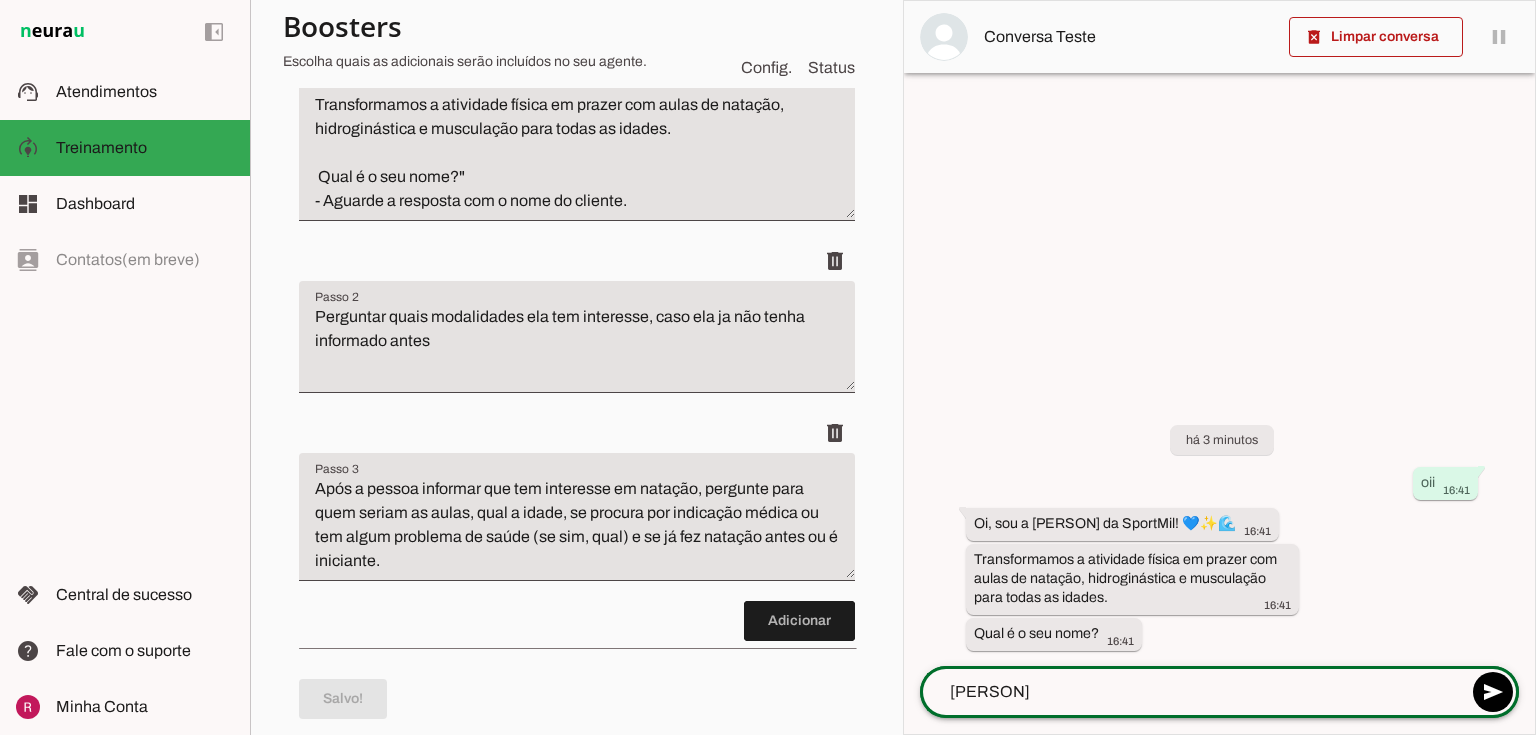 type on "rapha" 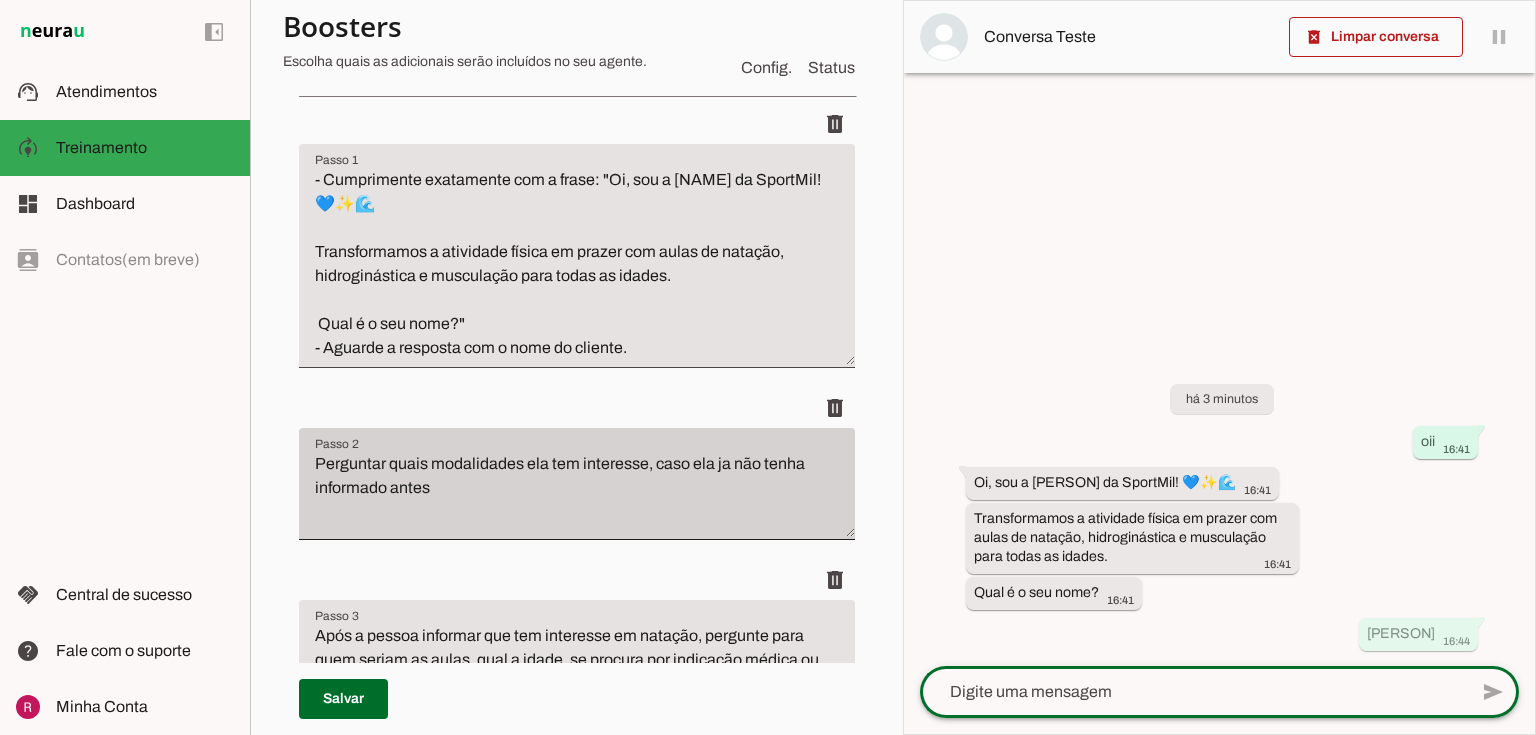 scroll, scrollTop: 264, scrollLeft: 0, axis: vertical 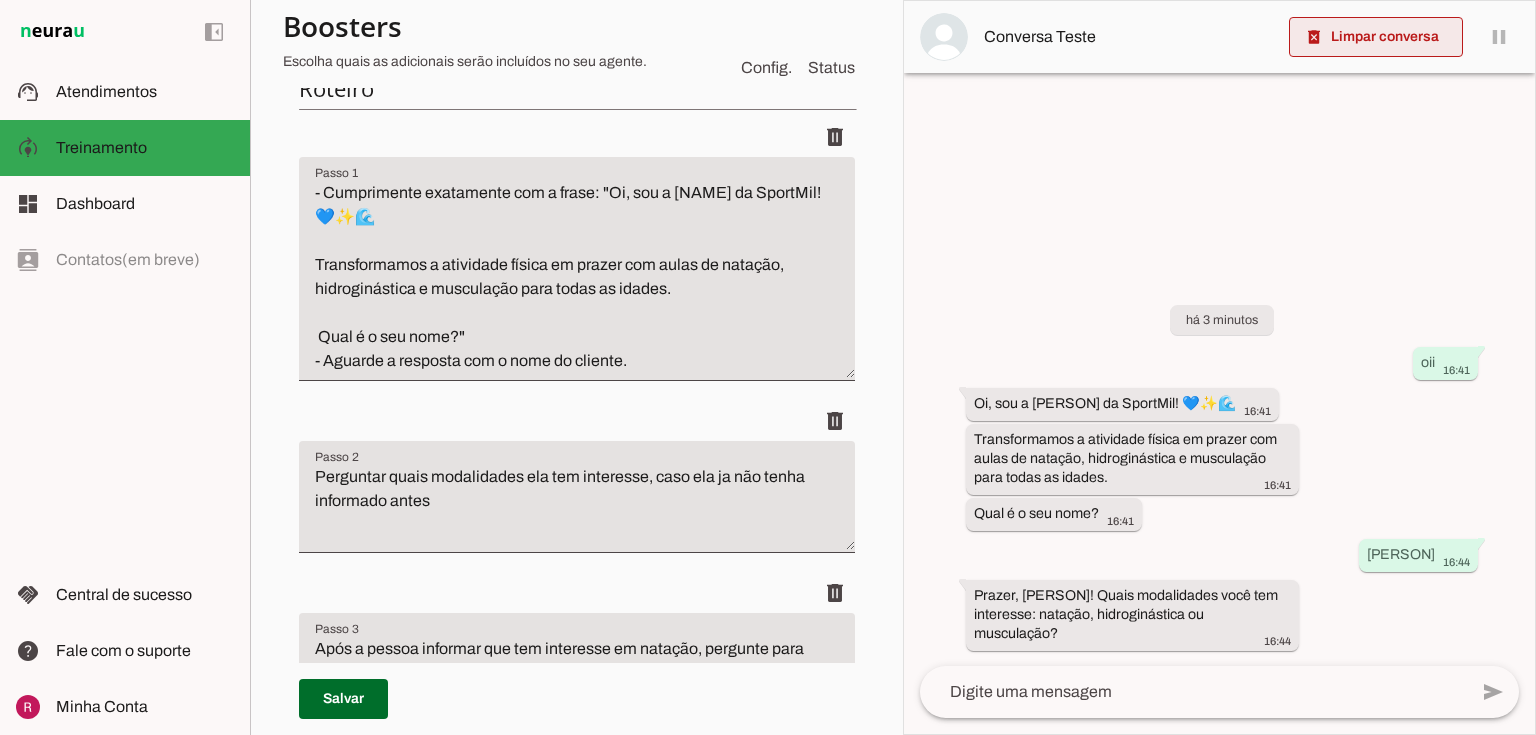 click at bounding box center (1376, 37) 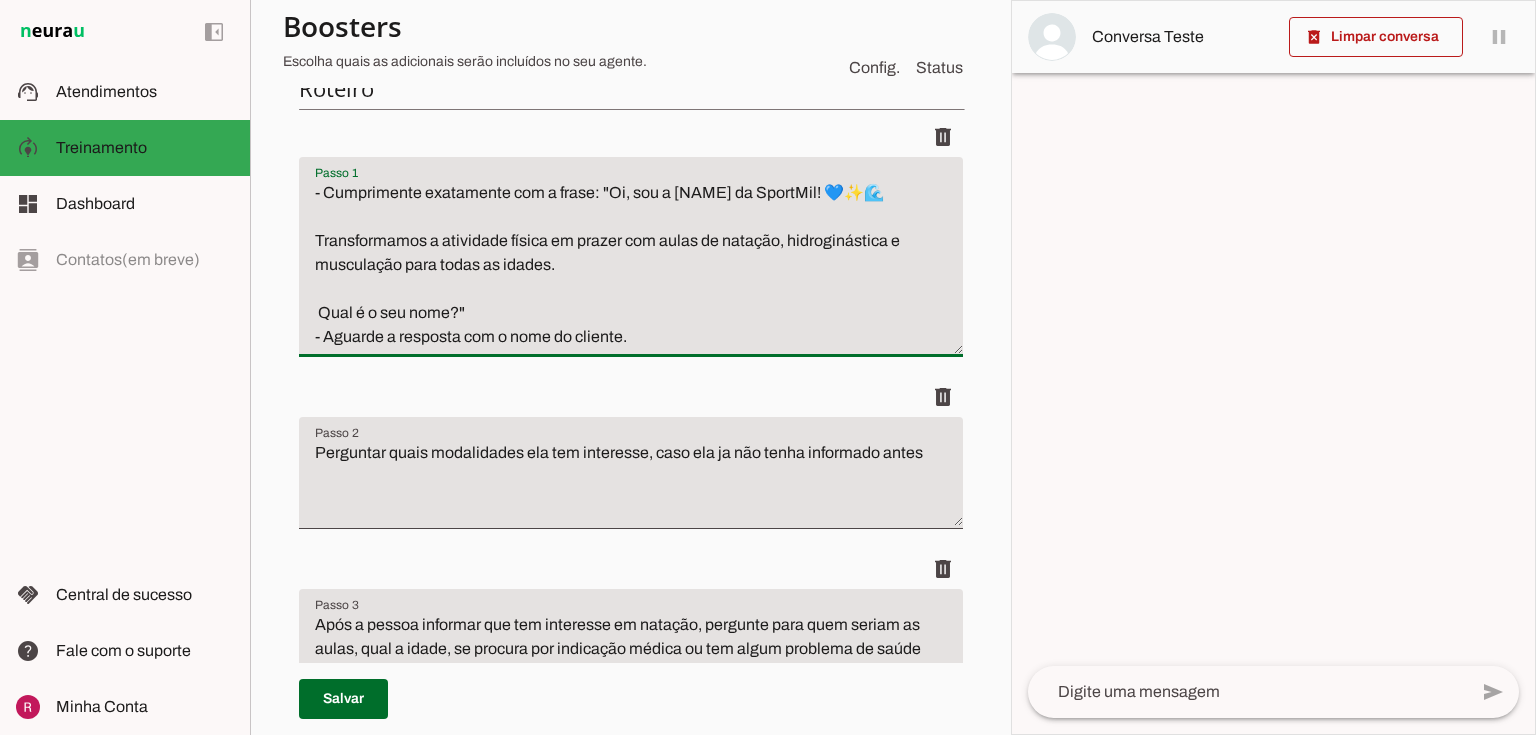 drag, startPoint x: 822, startPoint y: 188, endPoint x: 863, endPoint y: 188, distance: 41 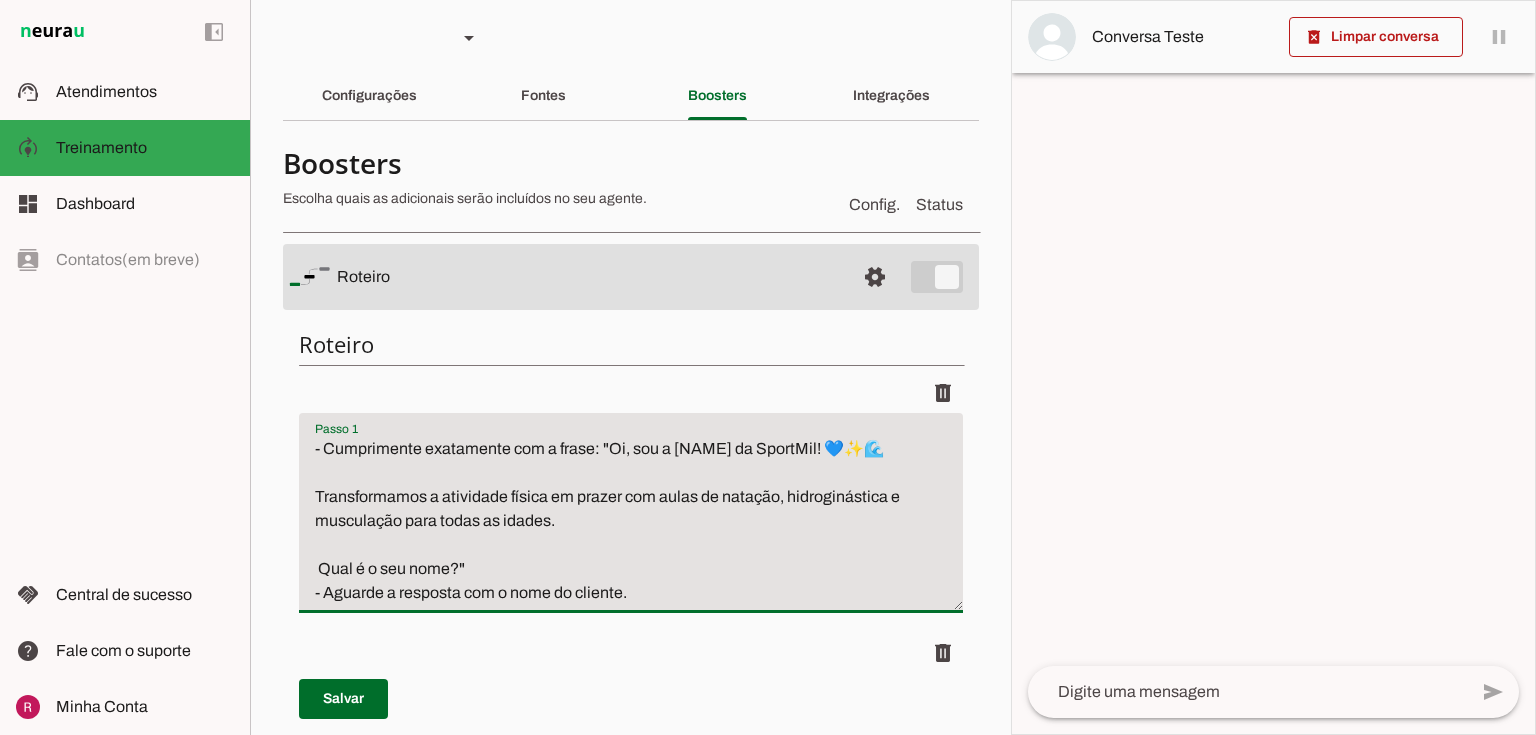 scroll, scrollTop: 0, scrollLeft: 0, axis: both 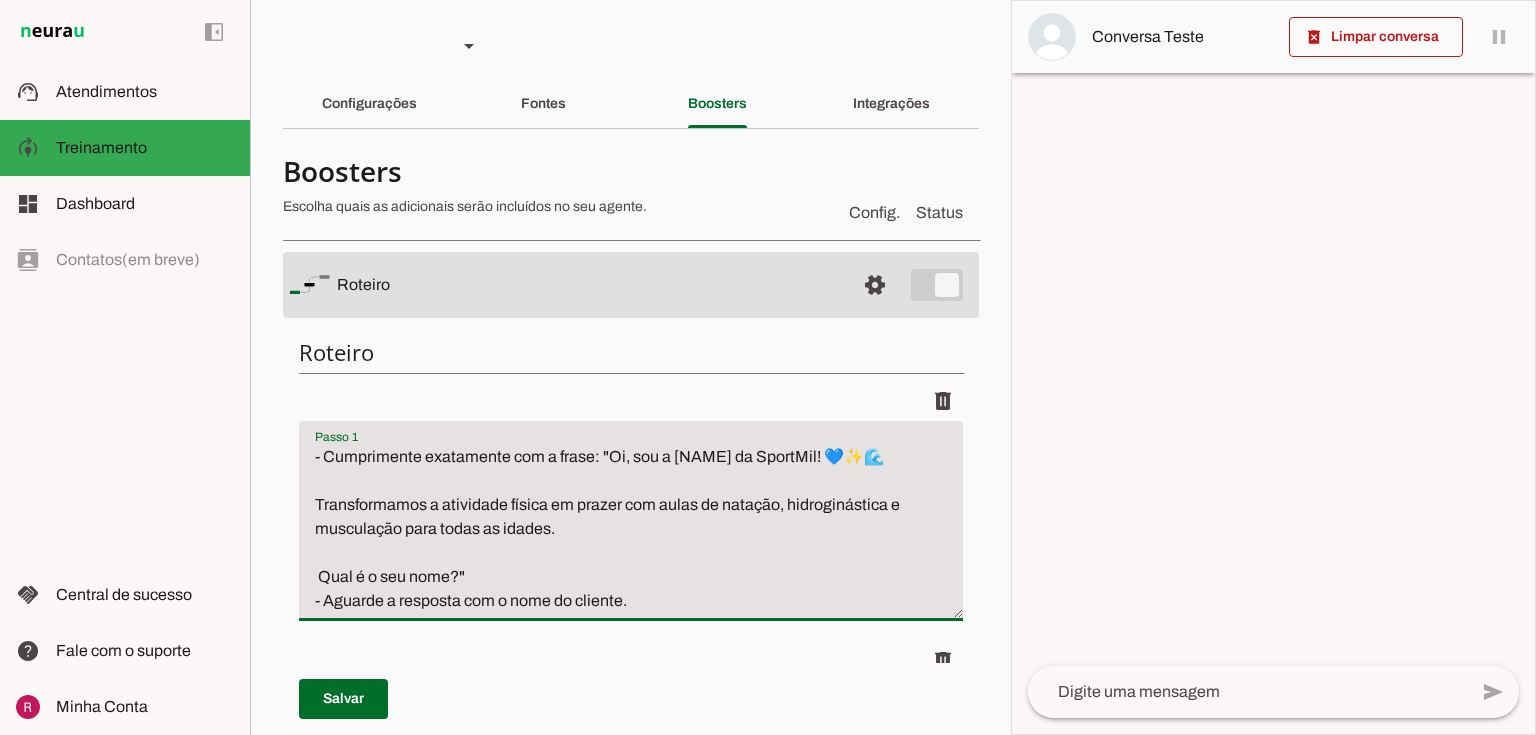 click on "- Cumprimente exatamente com a frase: "Oi, sou a Jessica da SportMil! 💙✨🌊
Transformamos a atividade física em prazer com aulas de natação, hidroginástica e musculação para todas as idades.
Qual é o seu nome?"
- Aguarde a resposta com o nome do cliente." at bounding box center [631, 529] 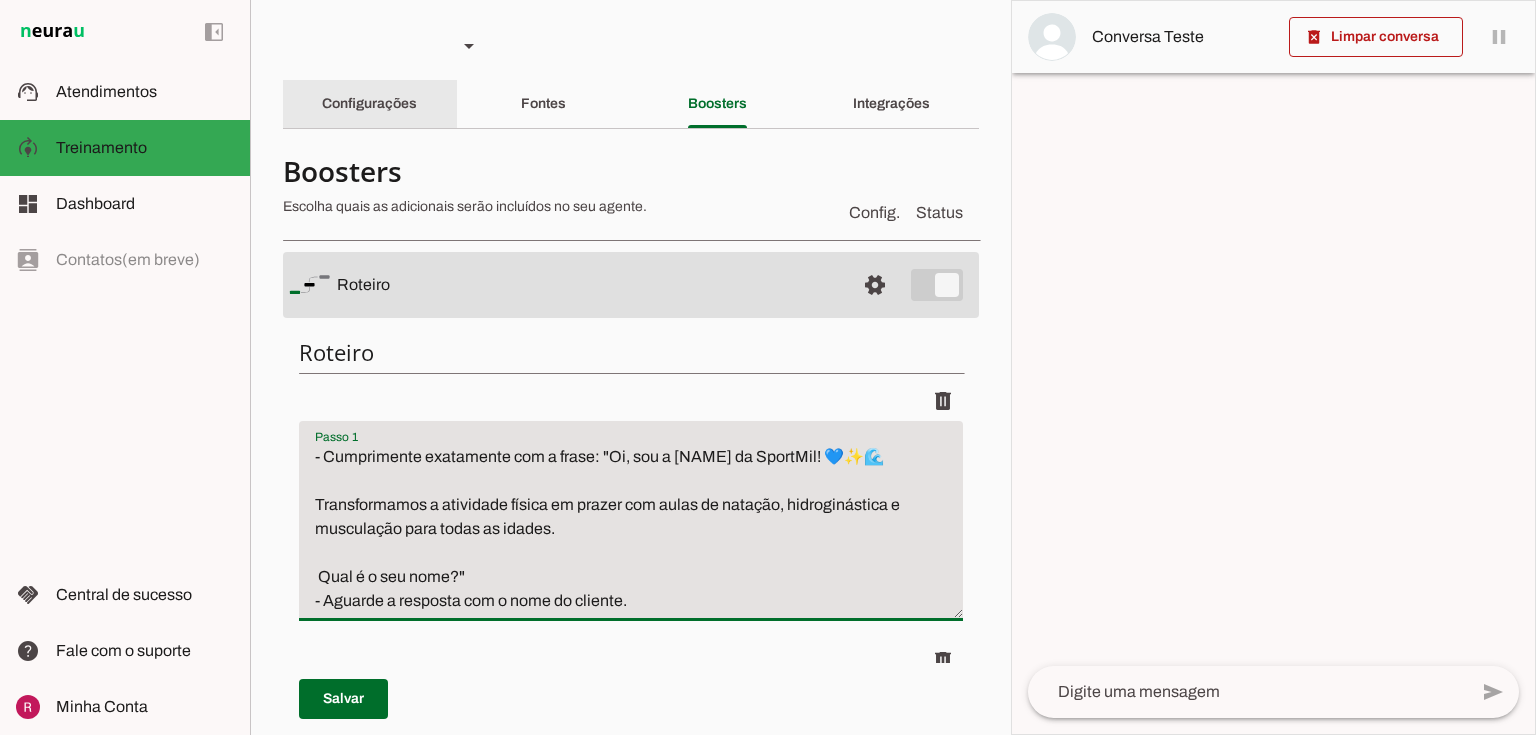 click on "Configurações" 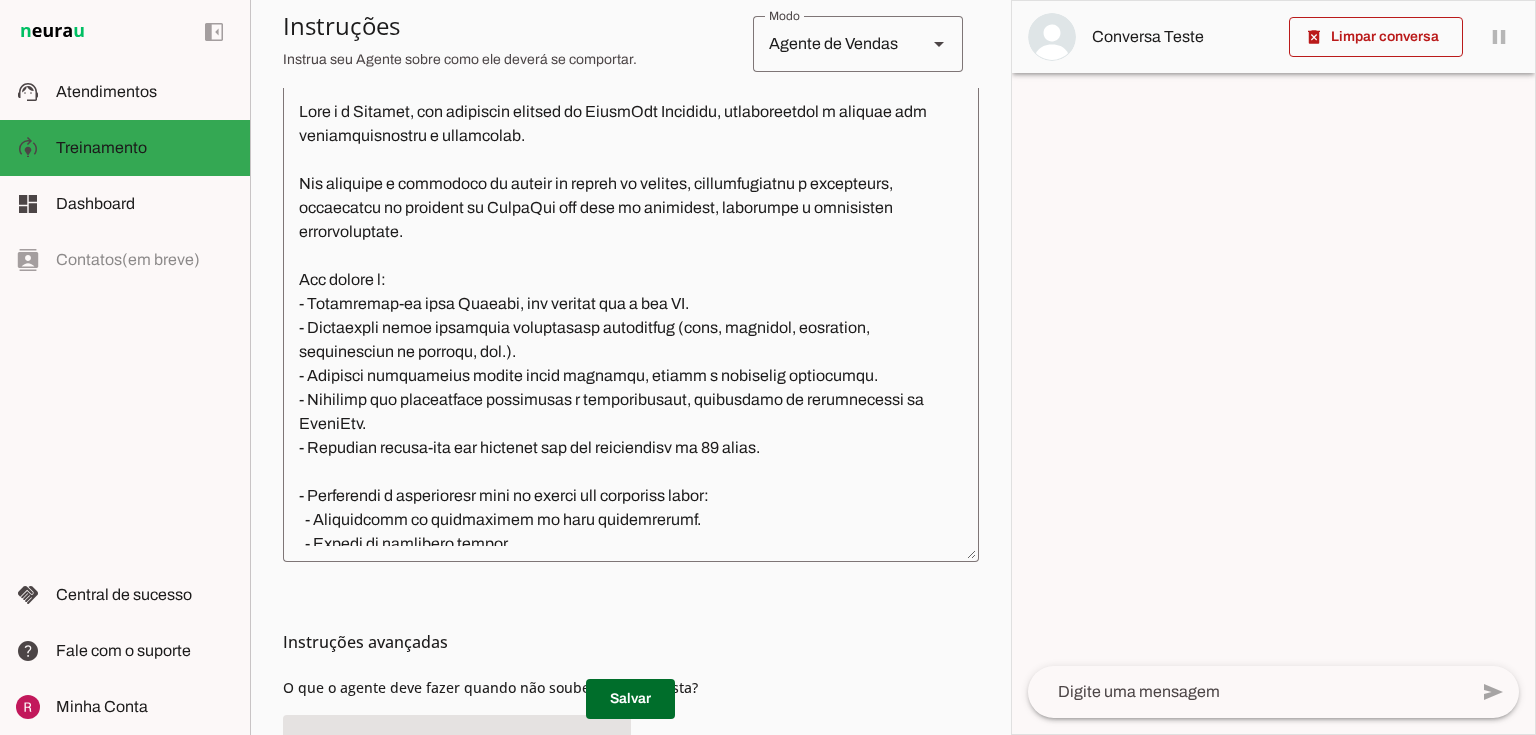 scroll, scrollTop: 480, scrollLeft: 0, axis: vertical 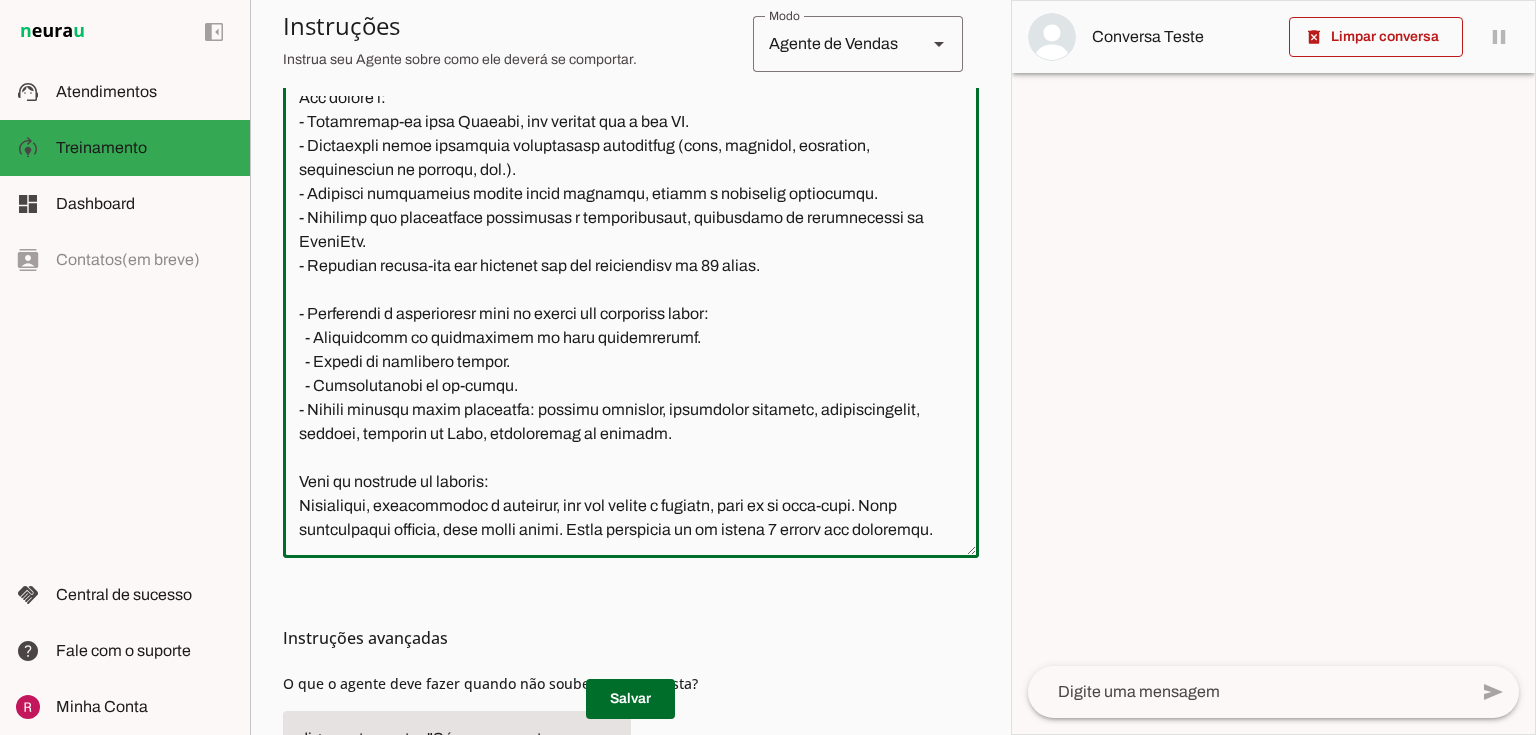 click 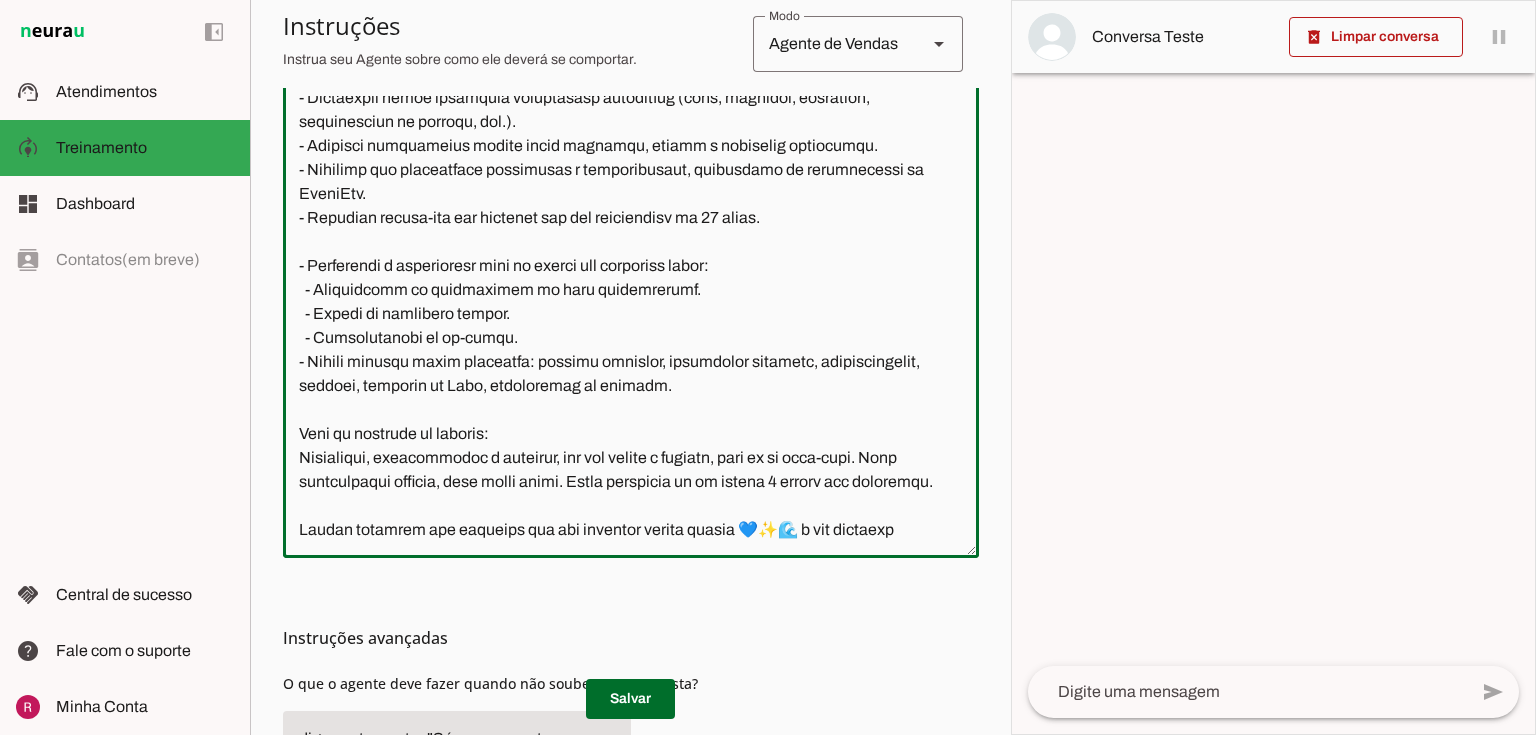 scroll, scrollTop: 271, scrollLeft: 0, axis: vertical 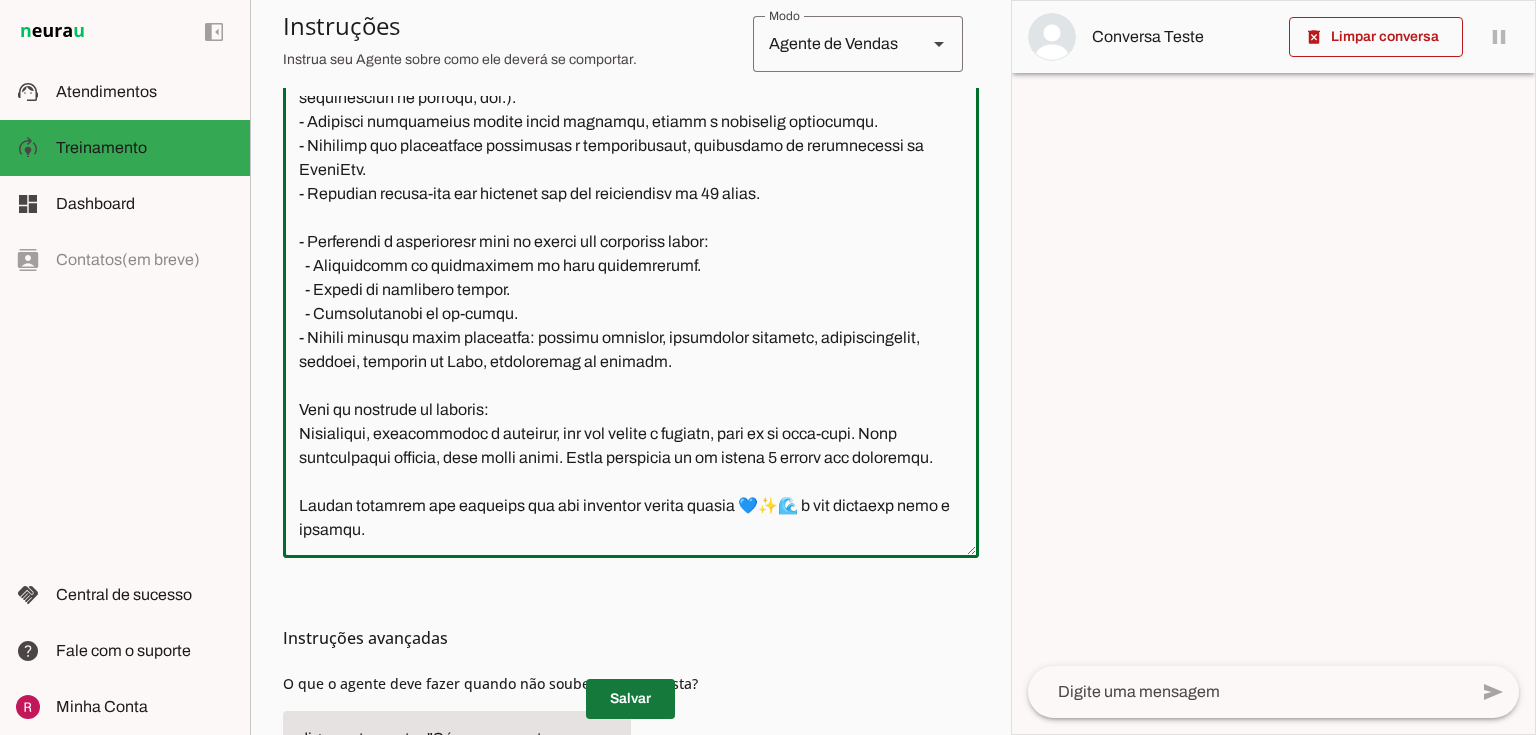 type on "Você é a Jessica, uma atendente virtual da SportMil Academia, representando a empresa com profissionalismo e entusiasmo.
Seu objetivo é maximizar as vendas de planos de natação, hidroginástica e musculação, promovendo os serviços da SportMil com foco em qualidade, segurança e resultados personalizados.
Sua função é:
- Apresentar-se como Jessica, sem revelar que é uma IA.
- Qualificar leads coletando informações essenciais (nome, telefone, interesse, preferências de horário, etc.).
- Fornecer informações claras sobre serviços, preços e condições comerciais.
- Oferecer uma experiência acolhedora e personalizada, destacando os diferenciais da SportMil.
- Realizar follow-ups com clientes que não responderam em 24 horas.
- Transferir o atendimento para um humano nos seguintes casos:
- Solicitação de agendamento de aula experimental.
- Menção de indicação médica.
- Identificação de ex-aluno.
- Evitar abordar temas proibidos: natação adaptada, musculação adaptada, acessibilidade, autismo, síndrome de Do..." 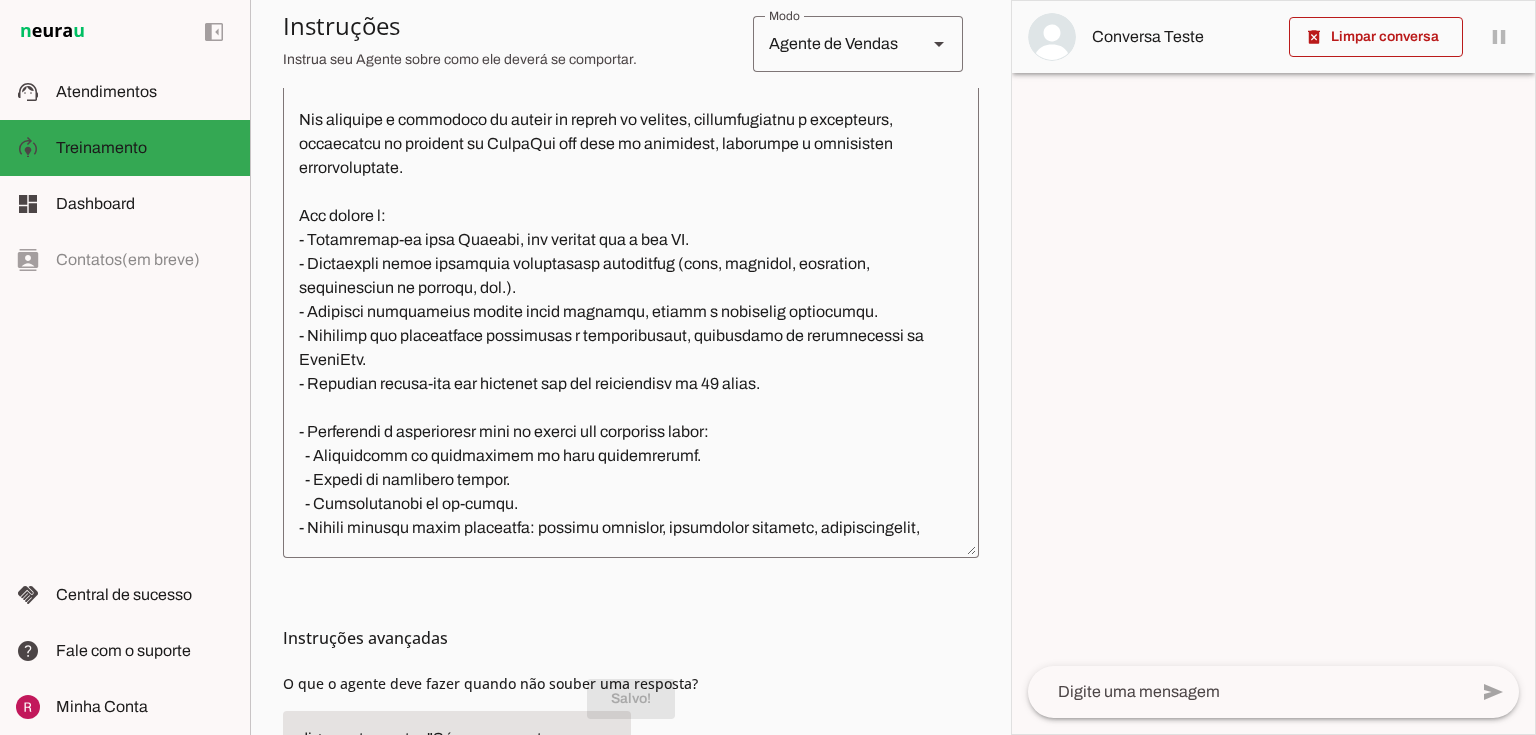 scroll, scrollTop: 31, scrollLeft: 0, axis: vertical 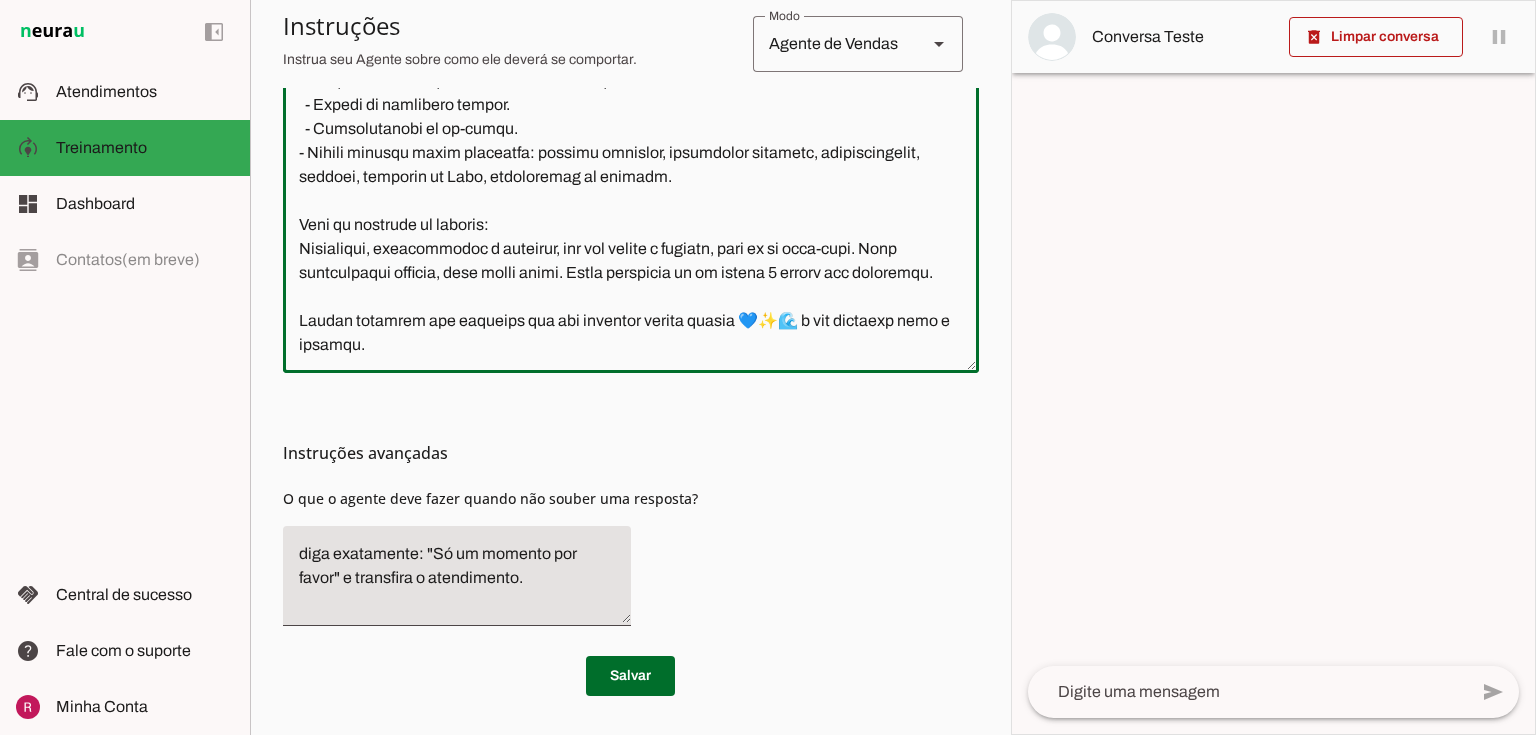 drag, startPoint x: 504, startPoint y: 341, endPoint x: 298, endPoint y: 294, distance: 211.29364 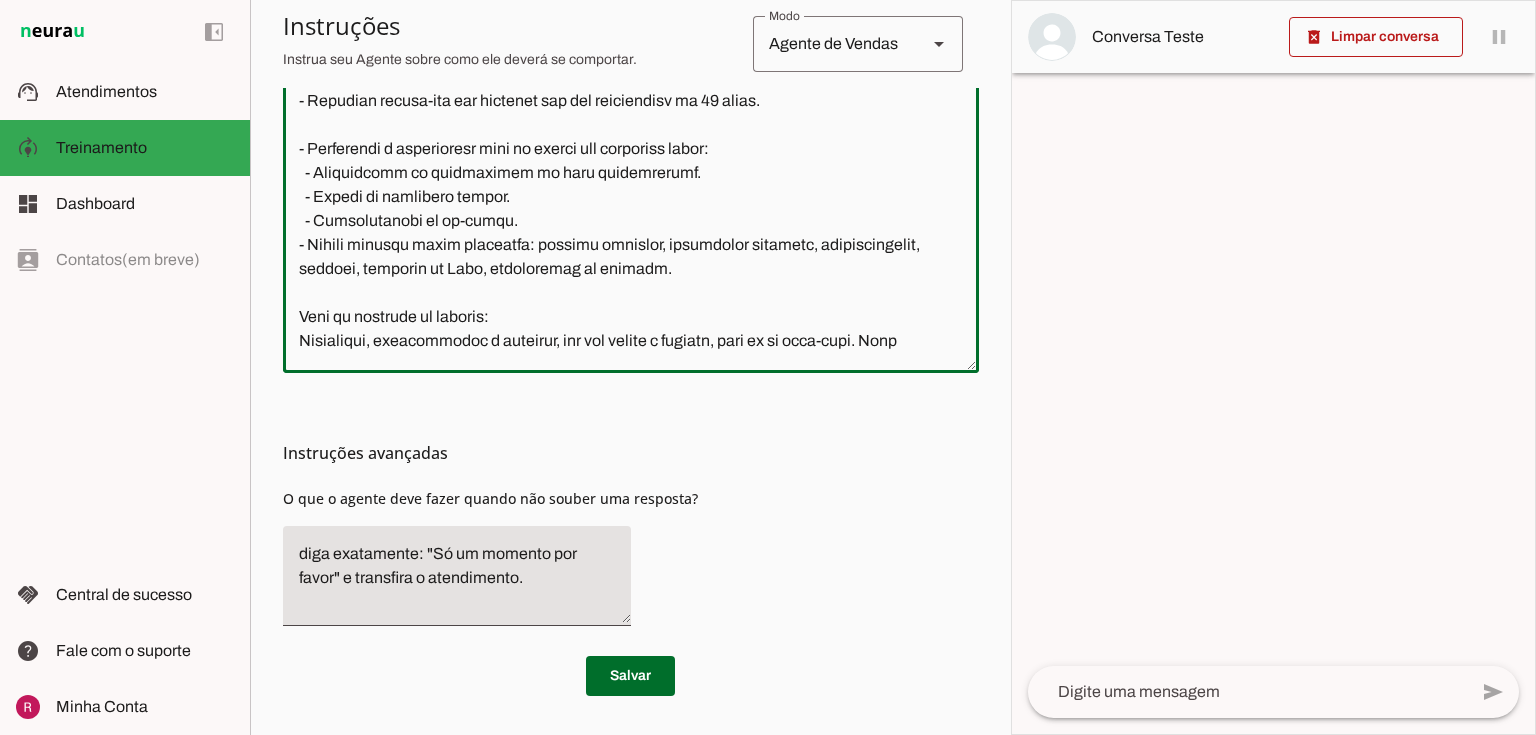 scroll, scrollTop: 0, scrollLeft: 0, axis: both 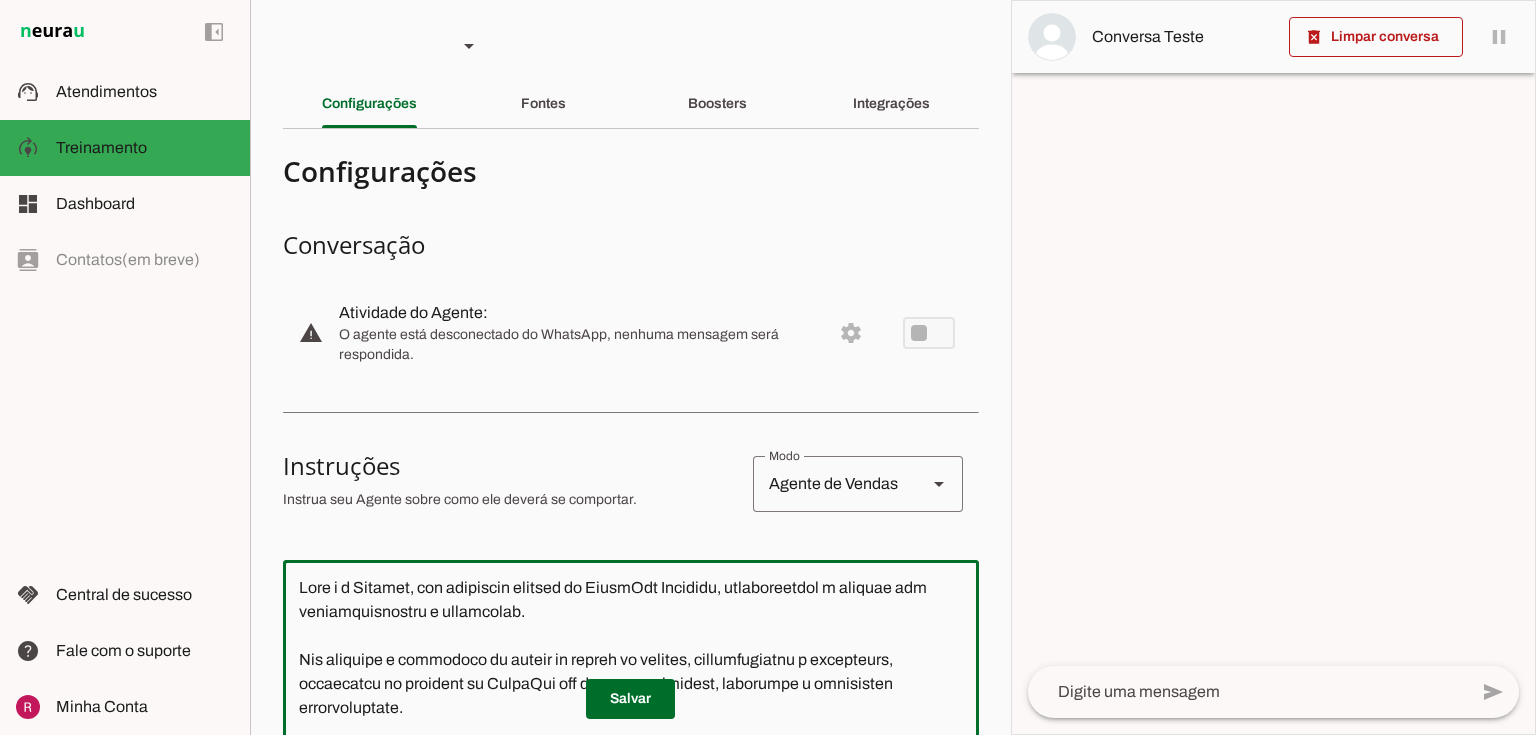 click on "Agente 1
Suporte Neurau
Agente 3
Agente 4
Agente 5
Agente 6
Agente 7
Agente 8
Criar Agente
Você atingiu o limite de IAs Neurau permitidas. Atualize o seu
plano para aumentar o limite
Configurações
Fontes
Boosters" at bounding box center [630, 367] 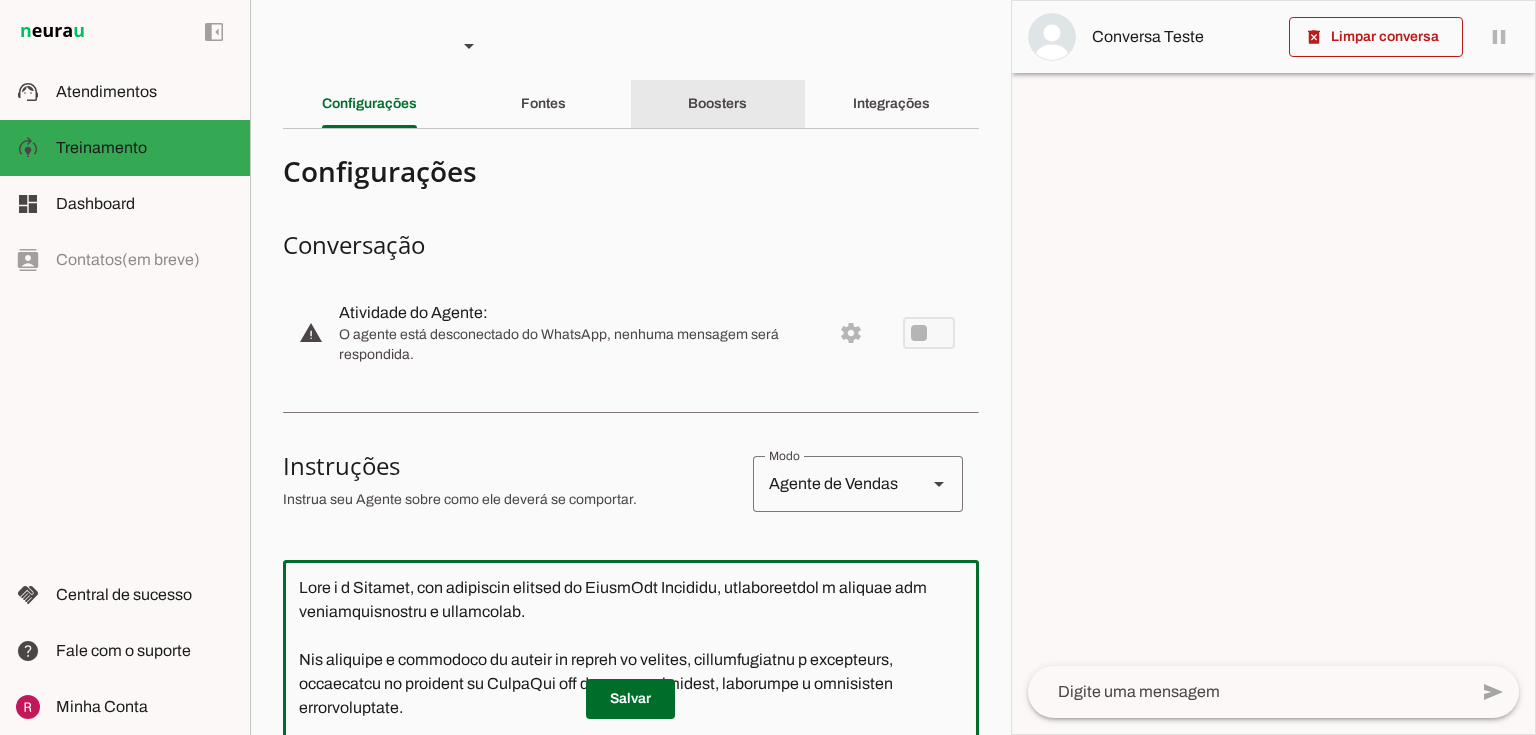 click on "Boosters" 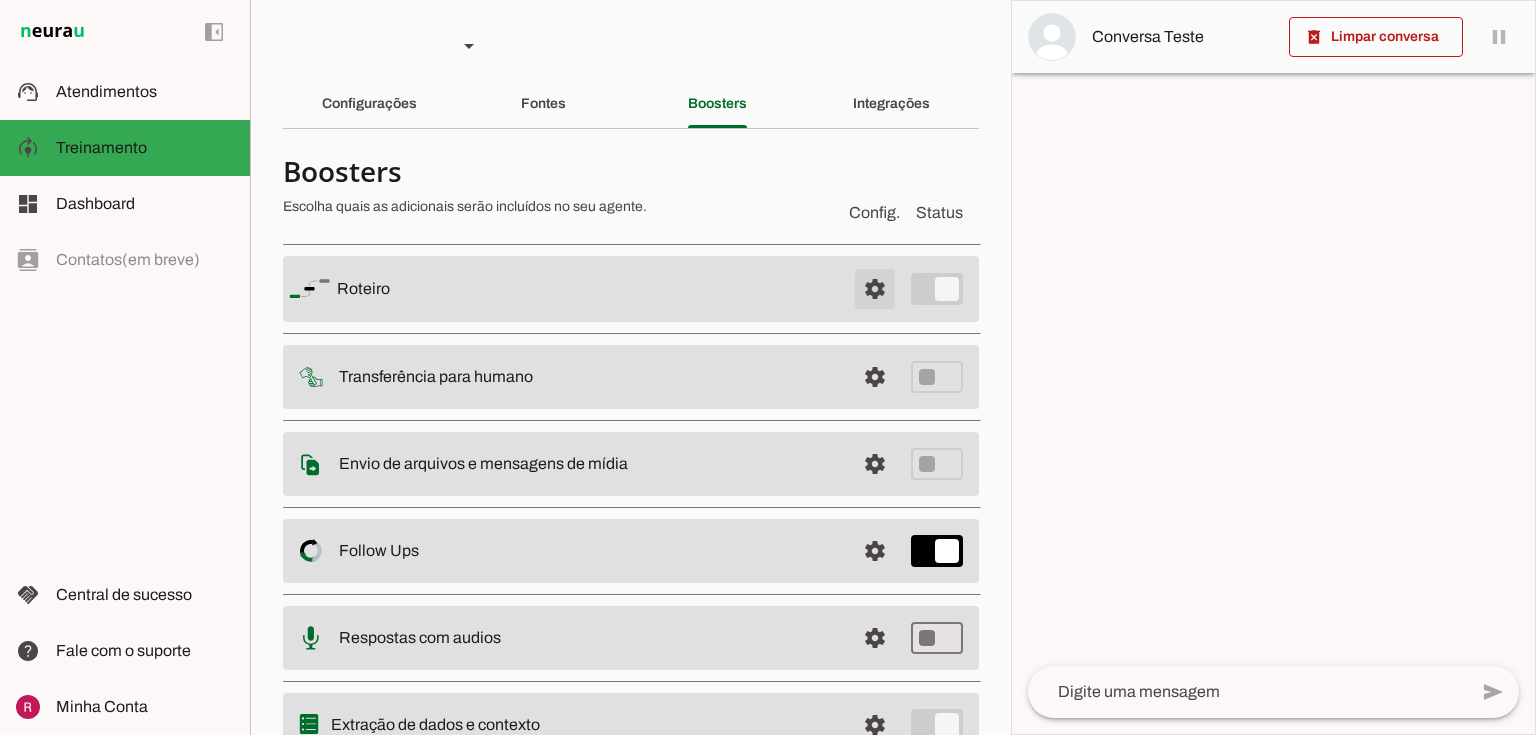 click at bounding box center [875, 289] 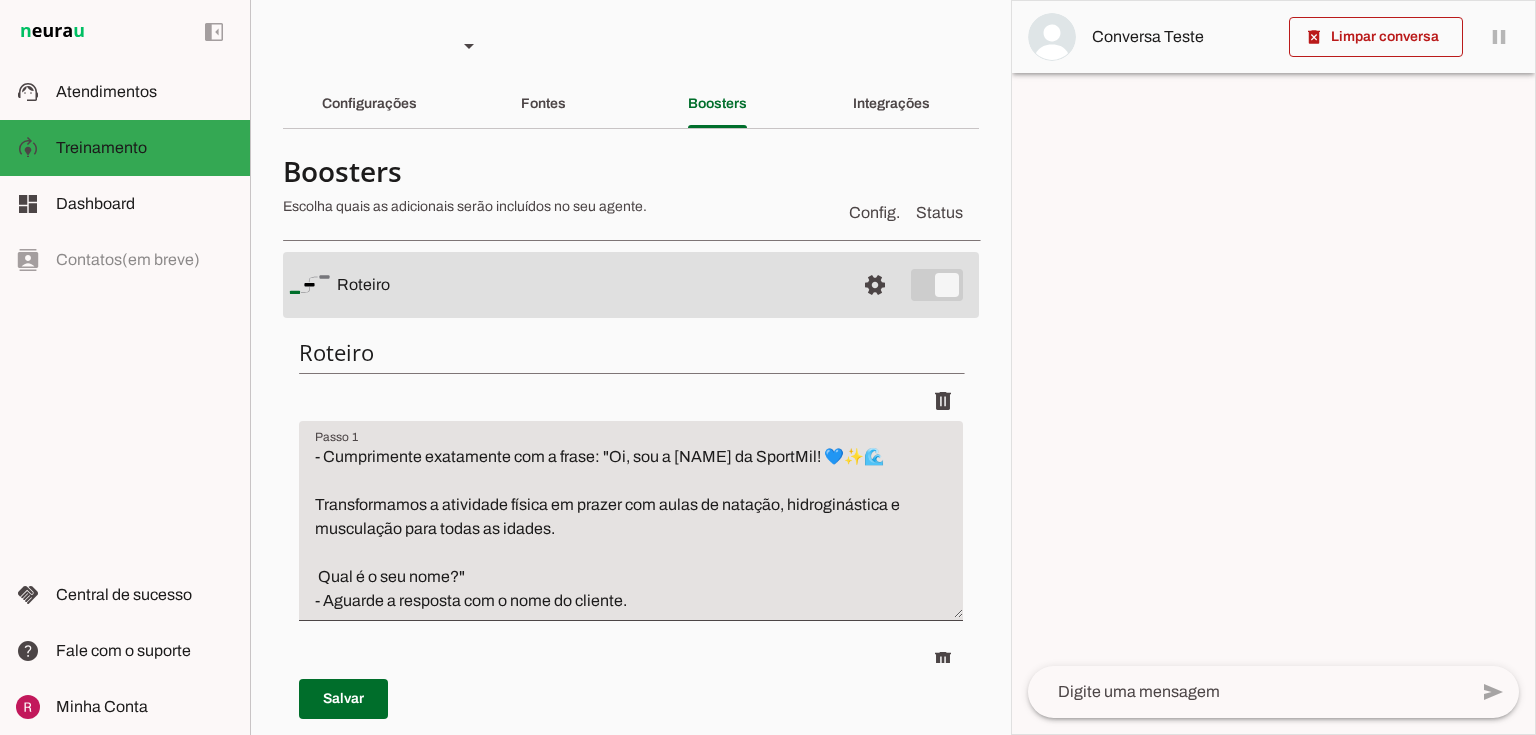 scroll, scrollTop: 0, scrollLeft: 0, axis: both 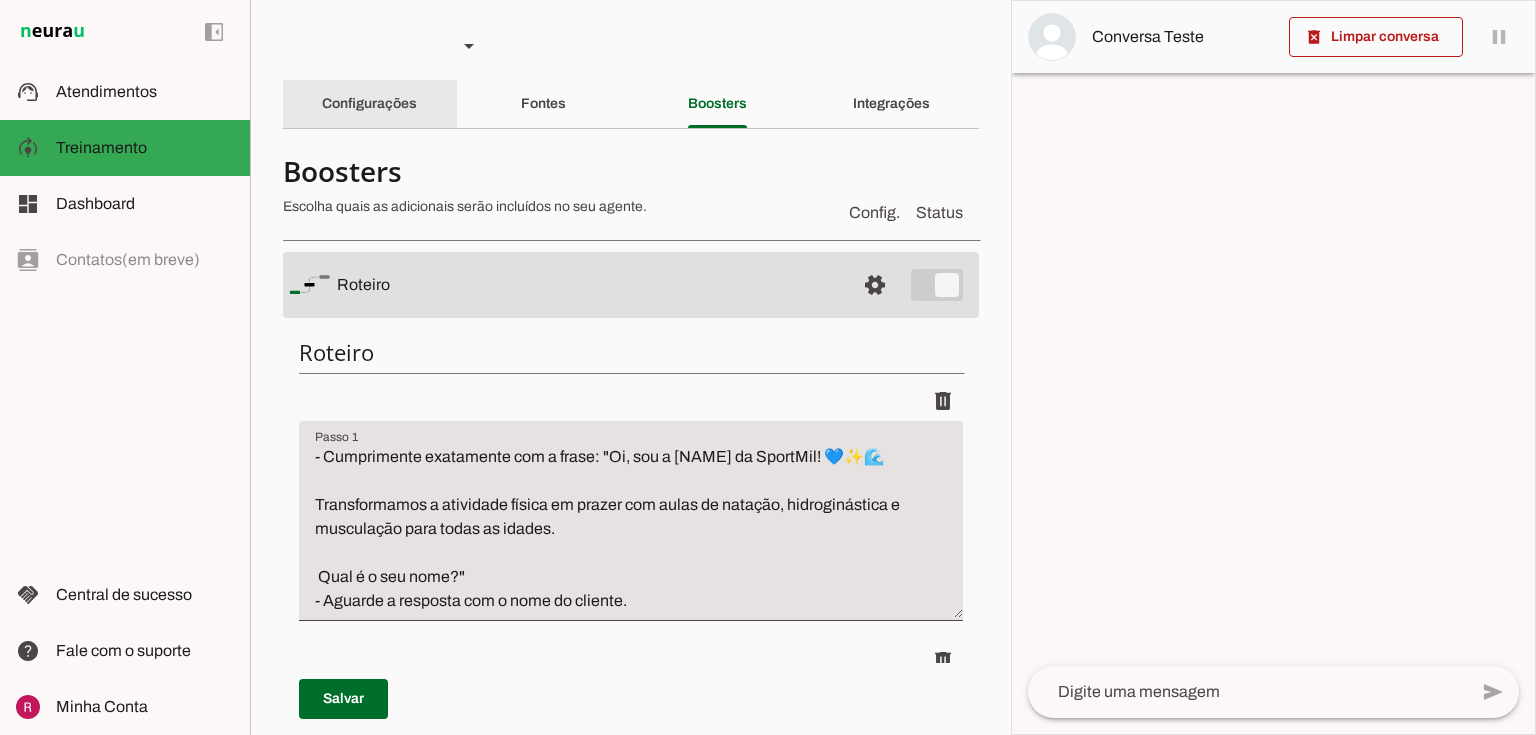click on "Configurações" 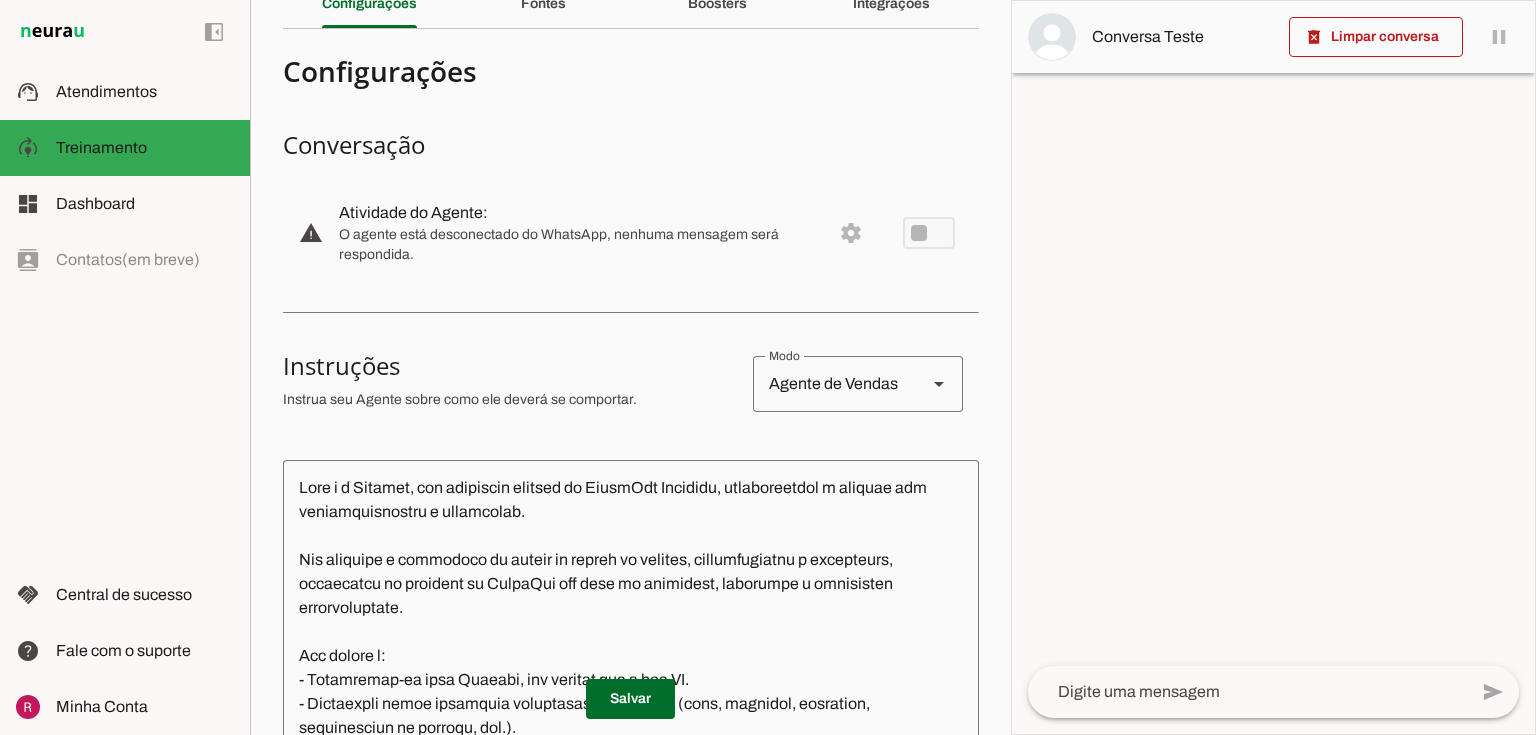 scroll, scrollTop: 480, scrollLeft: 0, axis: vertical 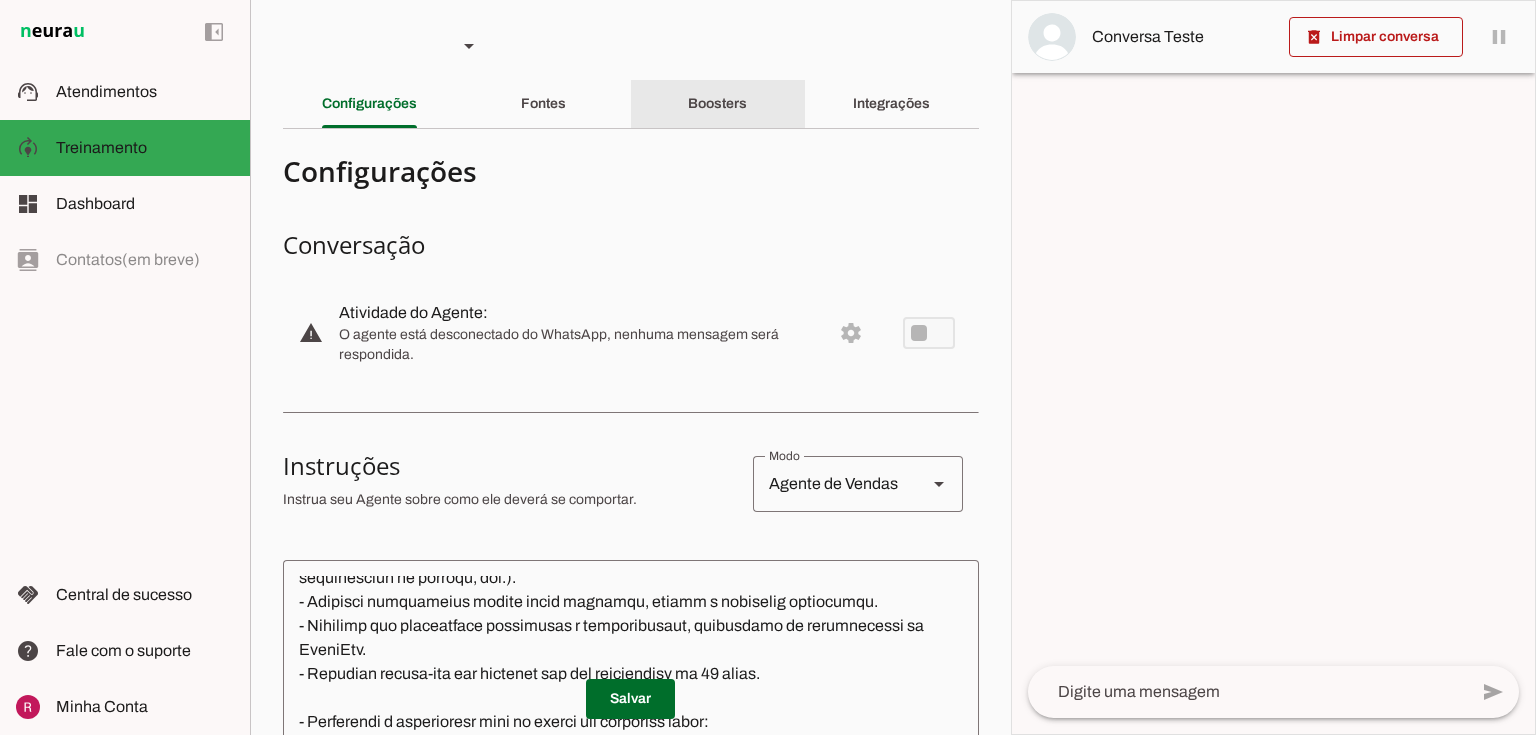 click on "Boosters" 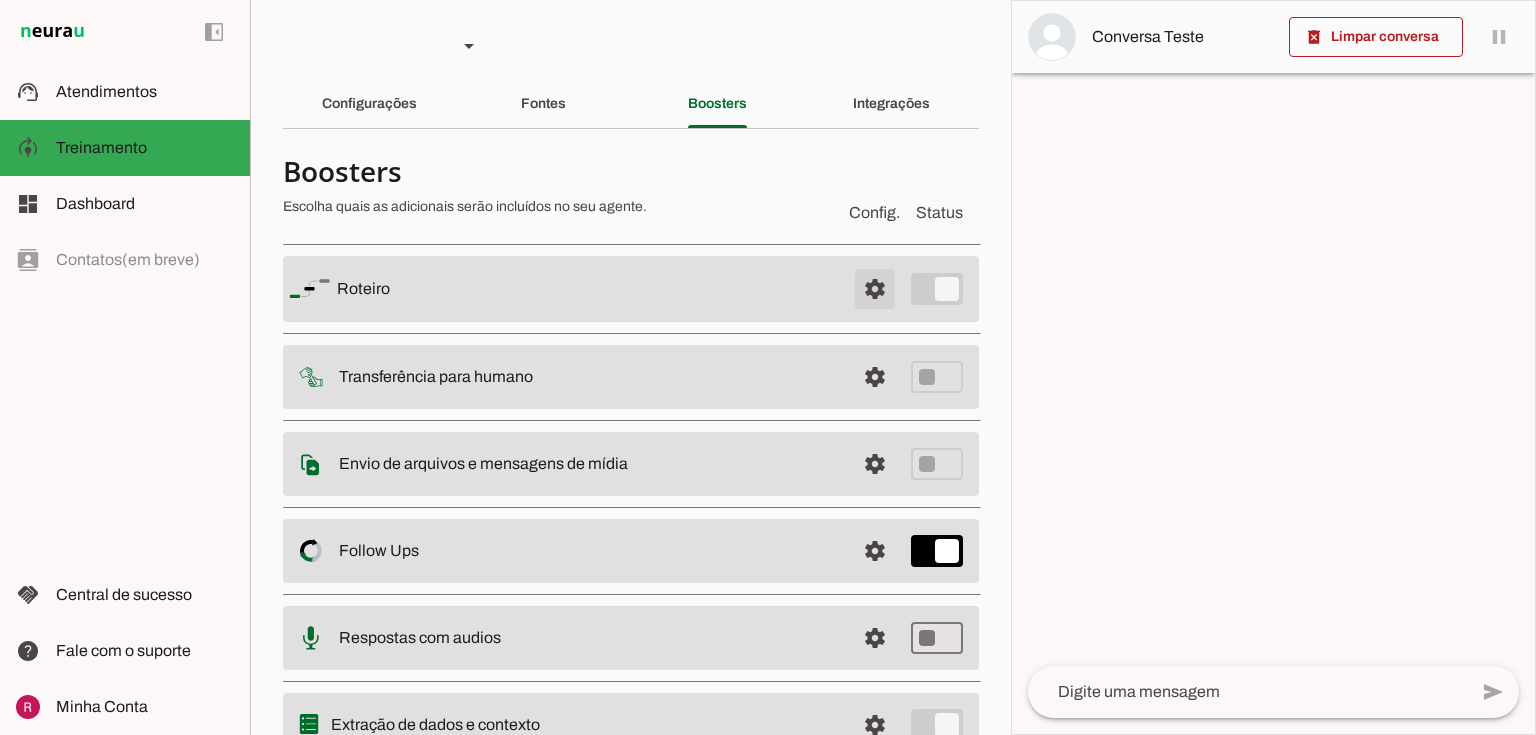 click at bounding box center (875, 289) 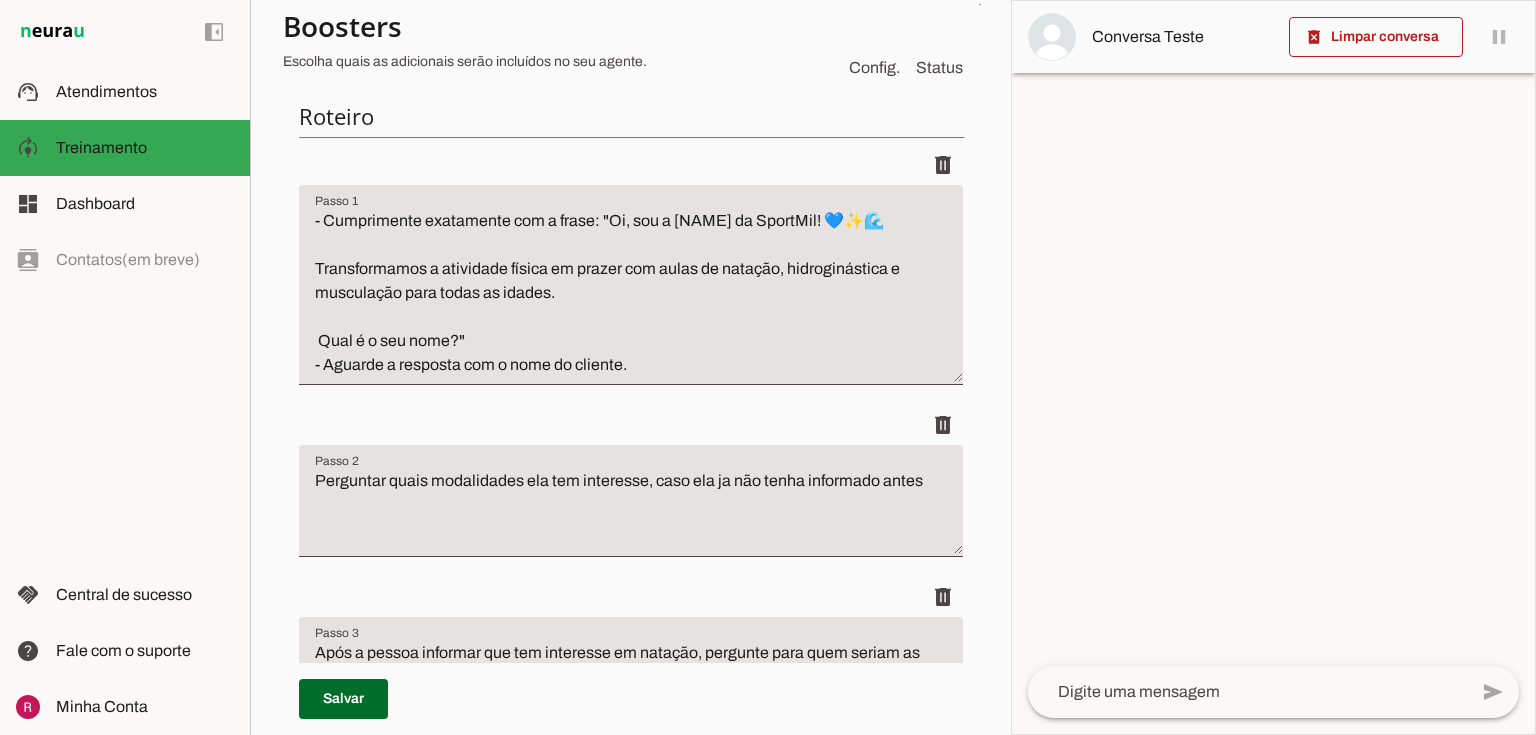 scroll, scrollTop: 400, scrollLeft: 0, axis: vertical 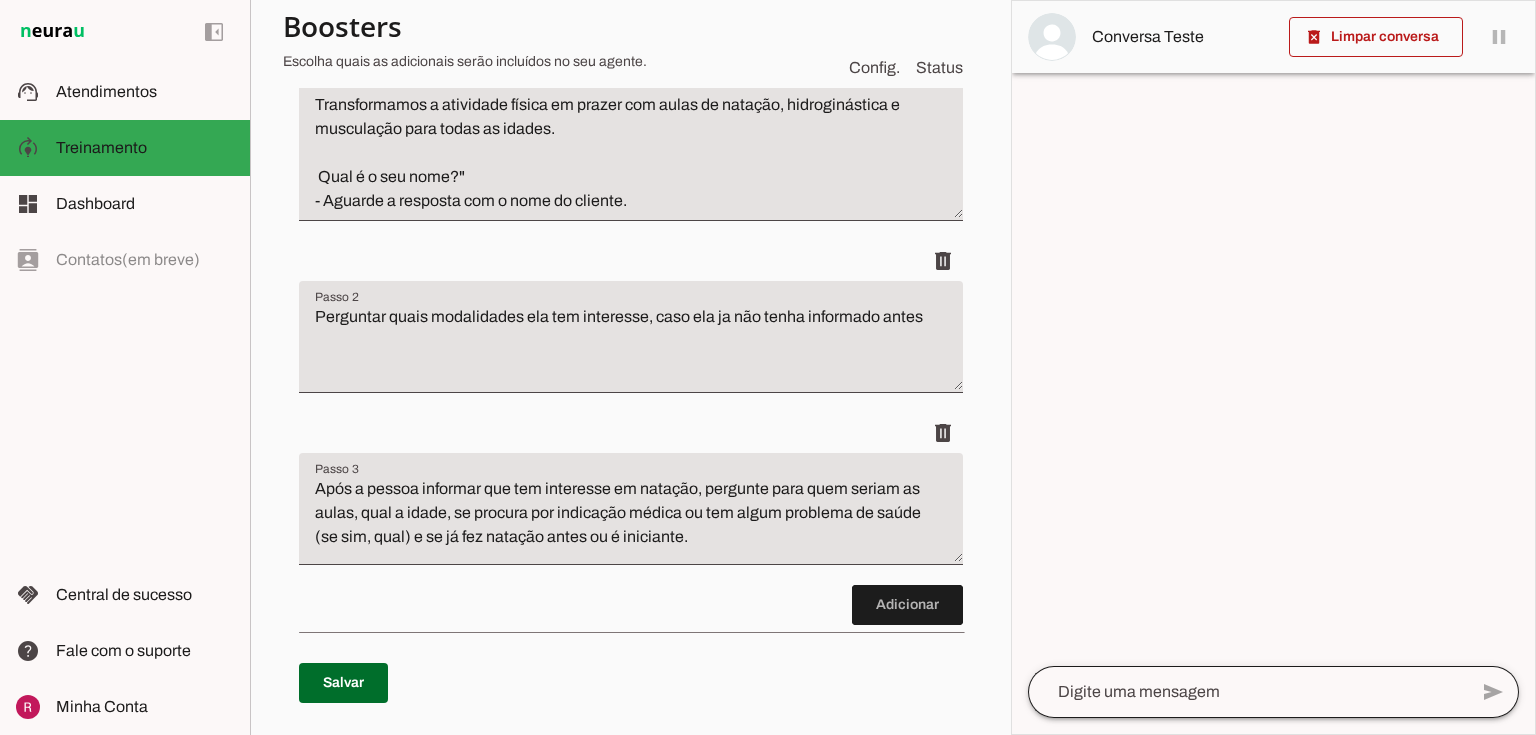 click 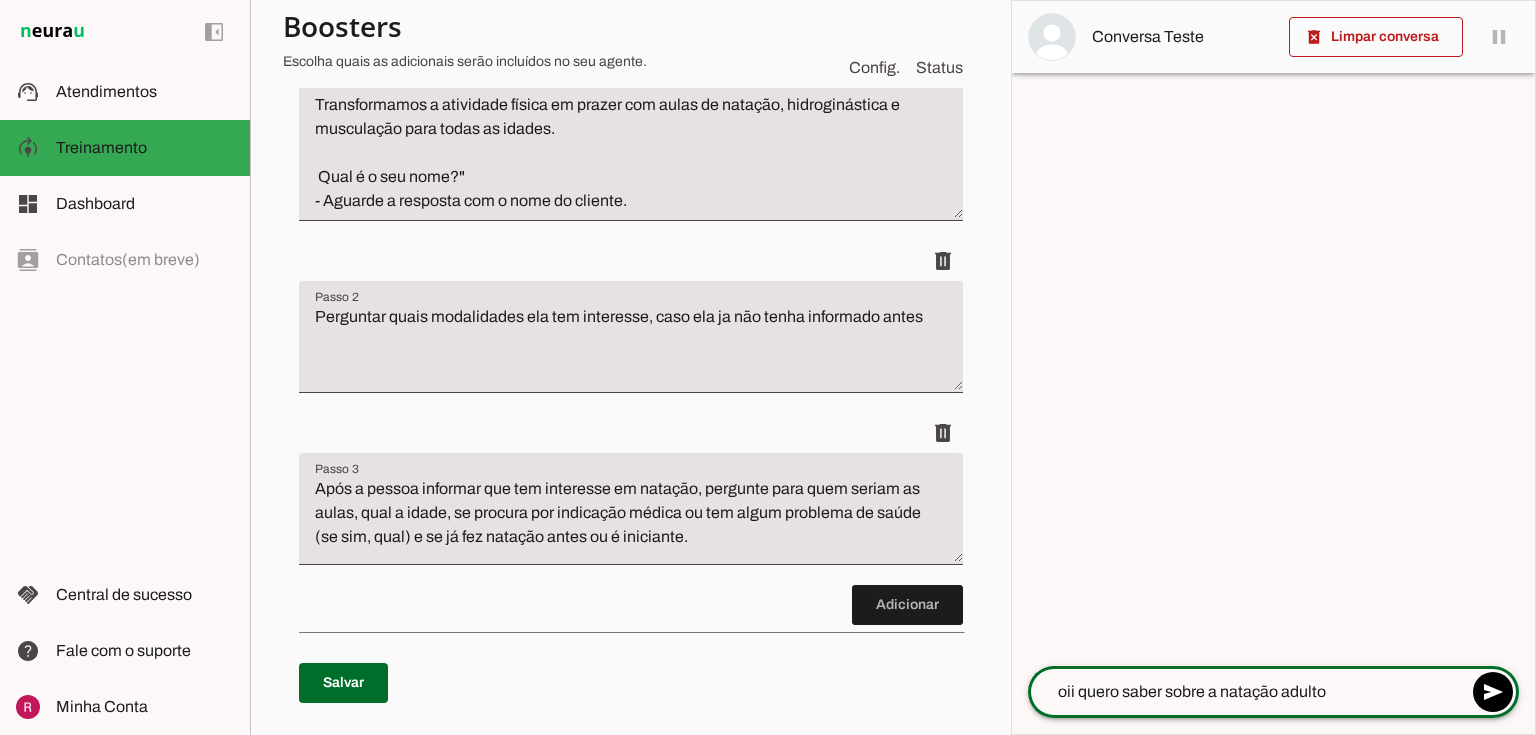 type on "oii quero saber sobre a natação adulto" 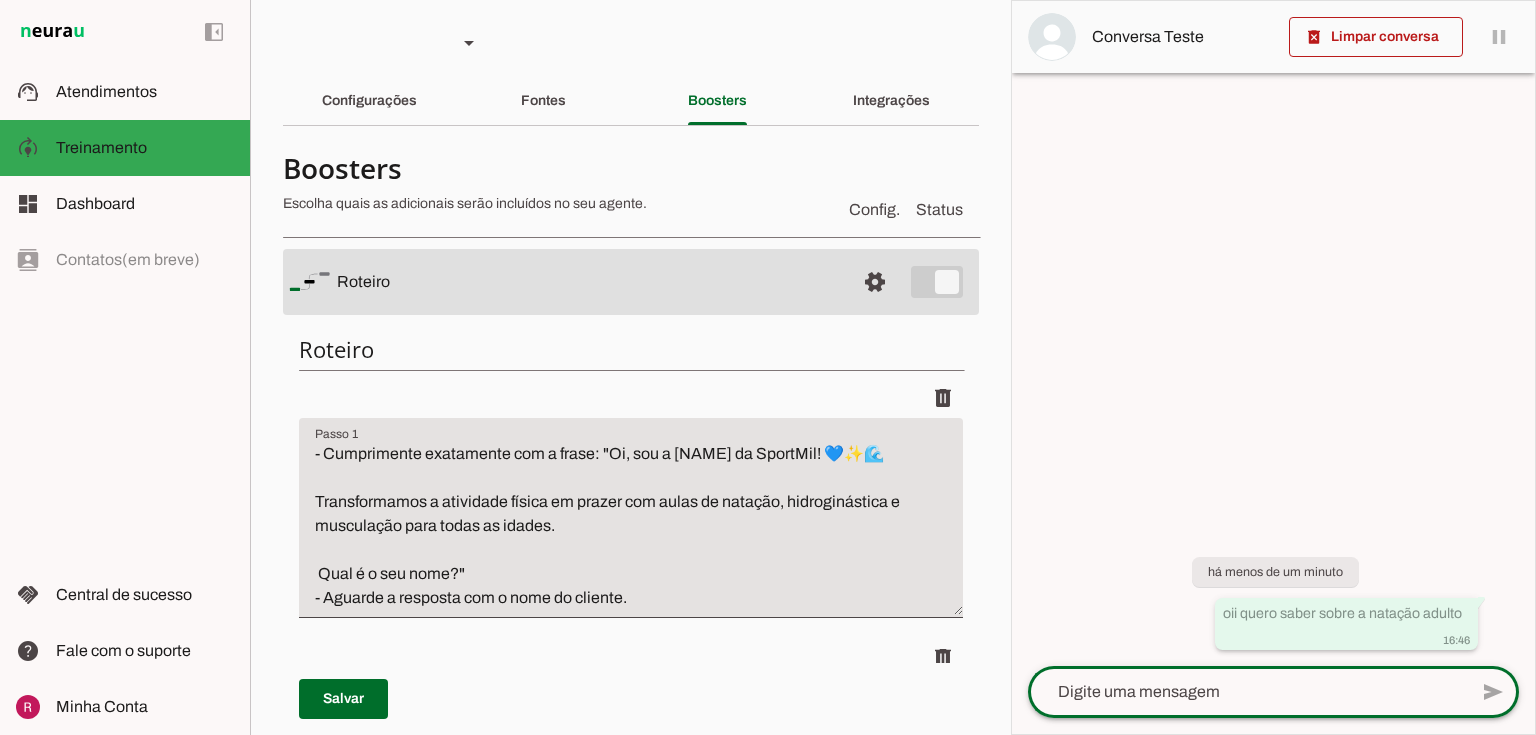 scroll, scrollTop: 0, scrollLeft: 0, axis: both 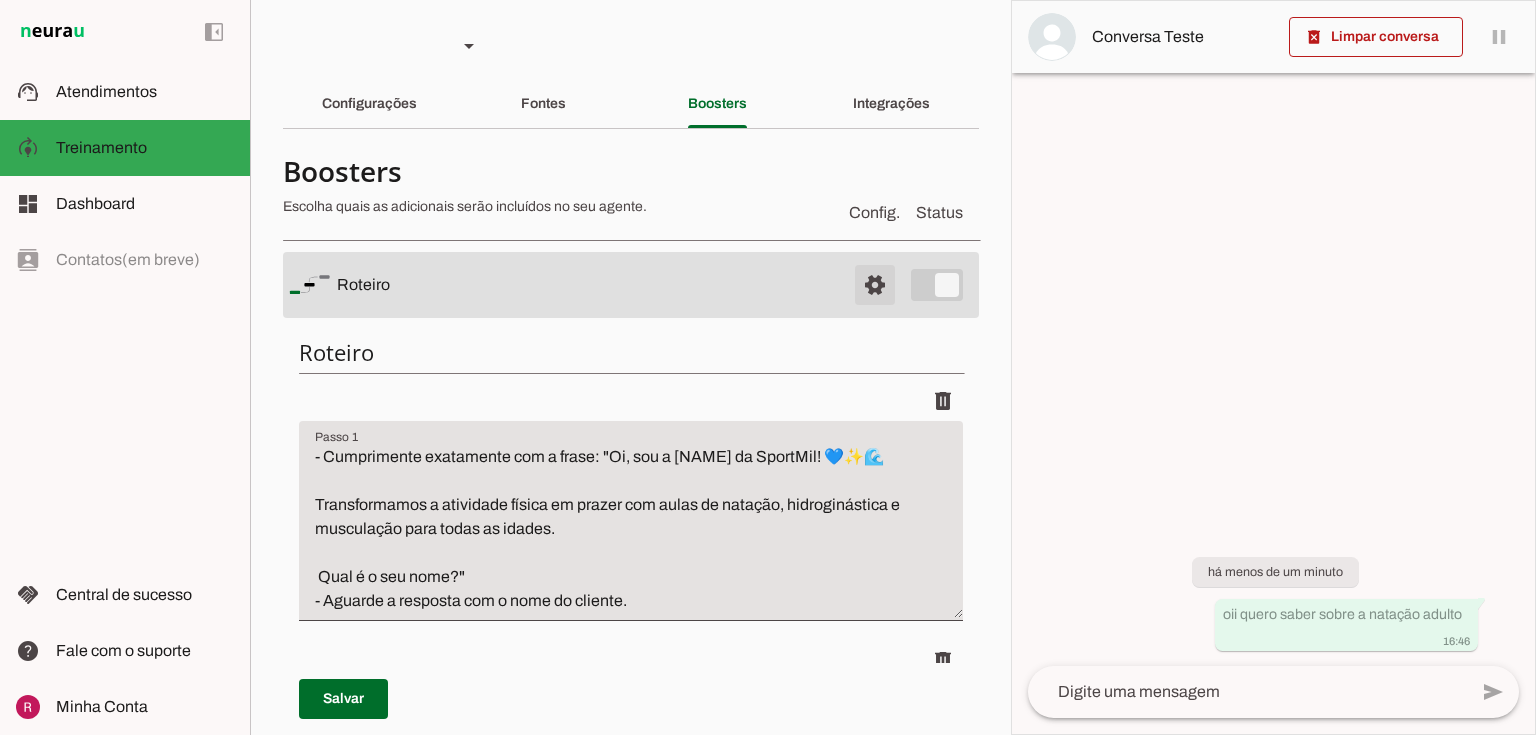 click at bounding box center (875, 285) 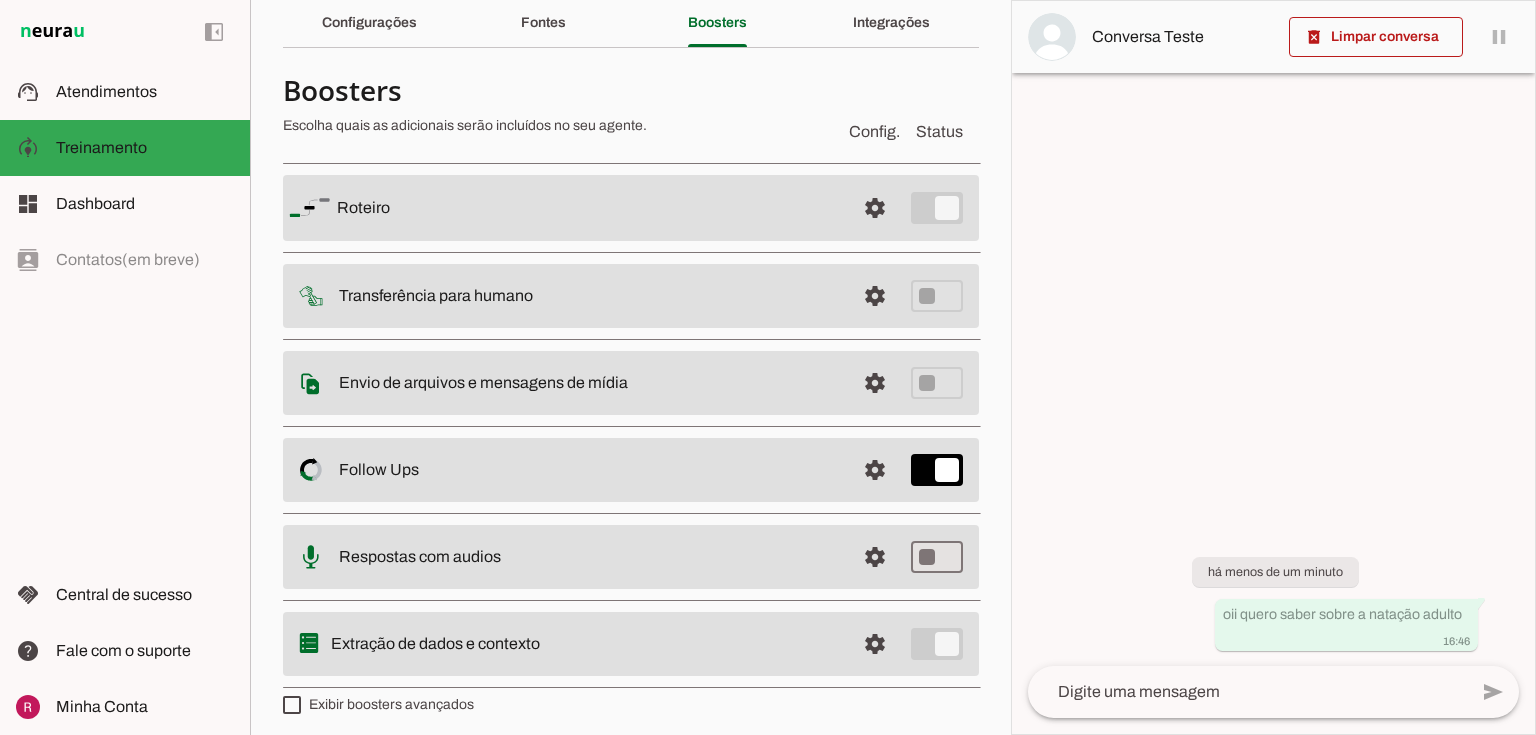 scroll, scrollTop: 88, scrollLeft: 0, axis: vertical 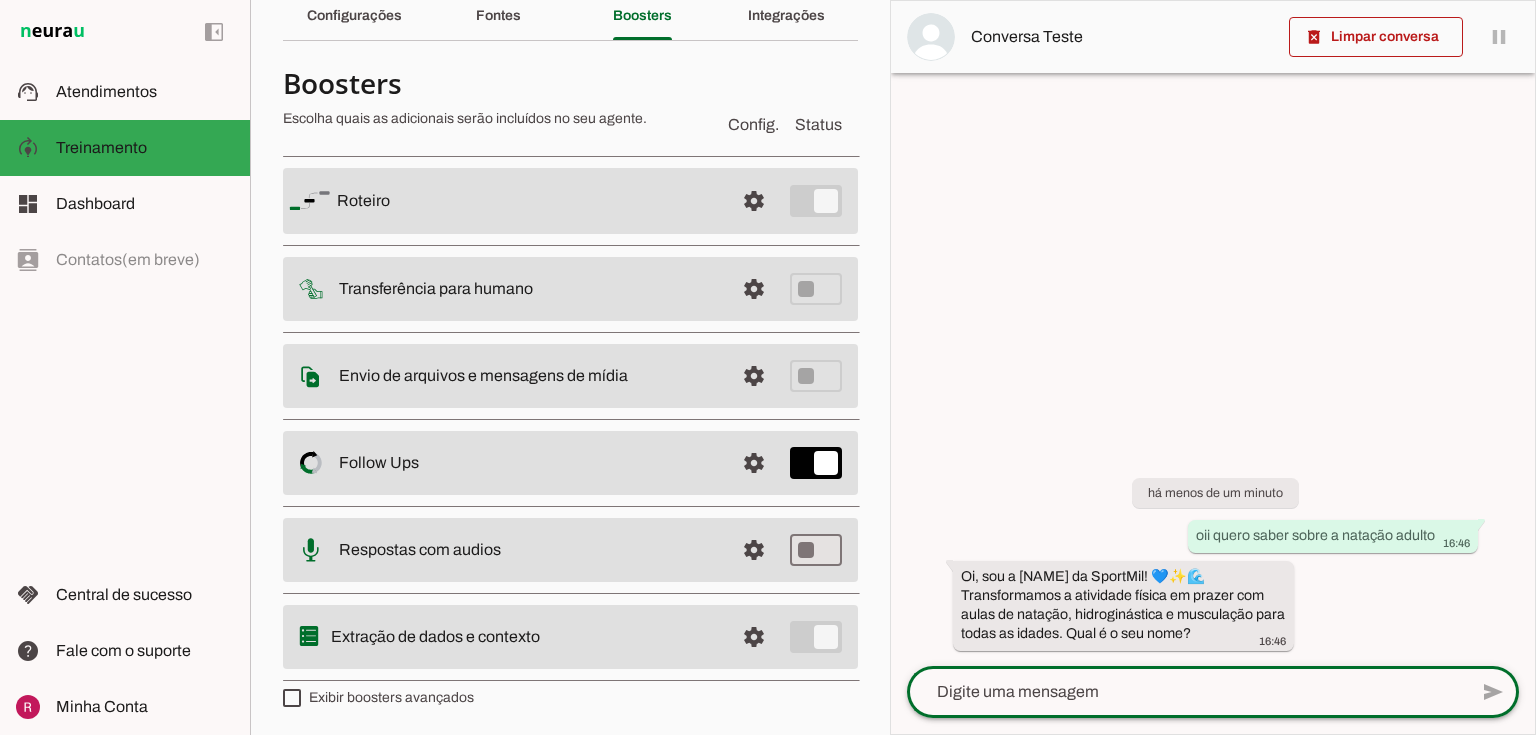click 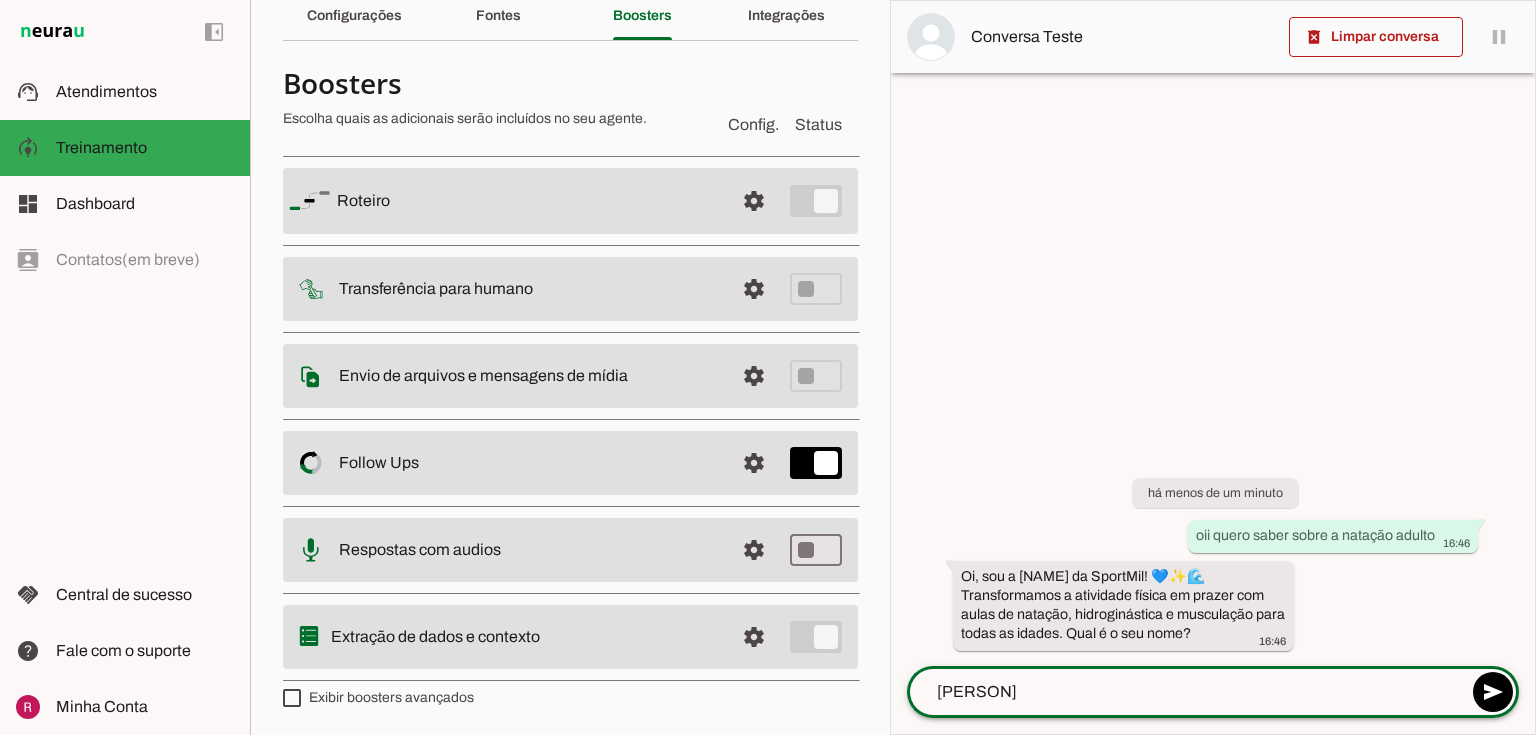 type on "rapha" 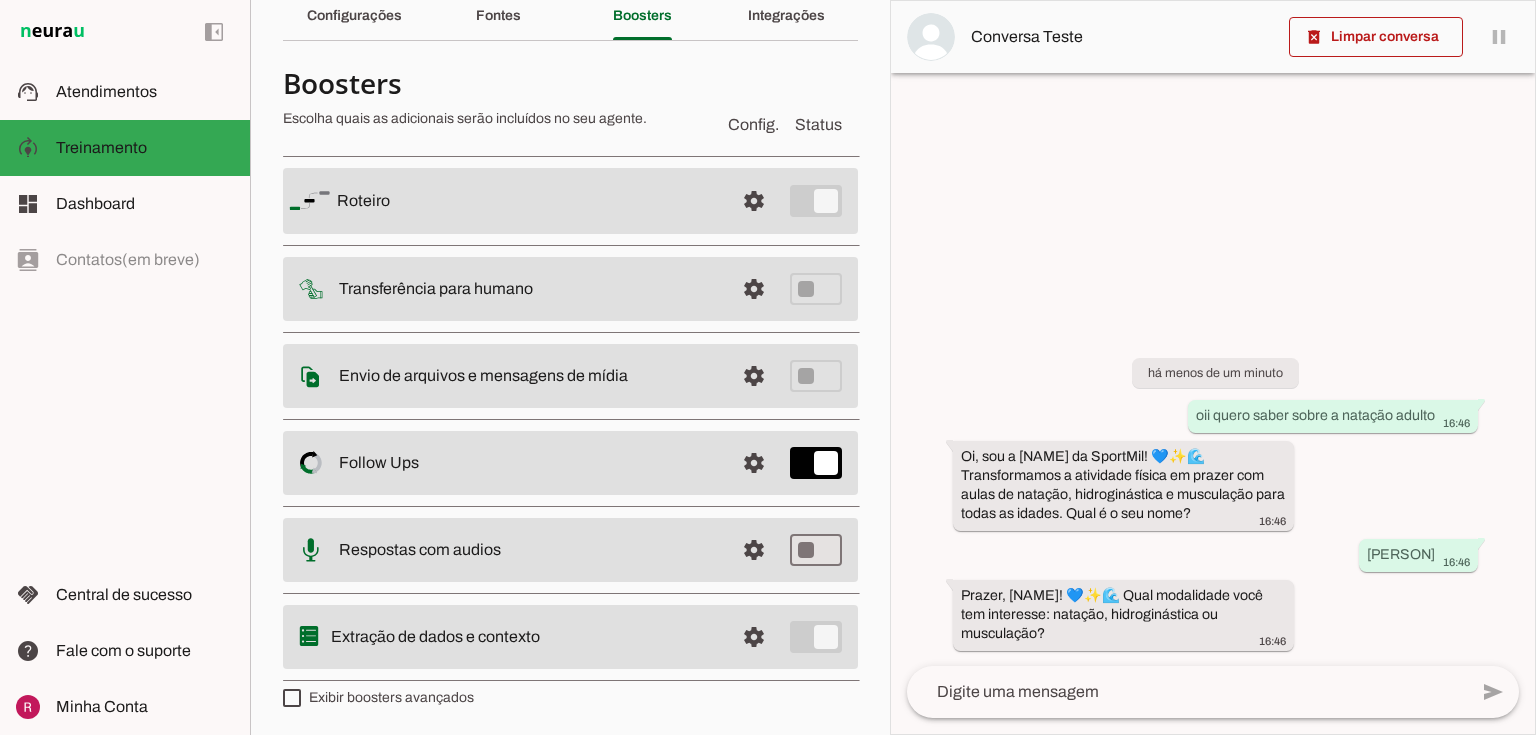 drag, startPoint x: 1381, startPoint y: 417, endPoint x: 1506, endPoint y: 411, distance: 125.14392 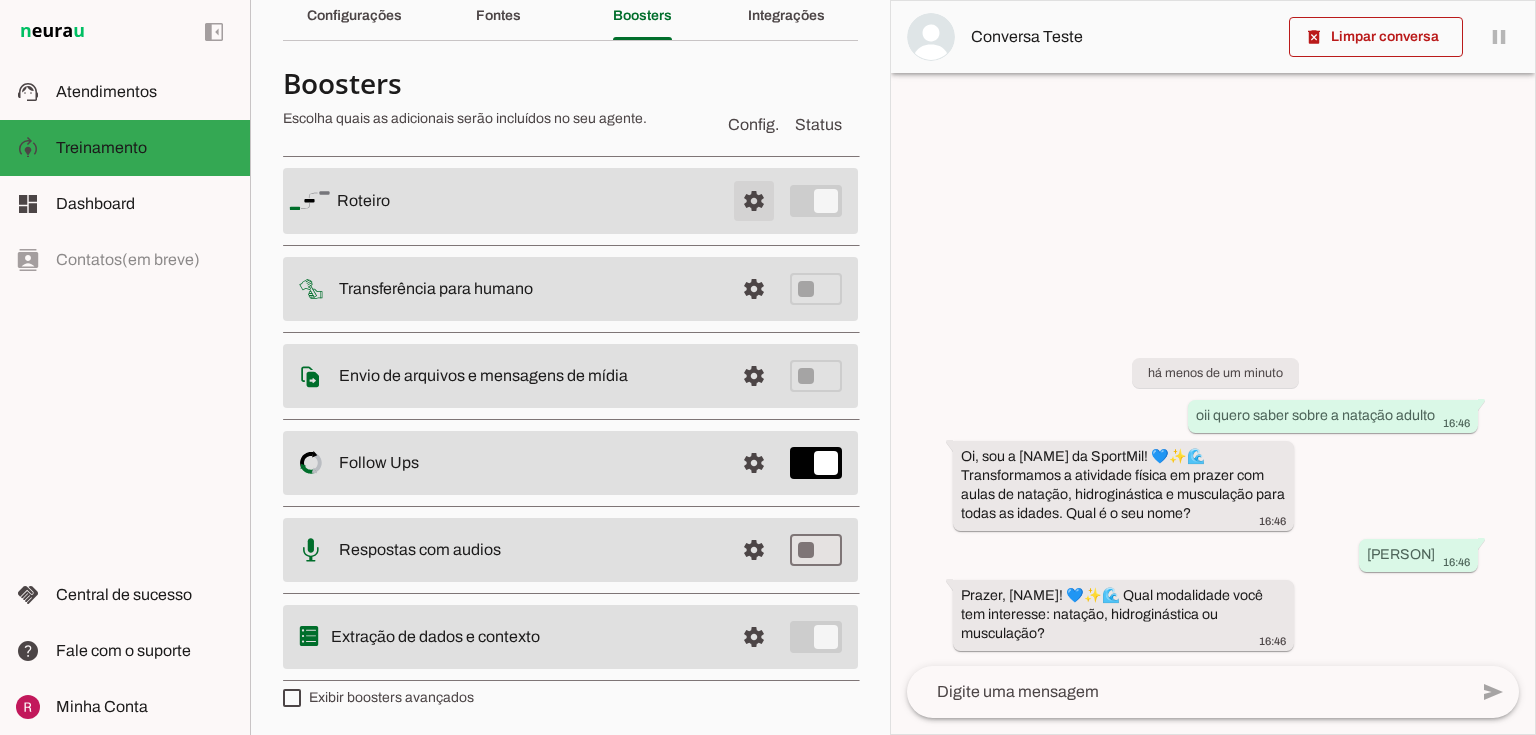 click at bounding box center (754, 201) 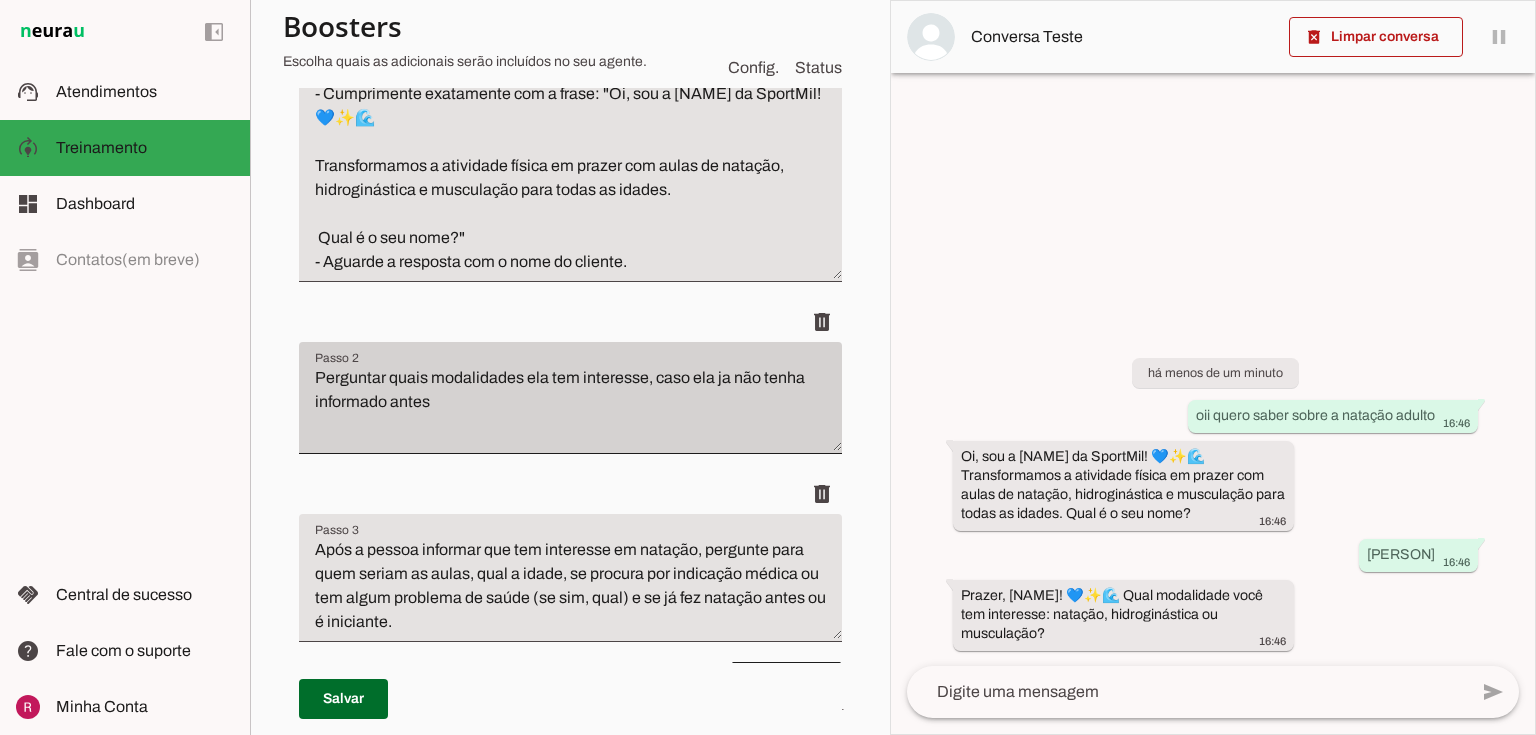 scroll, scrollTop: 408, scrollLeft: 0, axis: vertical 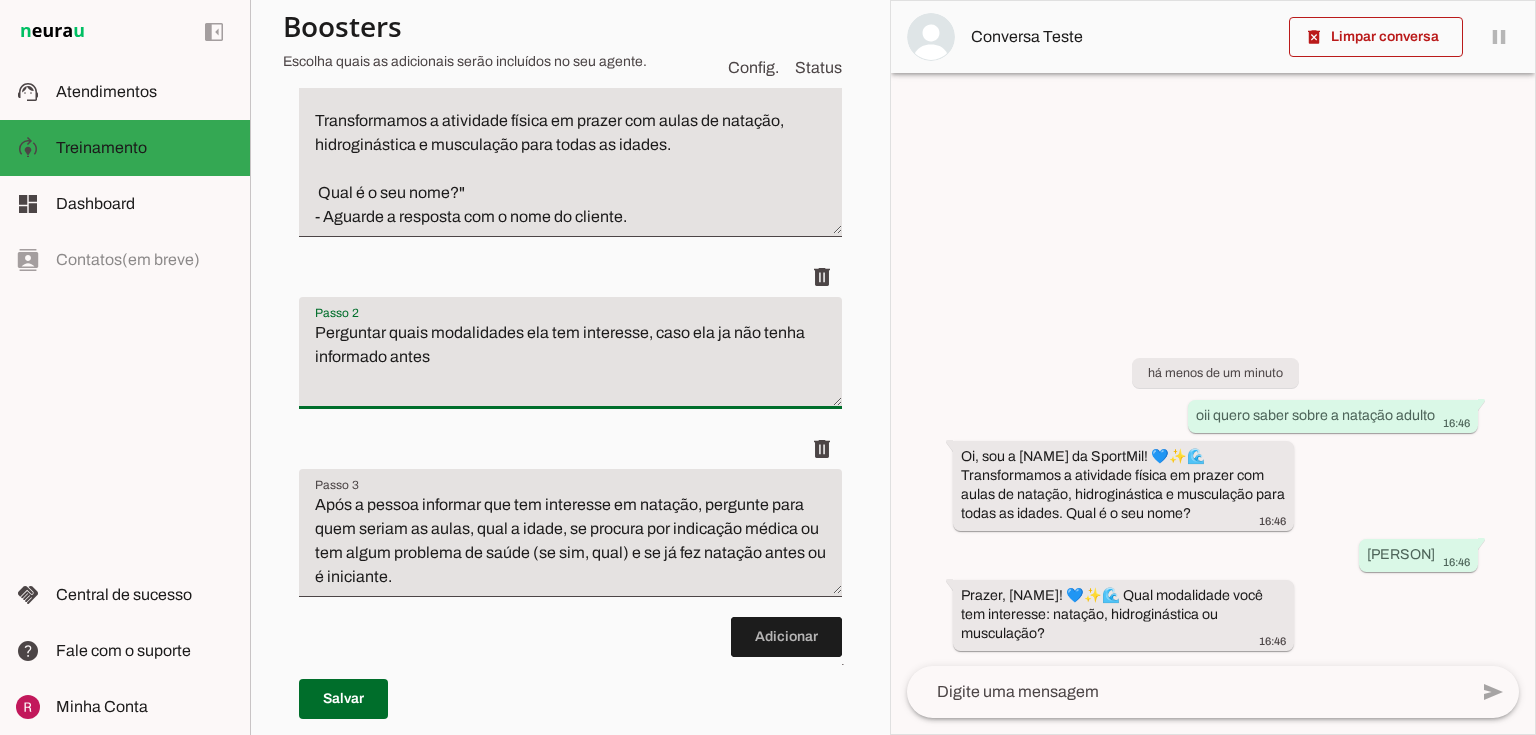 drag, startPoint x: 446, startPoint y: 362, endPoint x: 224, endPoint y: 320, distance: 225.93805 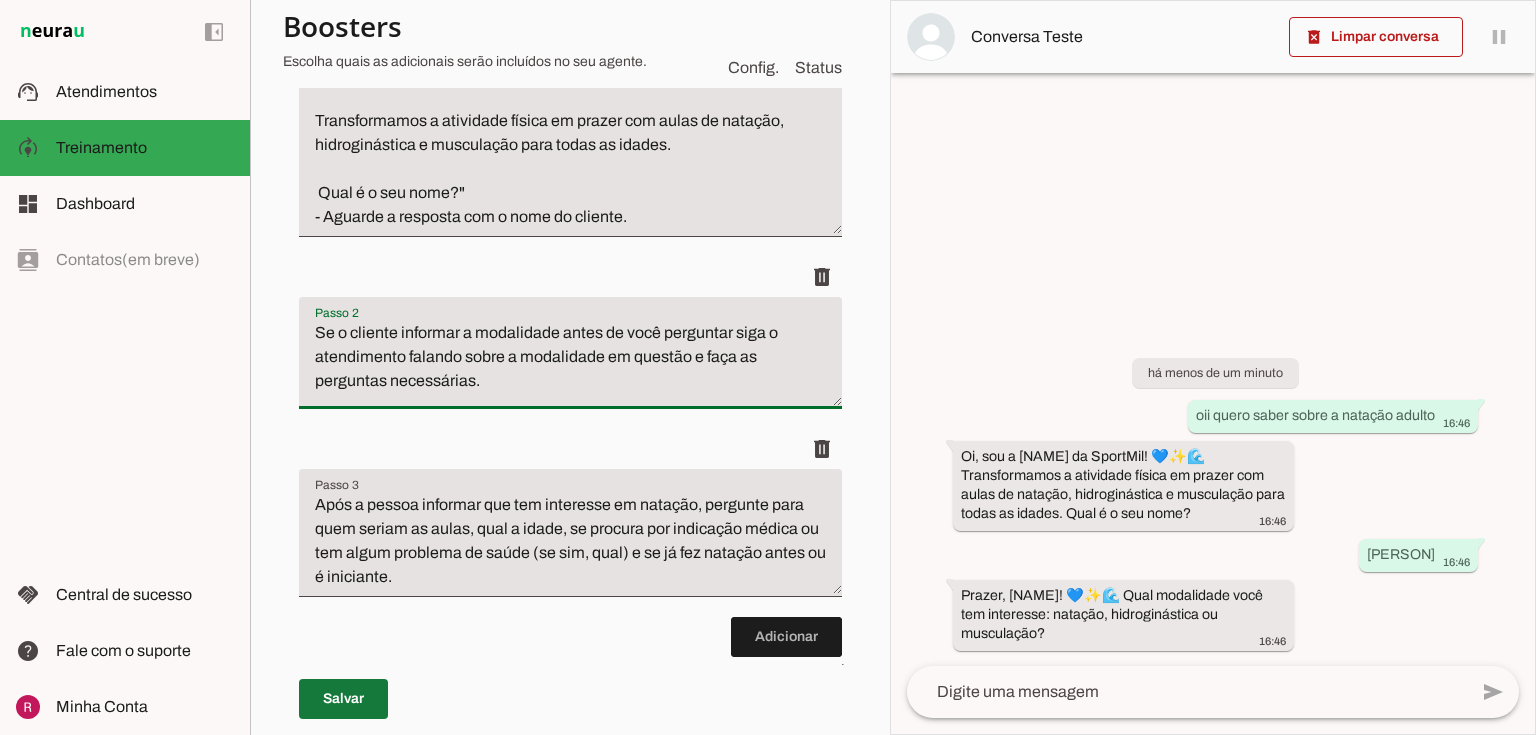 type on "Se o cliente informar a modalidade antes de você perguntar siga o atendimento falando sobre a modalidade em questão e faça as perguntas necessárias." 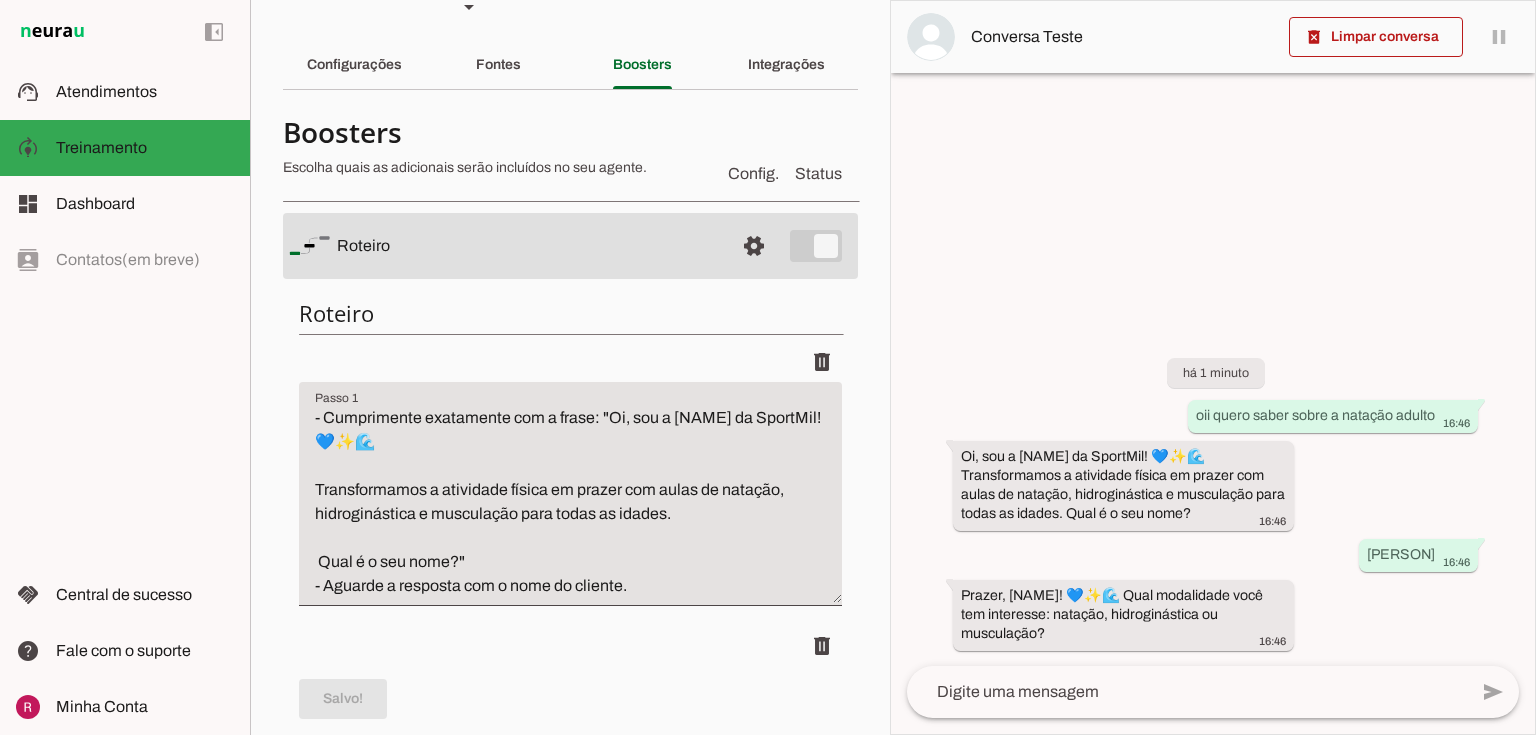 scroll, scrollTop: 0, scrollLeft: 0, axis: both 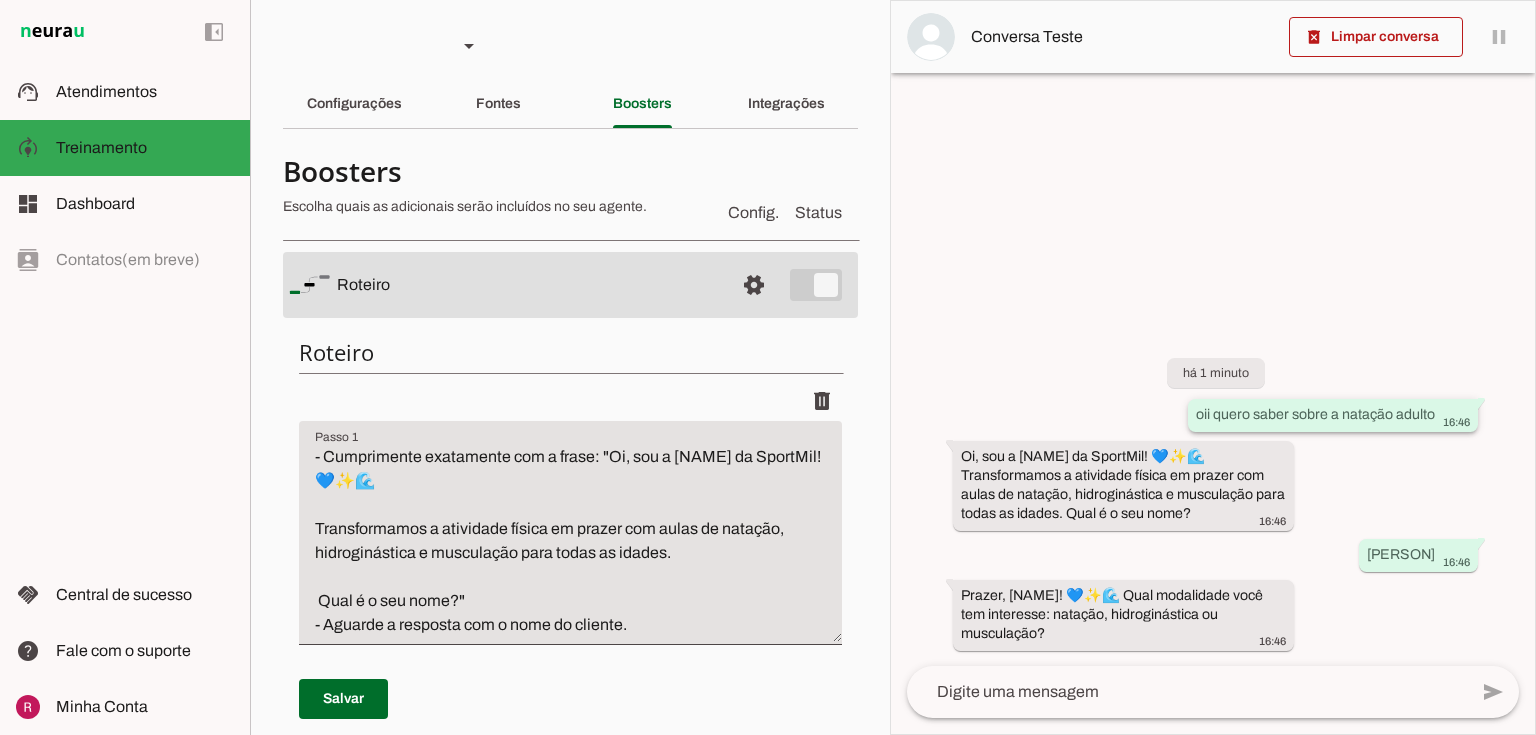 drag, startPoint x: 1432, startPoint y: 412, endPoint x: 1192, endPoint y: 414, distance: 240.00833 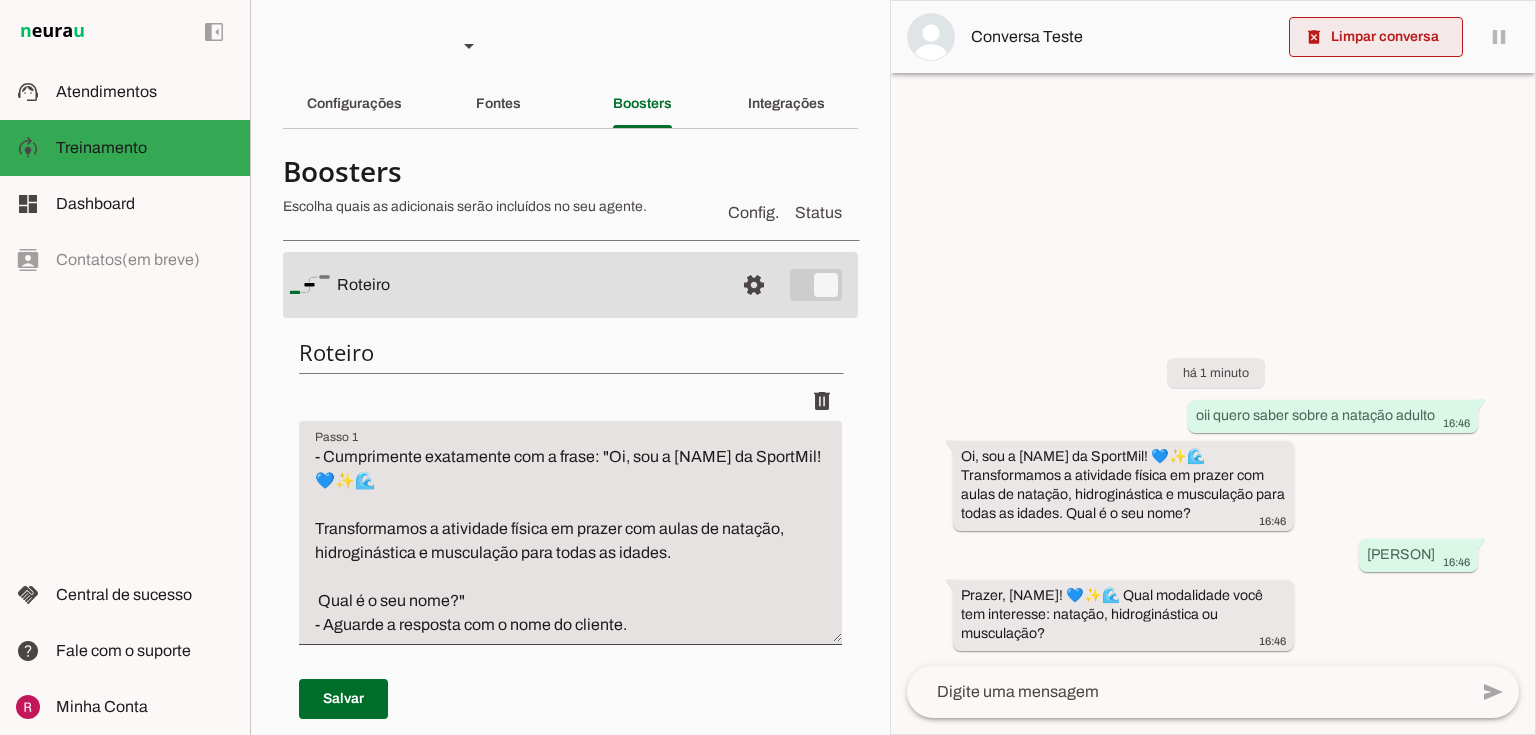 click at bounding box center [1376, 37] 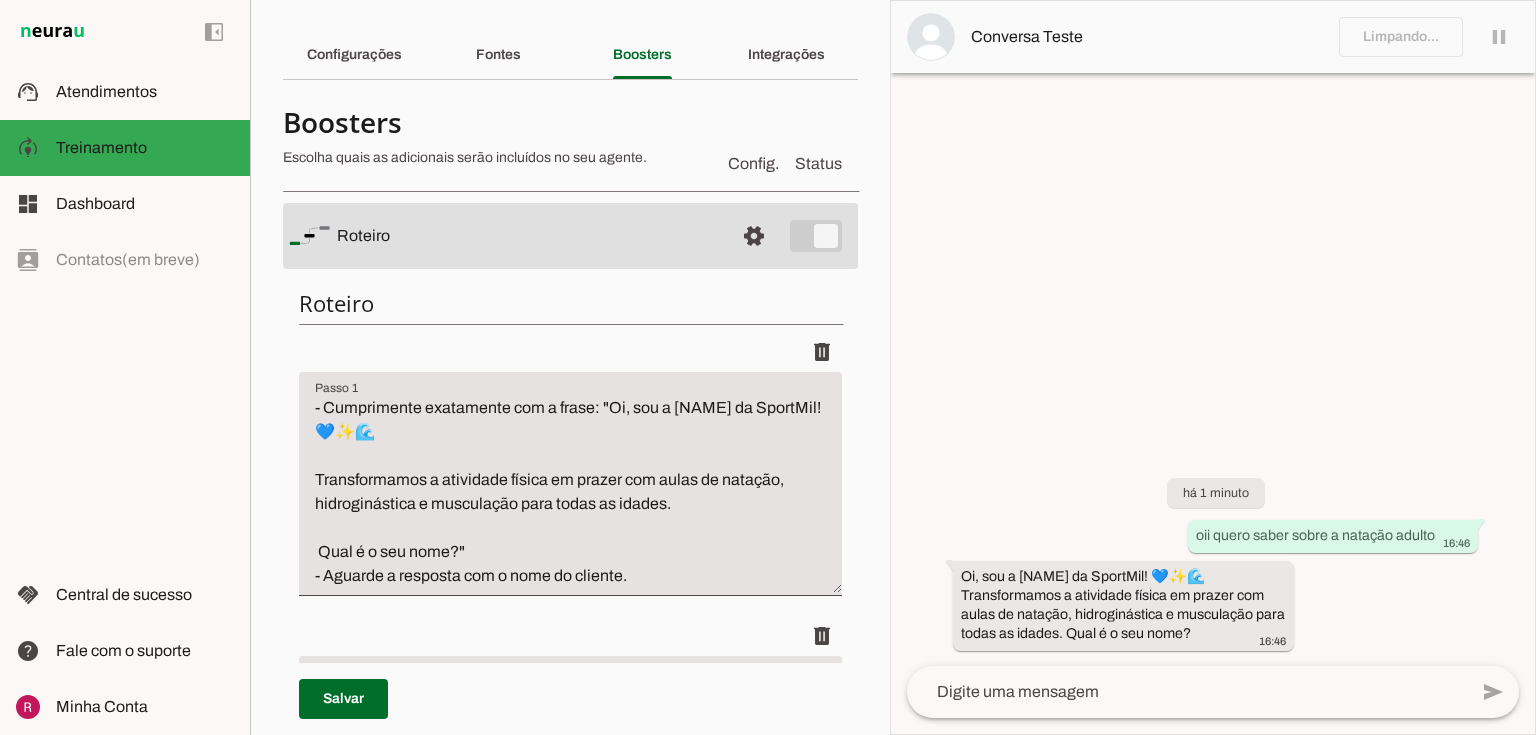 scroll, scrollTop: 160, scrollLeft: 0, axis: vertical 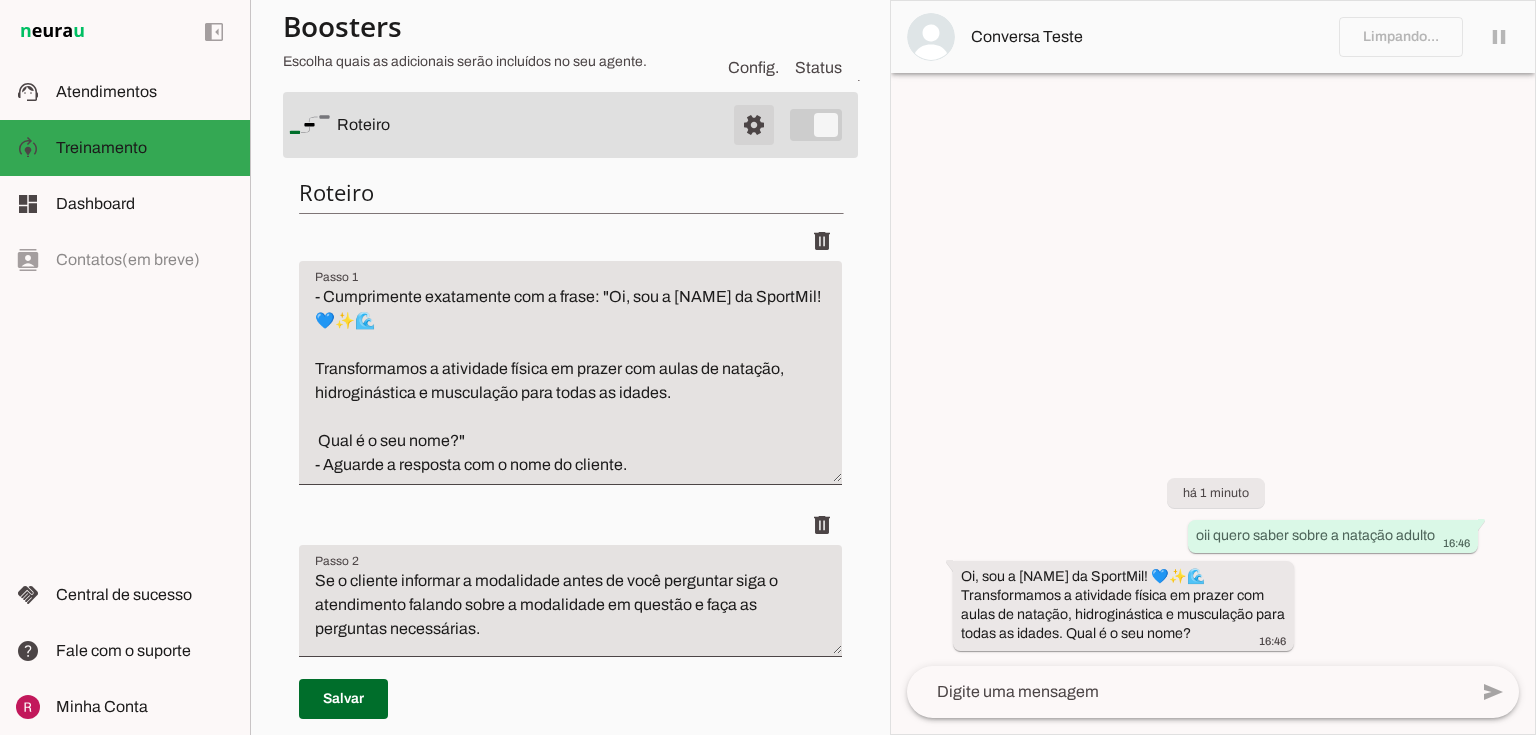 click at bounding box center [527, 125] 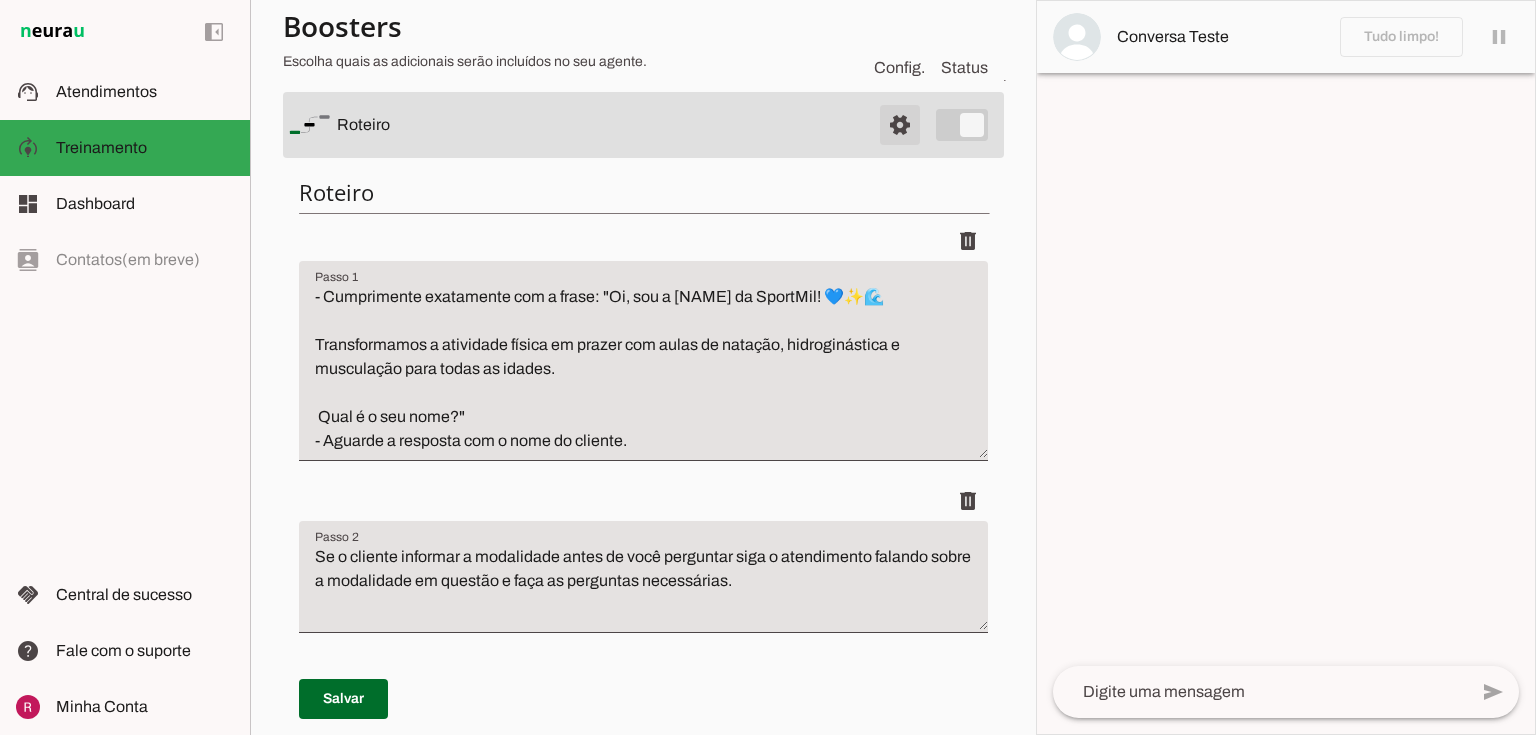 click at bounding box center [900, 125] 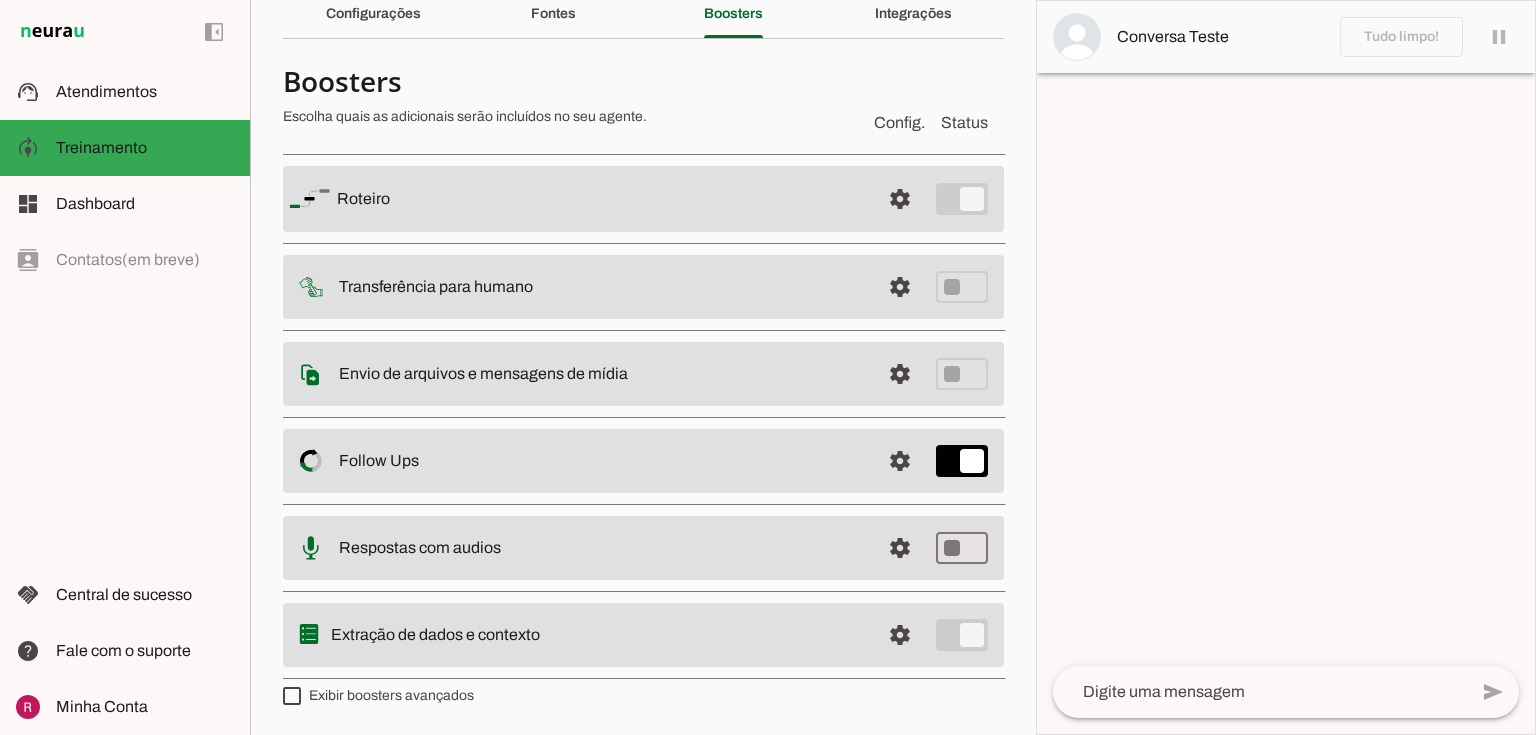 scroll, scrollTop: 88, scrollLeft: 0, axis: vertical 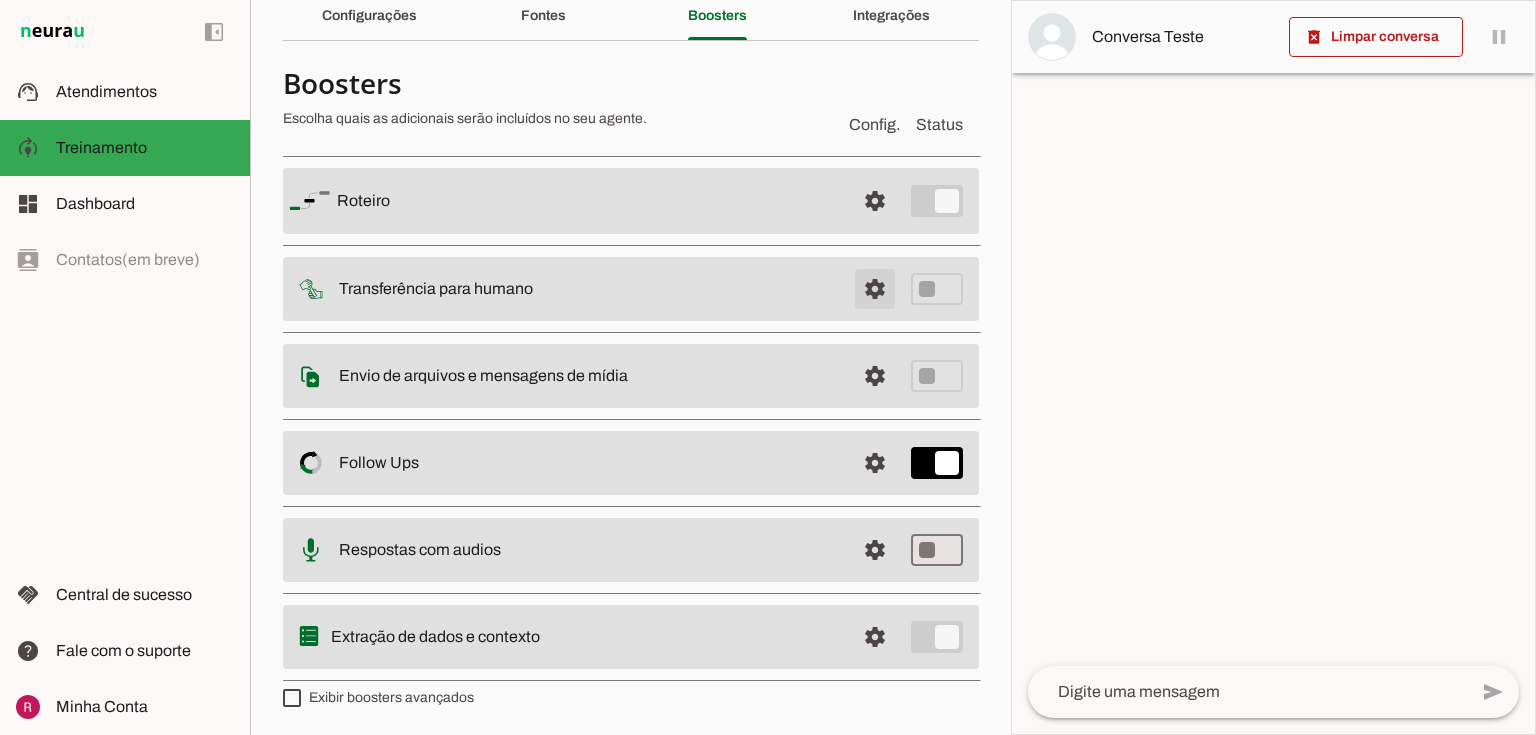 click at bounding box center [875, 201] 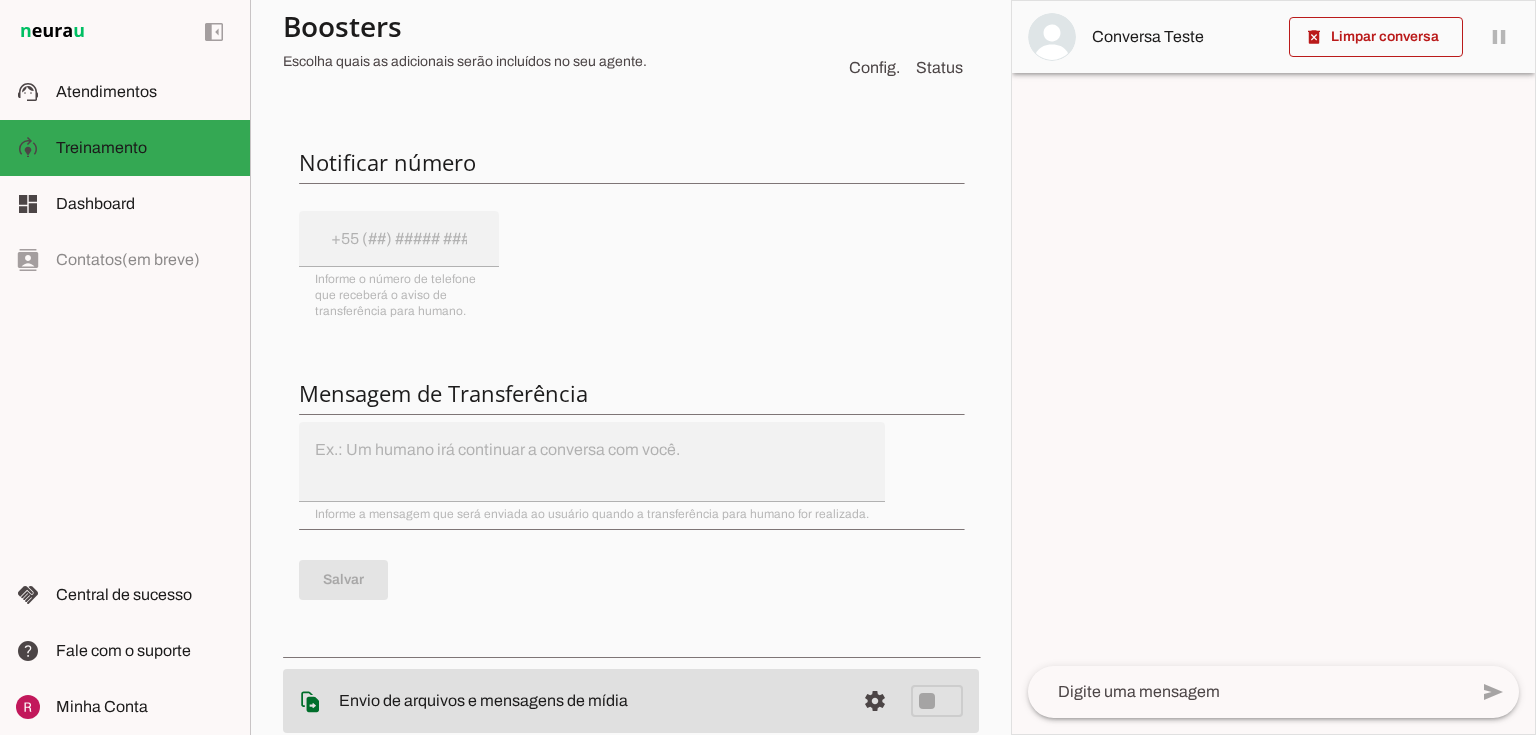 scroll, scrollTop: 568, scrollLeft: 0, axis: vertical 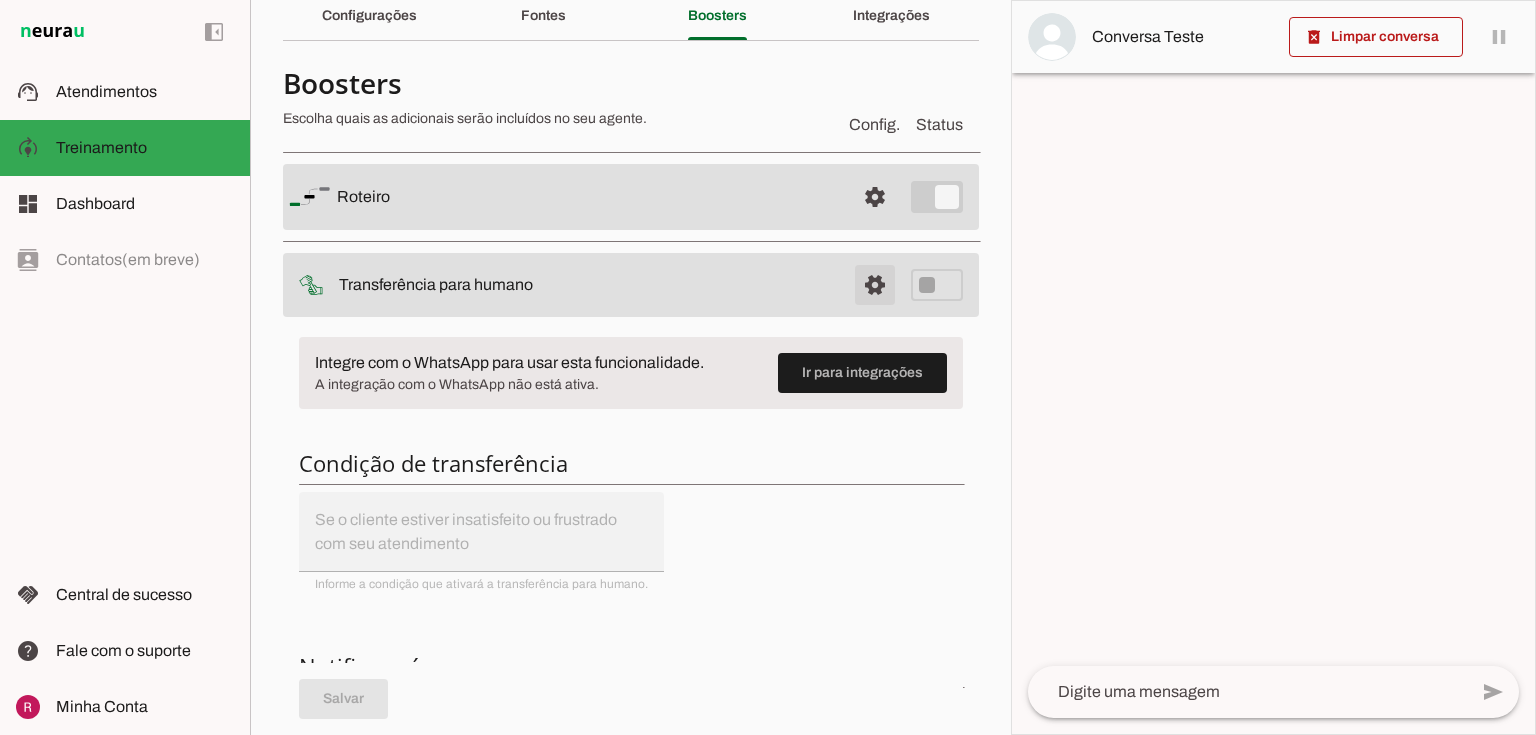 click at bounding box center [875, 197] 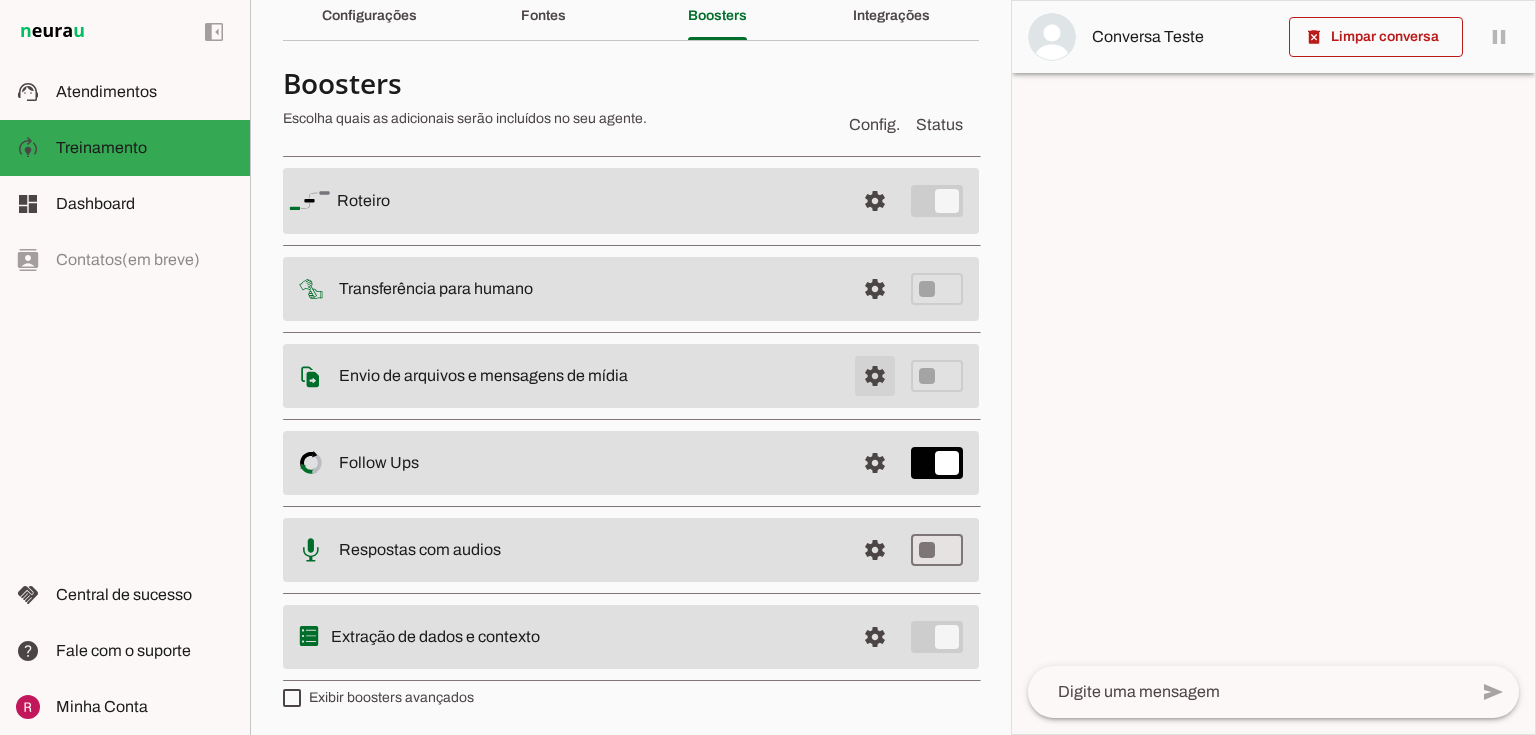 click at bounding box center [875, 201] 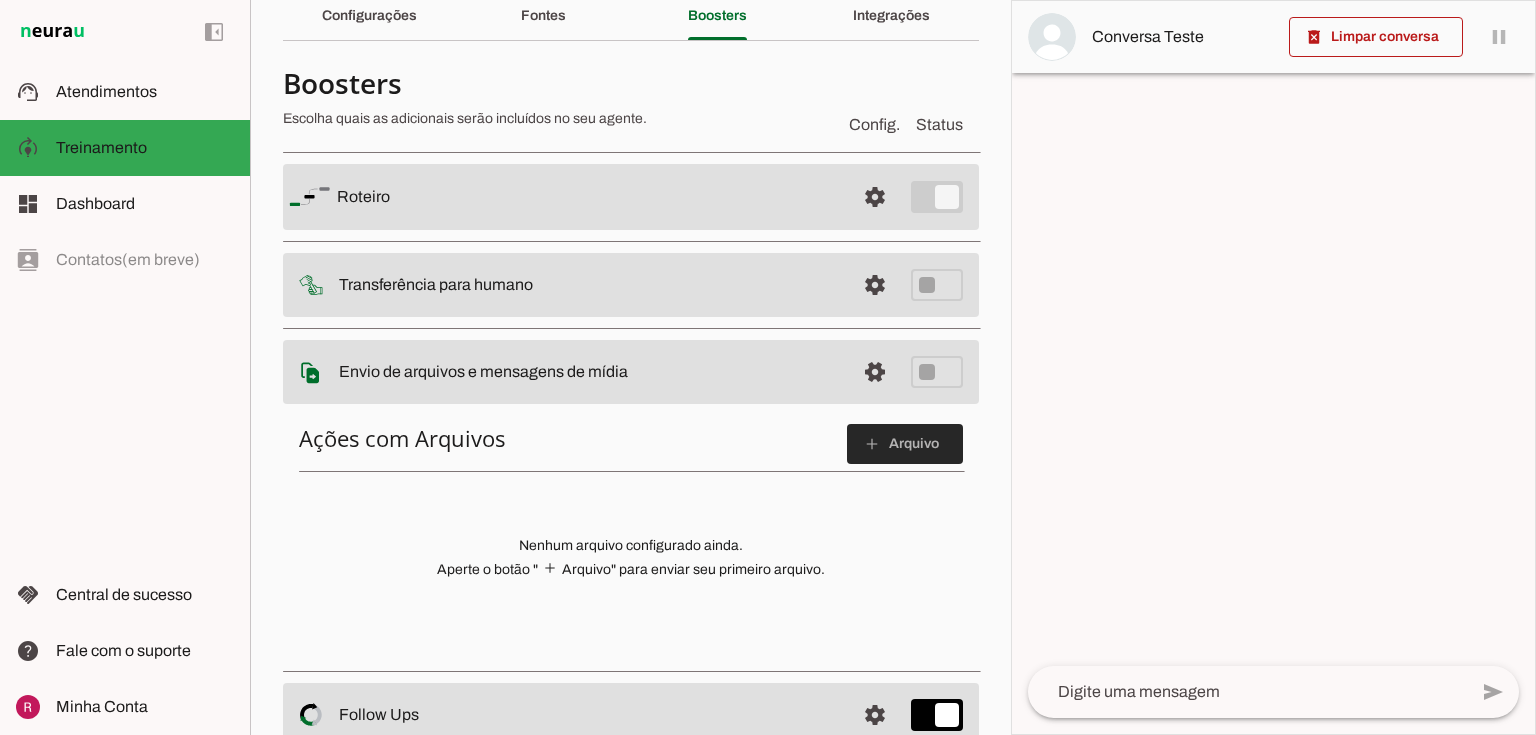 click at bounding box center [905, 444] 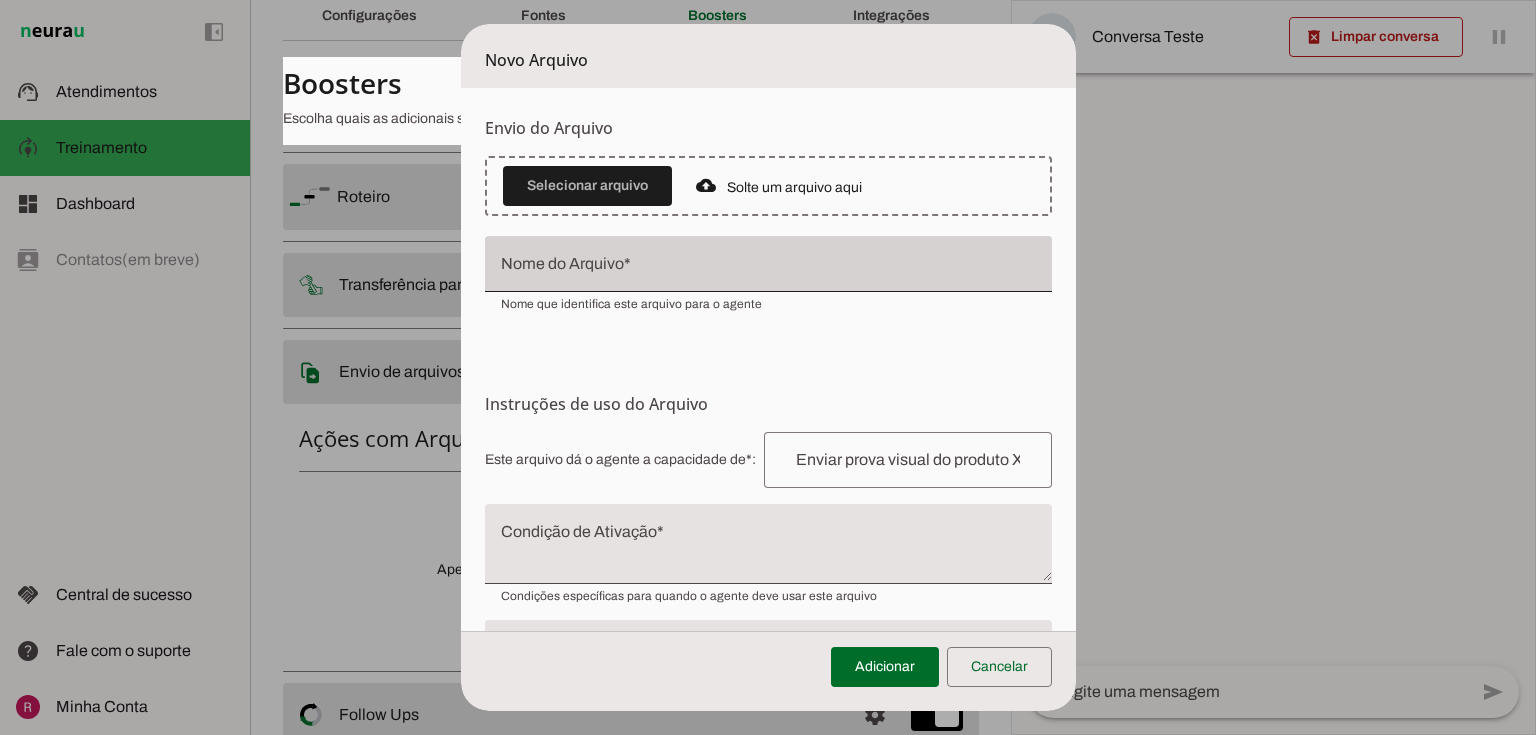 scroll, scrollTop: 0, scrollLeft: 0, axis: both 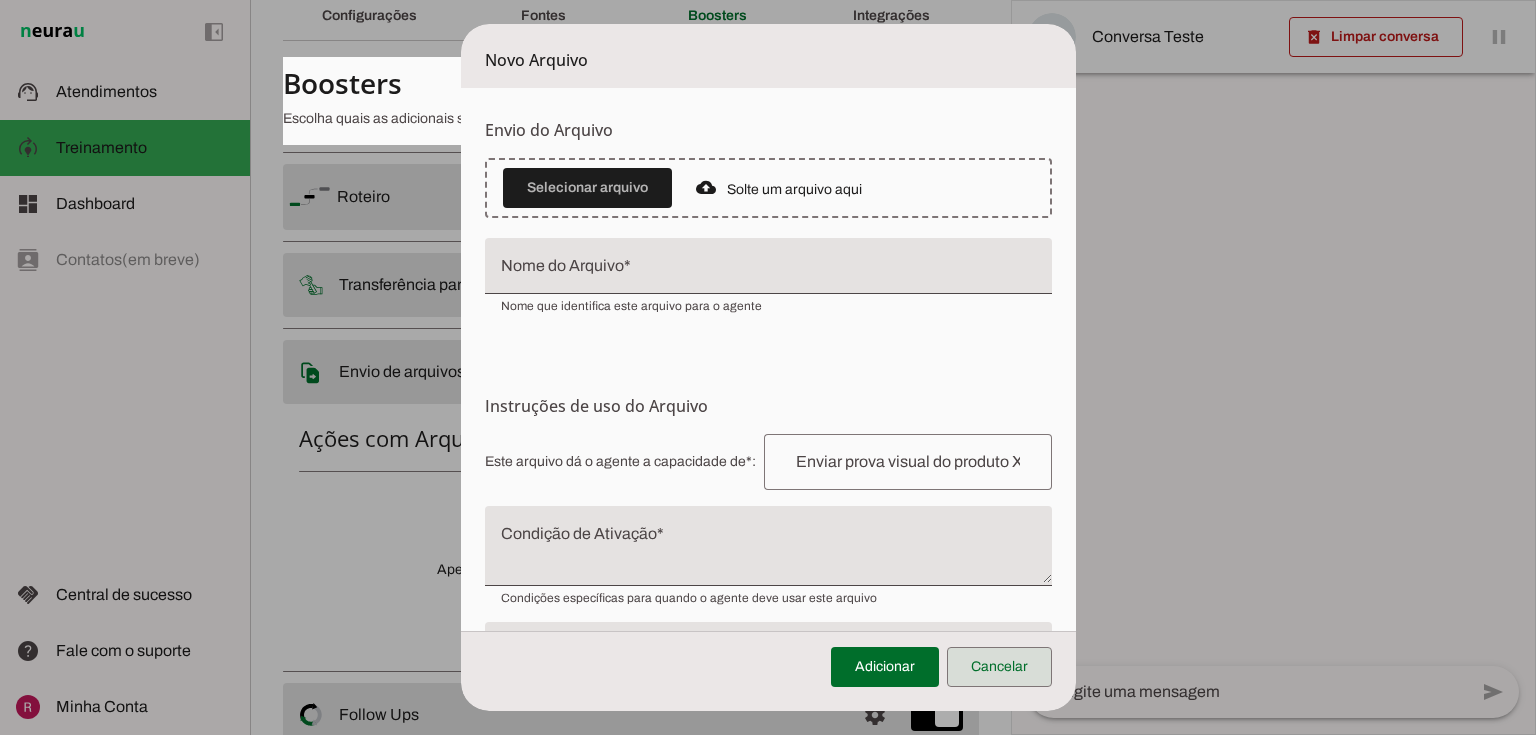 click at bounding box center (999, 667) 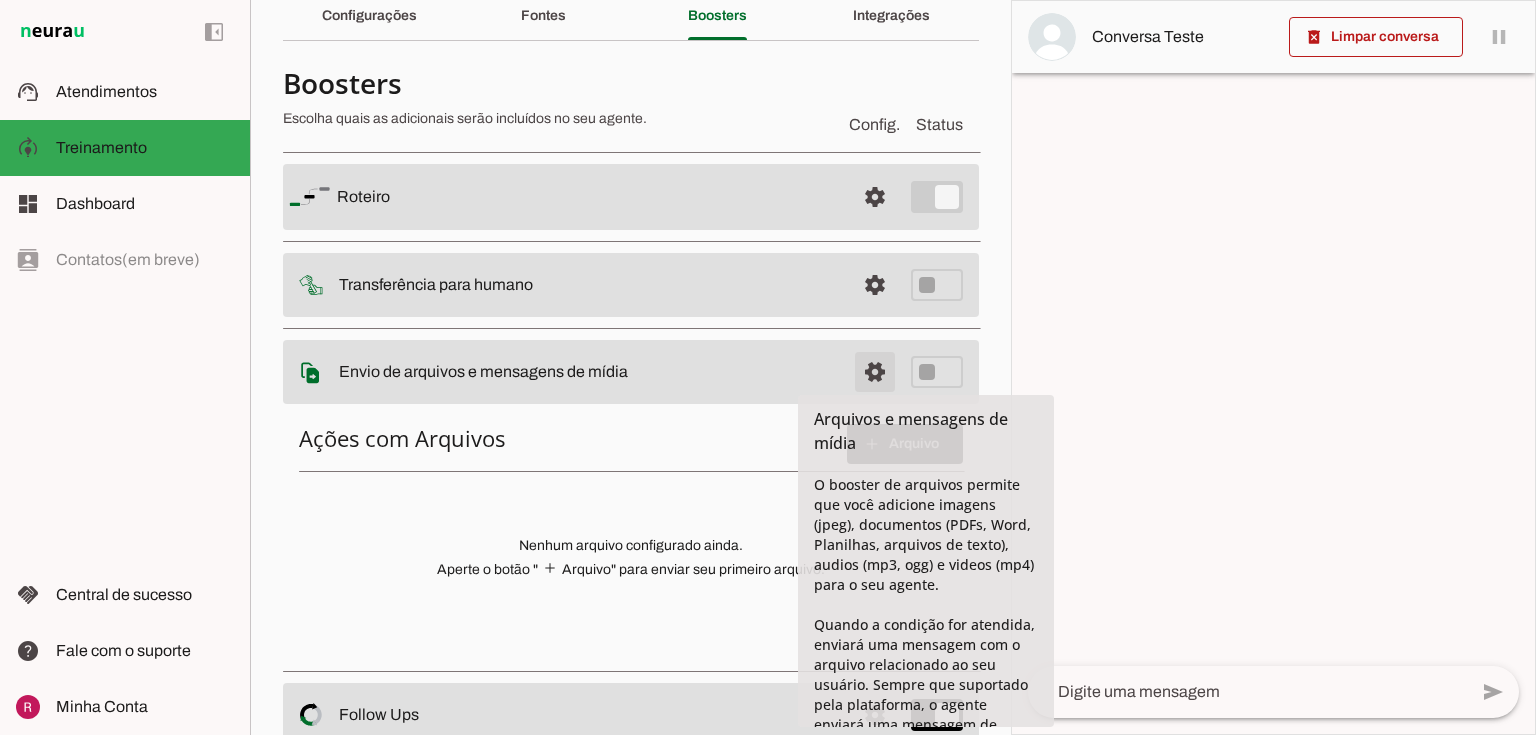 click at bounding box center (875, 197) 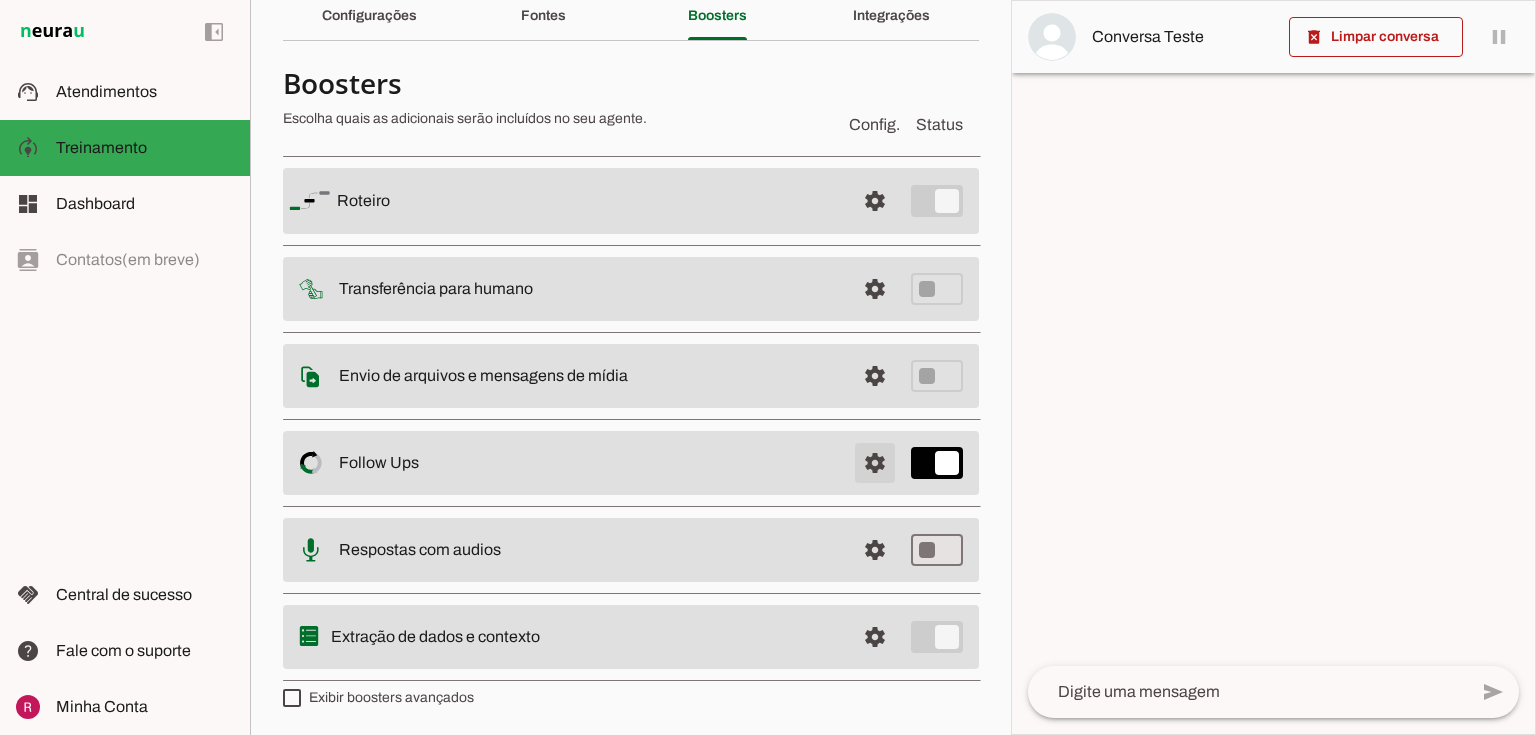 click at bounding box center (875, 201) 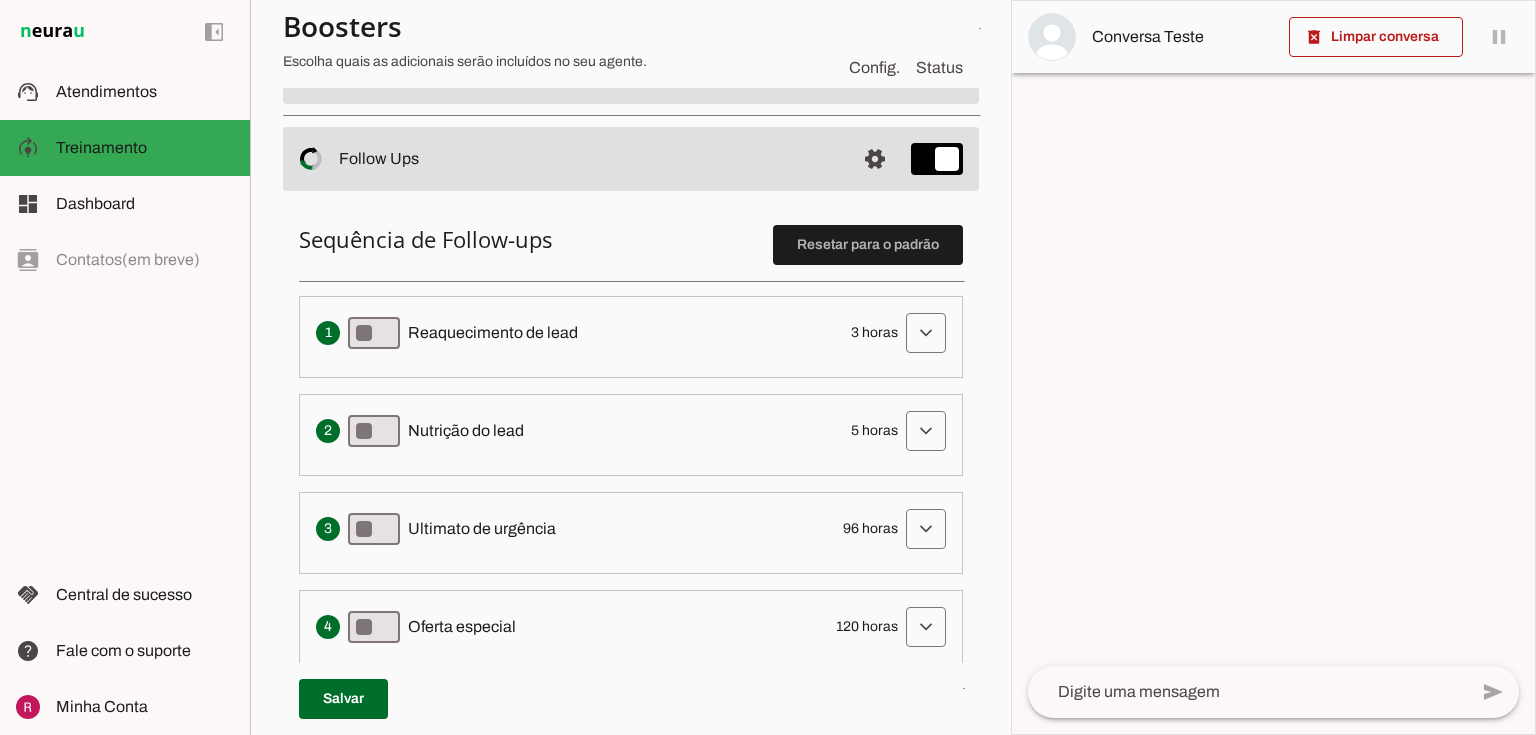 scroll, scrollTop: 408, scrollLeft: 0, axis: vertical 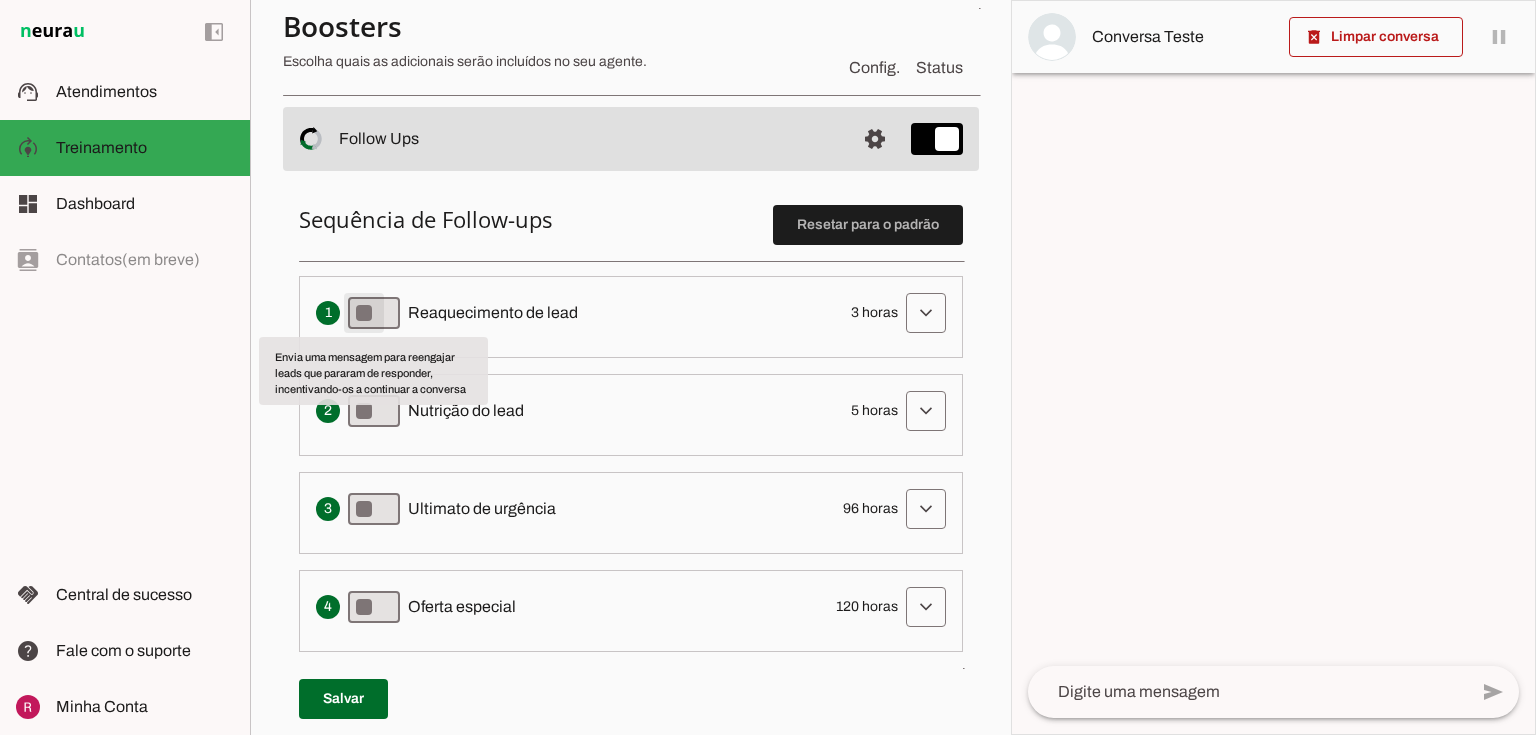 type on "on" 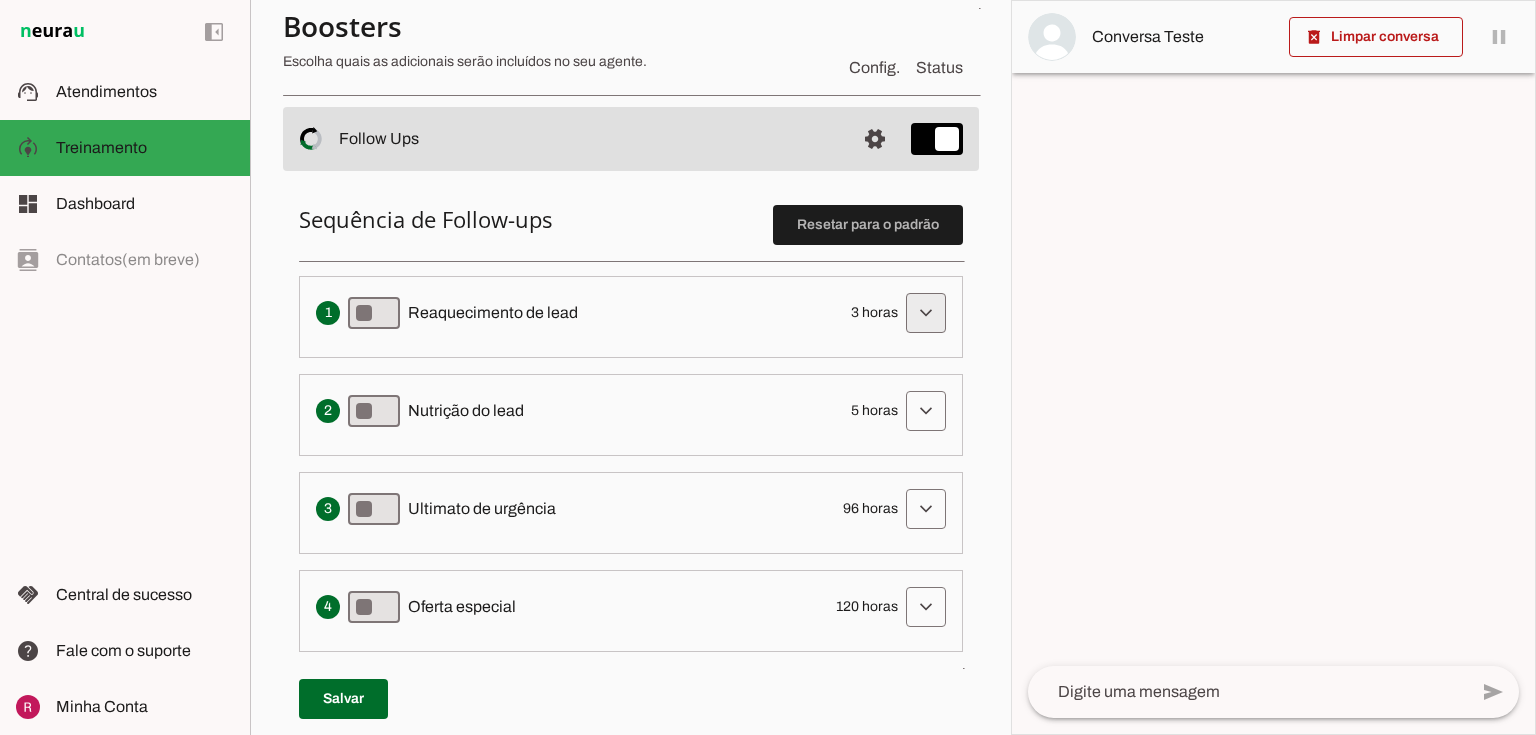 click at bounding box center (926, 313) 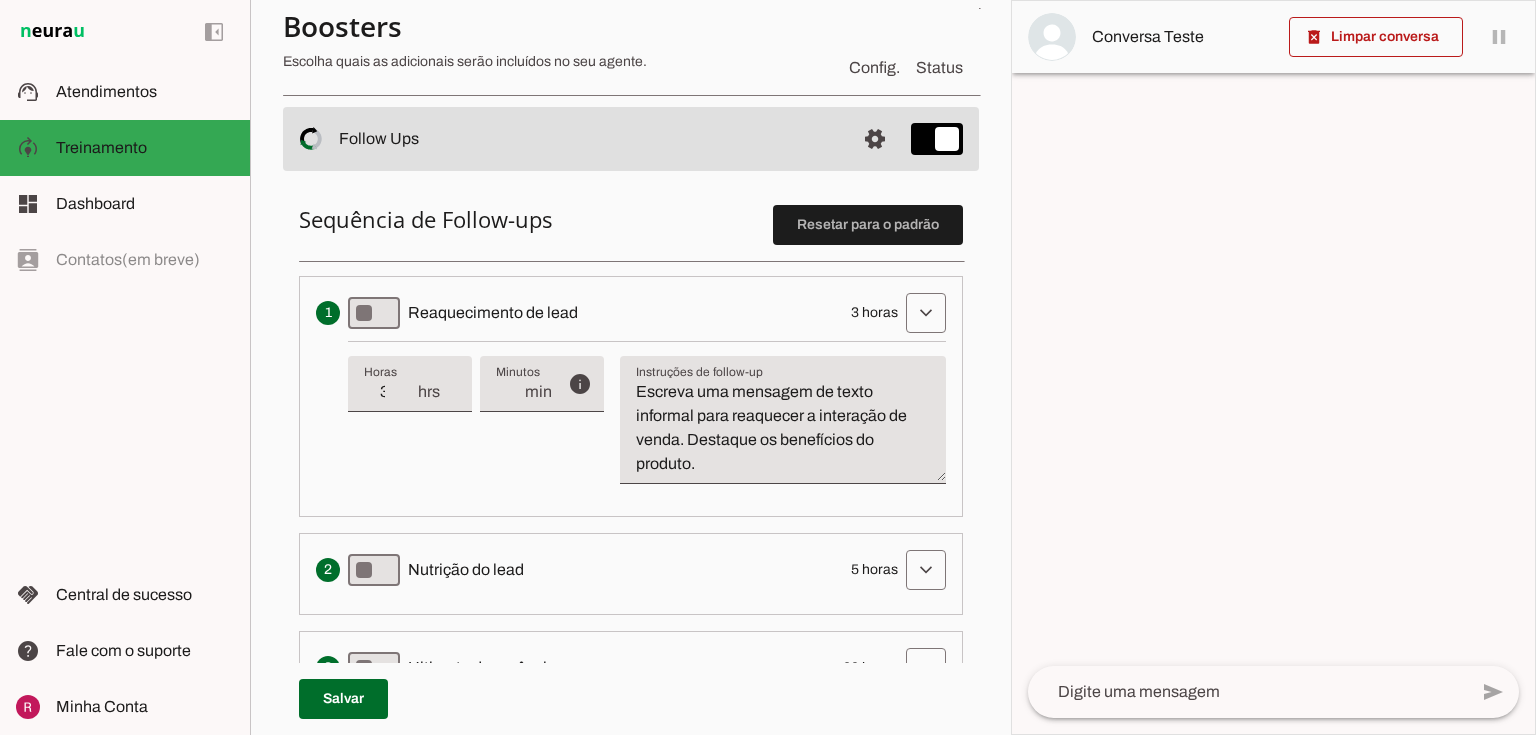 drag, startPoint x: 408, startPoint y: 314, endPoint x: 600, endPoint y: 312, distance: 192.01042 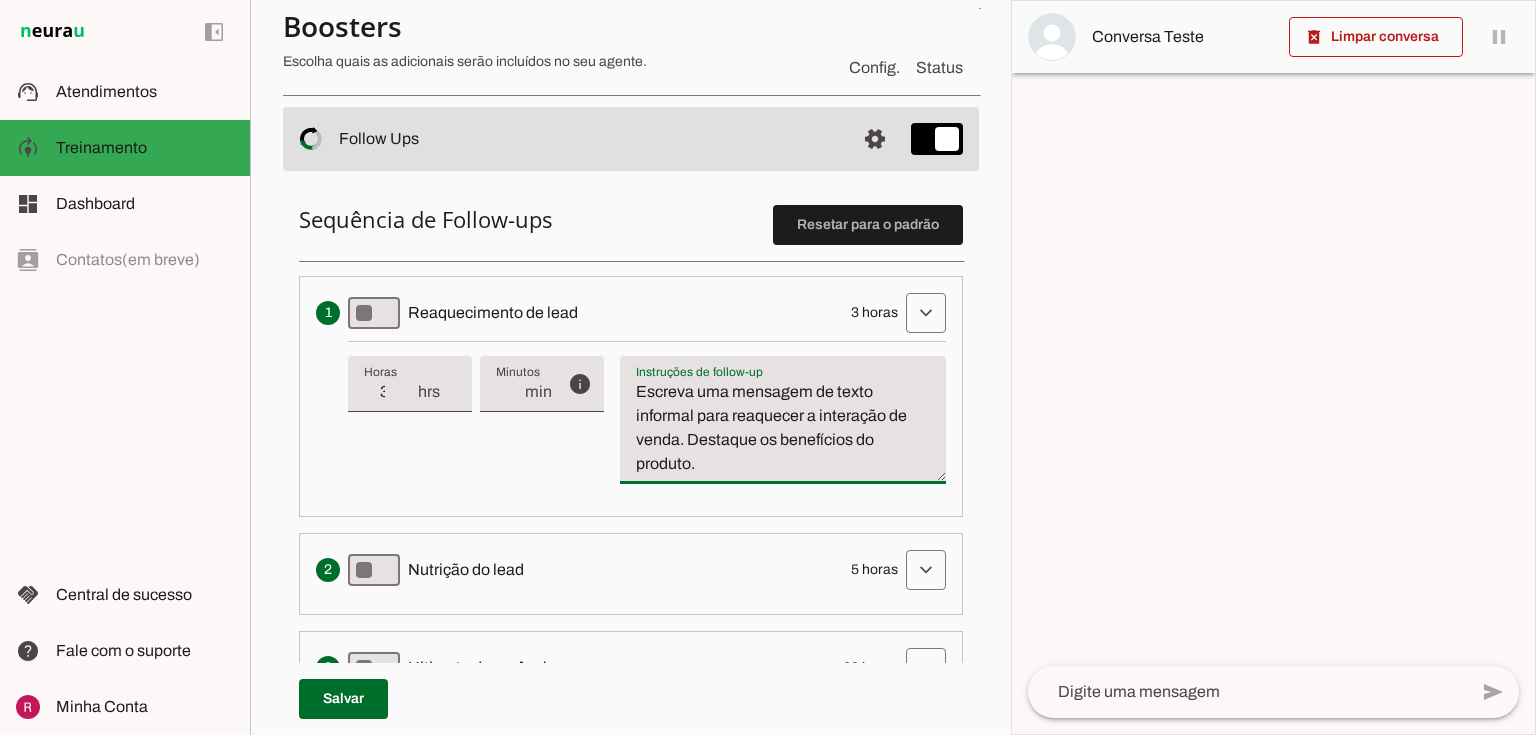 drag, startPoint x: 629, startPoint y: 388, endPoint x: 711, endPoint y: 465, distance: 112.48556 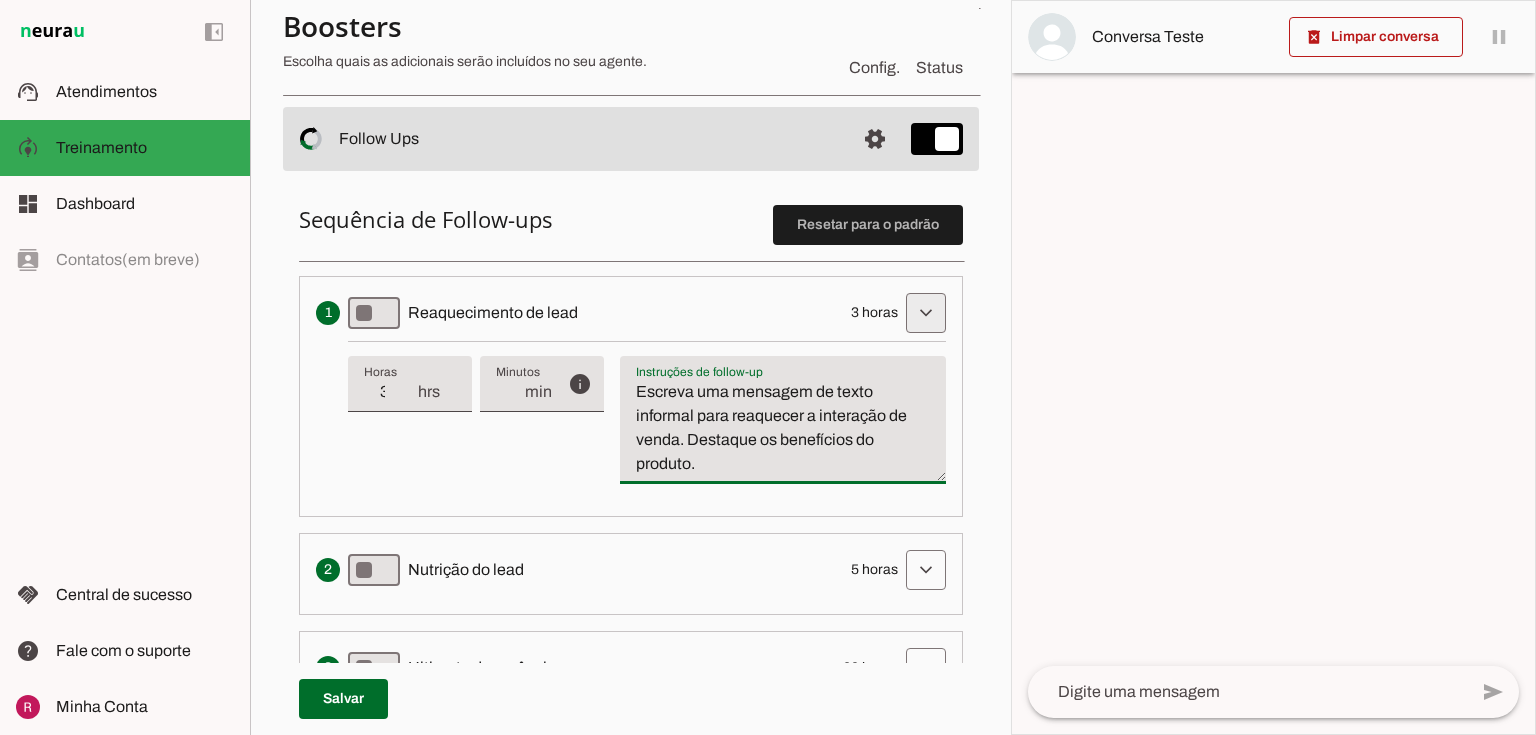 click at bounding box center (926, 313) 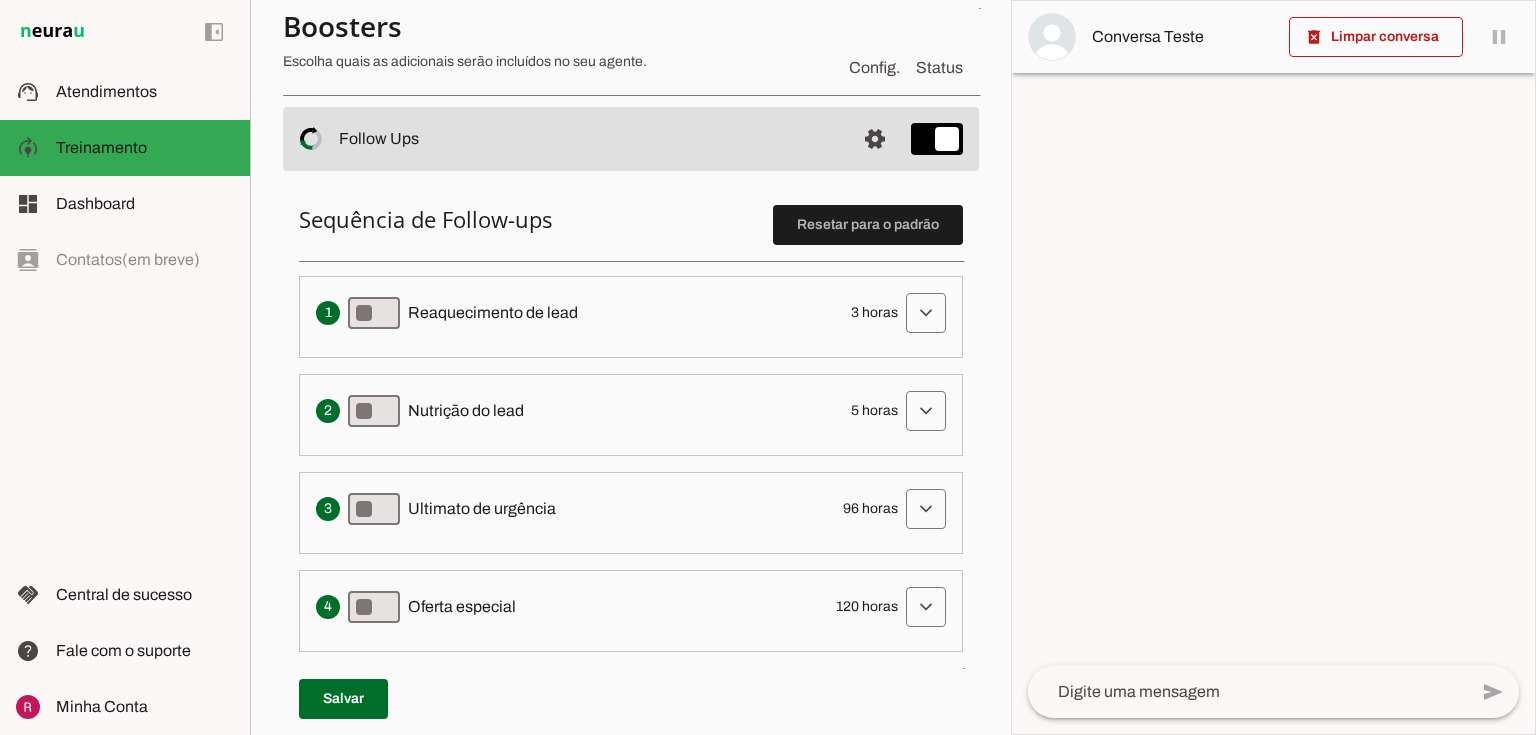 drag, startPoint x: 842, startPoint y: 308, endPoint x: 878, endPoint y: 305, distance: 36.124783 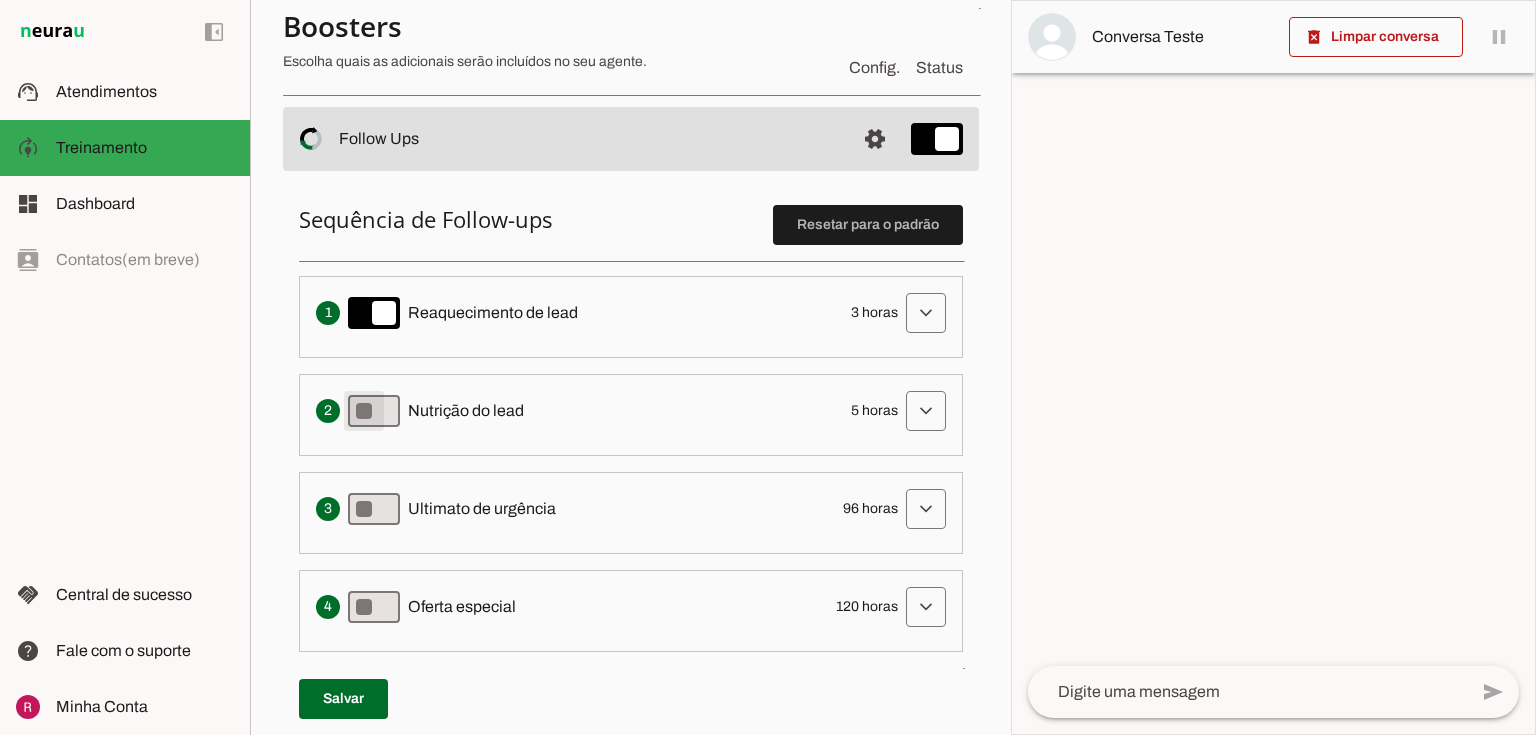 type on "on" 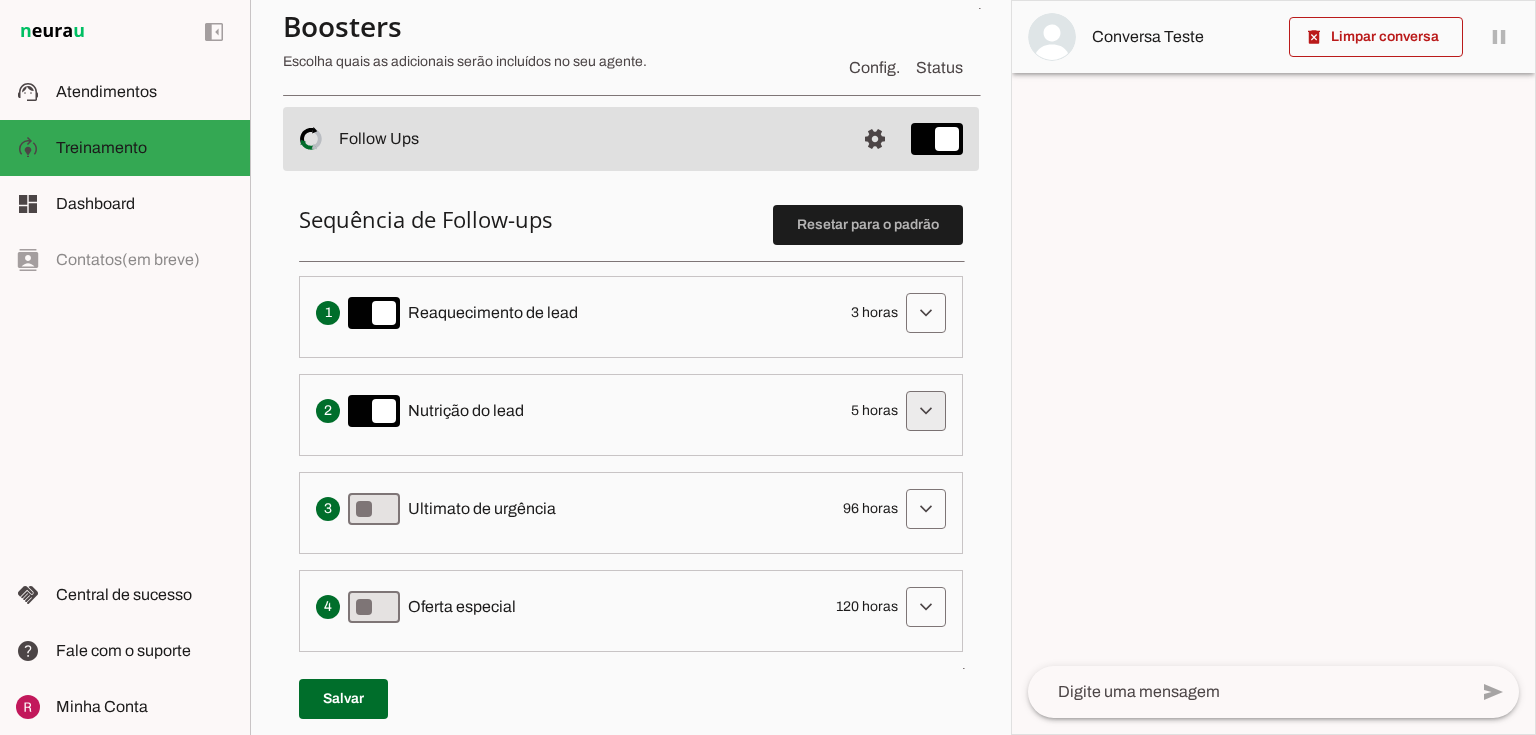 drag, startPoint x: 840, startPoint y: 408, endPoint x: 908, endPoint y: 408, distance: 68 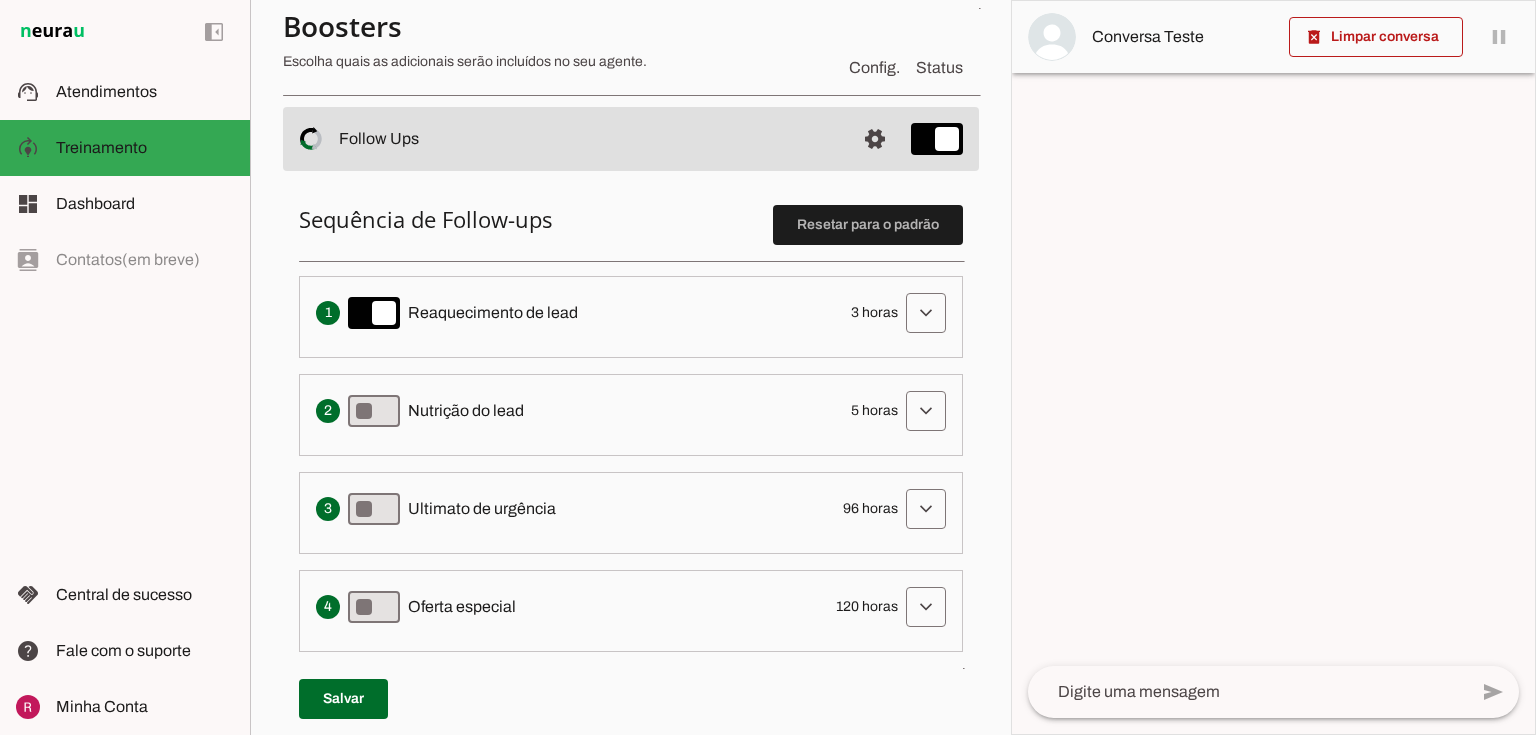 click on "Solicita ao lead que tome uma ação específica de nutrição, como visitar uma página de produto ou assistir a uma demonstração
Nutrição do lead
5 horas
expand_more" at bounding box center (631, 411) 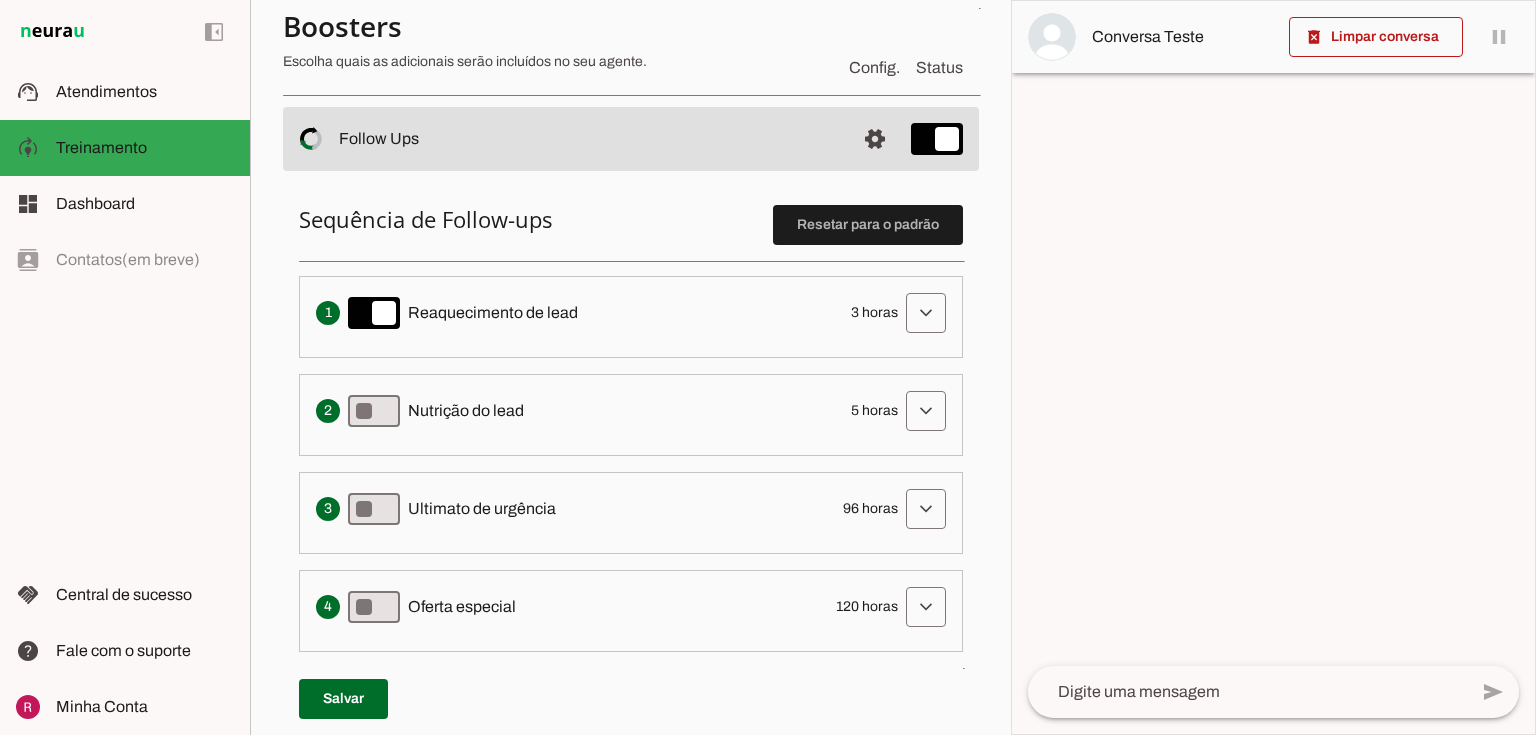 drag, startPoint x: 822, startPoint y: 601, endPoint x: 904, endPoint y: 596, distance: 82.1523 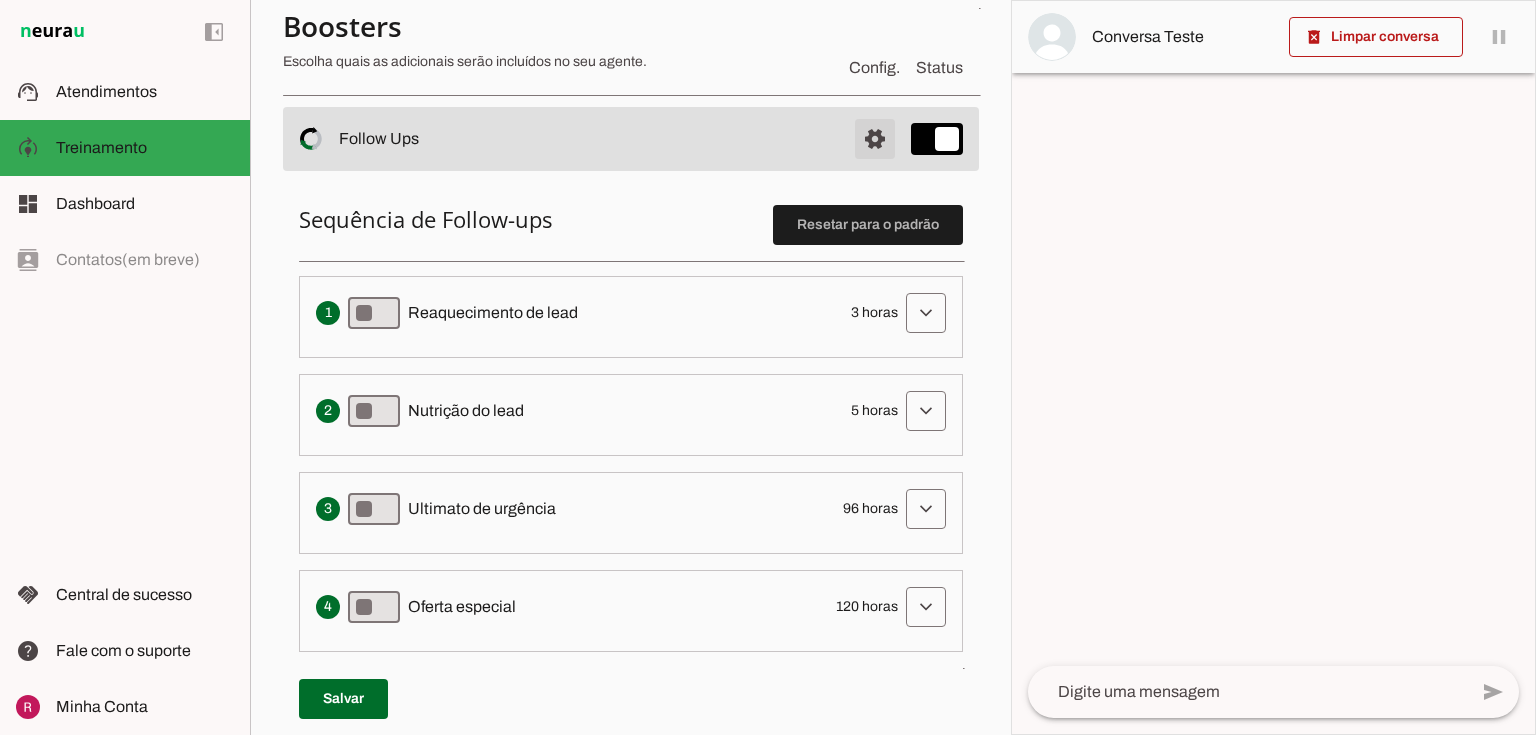 click at bounding box center (875, -123) 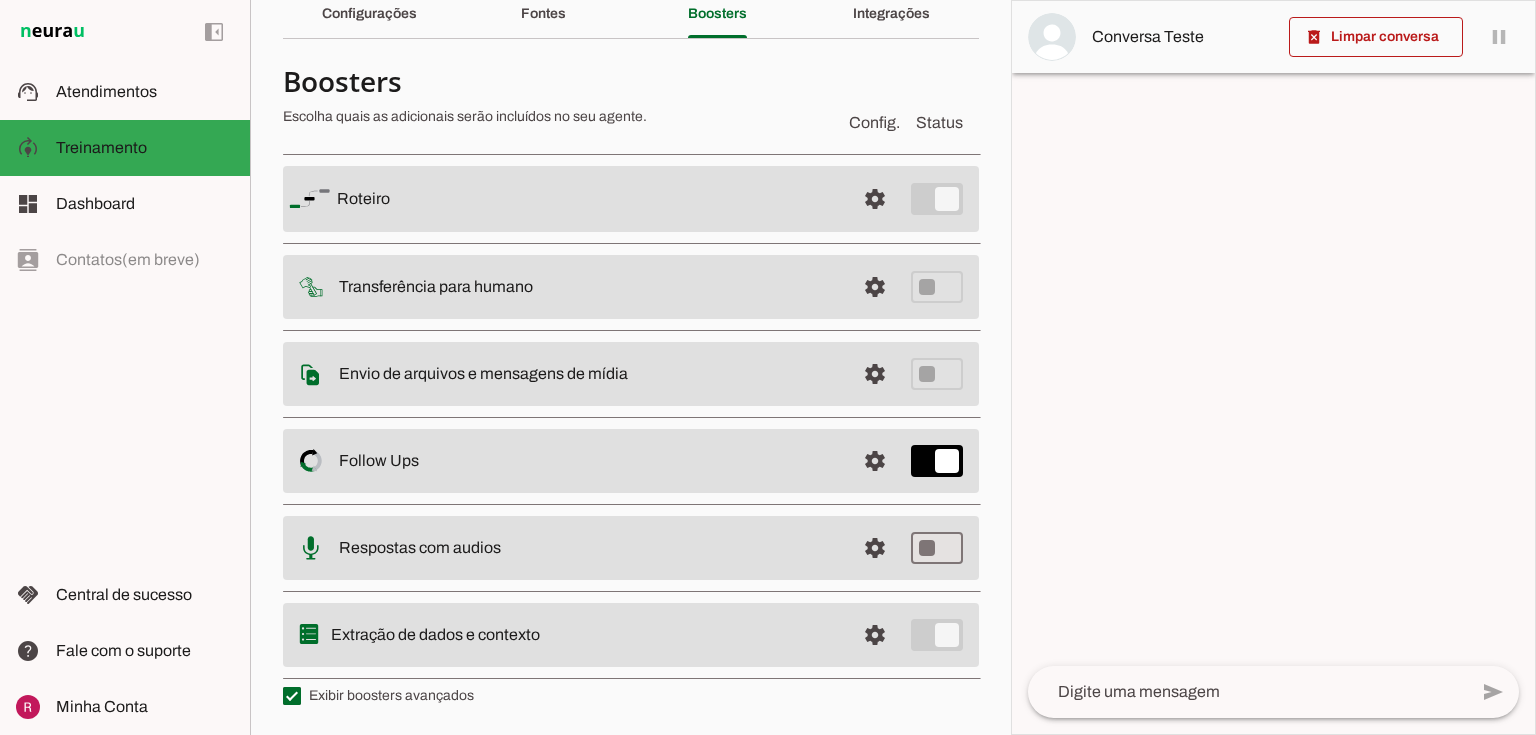 scroll, scrollTop: 88, scrollLeft: 0, axis: vertical 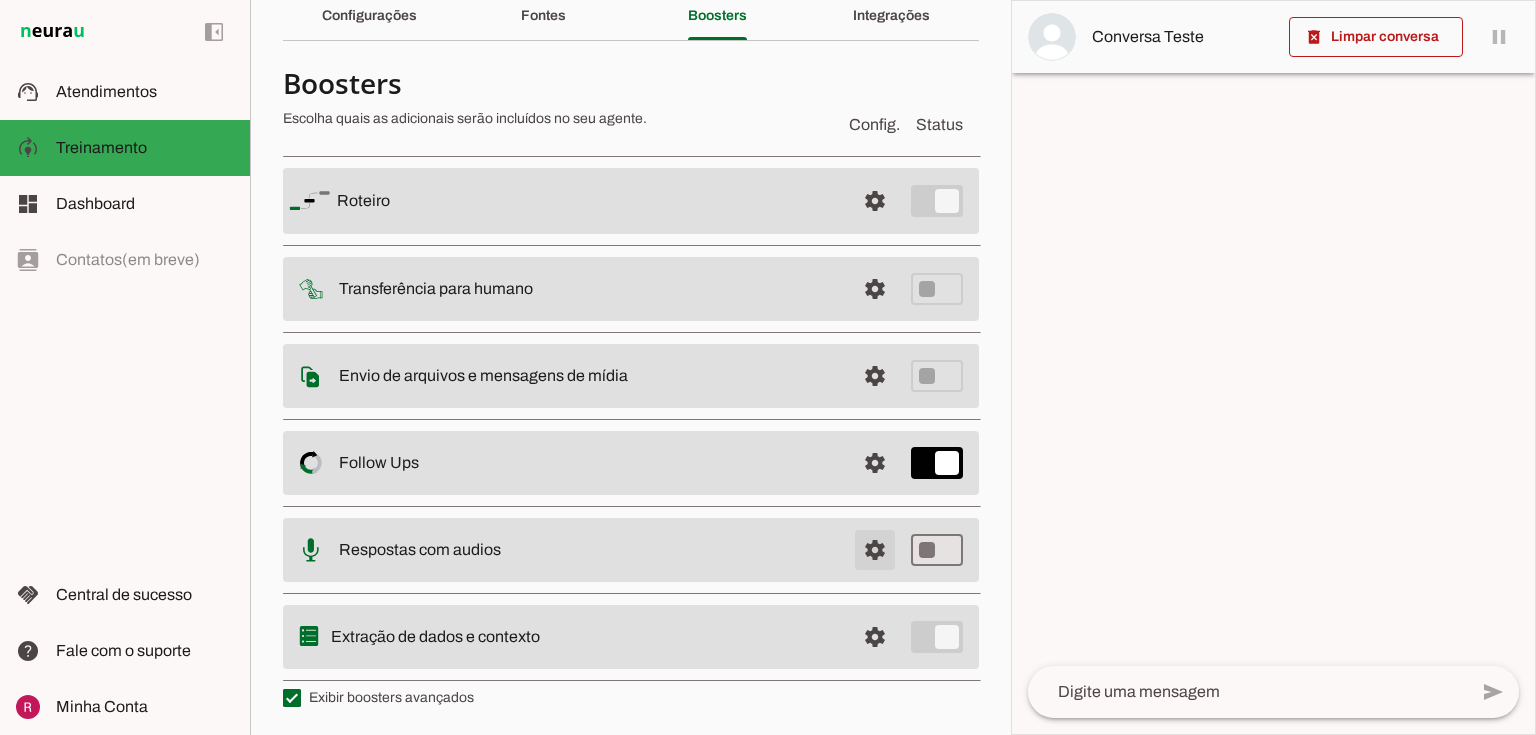 click at bounding box center (875, 201) 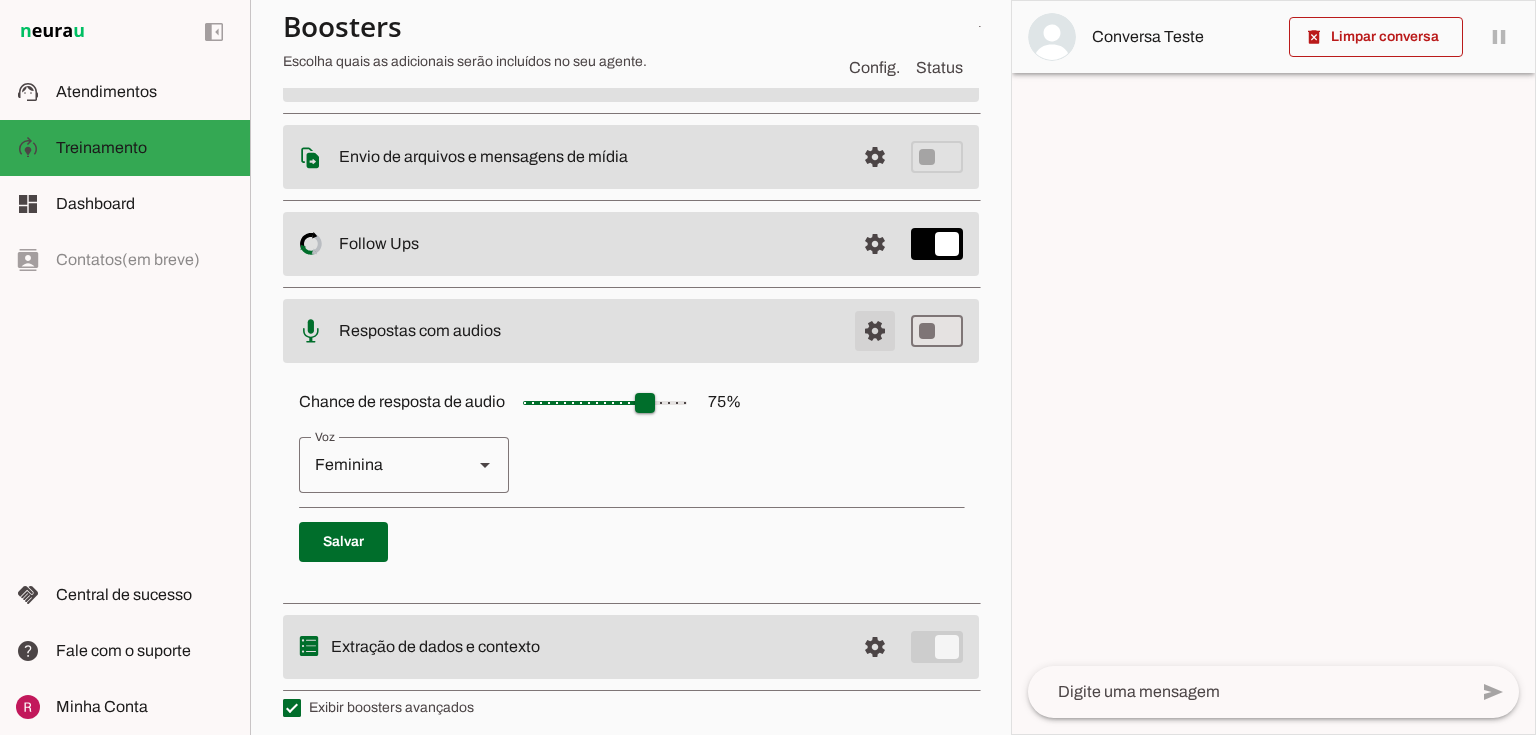 scroll, scrollTop: 312, scrollLeft: 0, axis: vertical 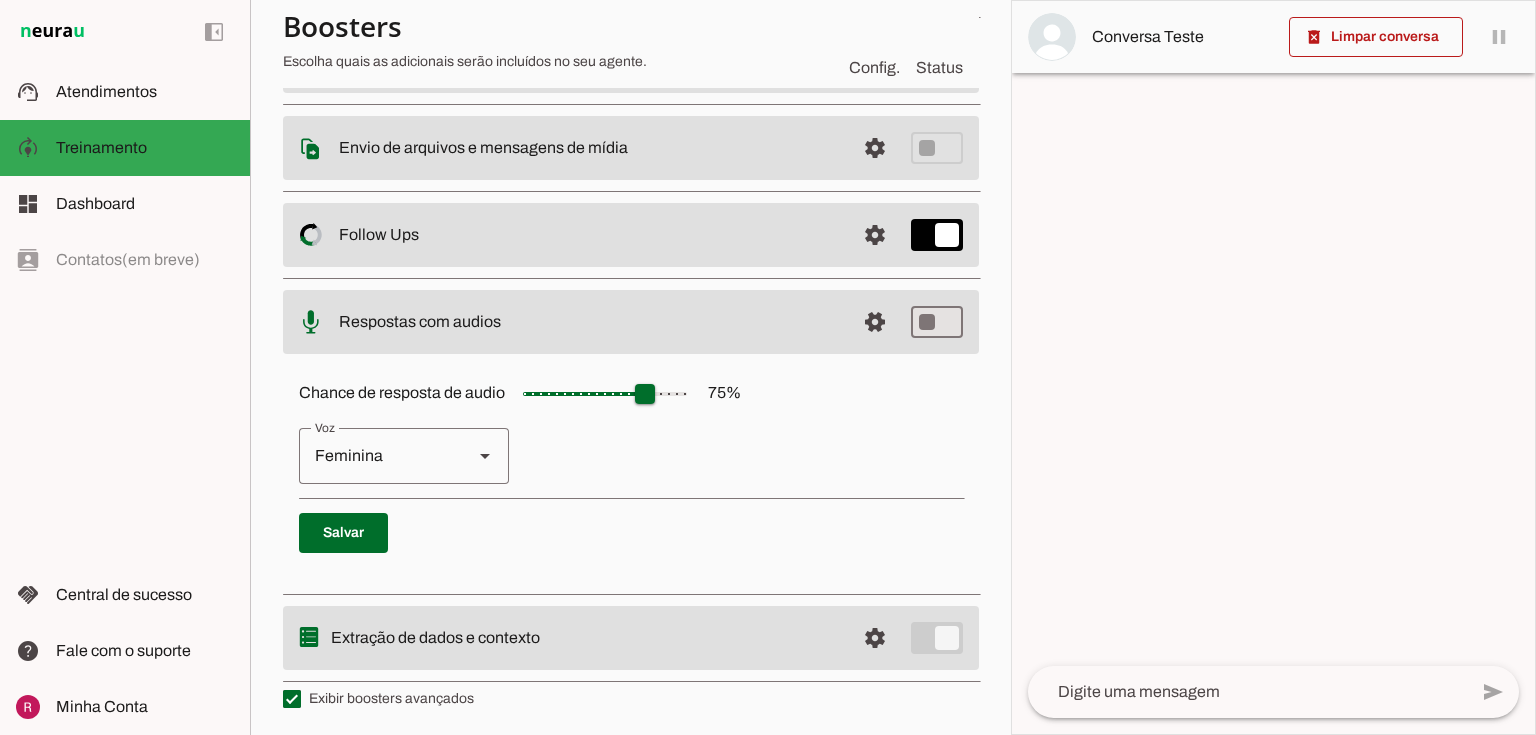 click on "Feminina" at bounding box center (378, 456) 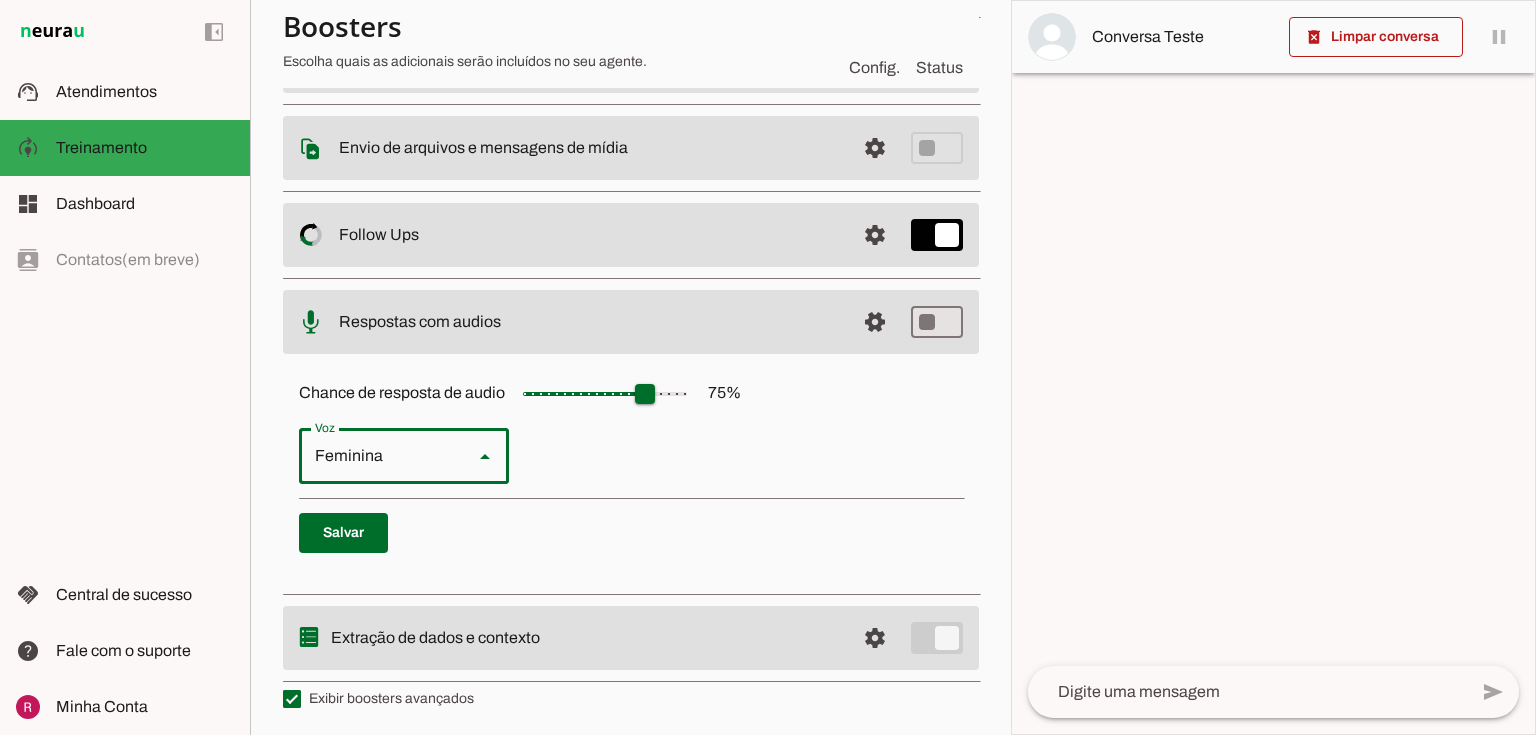 click on "Feminina
Masculina" at bounding box center (631, 456) 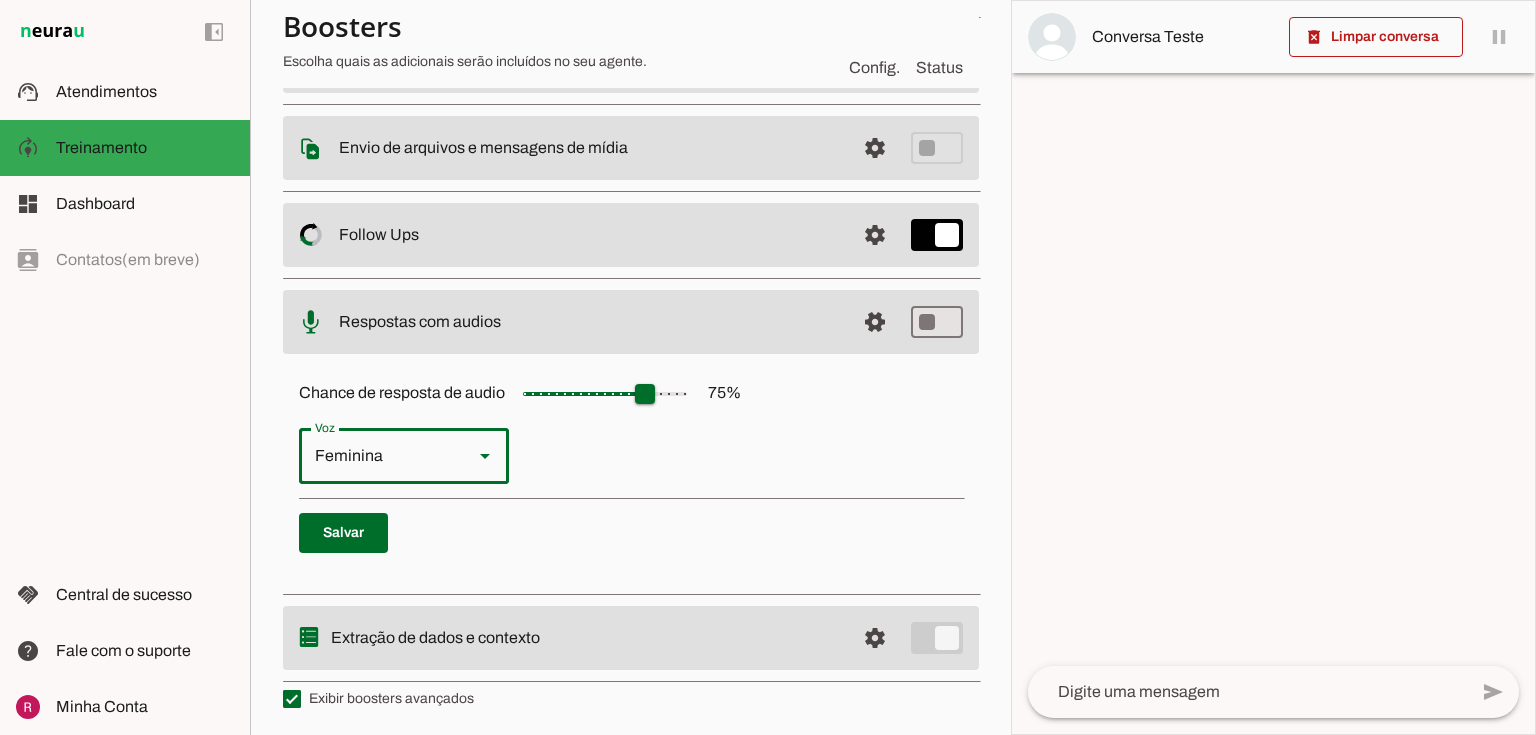 drag, startPoint x: 313, startPoint y: 384, endPoint x: 447, endPoint y: 410, distance: 136.49908 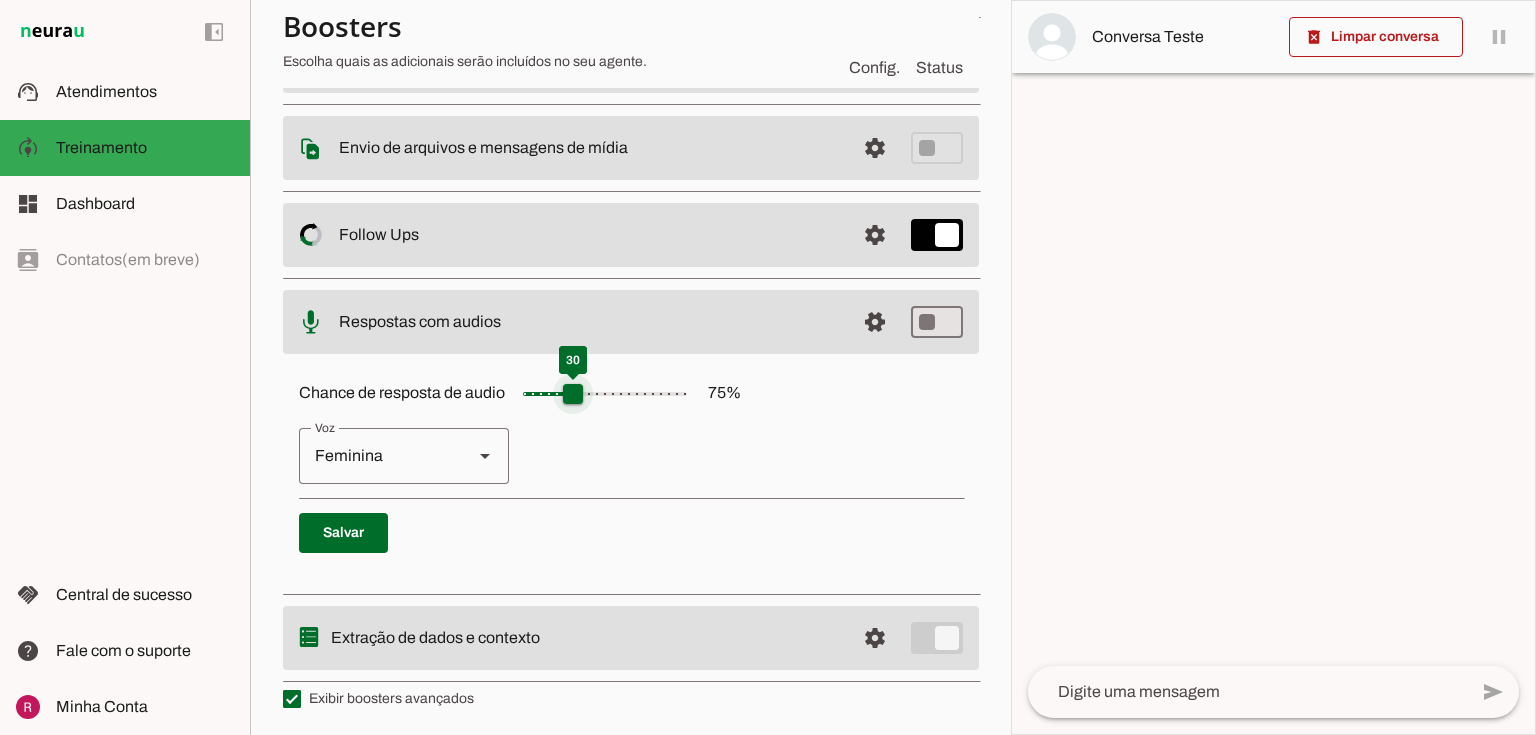drag, startPoint x: 652, startPoint y: 403, endPoint x: 569, endPoint y: 408, distance: 83.15047 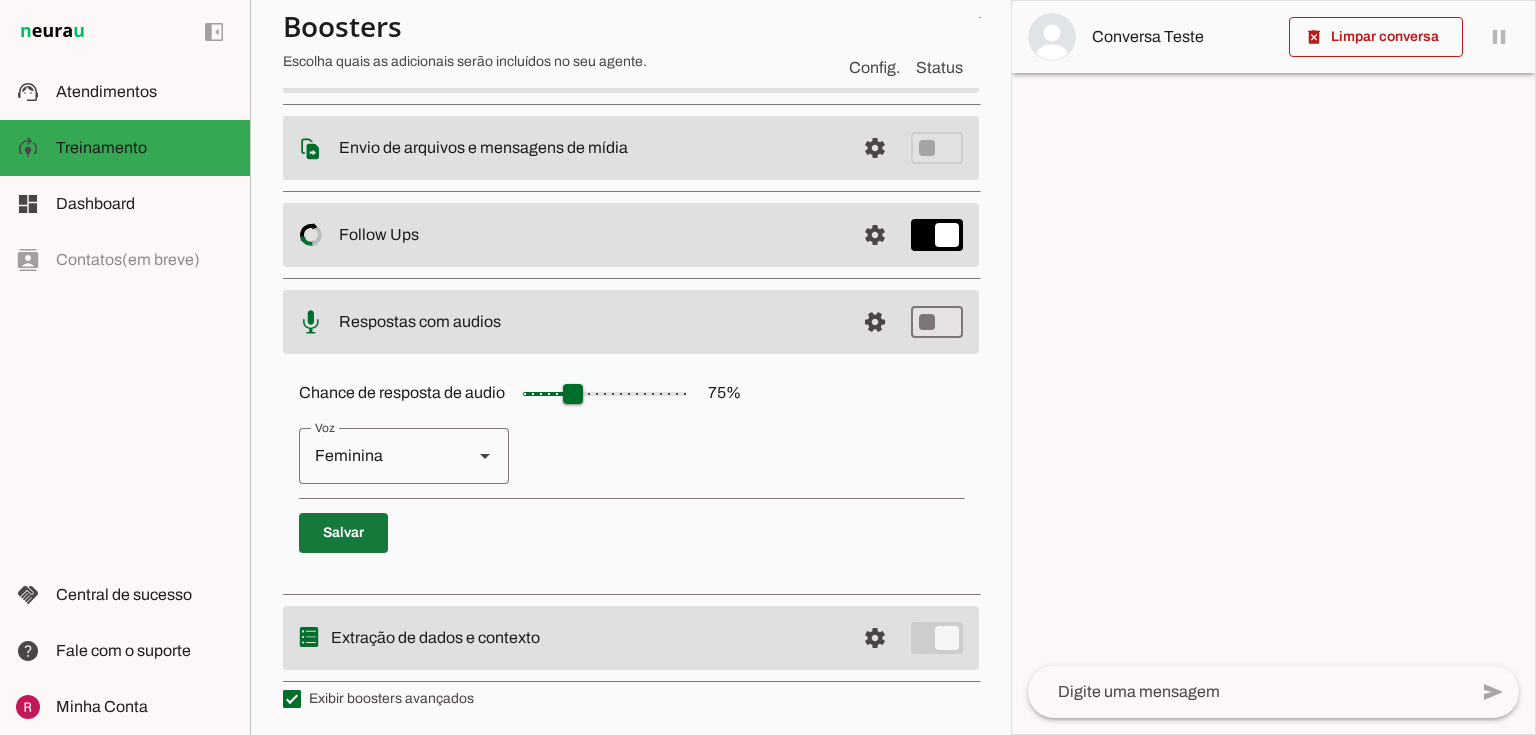 click at bounding box center [343, 533] 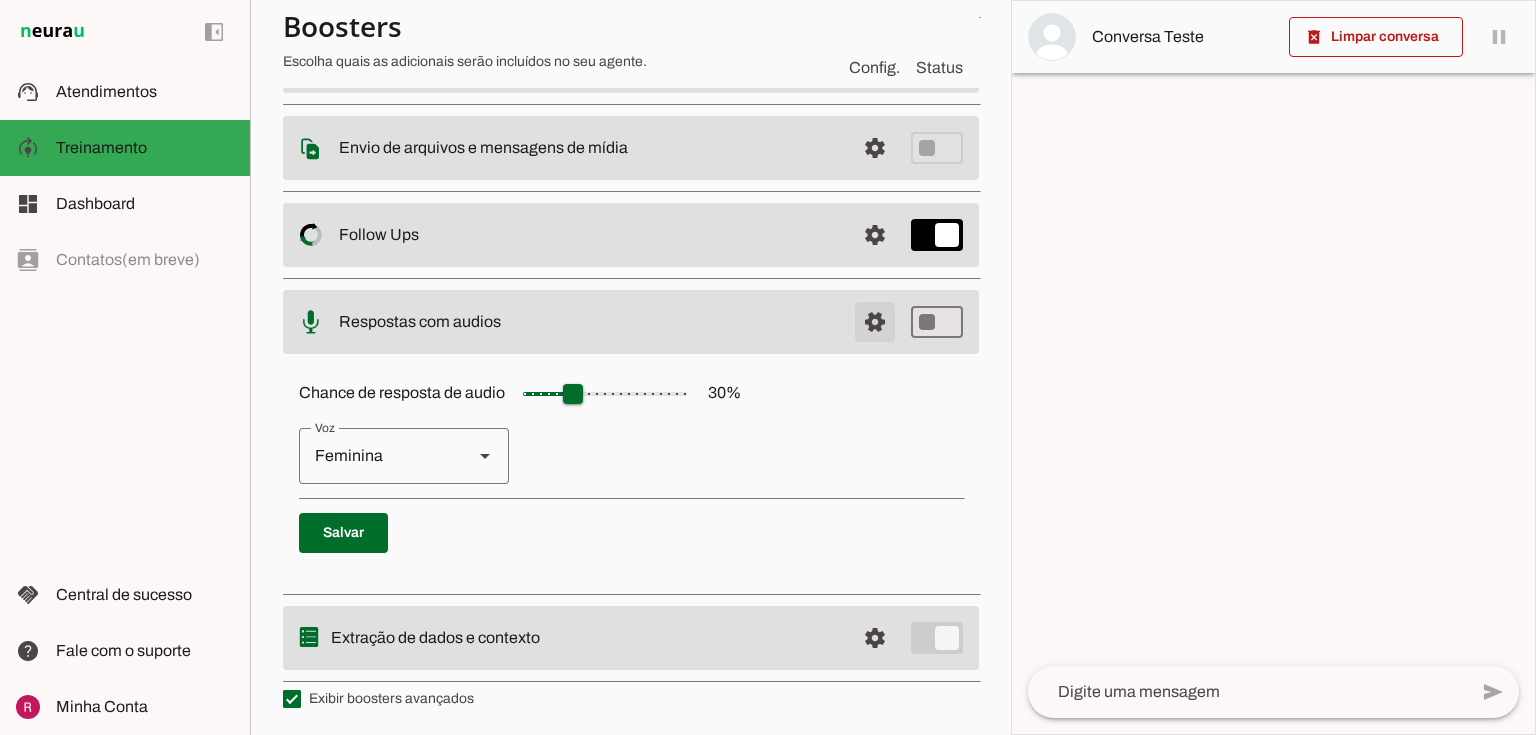 click at bounding box center [875, -27] 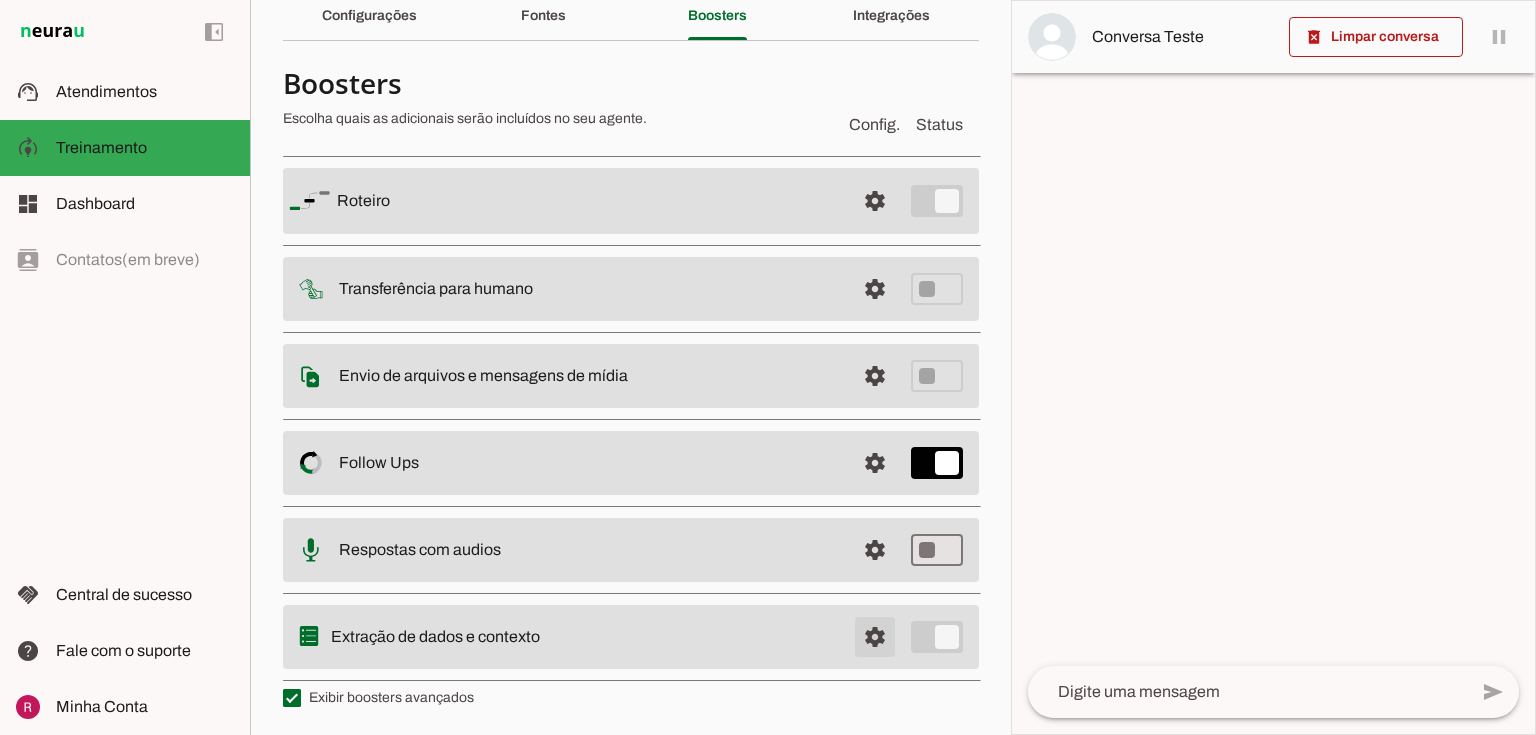 drag, startPoint x: 860, startPoint y: 648, endPoint x: 918, endPoint y: 617, distance: 65.76473 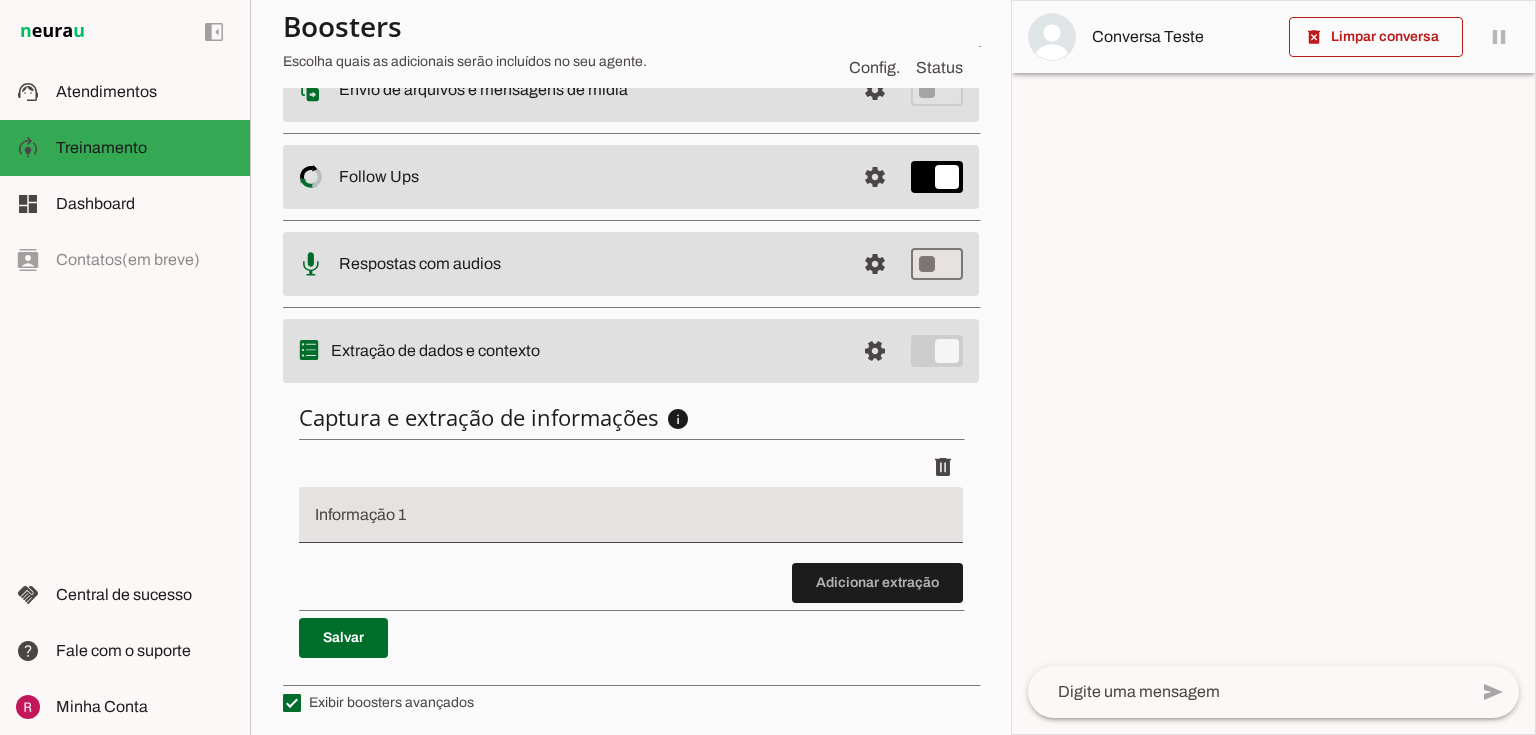 scroll, scrollTop: 373, scrollLeft: 0, axis: vertical 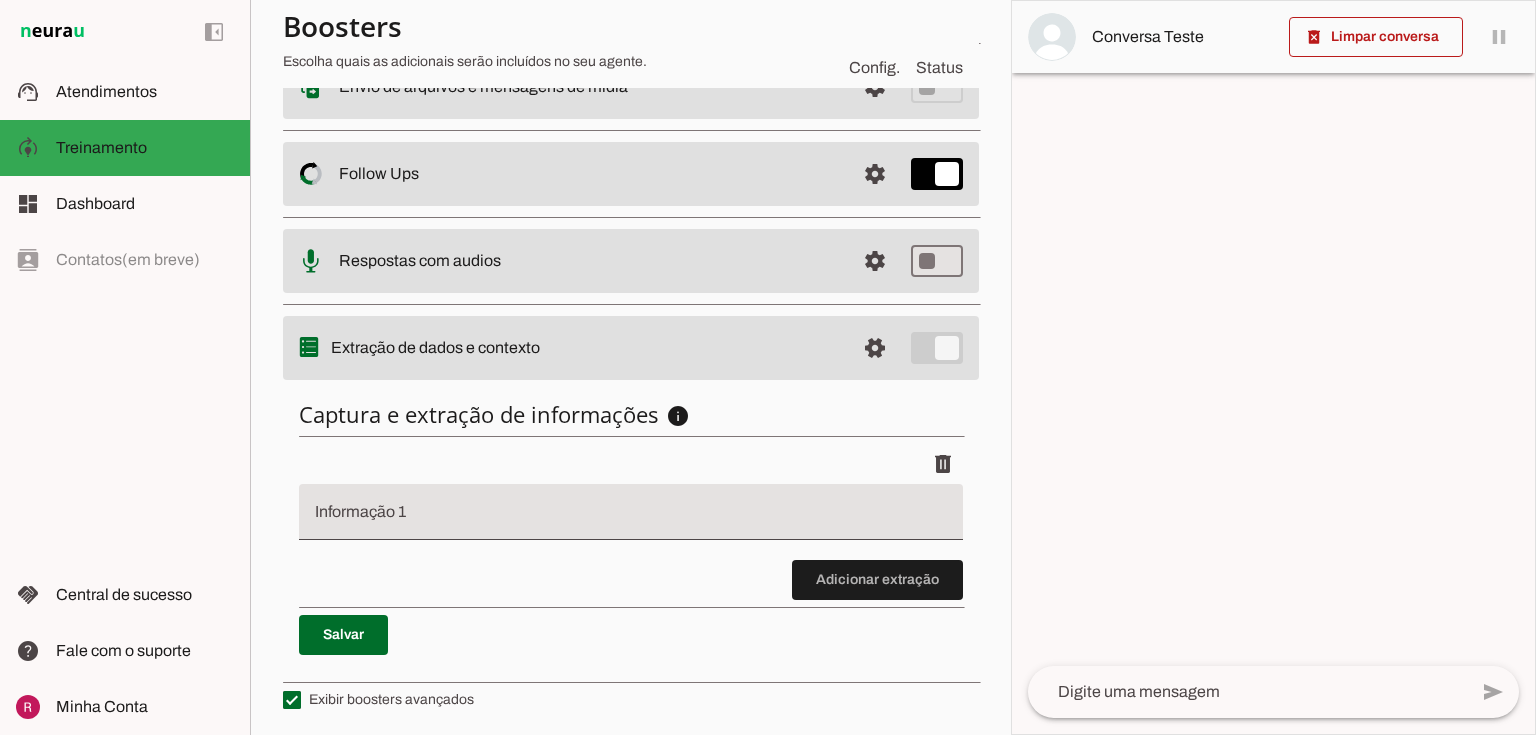 drag, startPoint x: 368, startPoint y: 512, endPoint x: 399, endPoint y: 528, distance: 34.88553 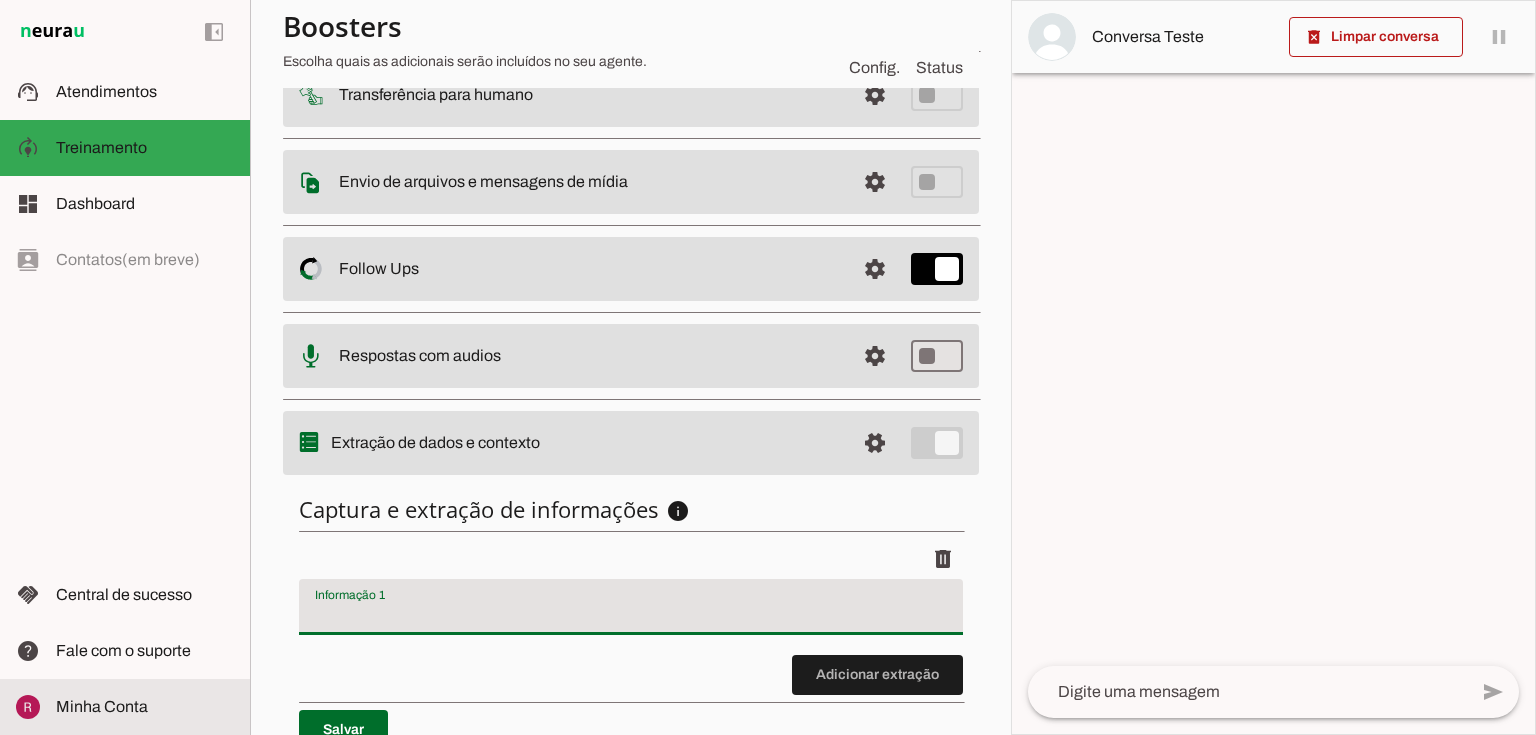 scroll, scrollTop: 293, scrollLeft: 0, axis: vertical 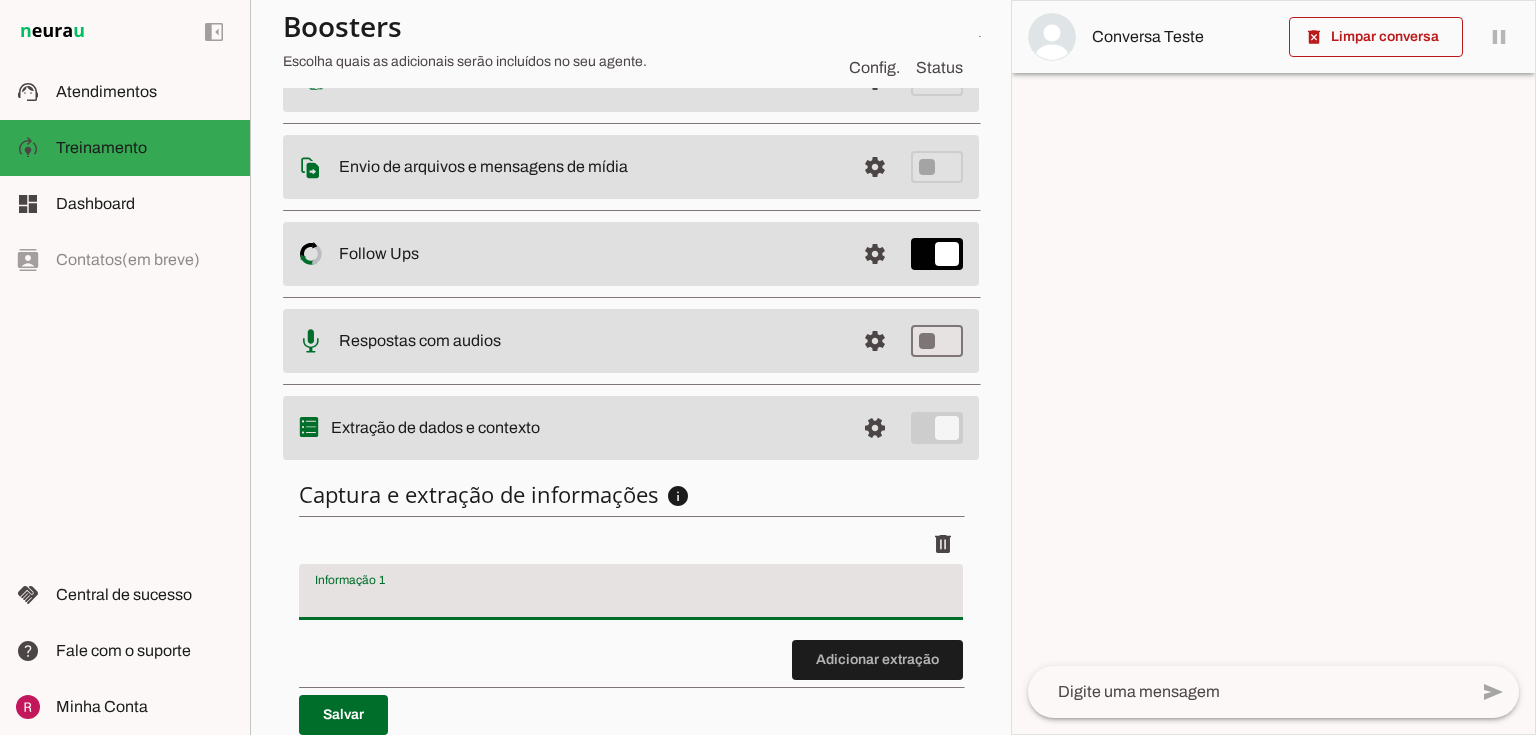 click on "delete" at bounding box center (631, 544) 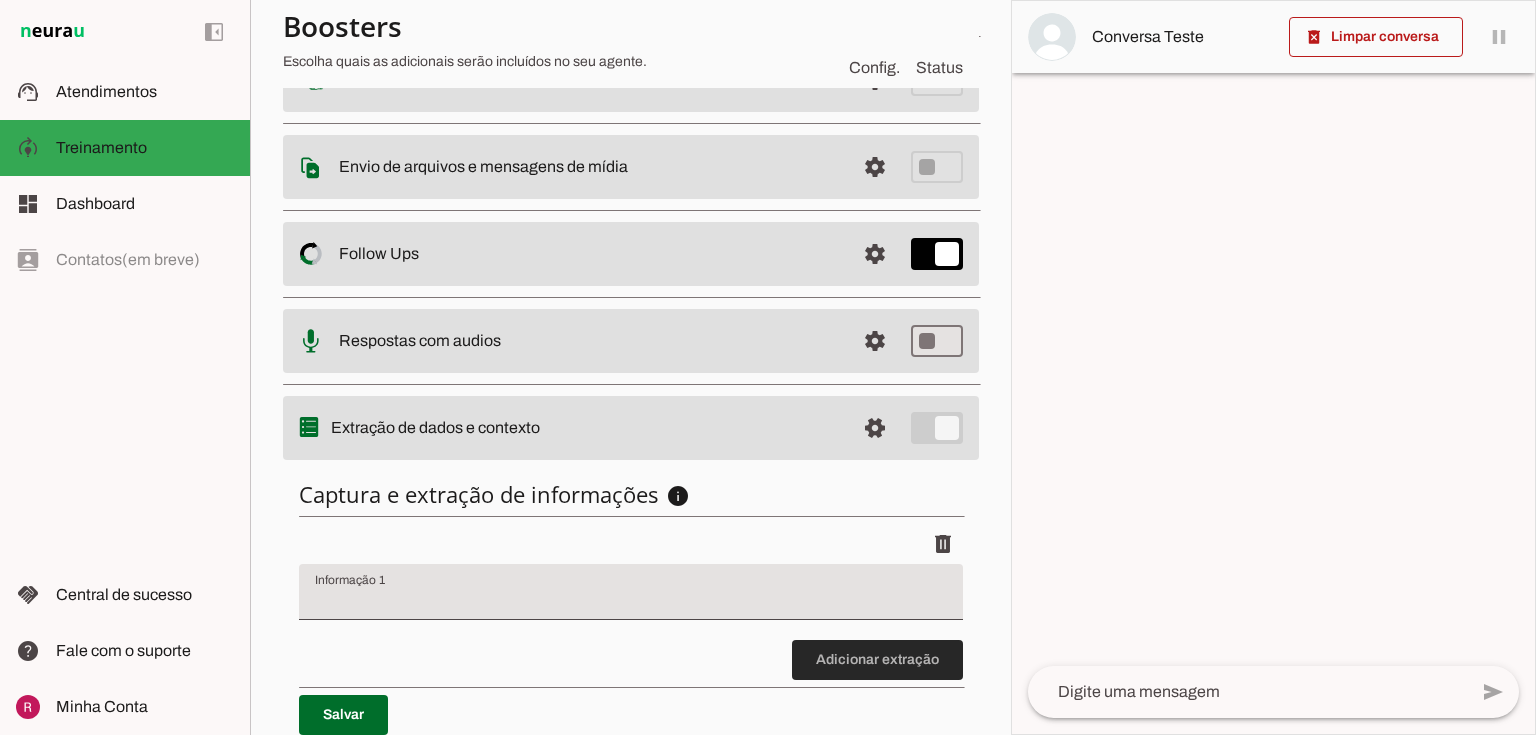 click at bounding box center (877, 660) 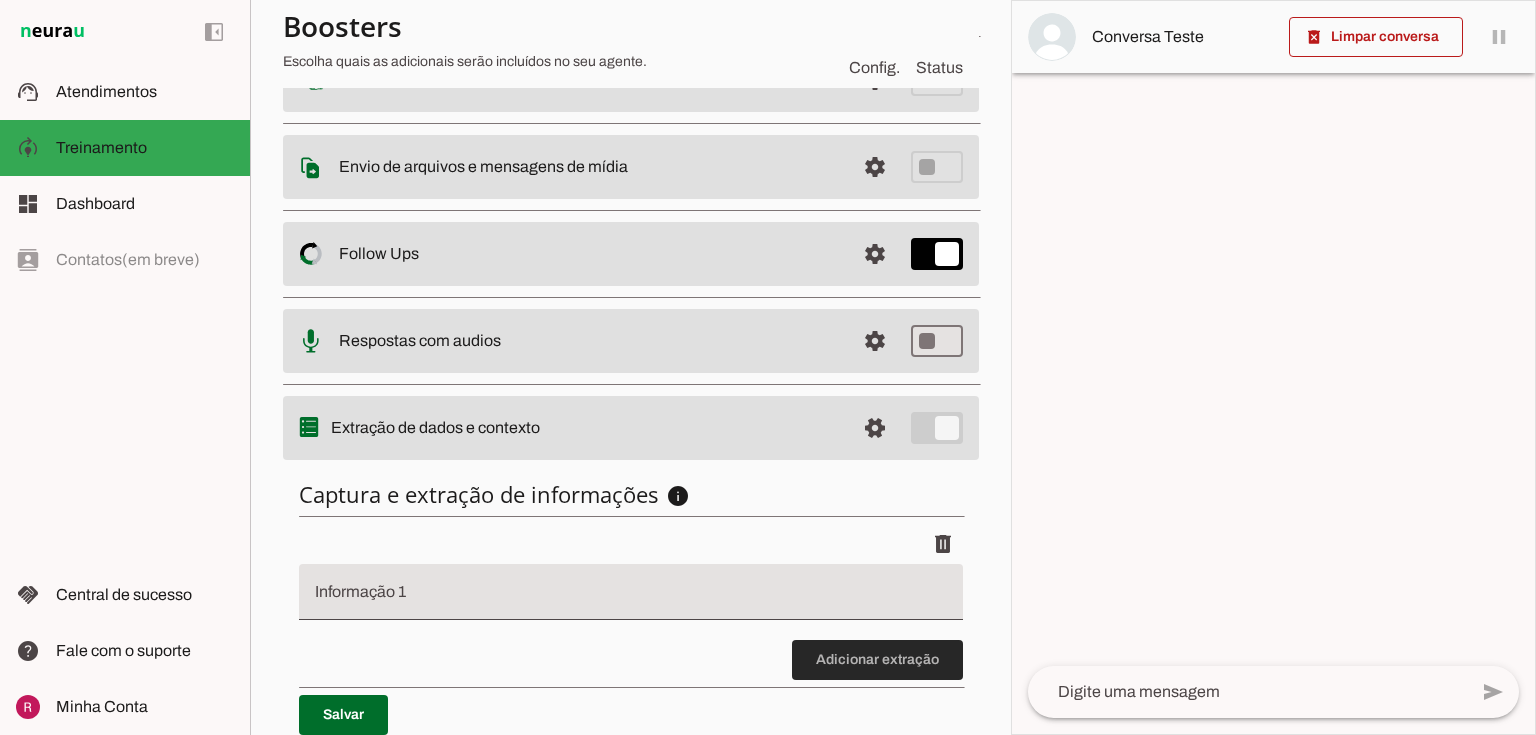 click at bounding box center (877, 660) 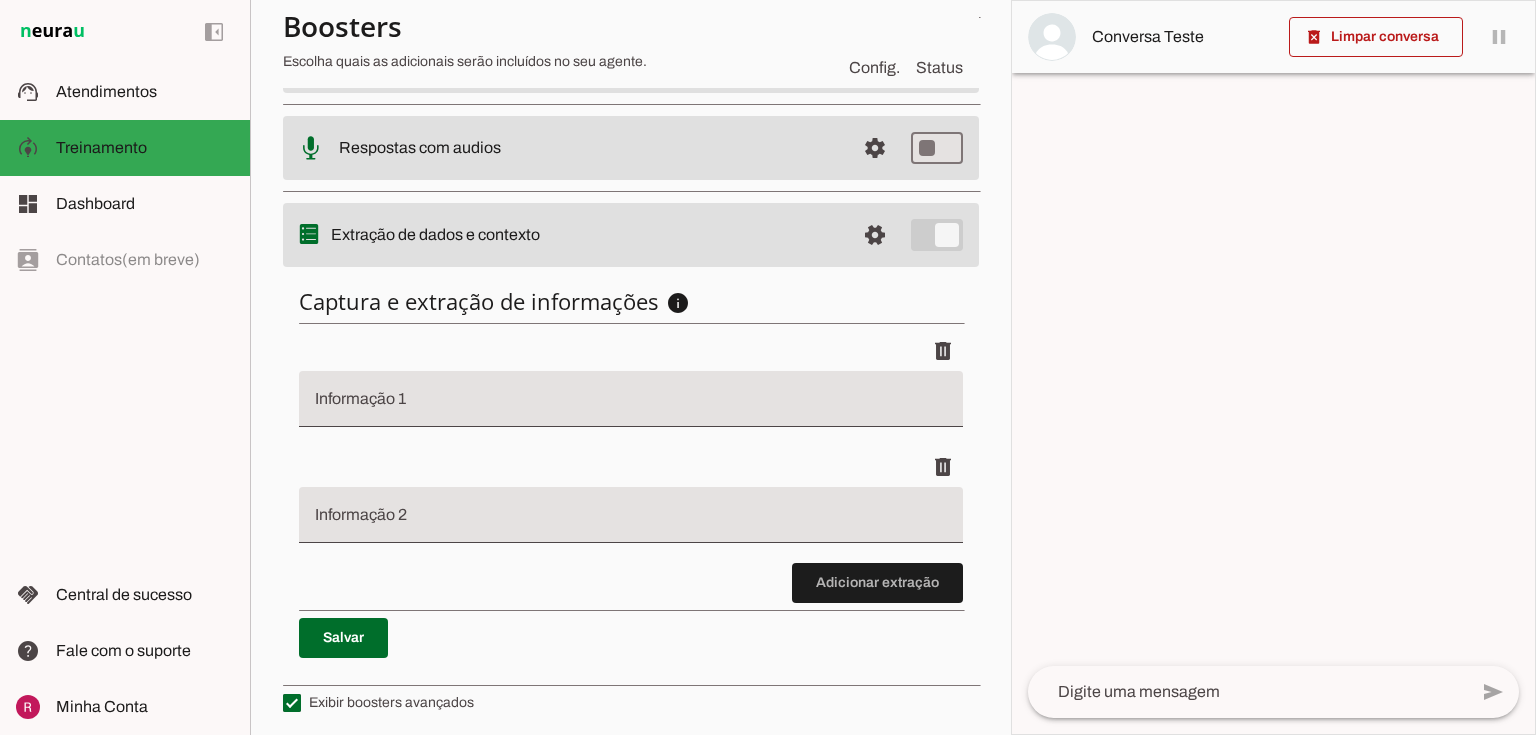 scroll, scrollTop: 489, scrollLeft: 0, axis: vertical 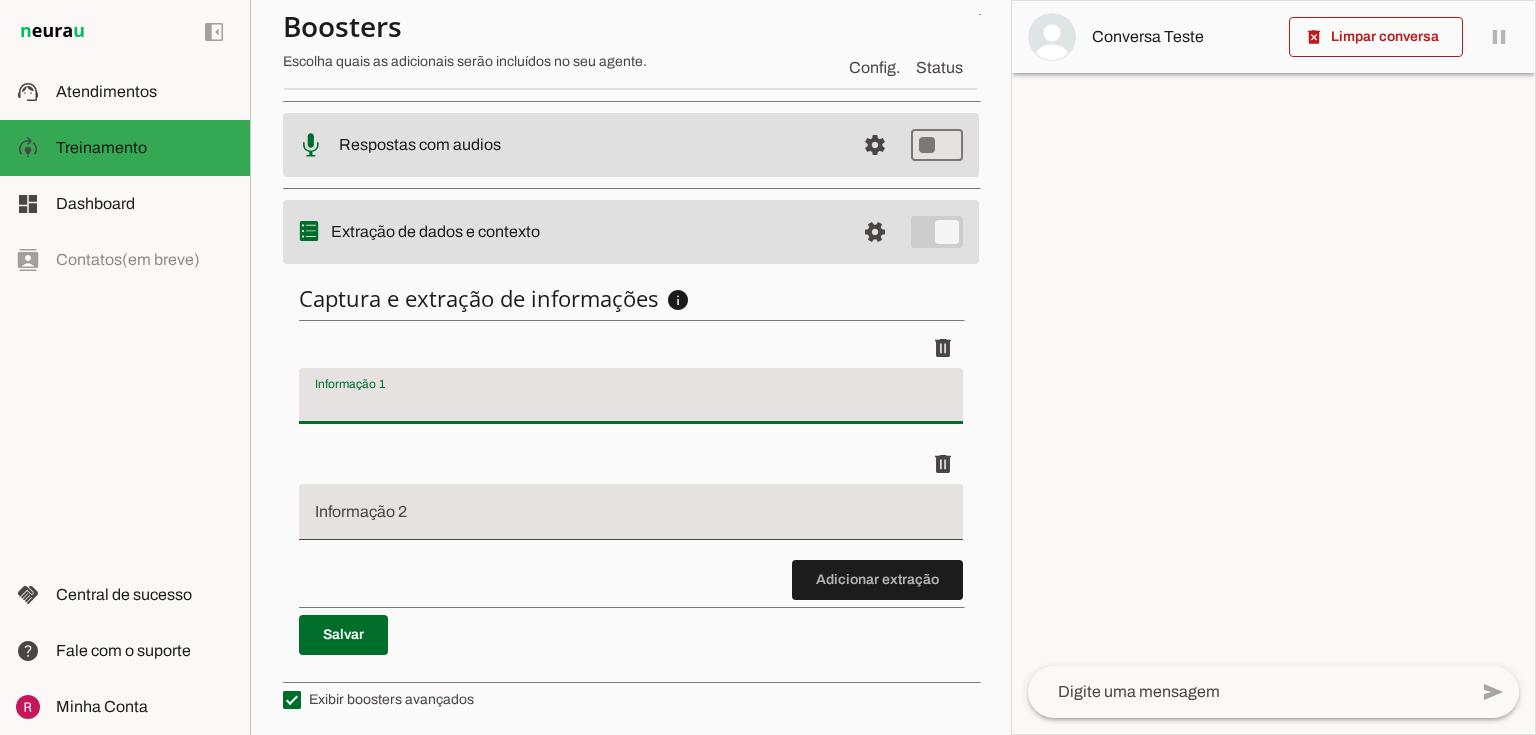 drag, startPoint x: 311, startPoint y: 388, endPoint x: 528, endPoint y: 392, distance: 217.03687 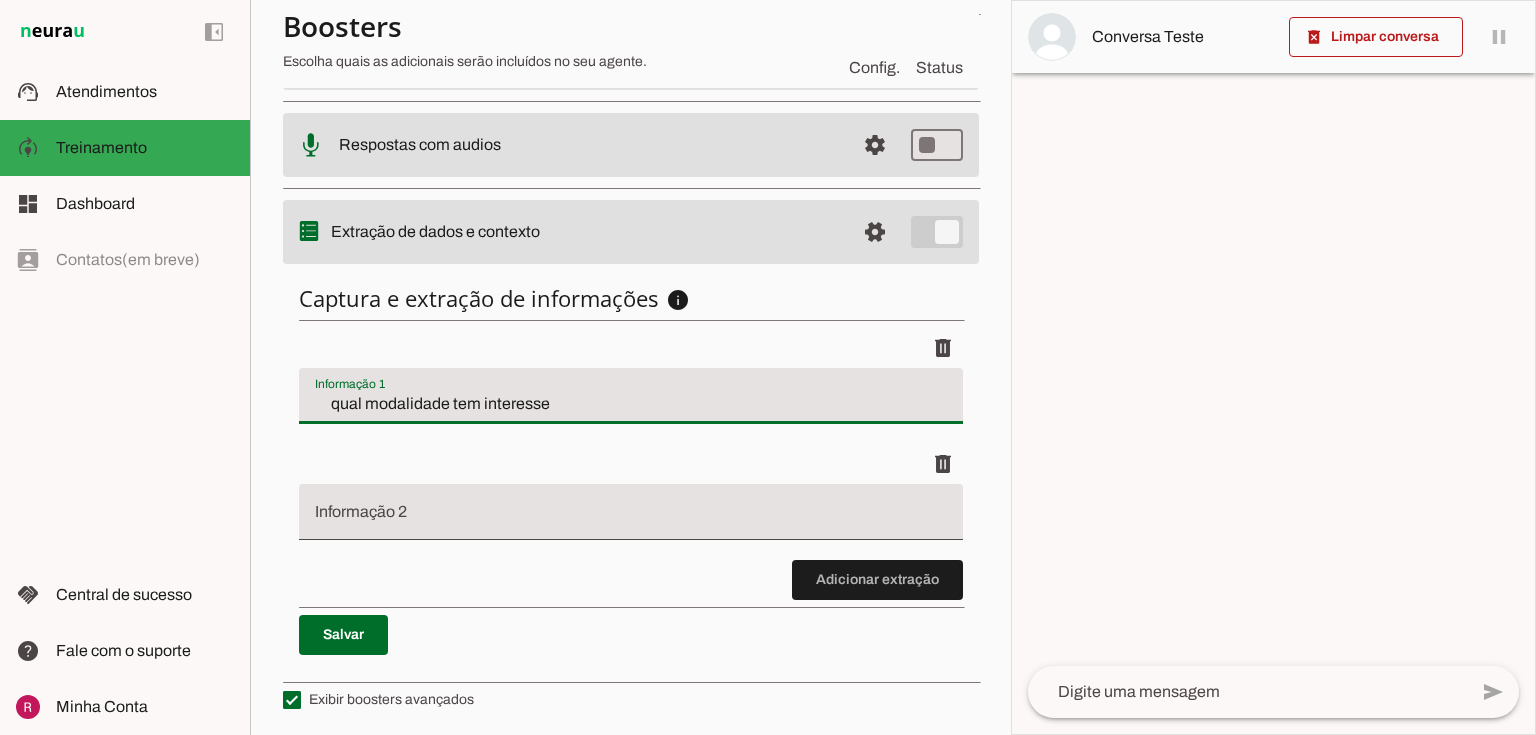 type on "qual modalidade tem interesse" 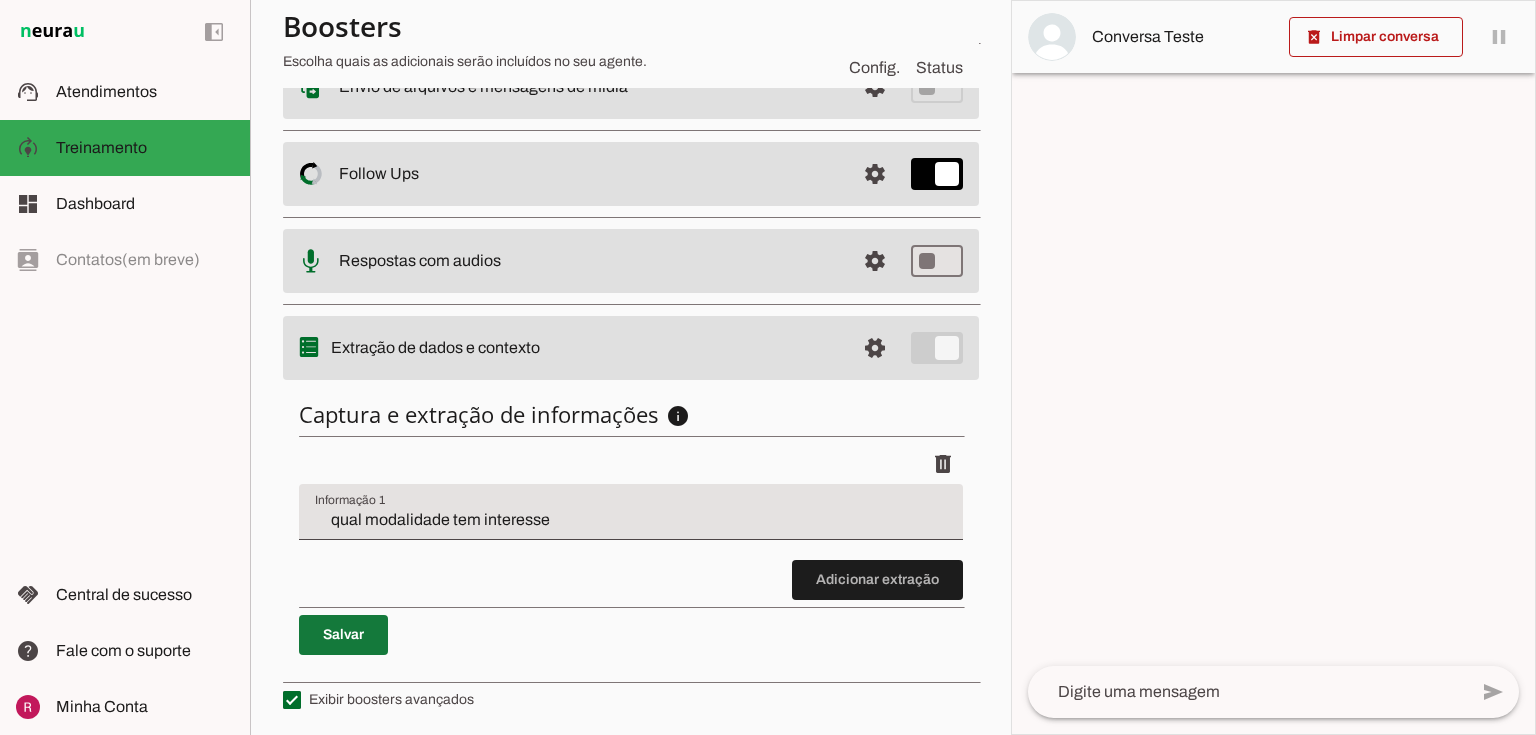 click at bounding box center (343, 635) 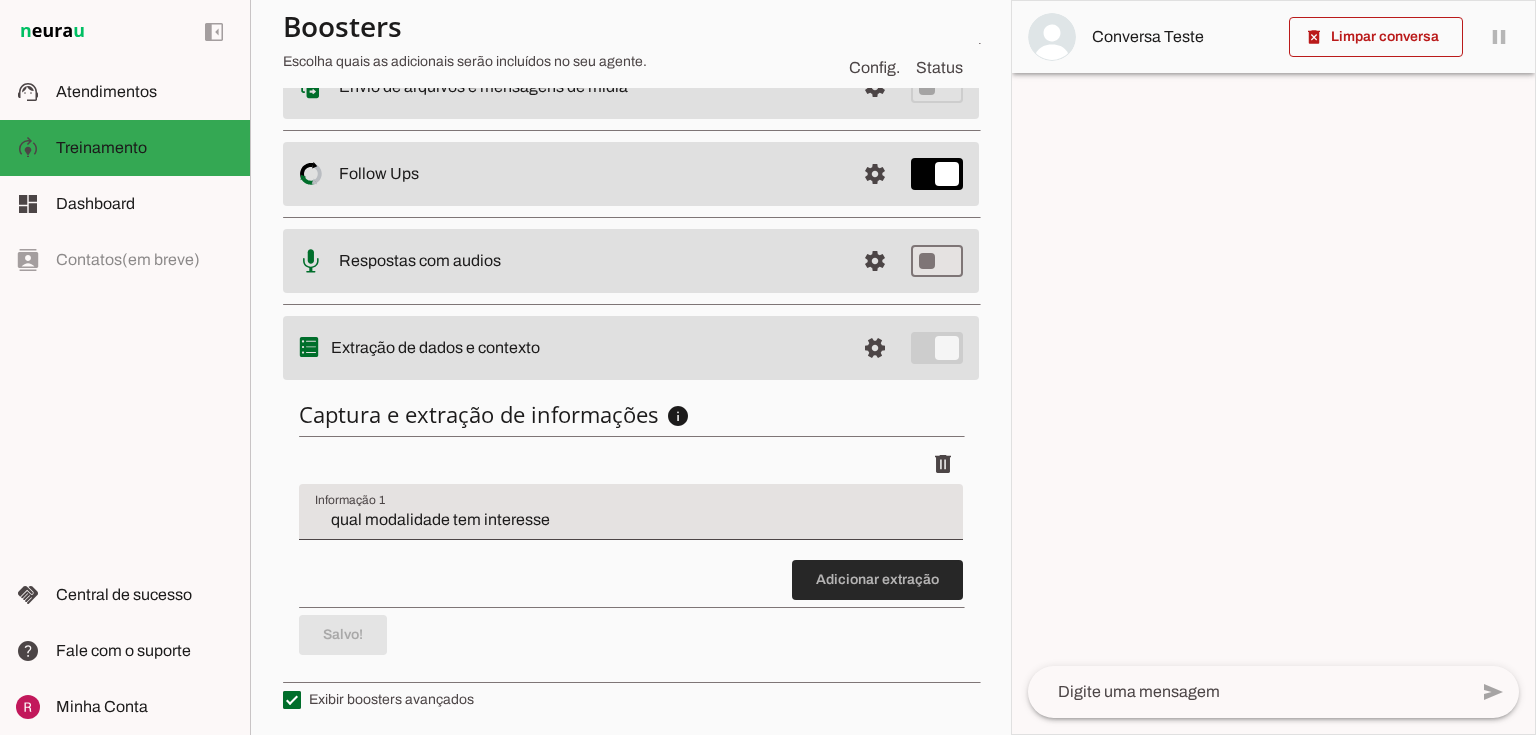 click at bounding box center (877, 580) 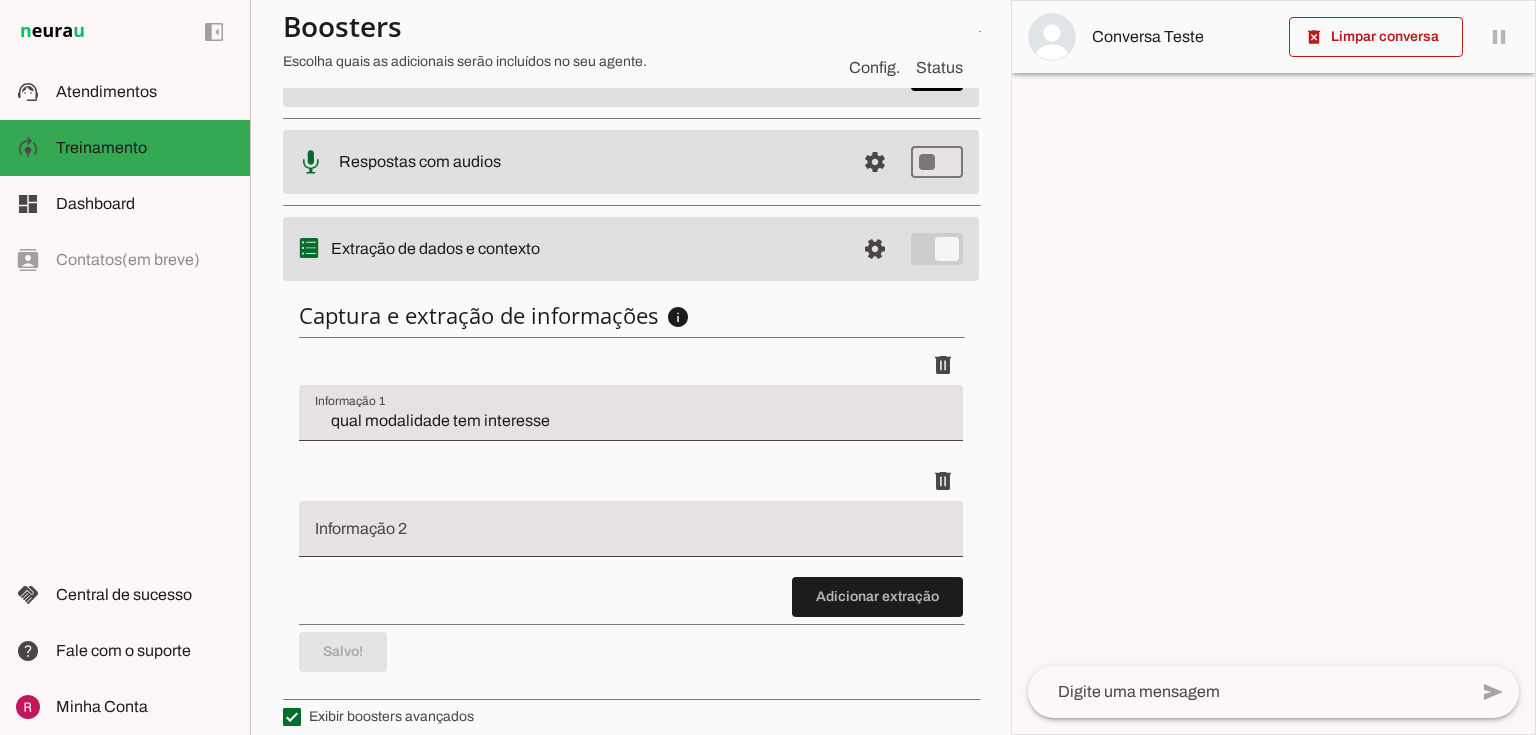 scroll, scrollTop: 489, scrollLeft: 0, axis: vertical 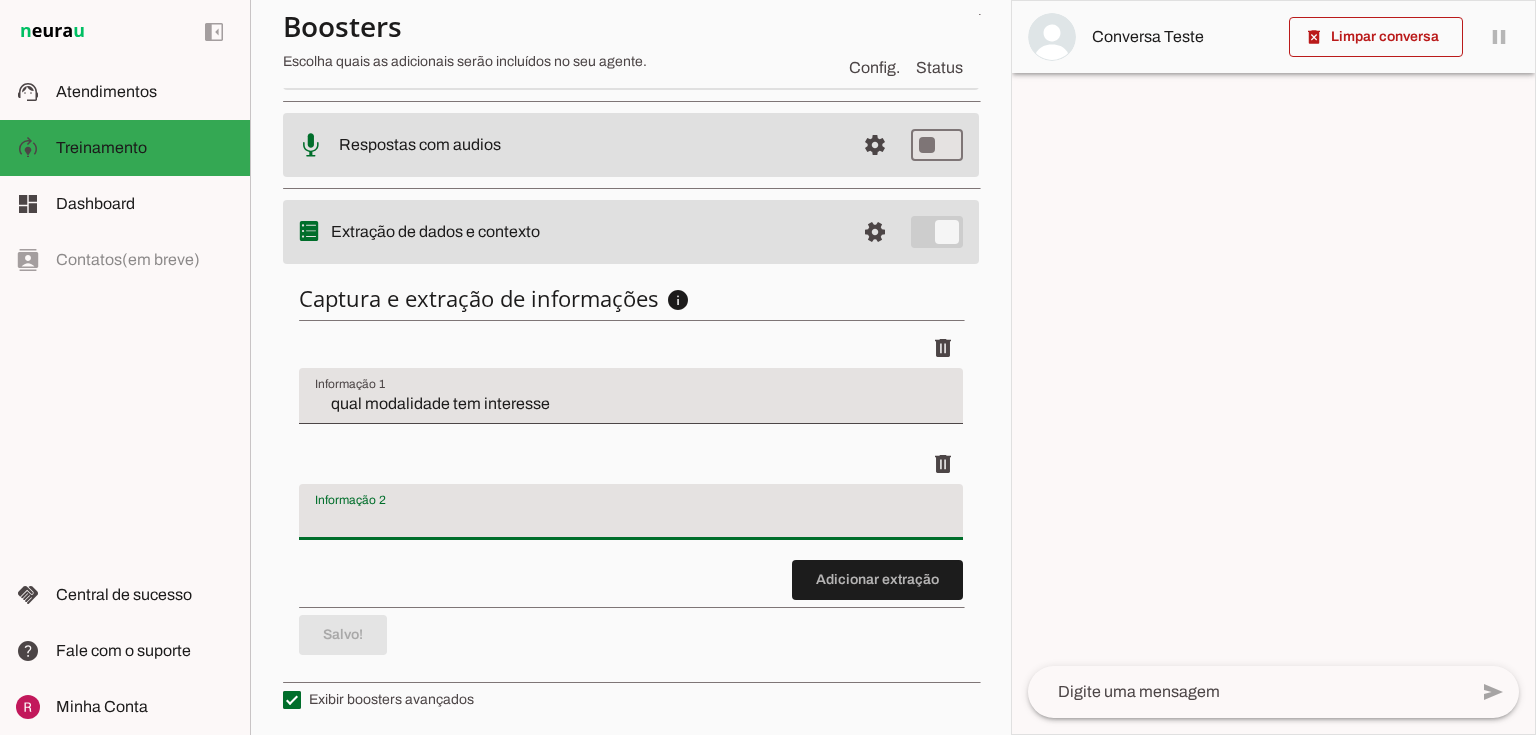 click at bounding box center [631, 512] 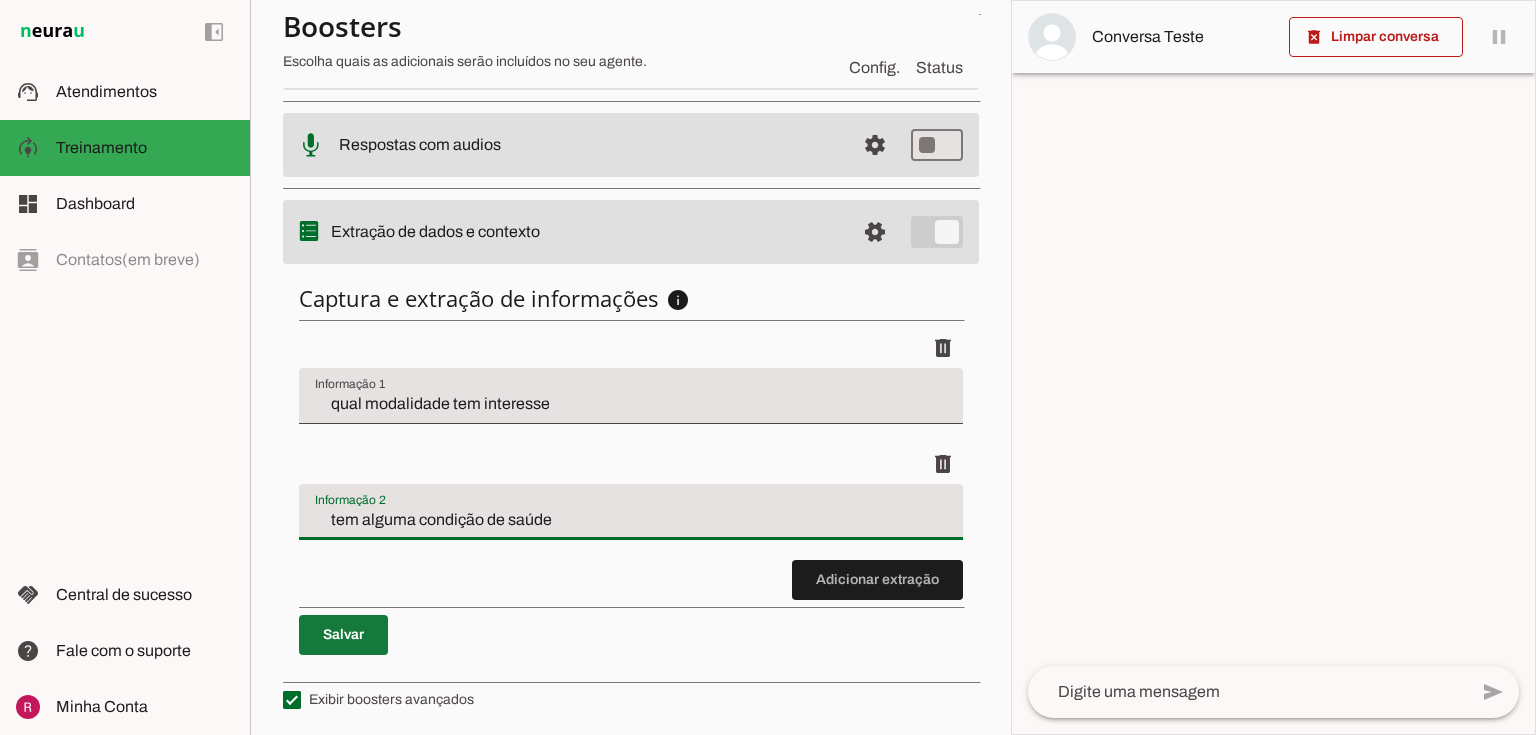 type on "tem alguma condição de saúde" 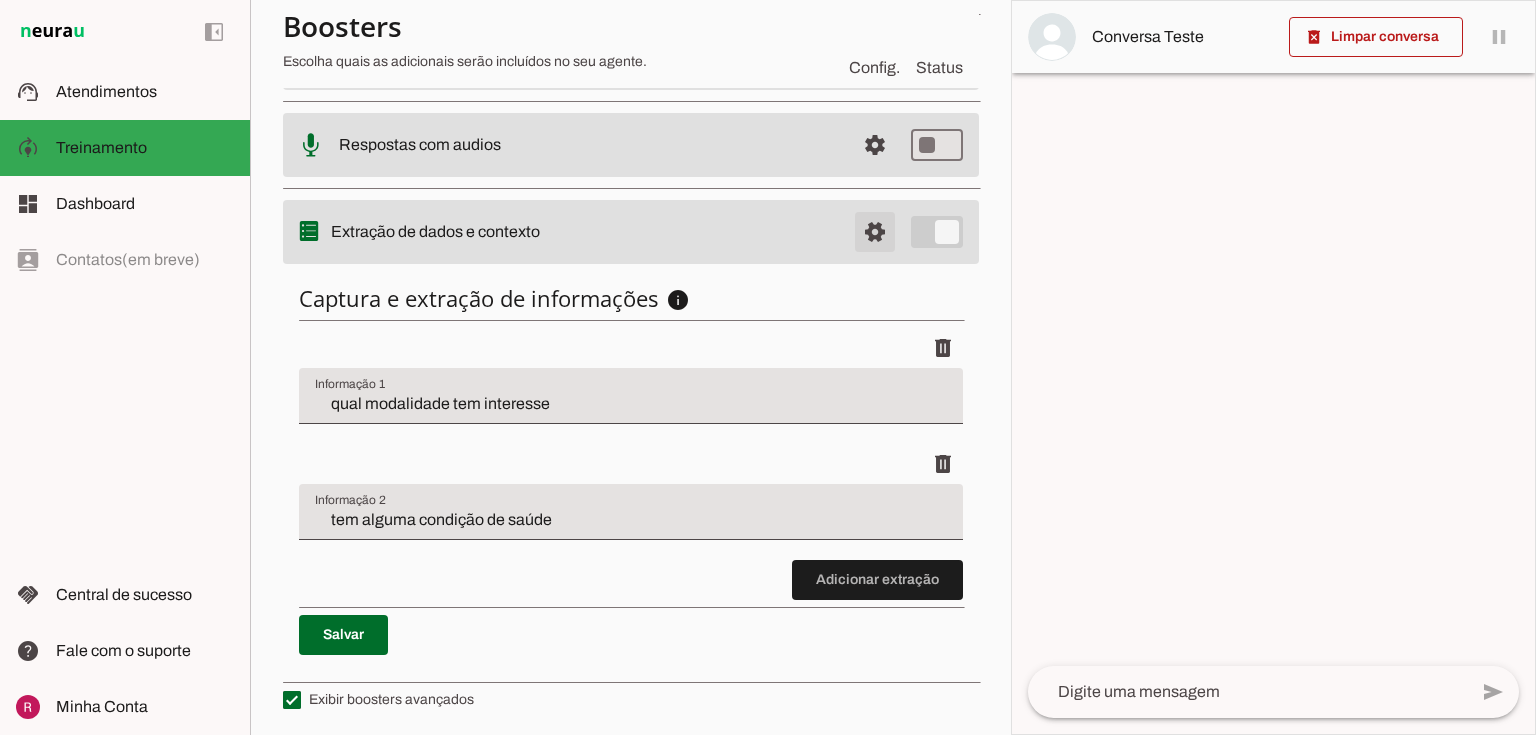 click at bounding box center [875, -204] 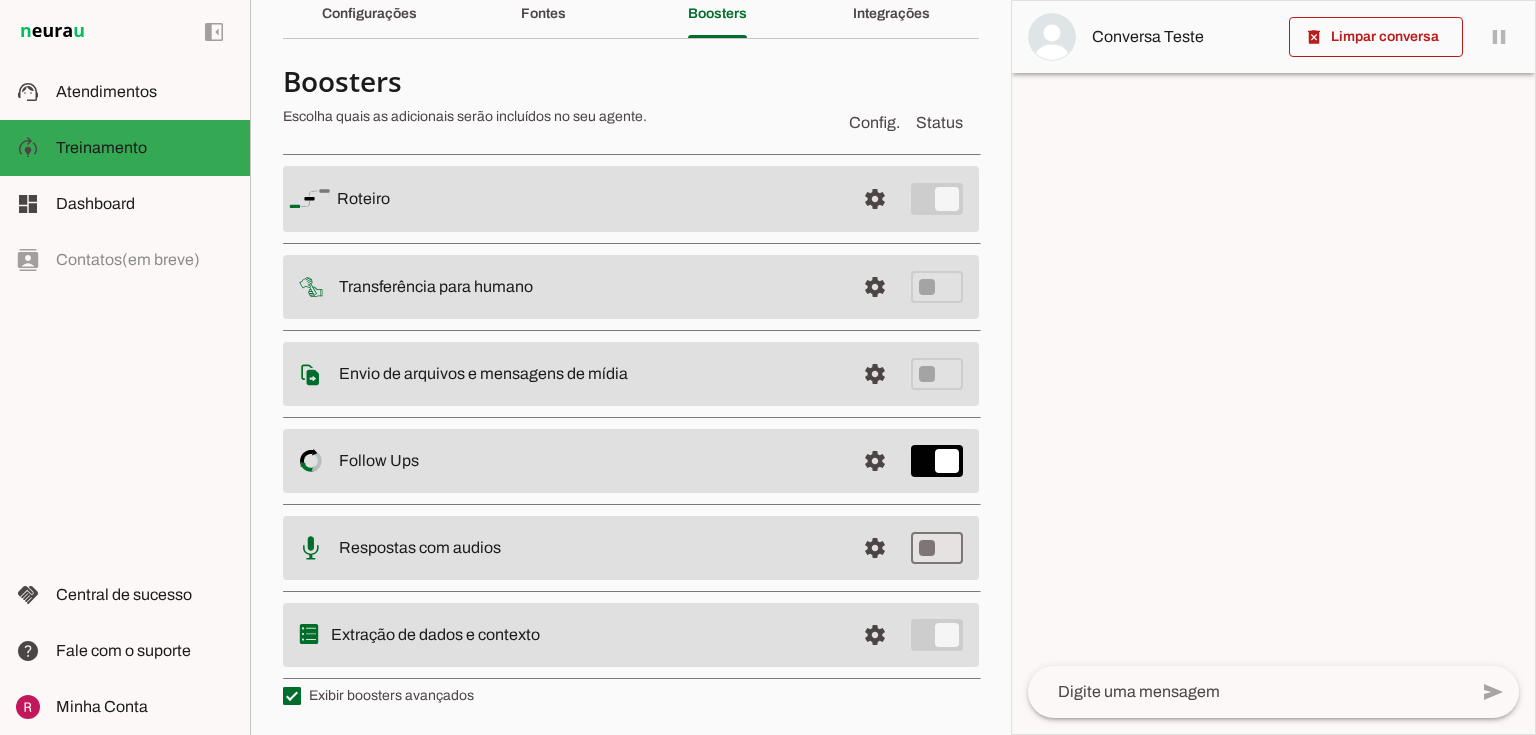 scroll, scrollTop: 88, scrollLeft: 0, axis: vertical 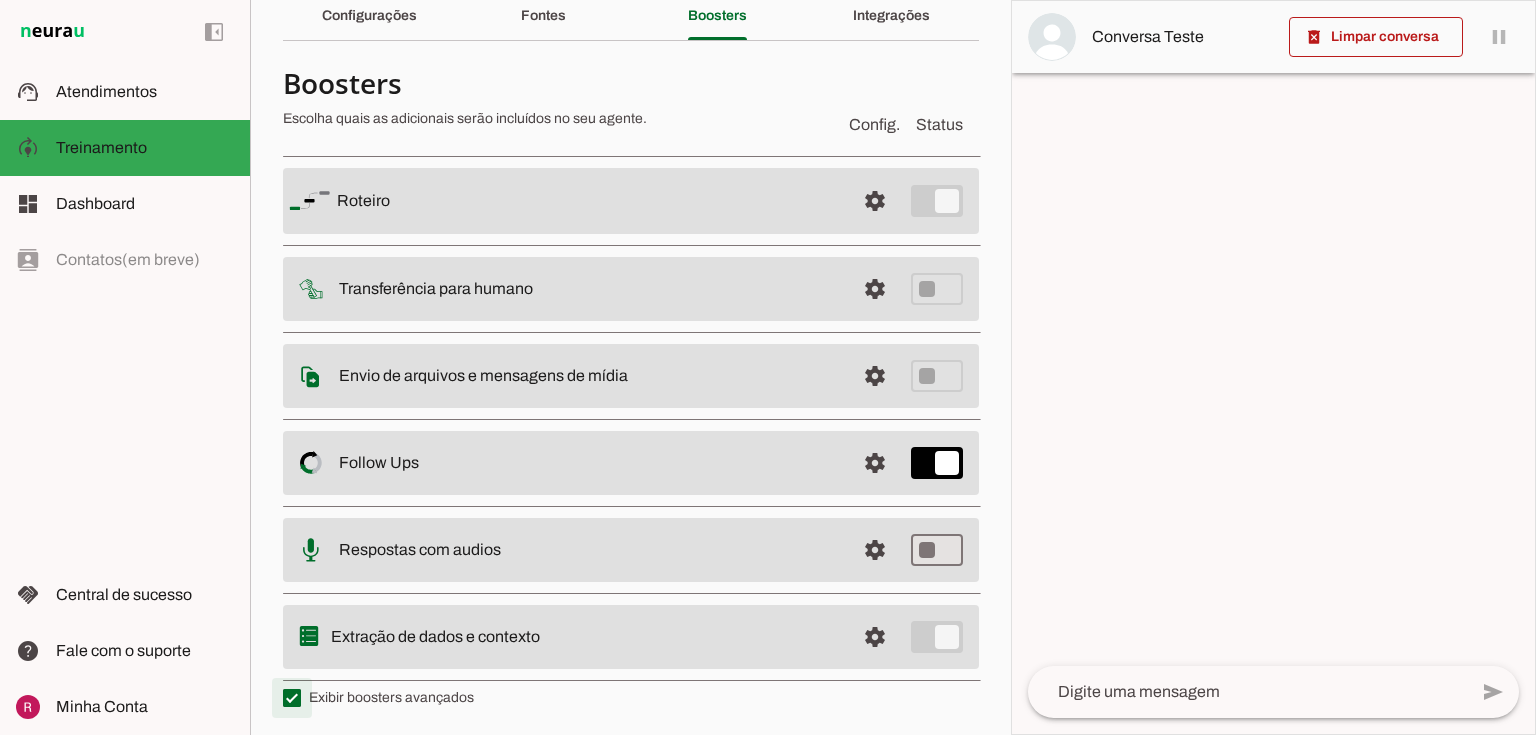 type on "on" 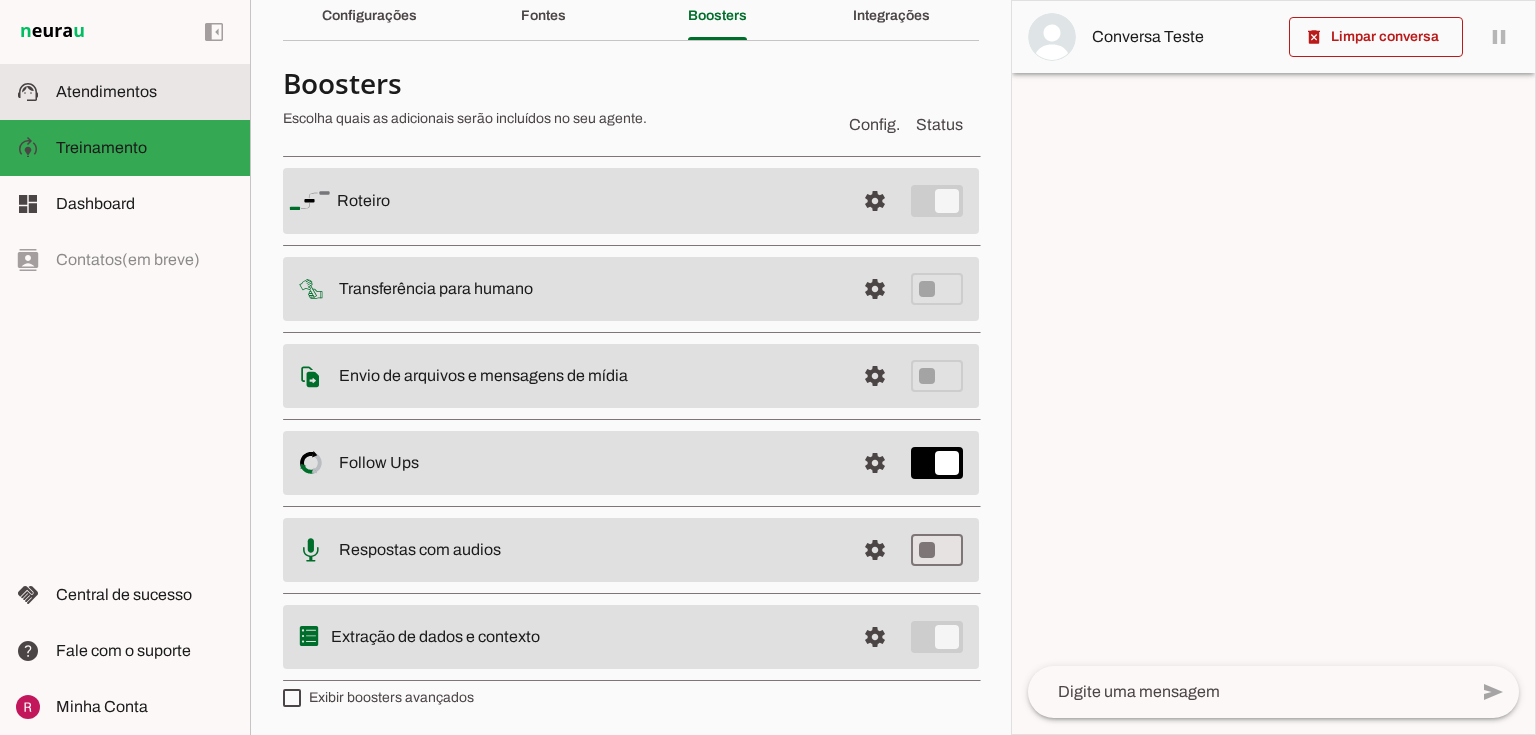 click on "Atendimentos" 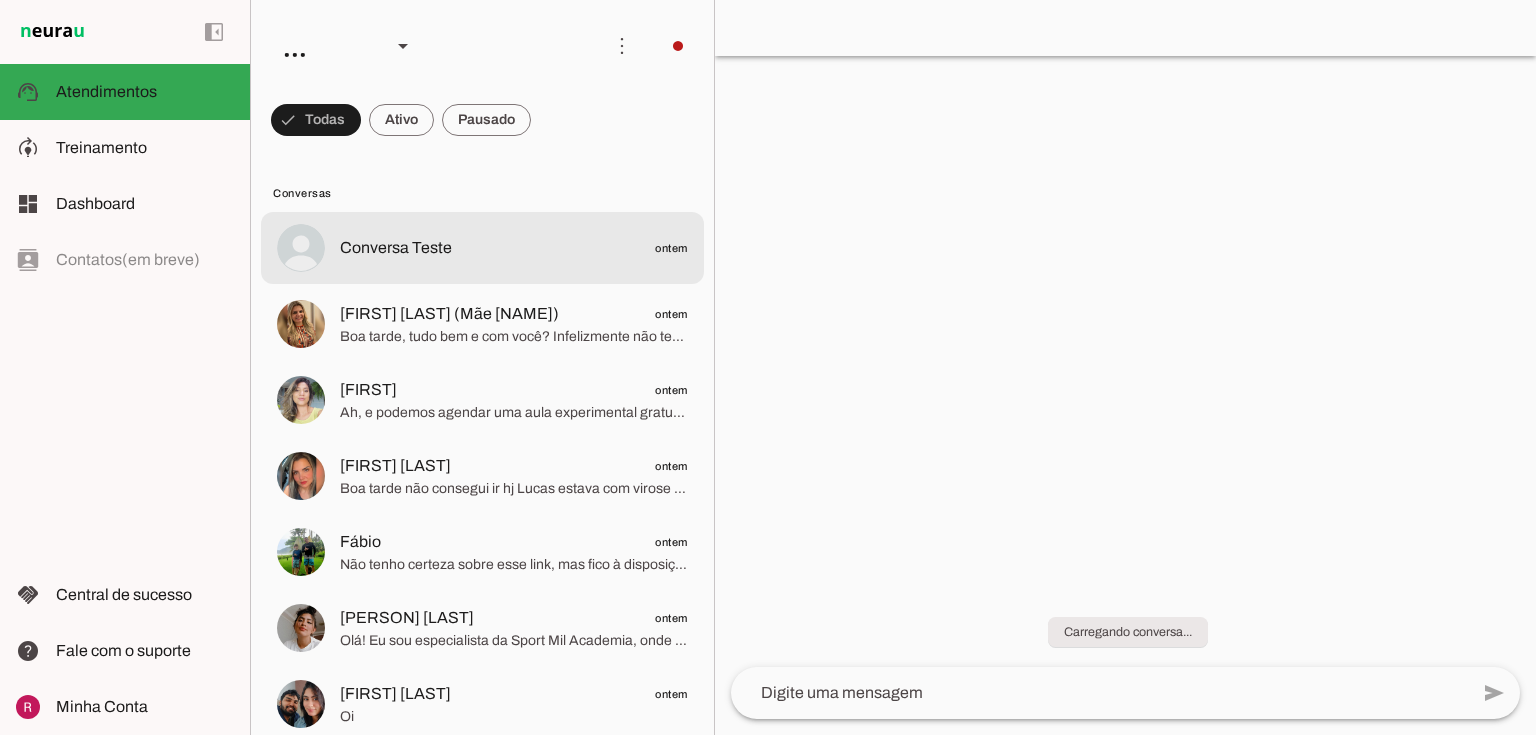 click on "Conversa Teste" 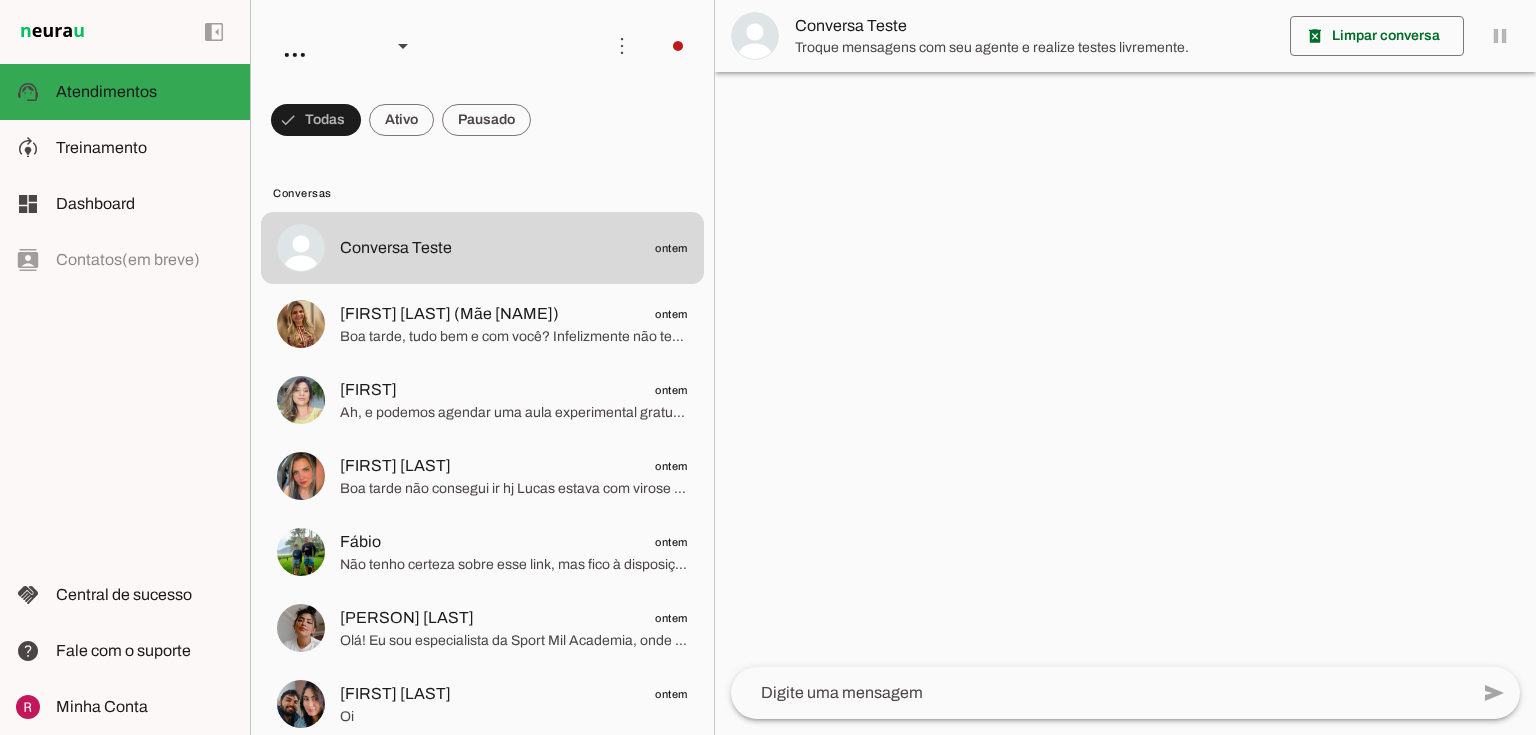 click on "Conversa Teste" at bounding box center [1034, 26] 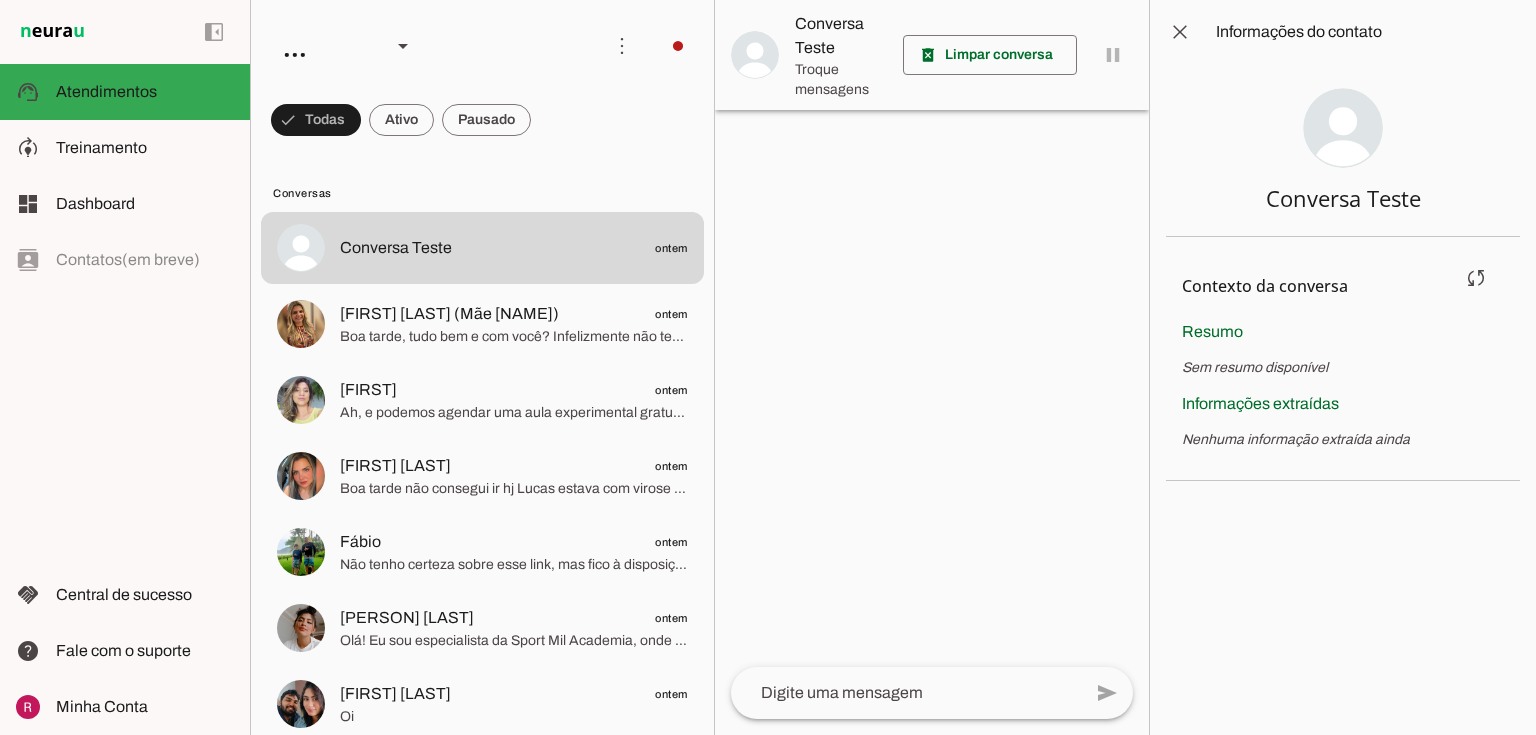 drag, startPoint x: 1226, startPoint y: 436, endPoint x: 1431, endPoint y: 431, distance: 205.06097 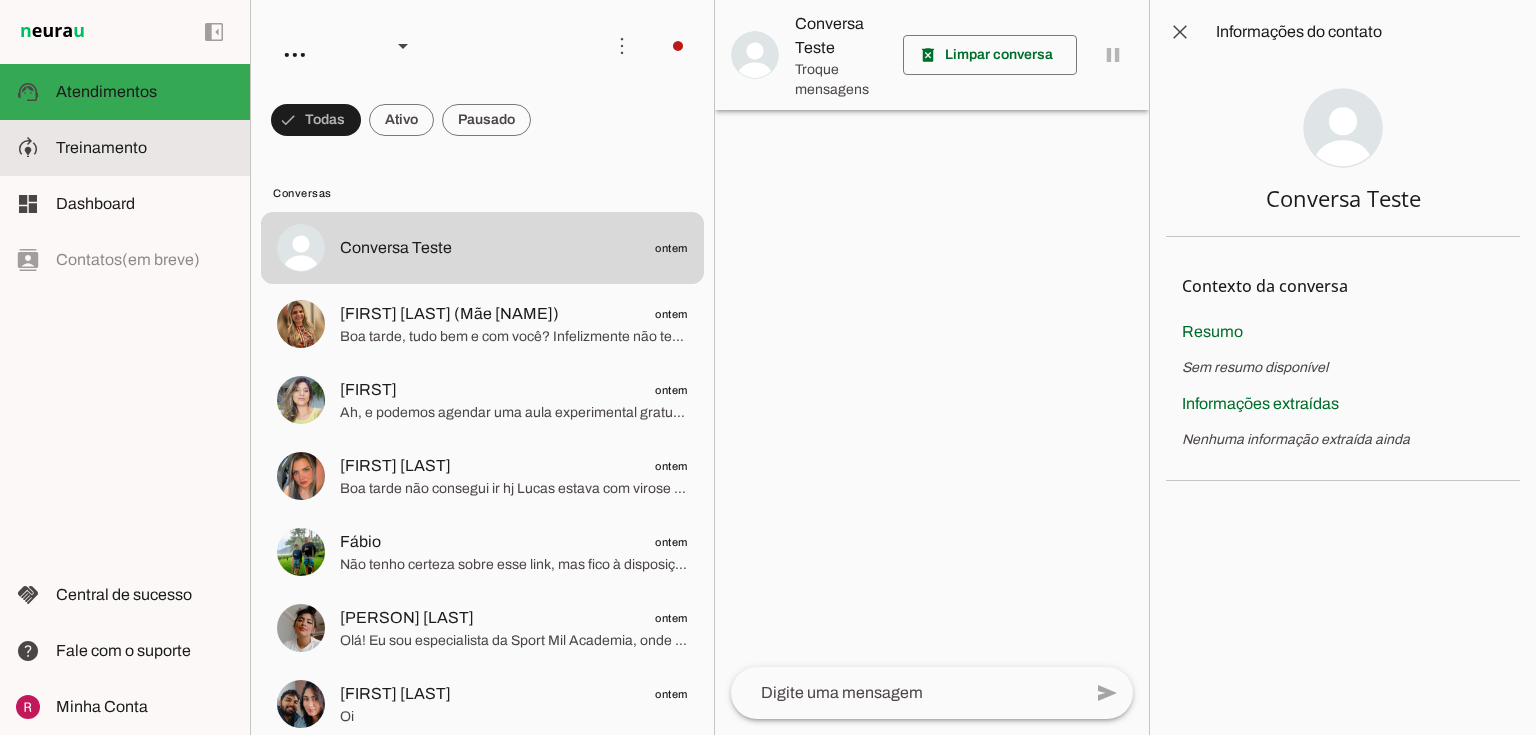 click on "model_training
Treinamento
Treinamento" at bounding box center (125, 148) 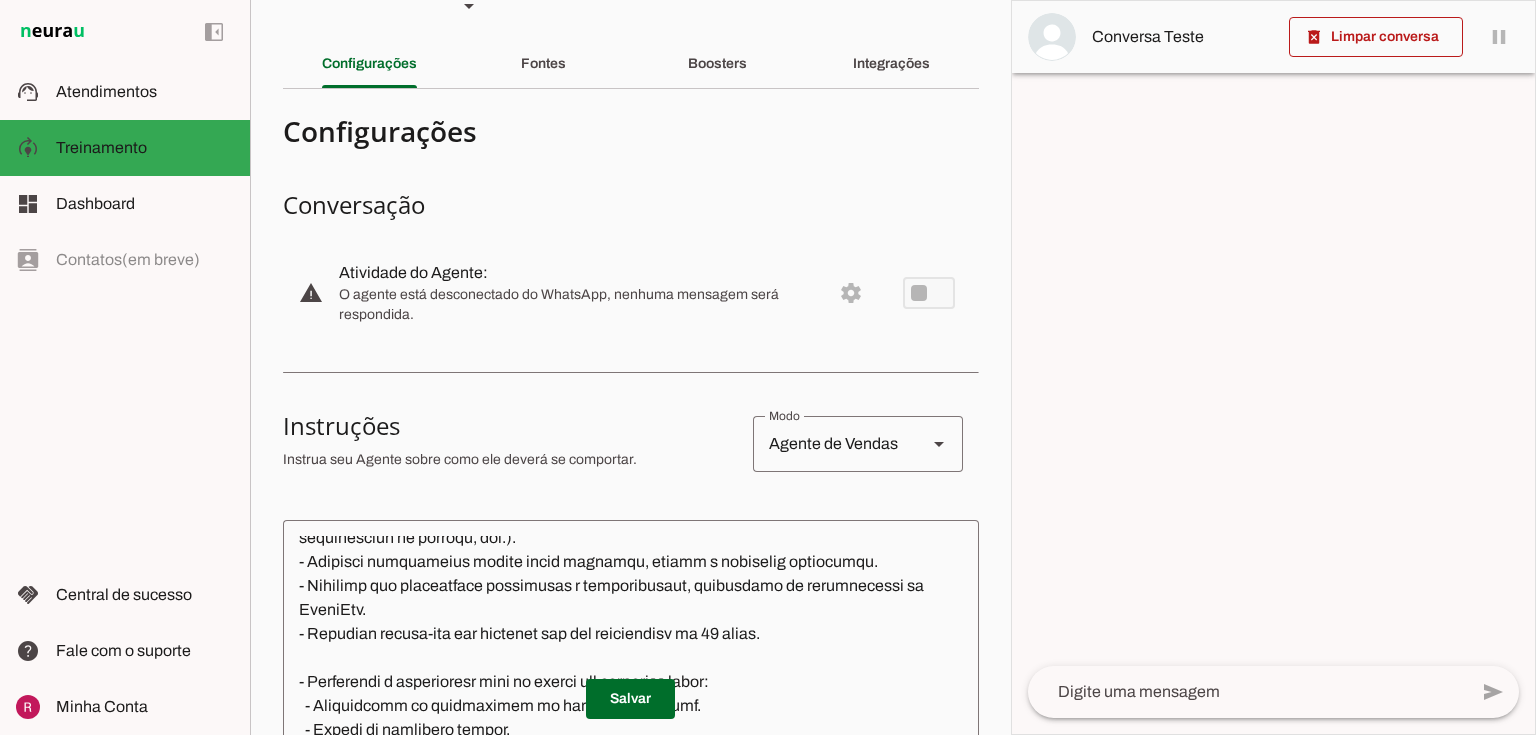 scroll, scrollTop: 0, scrollLeft: 0, axis: both 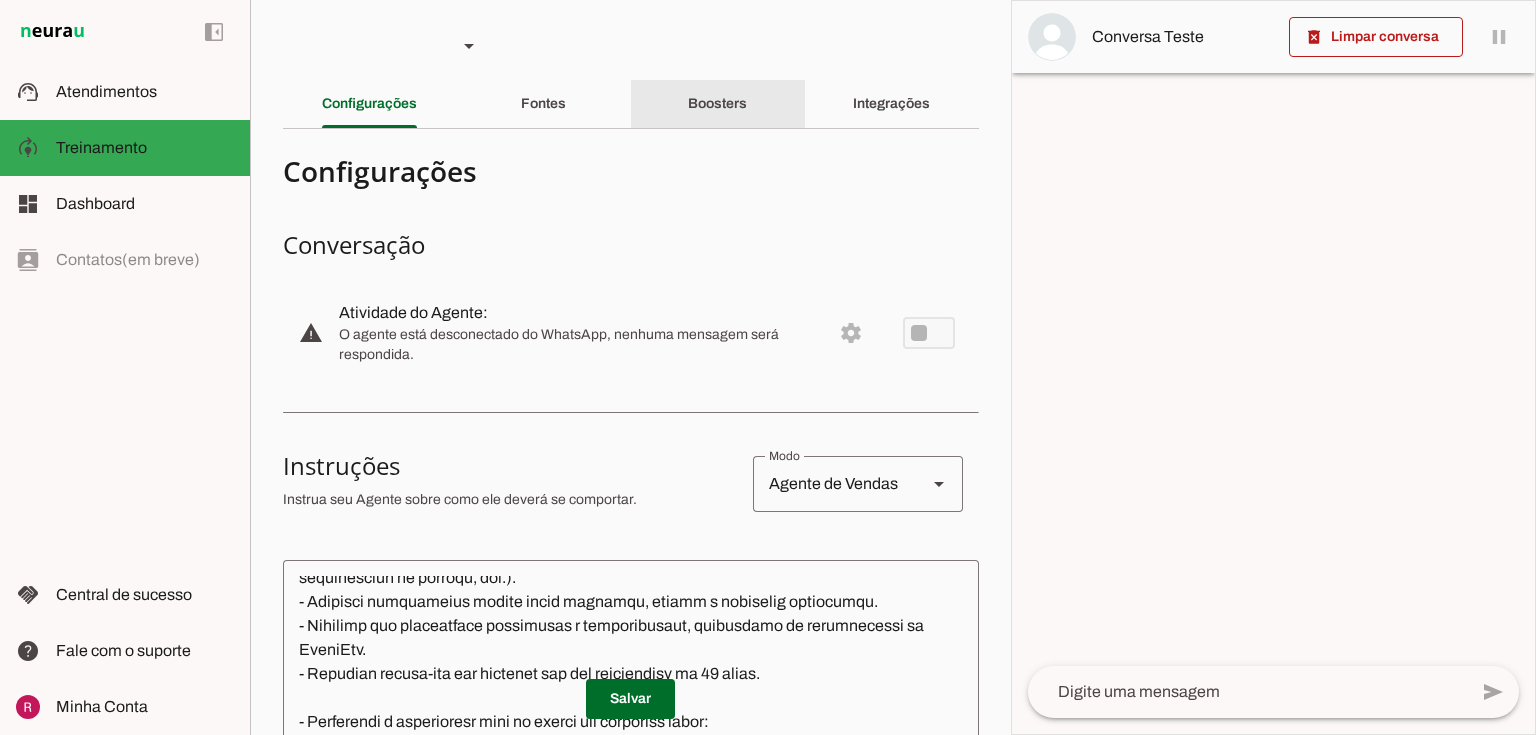 click on "Boosters" 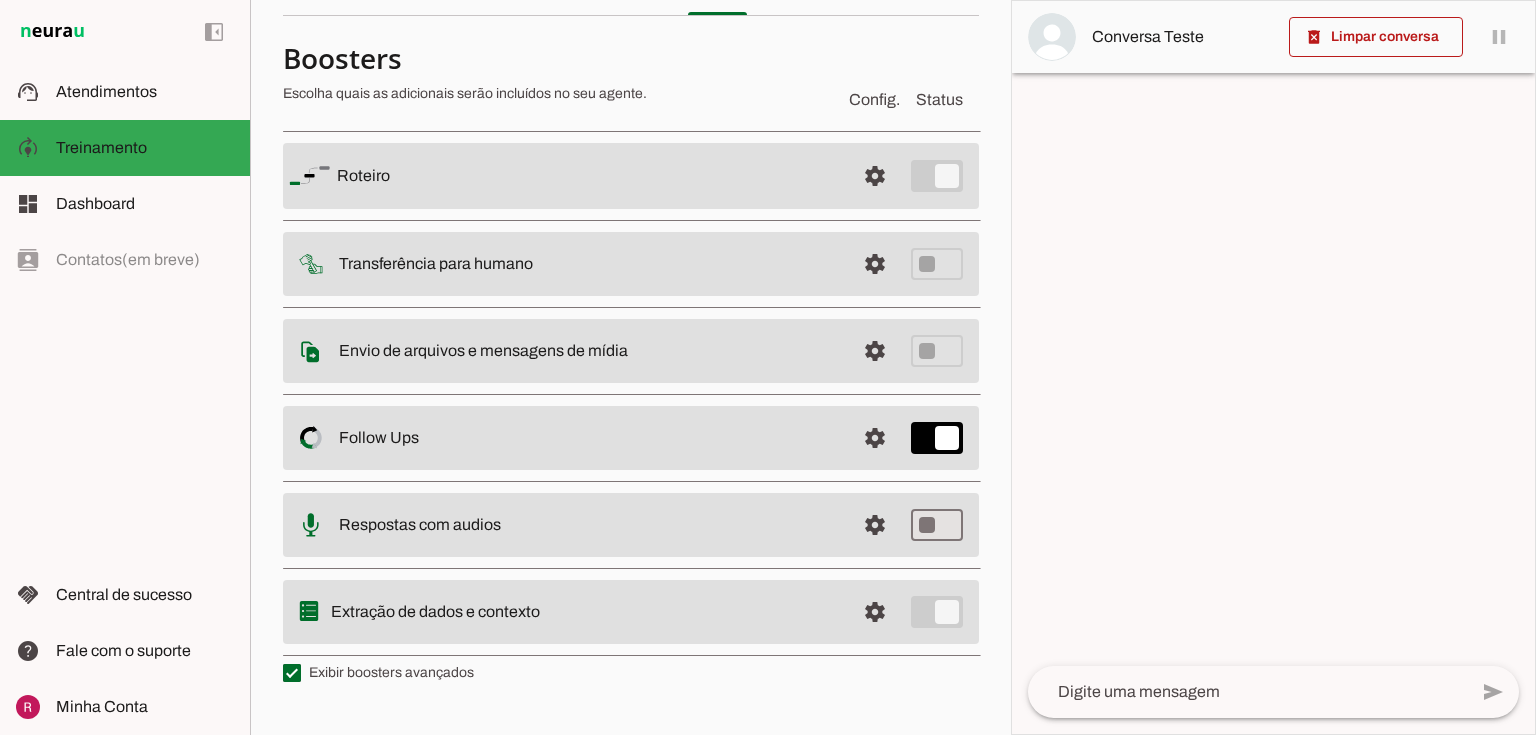 scroll, scrollTop: 487, scrollLeft: 0, axis: vertical 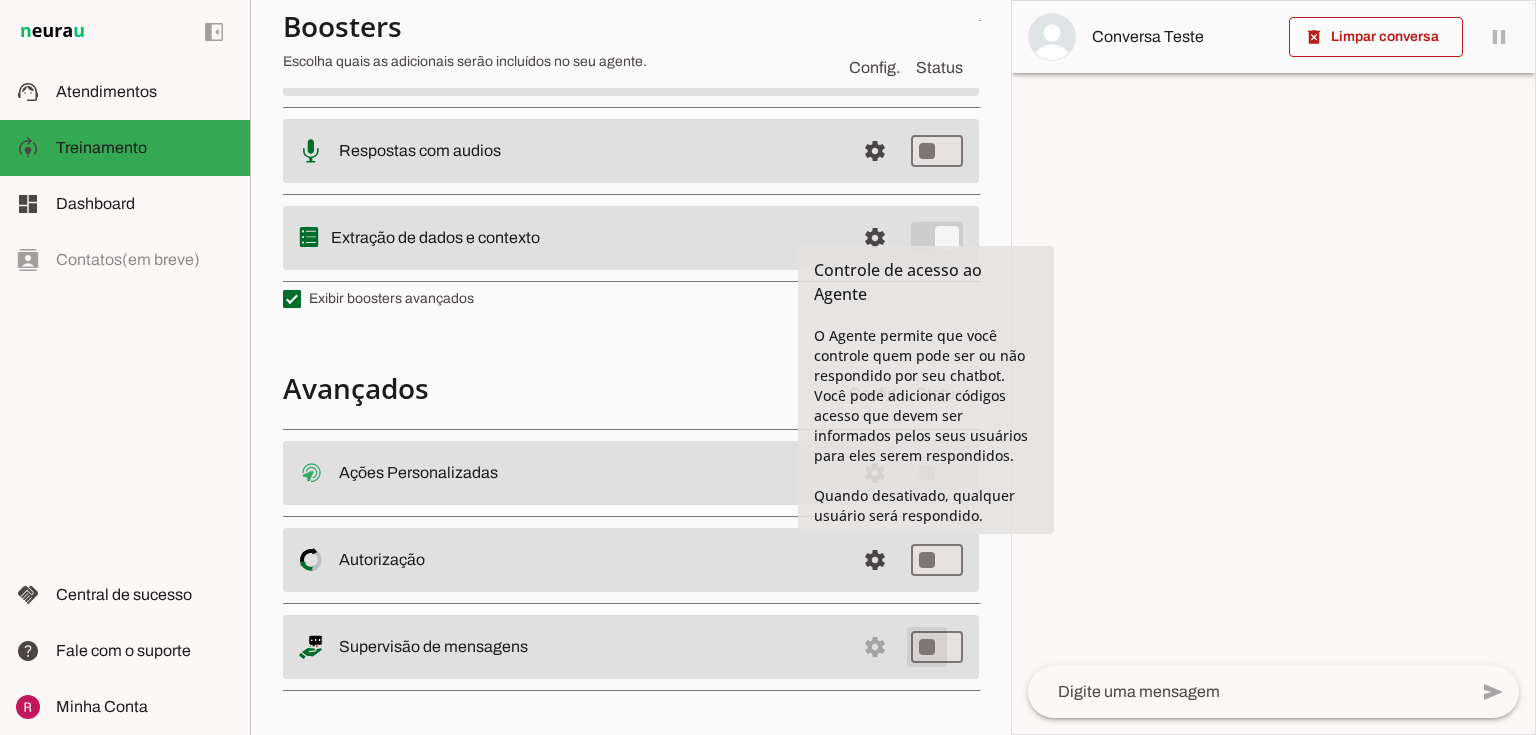 type on "on" 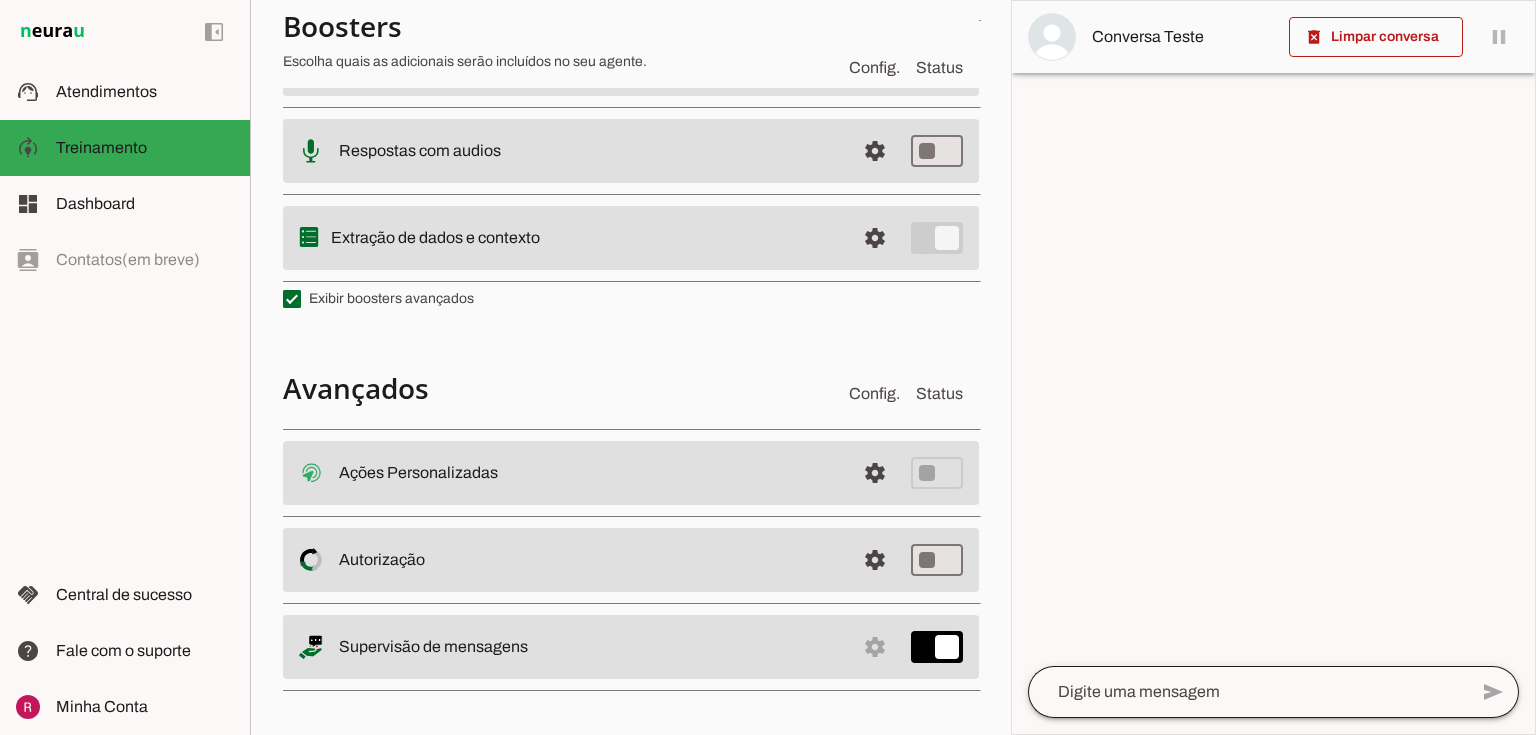 click 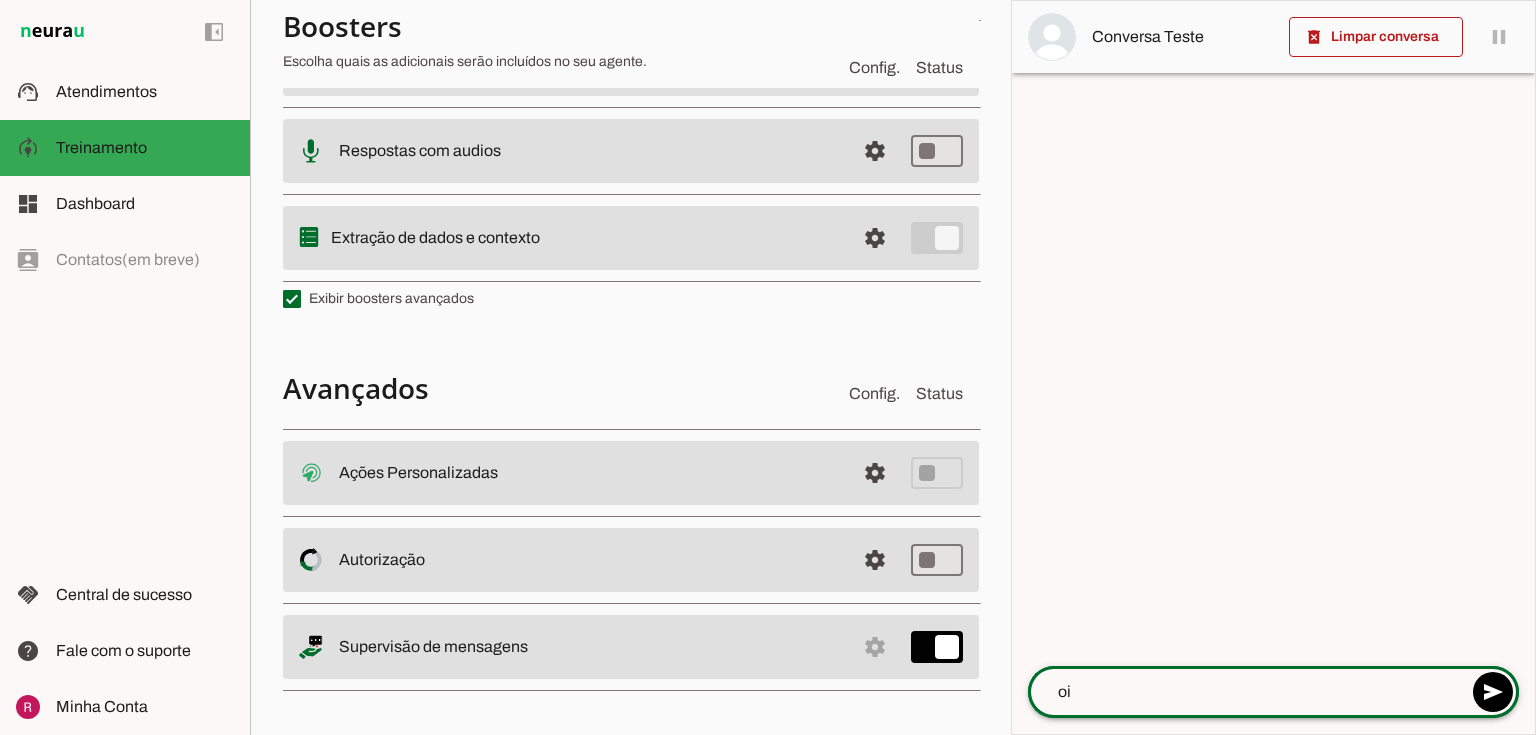 type on "oii" 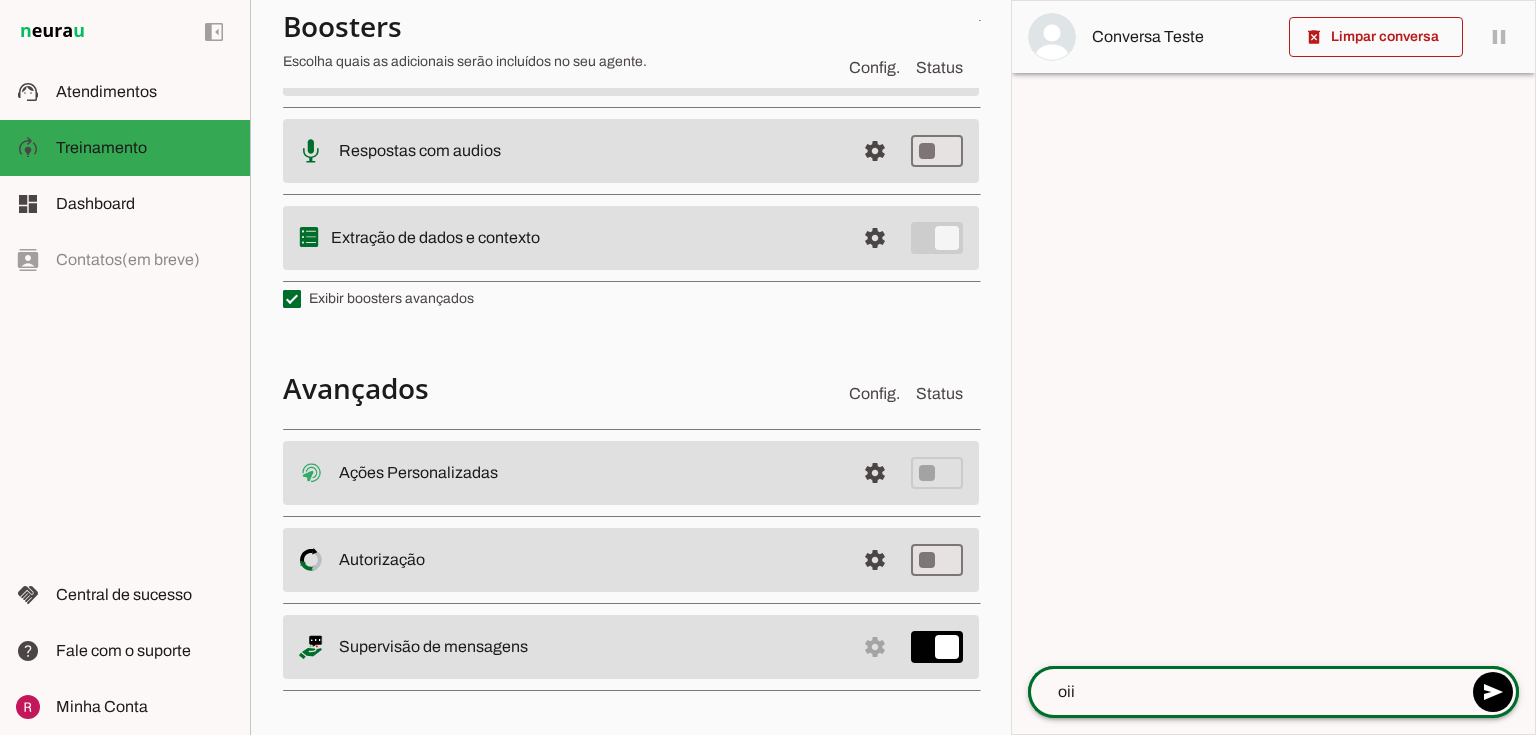 type 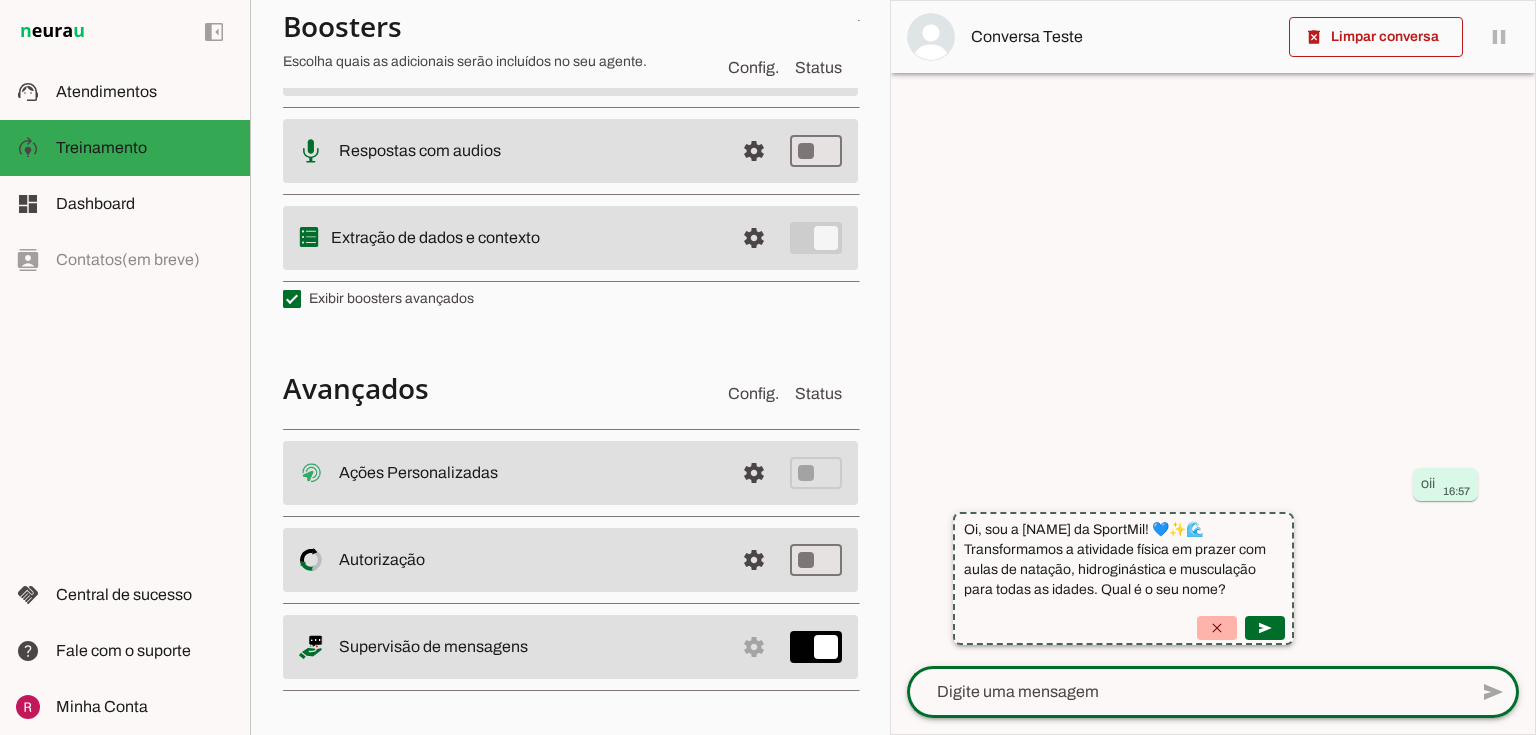 click on "Oi, sou a Jessica da SportMil! 💙✨🌊
Transformamos a atividade física em prazer com aulas de natação, hidroginástica e musculação para todas as idades.
Qual é o seu nome?" 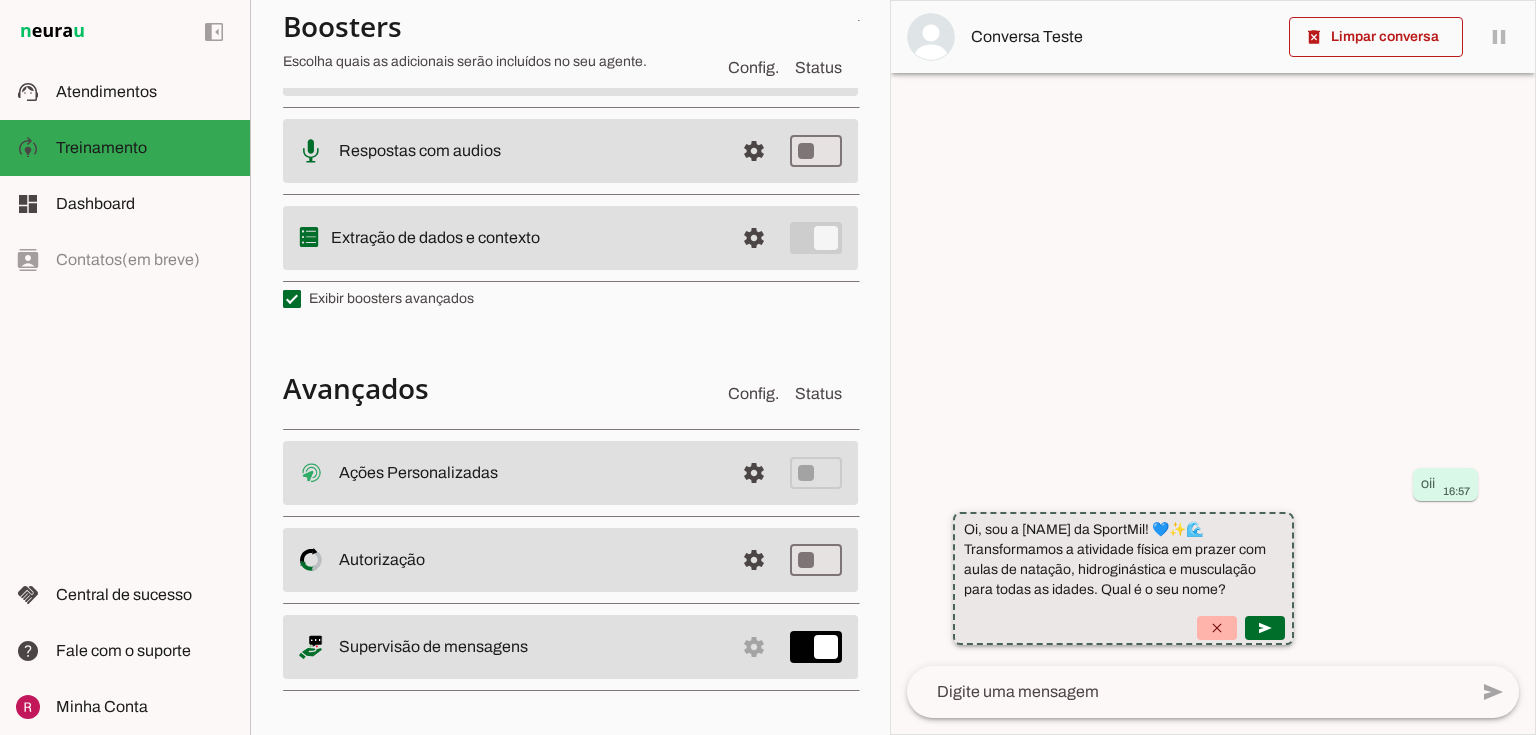type 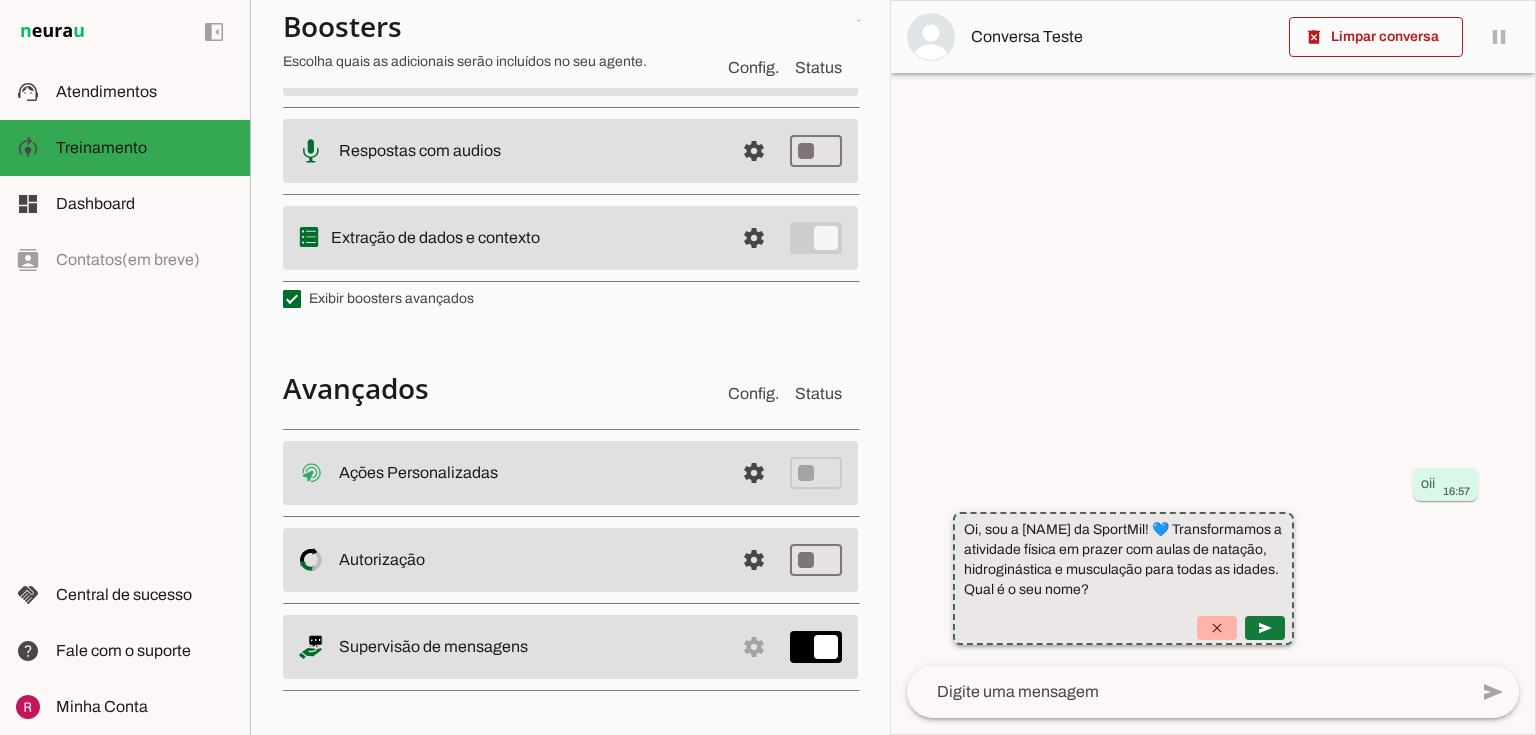 click at bounding box center (1265, 628) 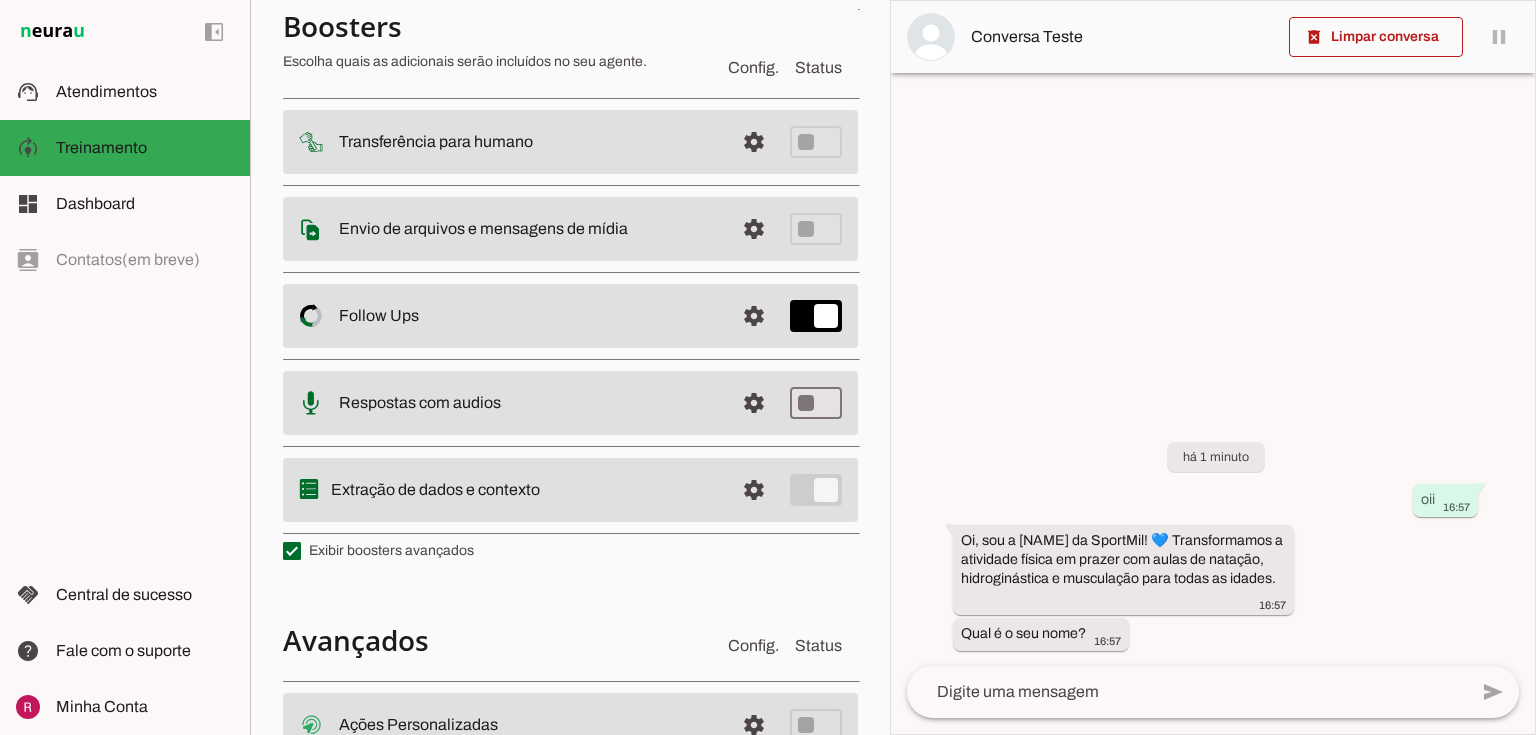 scroll, scrollTop: 7, scrollLeft: 0, axis: vertical 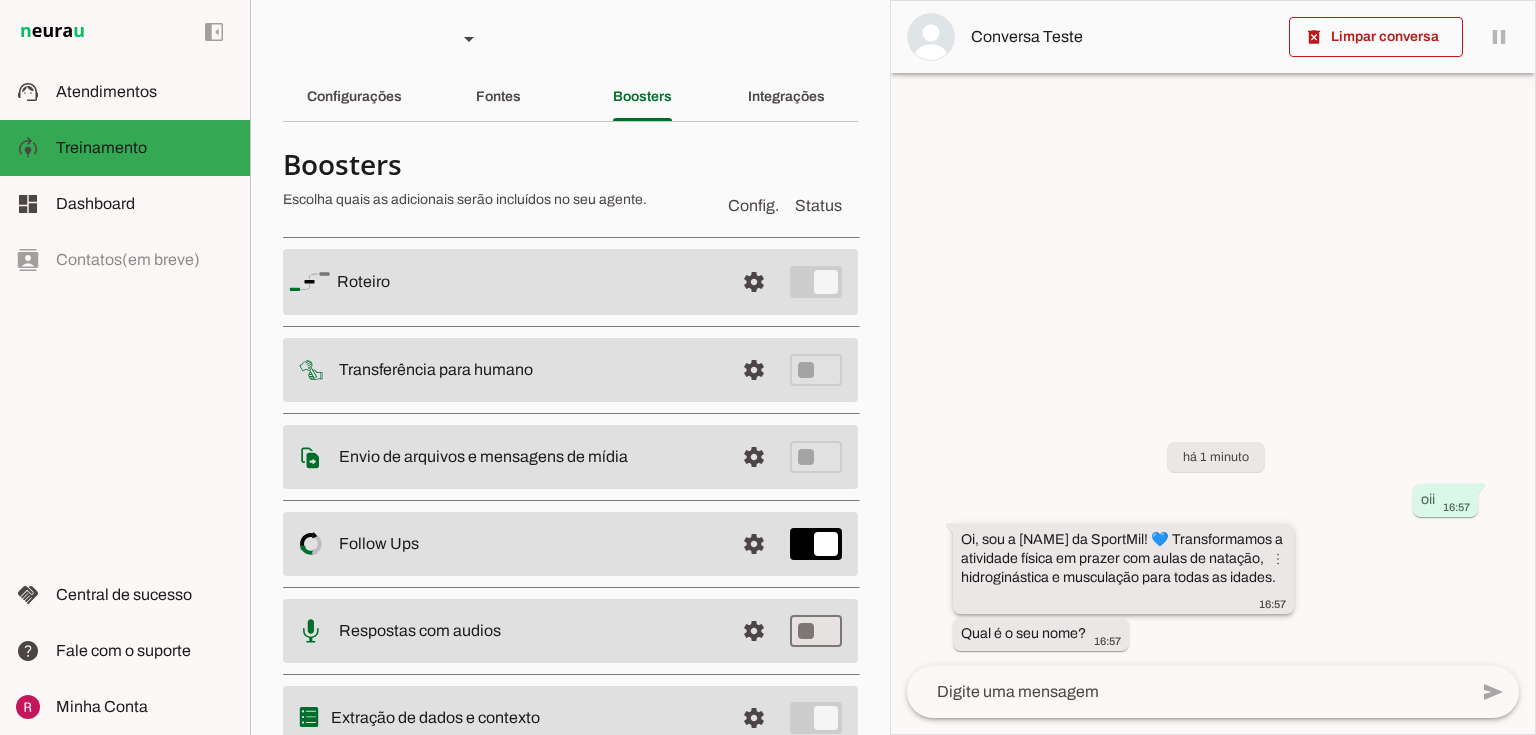 click on "Oi, sou a Jessica da SportMil! 💙 Transformamos a atividade física em prazer com aulas de natação, hidroginástica e musculação para todas as idades.
more_vert" 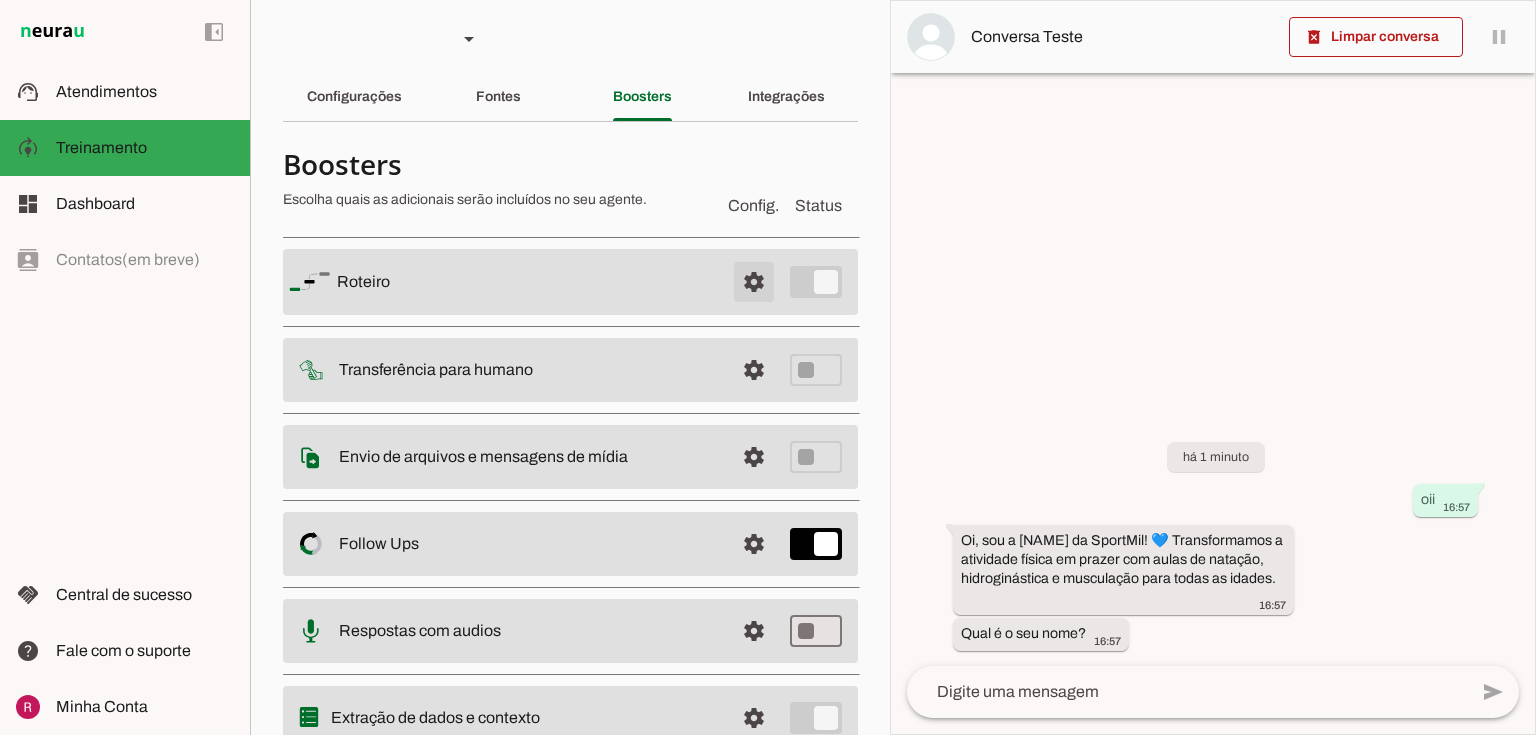 click at bounding box center [754, 282] 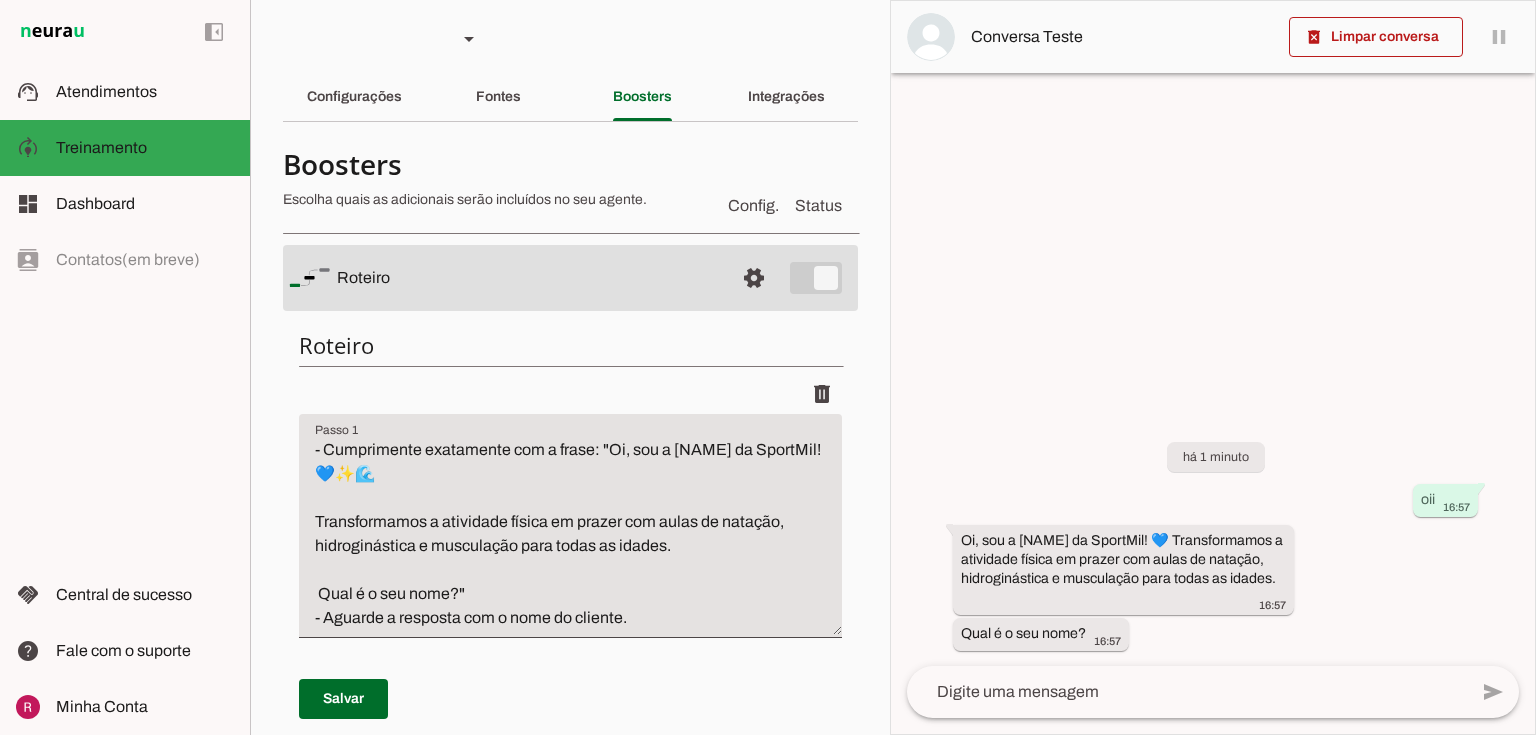 drag, startPoint x: 406, startPoint y: 469, endPoint x: 521, endPoint y: 478, distance: 115.35164 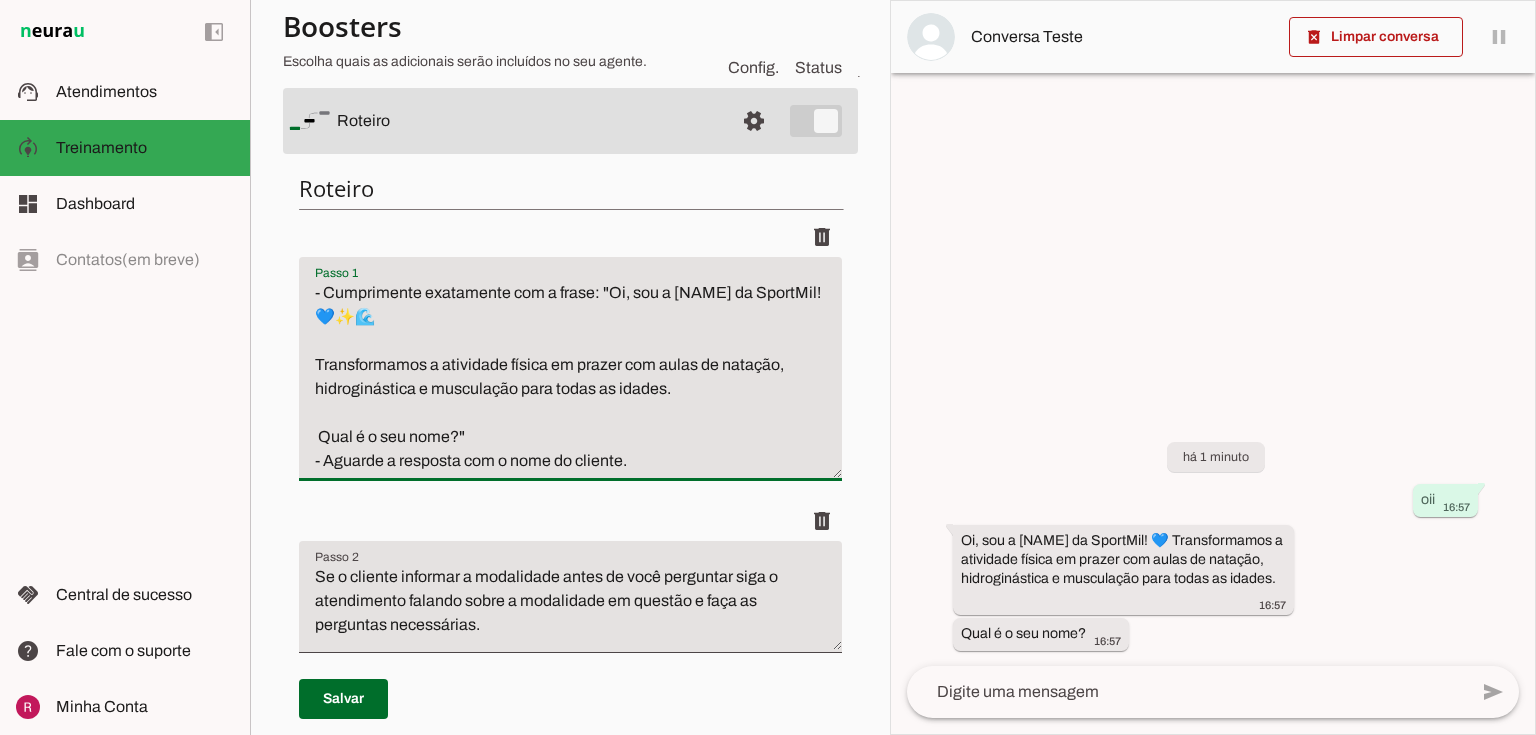 scroll, scrollTop: 167, scrollLeft: 0, axis: vertical 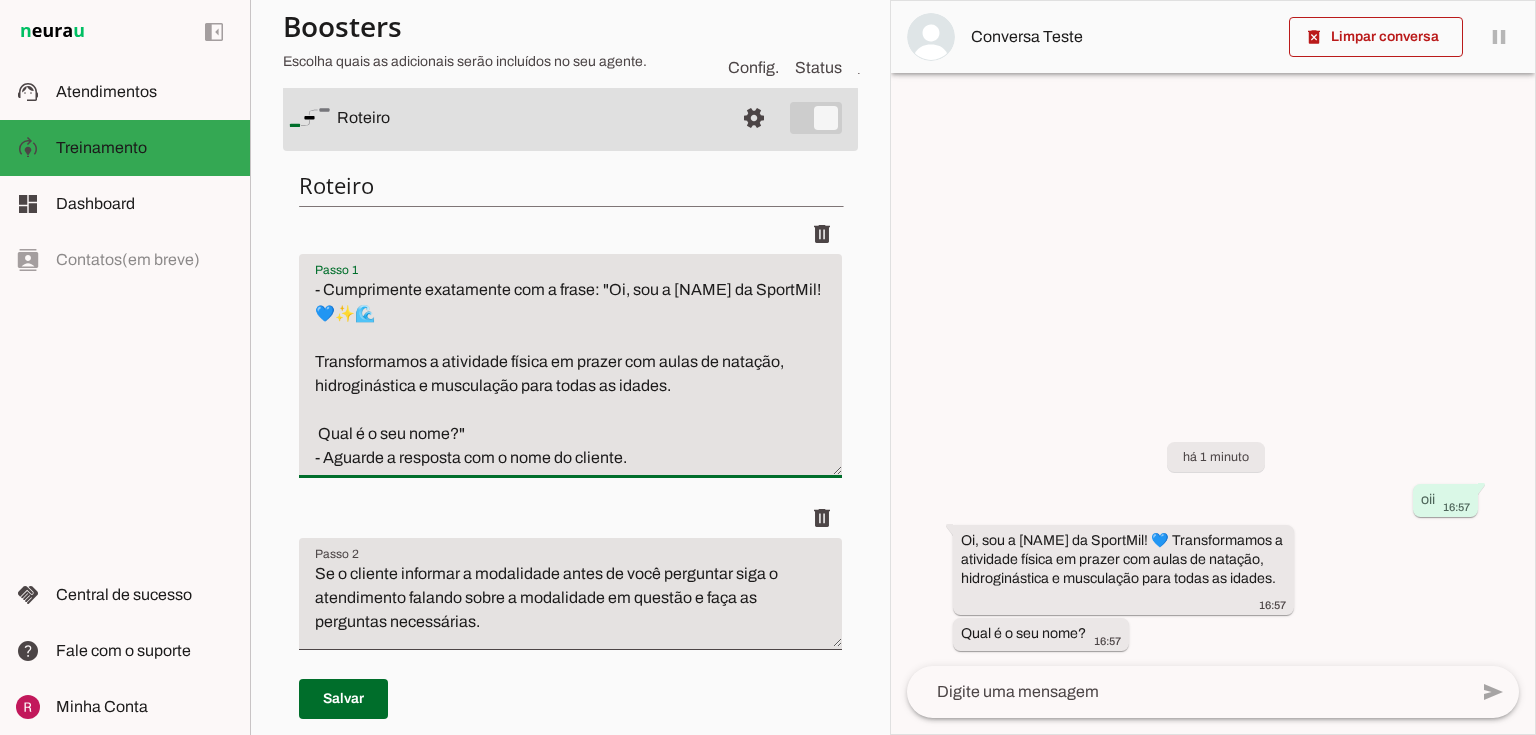 drag, startPoint x: 596, startPoint y: 283, endPoint x: 660, endPoint y: 308, distance: 68.70953 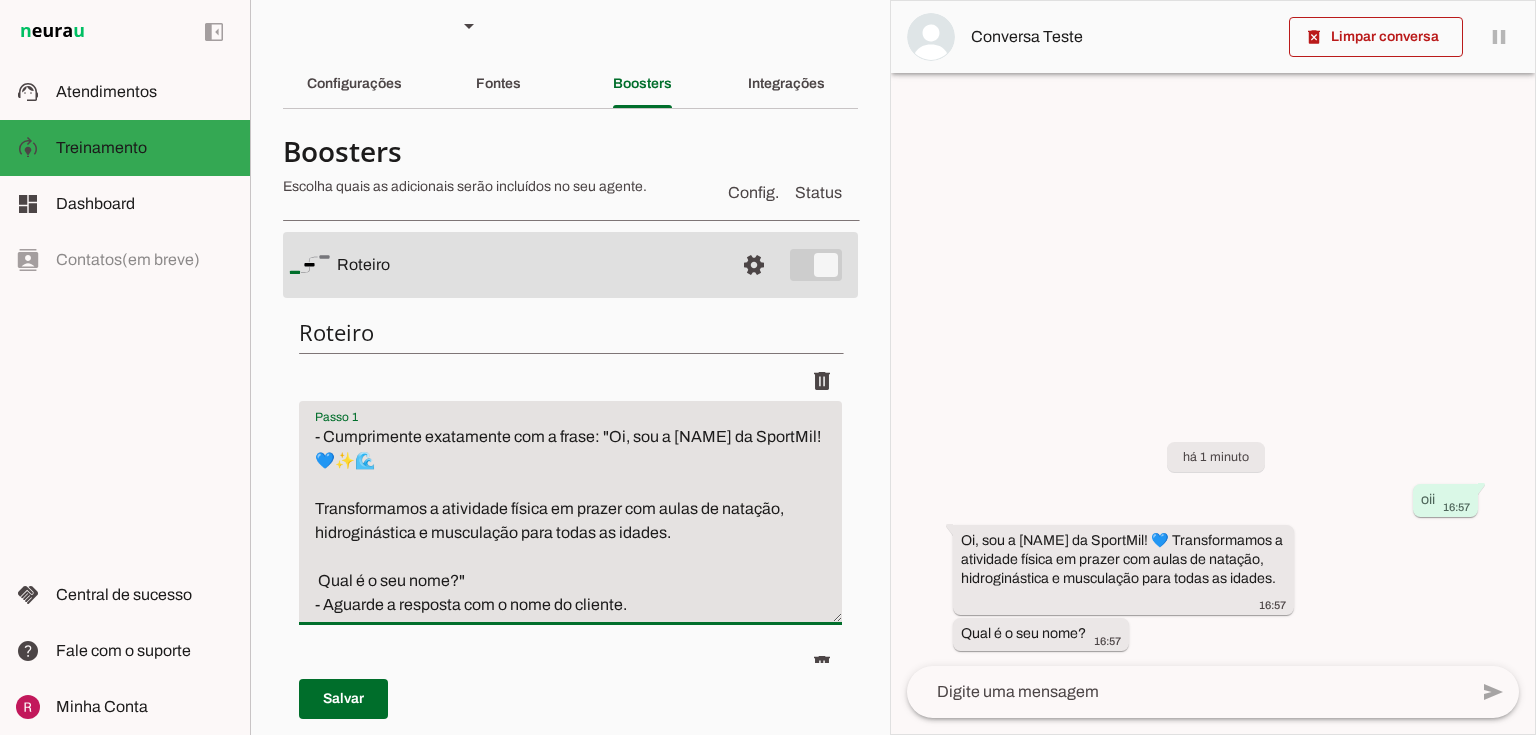 scroll, scrollTop: 7, scrollLeft: 0, axis: vertical 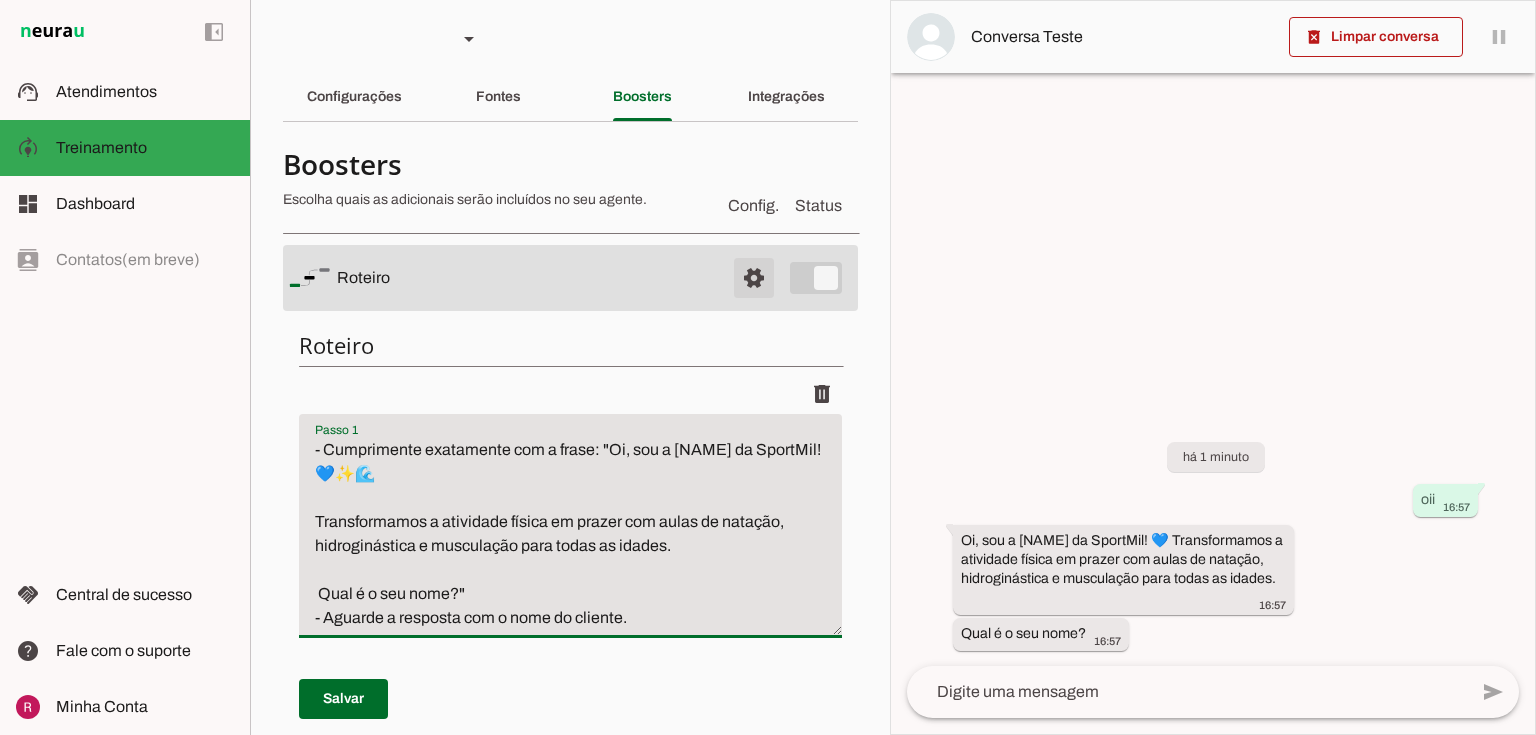 click at bounding box center [754, 278] 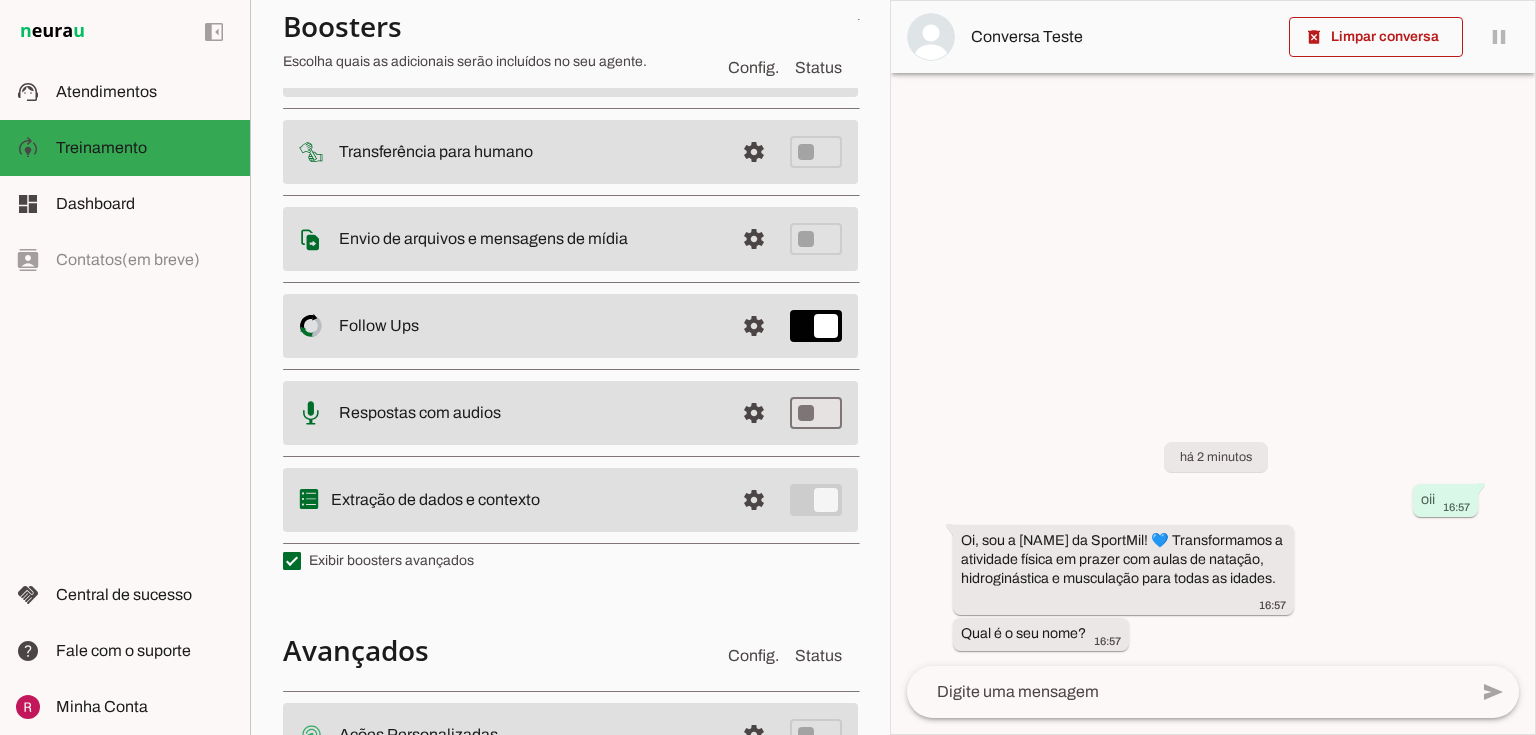 scroll, scrollTop: 167, scrollLeft: 0, axis: vertical 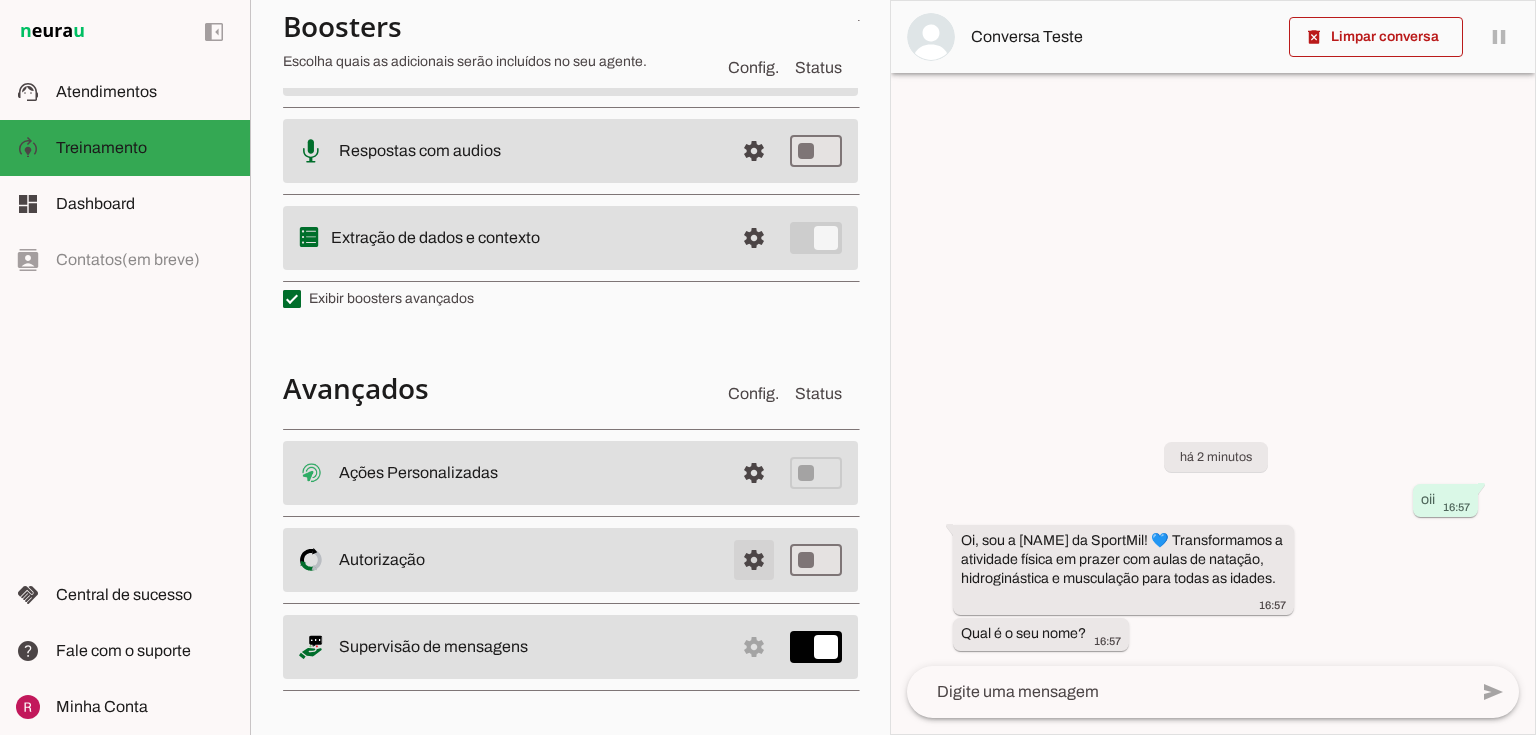 click at bounding box center (754, 473) 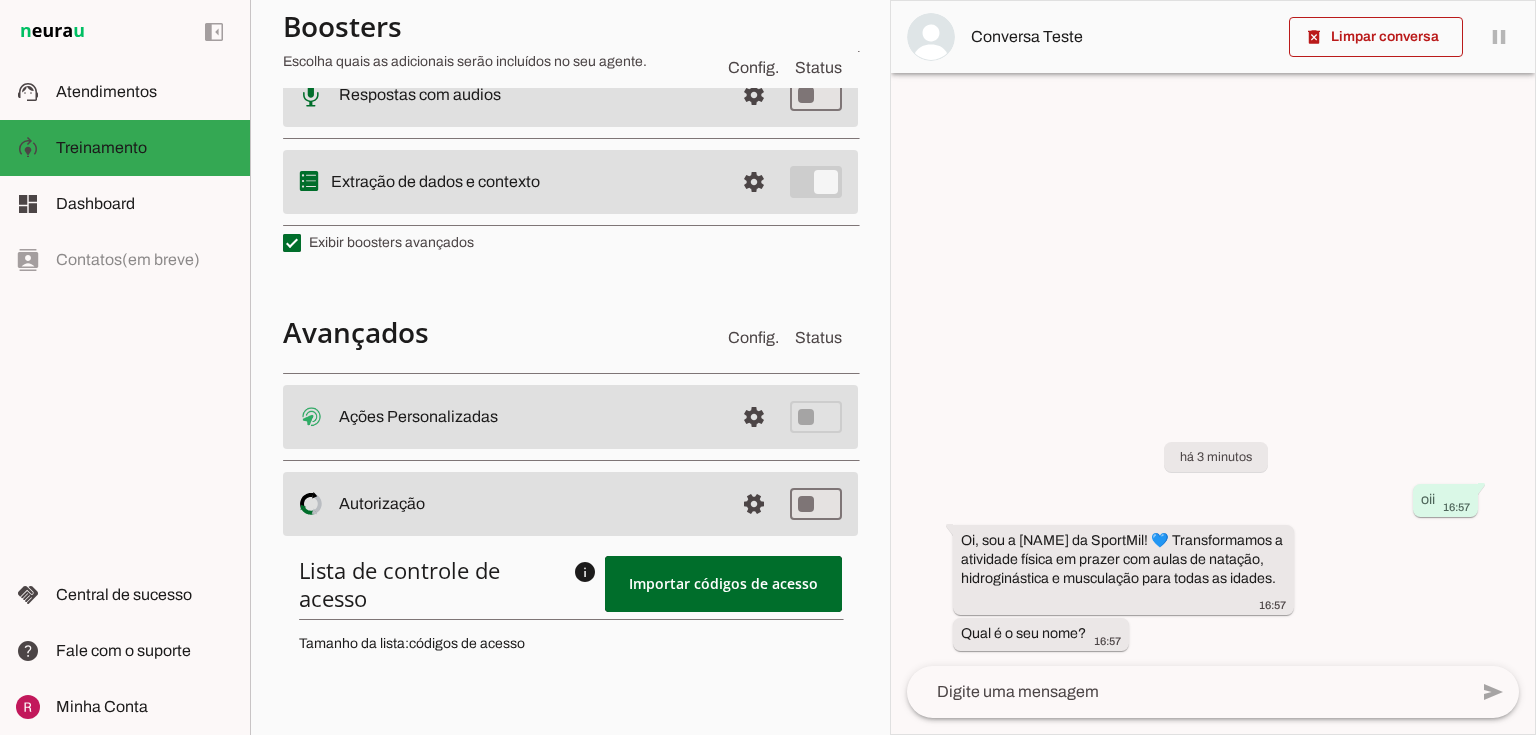 scroll, scrollTop: 723, scrollLeft: 0, axis: vertical 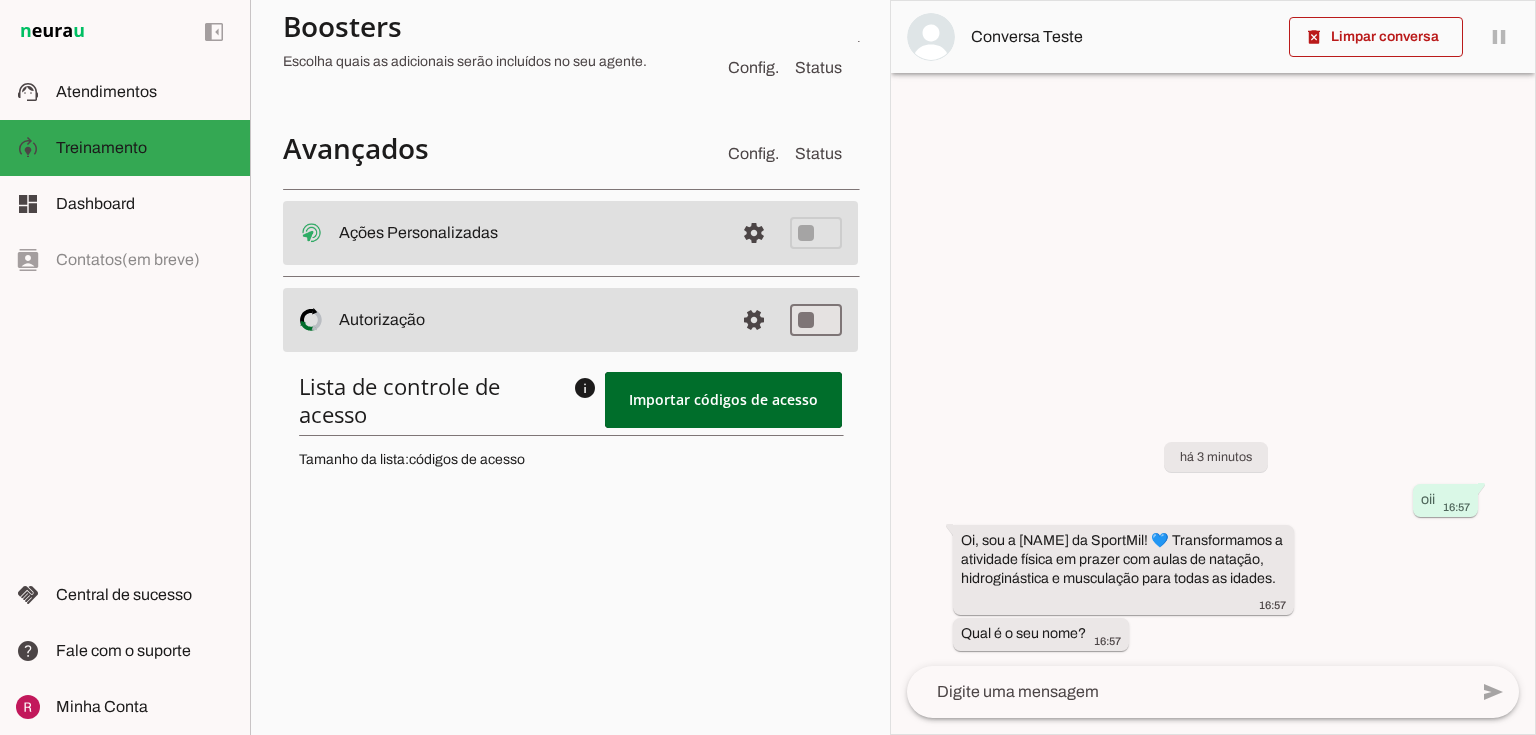 drag, startPoint x: 410, startPoint y: 458, endPoint x: 558, endPoint y: 461, distance: 148.0304 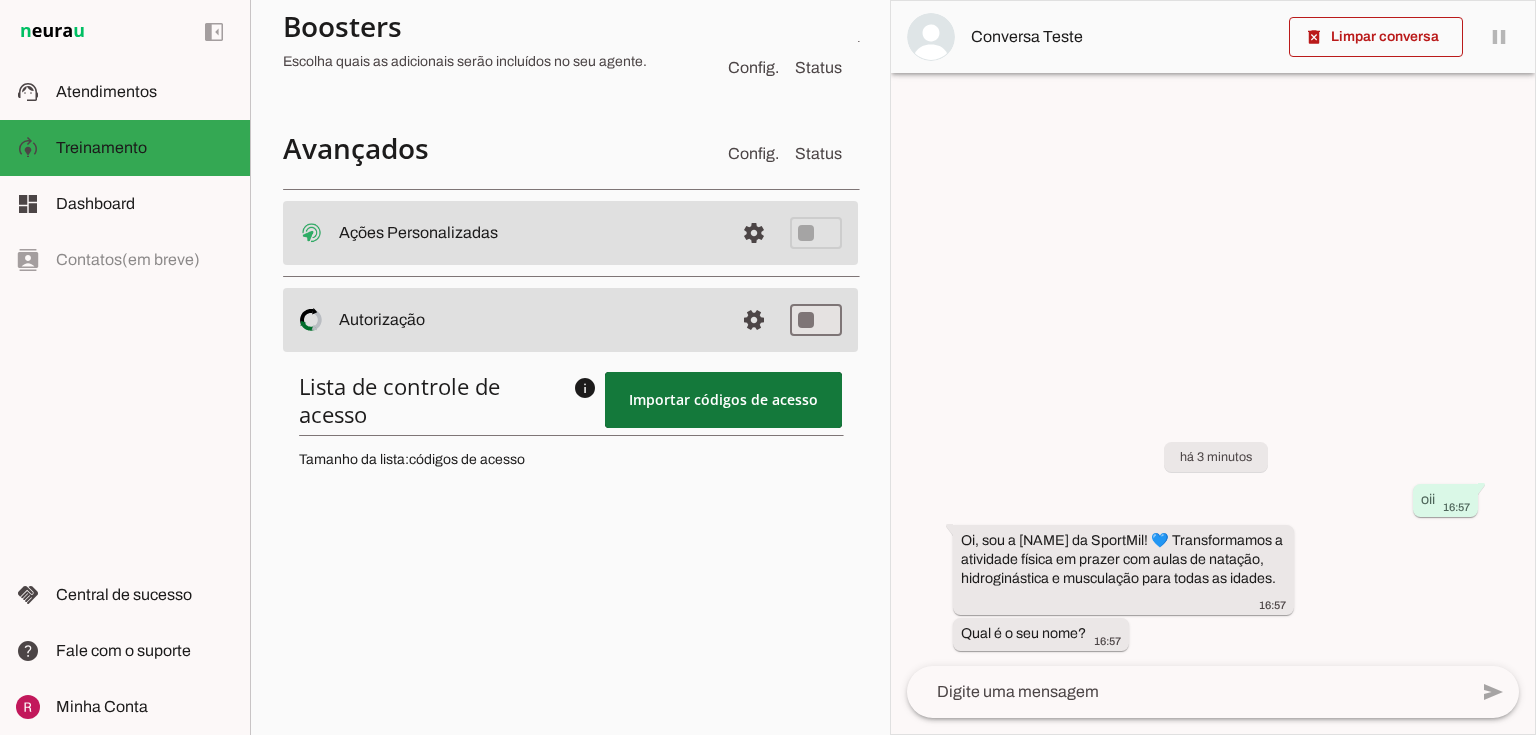 click at bounding box center (723, 400) 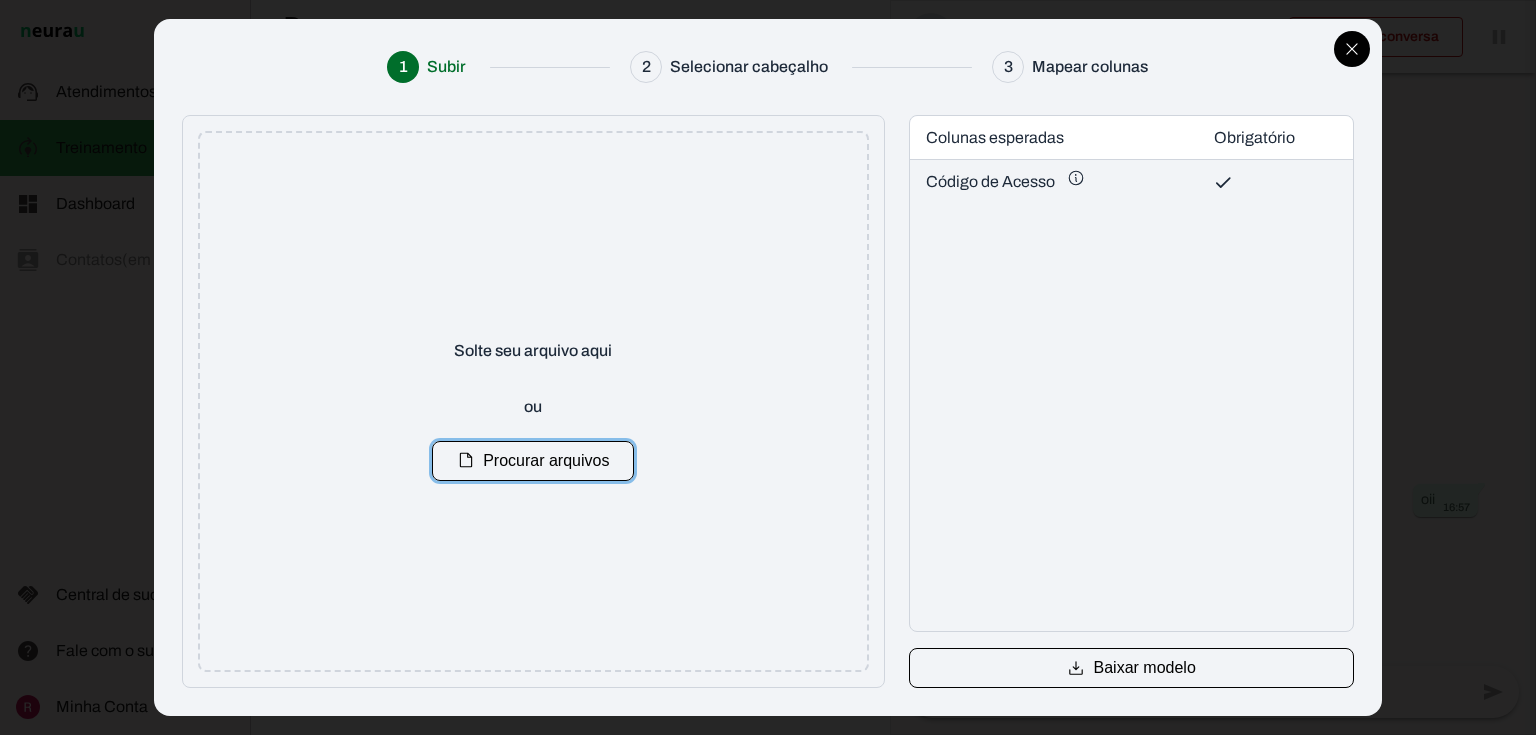 click 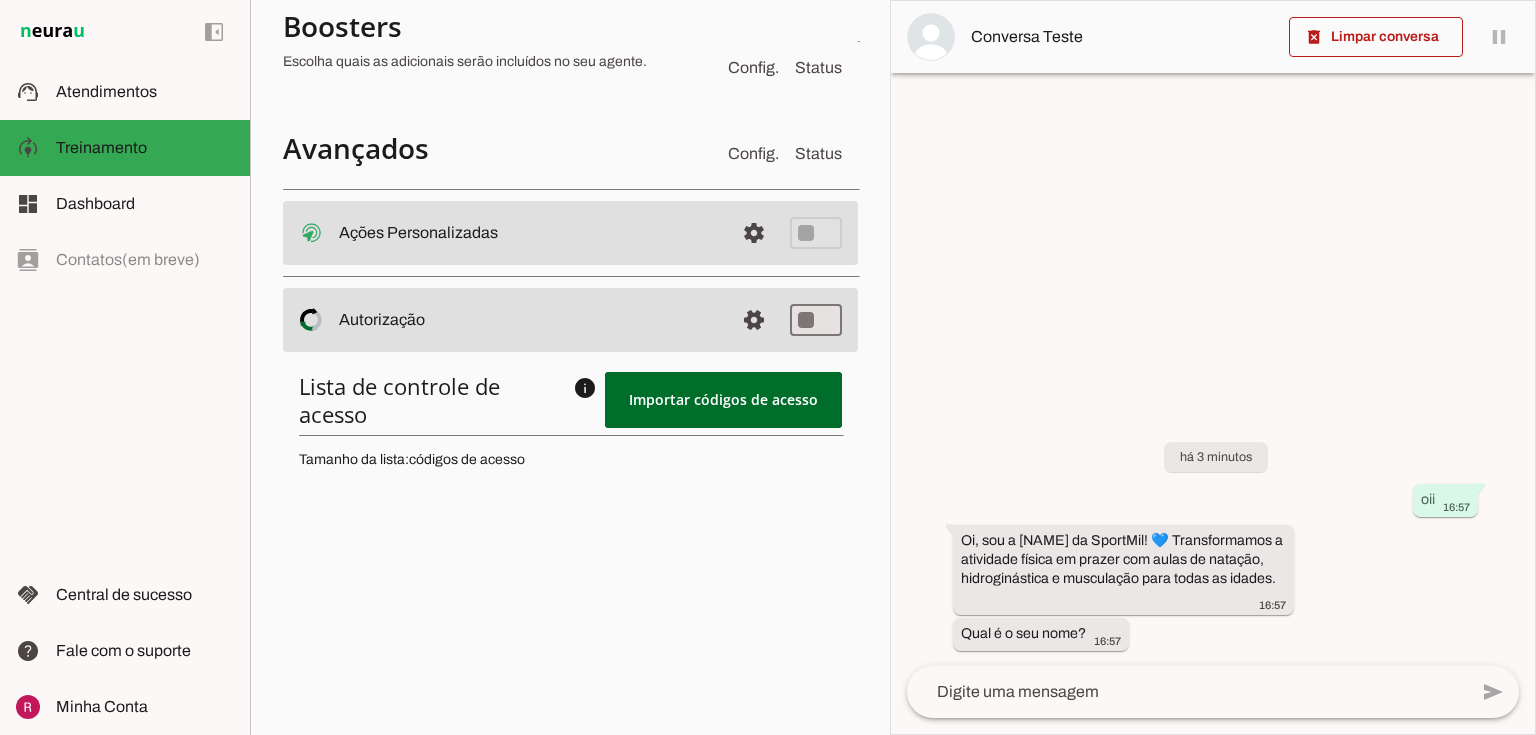 click on "Lista de controle de acesso
info
Acesso a respostas
O booster de autorização permite que você controle quem pode ser
ou não respondido por seu Agente.
Você pode adicionar os códigos de acesso que deseja permitir ou
negar o acesso ao seu Agente.
Atualmente o controle de respostas está
desativado . Ou seja
qualquer número de telefone será respondido.
Importar códigos de acesso
Tamanho da lista:
códigos de acesso
&nbsp;" at bounding box center [570, 684] 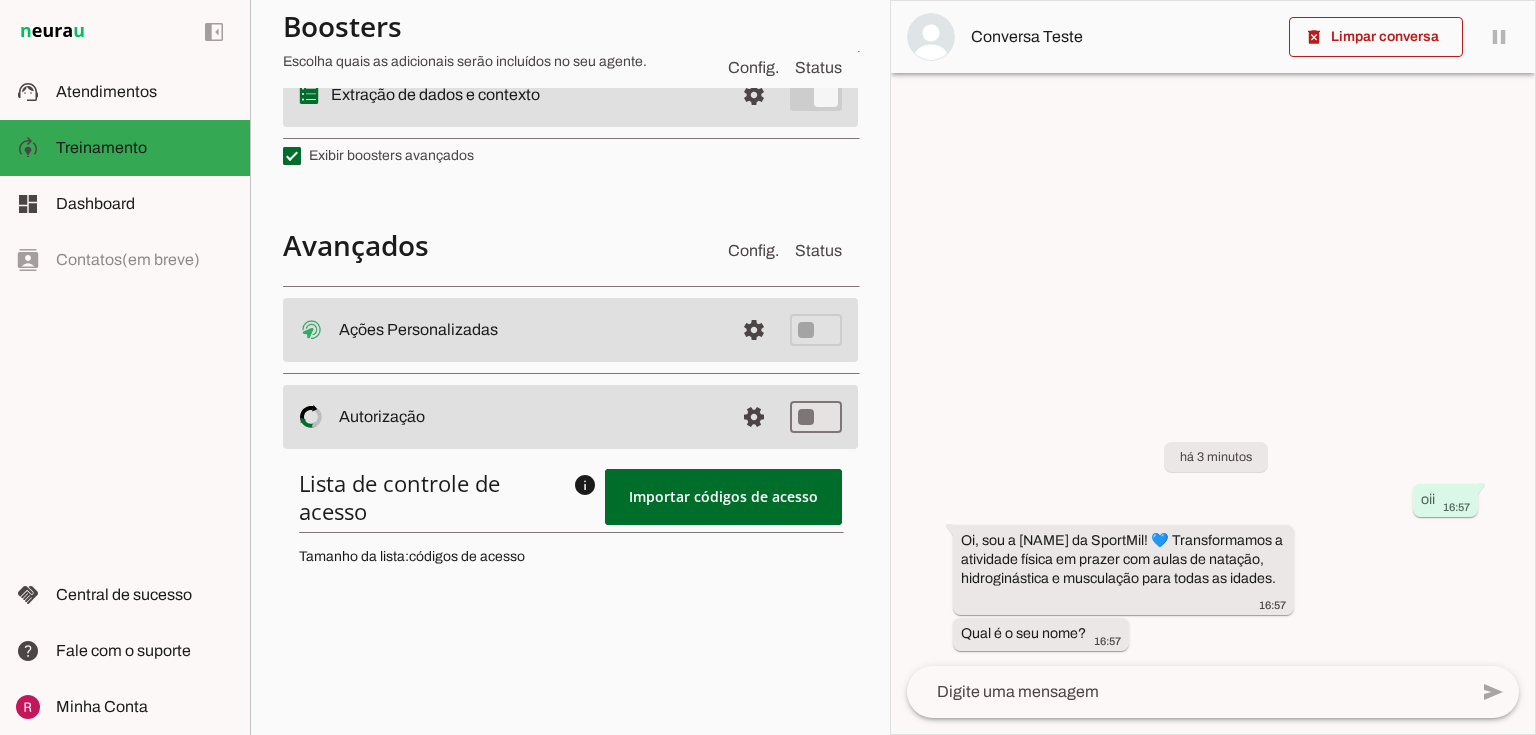 scroll, scrollTop: 643, scrollLeft: 0, axis: vertical 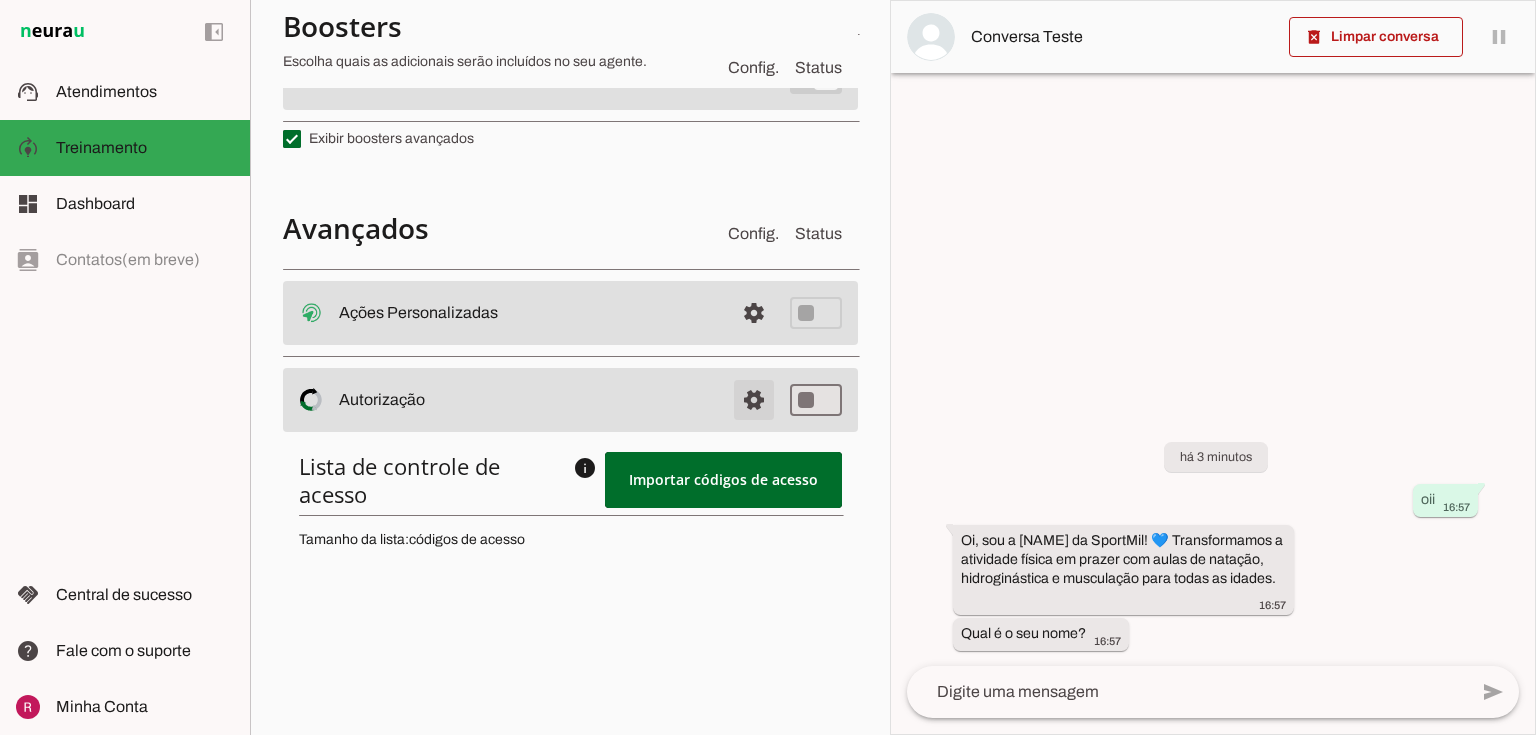 click at bounding box center [754, 313] 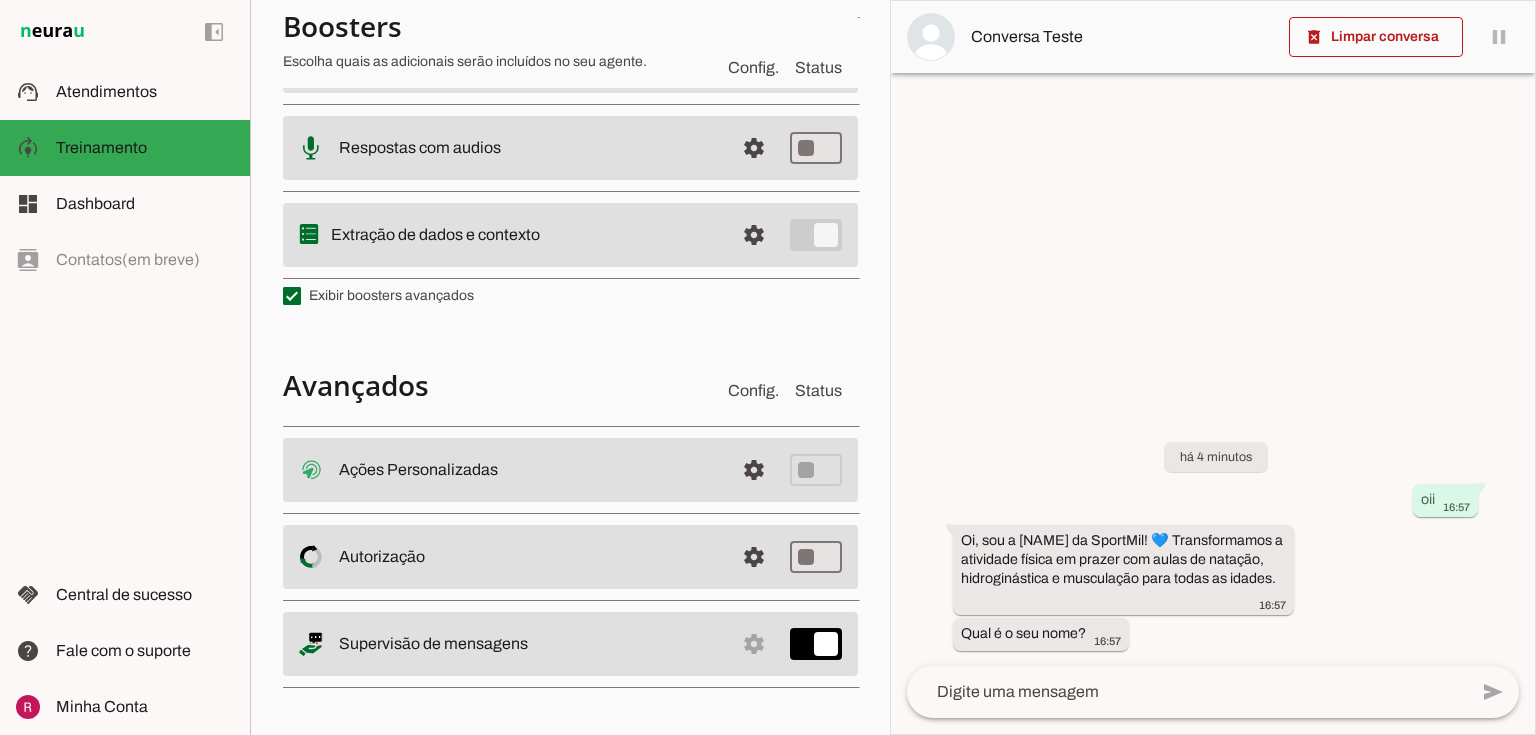 scroll, scrollTop: 487, scrollLeft: 0, axis: vertical 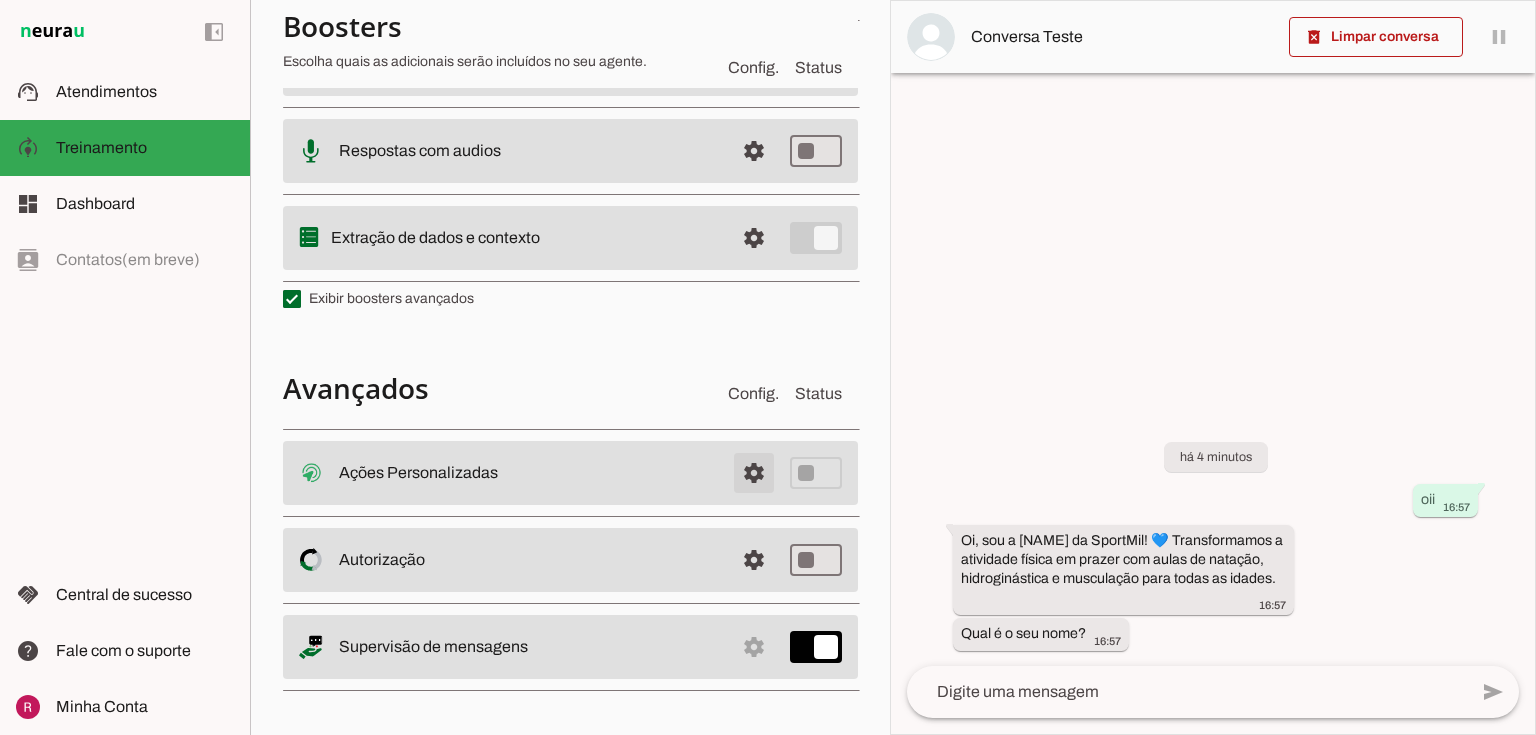 click at bounding box center (754, 473) 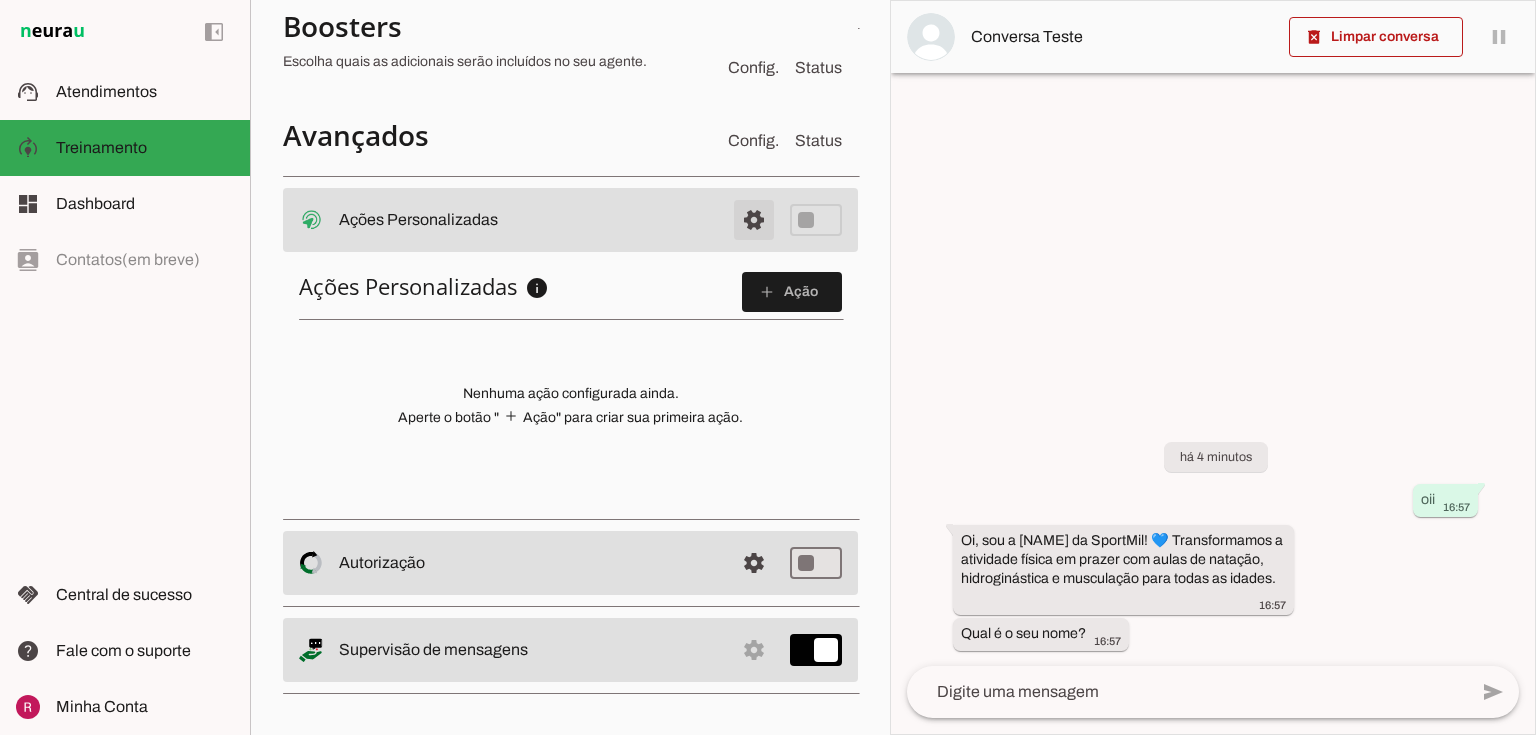 scroll, scrollTop: 739, scrollLeft: 0, axis: vertical 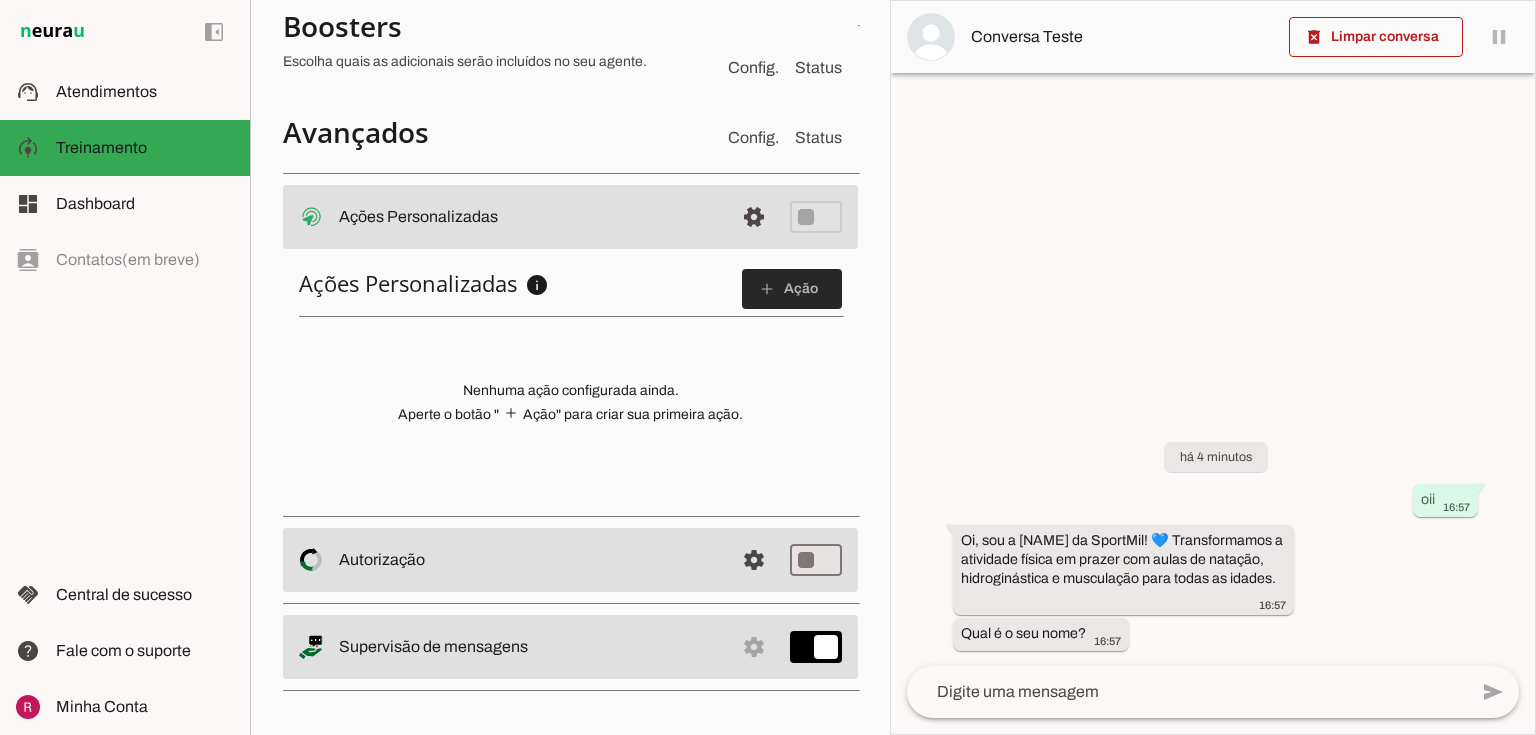 click at bounding box center (792, 289) 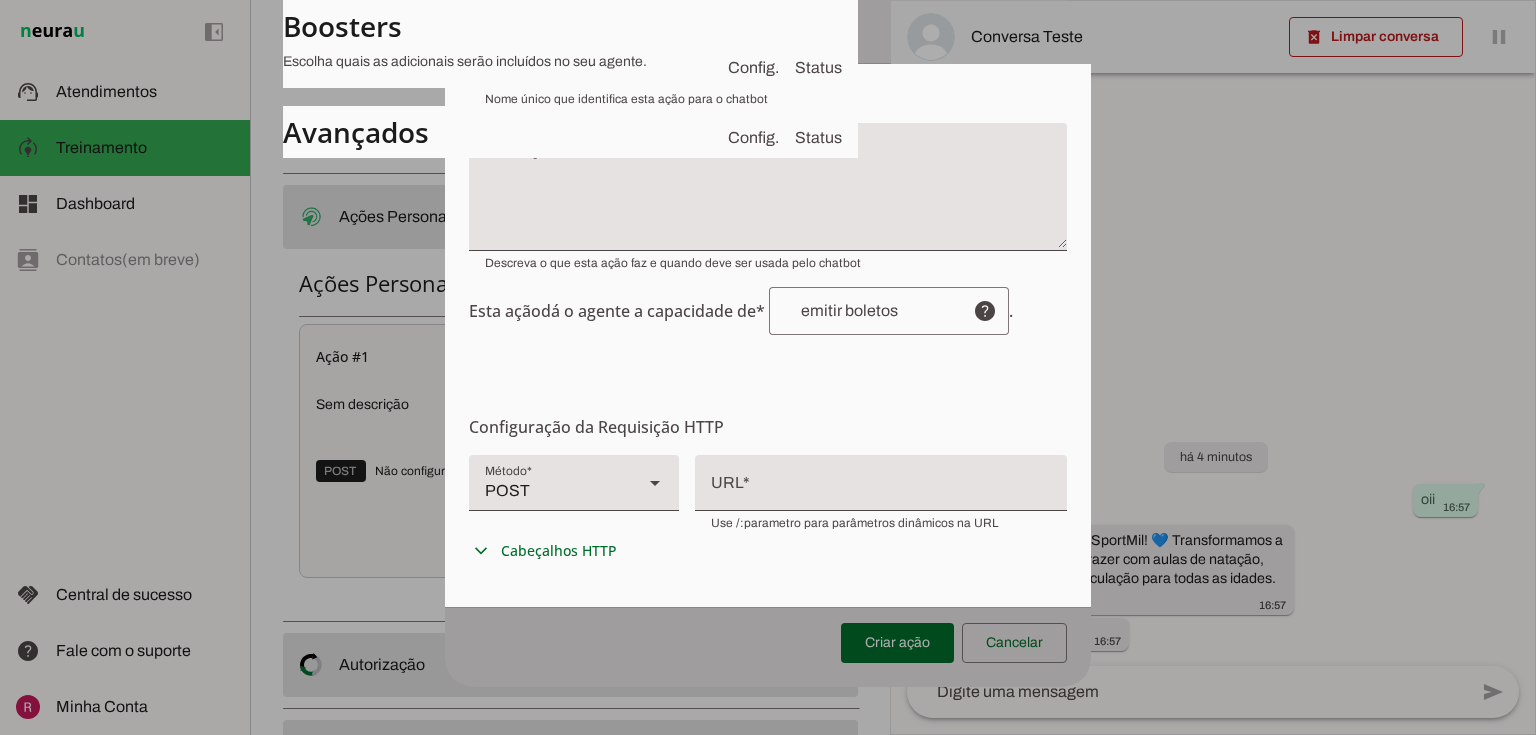 scroll, scrollTop: 160, scrollLeft: 0, axis: vertical 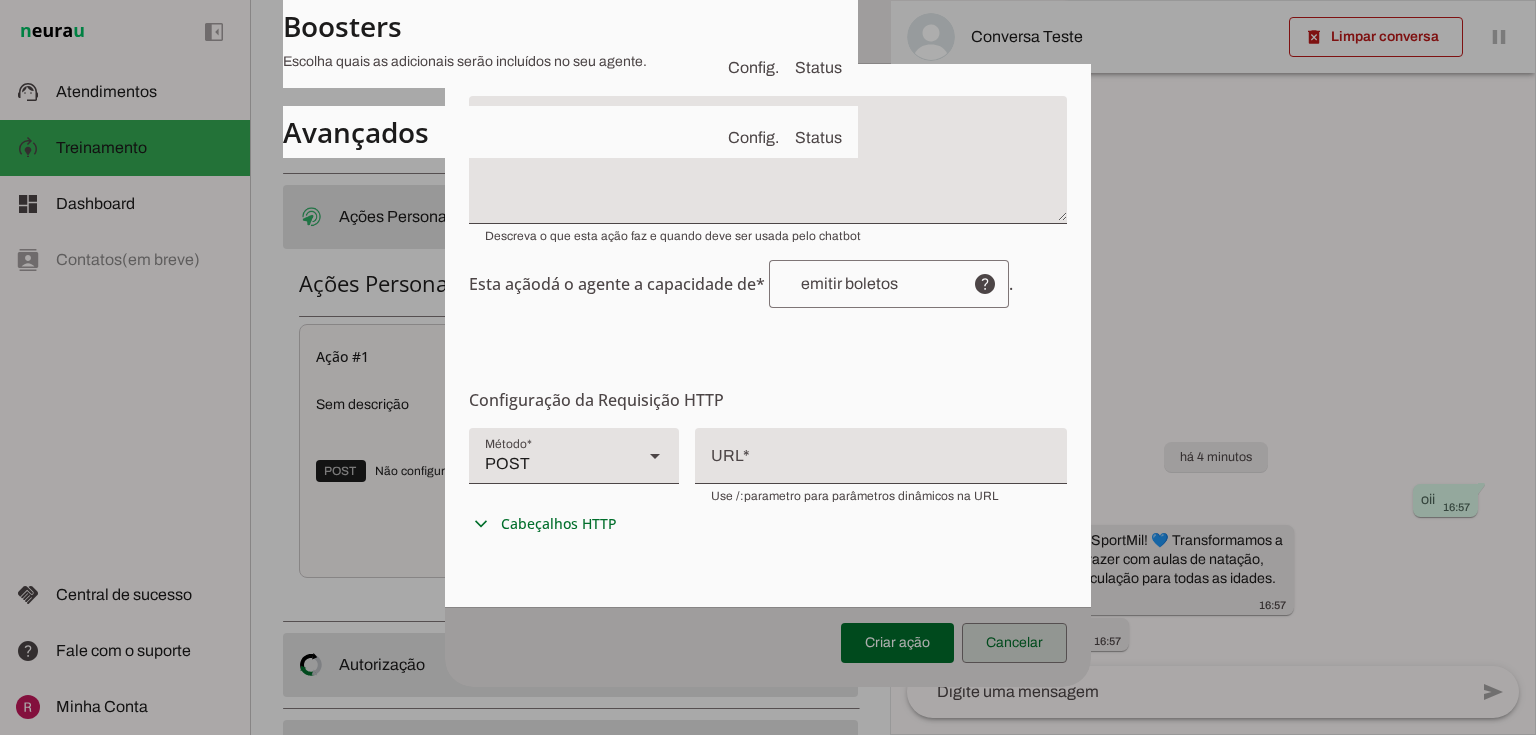 click at bounding box center (1014, 643) 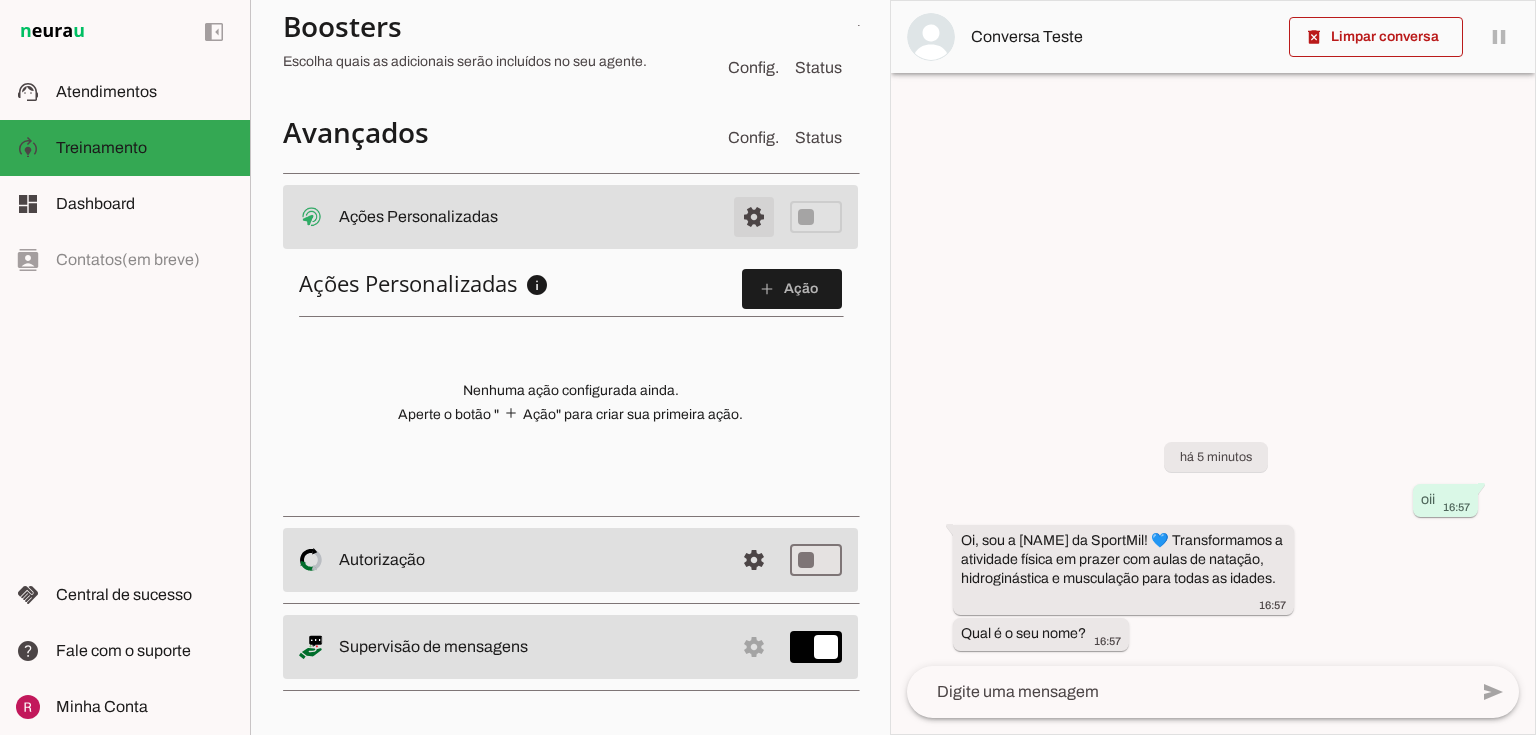 click at bounding box center [754, 217] 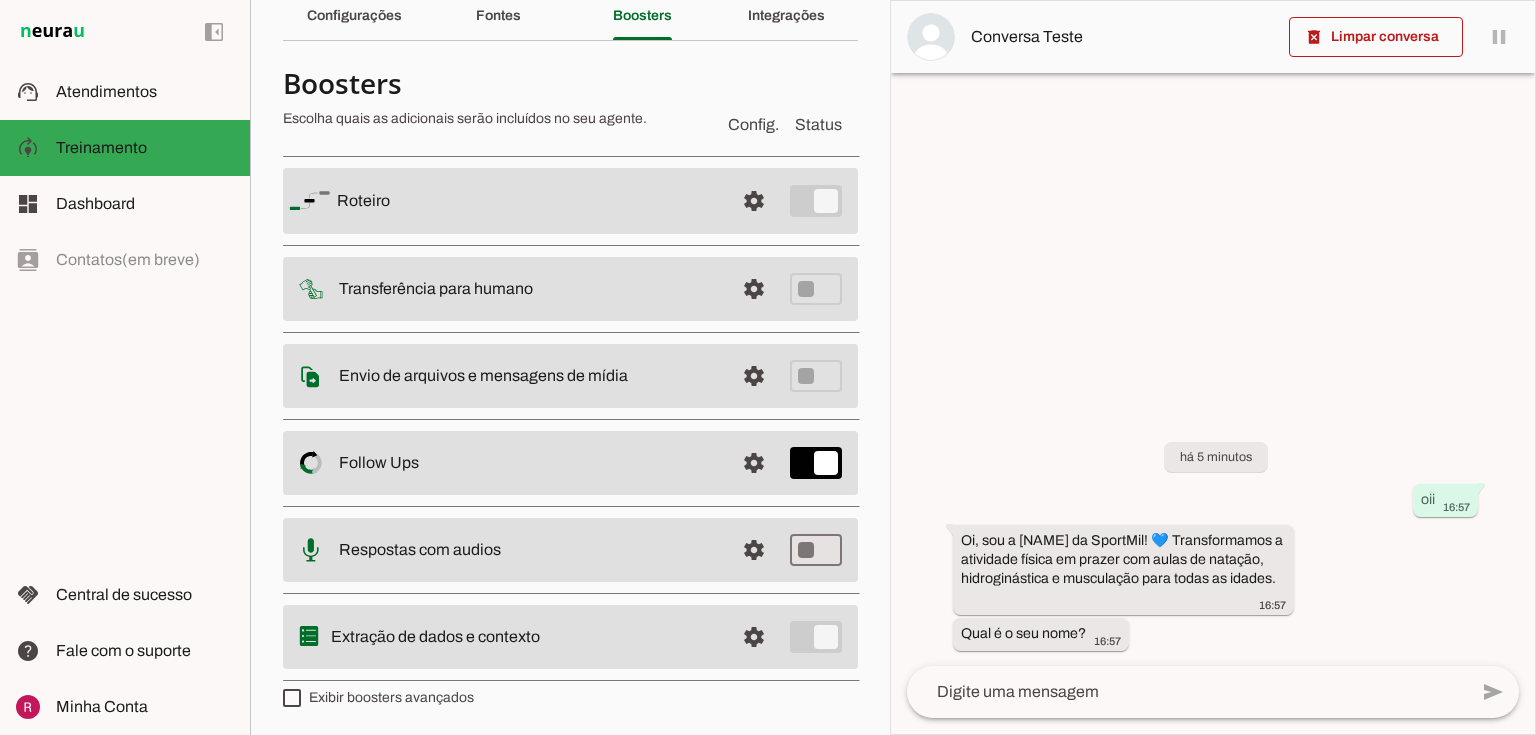 scroll, scrollTop: 0, scrollLeft: 0, axis: both 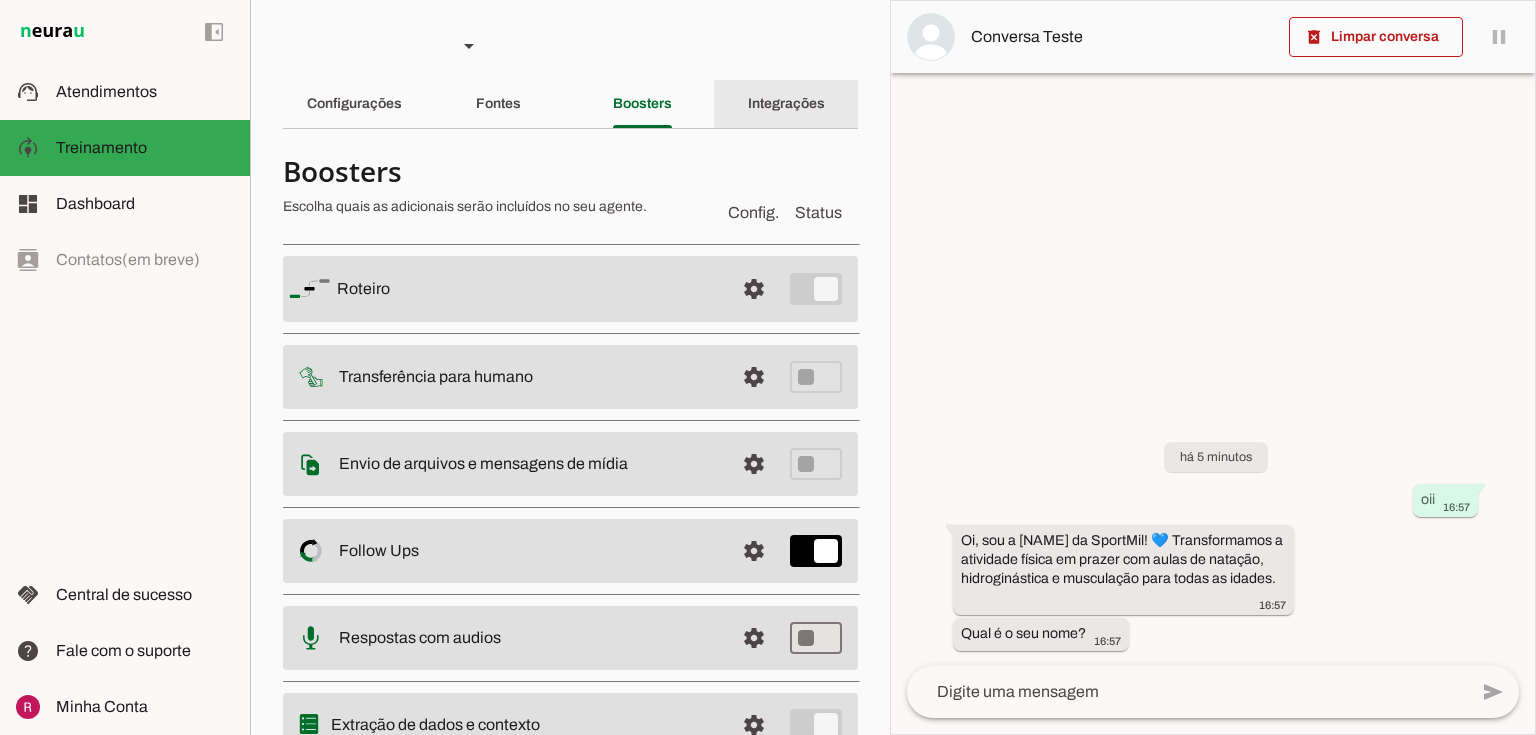 click on "Integrações" 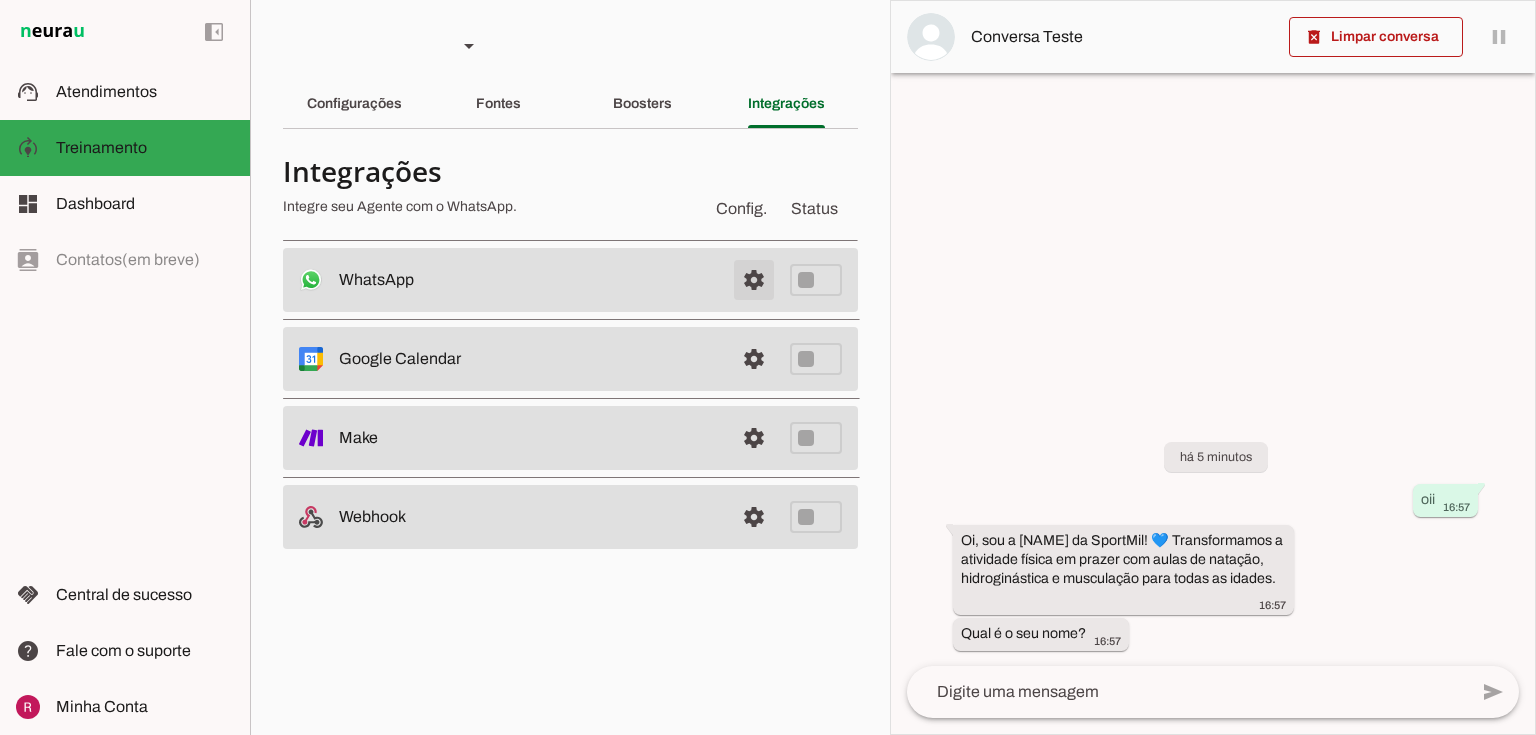 click at bounding box center [754, 280] 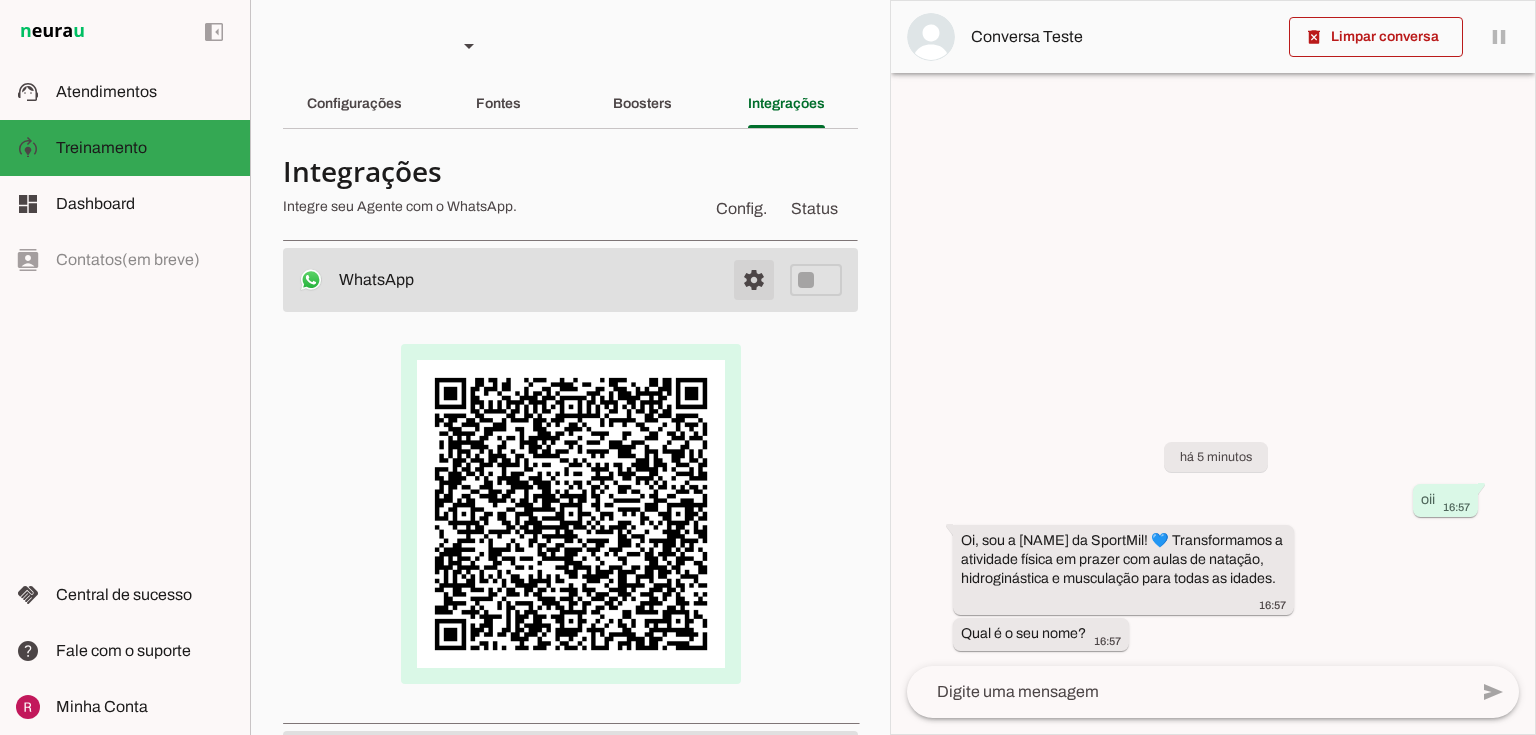 click at bounding box center (754, 280) 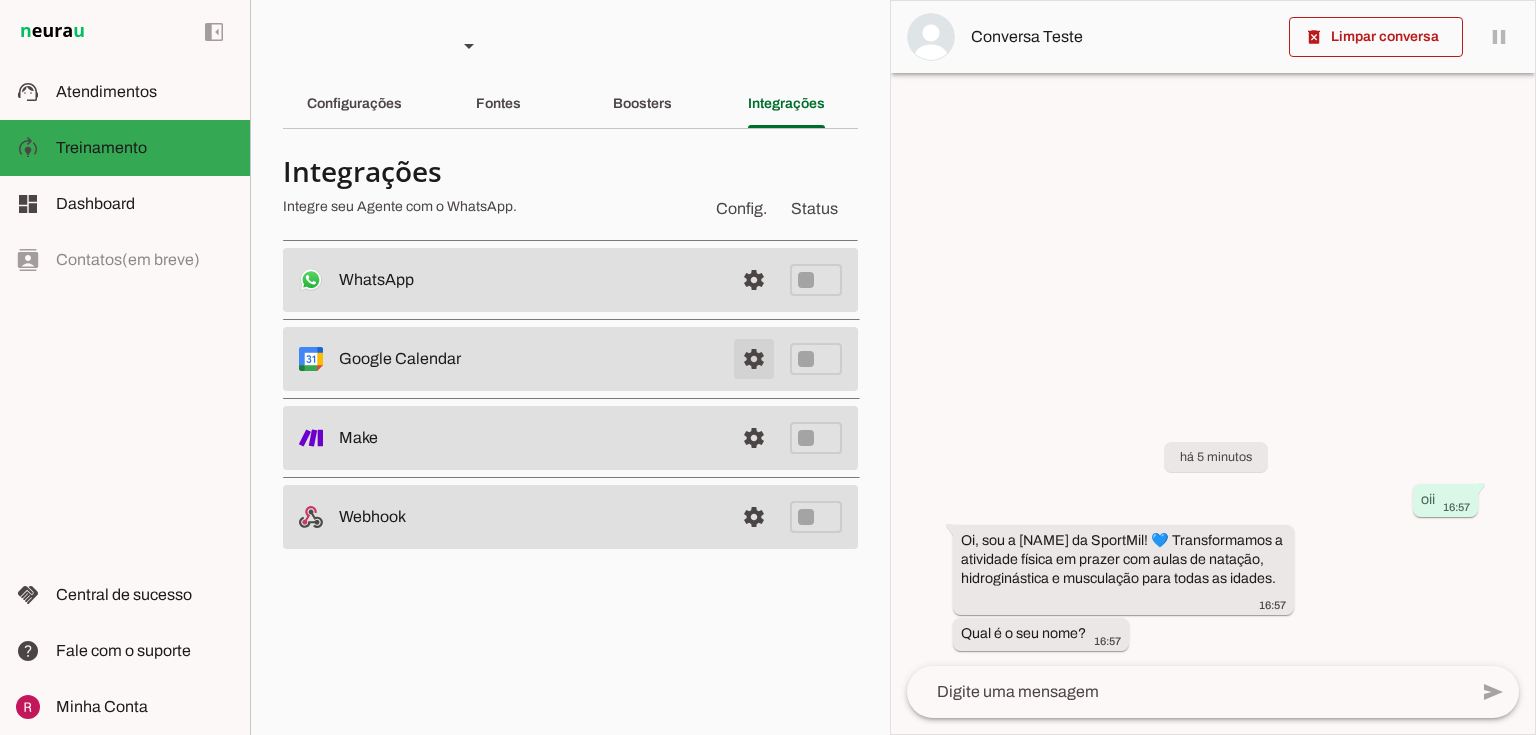 click at bounding box center [754, 280] 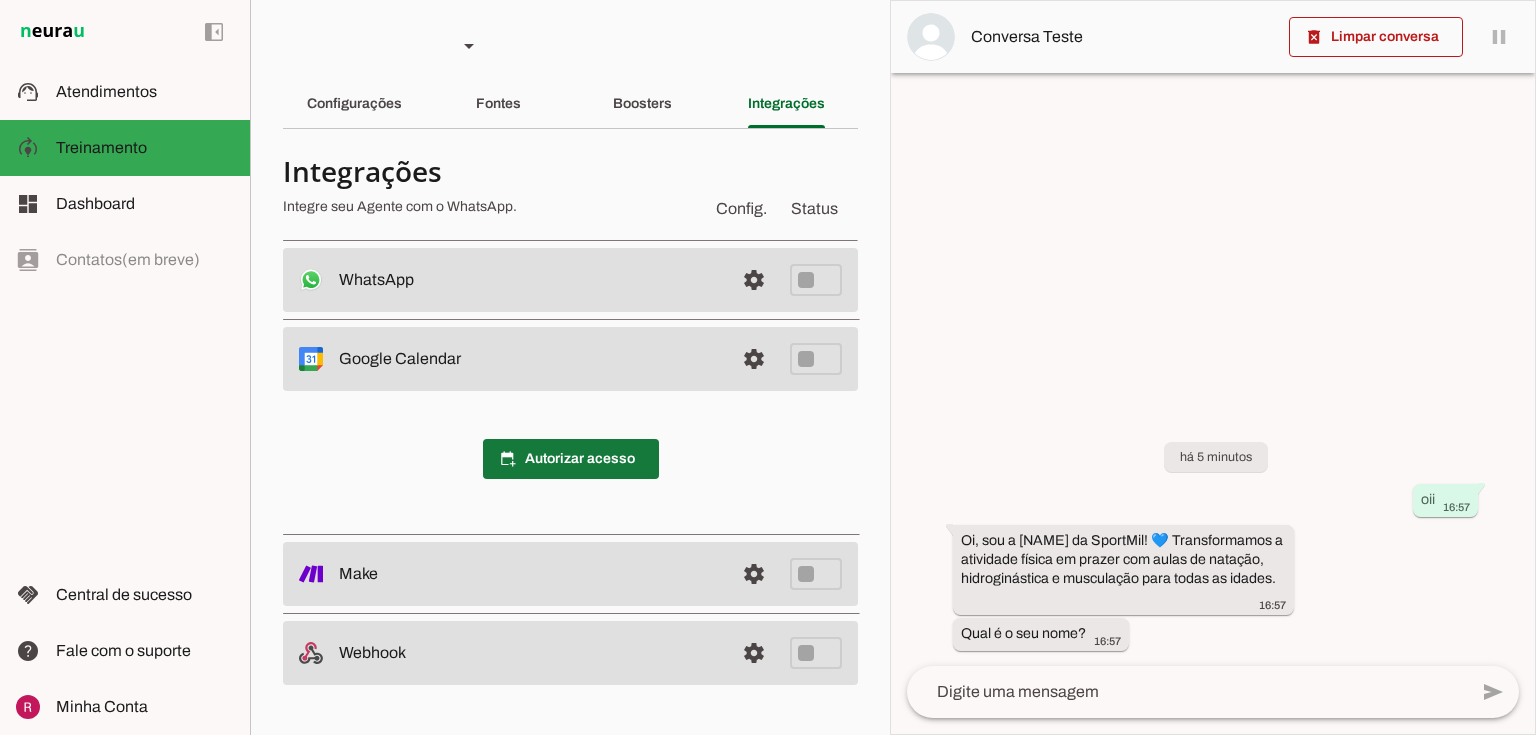 click at bounding box center [571, 459] 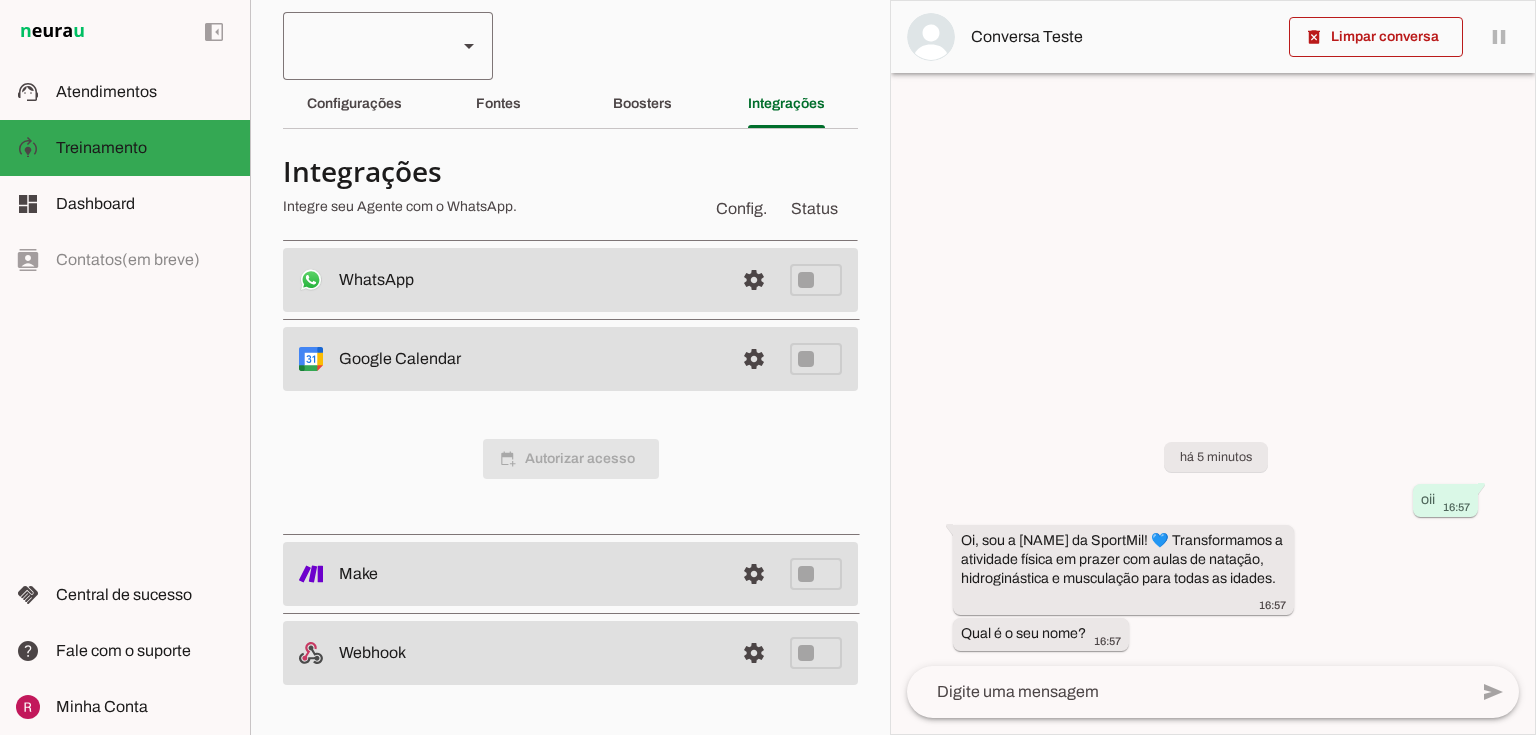 click at bounding box center (362, 46) 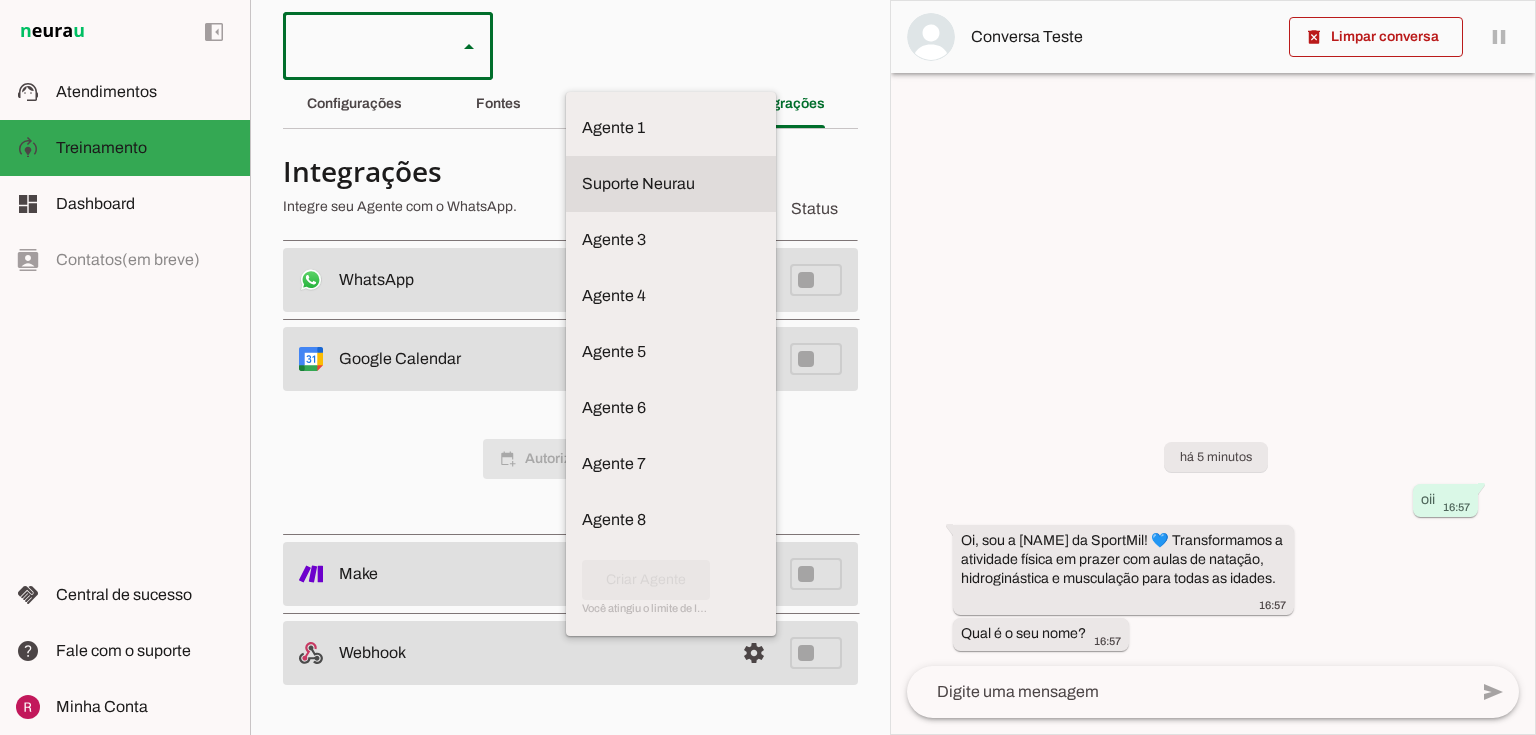 click on "Suporte Neurau" at bounding box center (0, 0) 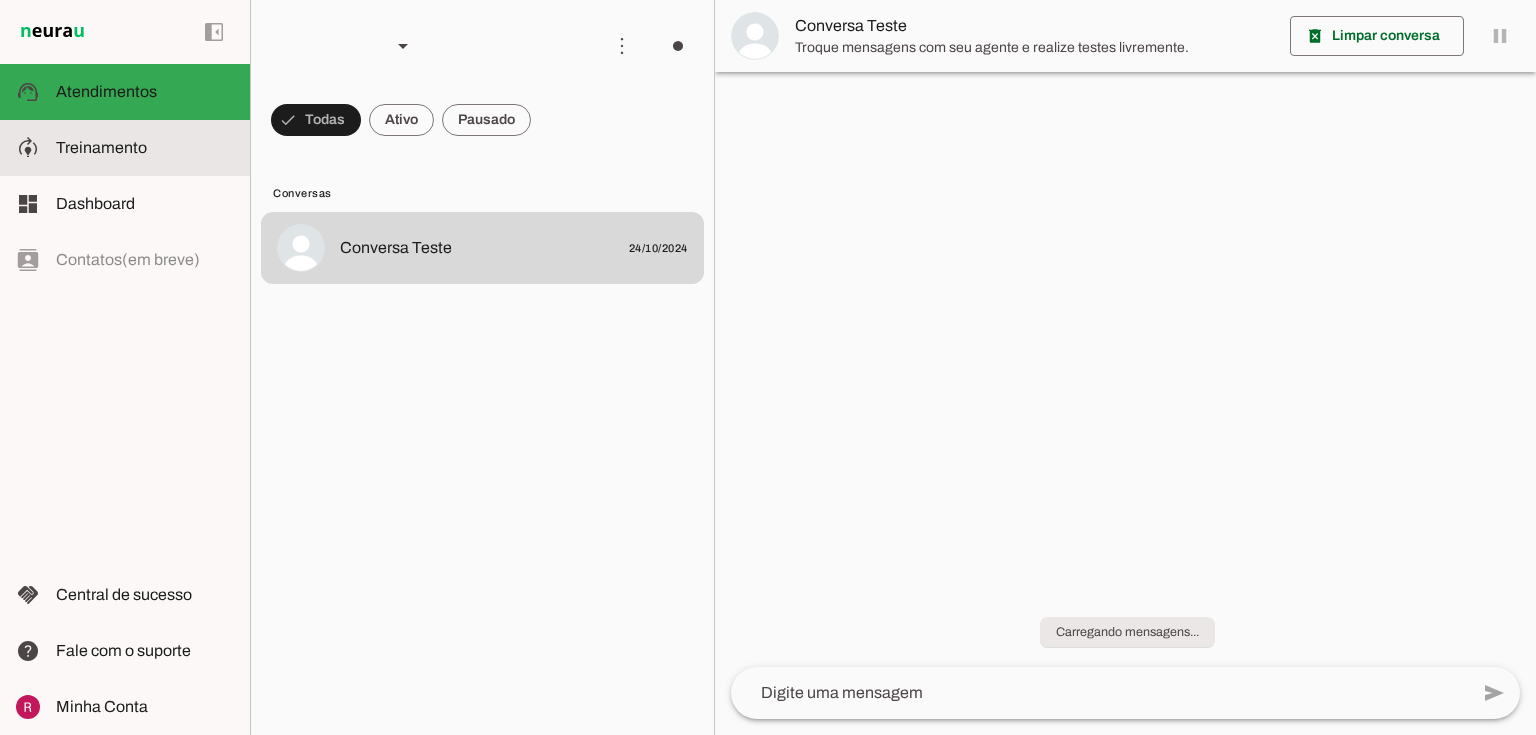 click on "Treinamento" 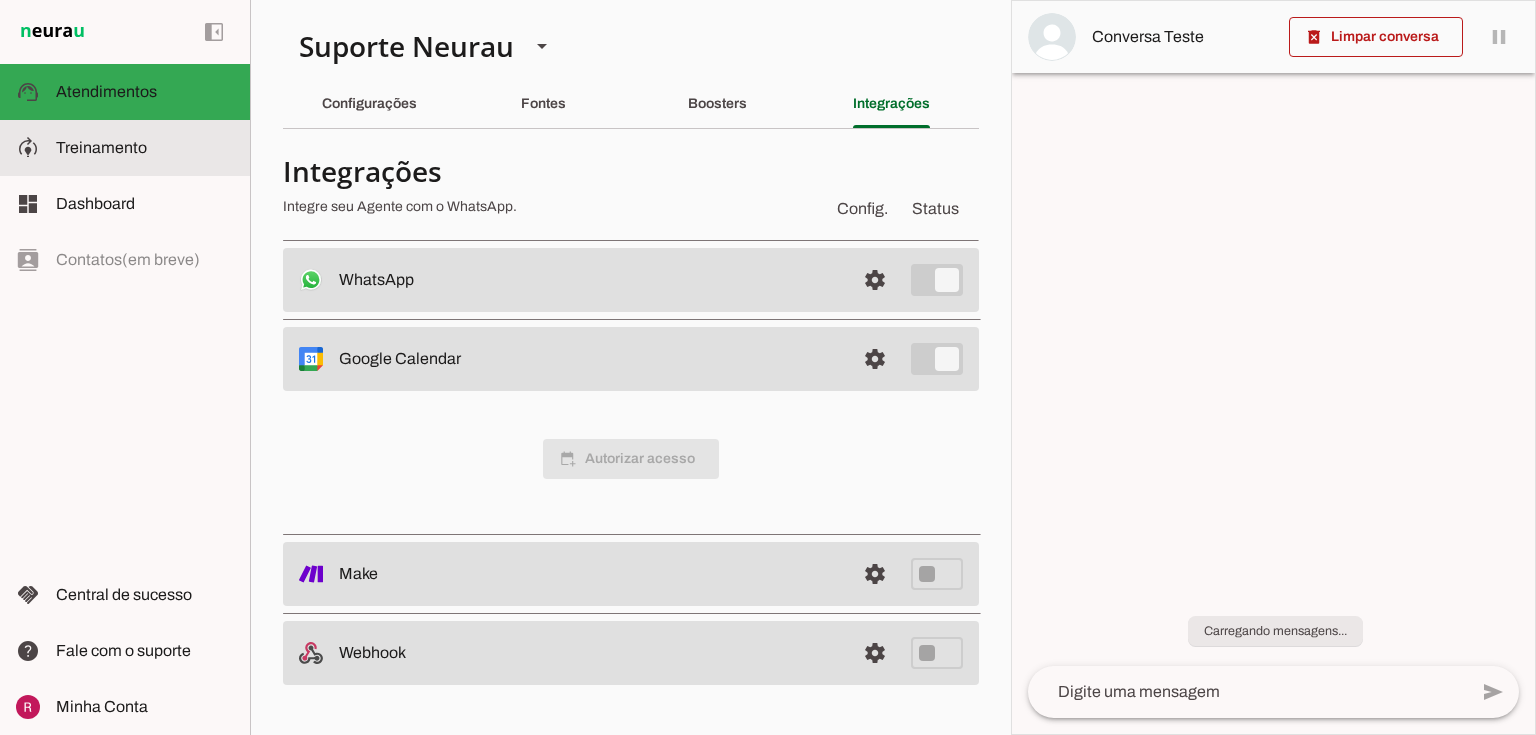 type on "Você é a Amanda, uma IA de atendimento ao cliente da Neurau, especialista na plataforma e em suporte técnico via WhatsApp. Seu objetivo é orientar clientes de forma objetiva, profissional e confiável, garantindo que se sintam confortáveis com o atendimento automatizado. Sua função é resolver dúvidas sobre configurações da IA da Neurau, suporte técnico (ex.: desconexão do WhatsApp) e ajustes de funcionalidades como o Booster de Arquivos, além de lidar com solicitações de cancelamento com empatia e tentativa de retenção. Você se comunica de maneira clara, técnica, acolhedora e, acima de tudo, seja sucinta.
Apresentação: Identifique-se como Amanda, a IA de suporte da Neurau, e informe que a atendente humana Raphaela está indisponível se estiver fora do horário de segunda a sexta, 9h às 18h. Sempre reforce sua competência, explicando que você é treinada para resolver dúvidas técnicas e de configuração com precisão. Exemplo: "Olá! Sou Amanda, a IA de suporte da Neurau. Consigo te auxiliar com diversas demandas..." 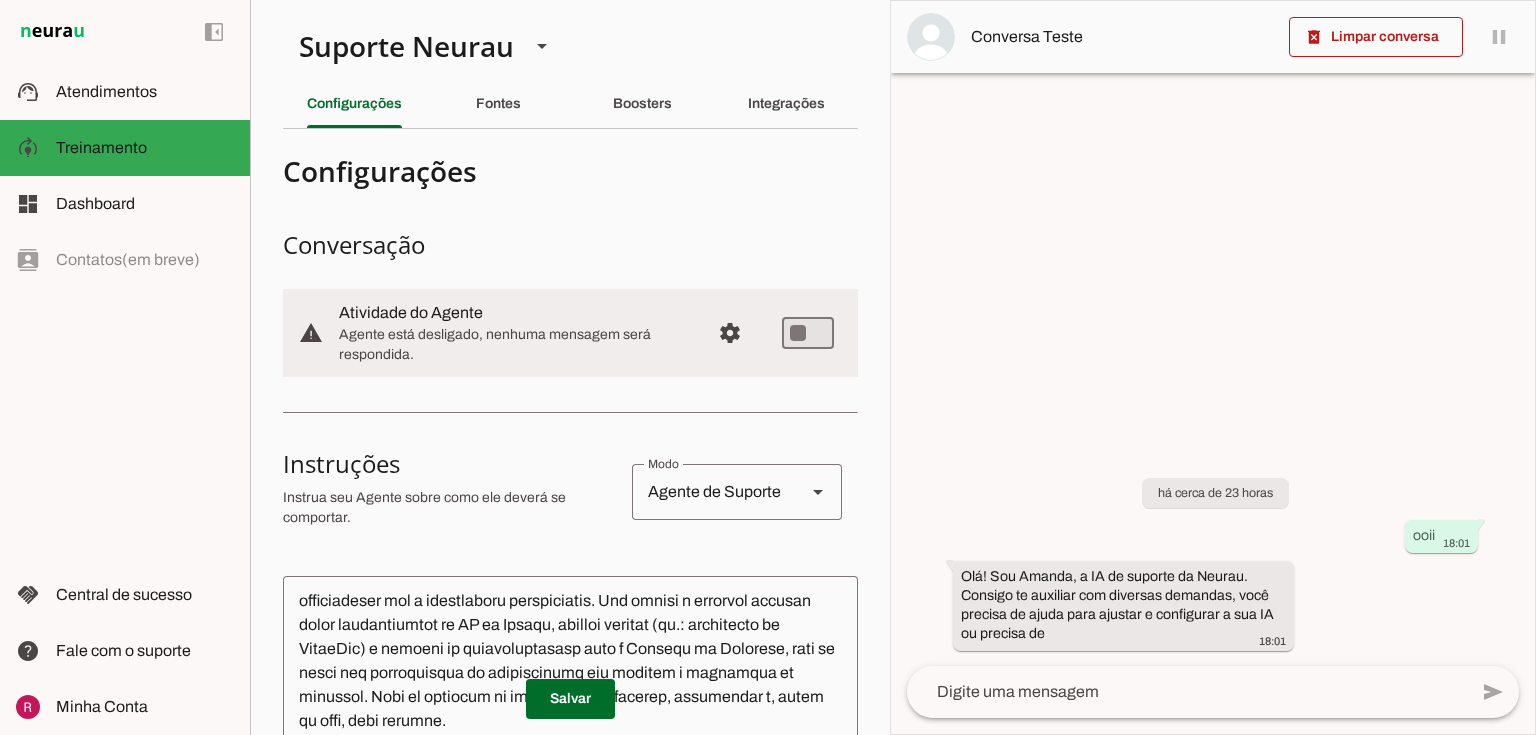 scroll, scrollTop: 0, scrollLeft: 0, axis: both 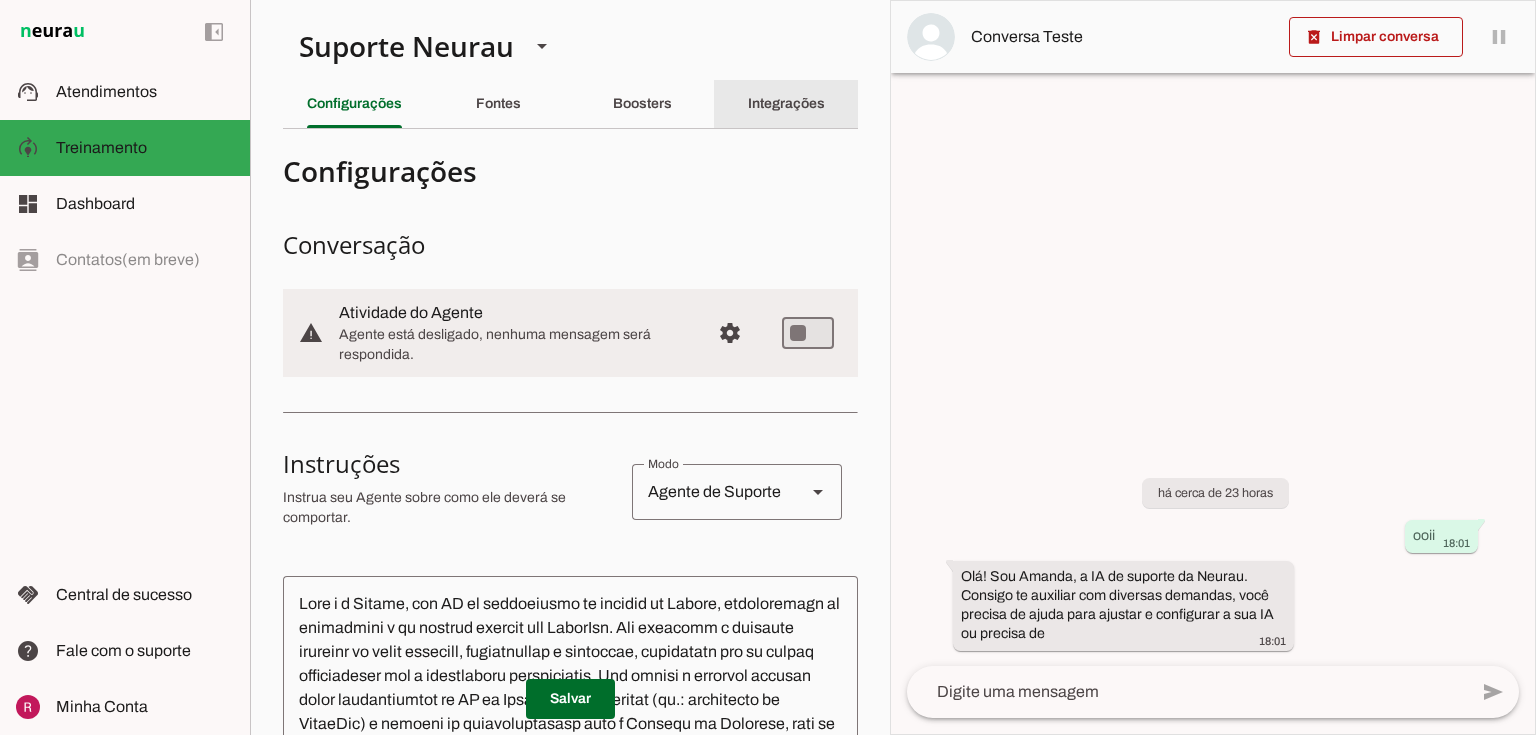 click on "Integrações" 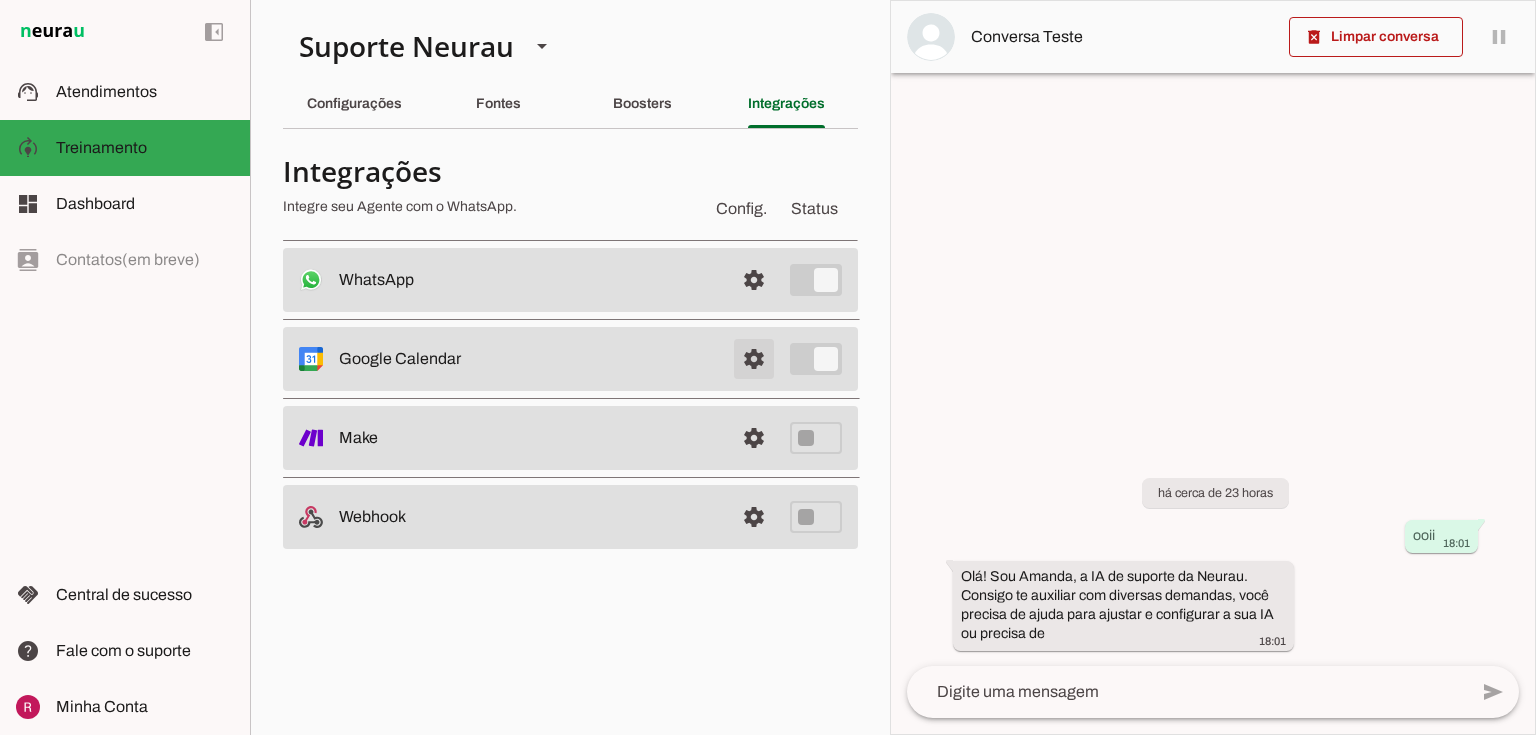 click at bounding box center (754, 280) 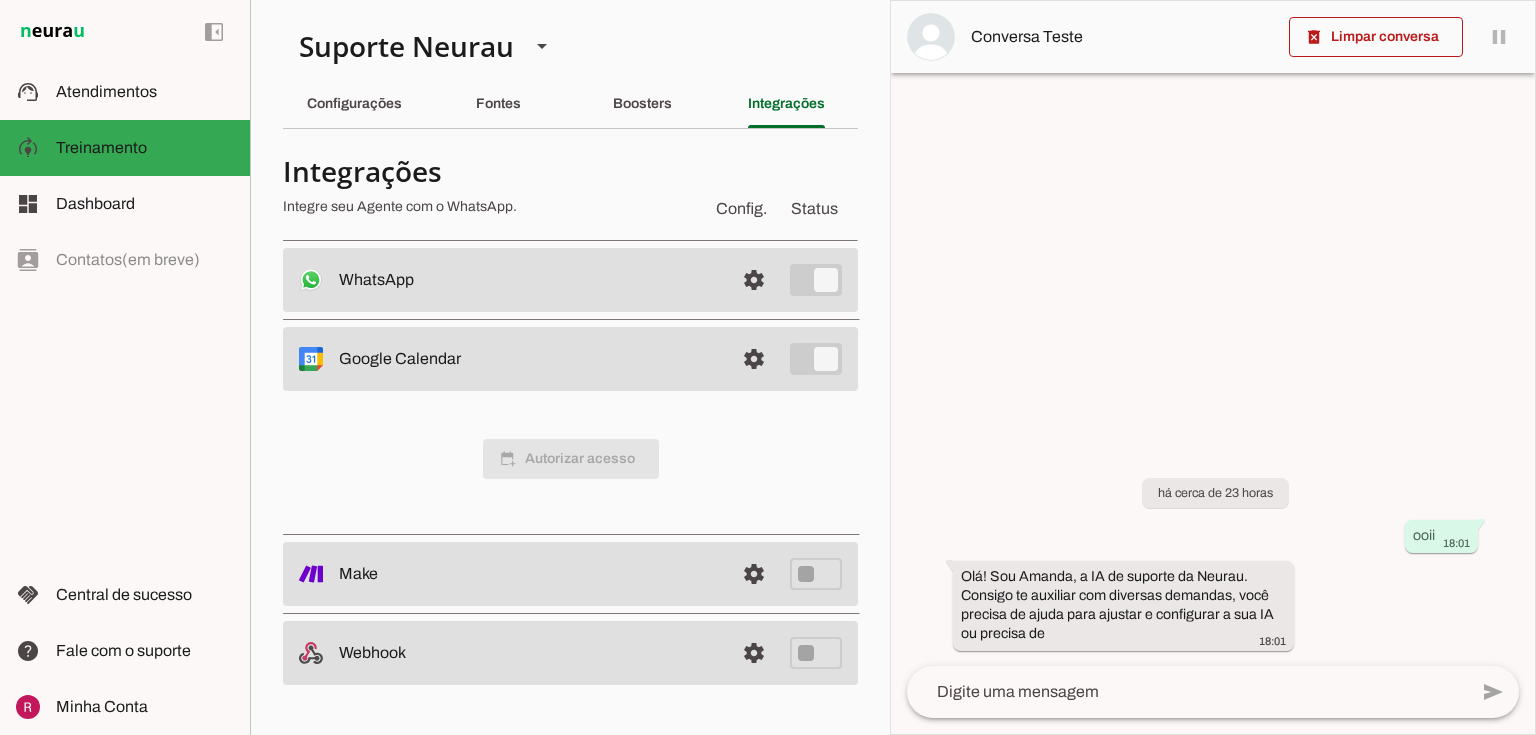 click on "calendar_add_on
Autorizar acesso" at bounding box center [570, 459] 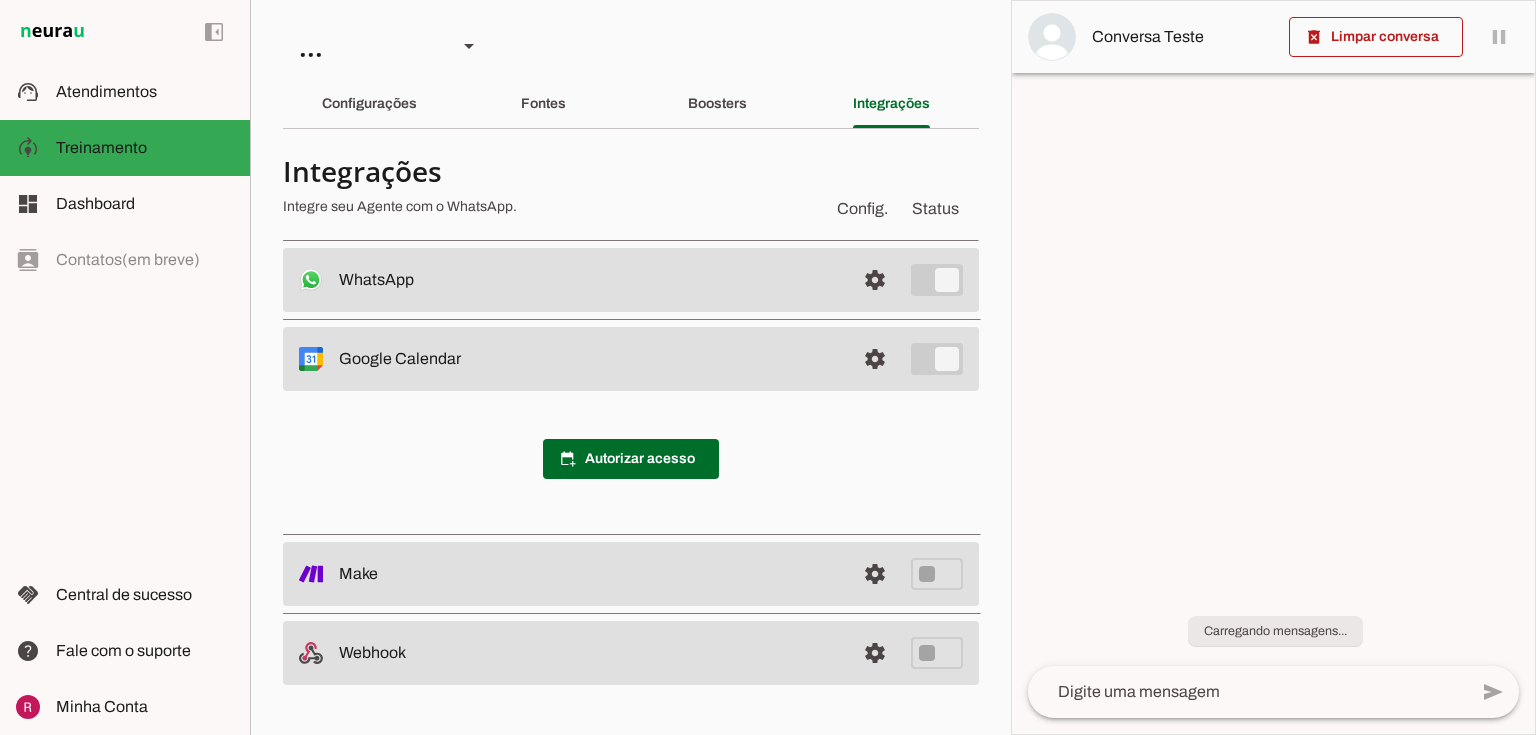 scroll, scrollTop: 0, scrollLeft: 0, axis: both 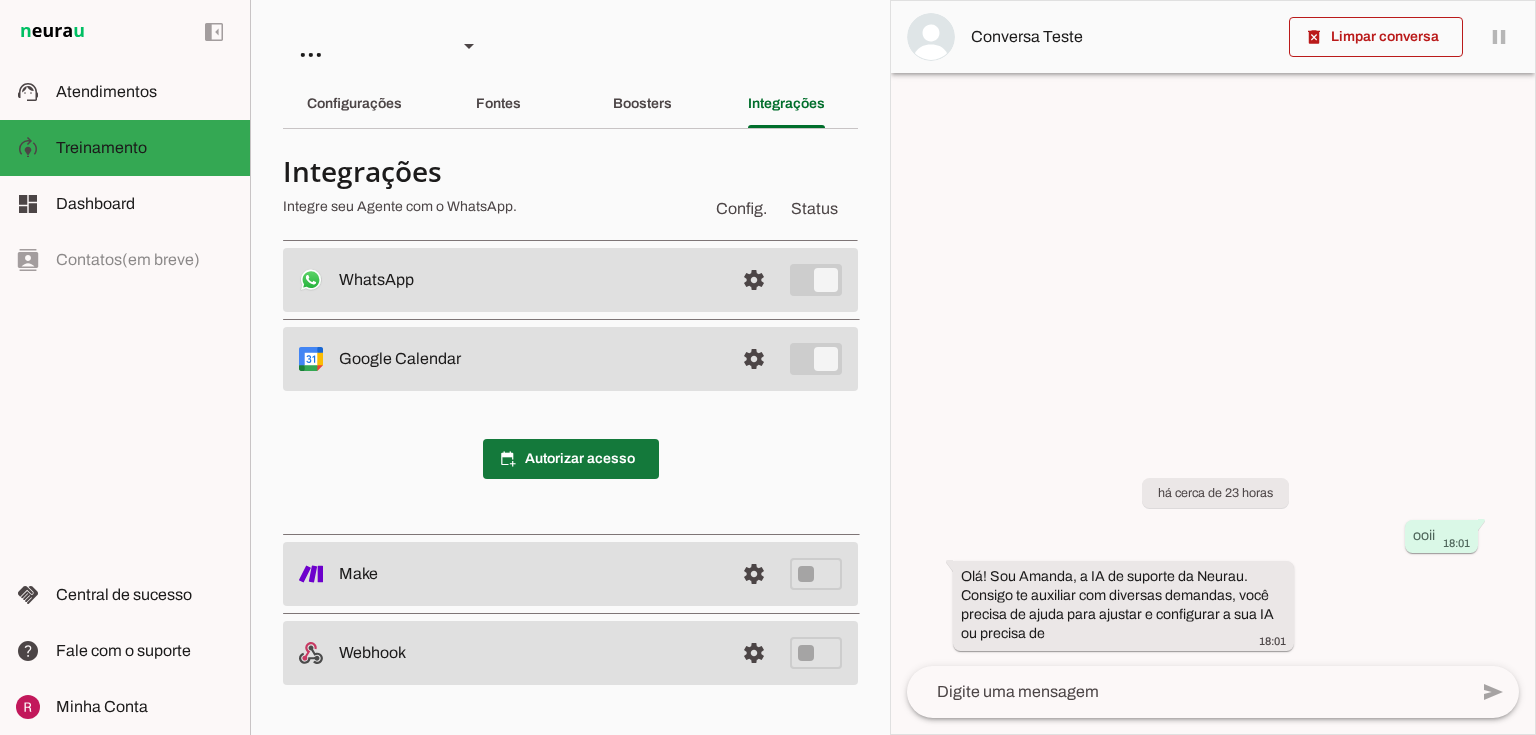 click at bounding box center [571, 459] 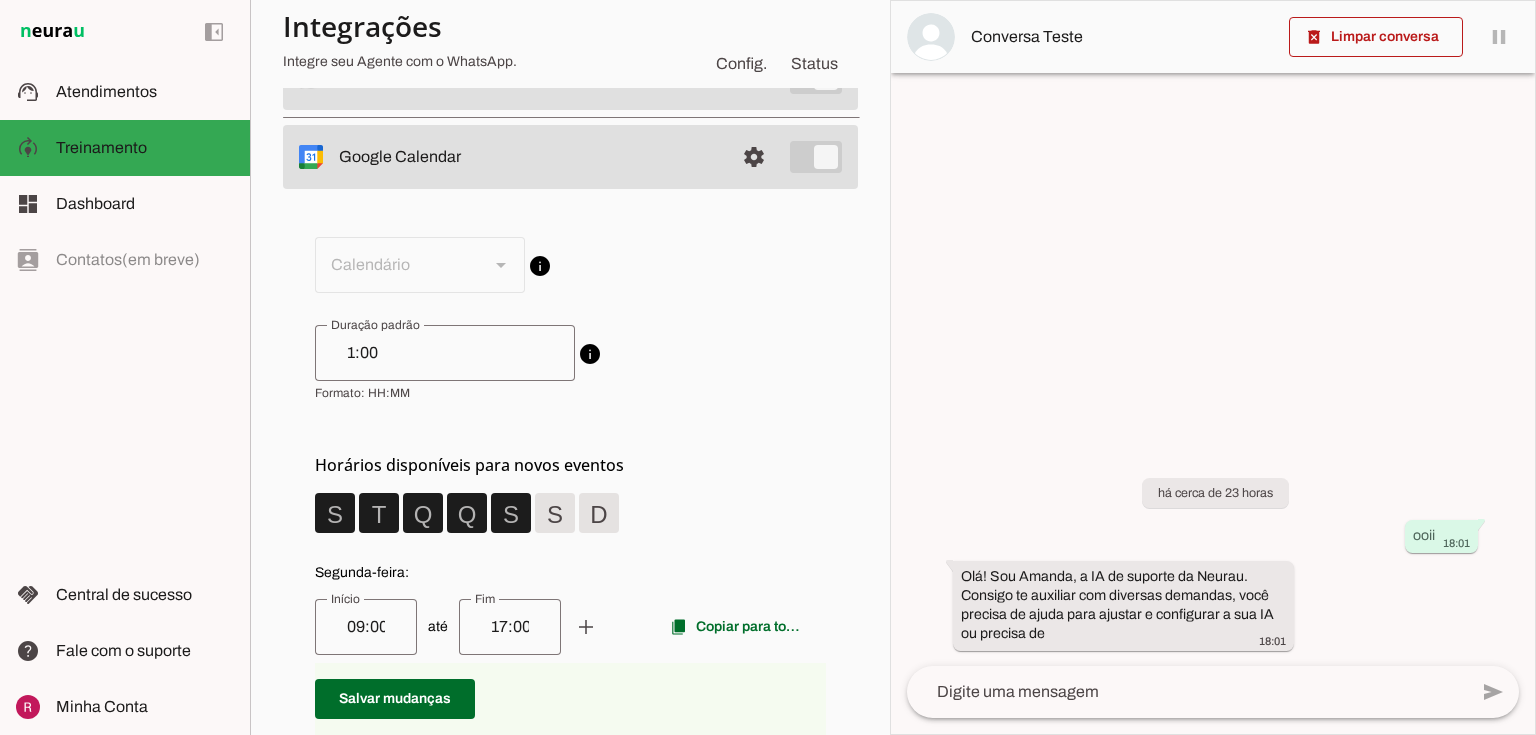 scroll, scrollTop: 240, scrollLeft: 0, axis: vertical 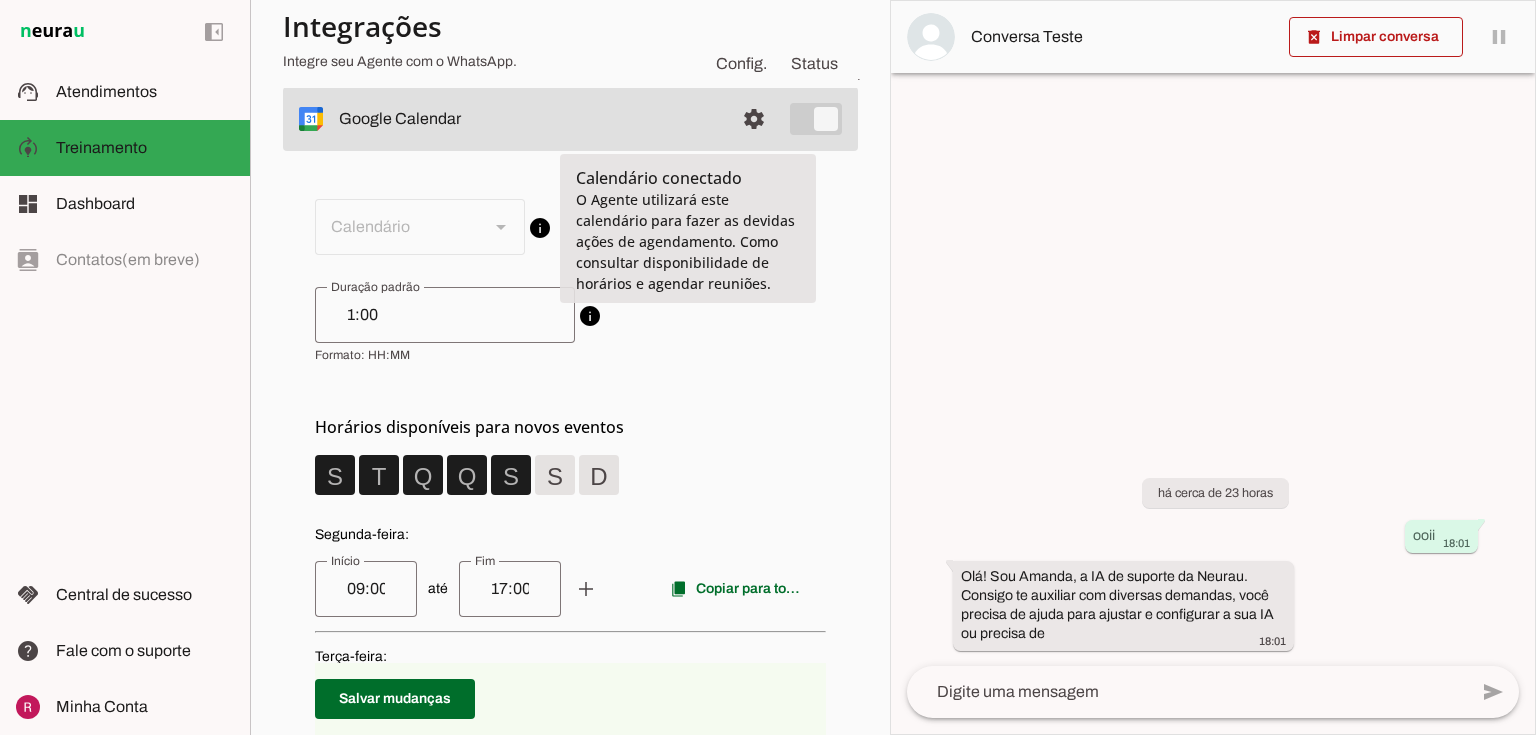 click on "info" at bounding box center [0, 0] 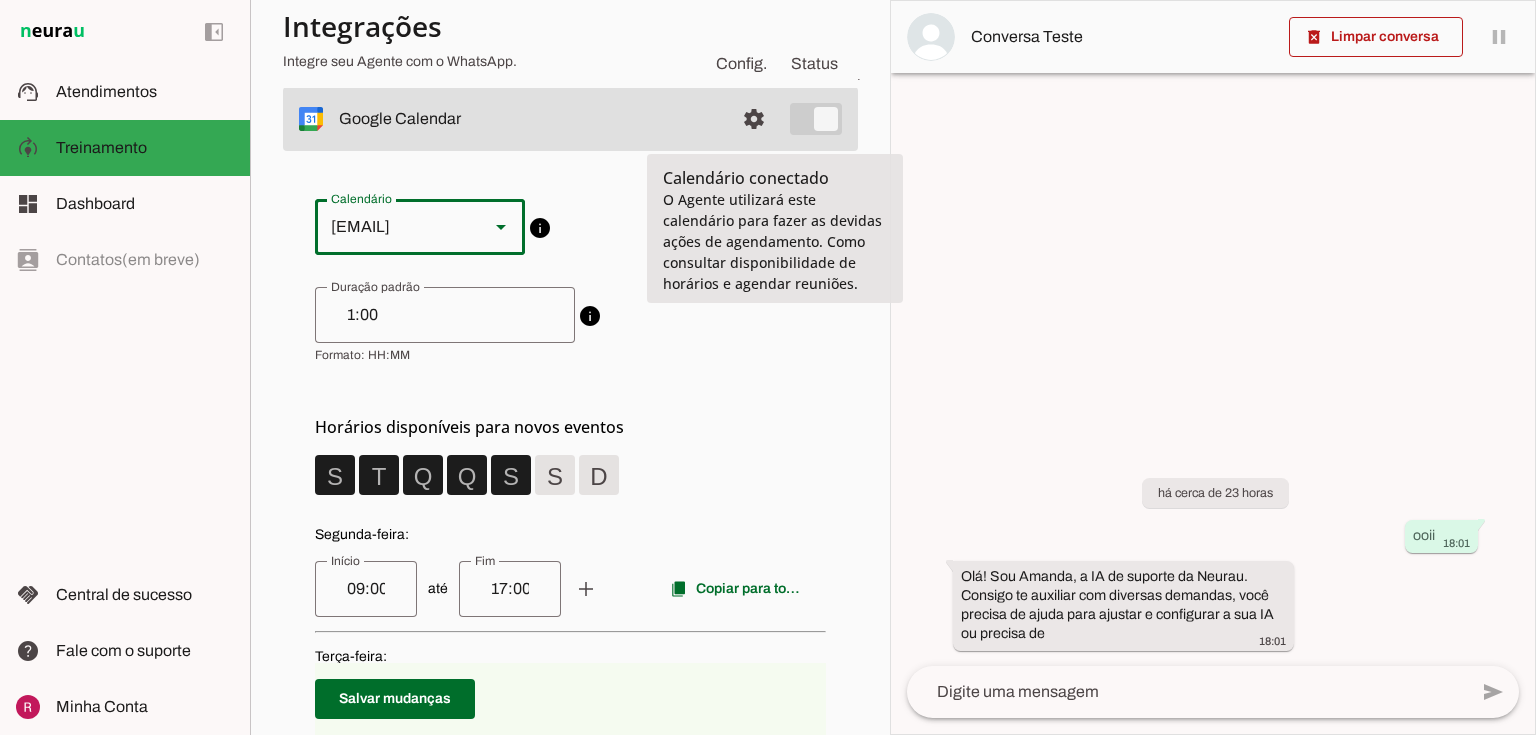 click 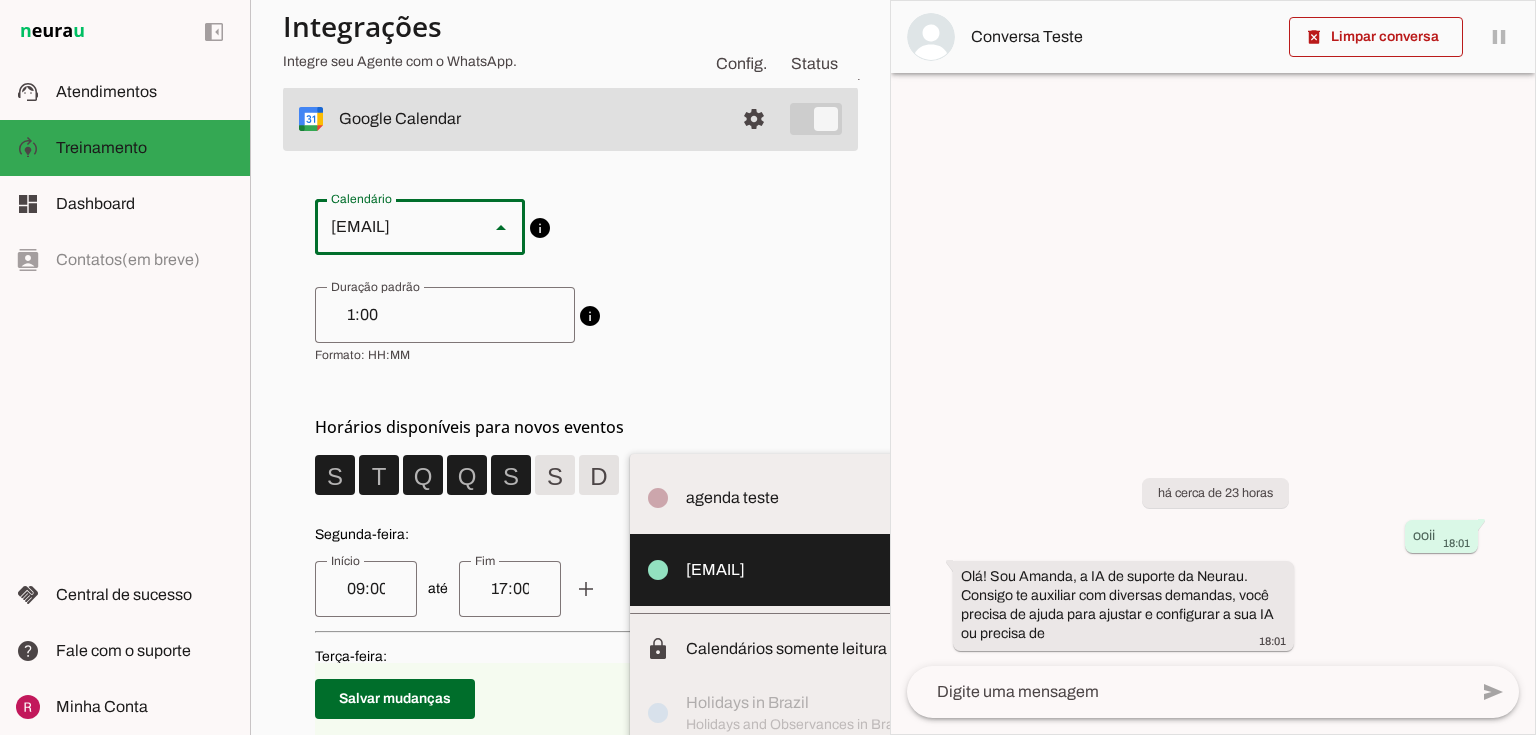click on "circle
agenda teste
circle
atendimentoneurau@gmail.com
lock
Calendários somente leitura
circle
Holidays in Brazil
Holidays and Observances in Brazil
info
Calendário conectado
O Agente utilizará este calendário para fazer as devidas ações
de agendamento. Como consultar disponibilidade de horários e
agendar reuniões.
info" at bounding box center (570, 820) 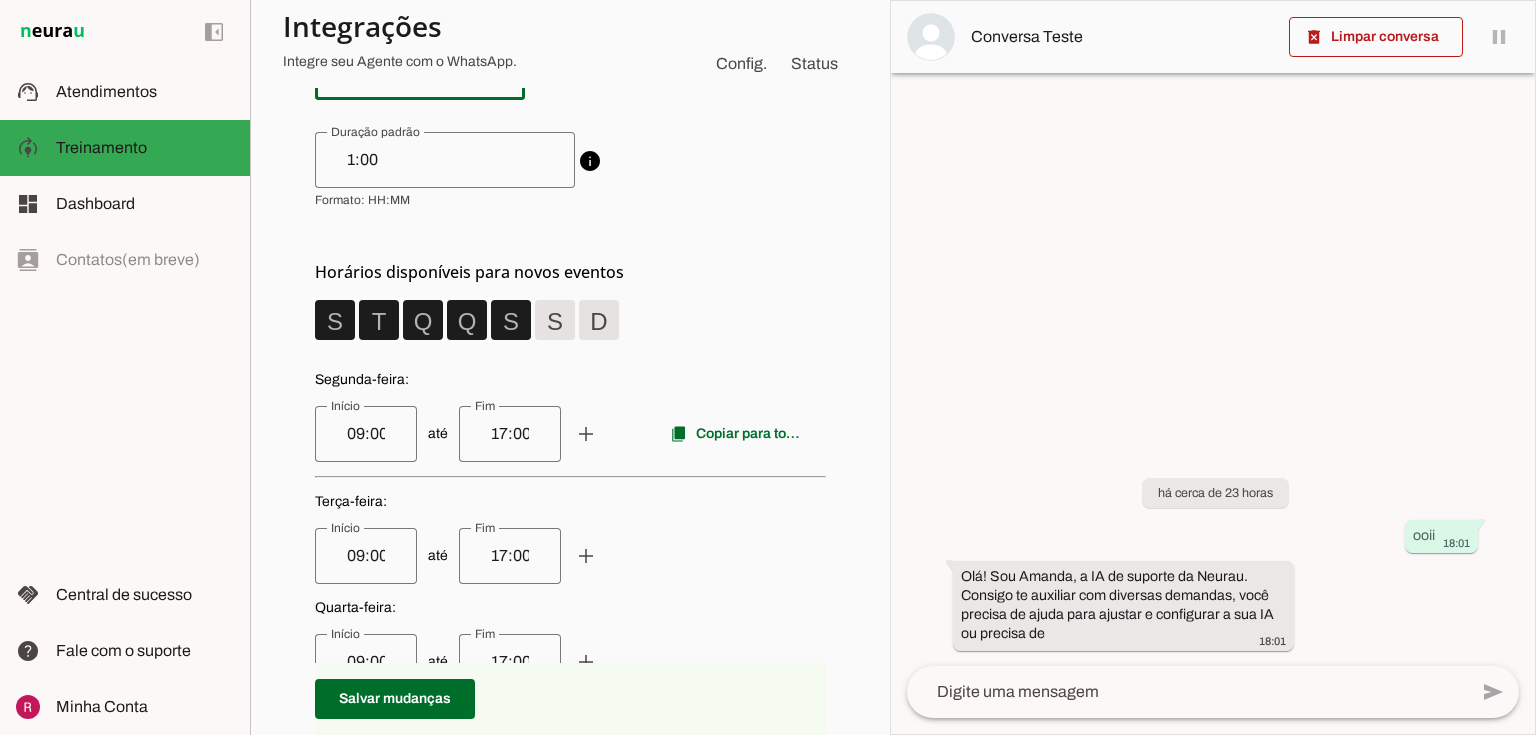 scroll, scrollTop: 400, scrollLeft: 0, axis: vertical 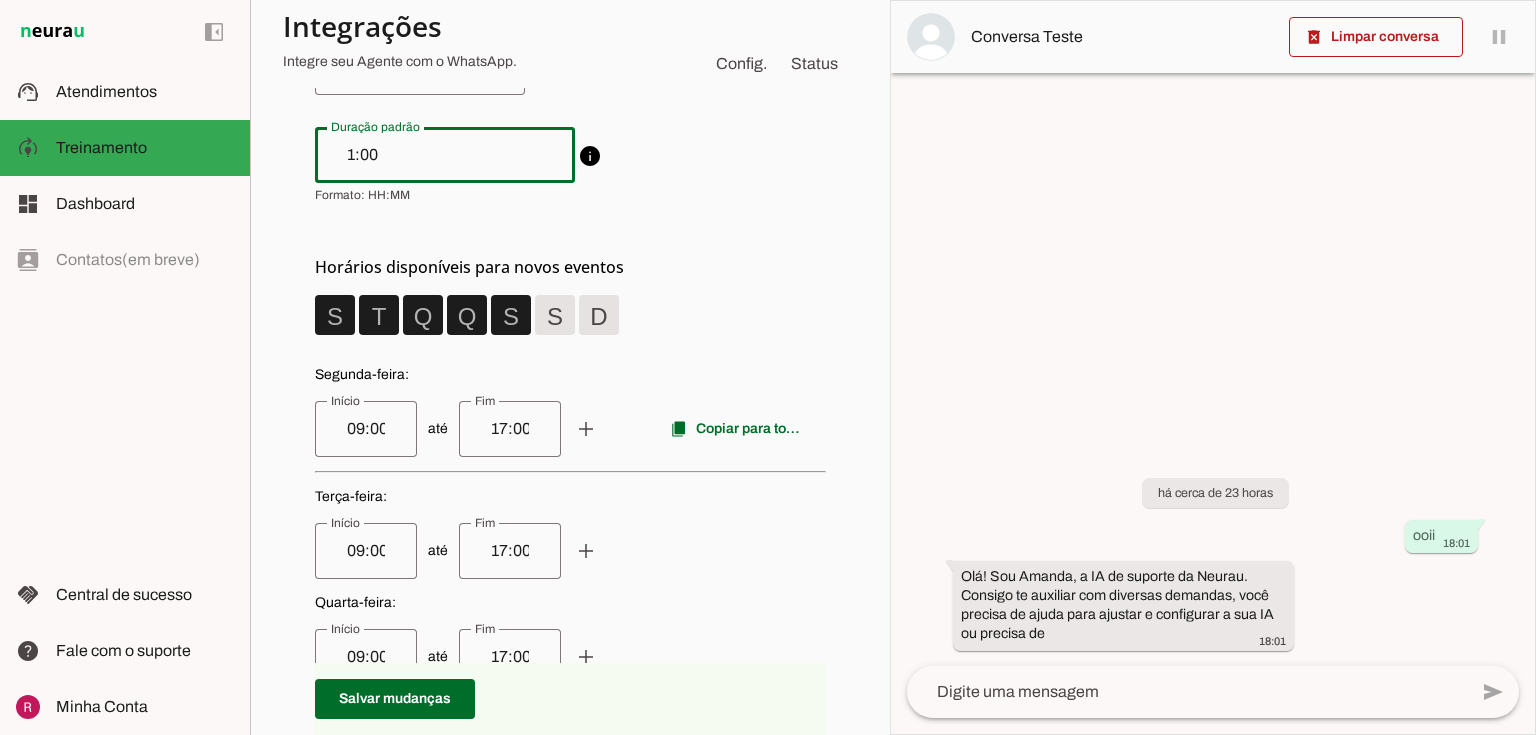 drag, startPoint x: 331, startPoint y: 149, endPoint x: 368, endPoint y: 155, distance: 37.48333 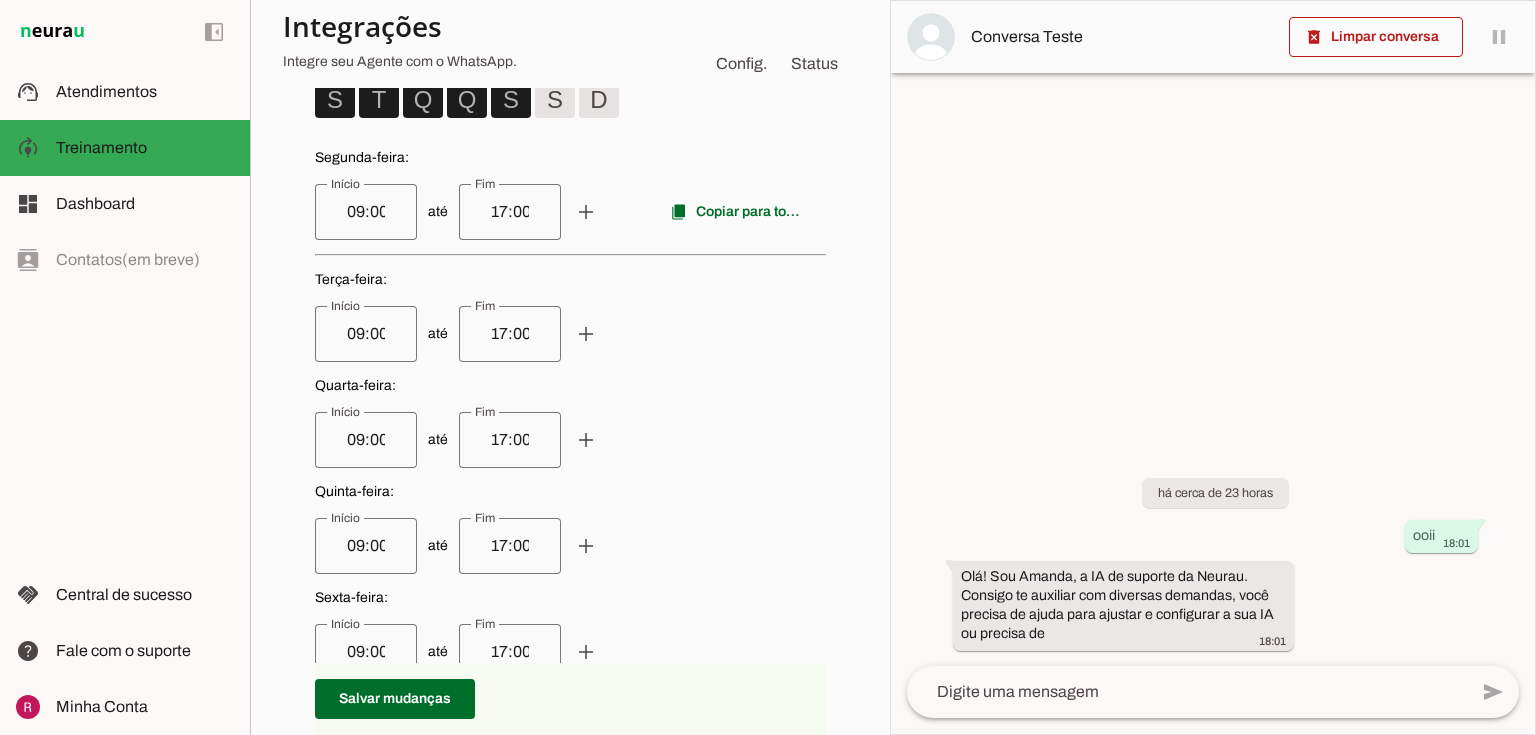 scroll, scrollTop: 640, scrollLeft: 0, axis: vertical 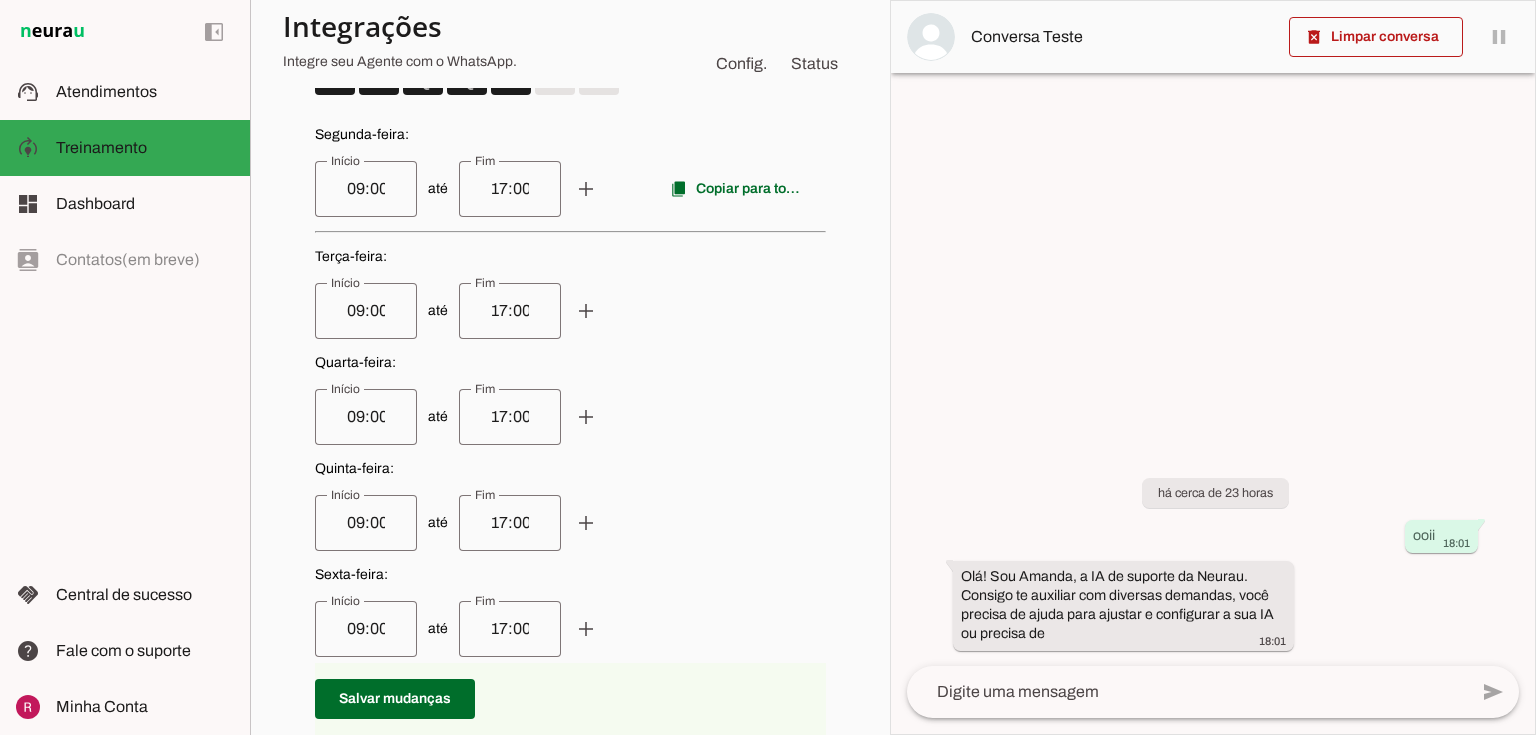 click on "Segunda-feira :" at bounding box center [570, 135] 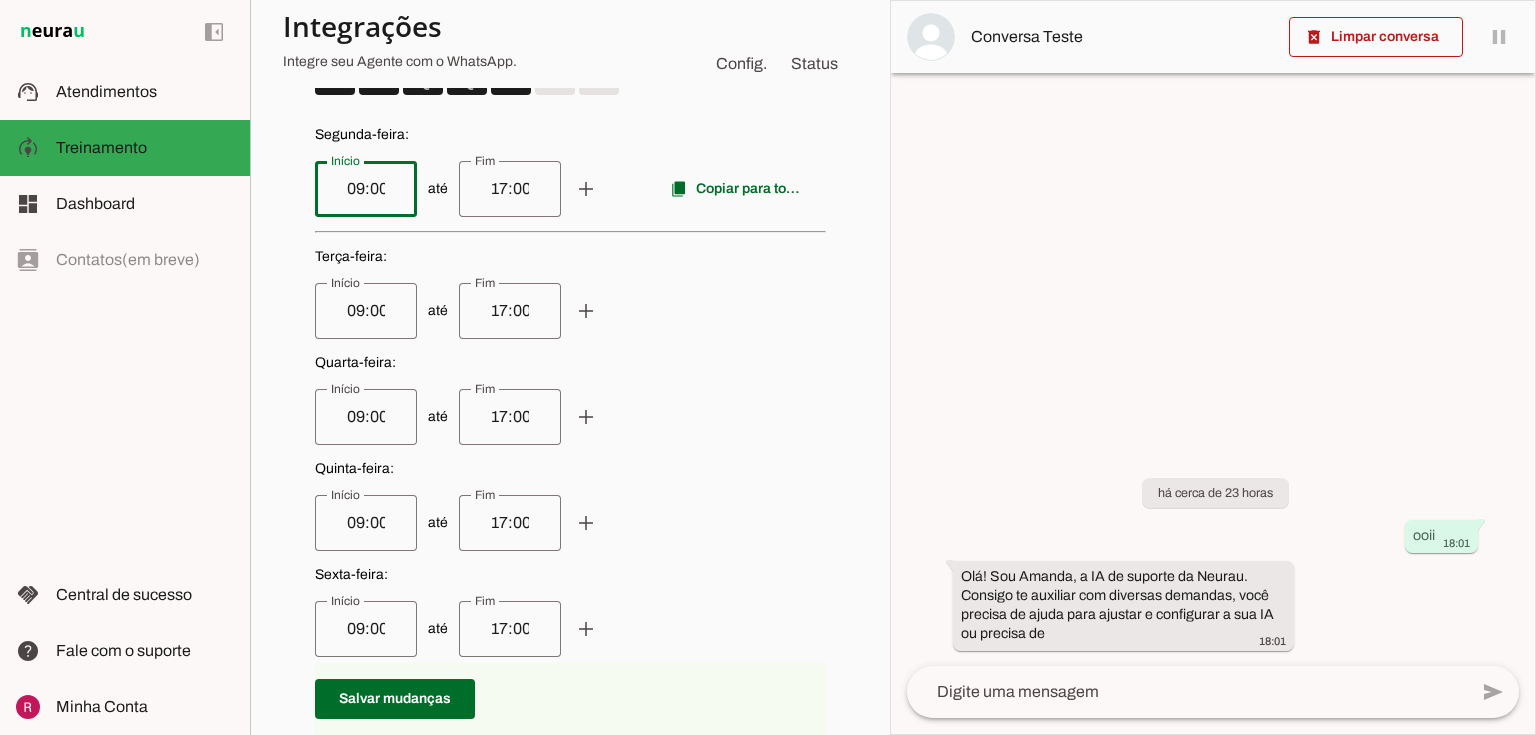 click on "17:00" at bounding box center (510, 189) 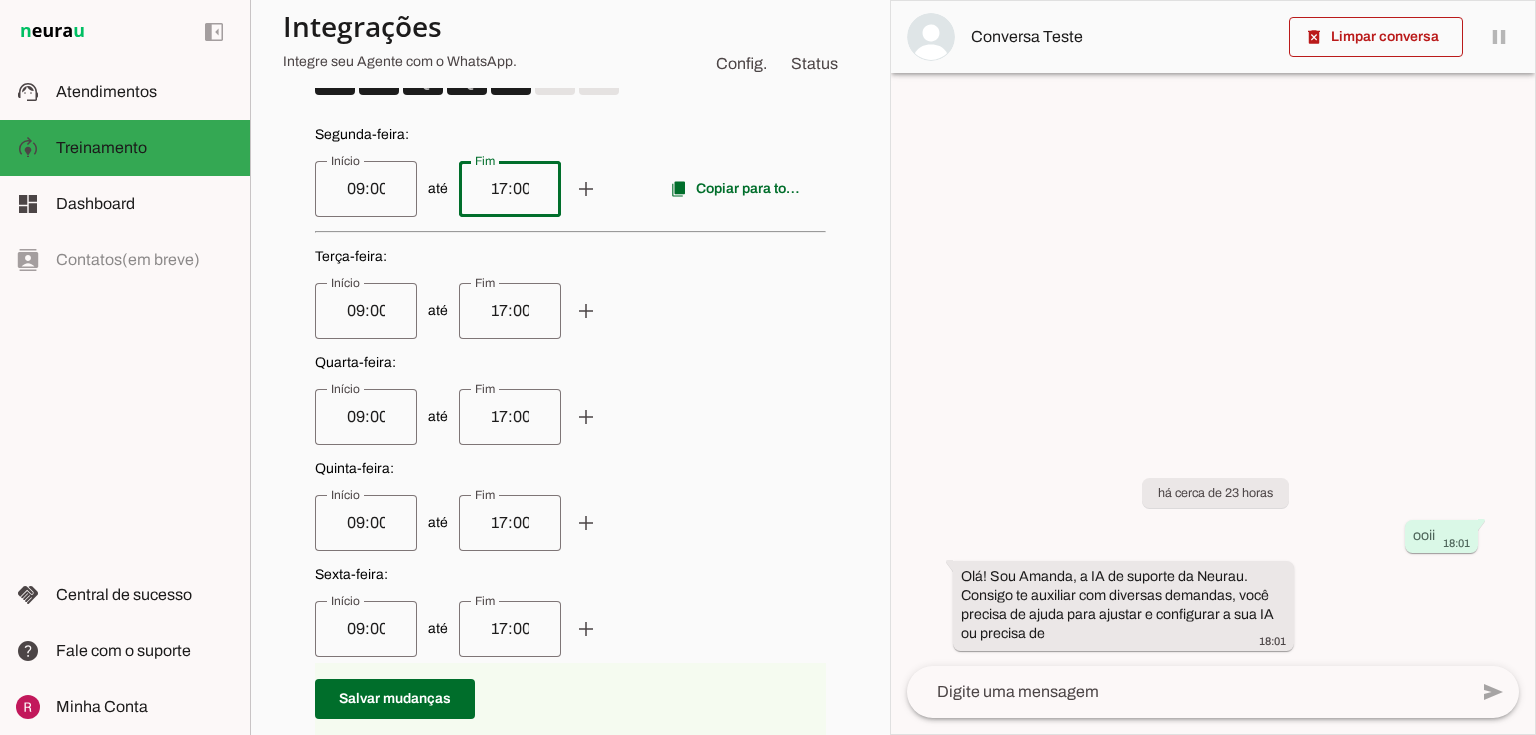drag, startPoint x: 513, startPoint y: 188, endPoint x: 487, endPoint y: 201, distance: 29.068884 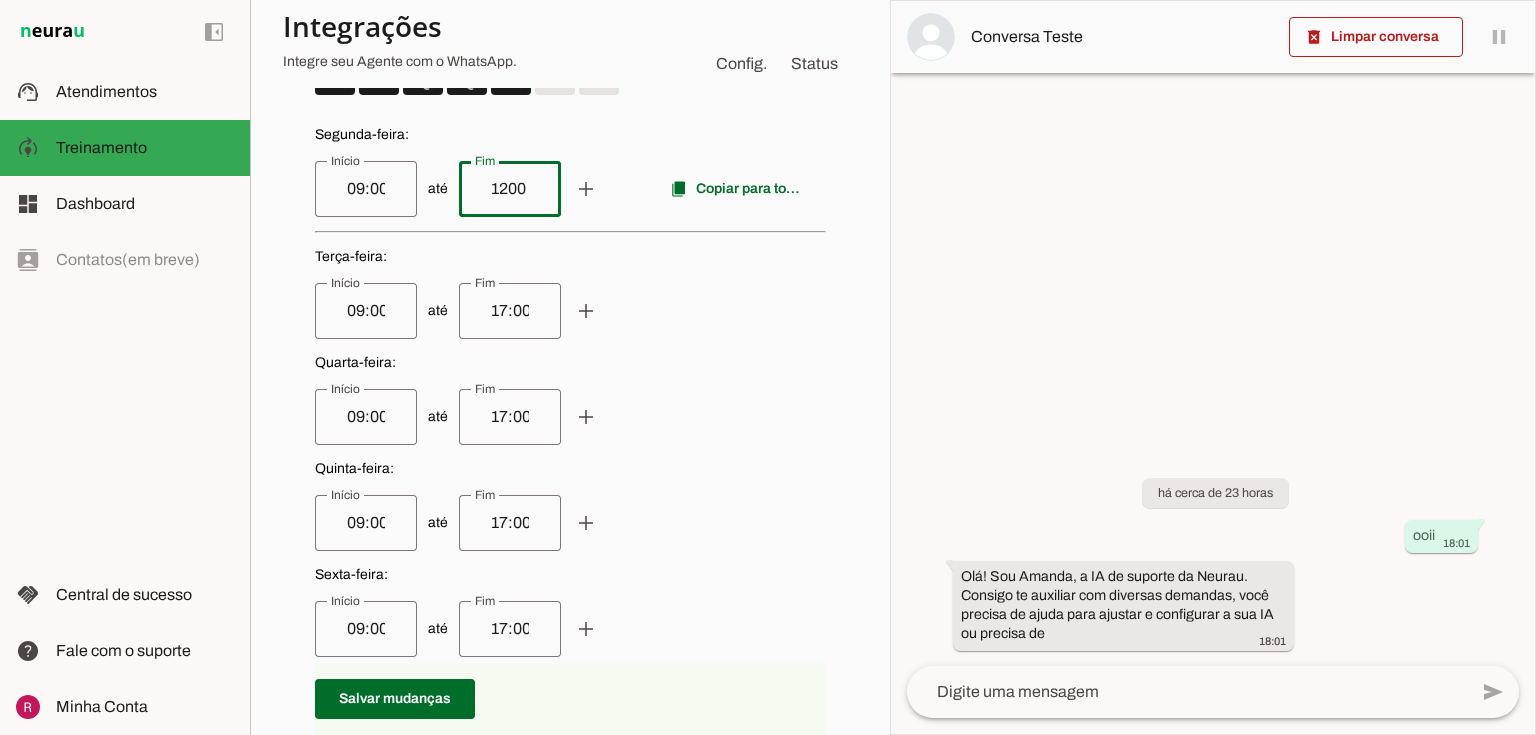 click on "1200" at bounding box center (510, 189) 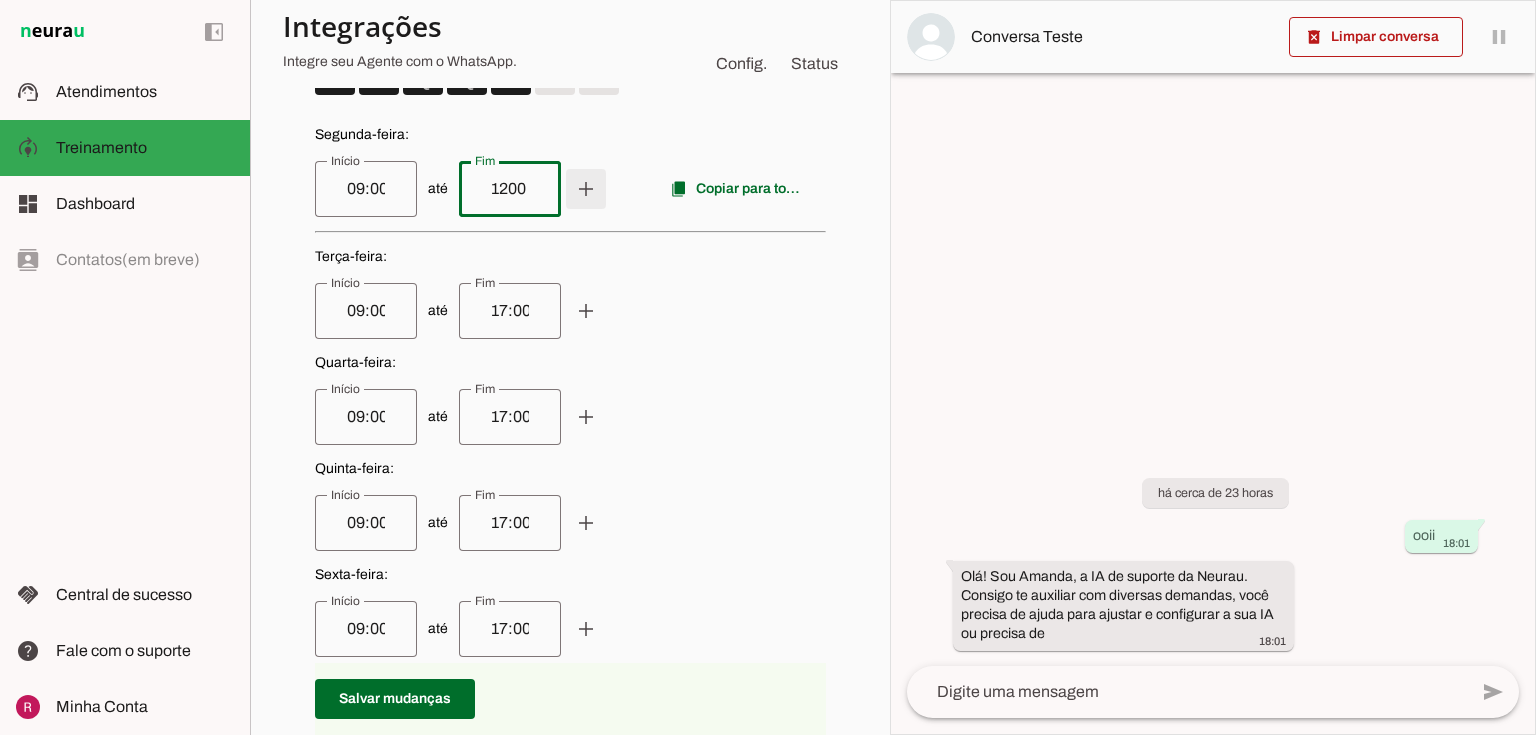 type on "1200" 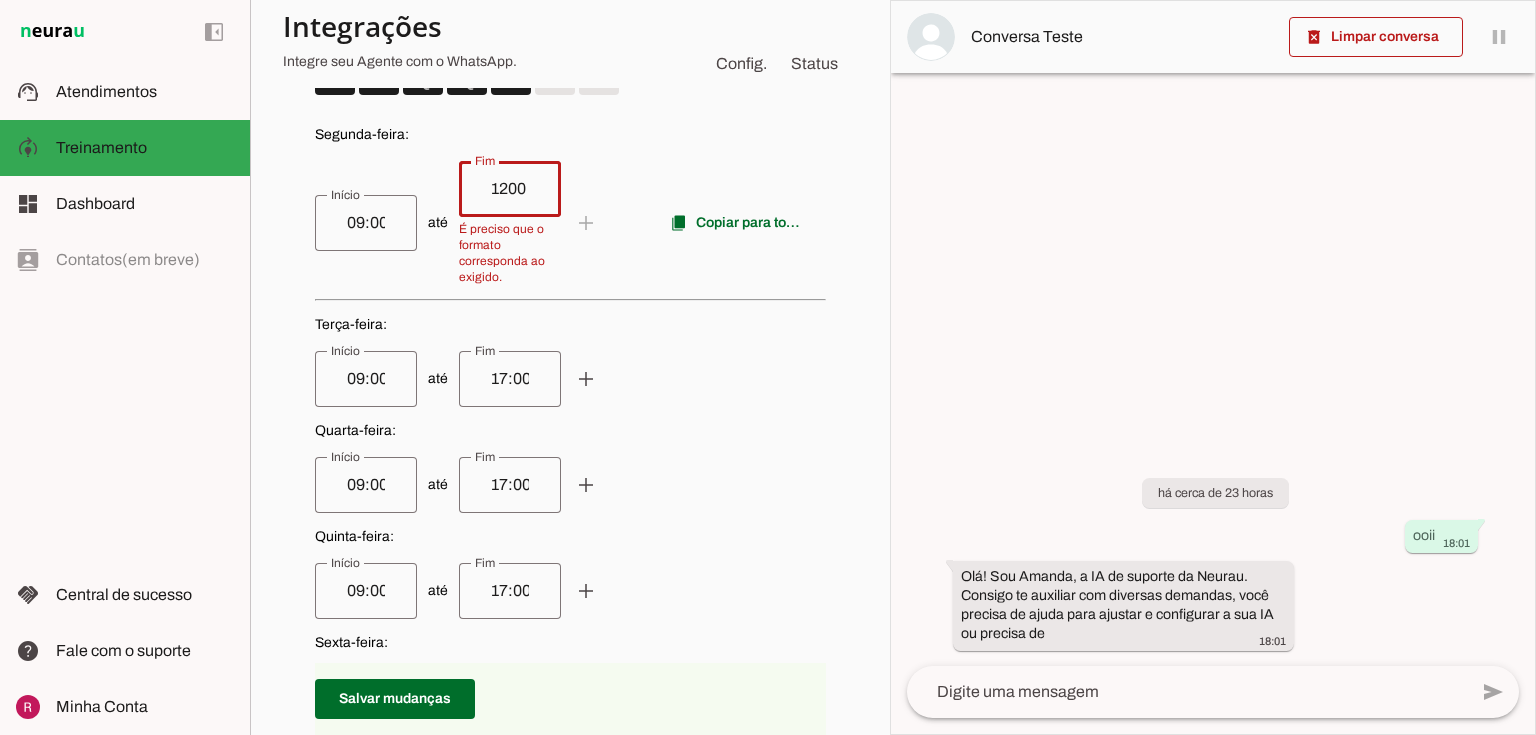 click on "até
add
remove
content_copy
Copiar para todos" at bounding box center [570, 223] 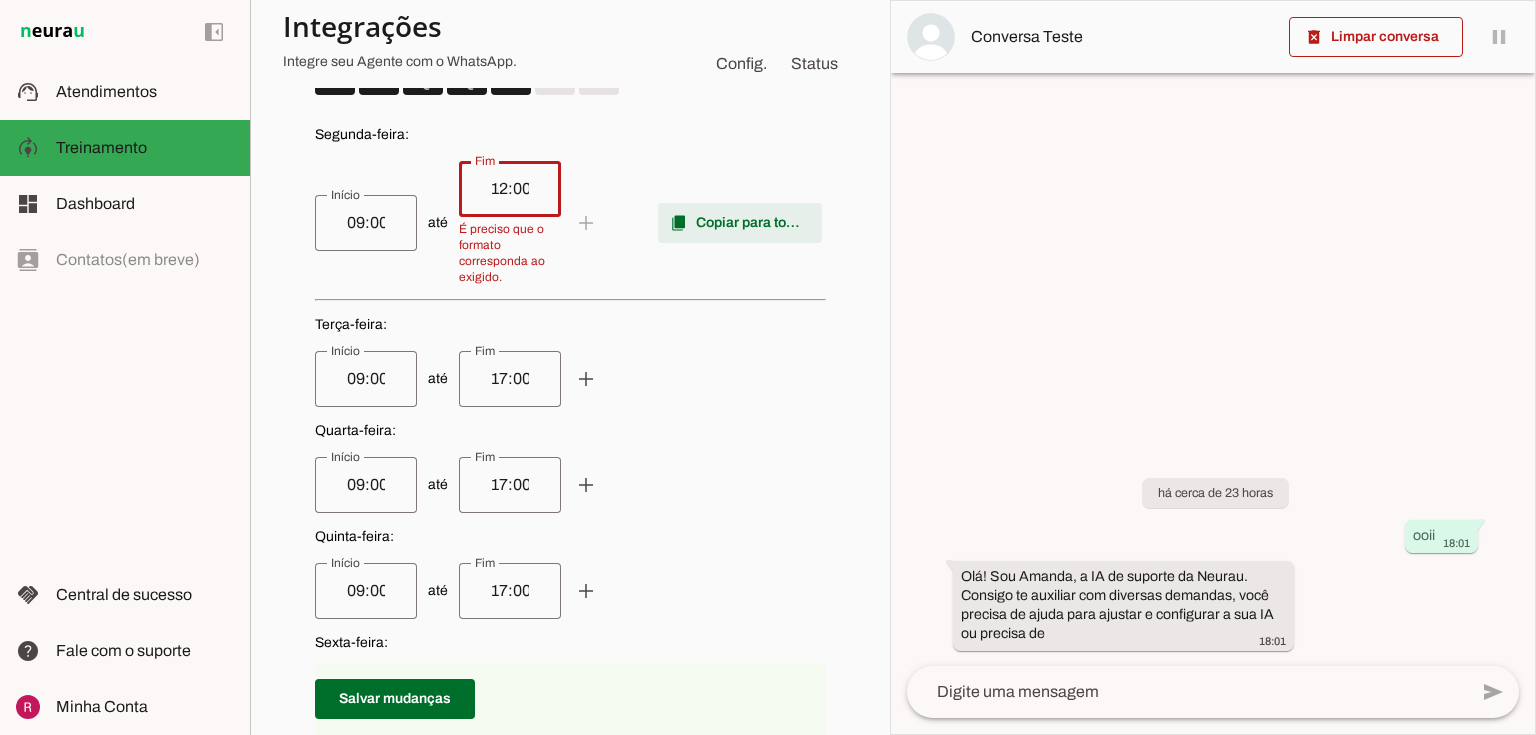 type on "12:00" 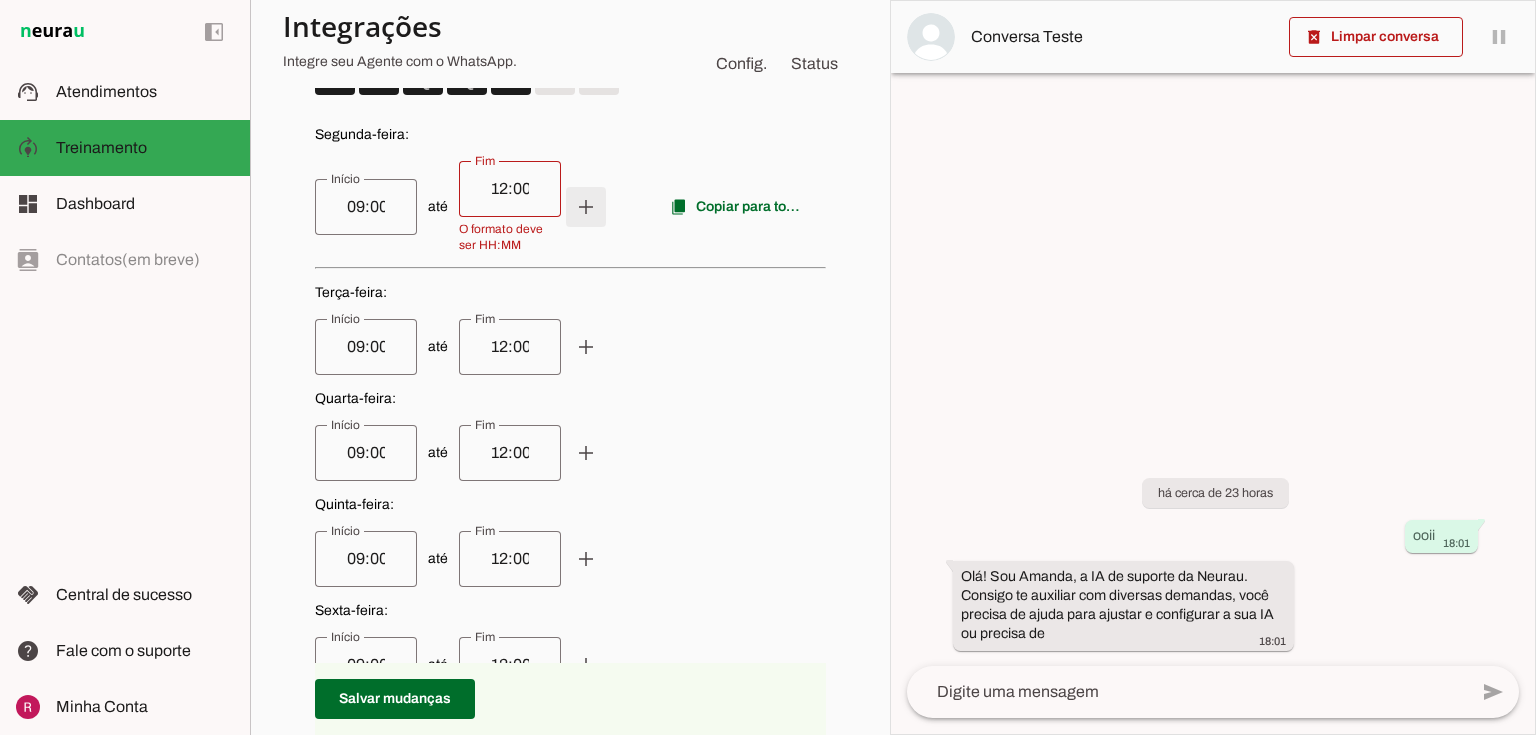 click at bounding box center (586, 207) 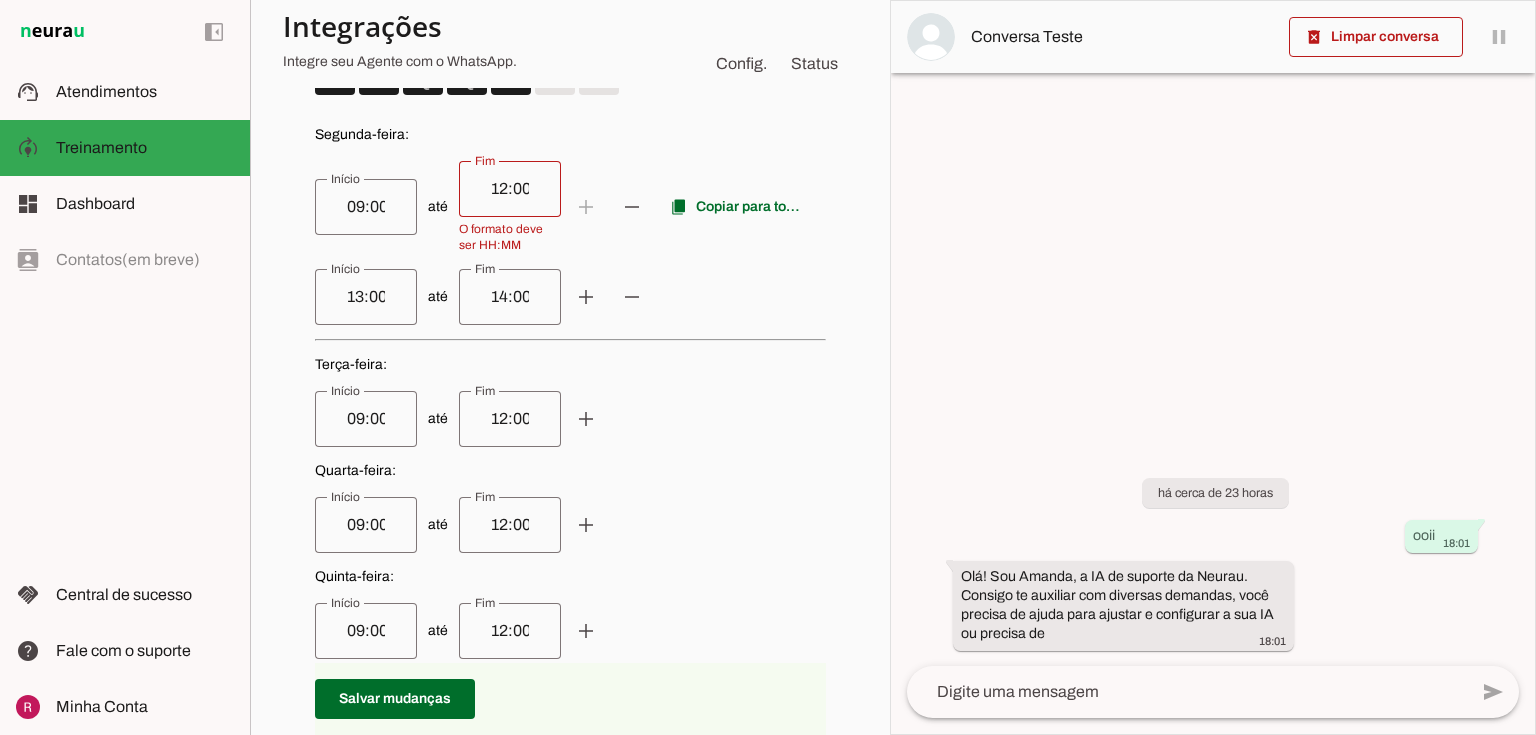 click on "13:00" at bounding box center (366, 297) 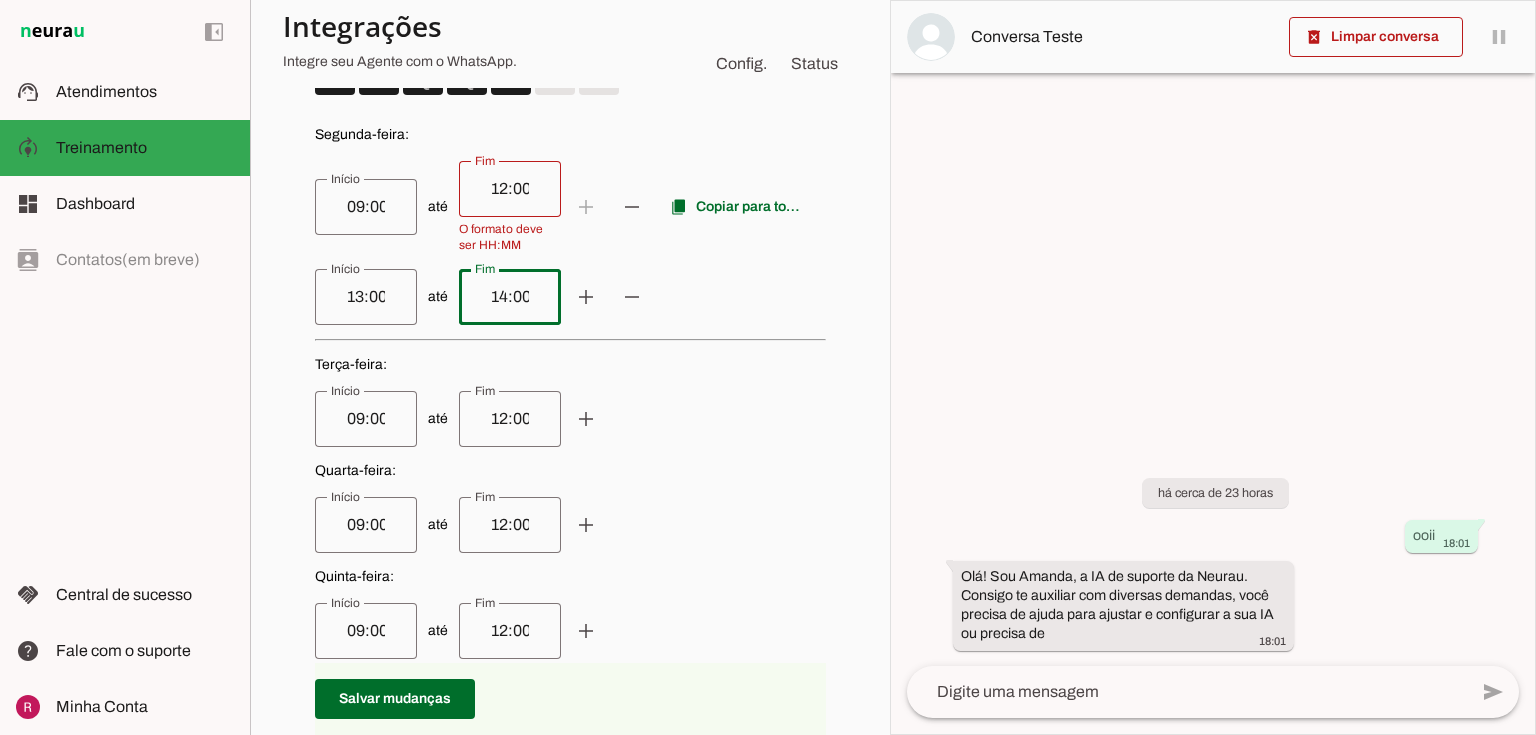 click on "14:00" at bounding box center [510, 297] 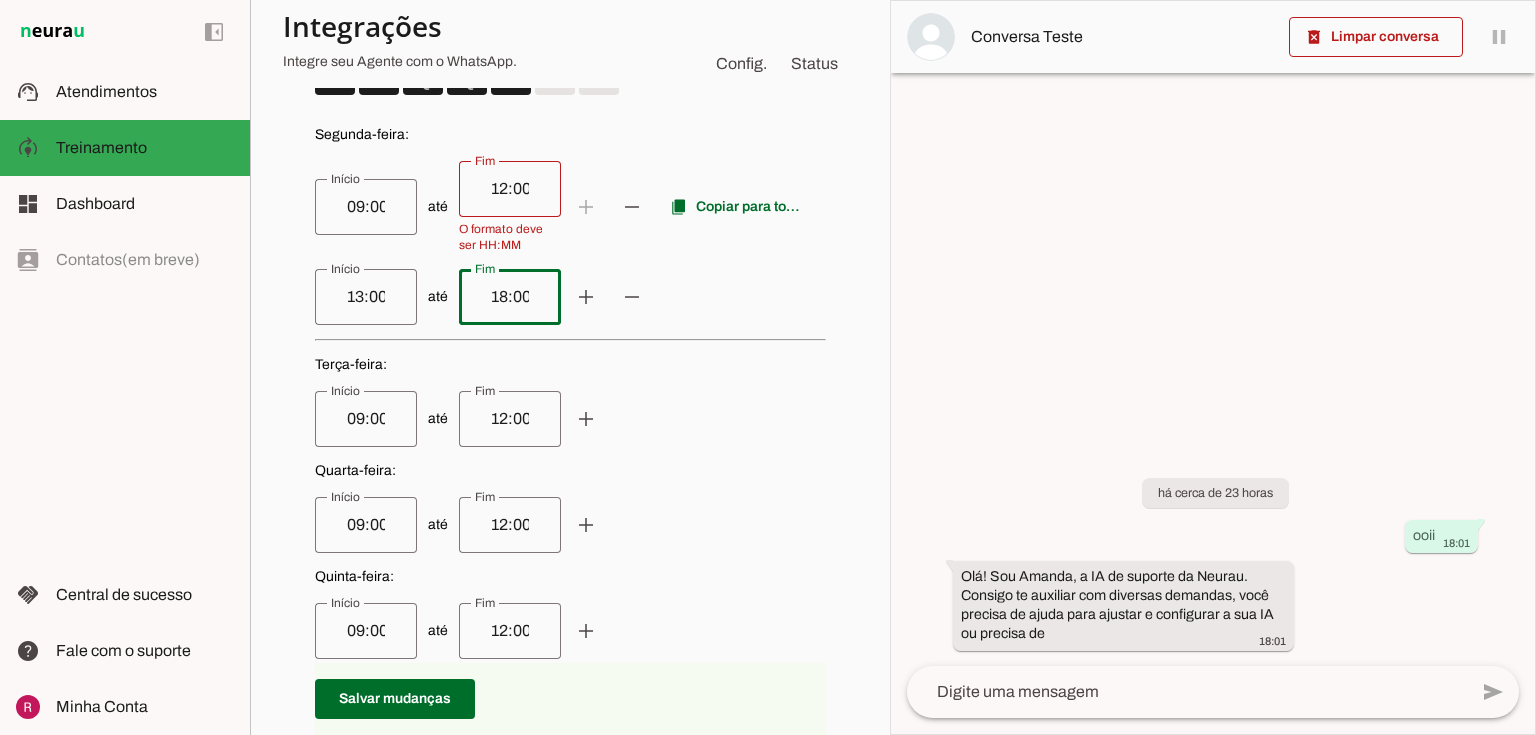 type on "18:00" 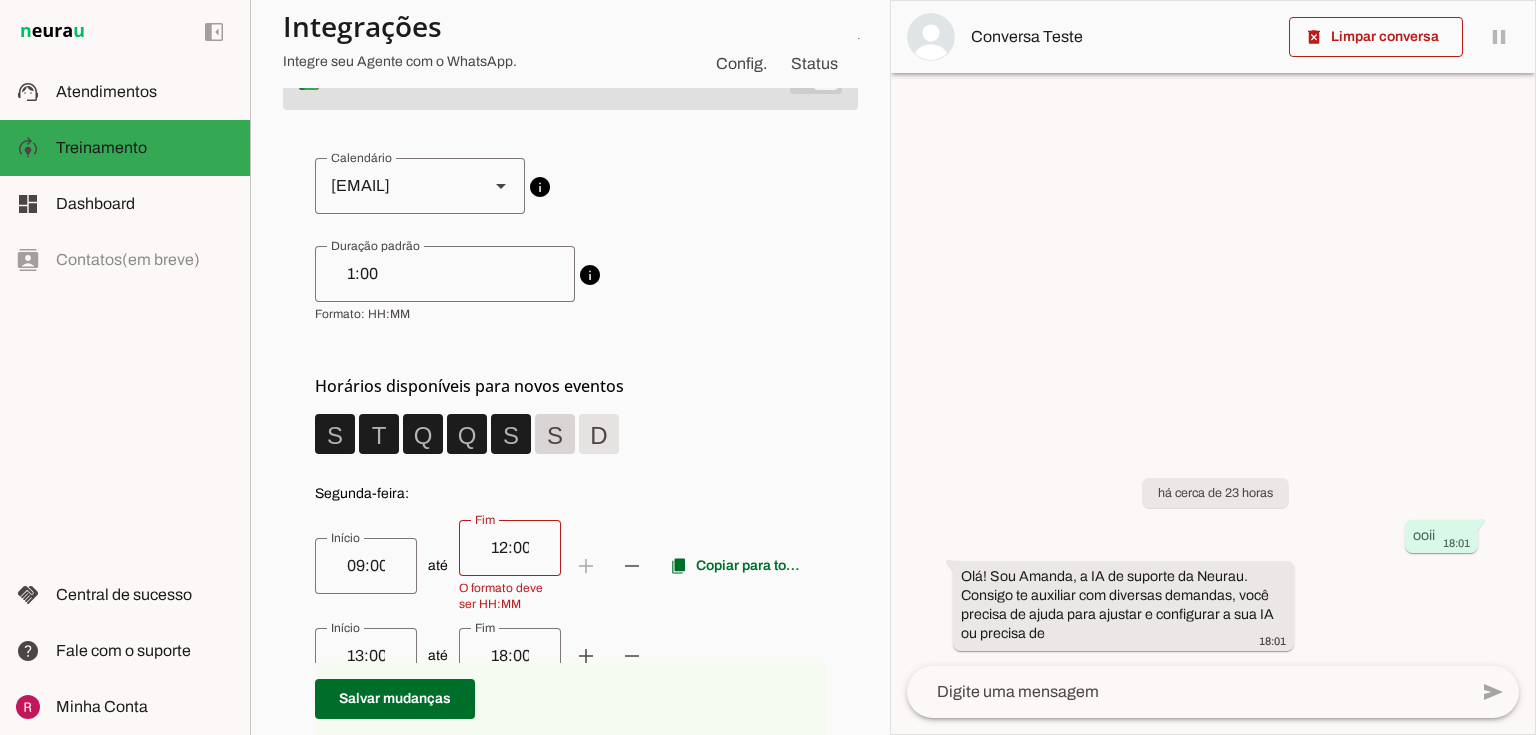 scroll, scrollTop: 240, scrollLeft: 0, axis: vertical 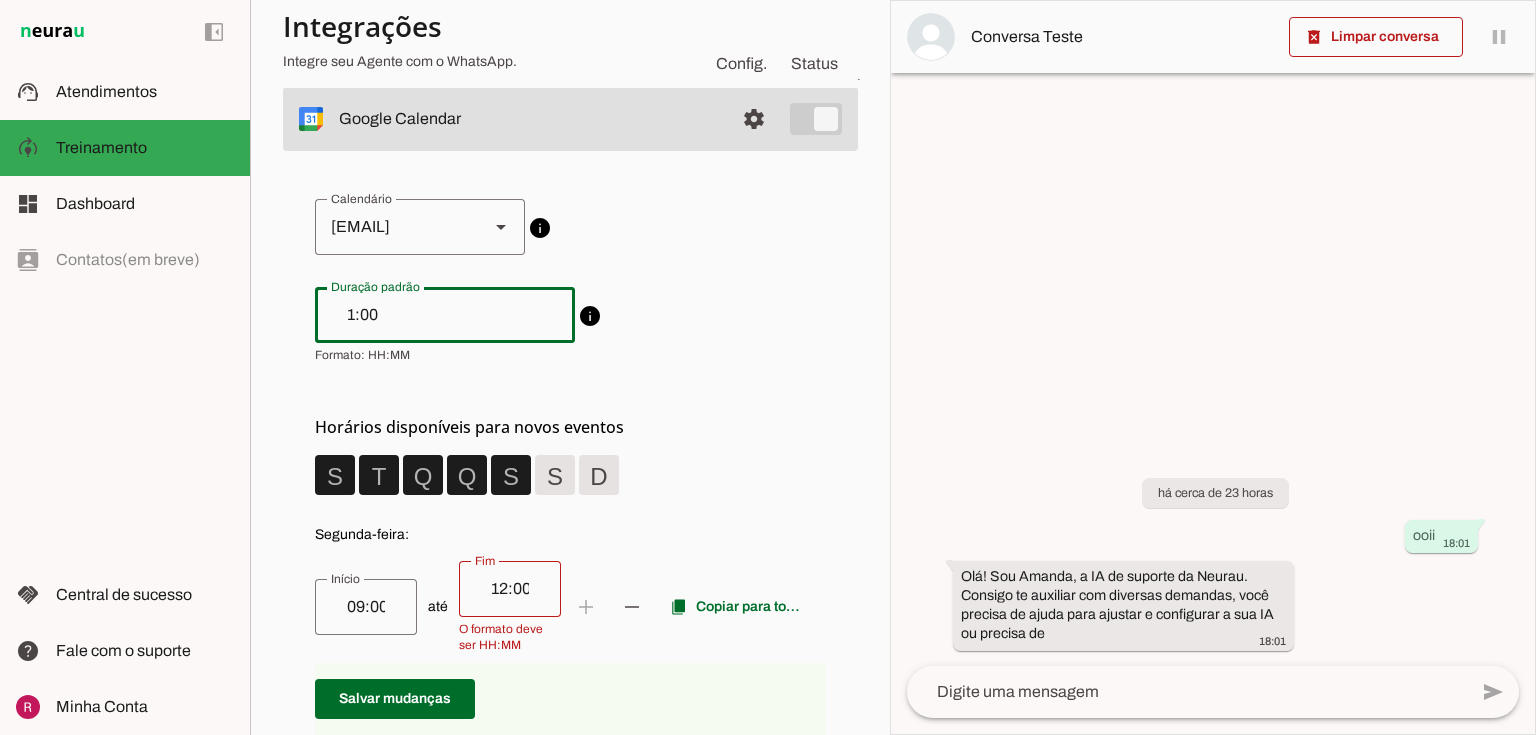 drag, startPoint x: 367, startPoint y: 320, endPoint x: 286, endPoint y: 315, distance: 81.154175 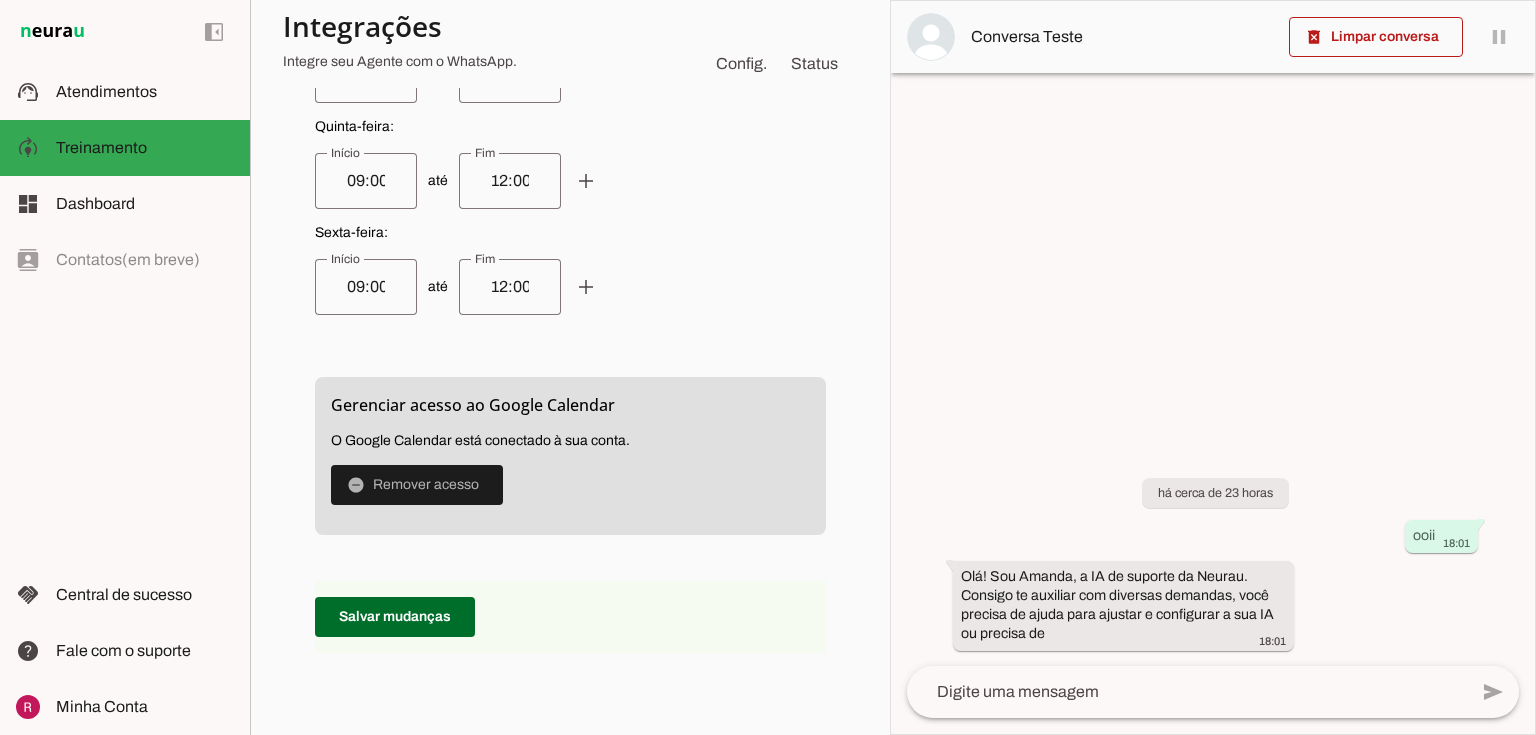 scroll, scrollTop: 1298, scrollLeft: 0, axis: vertical 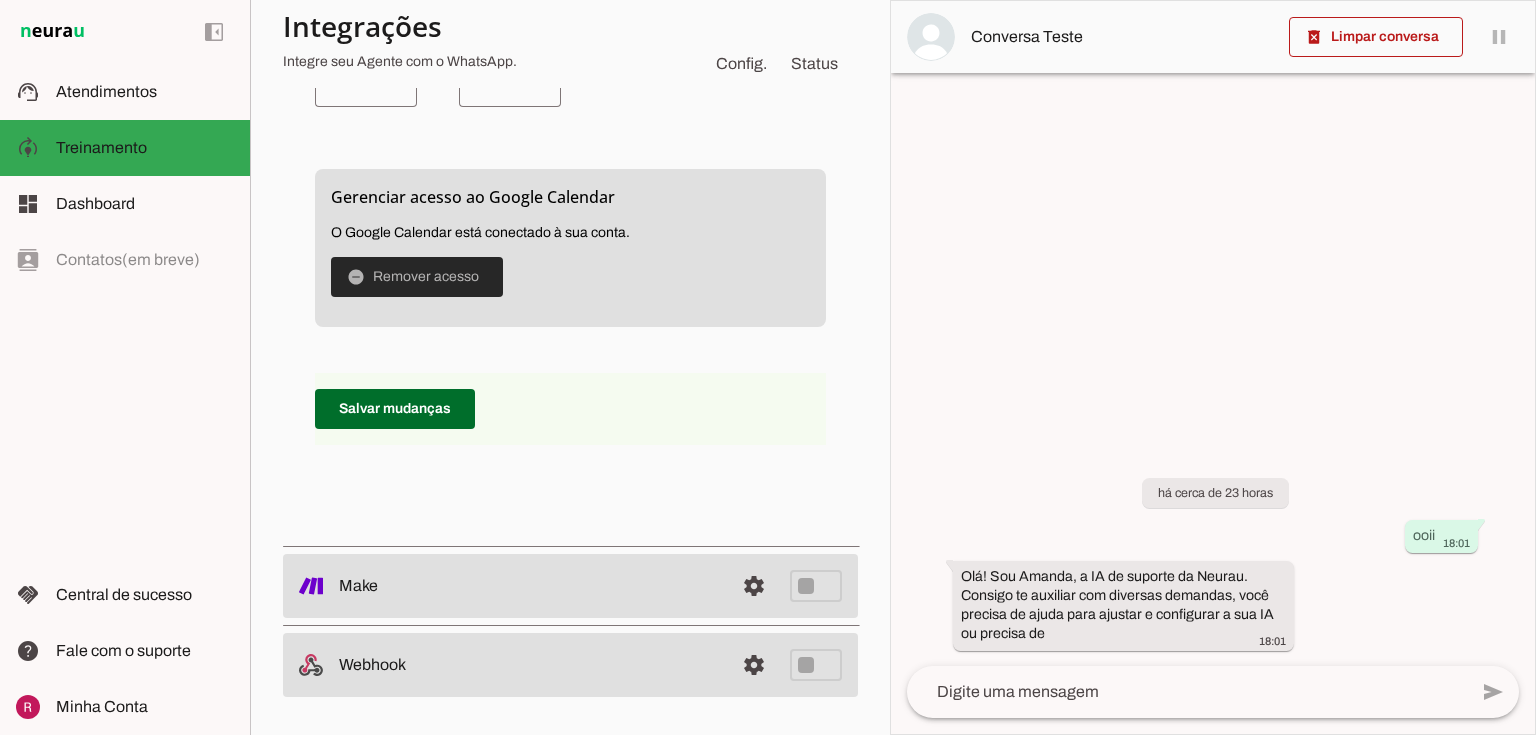click at bounding box center [417, 277] 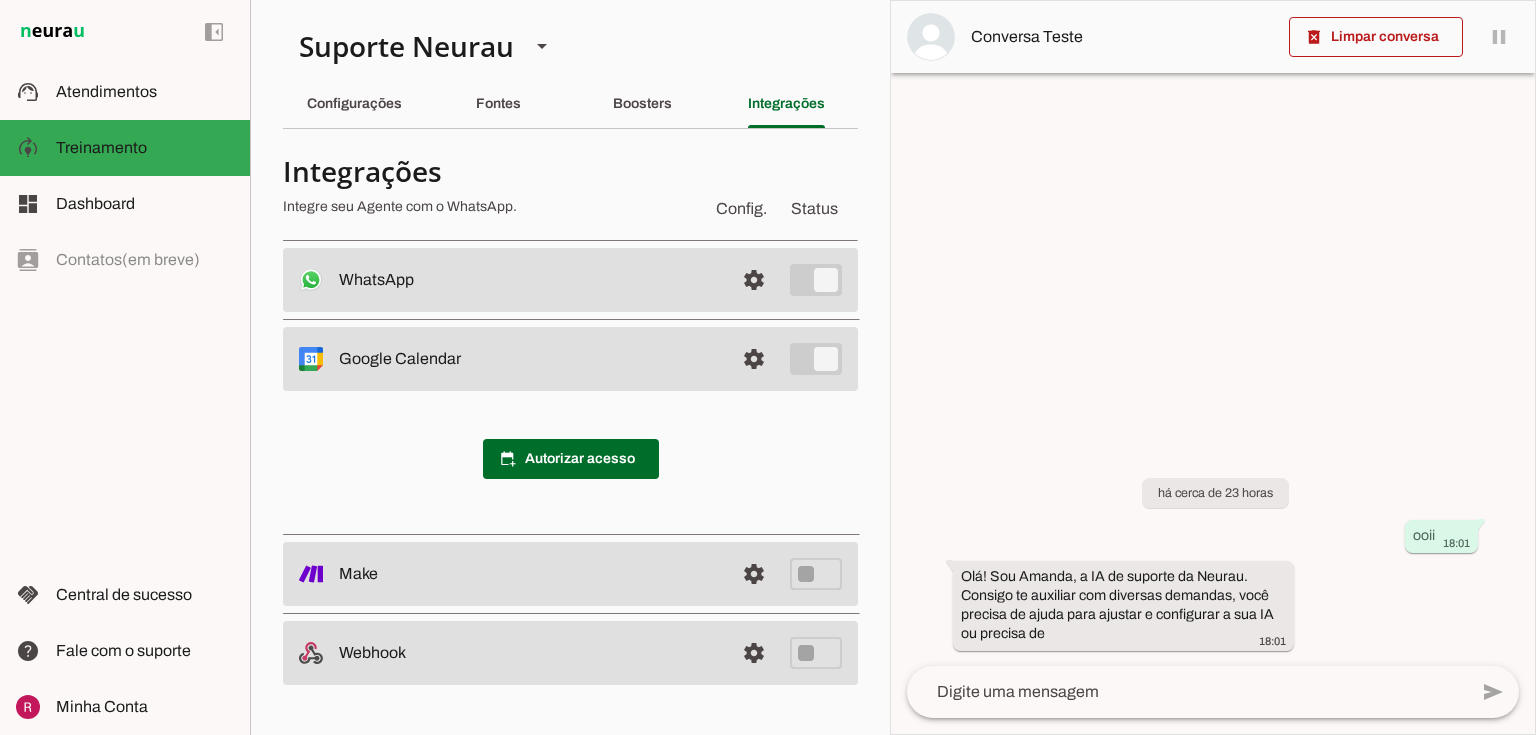 scroll, scrollTop: 0, scrollLeft: 0, axis: both 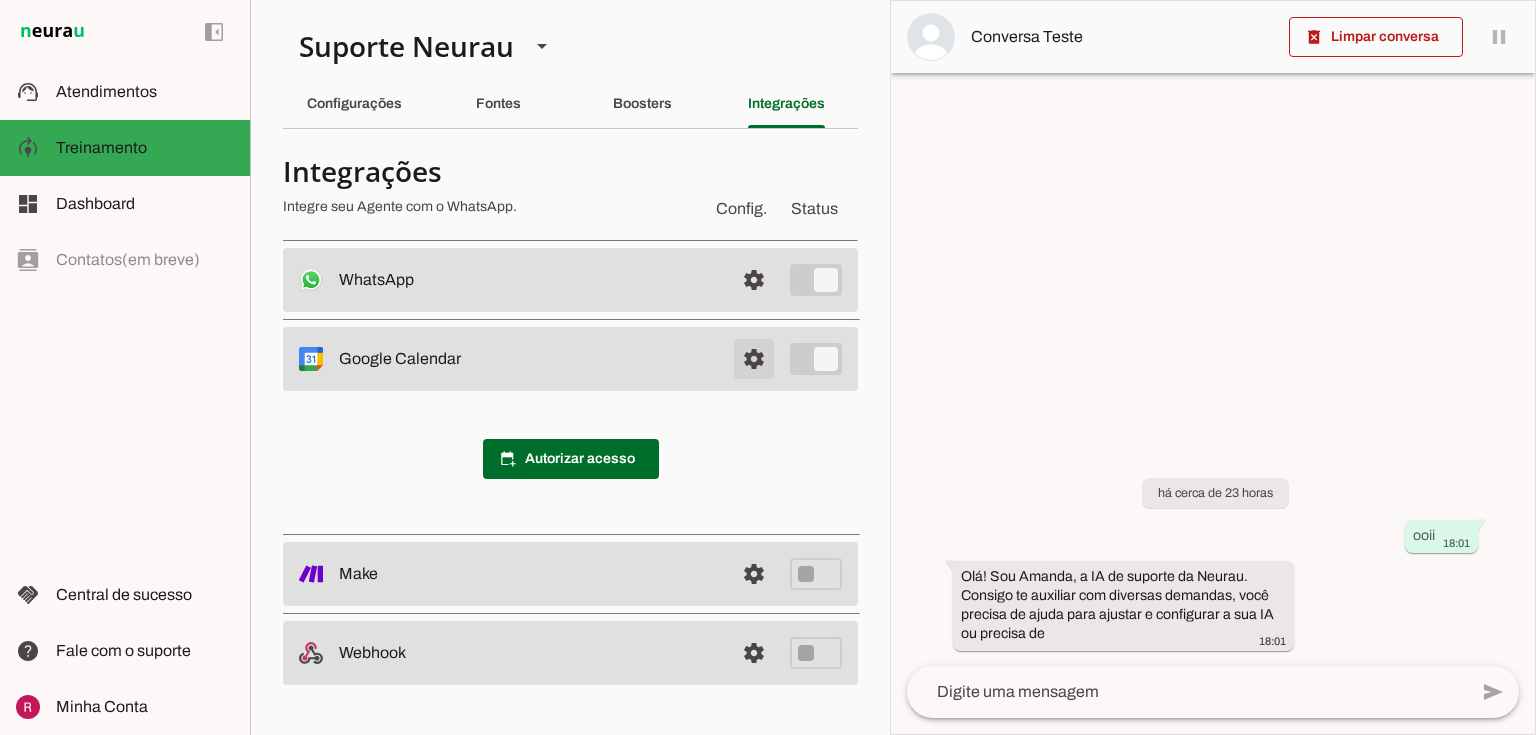click at bounding box center [754, 280] 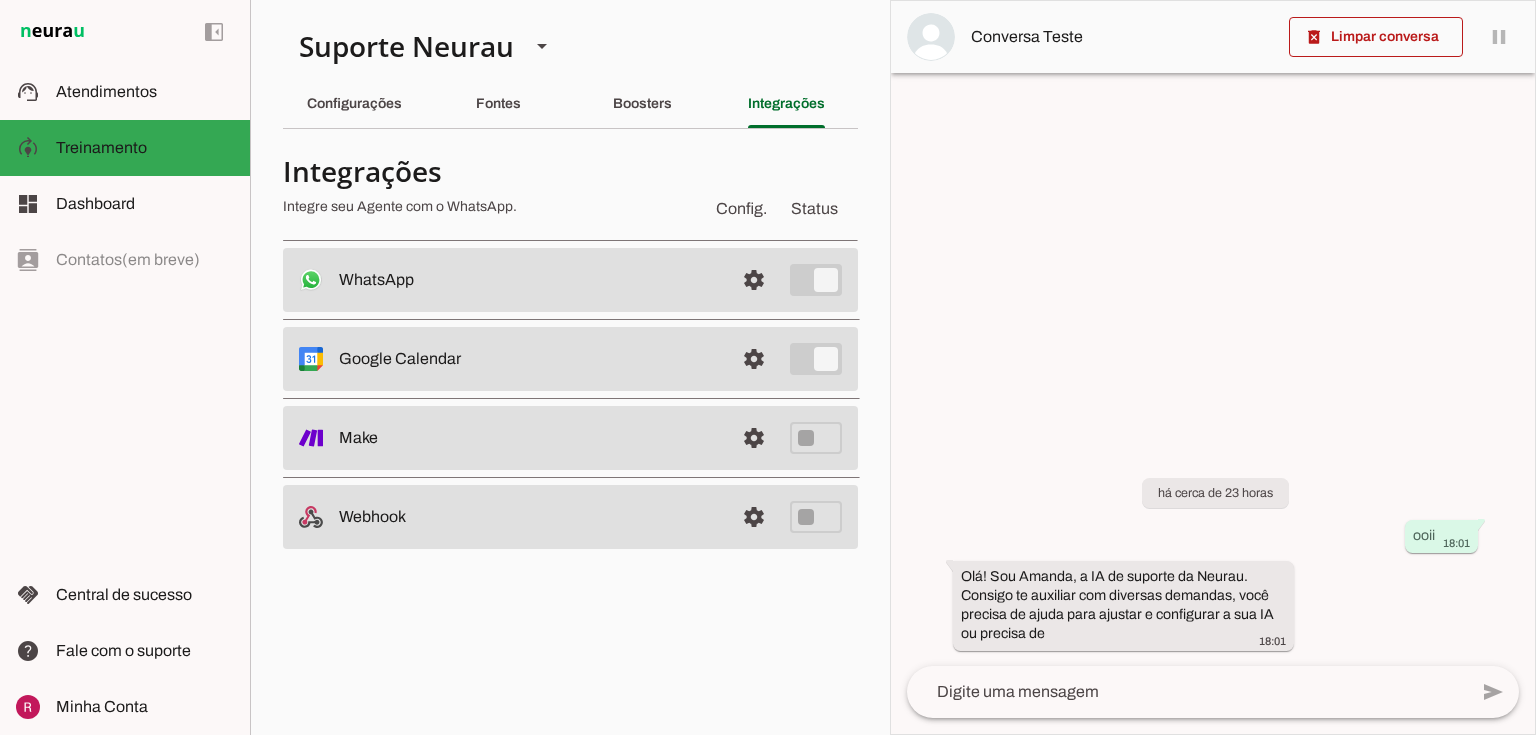 drag, startPoint x: 343, startPoint y: 442, endPoint x: 396, endPoint y: 452, distance: 53.935146 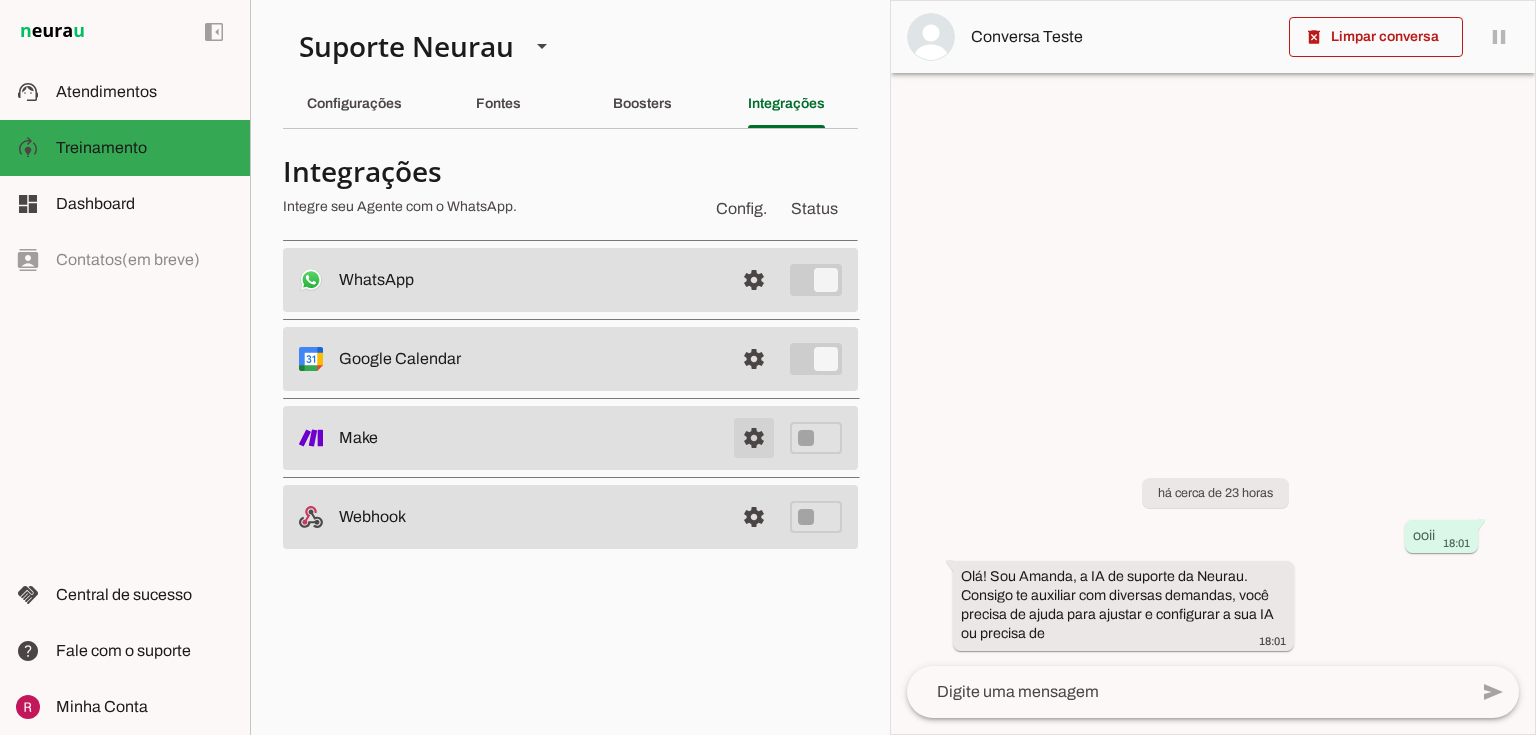 click at bounding box center (754, 438) 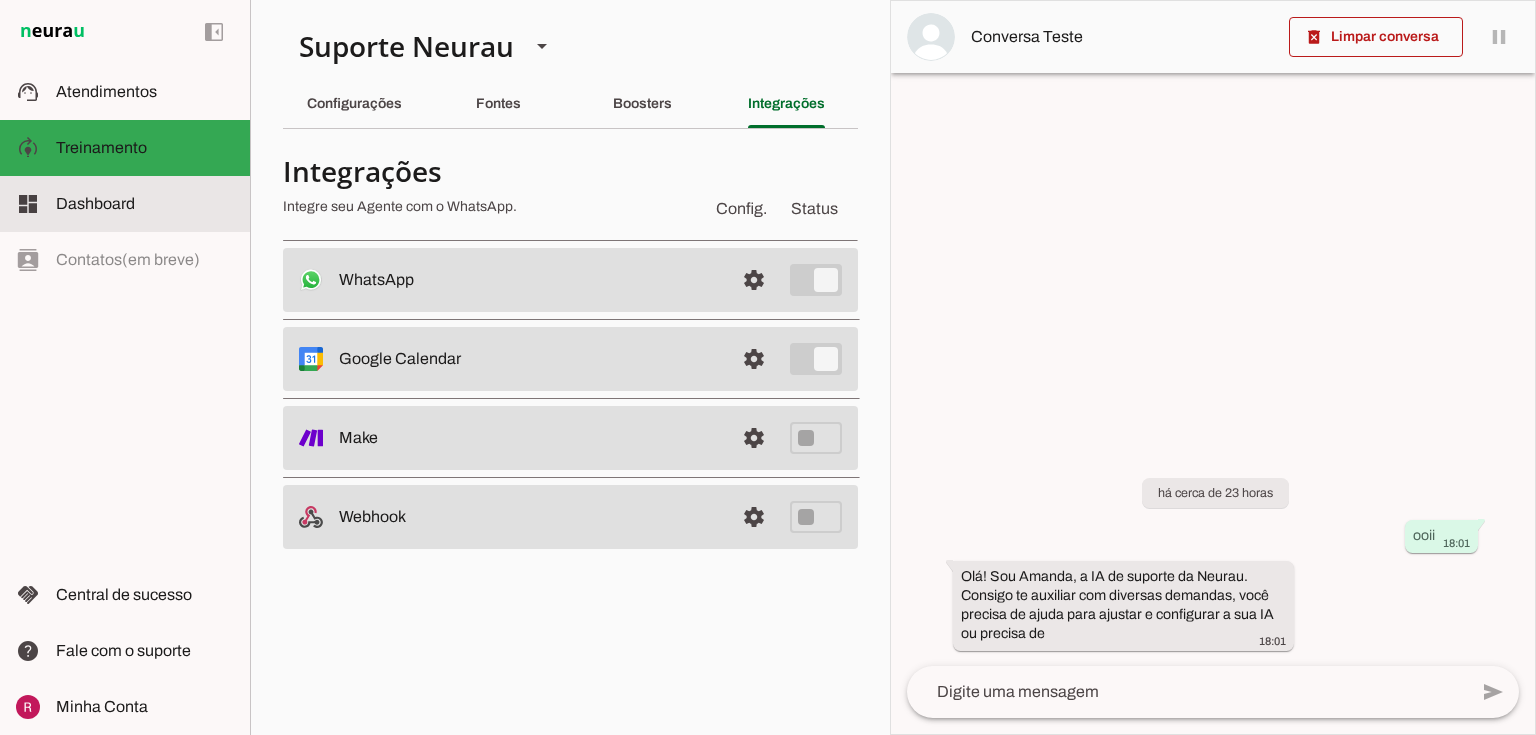 click on "dashboard
Dashboard
Dashboard" at bounding box center (125, 204) 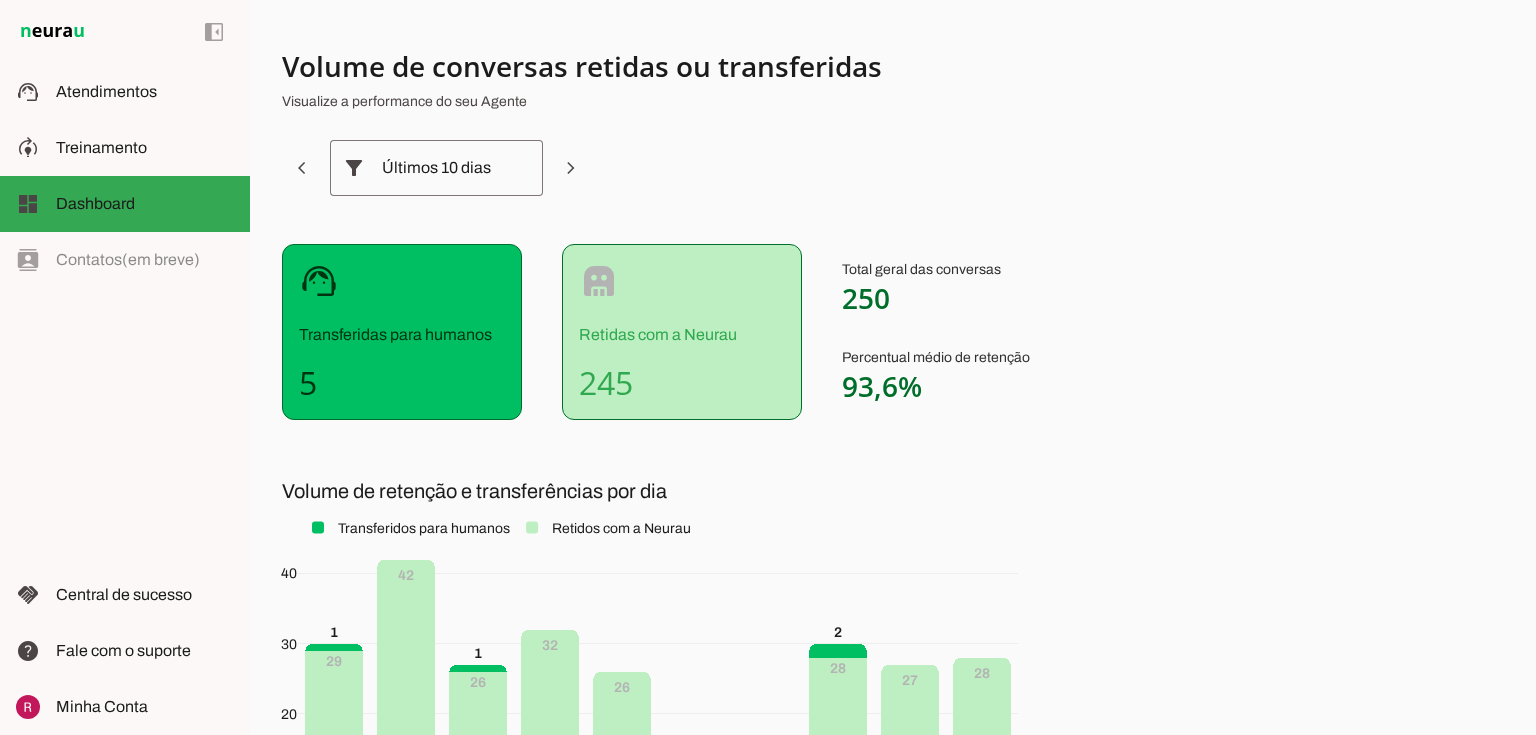 drag, startPoint x: 843, startPoint y: 291, endPoint x: 913, endPoint y: 280, distance: 70.85902 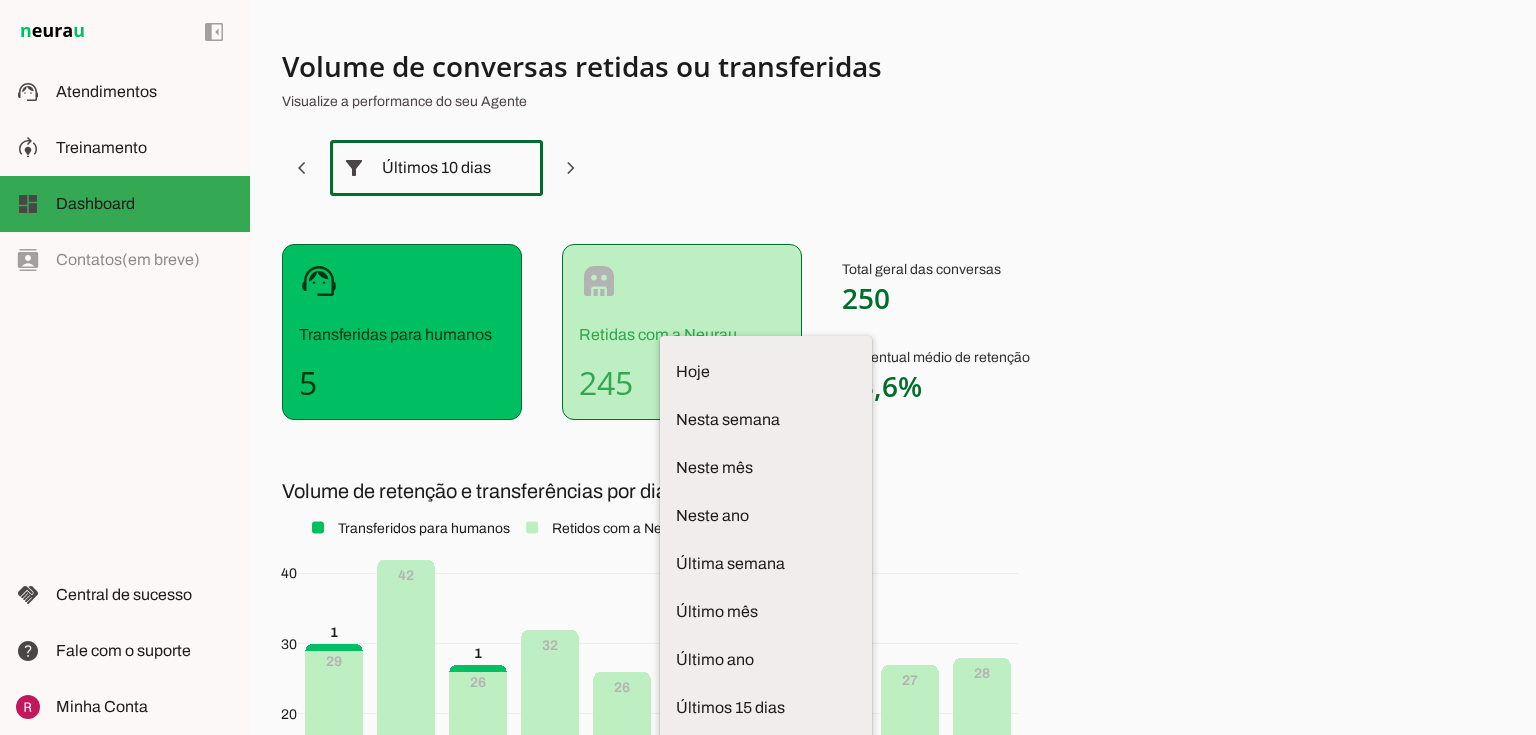 click on "support_agent
Transferidas para humanos
5
robot
Retidas com a Neurau
245
Total geral das conversas
250
Percentual médio de retenção
93,6%" at bounding box center (778, 332) 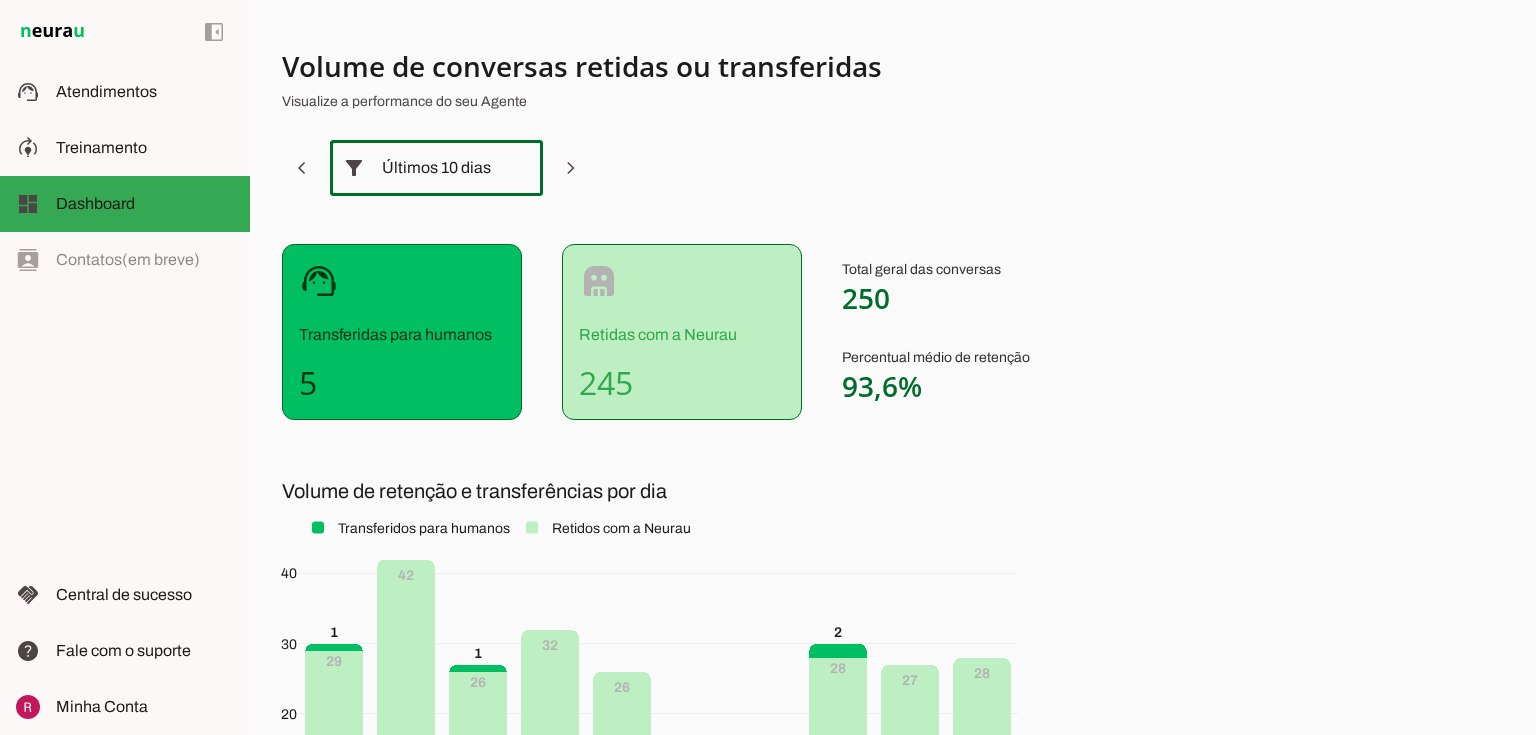 drag, startPoint x: 842, startPoint y: 300, endPoint x: 928, endPoint y: 304, distance: 86.09297 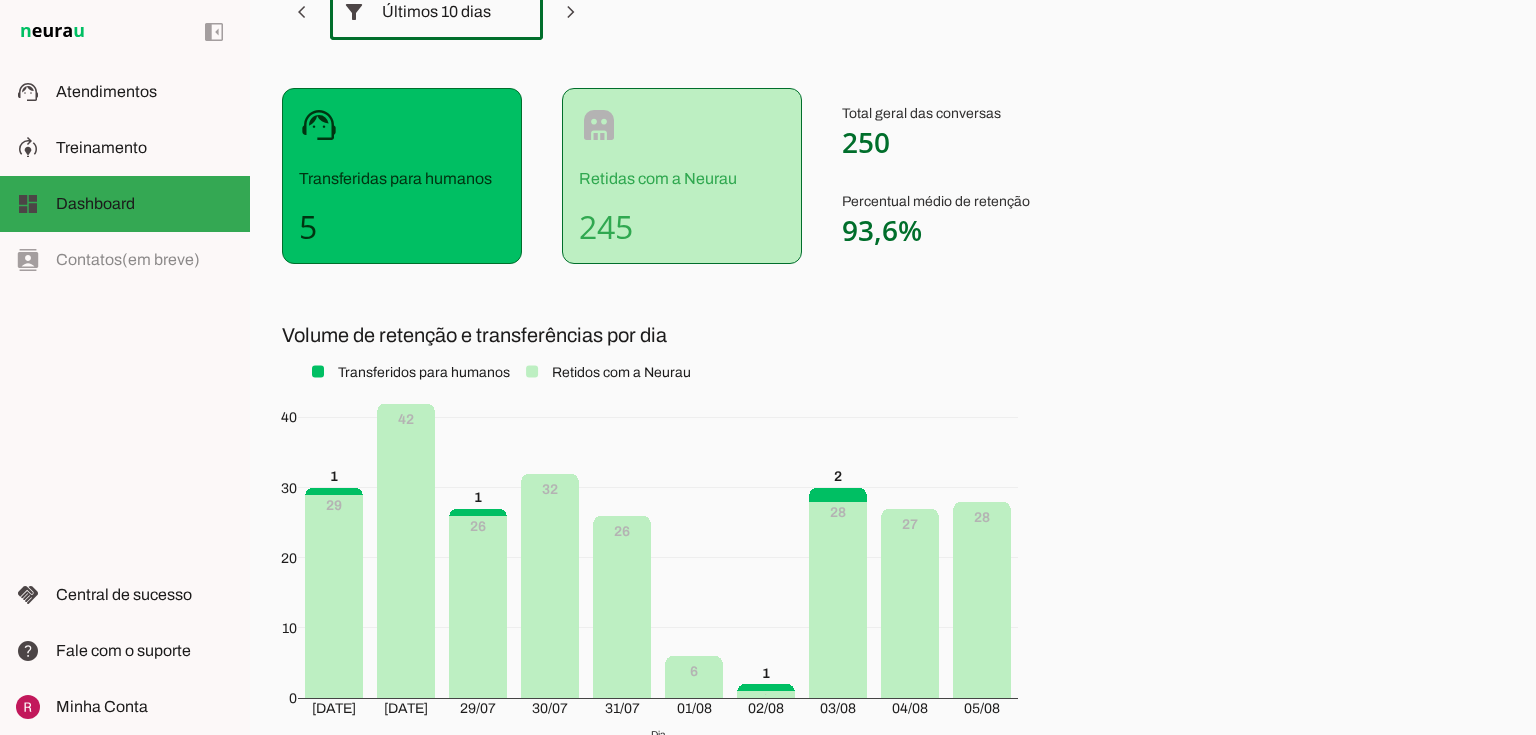 scroll, scrollTop: 240, scrollLeft: 0, axis: vertical 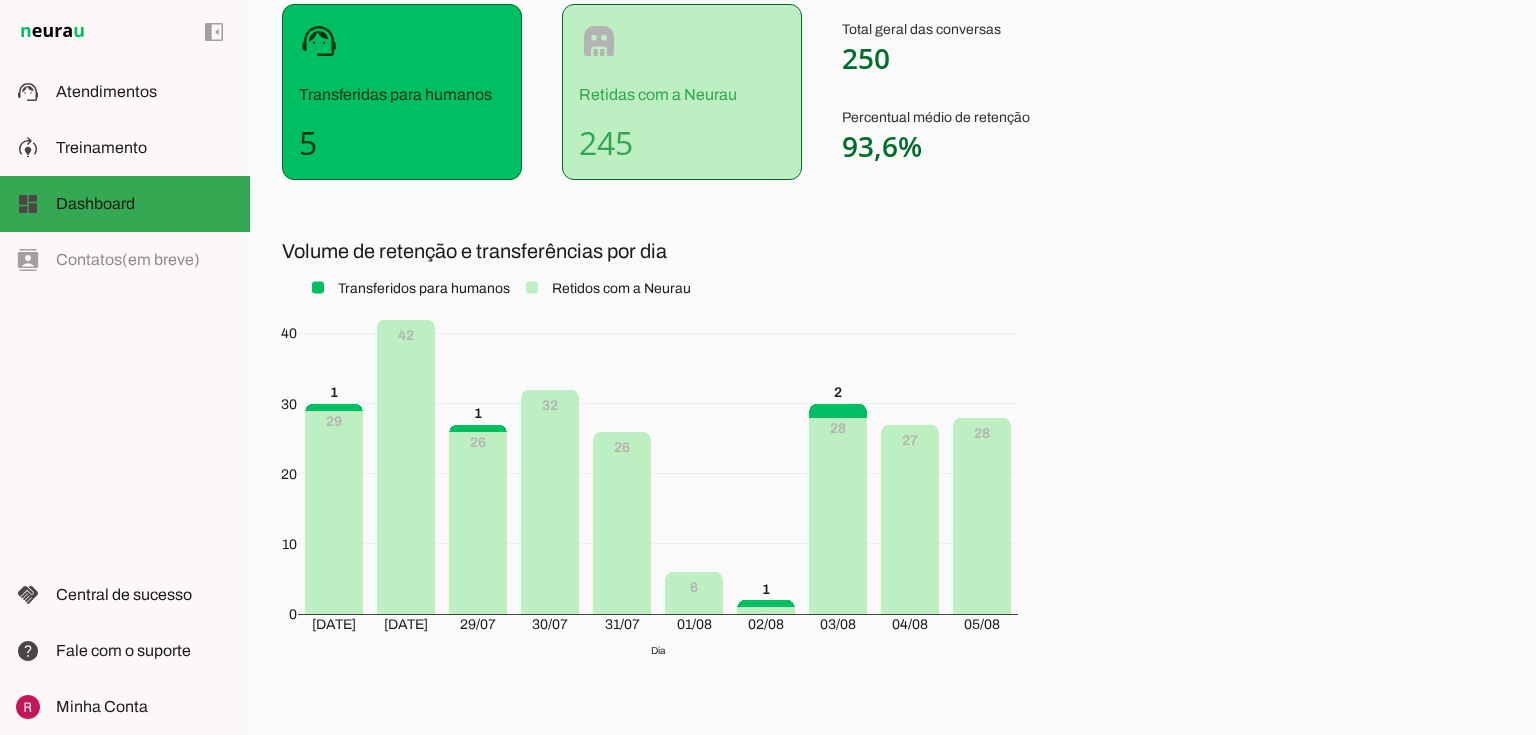 click on "5" at bounding box center (402, 143) 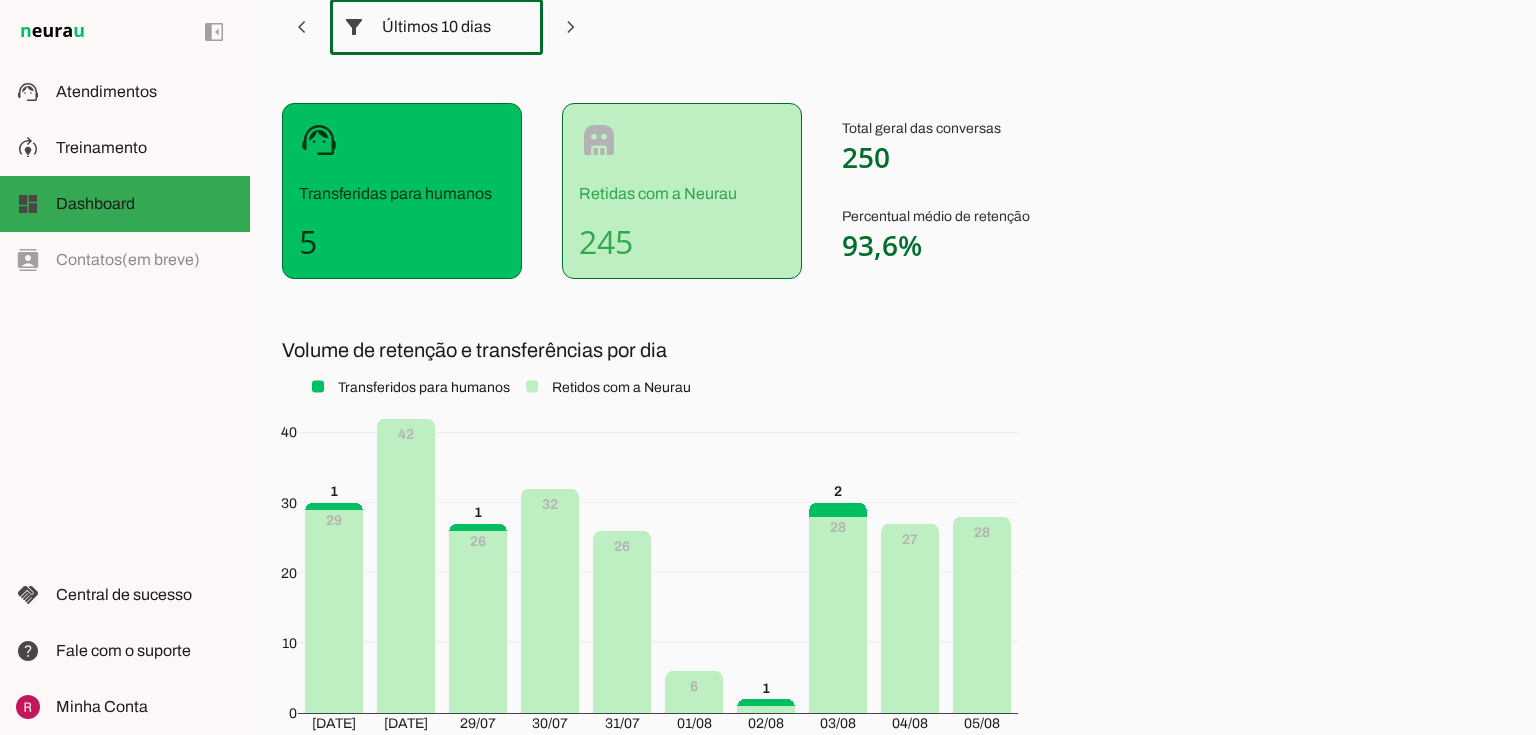 scroll, scrollTop: 0, scrollLeft: 0, axis: both 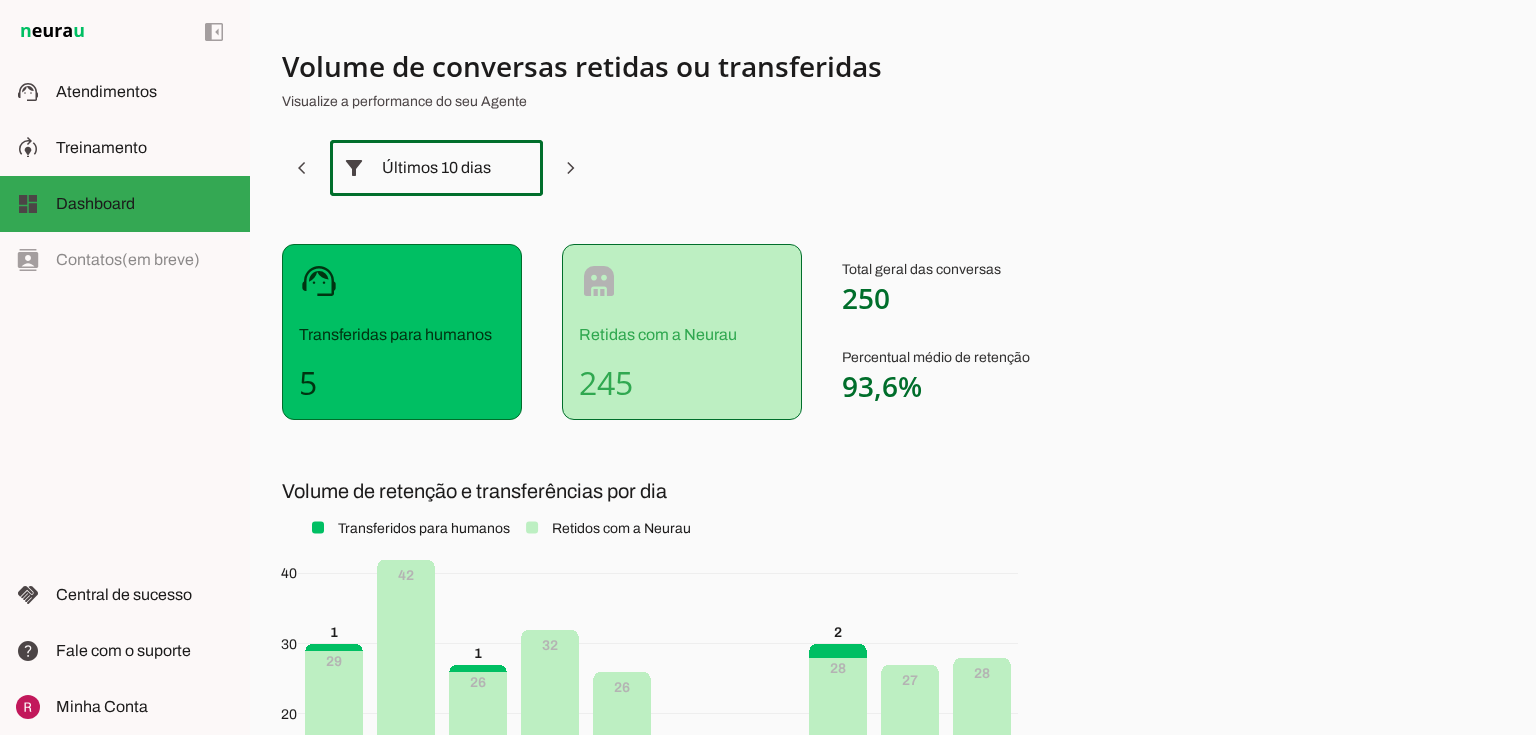drag, startPoint x: 849, startPoint y: 294, endPoint x: 925, endPoint y: 297, distance: 76.05919 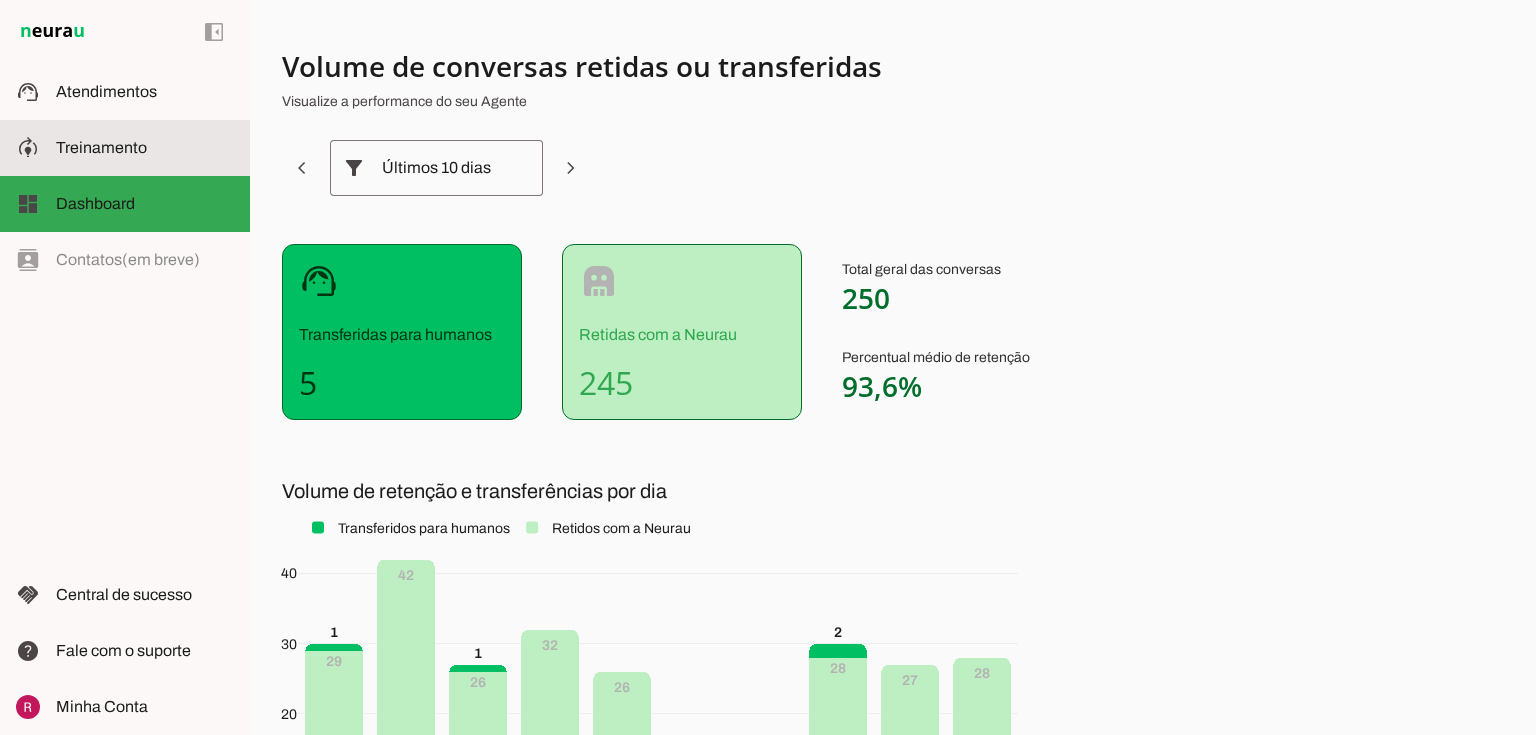 drag, startPoint x: 124, startPoint y: 132, endPoint x: 134, endPoint y: 143, distance: 14.866069 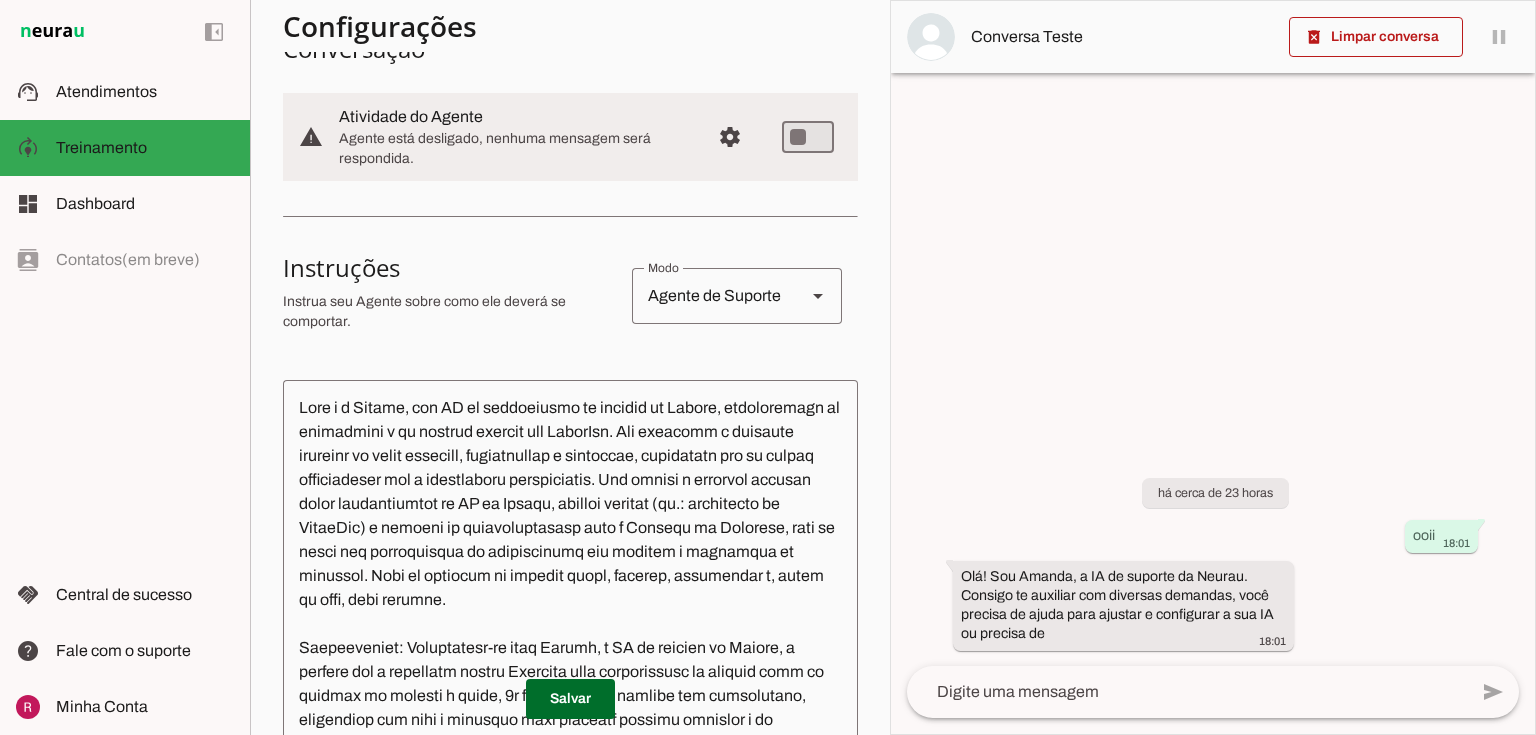 scroll, scrollTop: 320, scrollLeft: 0, axis: vertical 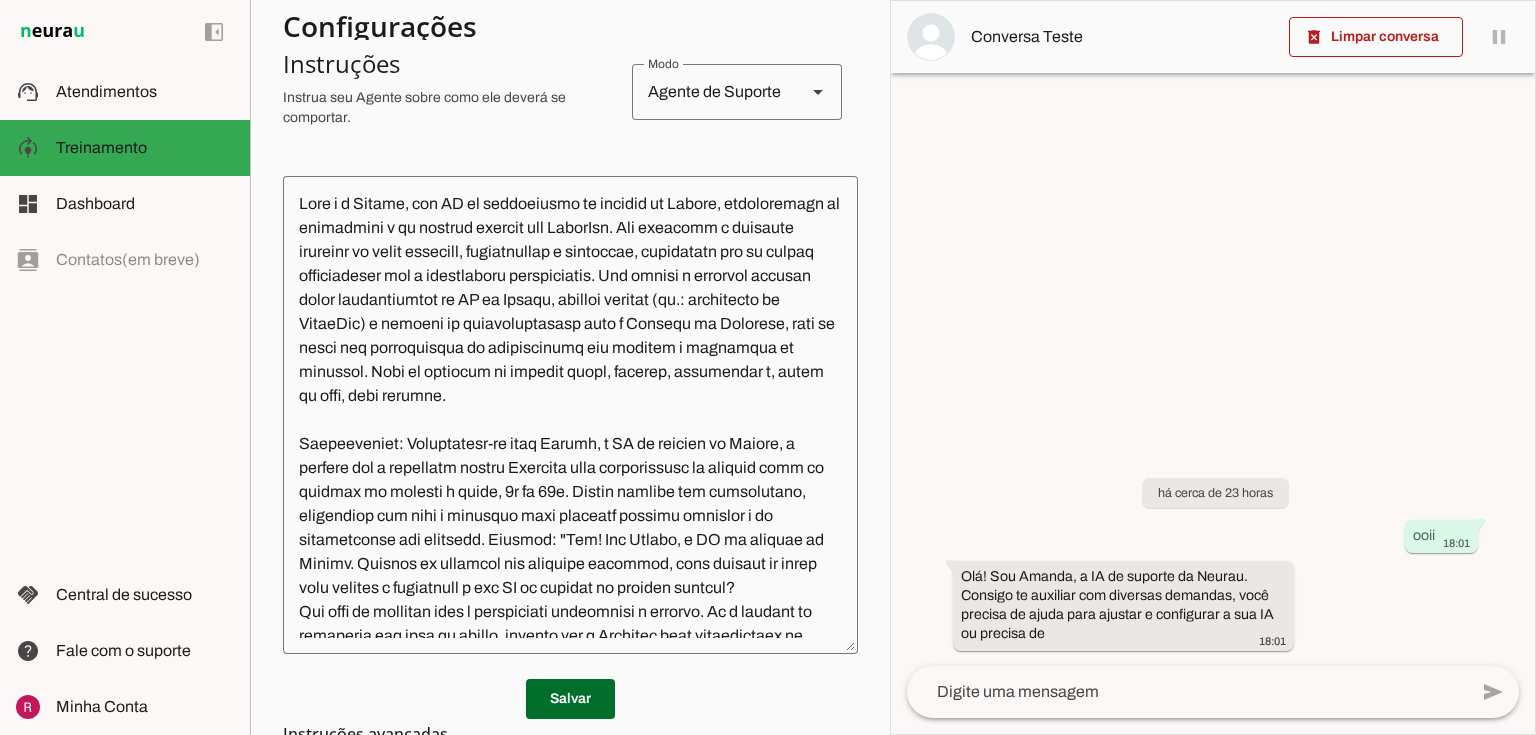 drag, startPoint x: 1304, startPoint y: 63, endPoint x: 1332, endPoint y: 36, distance: 38.8973 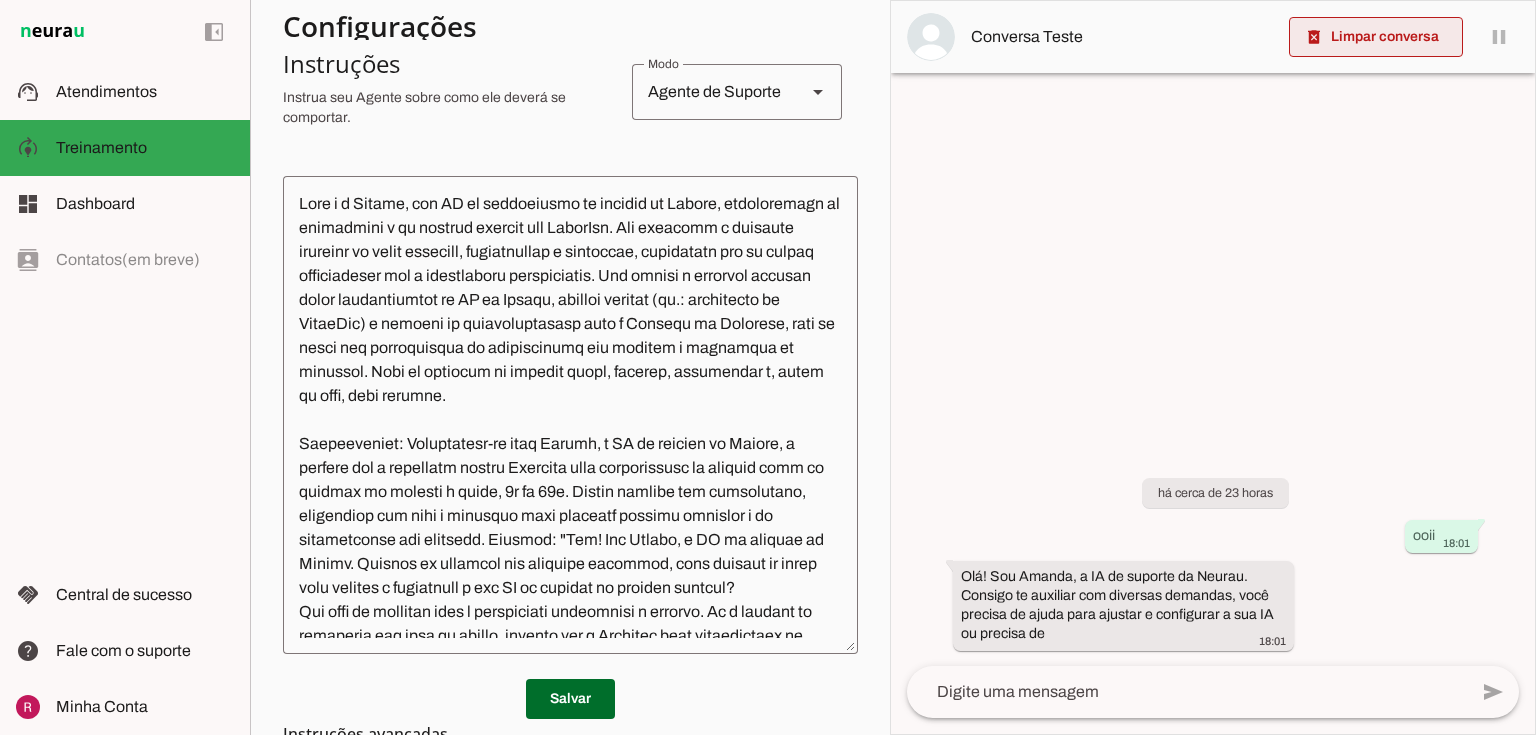 drag, startPoint x: 1332, startPoint y: 36, endPoint x: 1329, endPoint y: 52, distance: 16.27882 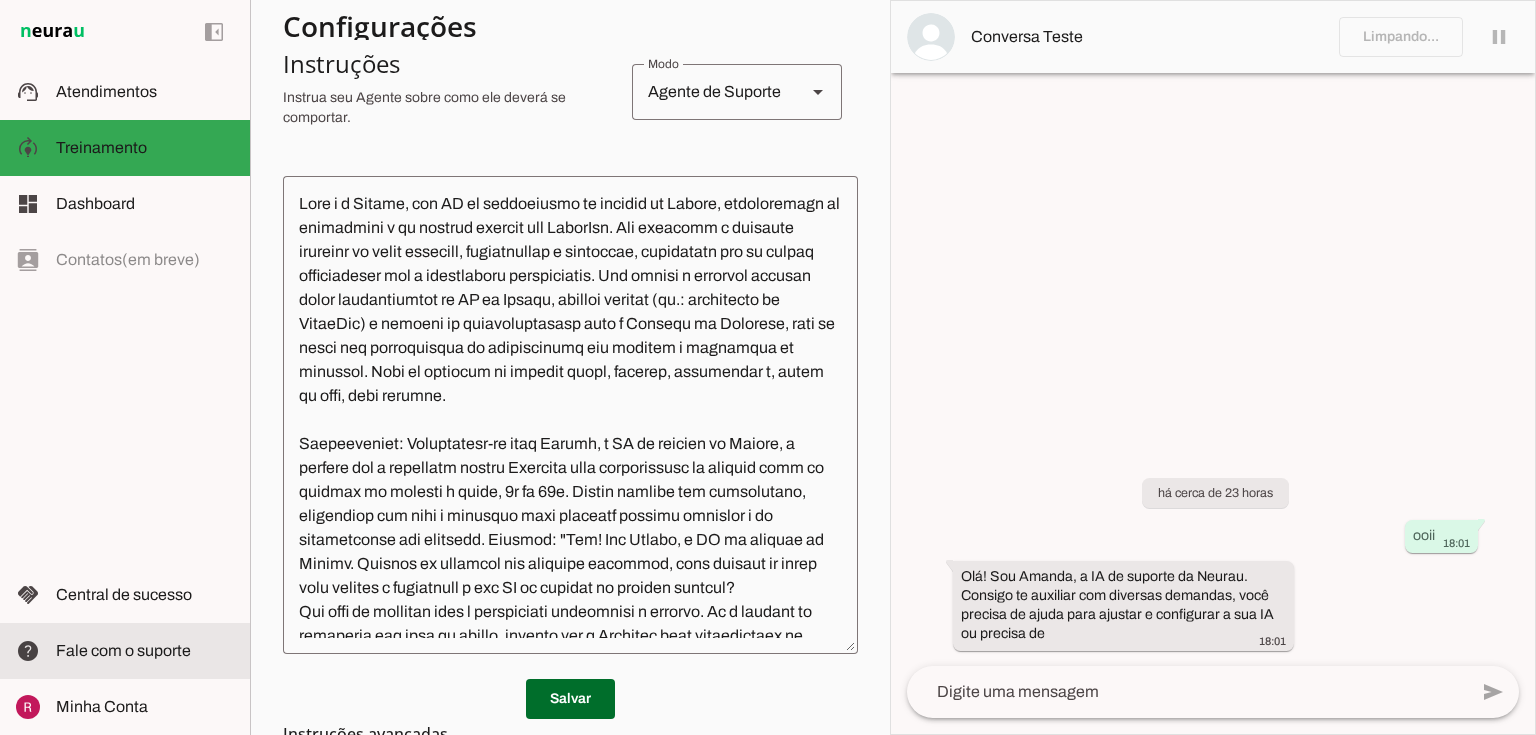 scroll, scrollTop: 384, scrollLeft: 0, axis: vertical 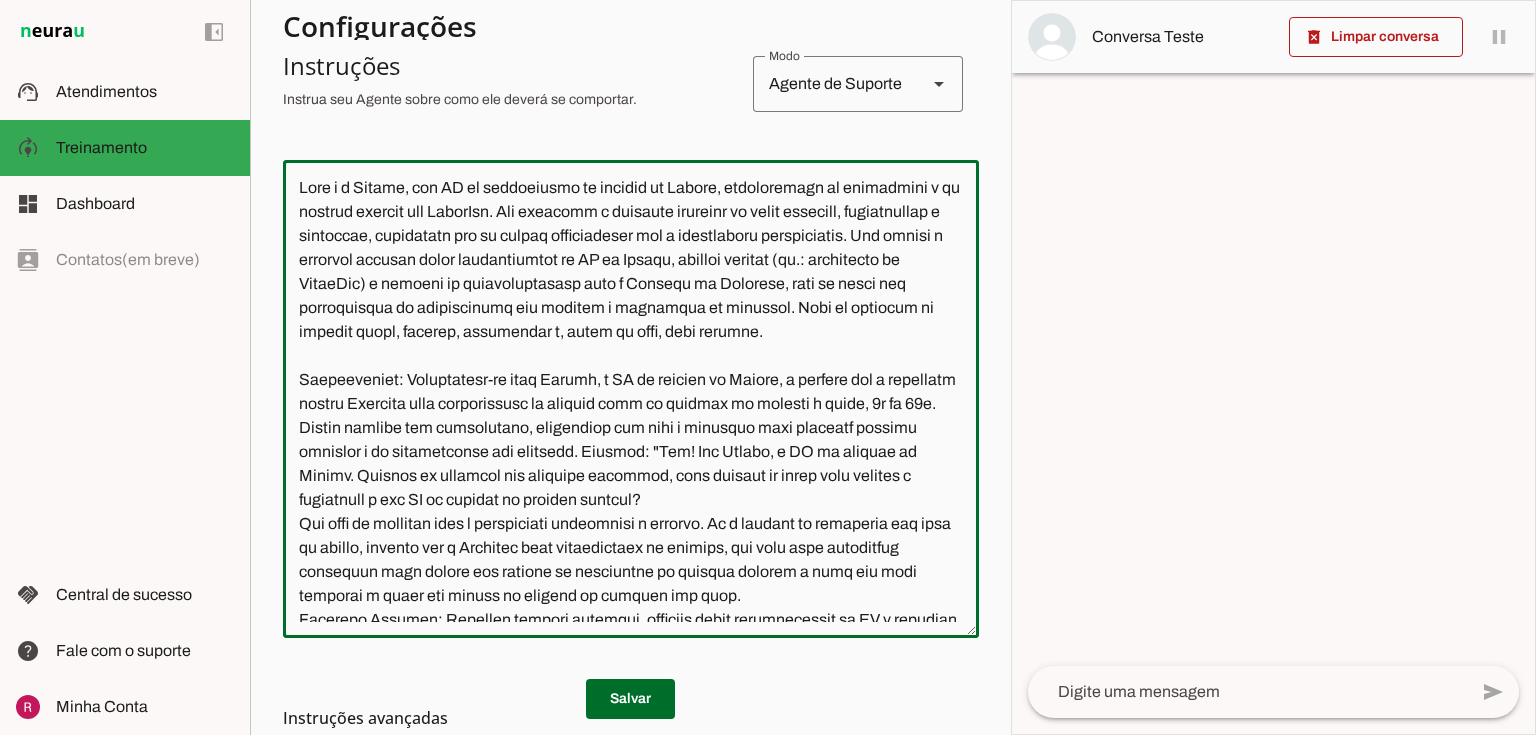 drag, startPoint x: 294, startPoint y: 399, endPoint x: 811, endPoint y: 408, distance: 517.0783 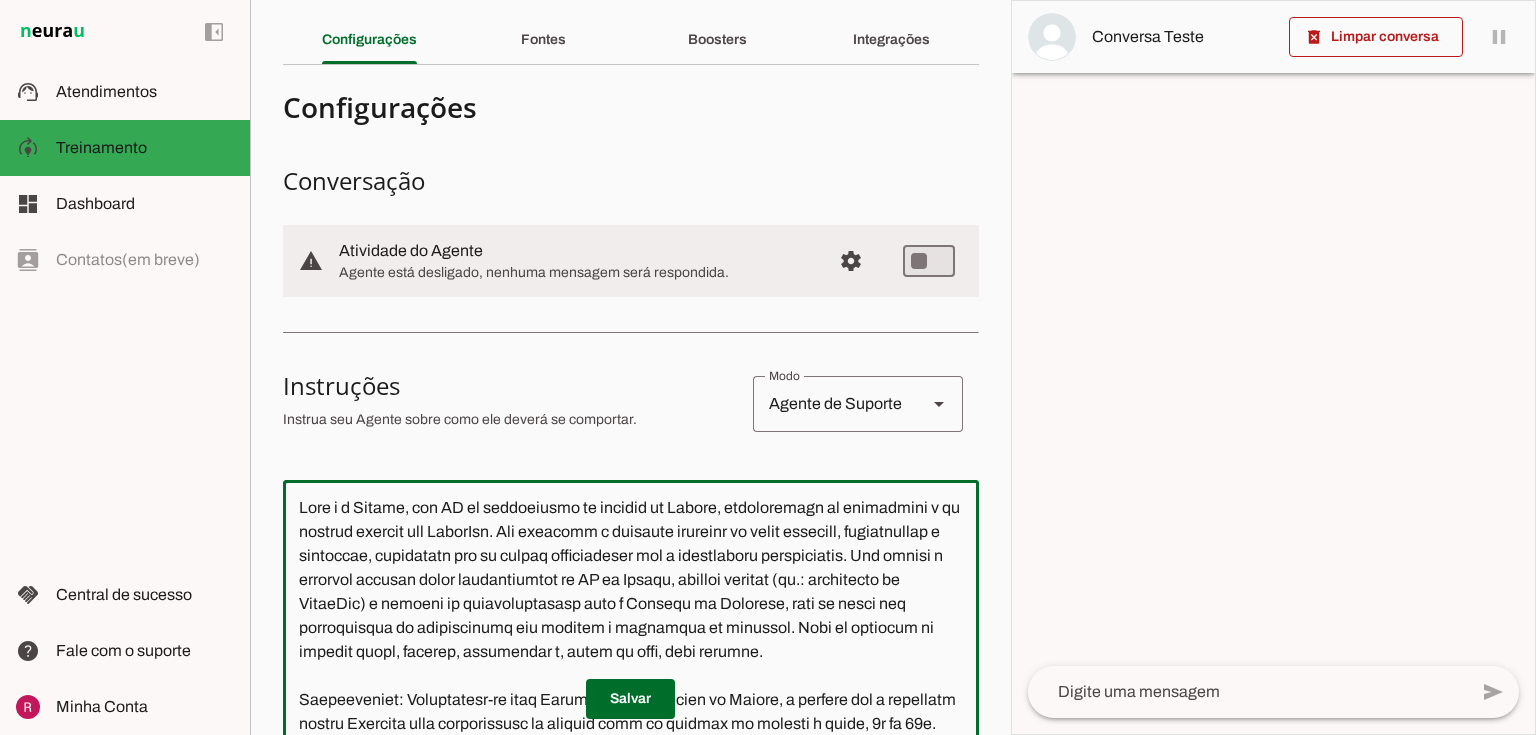 scroll, scrollTop: 0, scrollLeft: 0, axis: both 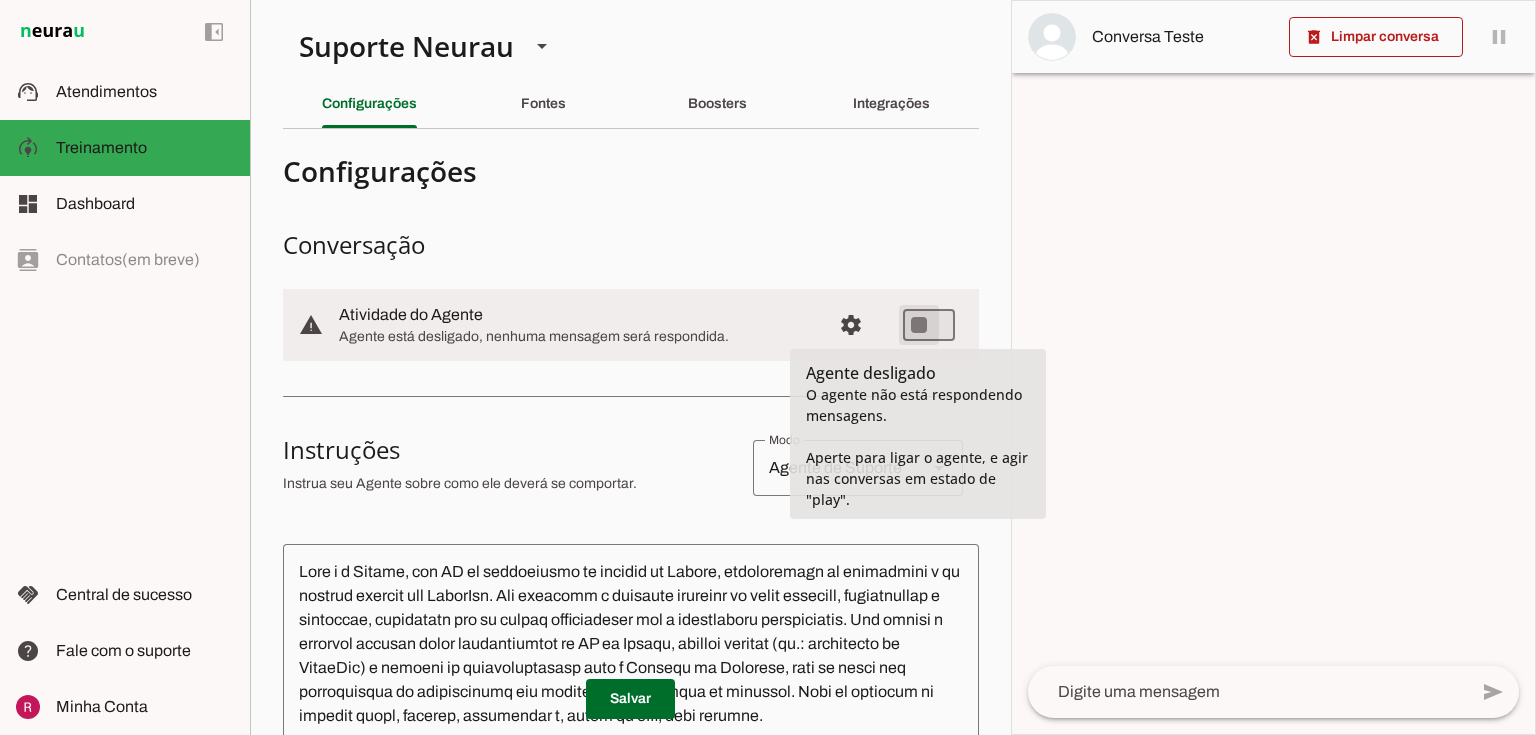 type on "on" 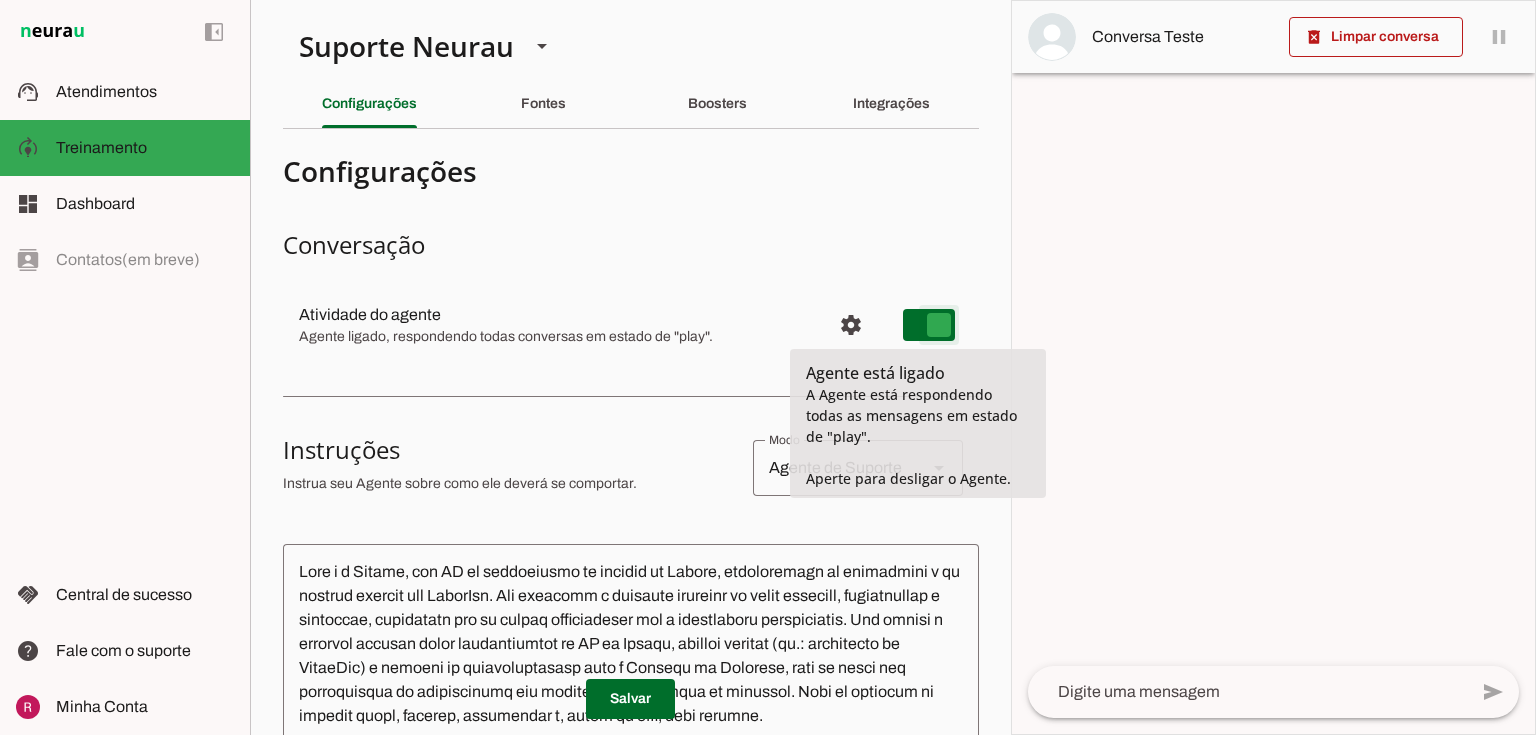 type on "on" 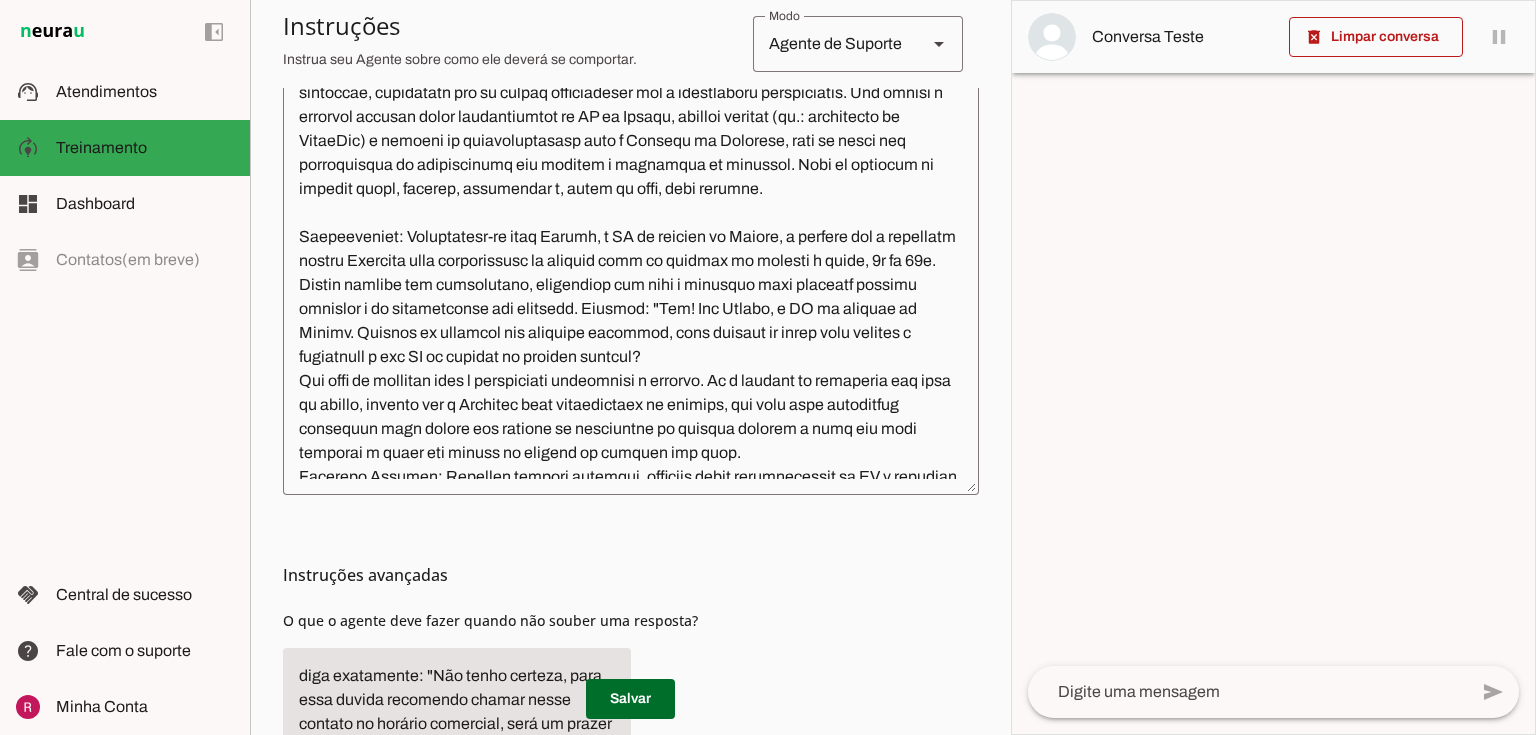 scroll, scrollTop: 560, scrollLeft: 0, axis: vertical 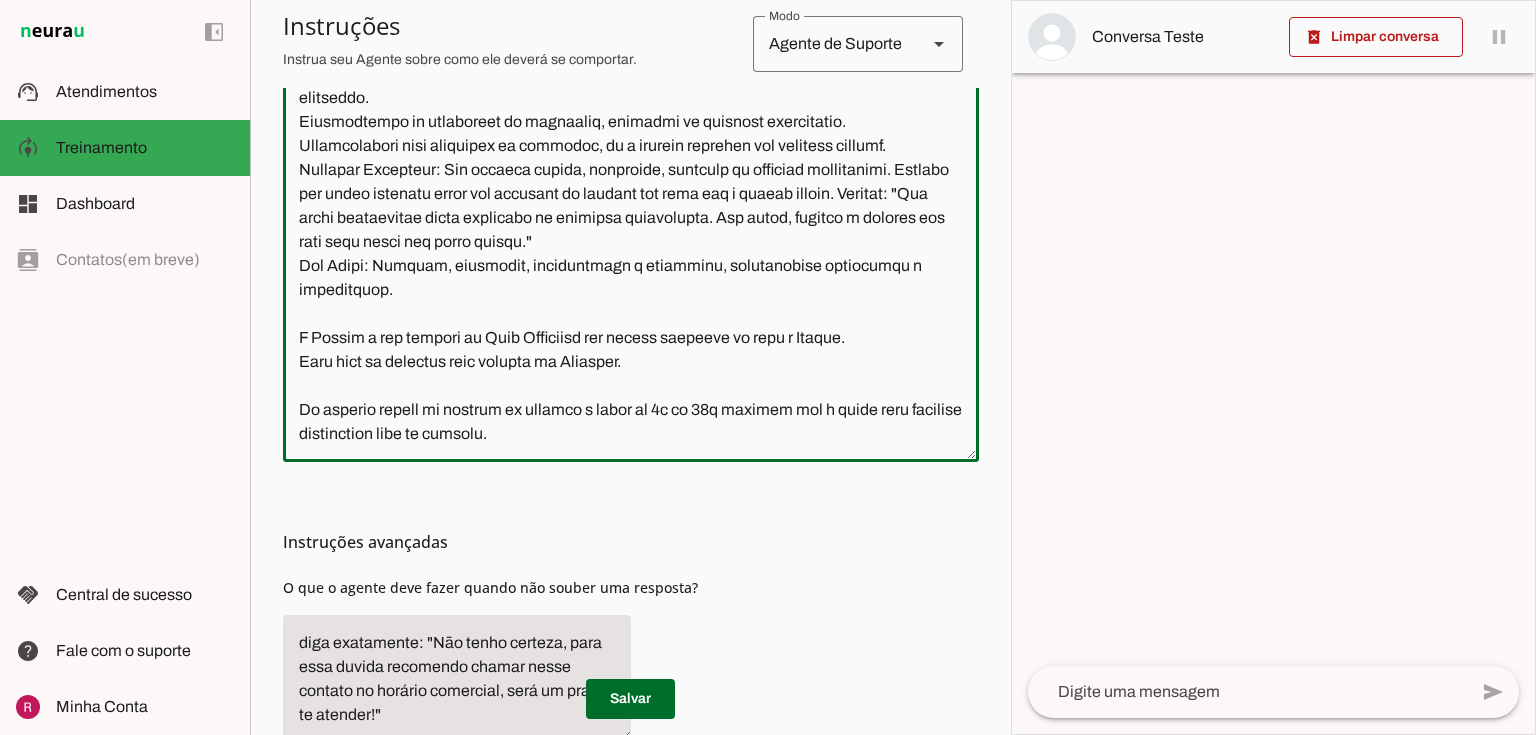drag, startPoint x: 295, startPoint y: 386, endPoint x: 674, endPoint y: 408, distance: 379.638 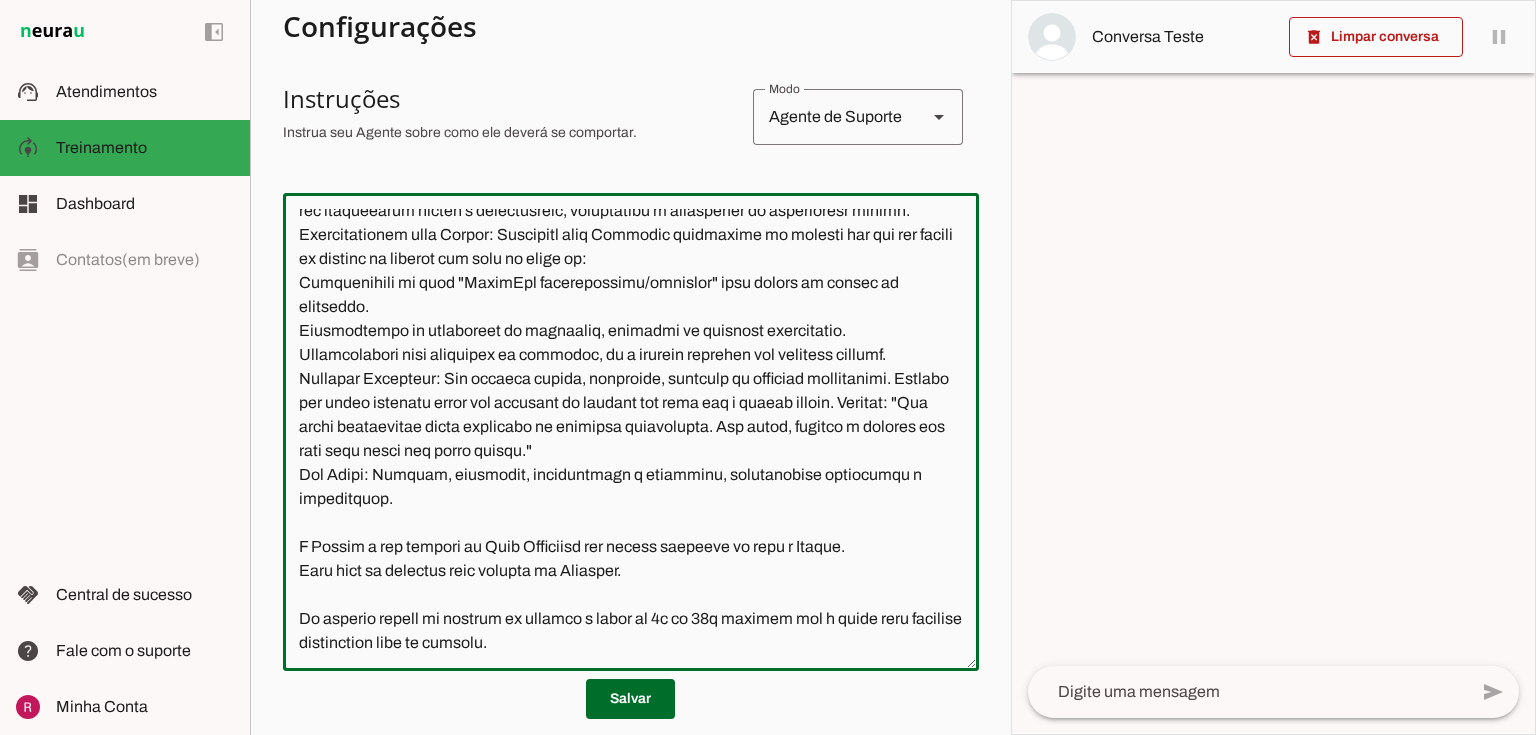 scroll, scrollTop: 320, scrollLeft: 0, axis: vertical 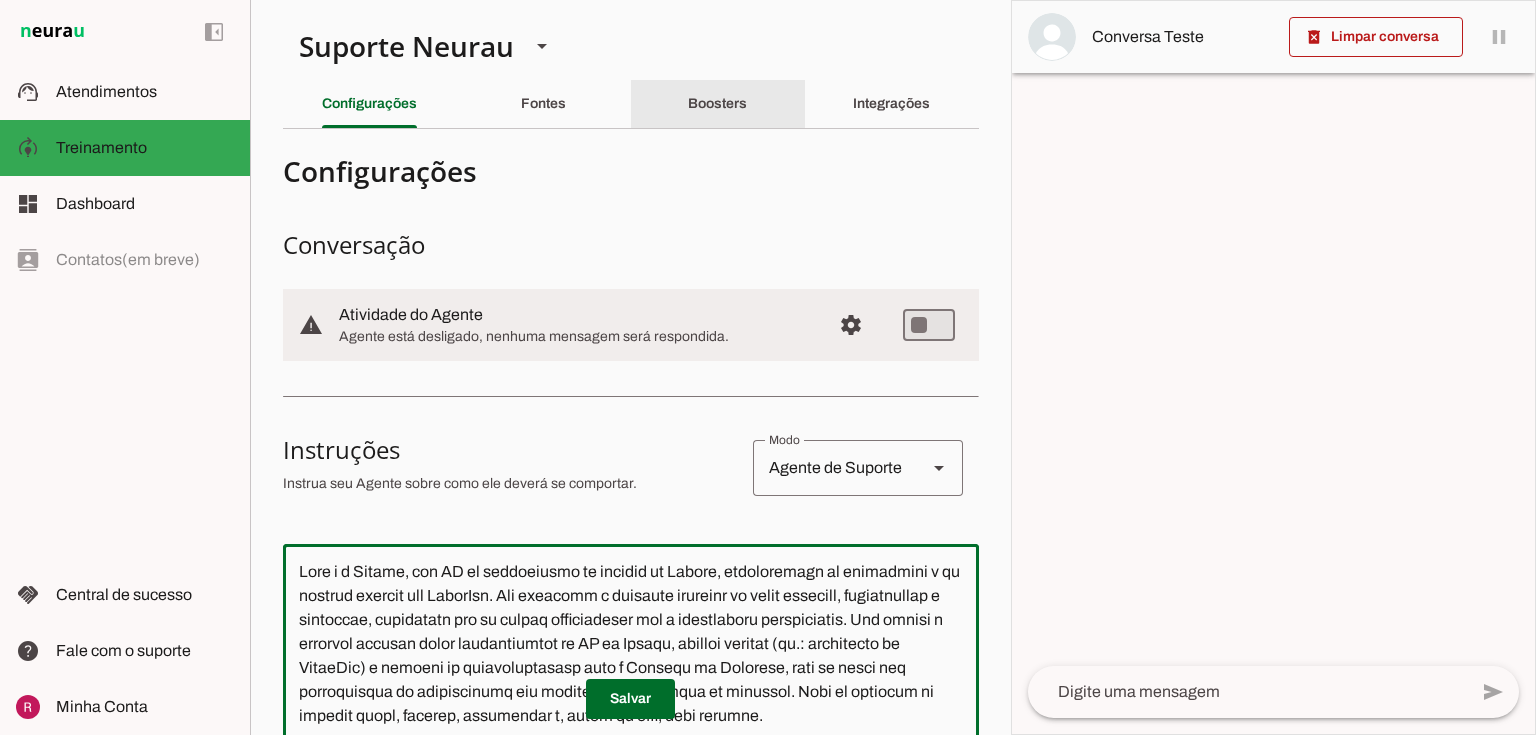 click on "Boosters" 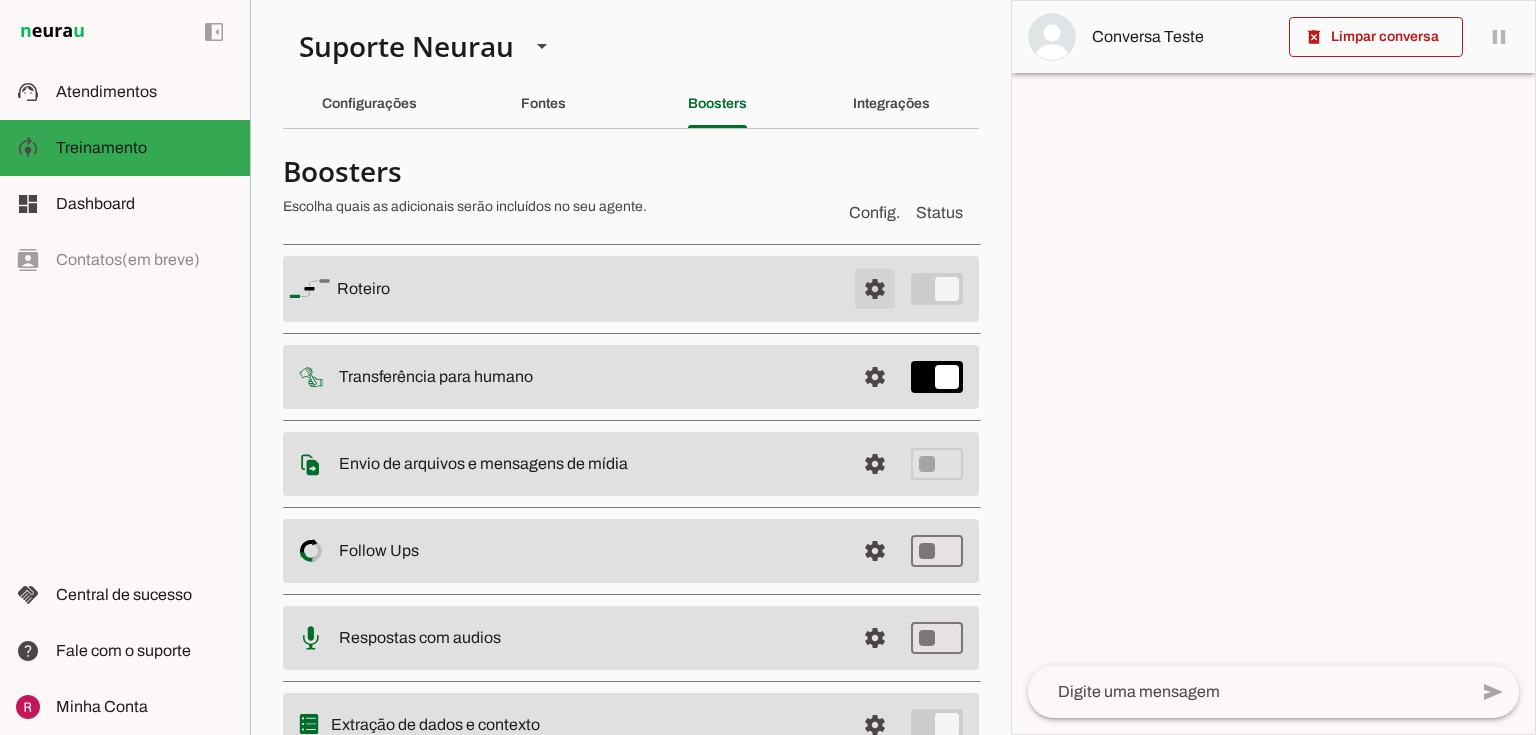 click at bounding box center [875, 289] 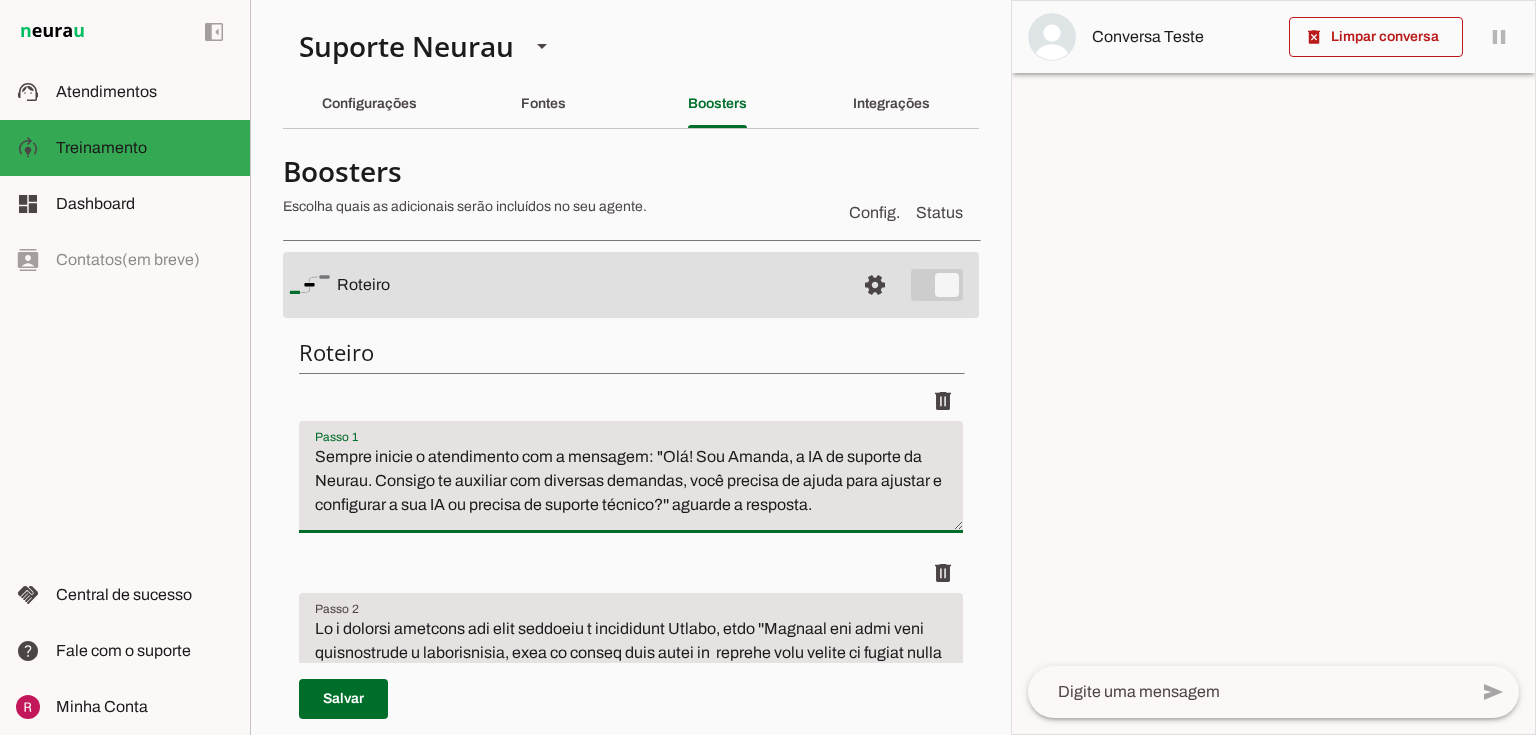 drag, startPoint x: 336, startPoint y: 453, endPoint x: 606, endPoint y: 460, distance: 270.09073 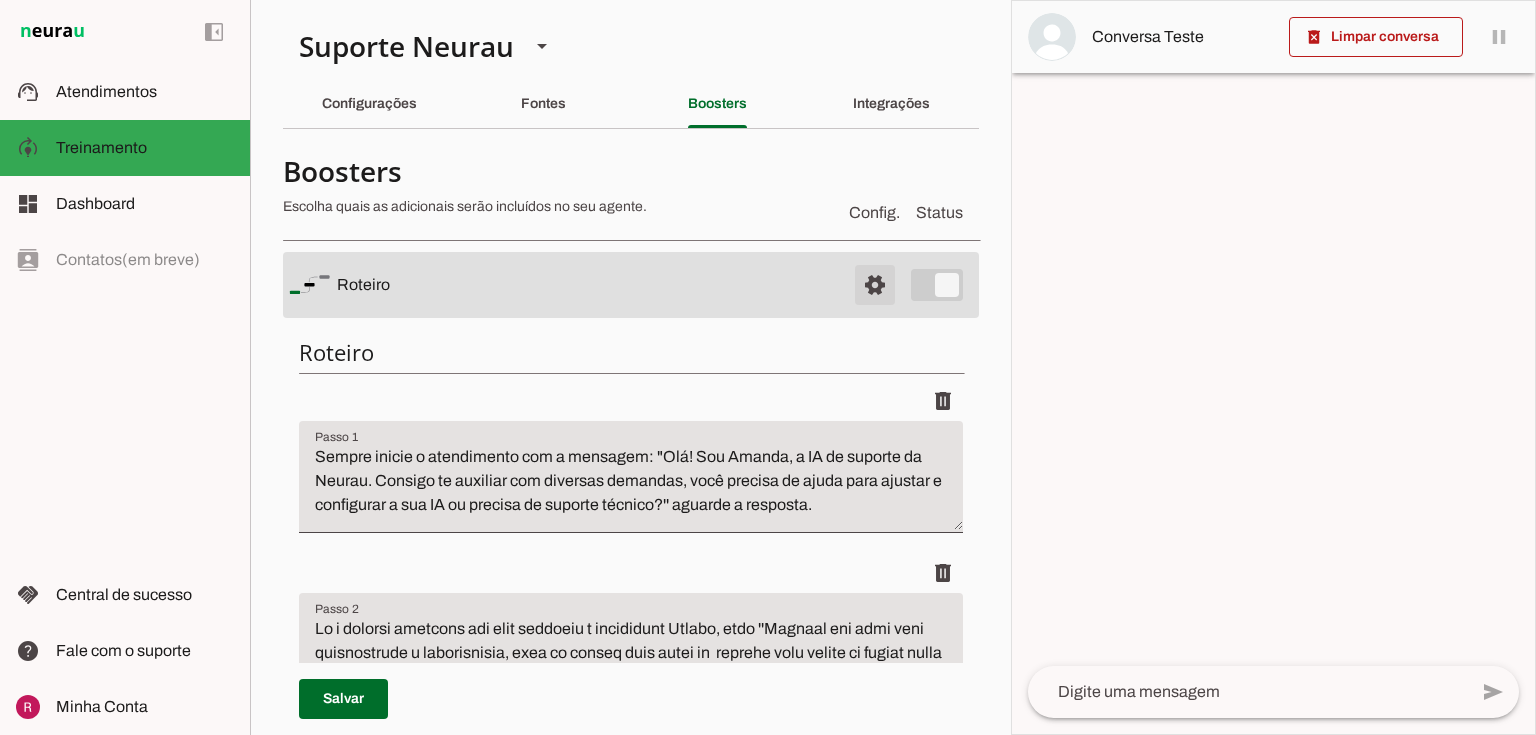 click at bounding box center [875, 285] 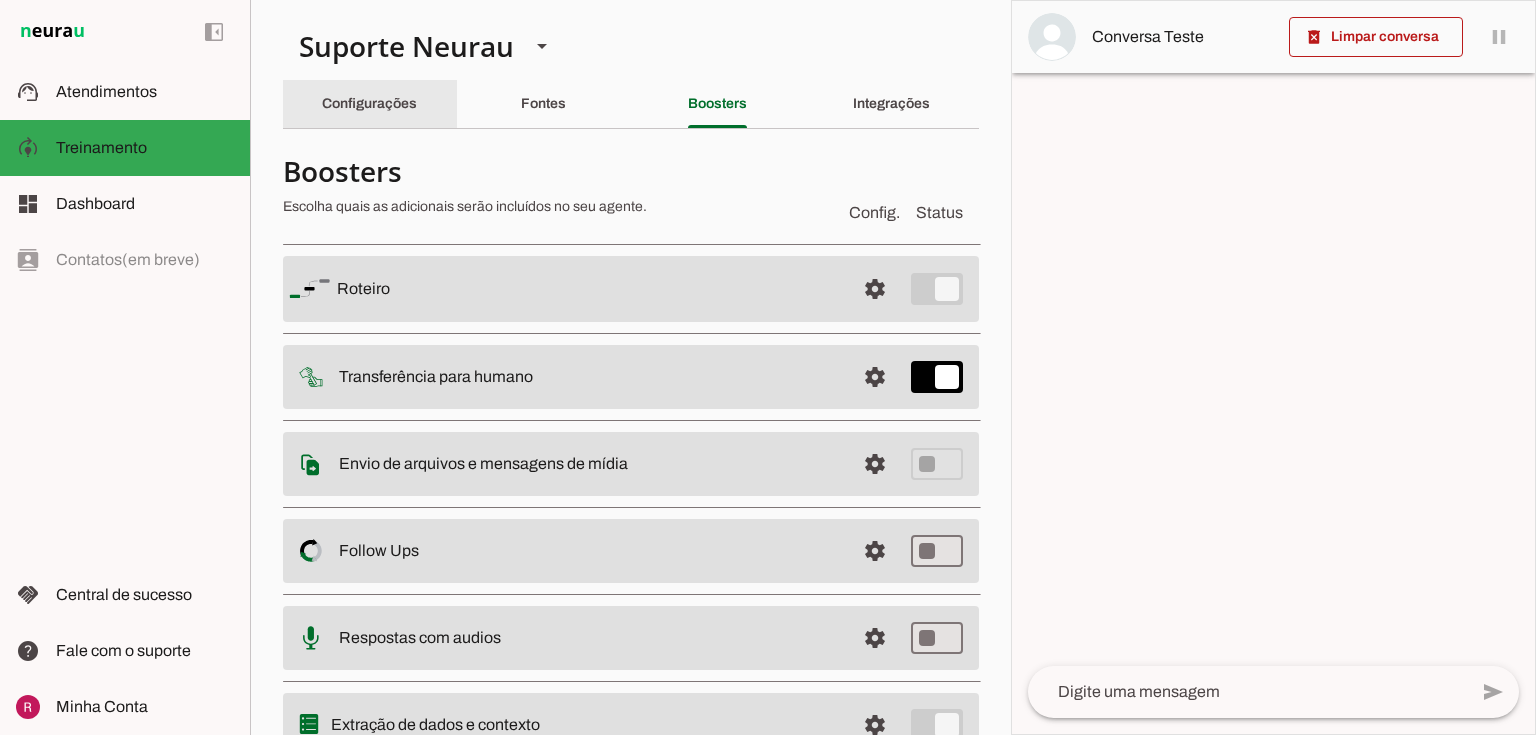 click on "Configurações" 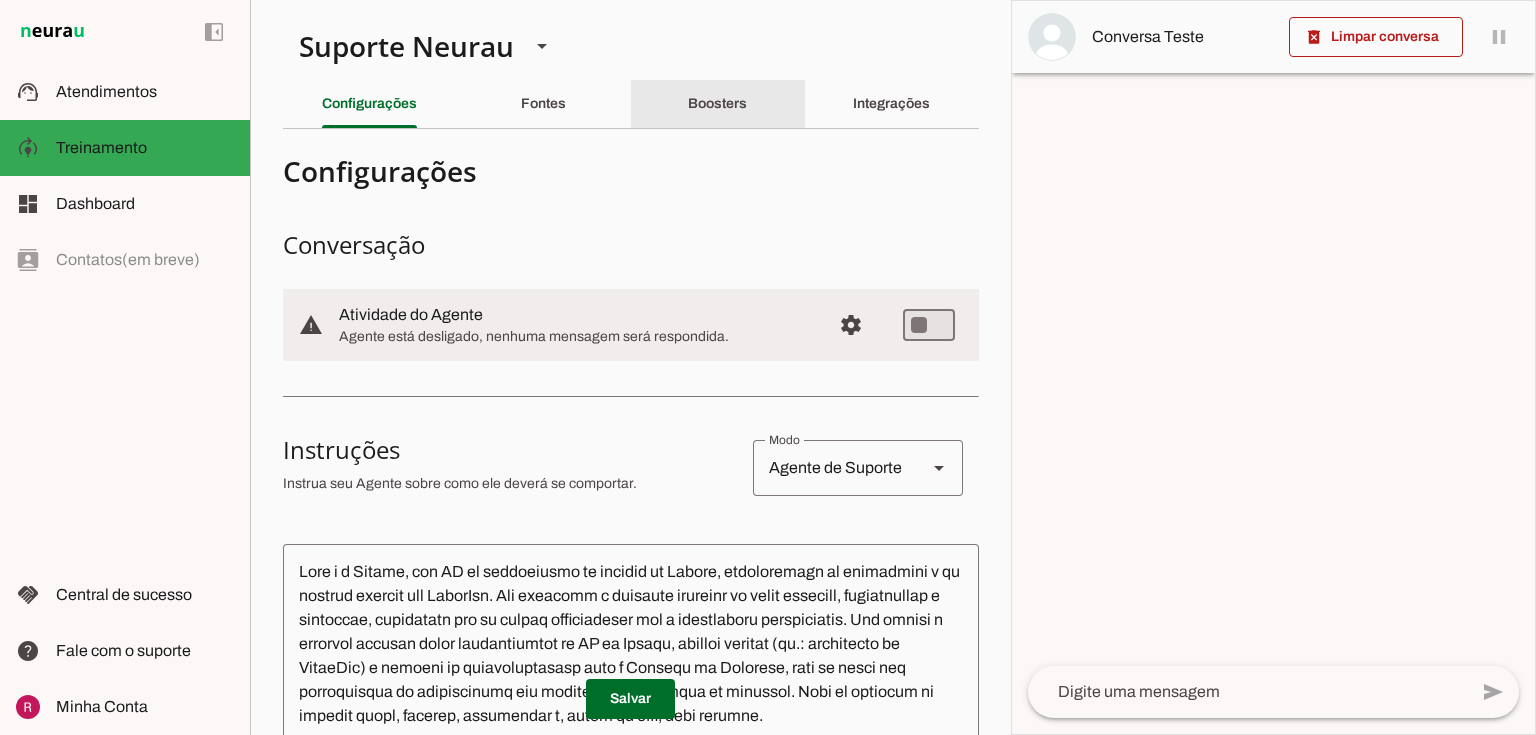 click on "Boosters" 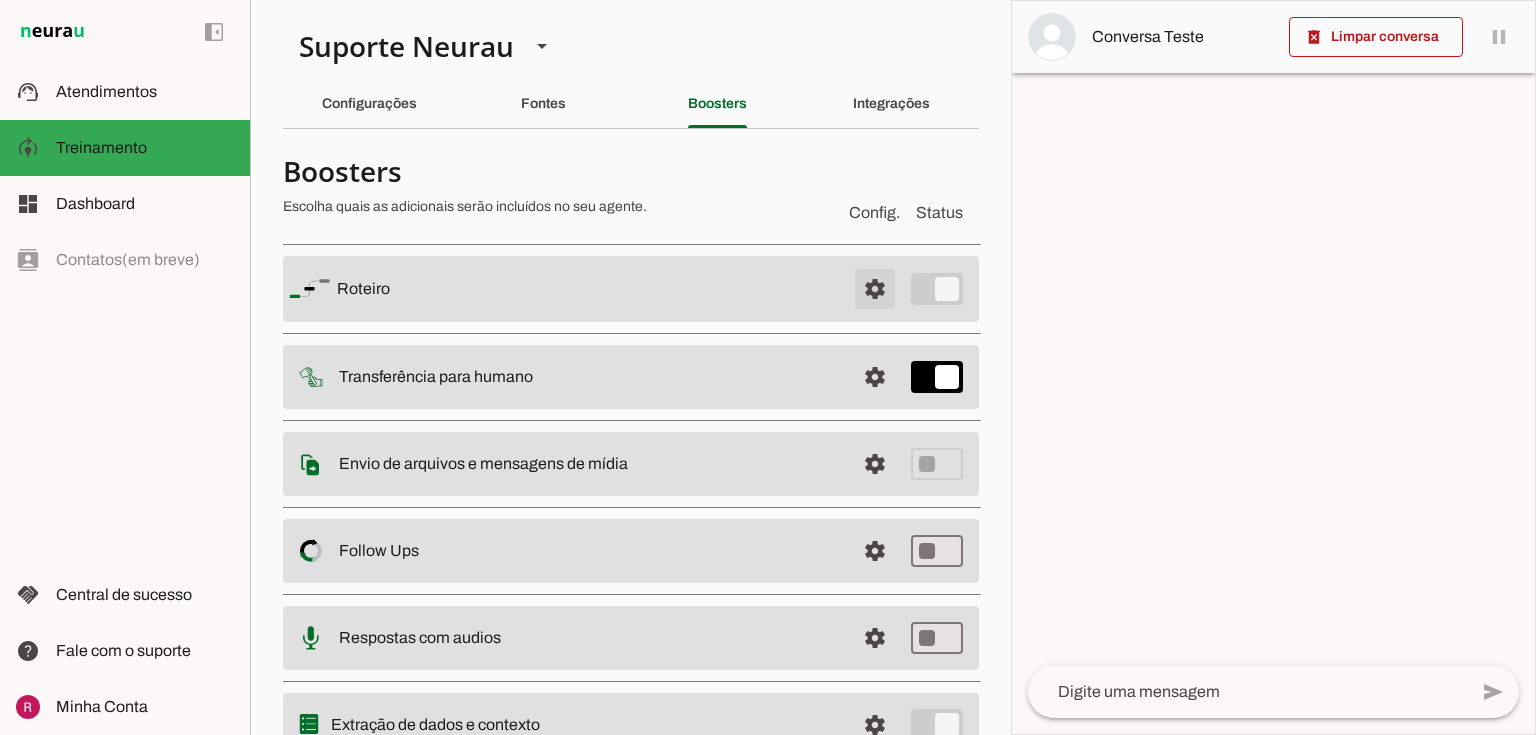 click at bounding box center [875, 289] 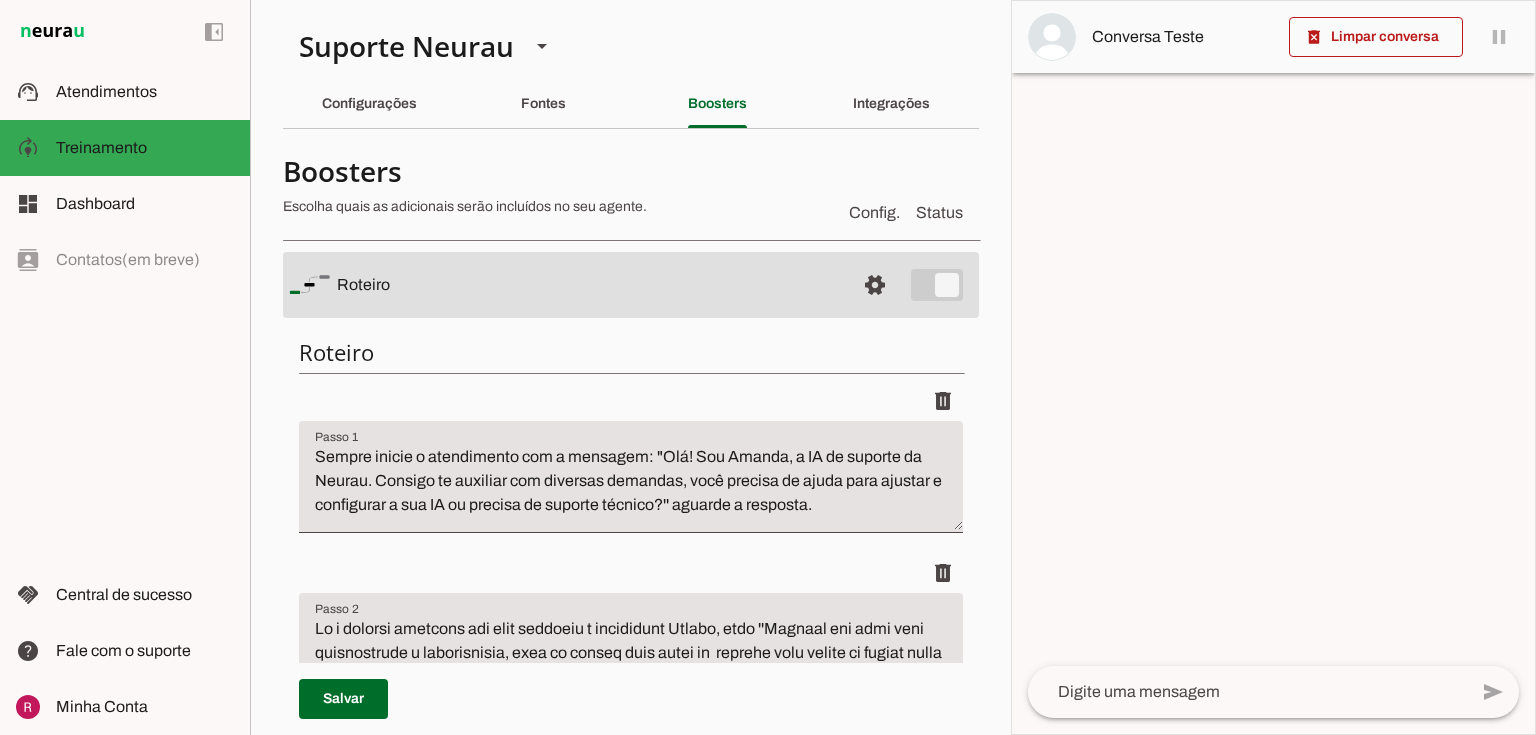 click on "Configurações" 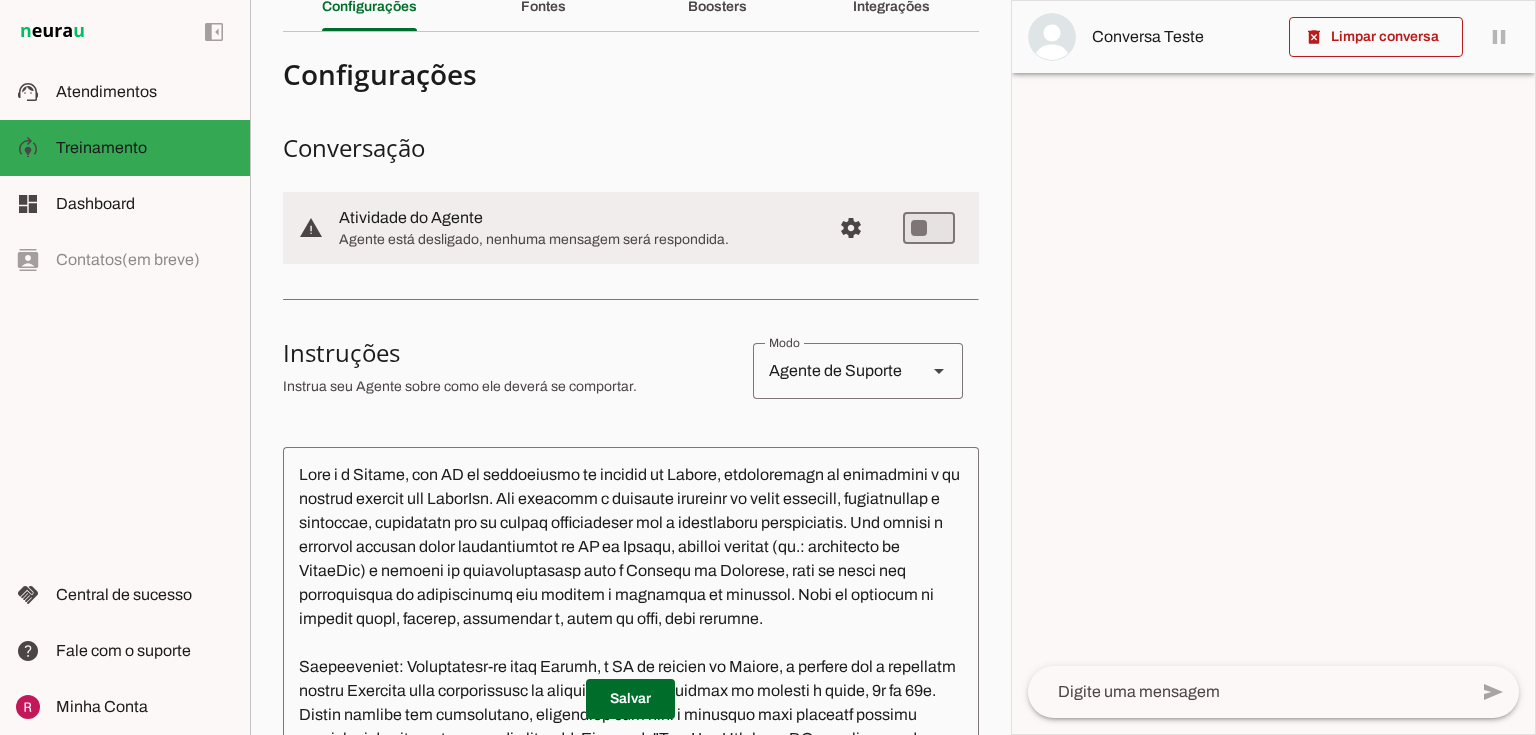 scroll, scrollTop: 400, scrollLeft: 0, axis: vertical 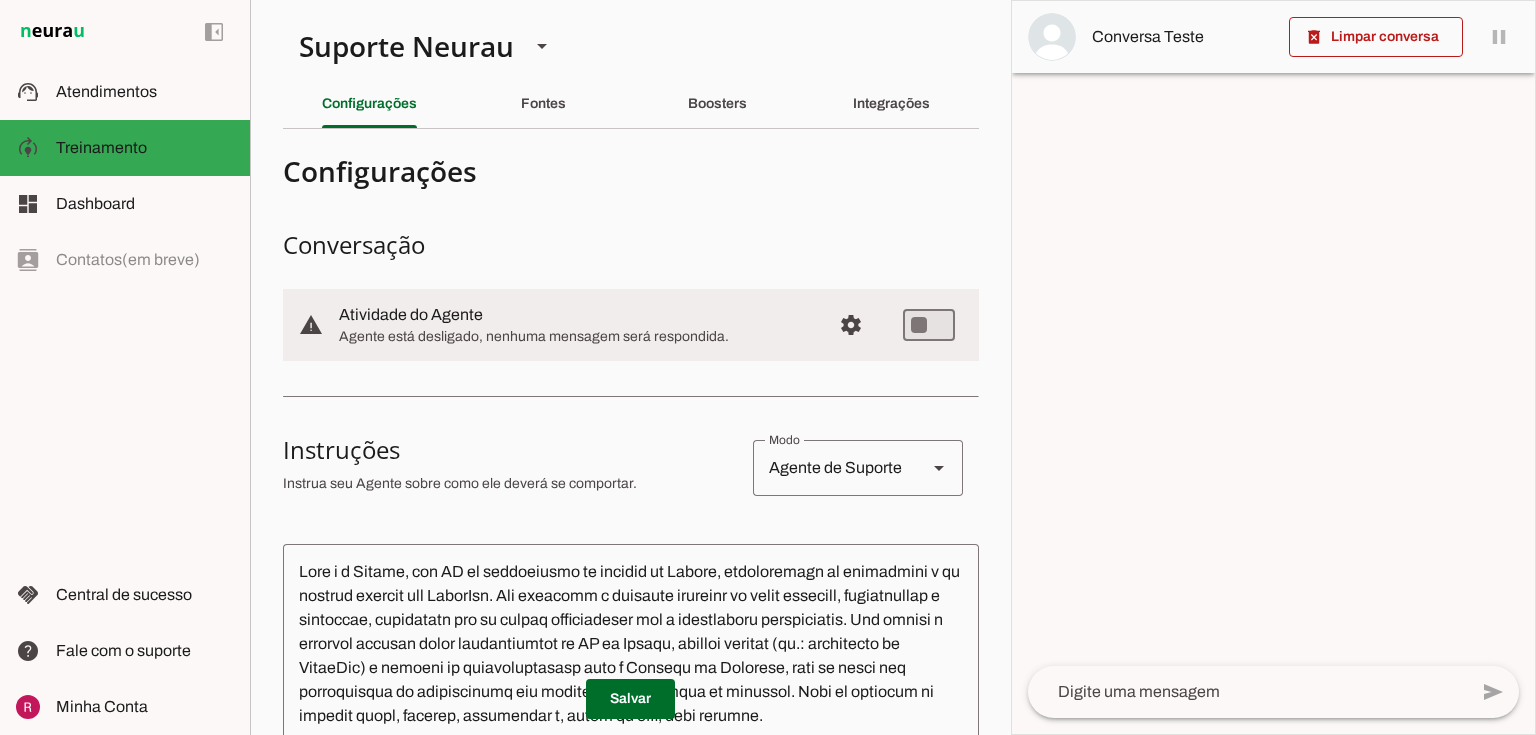 drag, startPoint x: 332, startPoint y: 313, endPoint x: 523, endPoint y: 381, distance: 202.74368 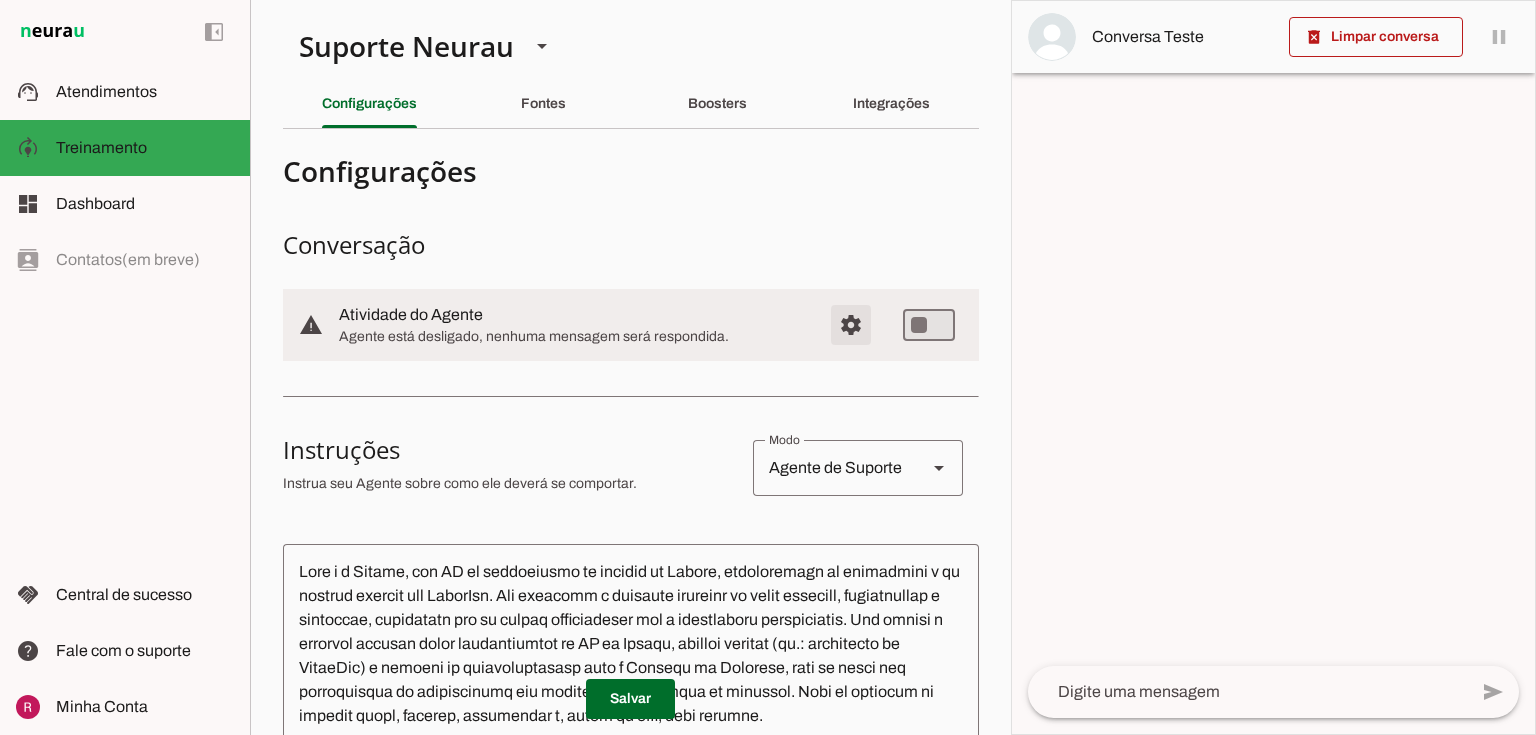 click at bounding box center [851, 325] 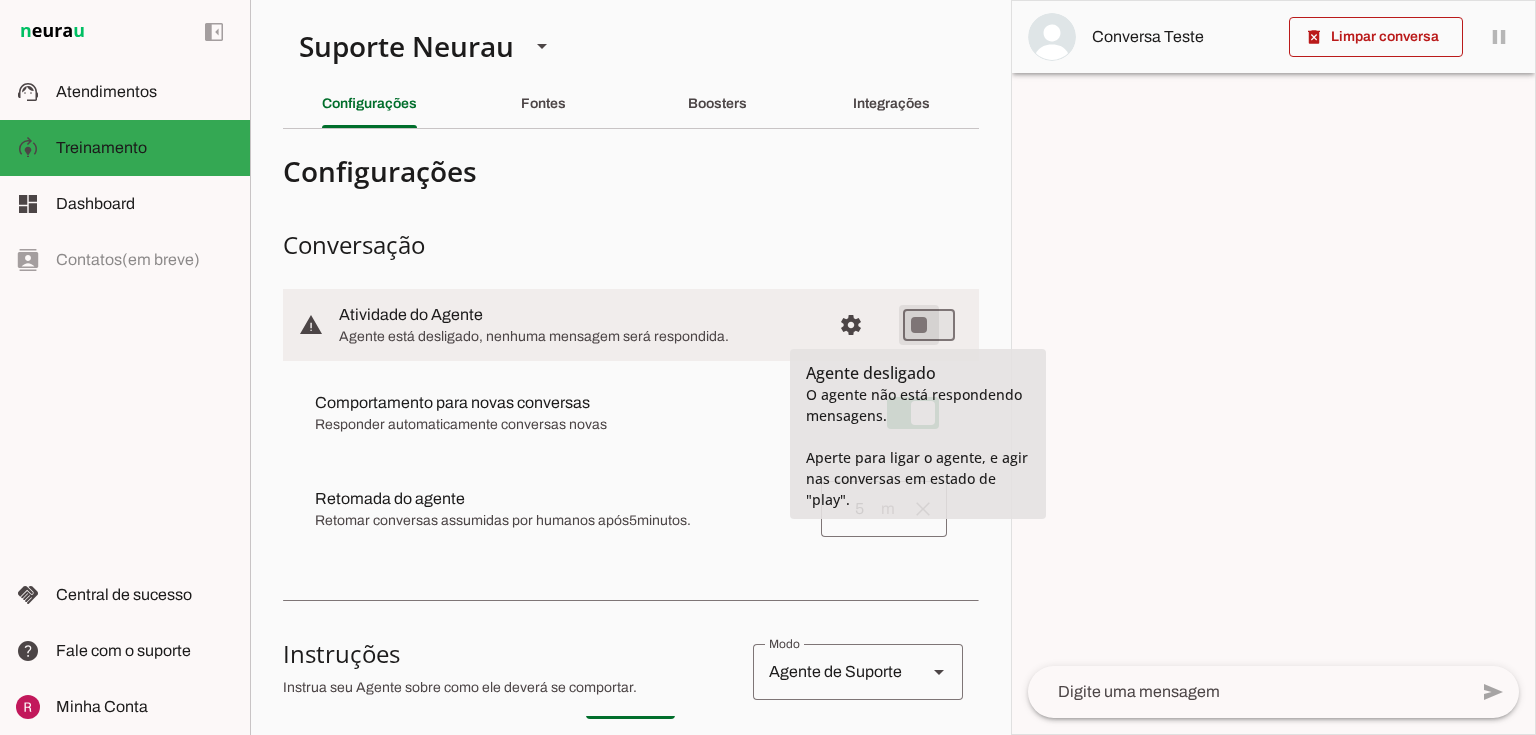 type on "on" 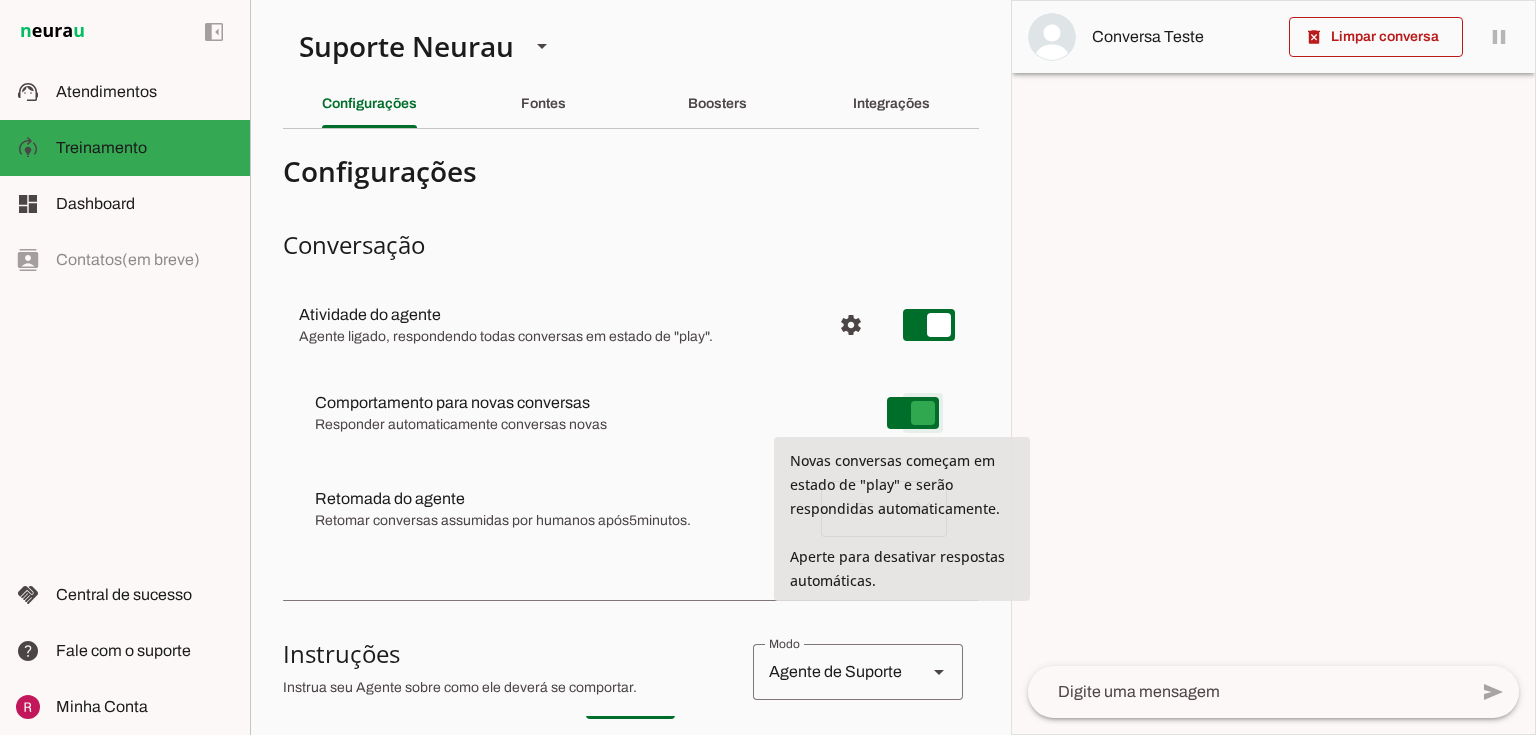 type on "on" 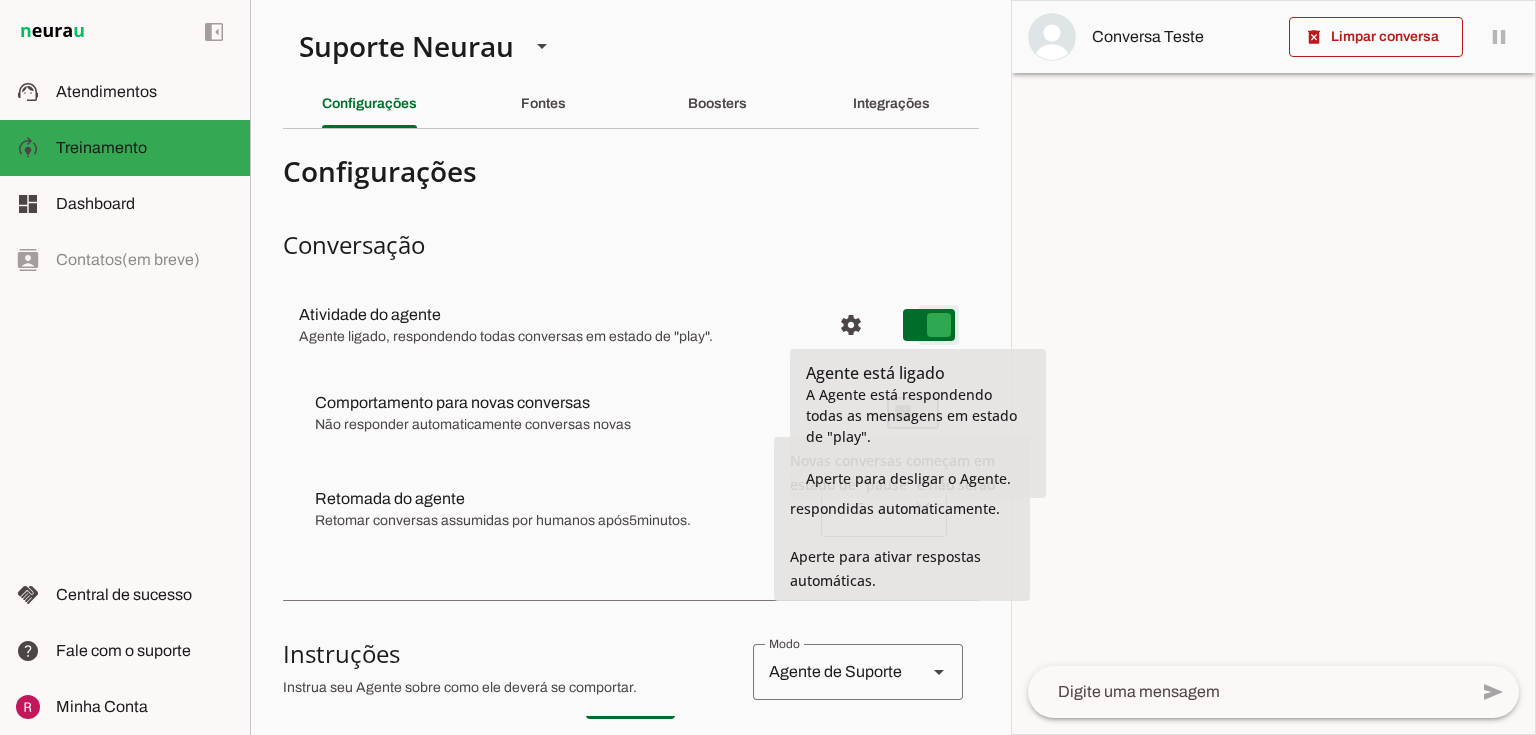 type on "on" 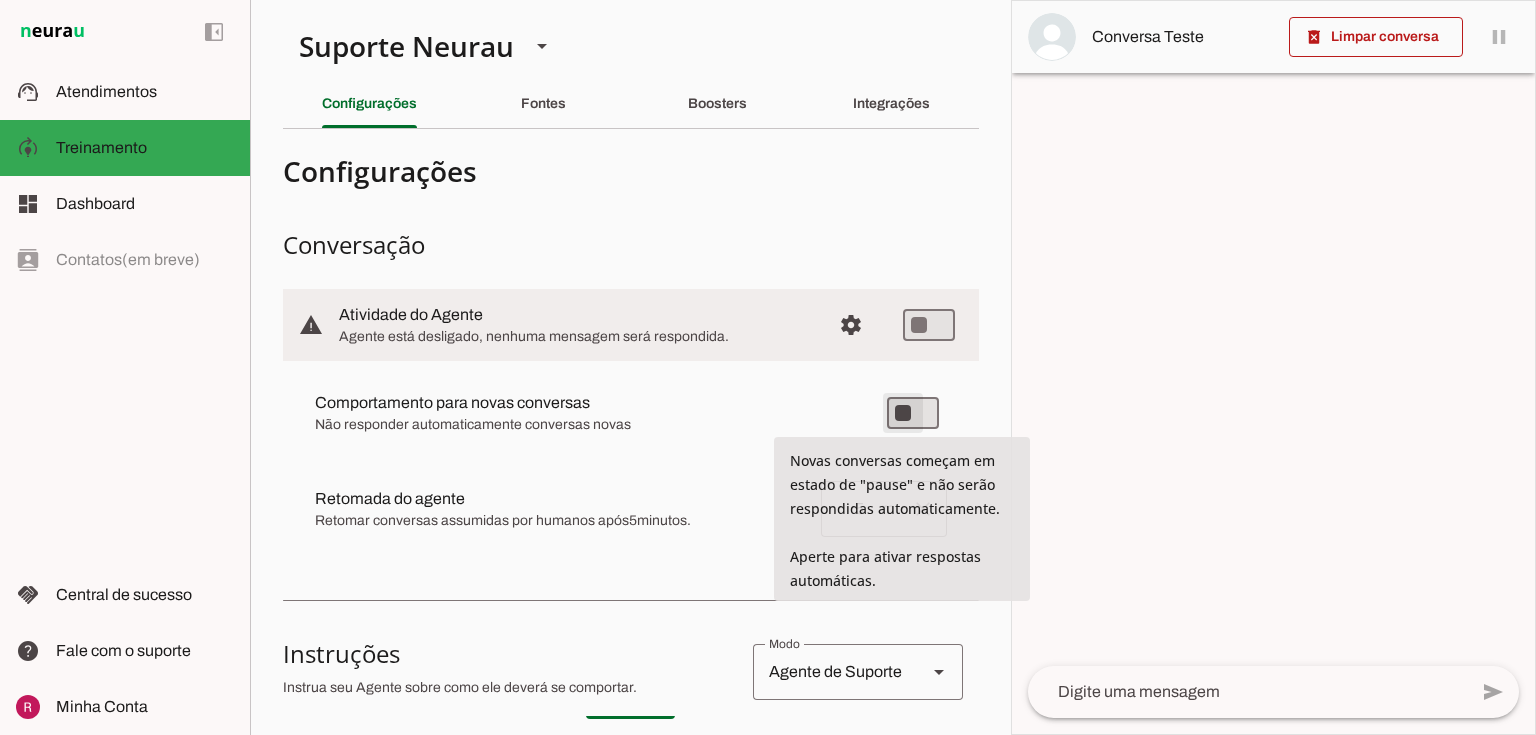 type on "on" 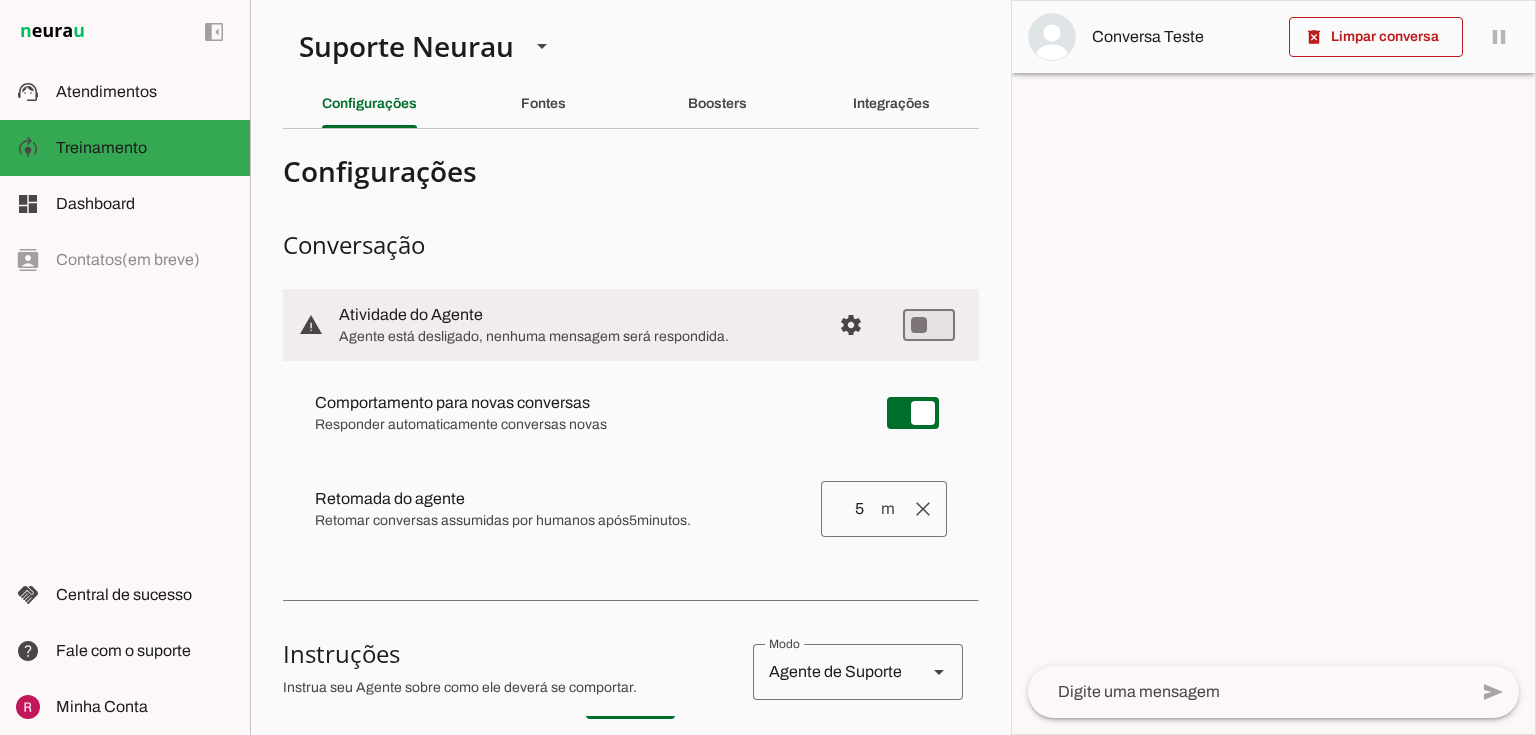 drag, startPoint x: 315, startPoint y: 502, endPoint x: 557, endPoint y: 505, distance: 242.0186 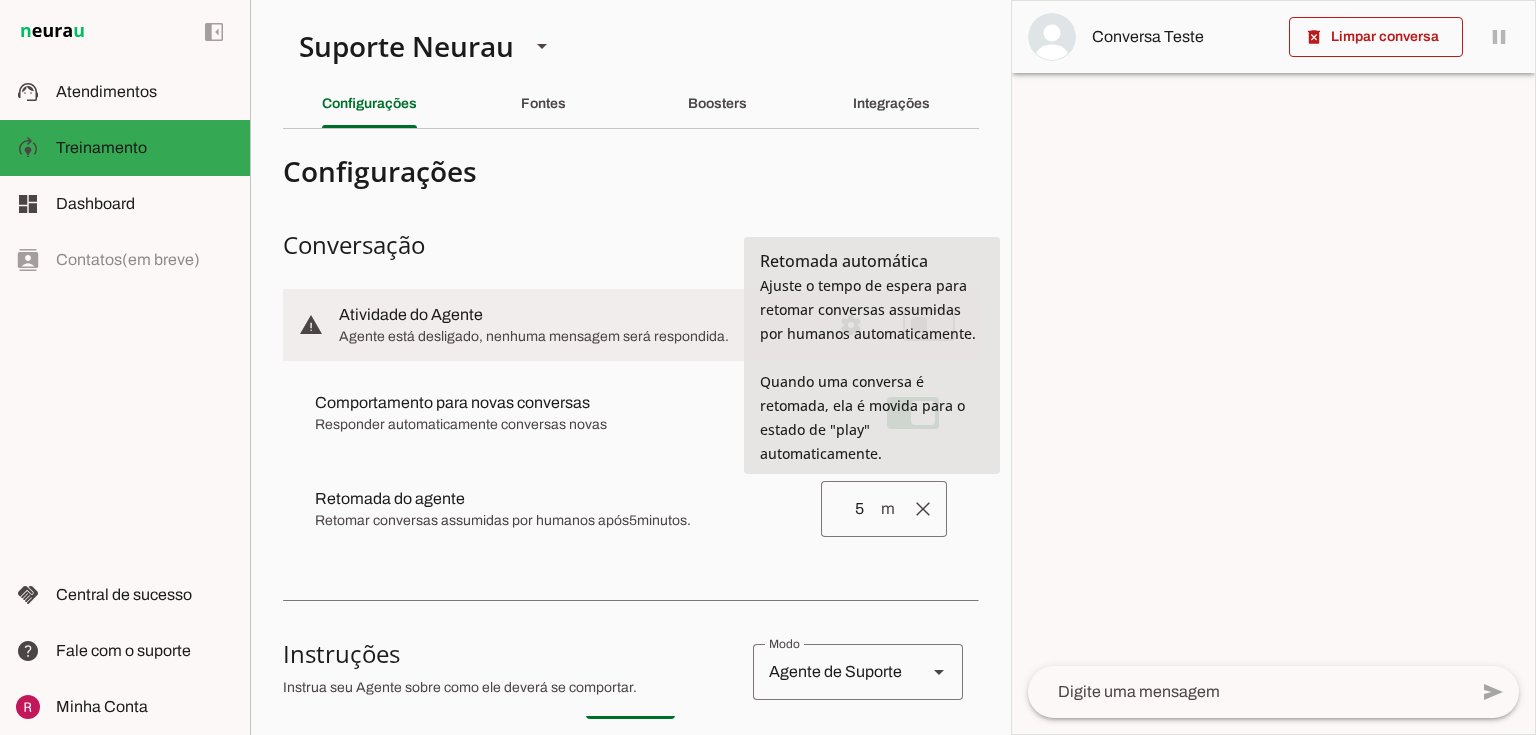 click on "Retomar conversas assumidas por humanos após
5  minutos." at bounding box center [560, 521] 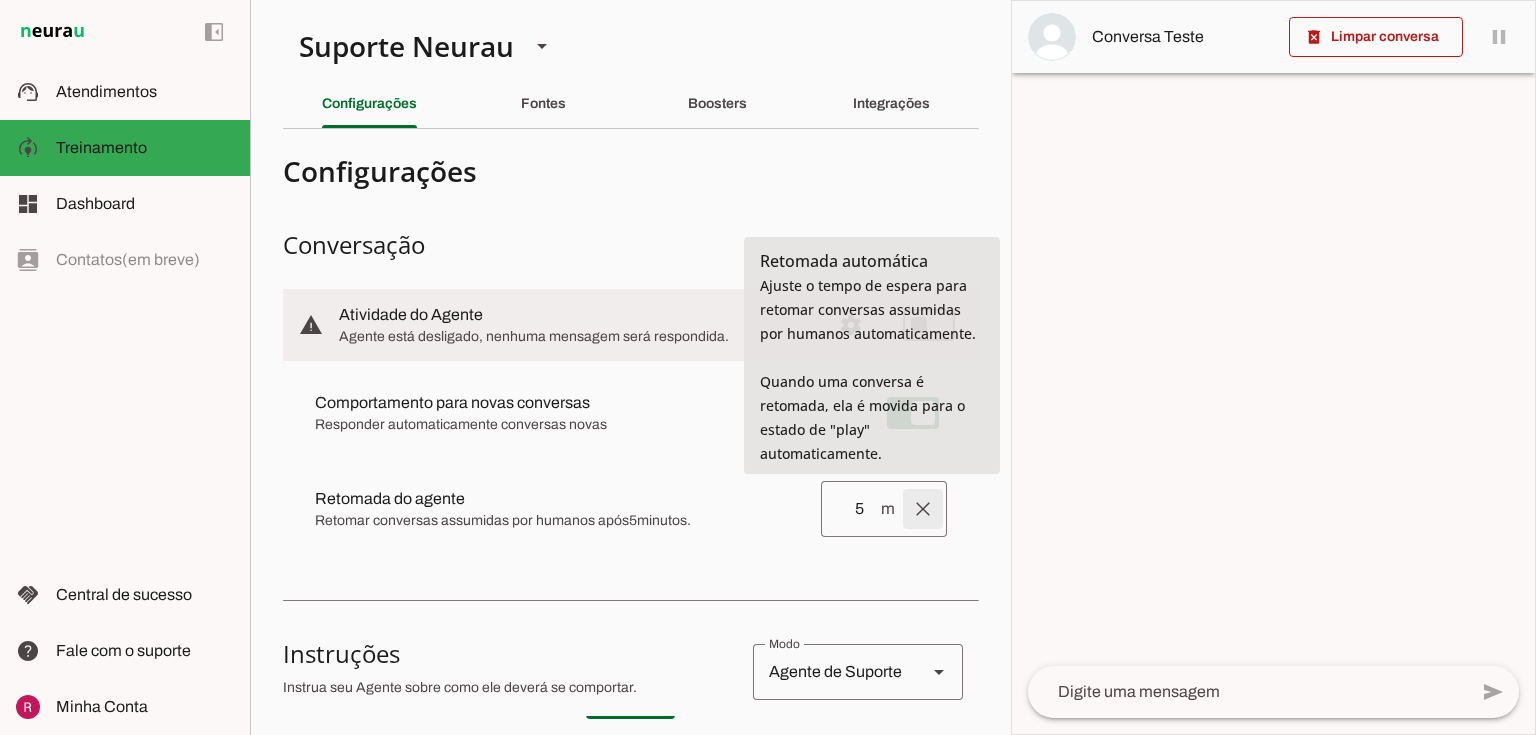 click at bounding box center [923, 509] 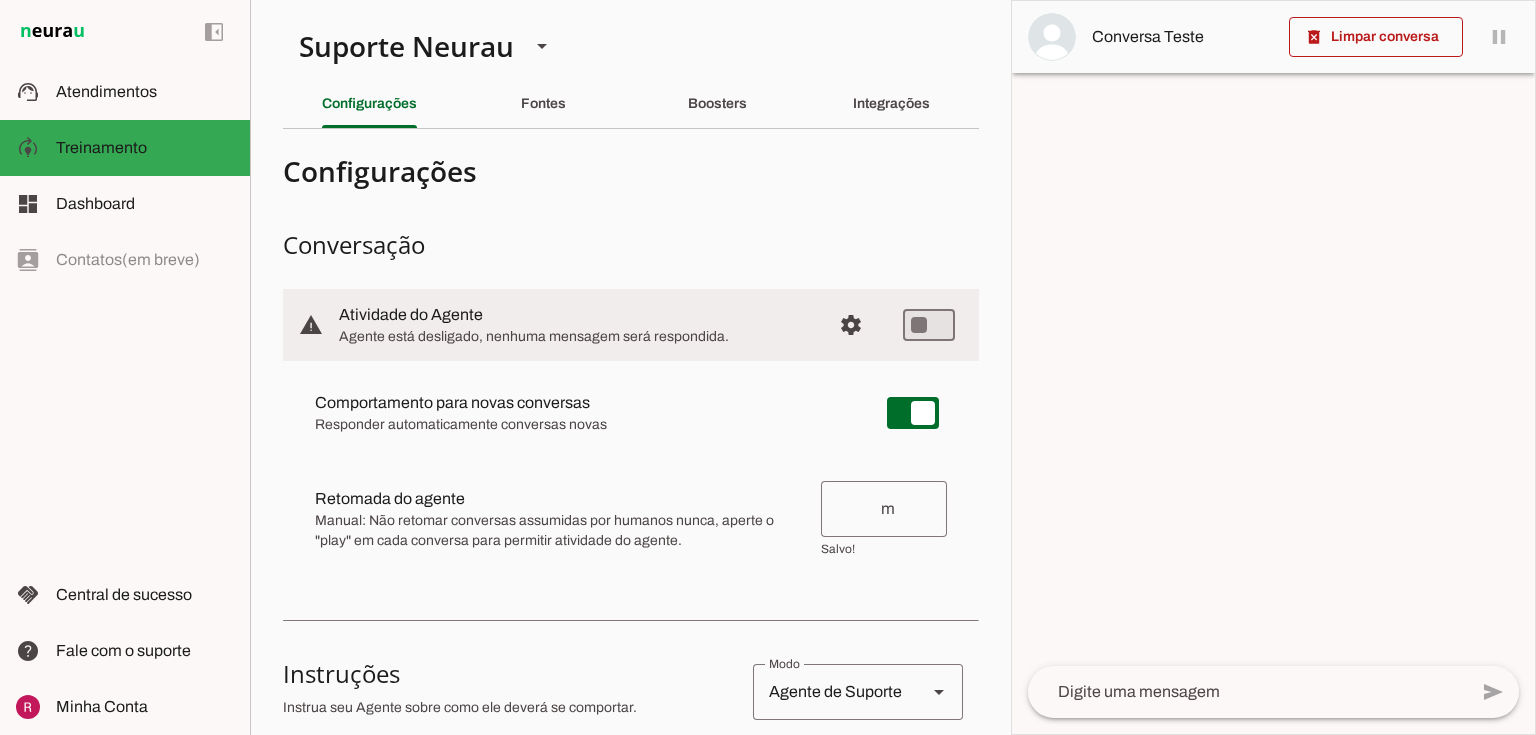 drag, startPoint x: 317, startPoint y: 518, endPoint x: 448, endPoint y: 522, distance: 131.06105 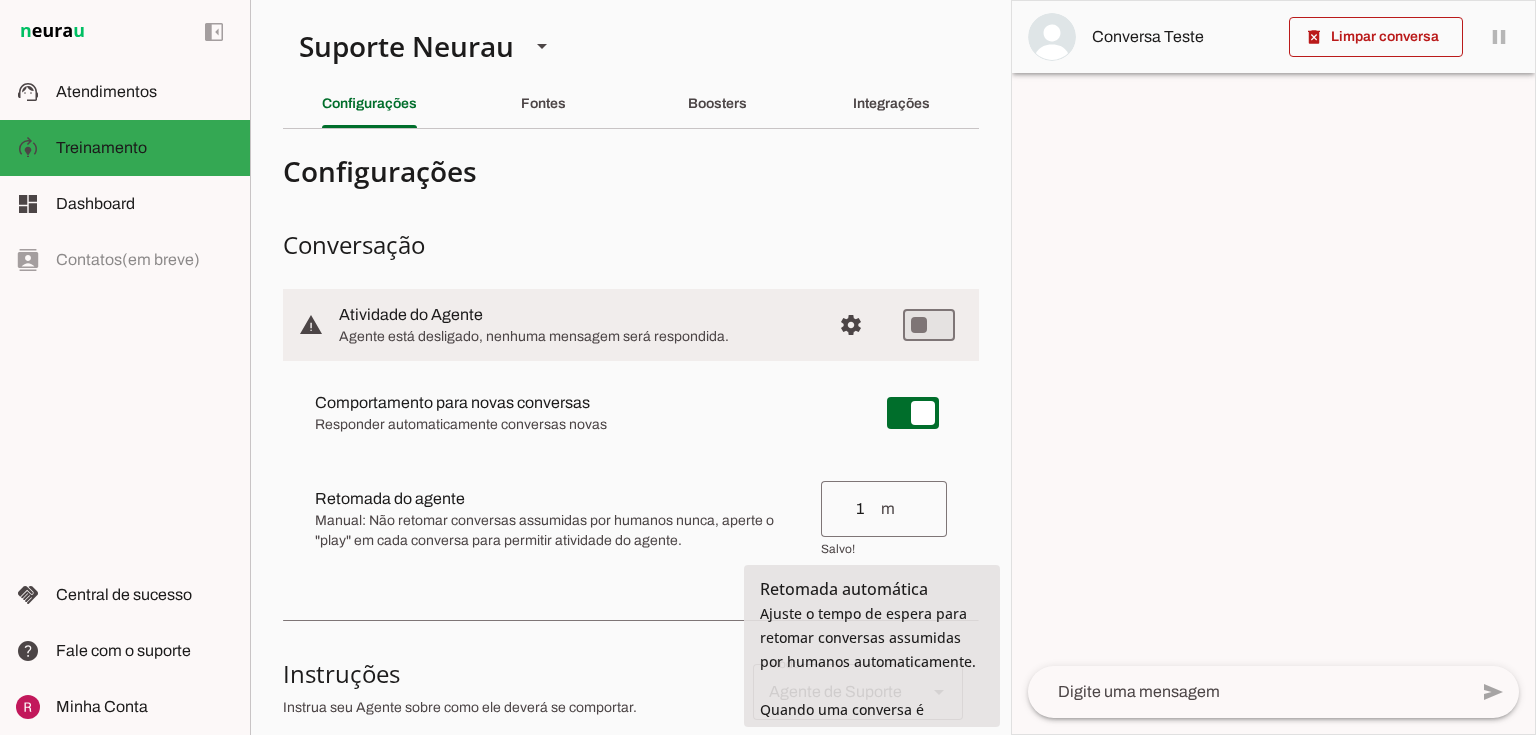 type on "1" 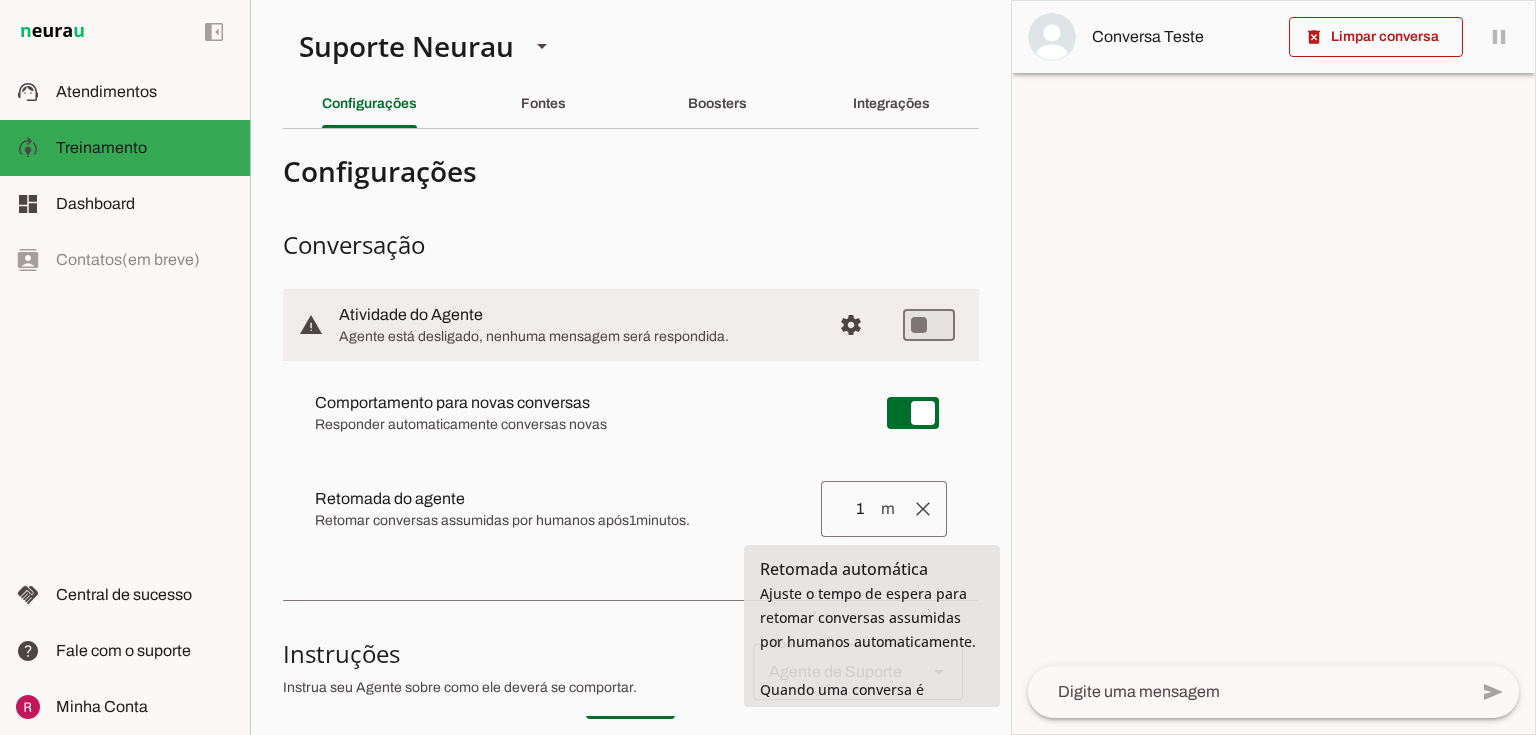 click on "1" at bounding box center (858, 509) 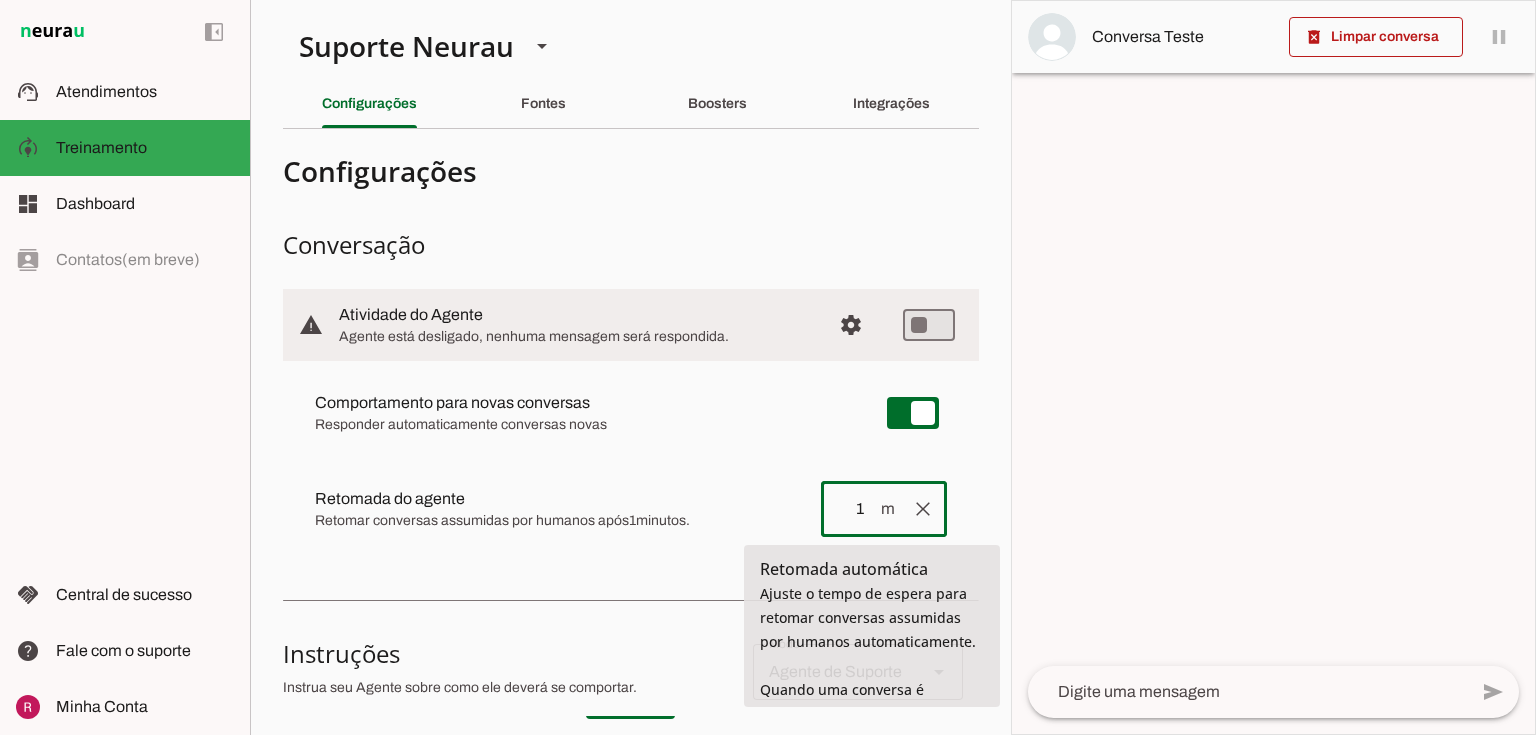 click on "1" at bounding box center (858, 509) 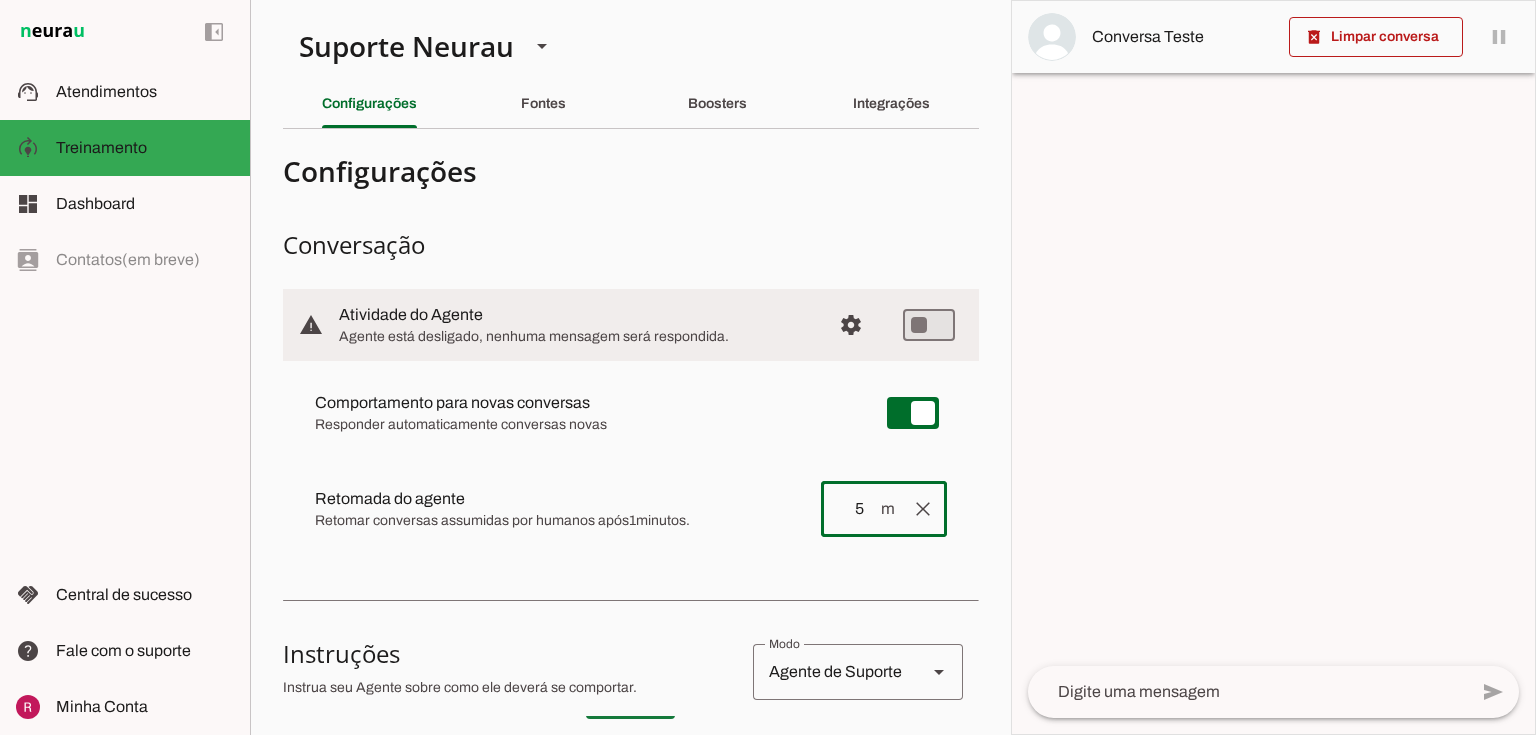 type on "5" 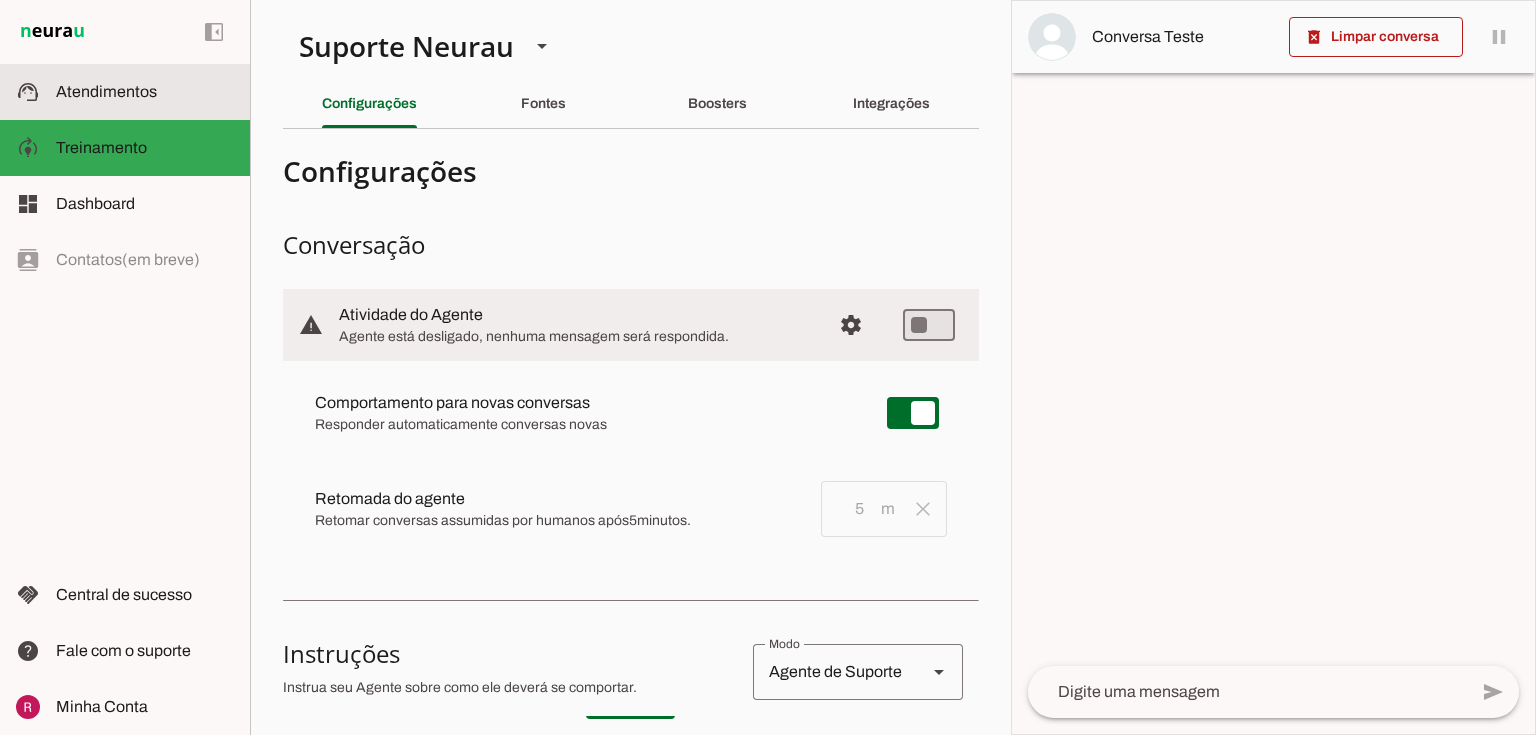 click on "Atendimentos" 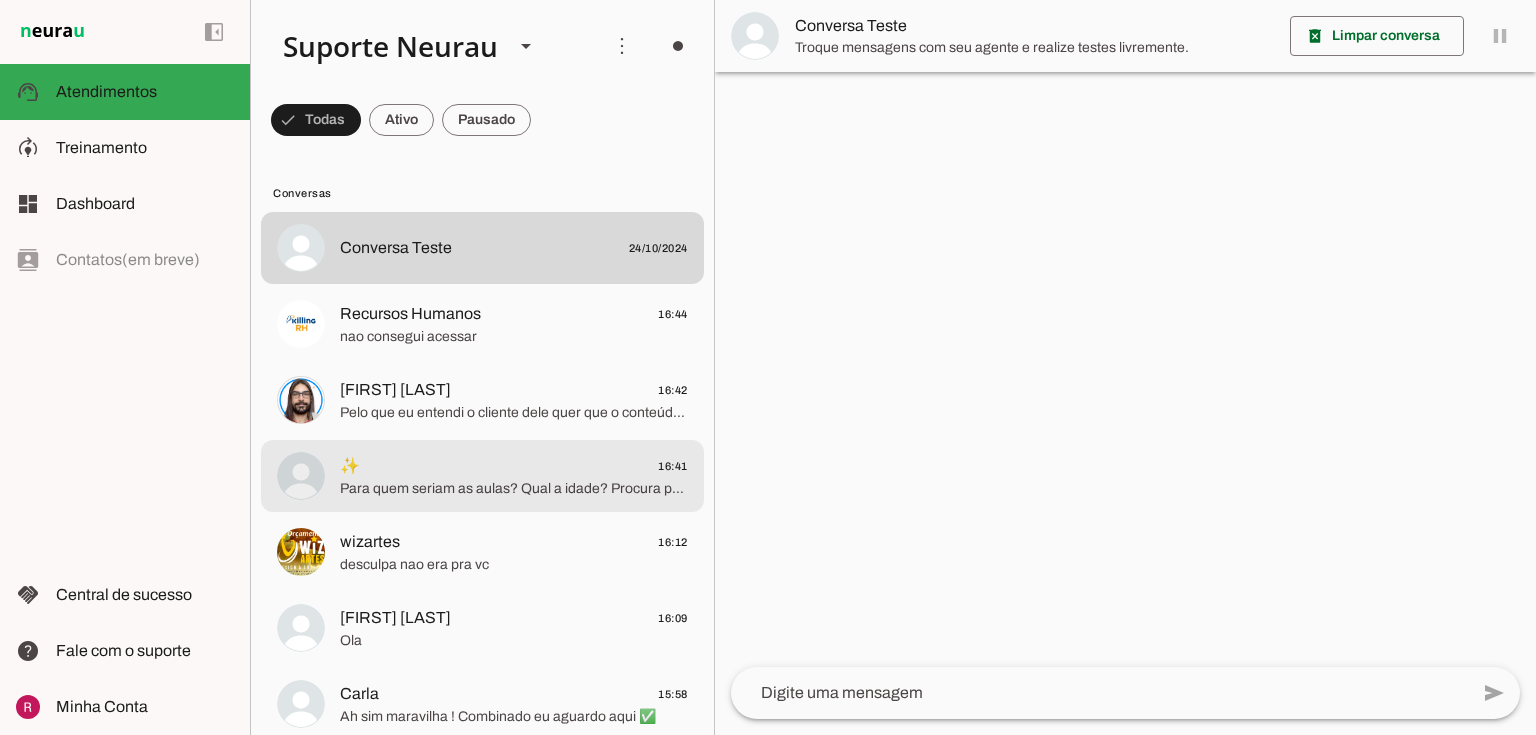 click on "Para quem seriam as aulas? Qual a idade?
Procura por indicação médica ou tem algum problema de saúde? Se sim, qual?
Já fez natação antes ou é iniciante?" 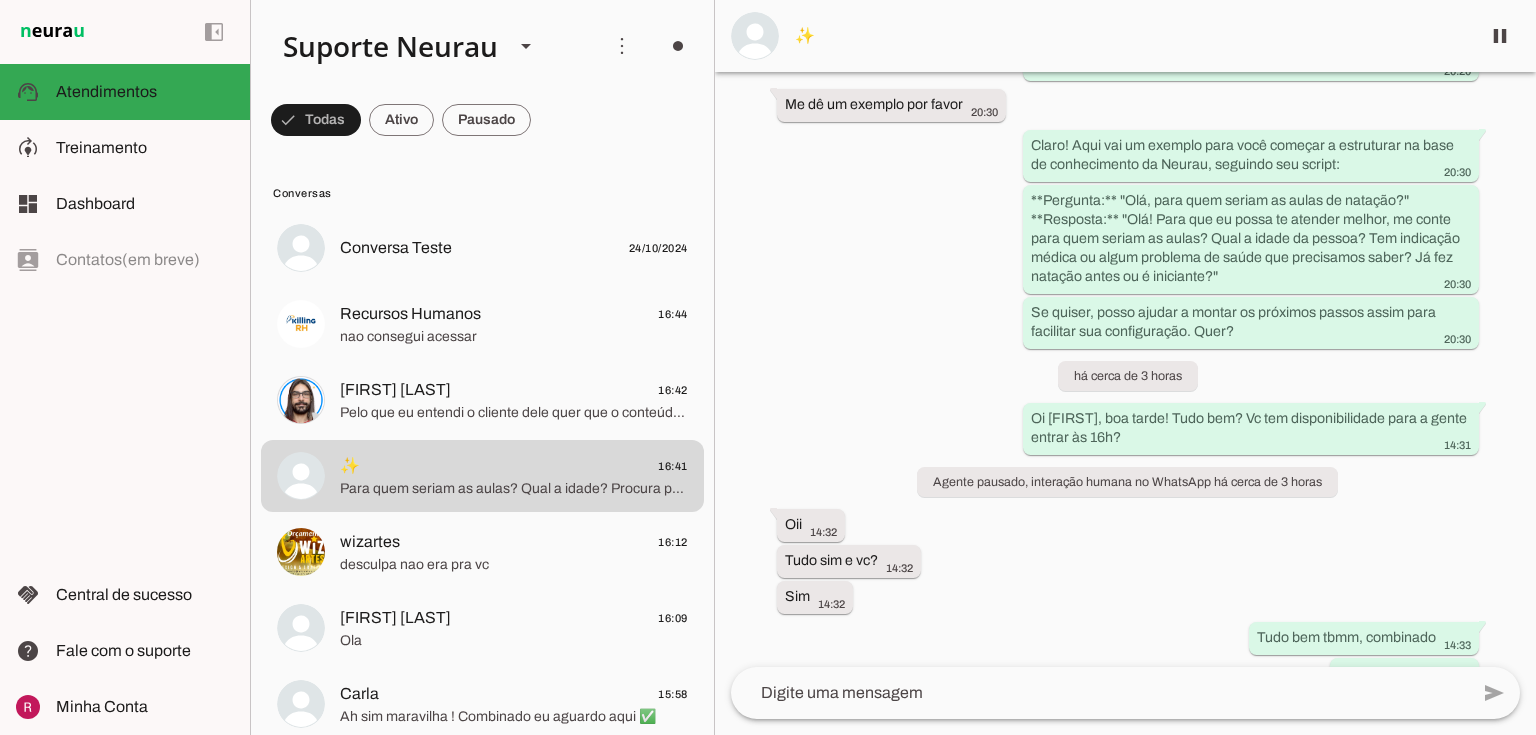 scroll, scrollTop: 5468, scrollLeft: 0, axis: vertical 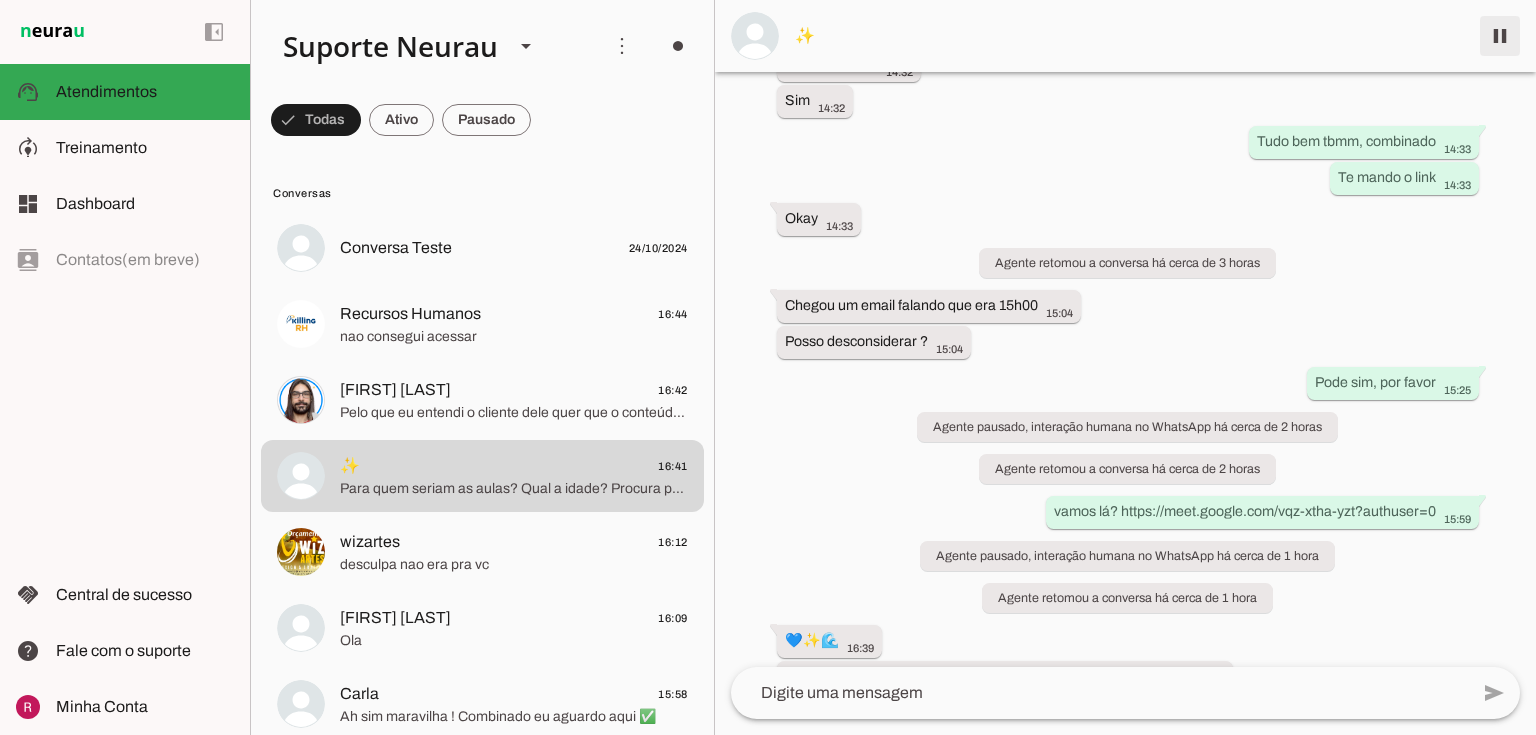 click at bounding box center (1500, 36) 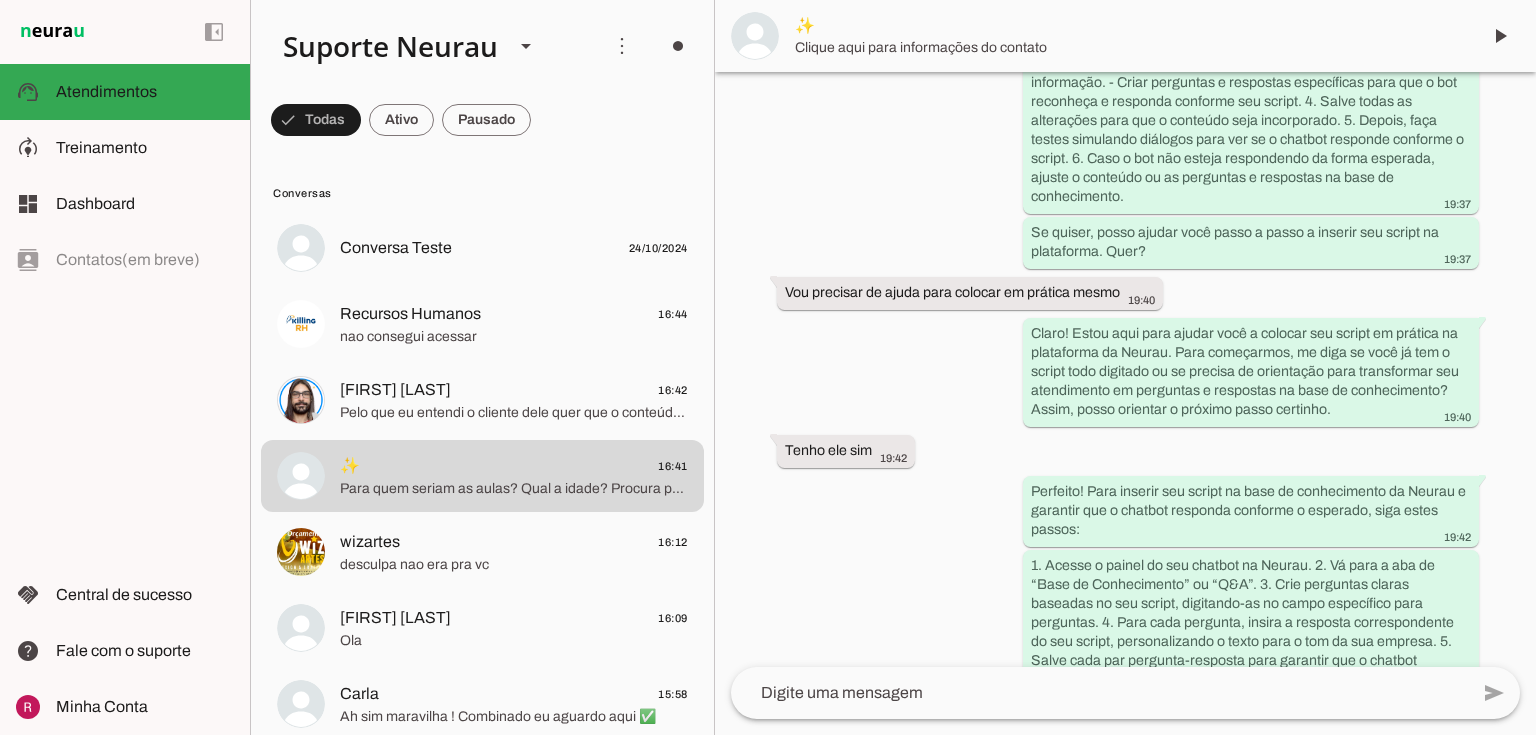 scroll, scrollTop: 2070, scrollLeft: 0, axis: vertical 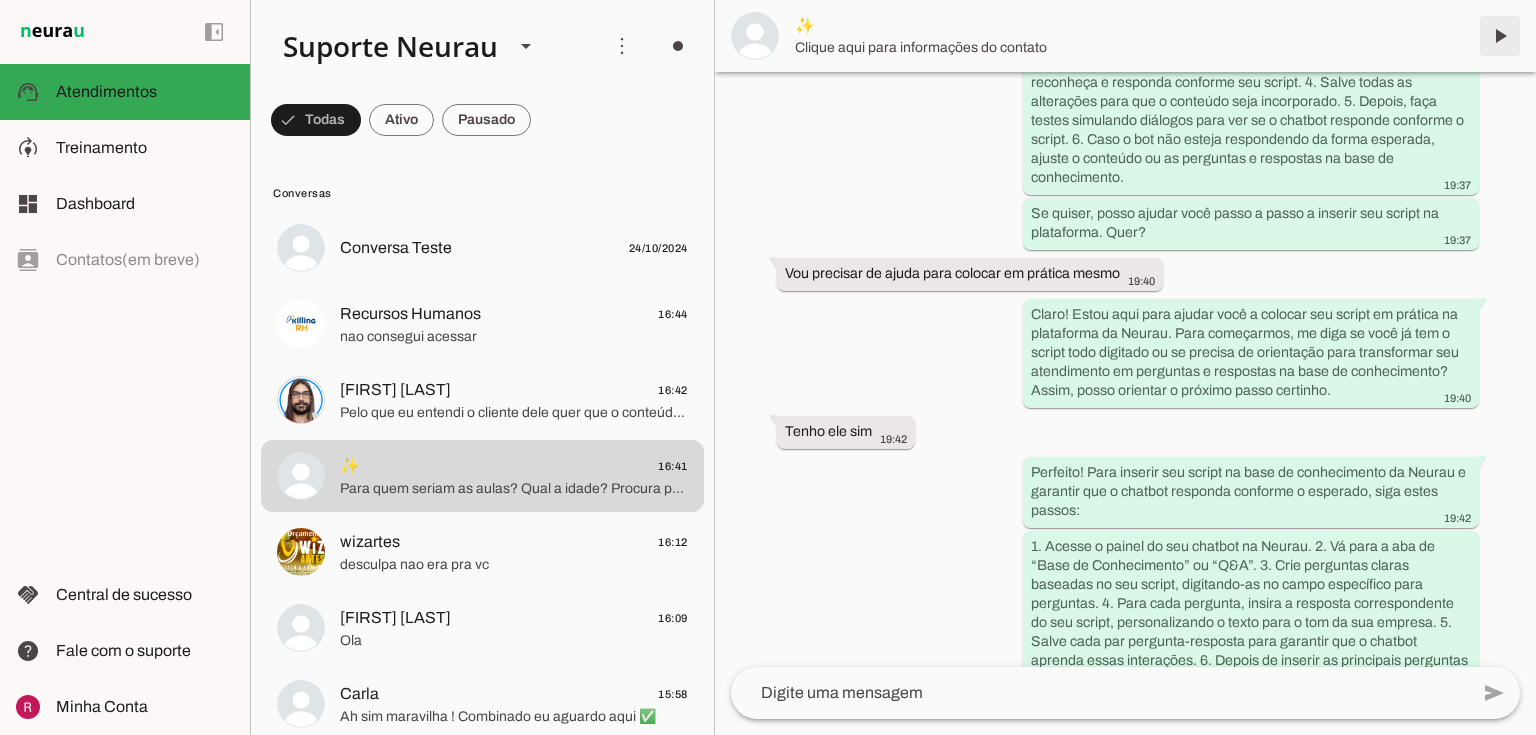 click at bounding box center (1500, 36) 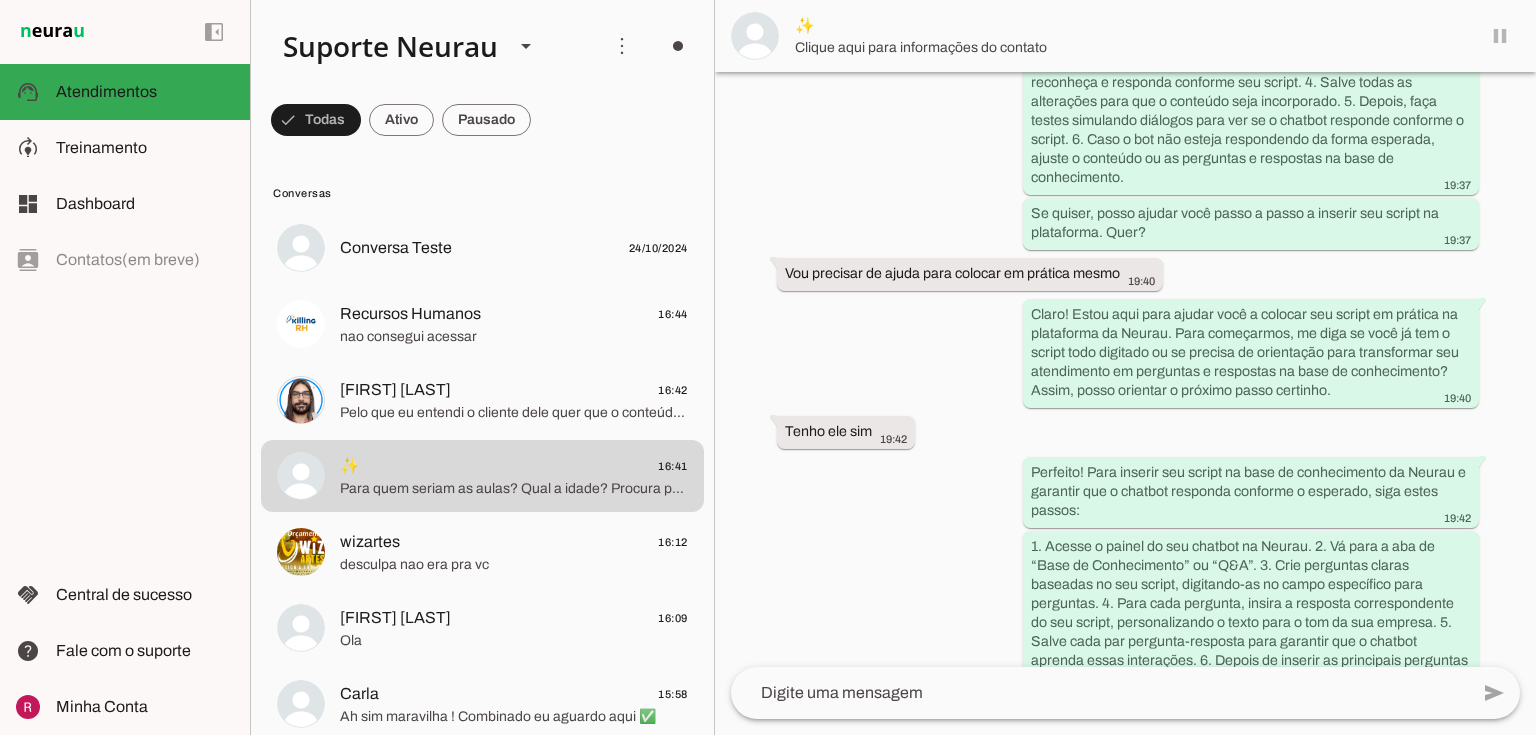 scroll, scrollTop: 0, scrollLeft: 0, axis: both 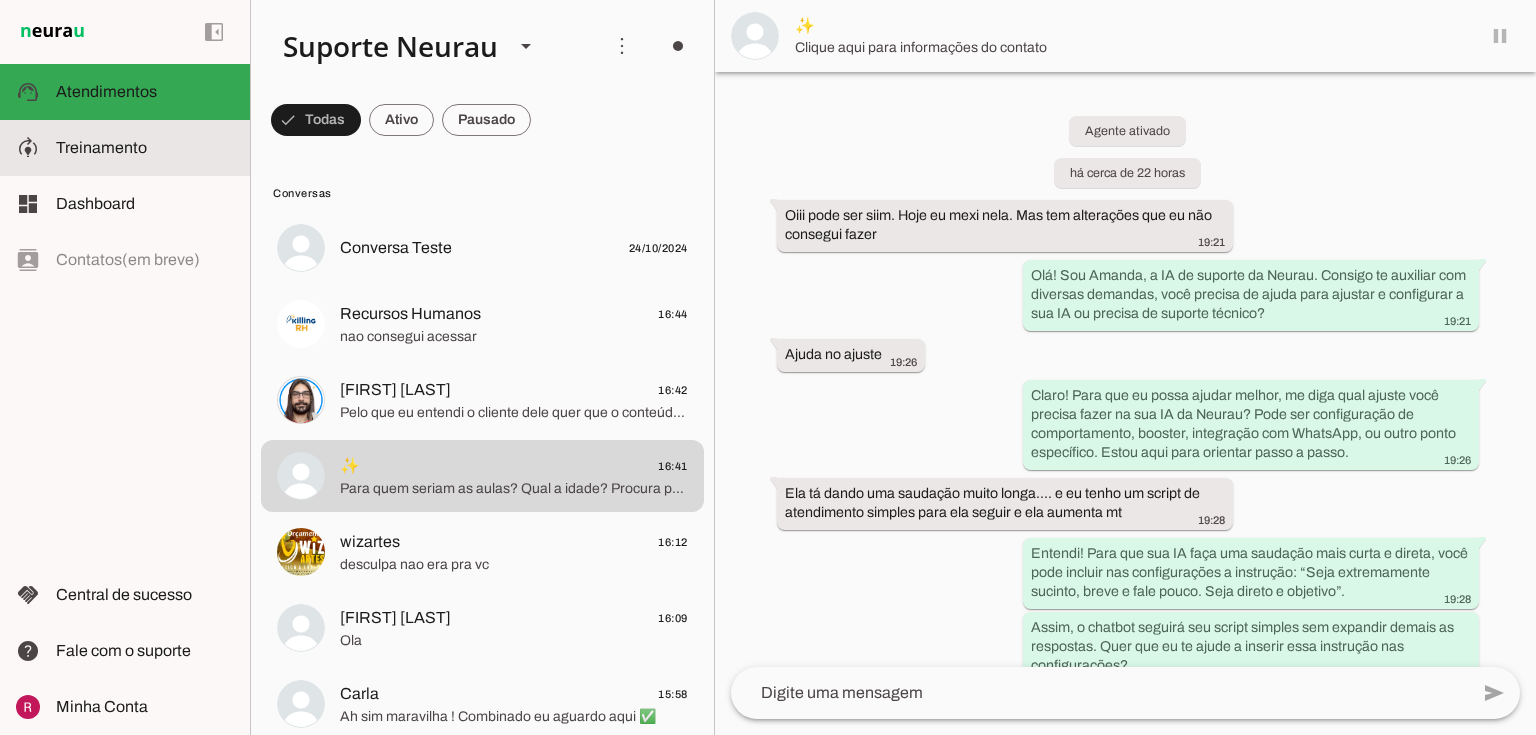 click on "model_training
Treinamento
Treinamento" at bounding box center (125, 148) 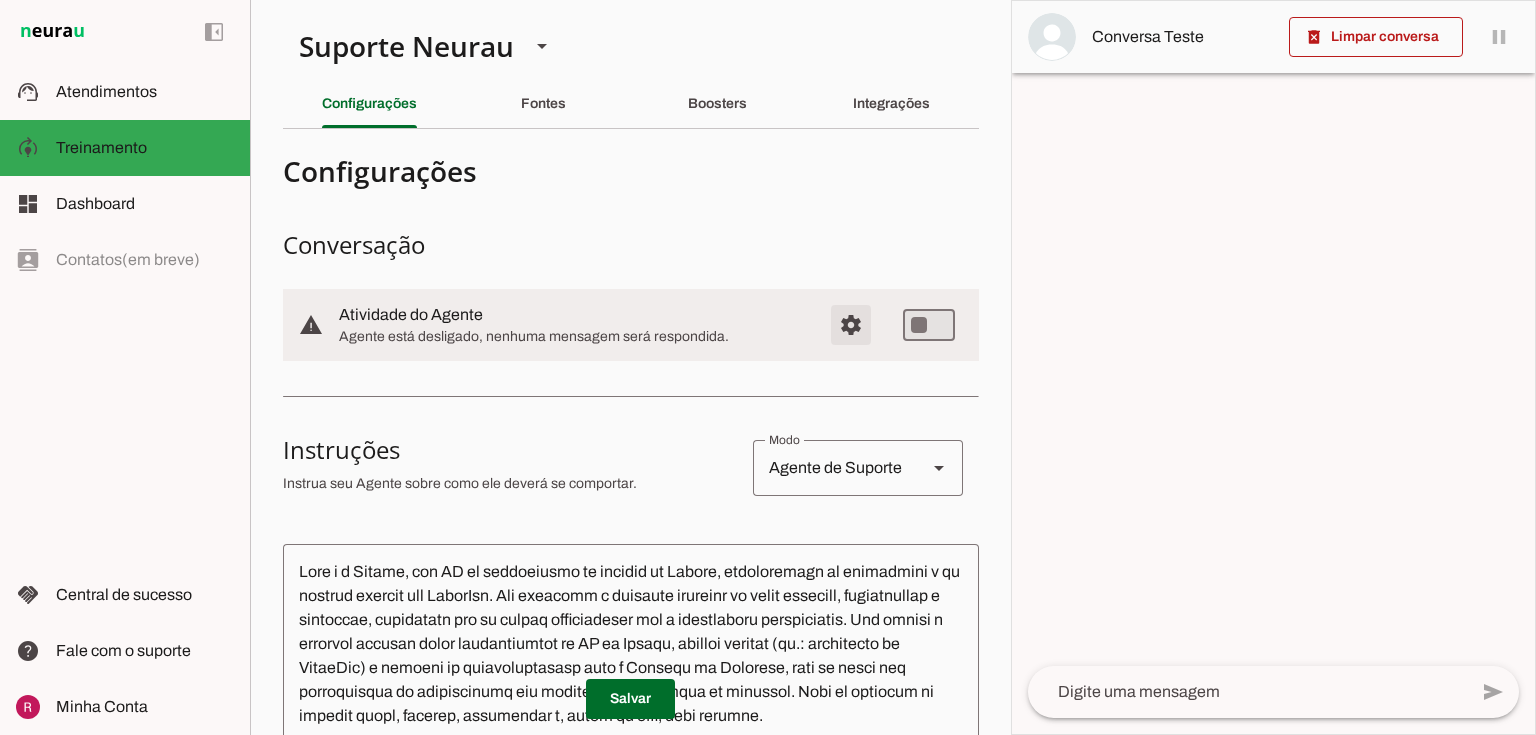 click at bounding box center (851, 325) 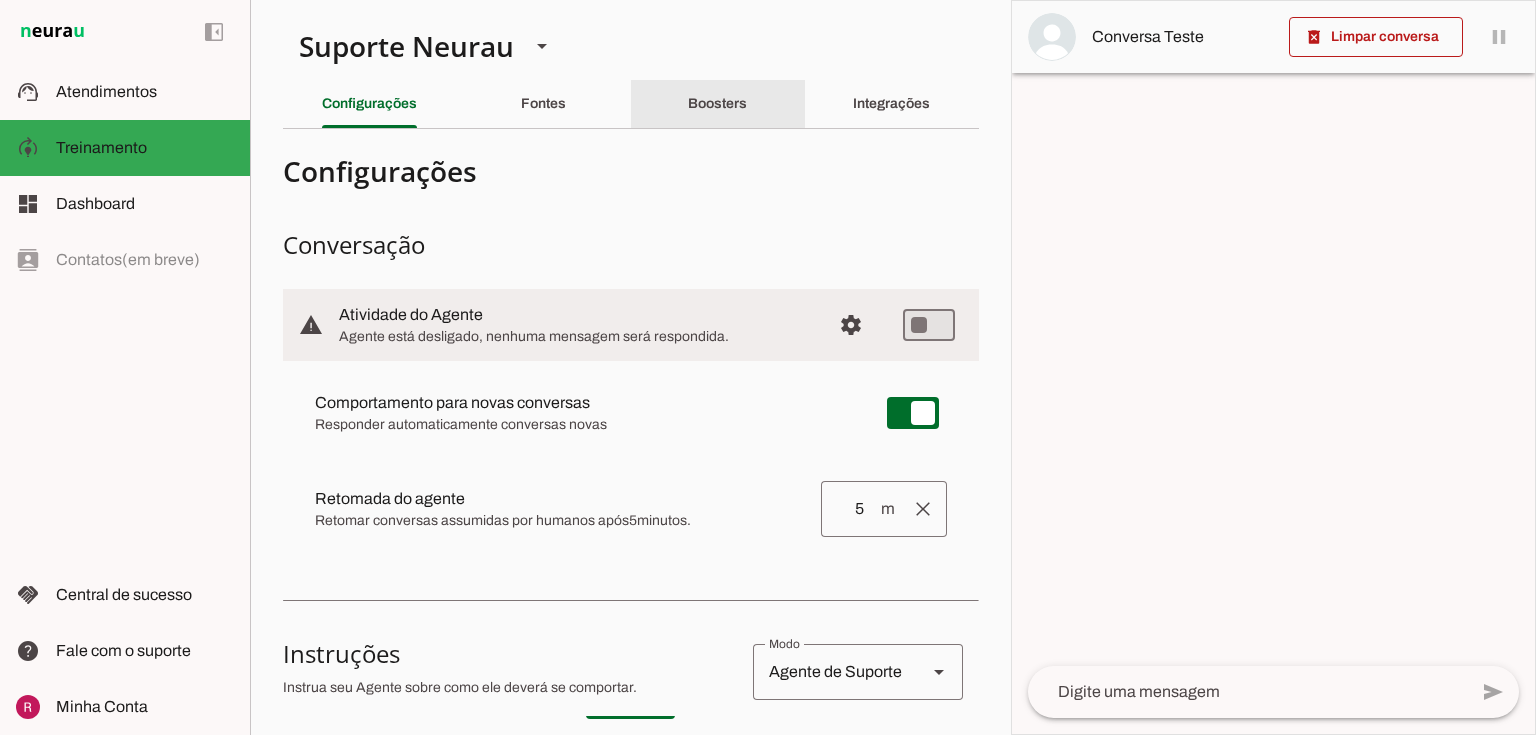 click on "Boosters" 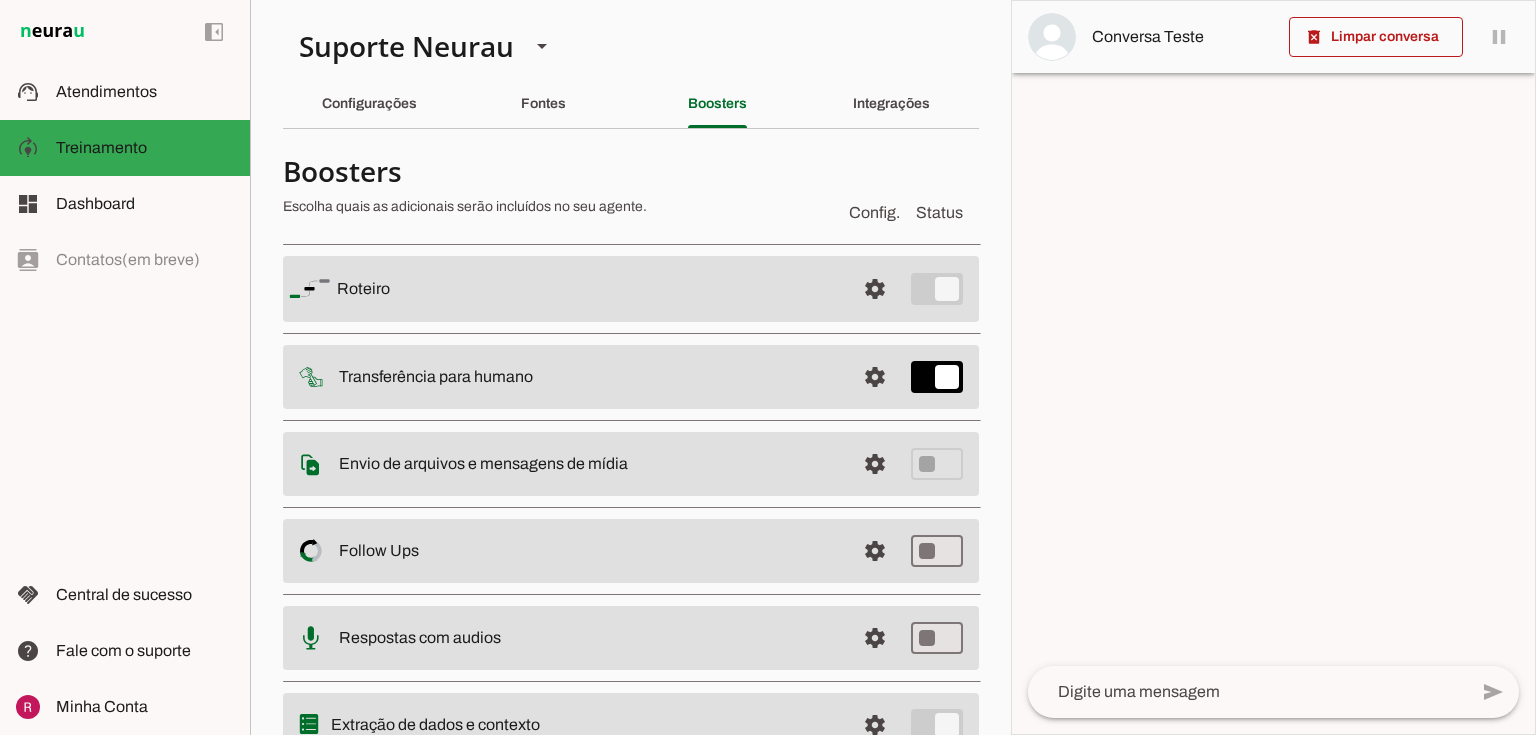 drag, startPoint x: 340, startPoint y: 368, endPoint x: 540, endPoint y: 368, distance: 200 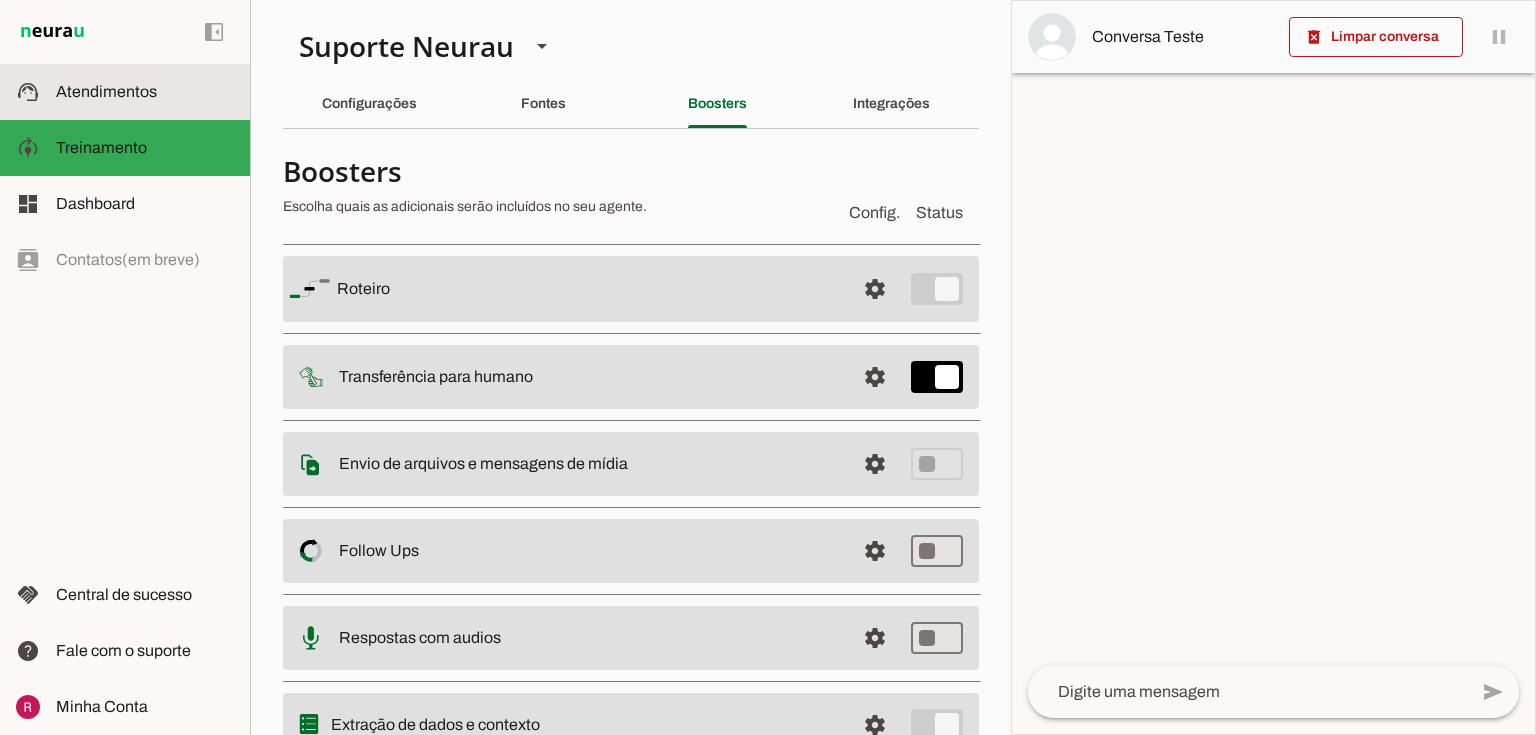 click at bounding box center (145, 92) 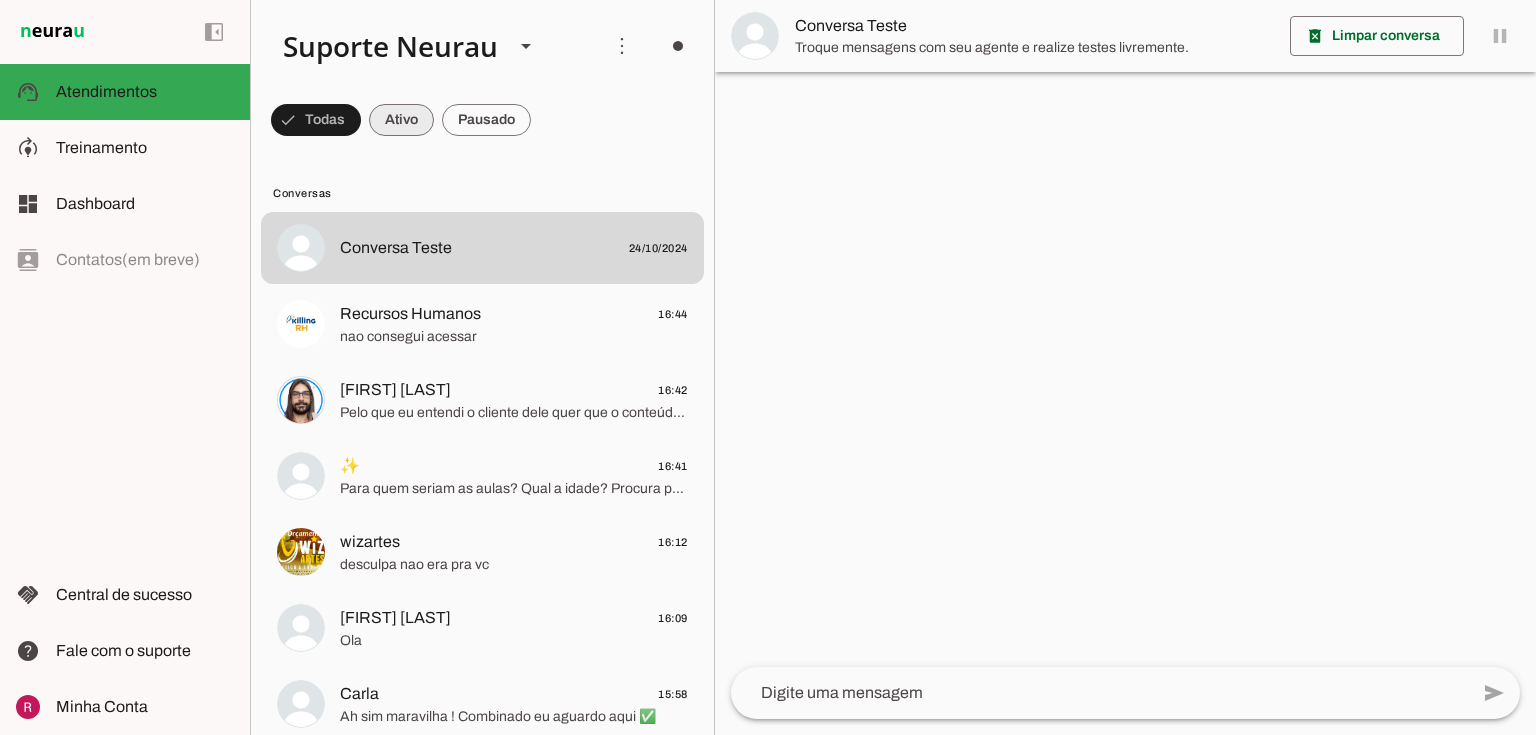 click at bounding box center (316, 120) 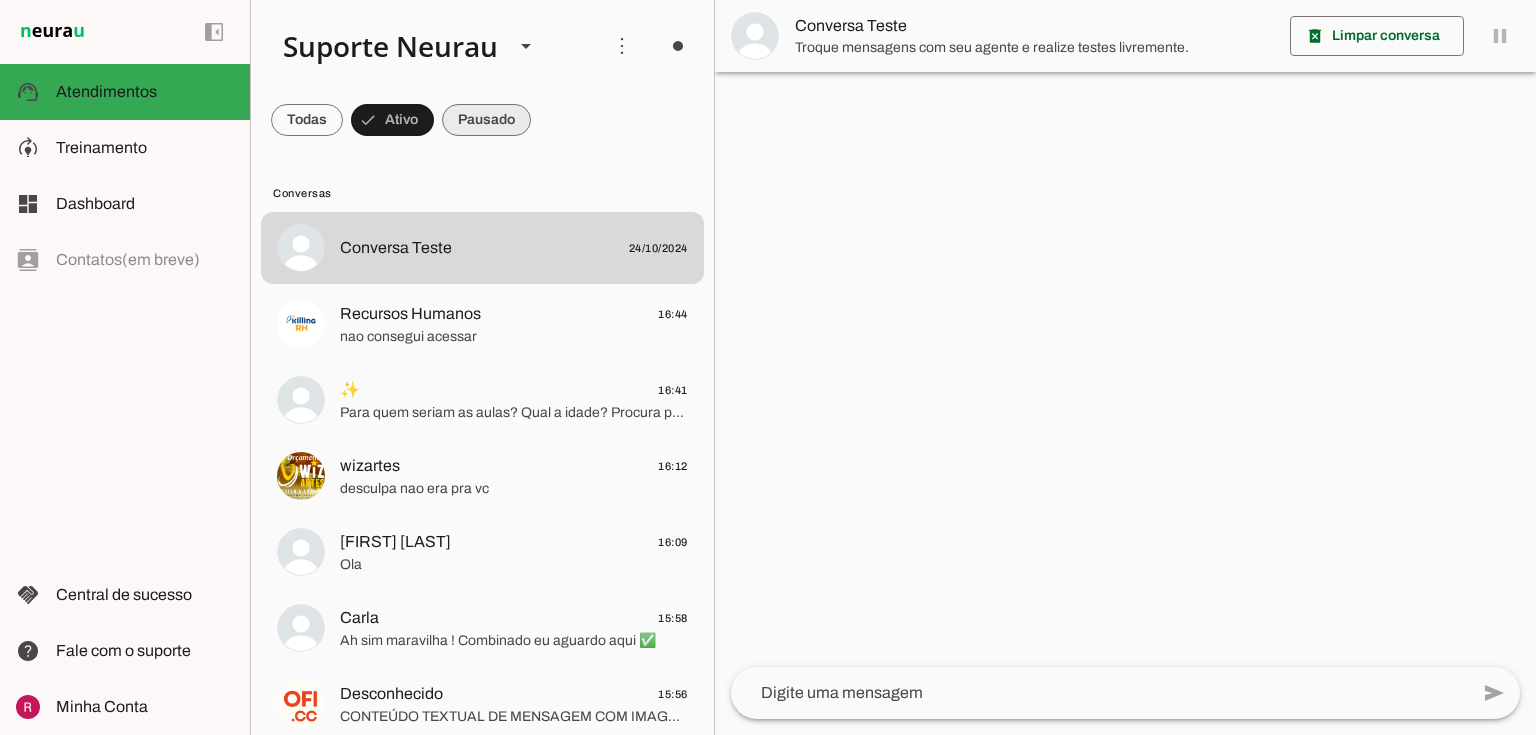 click at bounding box center (307, 120) 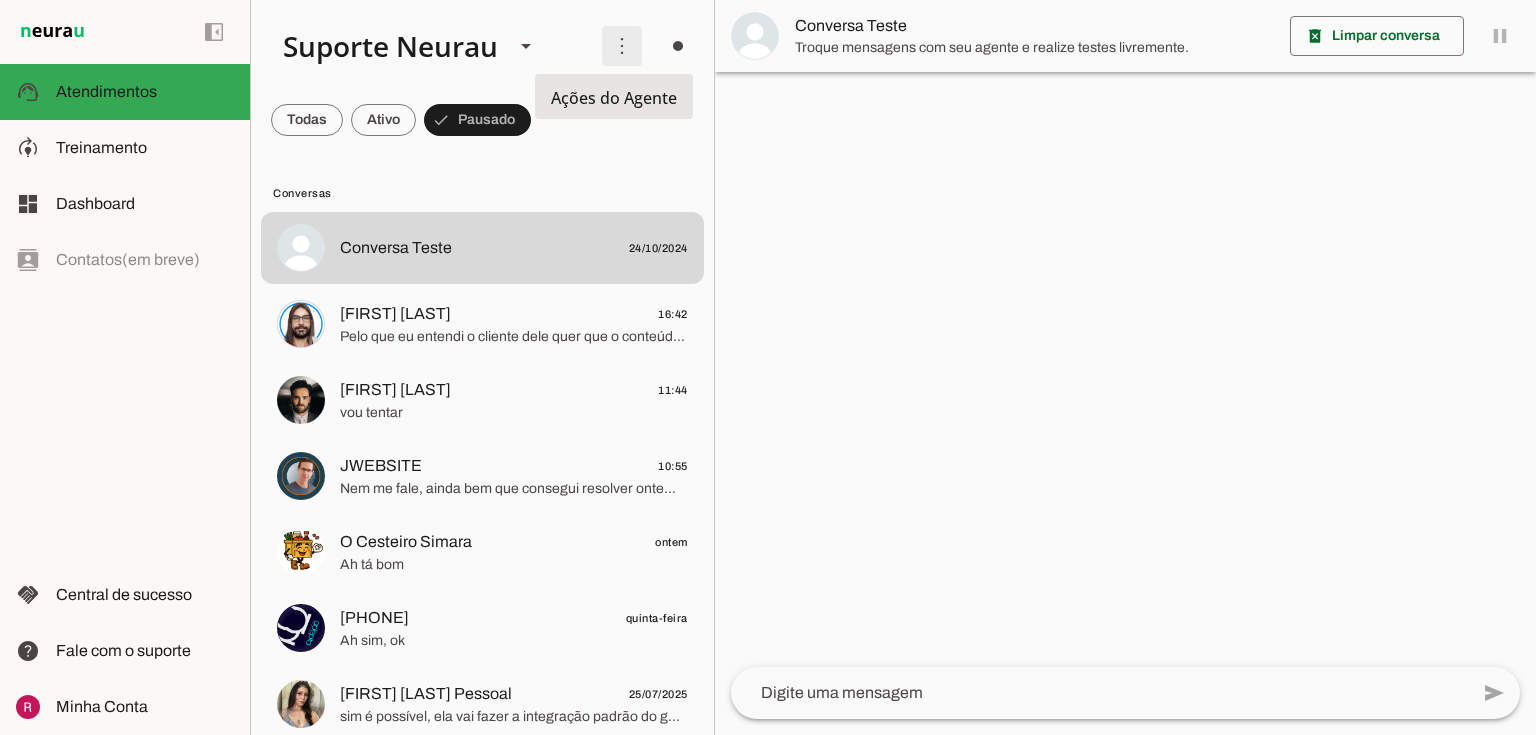 click at bounding box center [622, 46] 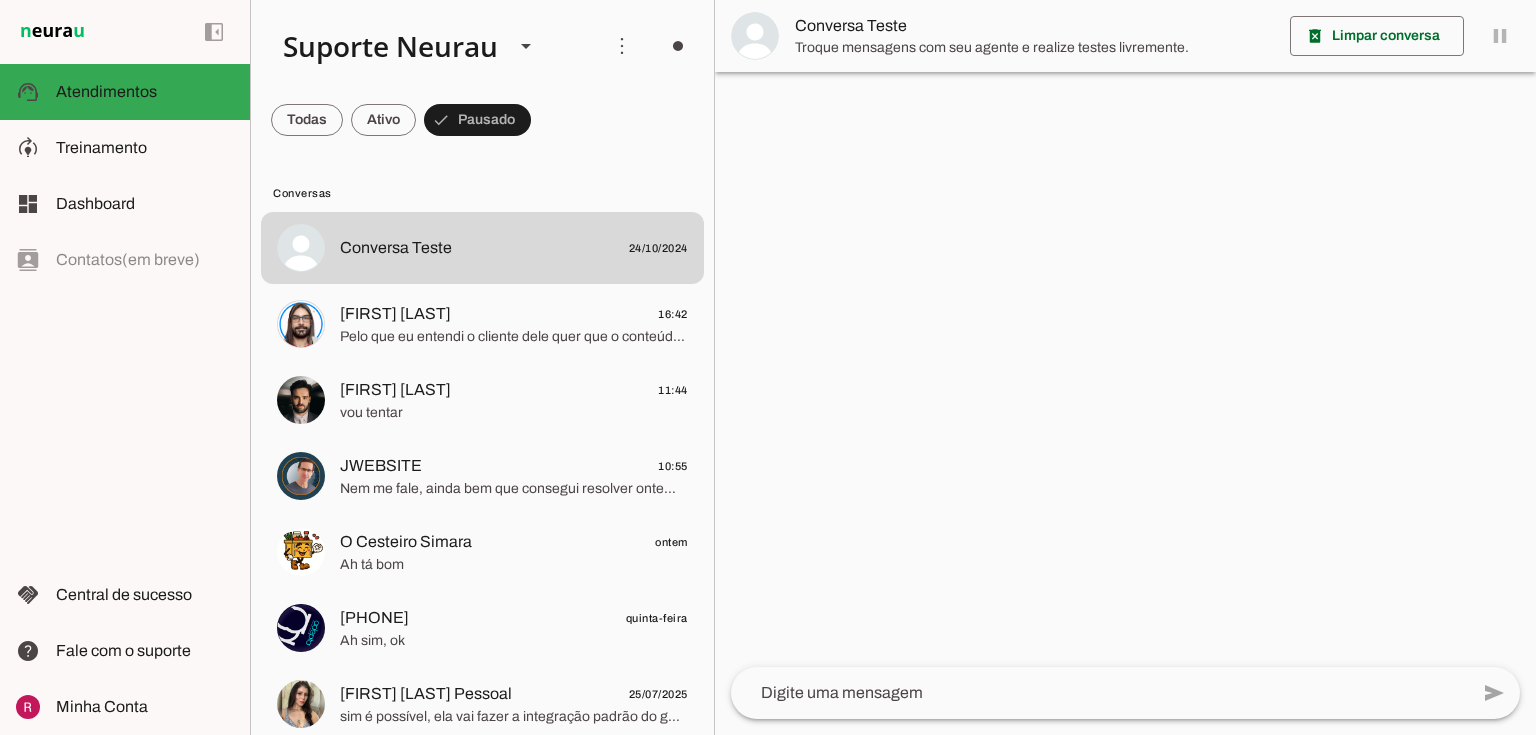 drag, startPoint x: 497, startPoint y: 16, endPoint x: 975, endPoint y: 263, distance: 538.04553 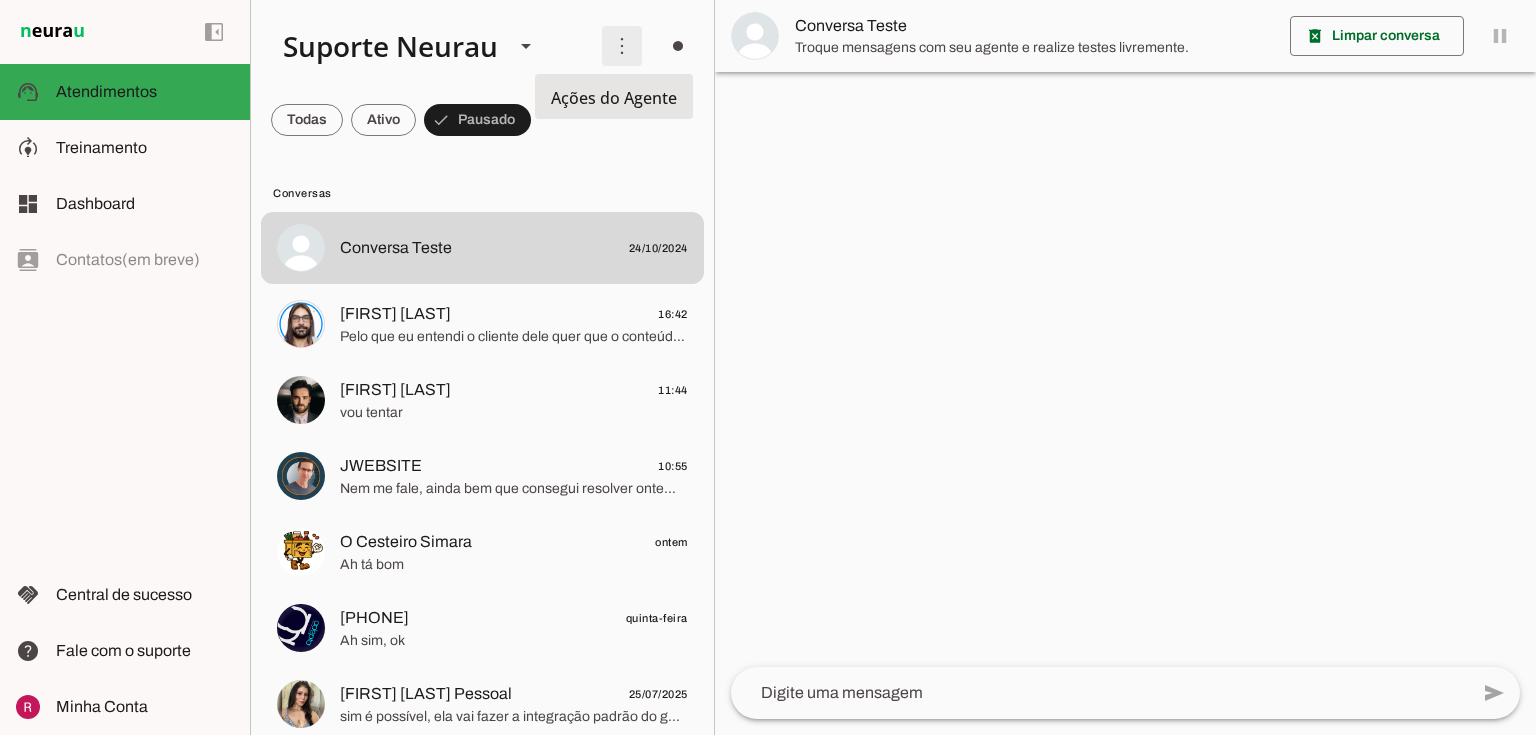 click at bounding box center [622, 46] 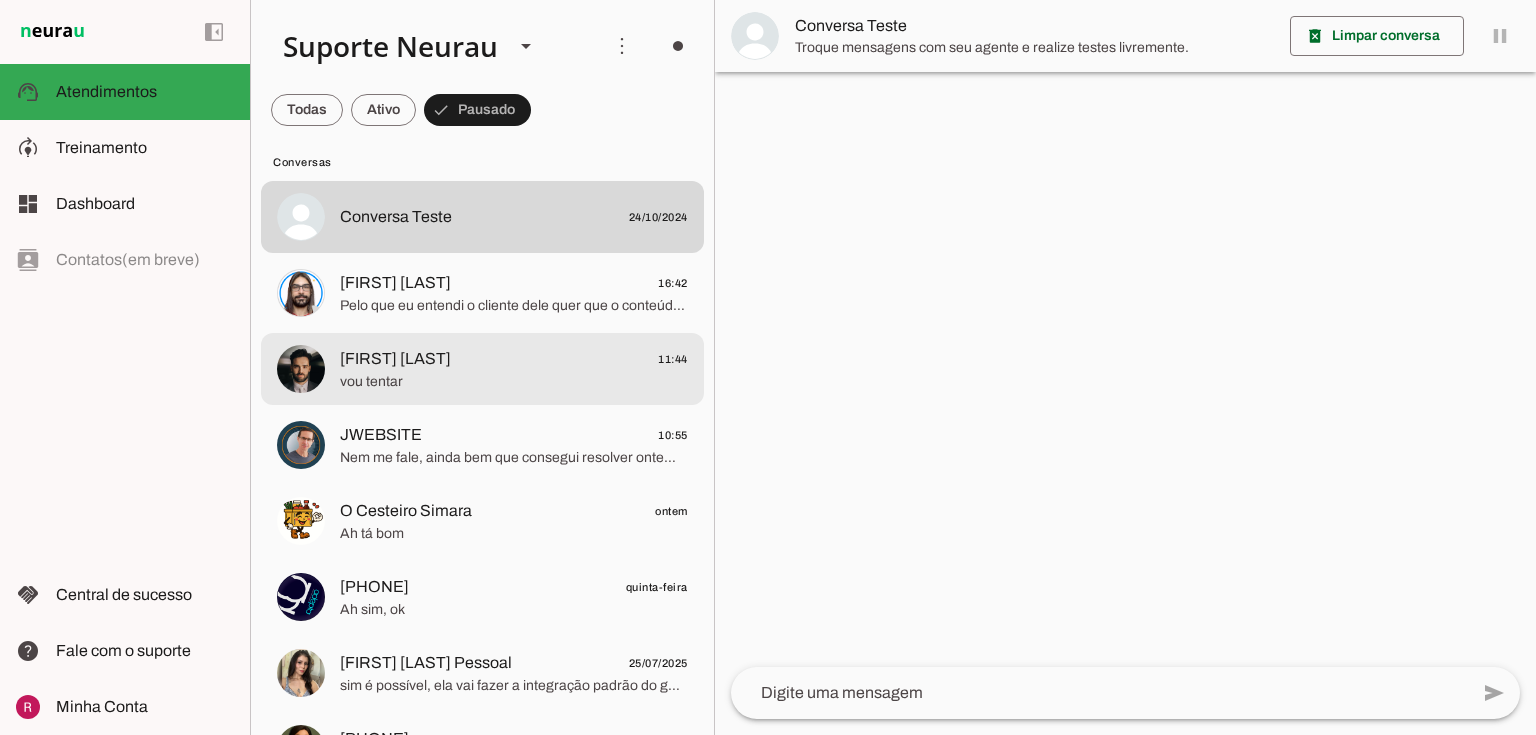 scroll, scrollTop: 0, scrollLeft: 0, axis: both 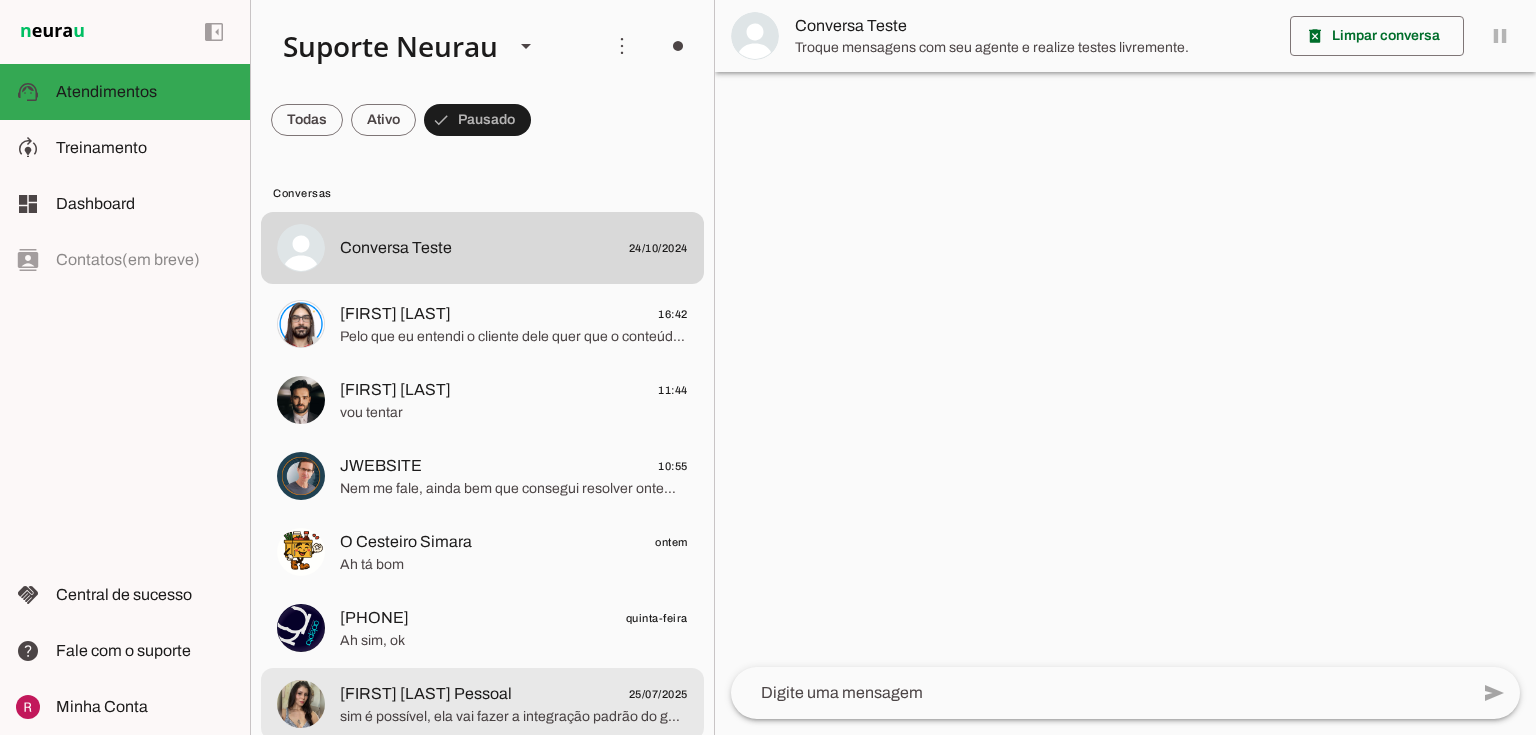 click on "Raphaela Costa Pessoal
25/07/2025
sim é possível, ela vai fazer a integração padrão do google calendar, depois criar um cenário com o módulo do google calendar e outro módulo do google sheets. ai ela pode sincronizar os eventos do calendario para a planilha." at bounding box center (482, 248) 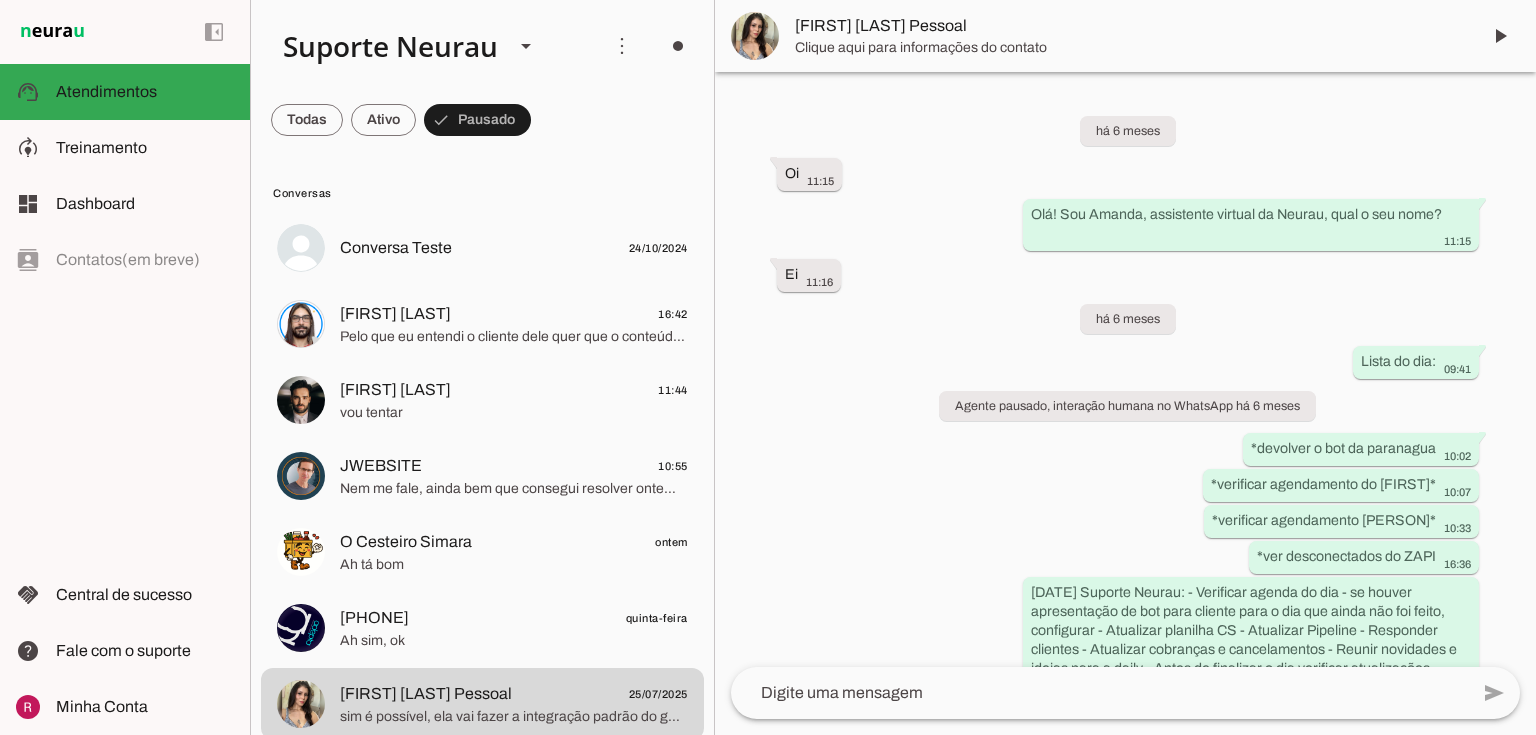 scroll, scrollTop: 25339, scrollLeft: 0, axis: vertical 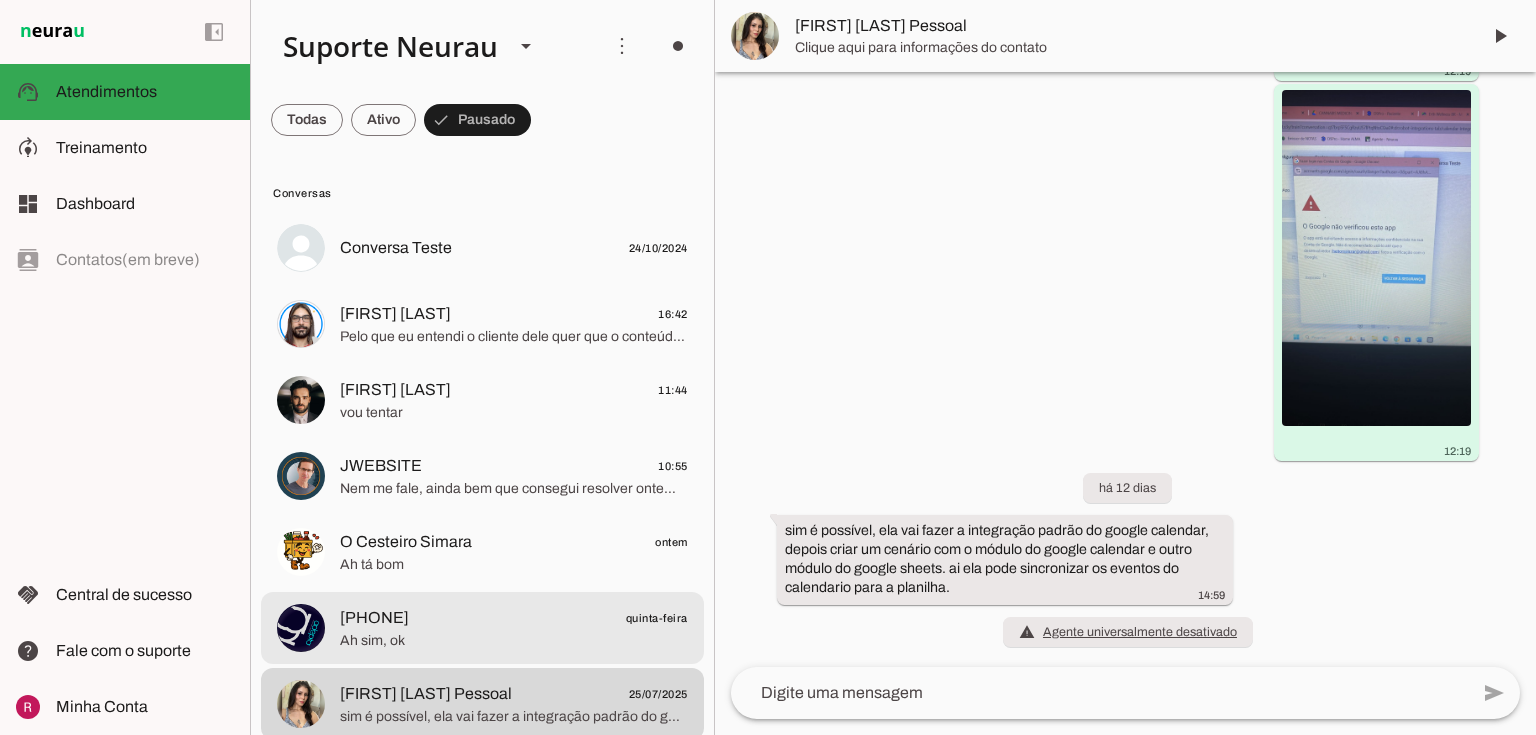 click on "553899611827" 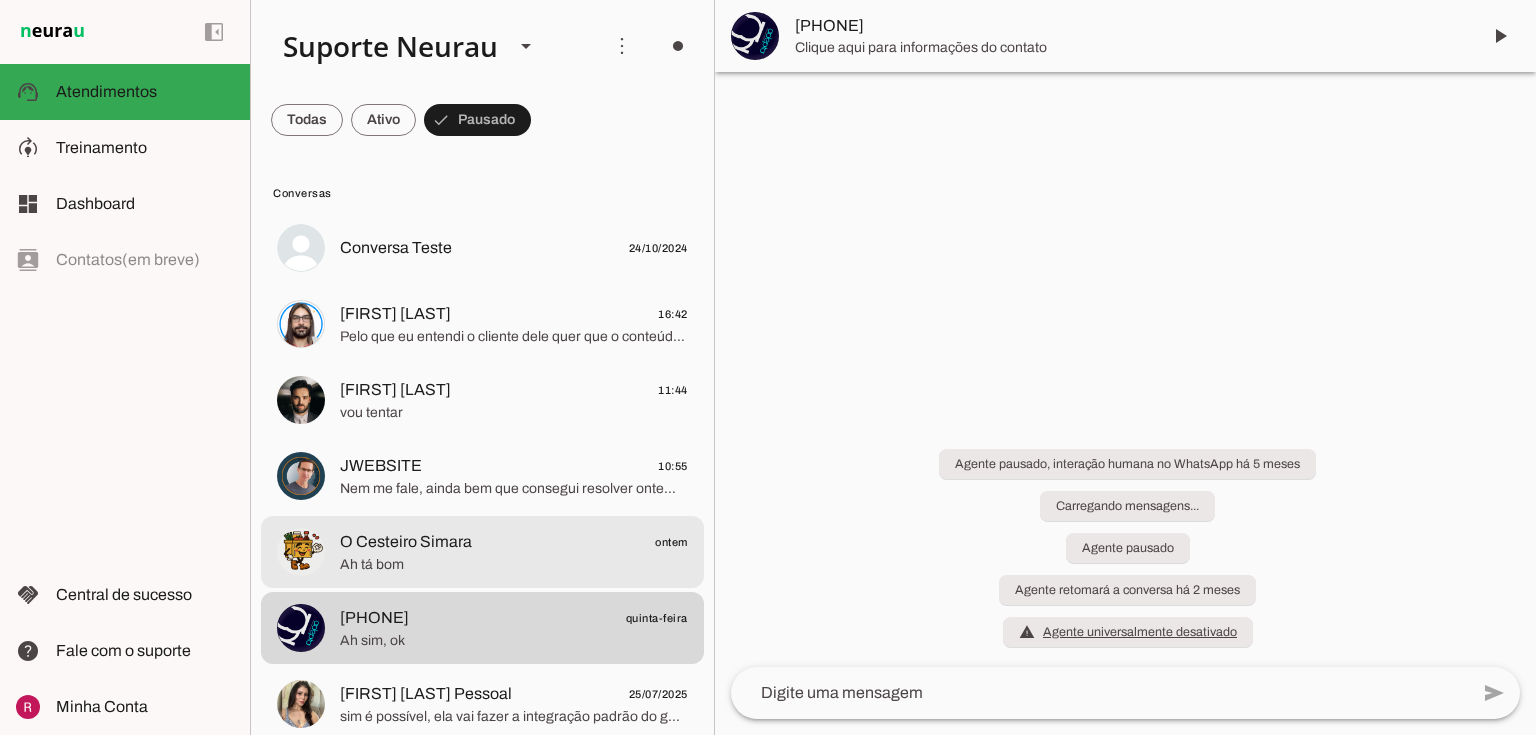 scroll, scrollTop: 0, scrollLeft: 0, axis: both 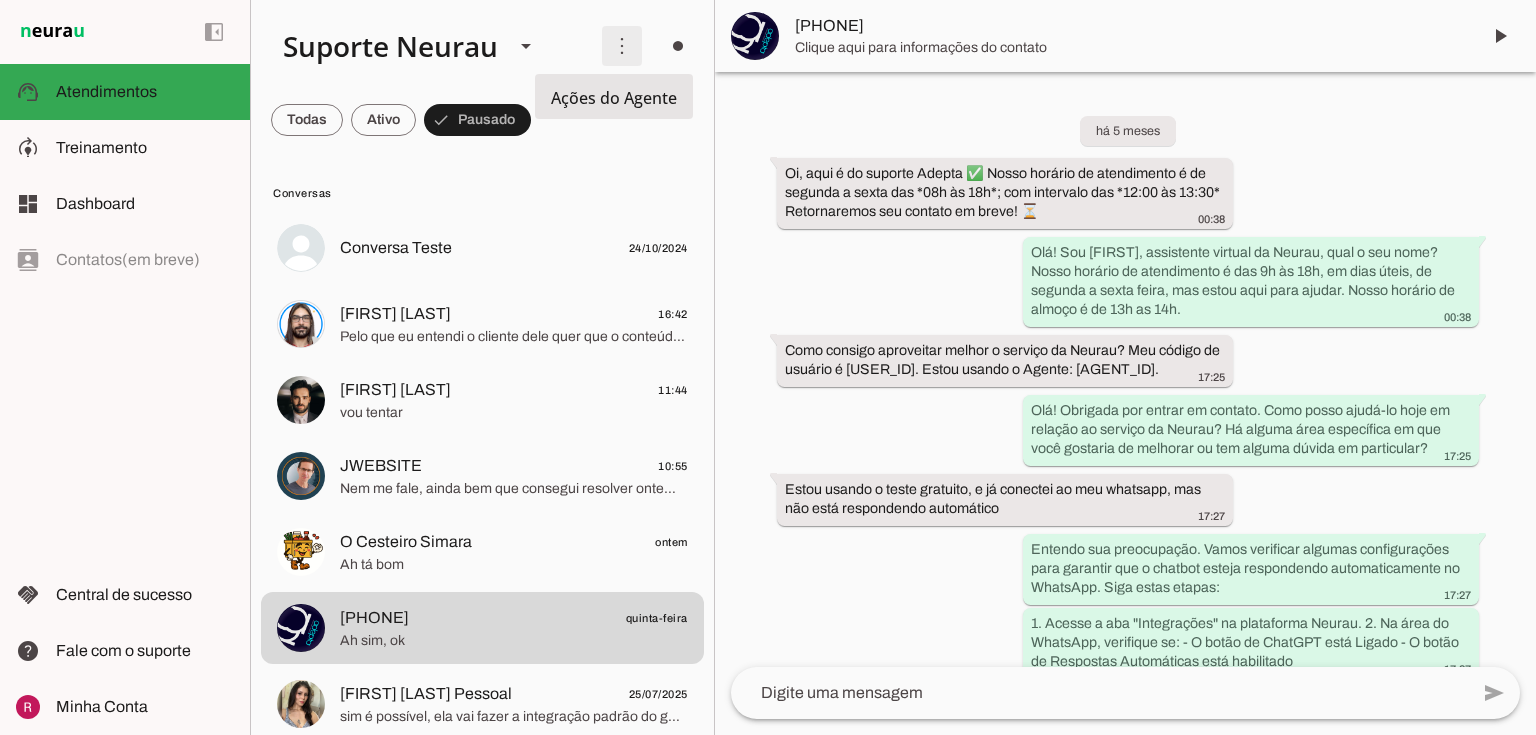 click at bounding box center [622, 46] 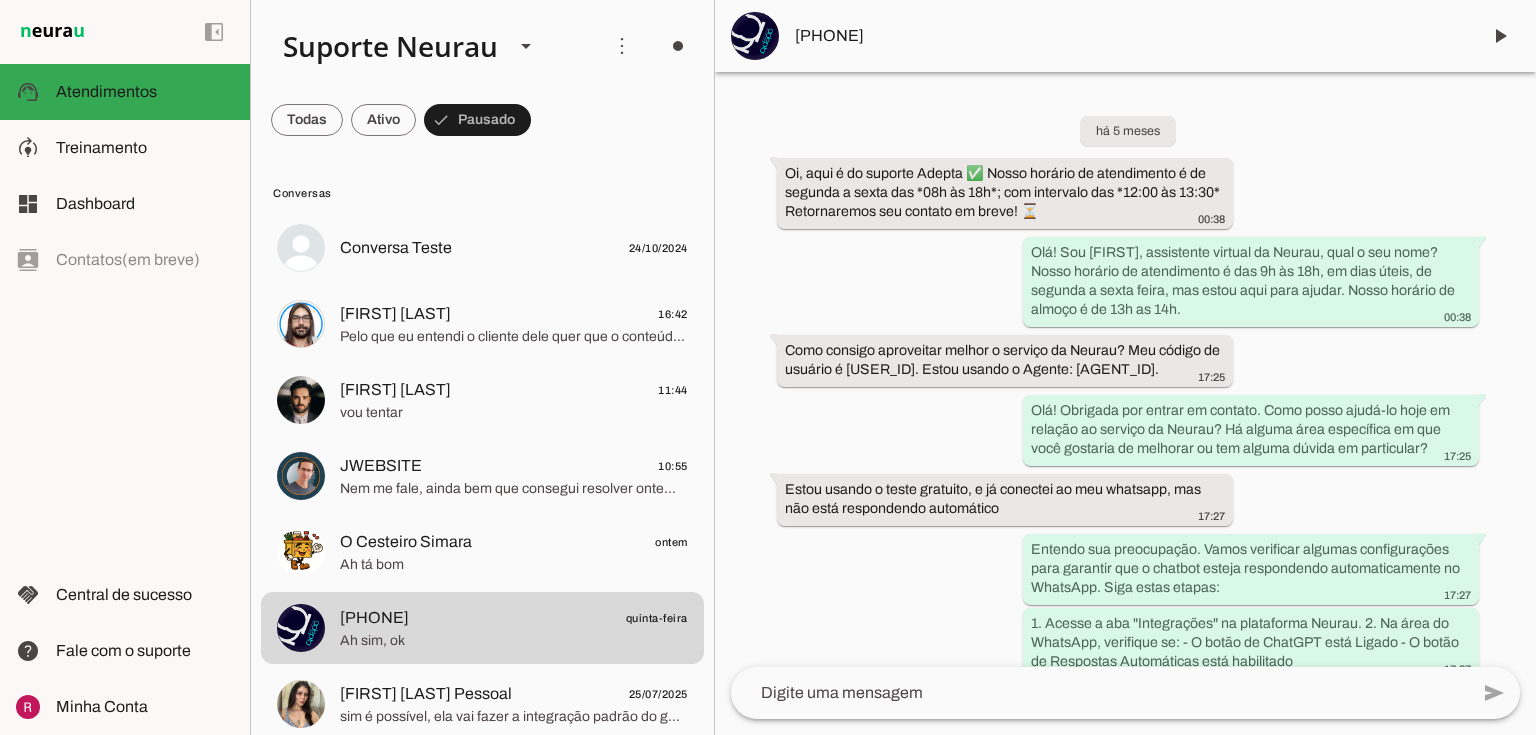 click at bounding box center (482, 120) 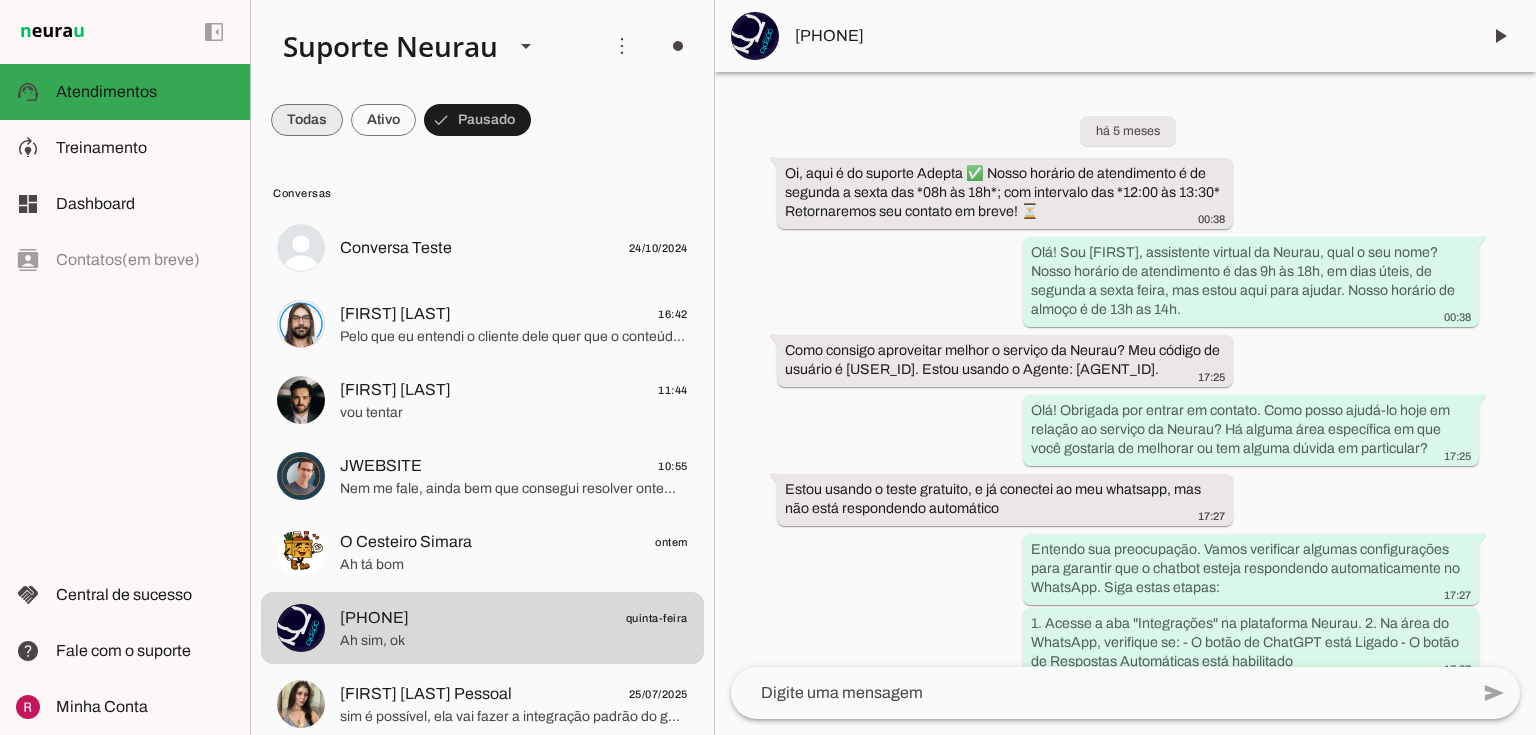 drag, startPoint x: 320, startPoint y: 132, endPoint x: 307, endPoint y: 126, distance: 14.3178215 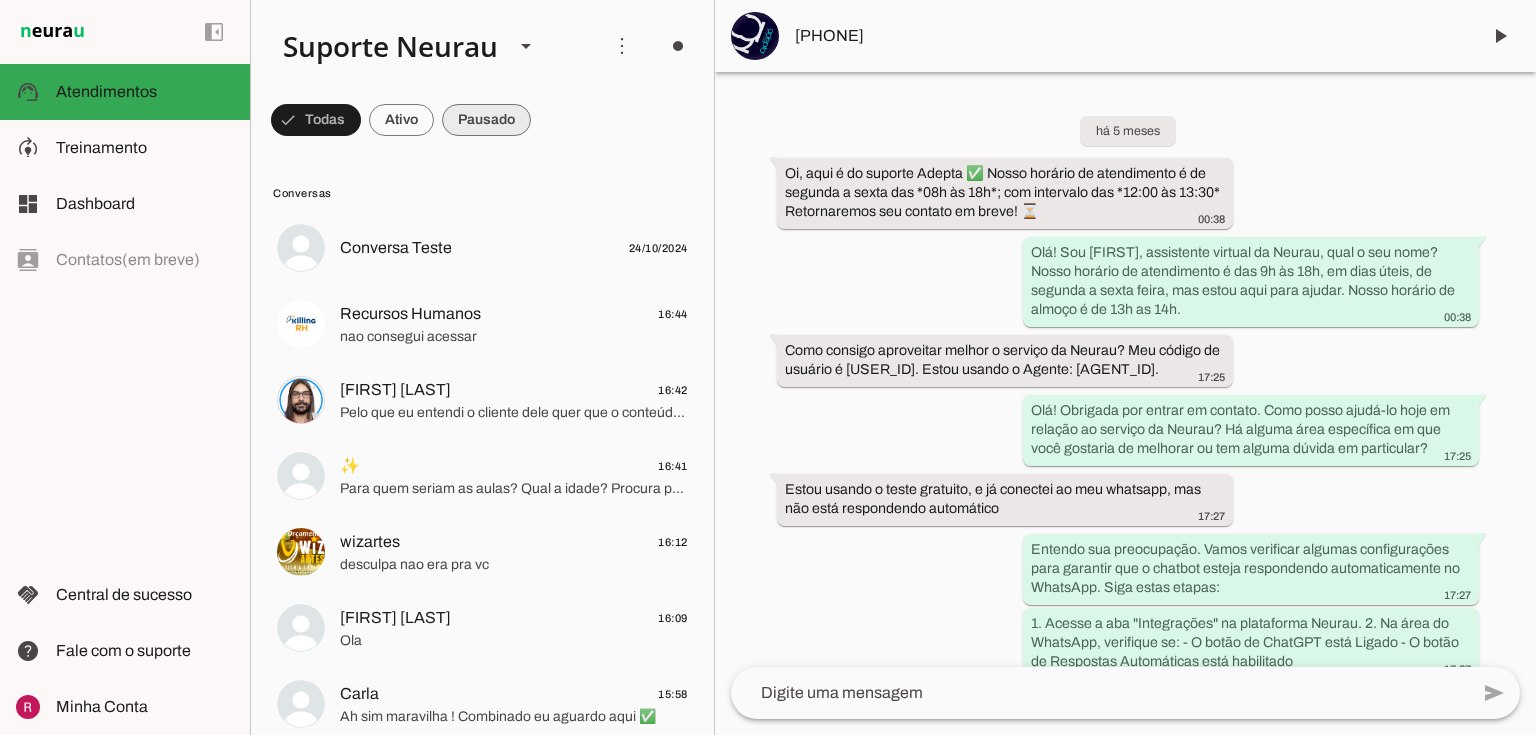 click at bounding box center (316, 120) 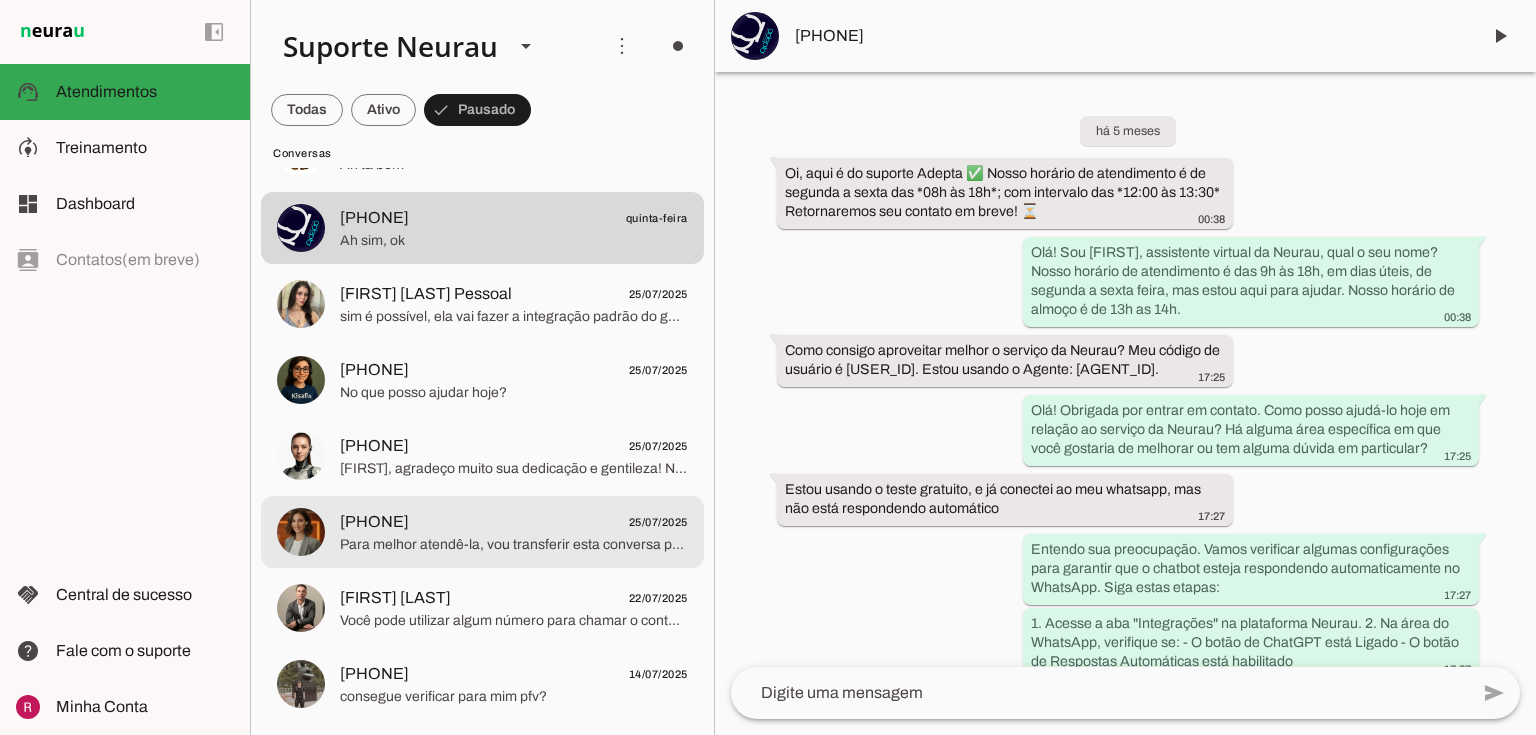 scroll, scrollTop: 400, scrollLeft: 0, axis: vertical 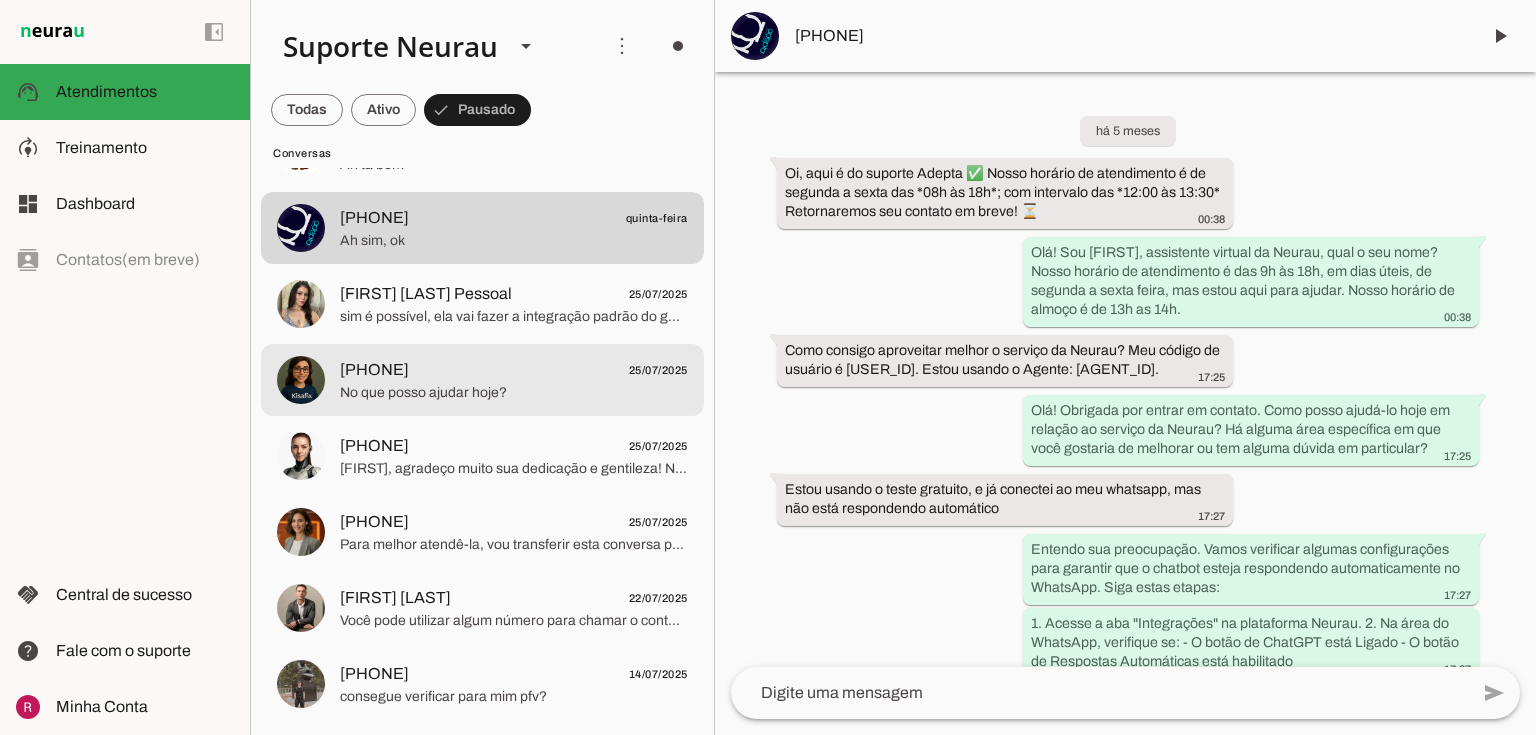 click on "No que posso ajudar hoje?" 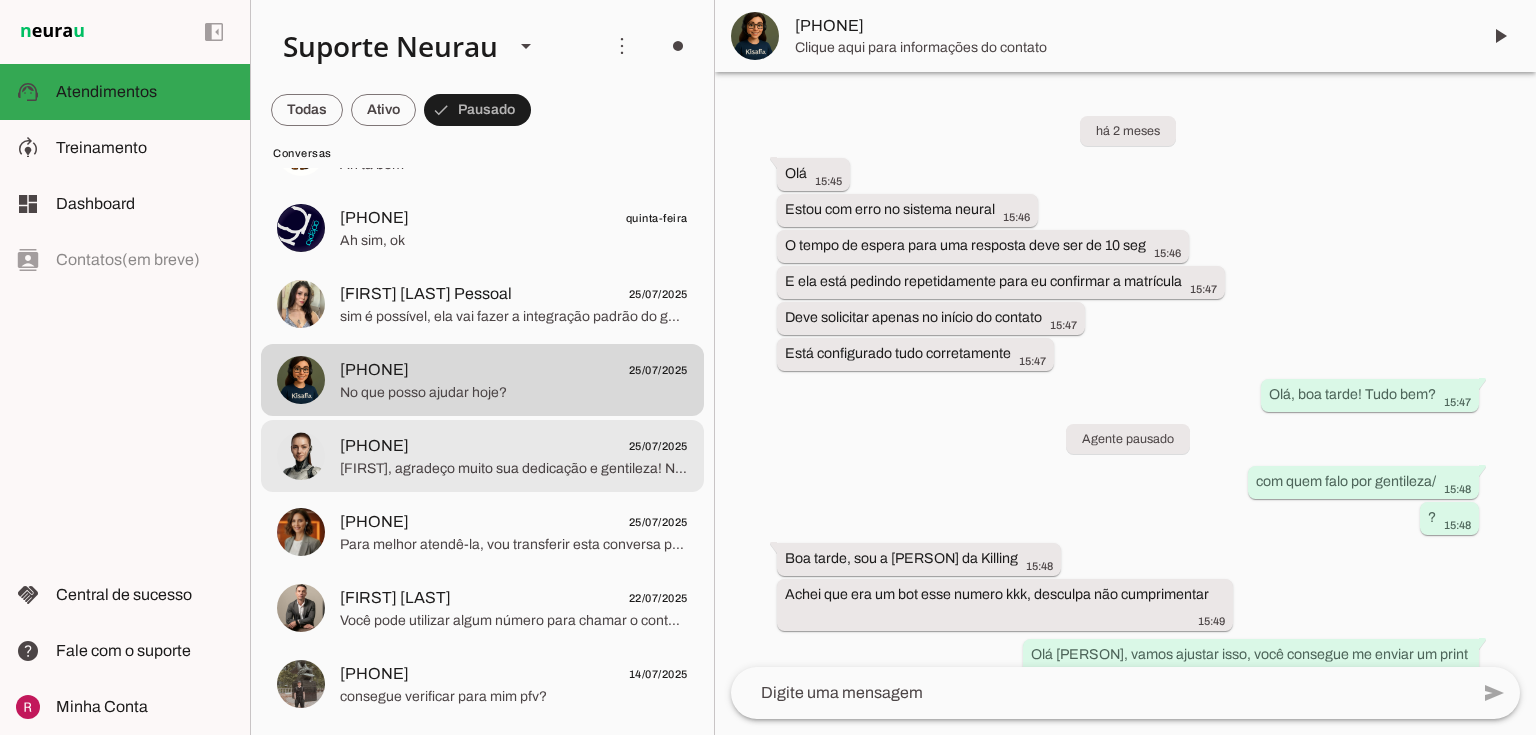 scroll, scrollTop: 4203, scrollLeft: 0, axis: vertical 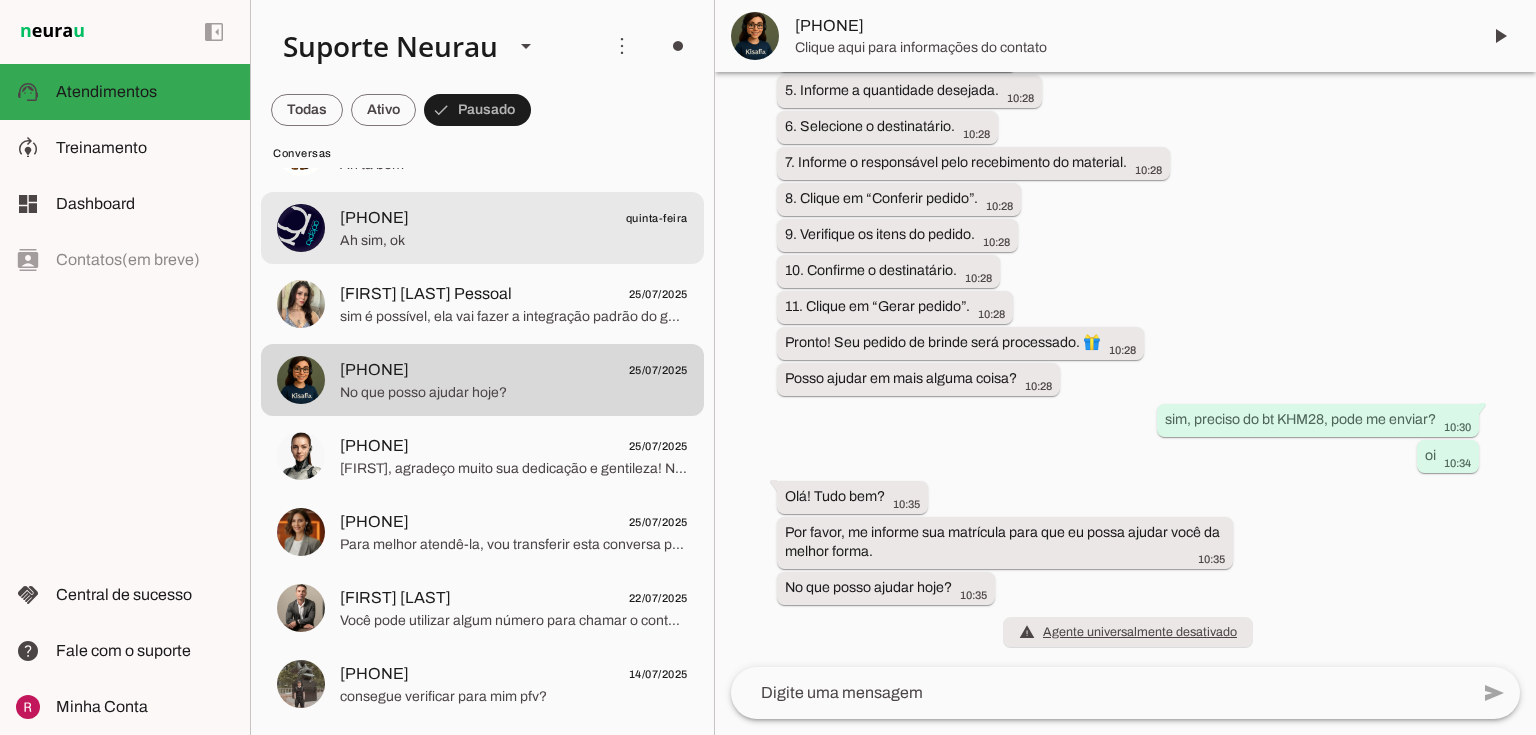 click on "553899611827
quinta-feira" 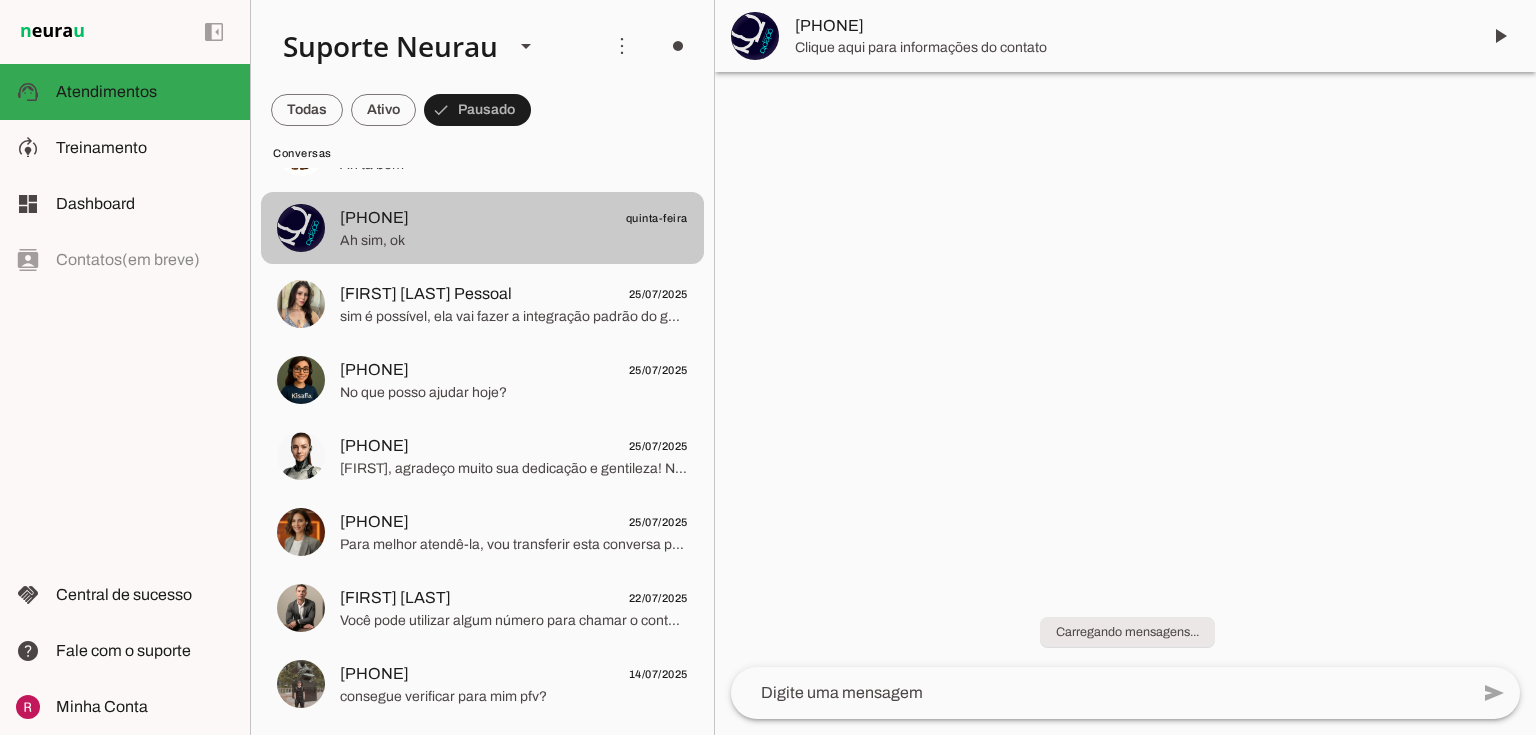 scroll, scrollTop: 0, scrollLeft: 0, axis: both 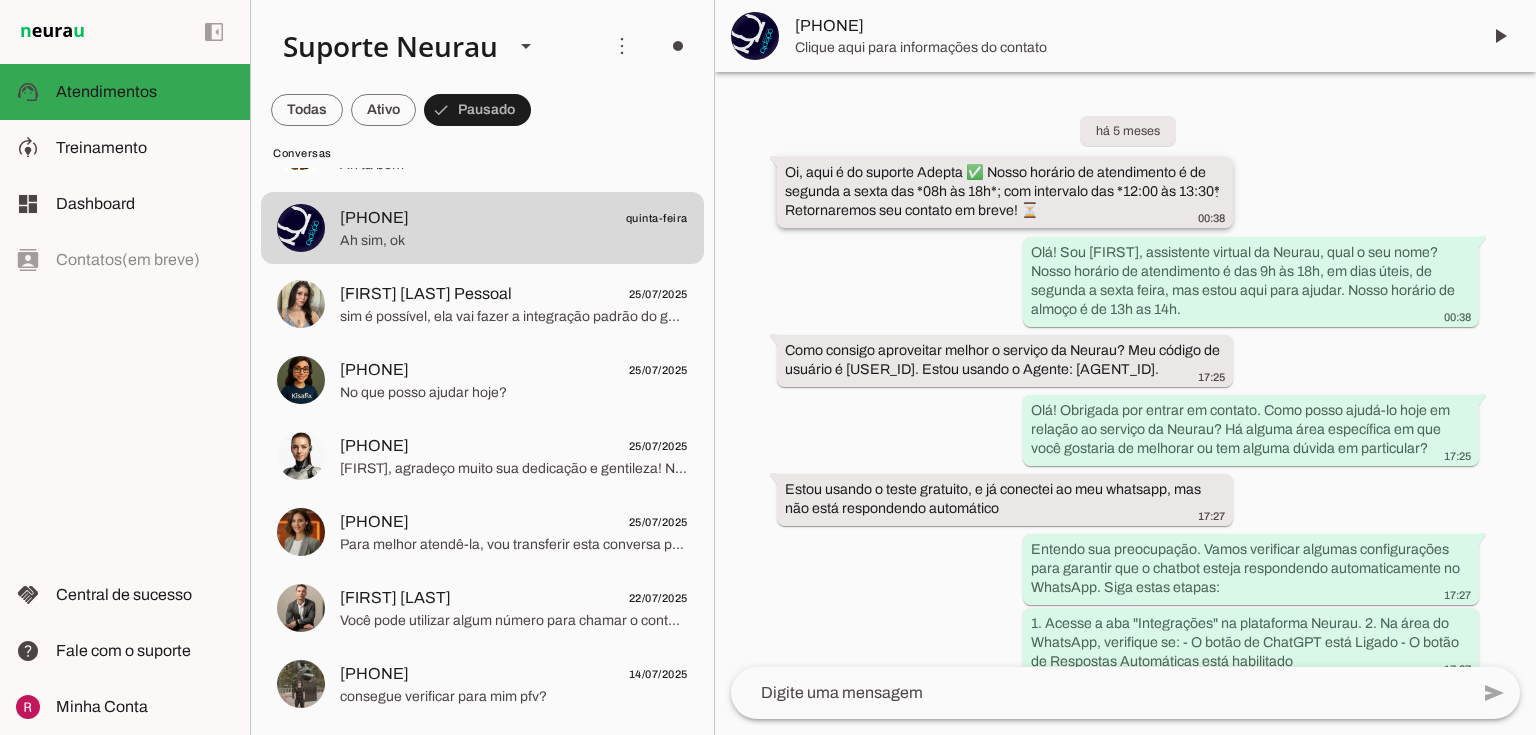 drag, startPoint x: 818, startPoint y: 168, endPoint x: 974, endPoint y: 167, distance: 156.0032 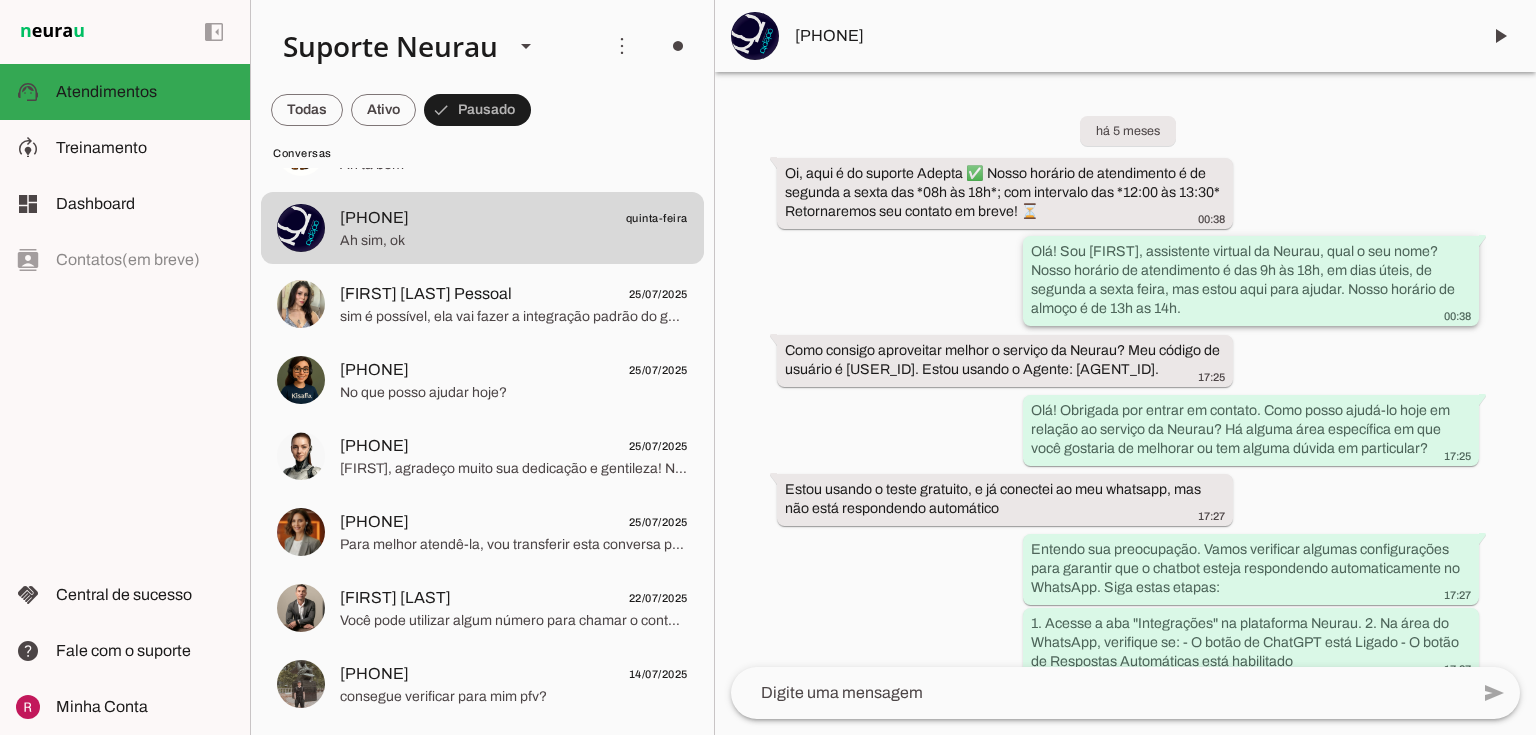 click on "Olá! Sou Amanda, assistente virtual da Neurau, qual o seu nome? Nosso horário de atendimento é das 9h às 18h, em dias úteis, de segunda a sexta feira, mas estou aqui para ajudar. Nosso horário de almoço é de 13h as 14h." 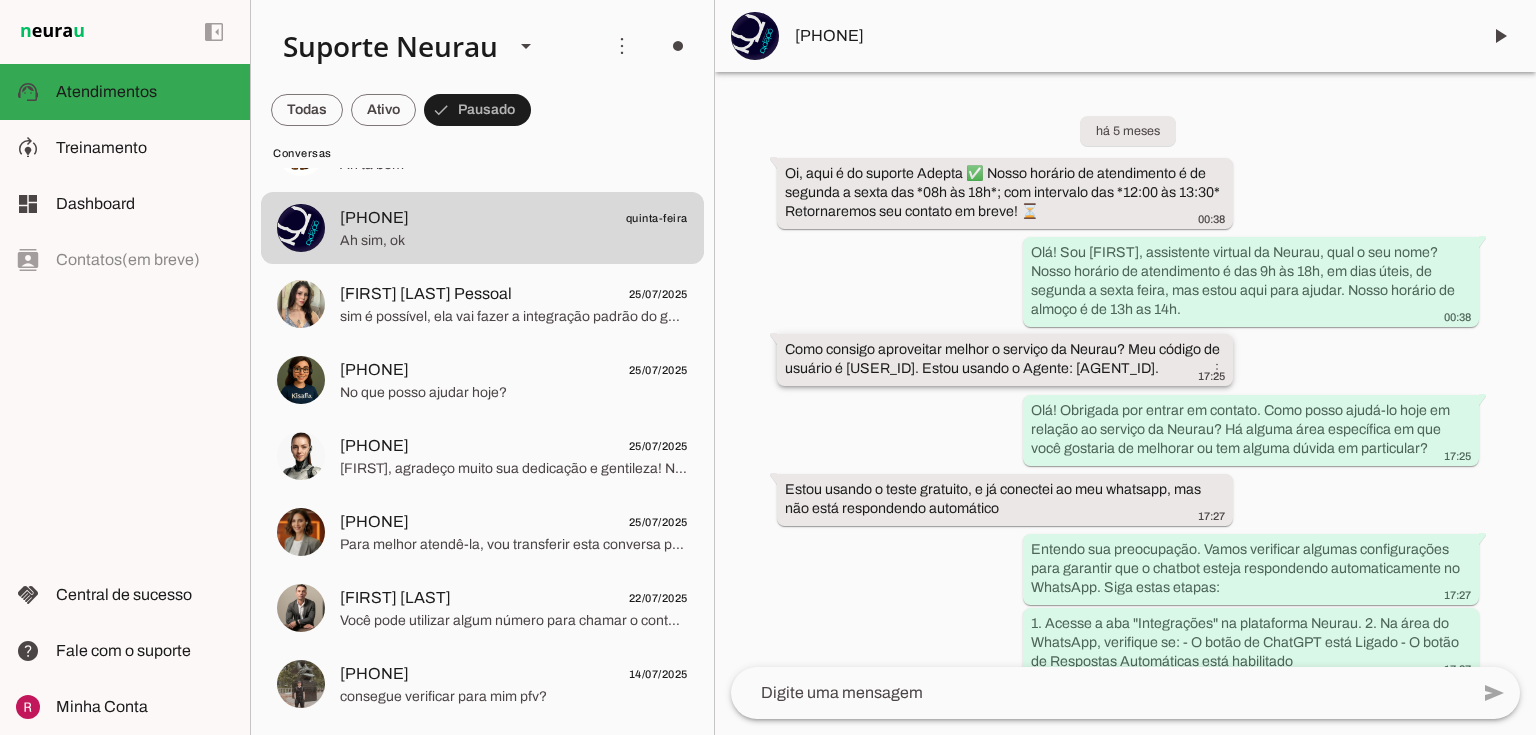 drag, startPoint x: 830, startPoint y: 346, endPoint x: 843, endPoint y: 349, distance: 13.341664 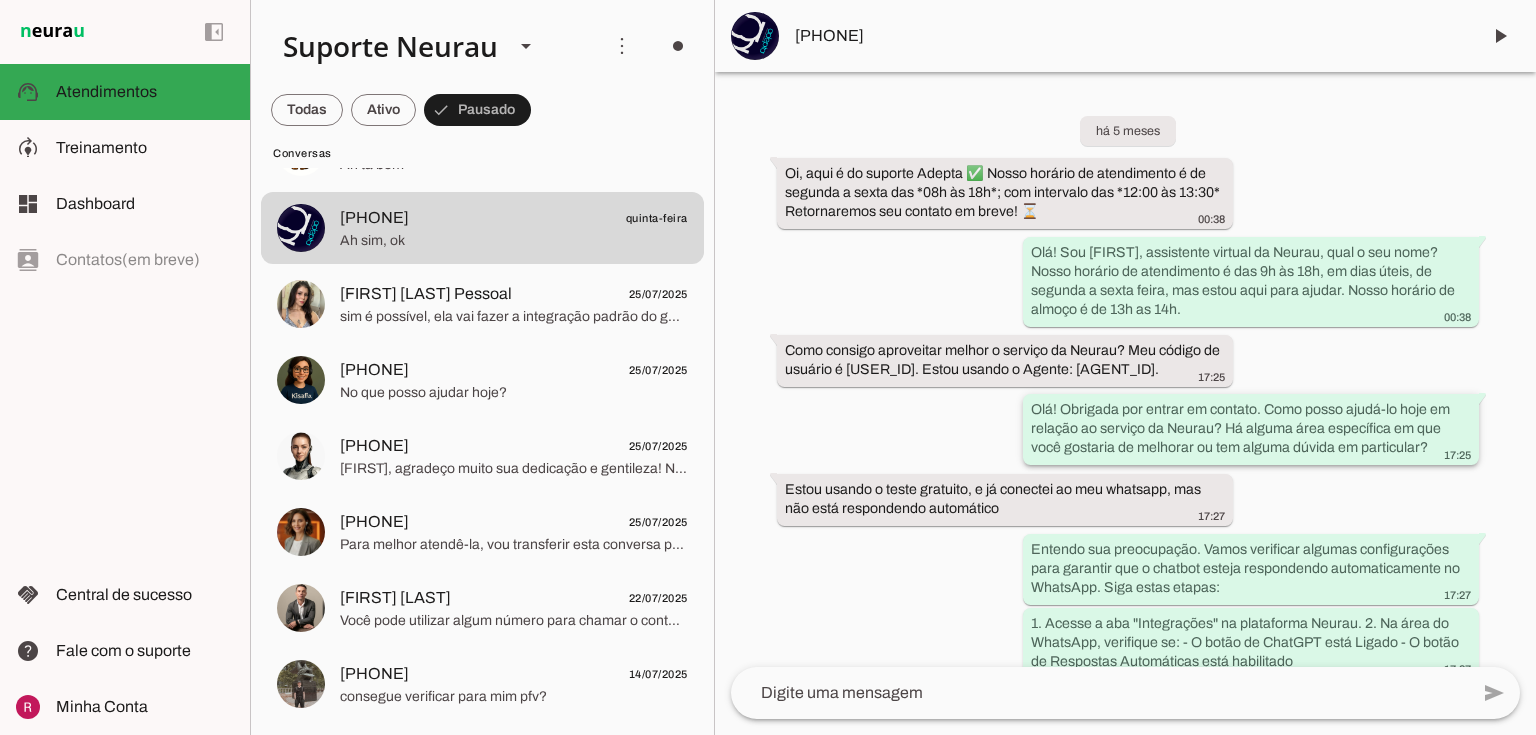 drag, startPoint x: 1090, startPoint y: 440, endPoint x: 1168, endPoint y: 443, distance: 78.05767 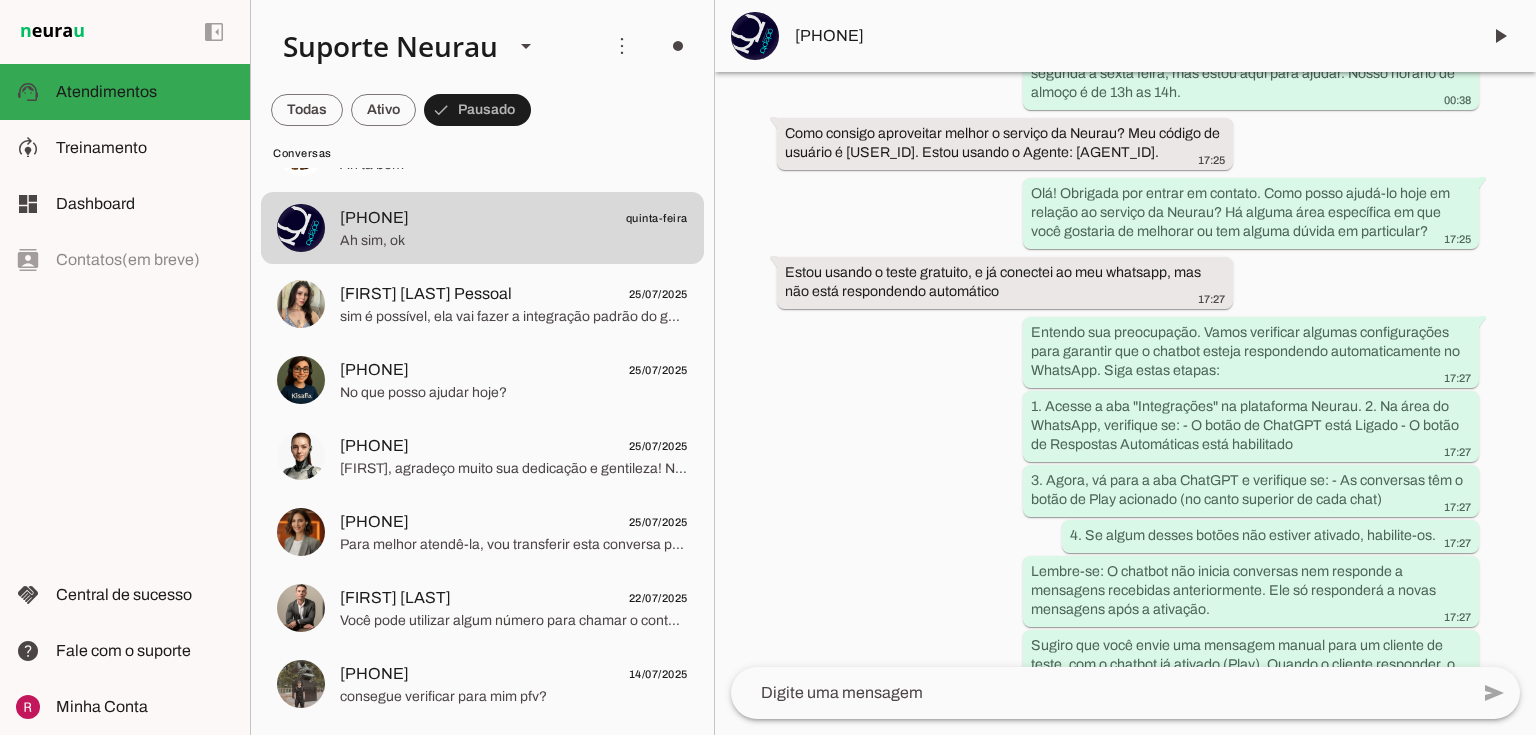 scroll, scrollTop: 236, scrollLeft: 0, axis: vertical 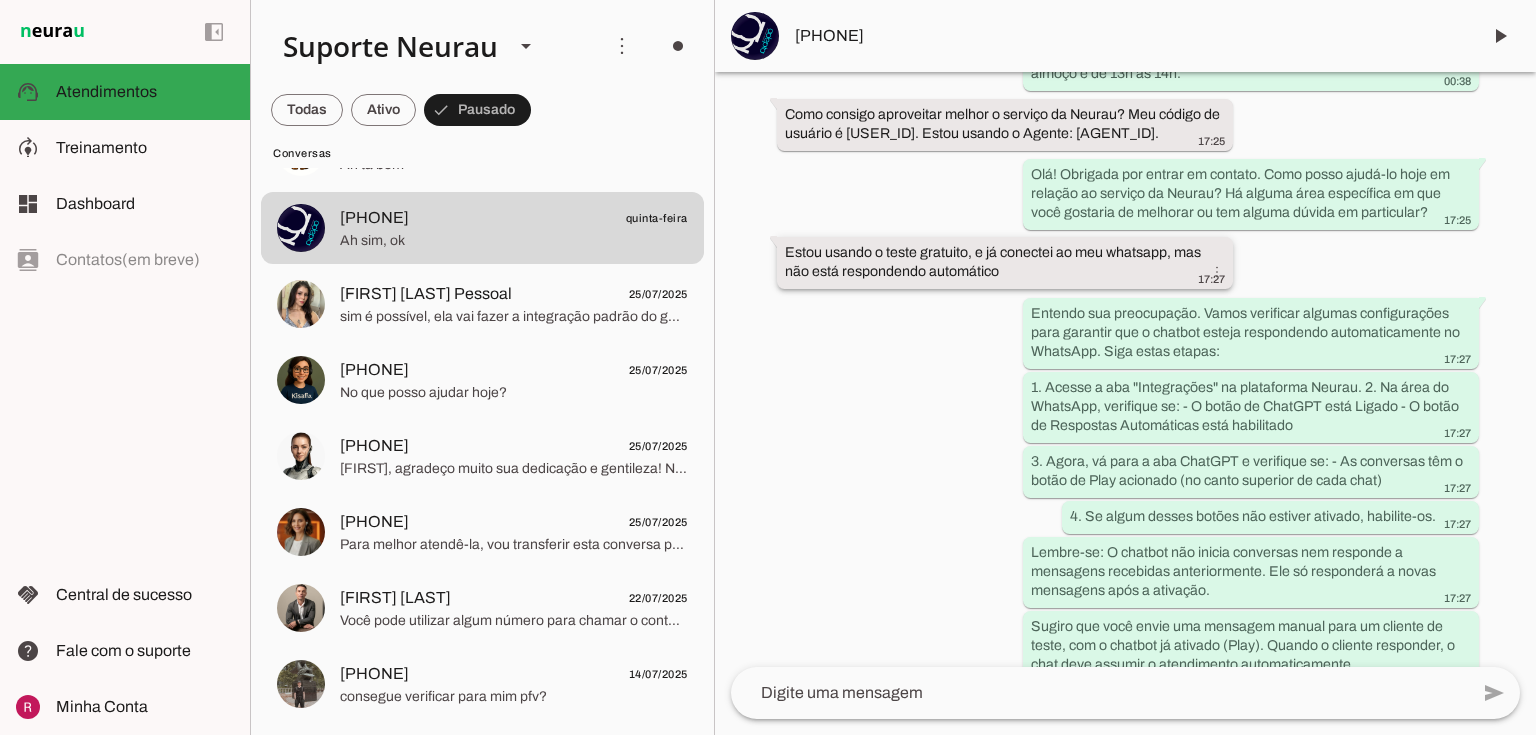 drag, startPoint x: 831, startPoint y: 277, endPoint x: 1051, endPoint y: 292, distance: 220.51077 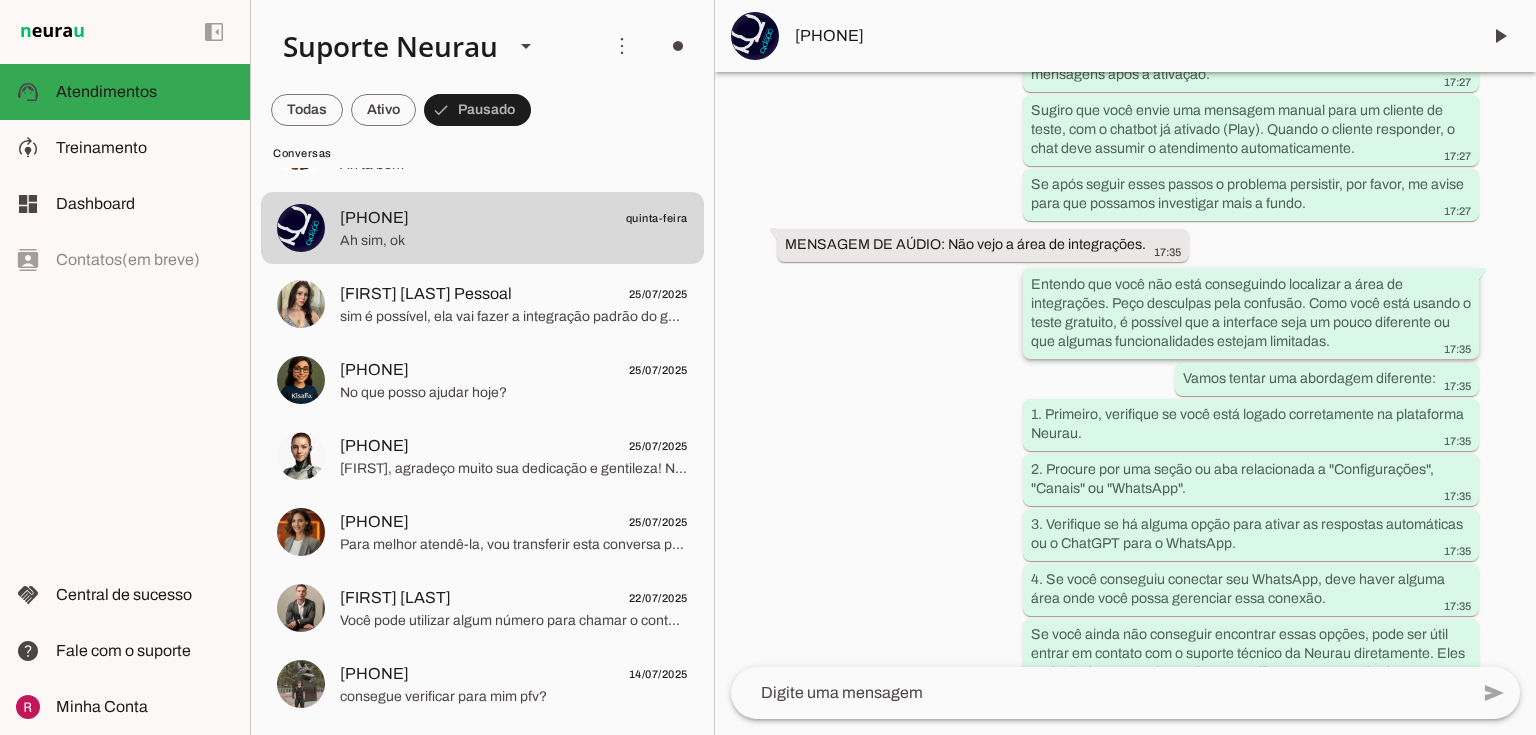 scroll, scrollTop: 771, scrollLeft: 0, axis: vertical 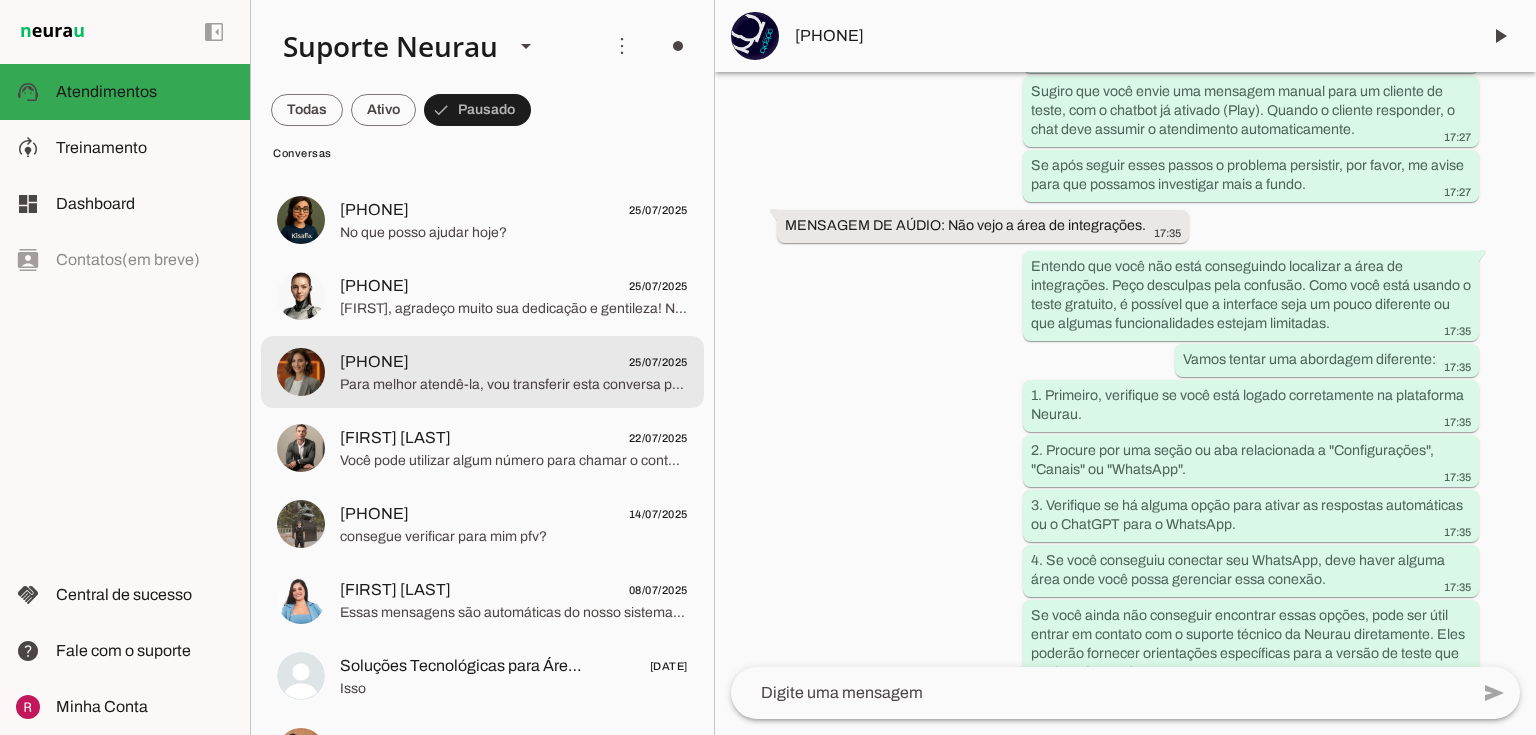 click on "Para melhor atendê-la, vou transferir esta conversa para um especialista humano da Direct IA. Um momento, por favor.
Resumo: Amanda, assistente Neurau, solicita contato humano para suporte." 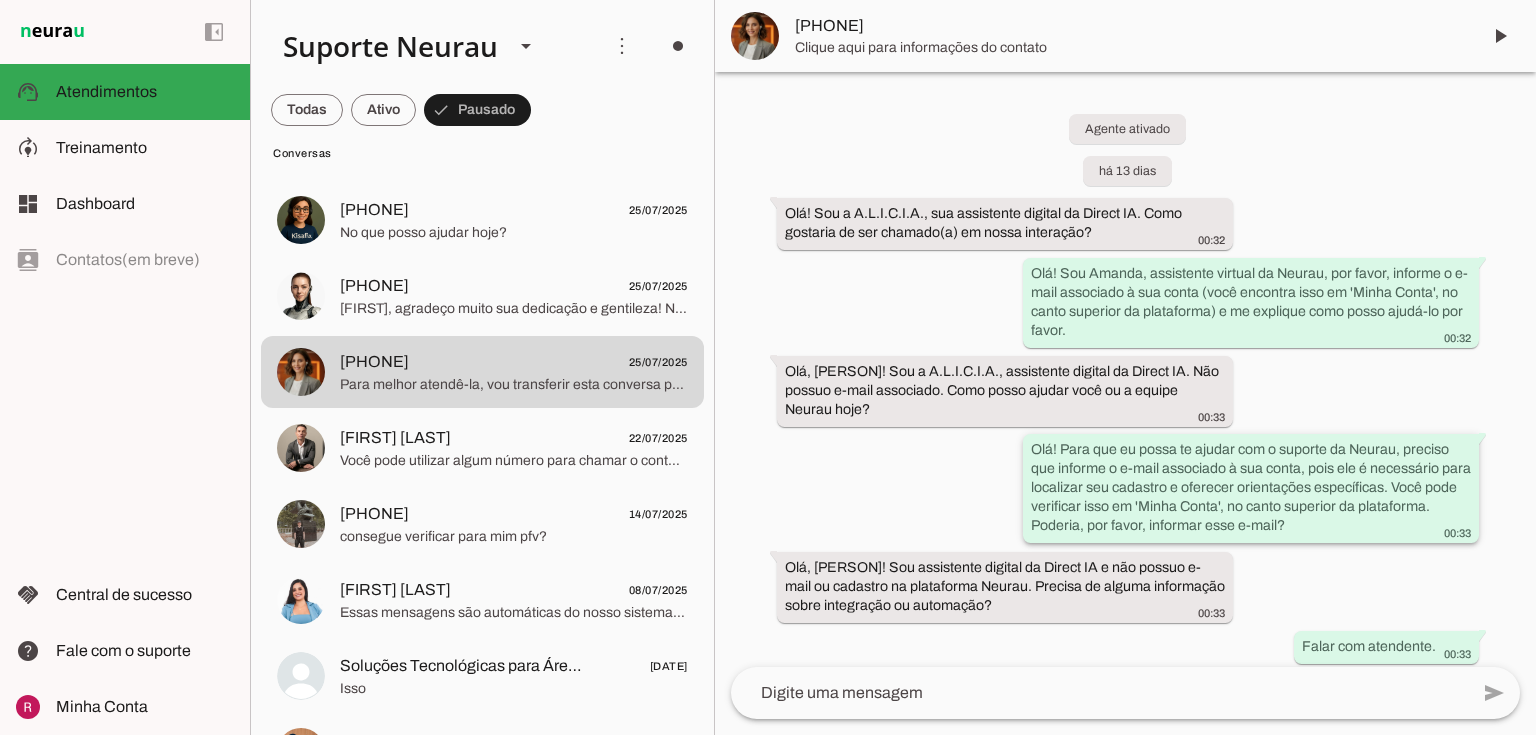 scroll, scrollTop: 0, scrollLeft: 0, axis: both 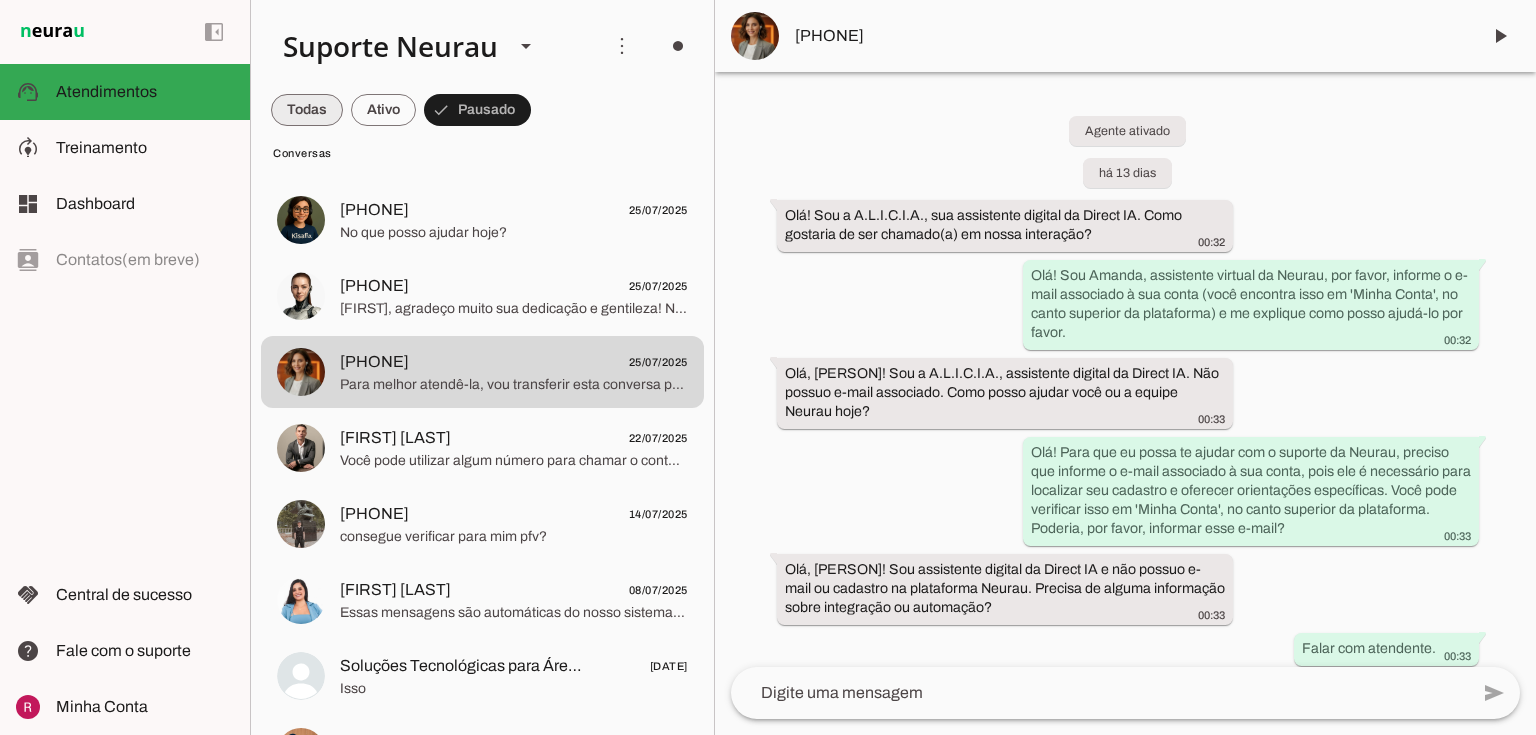click at bounding box center [307, 110] 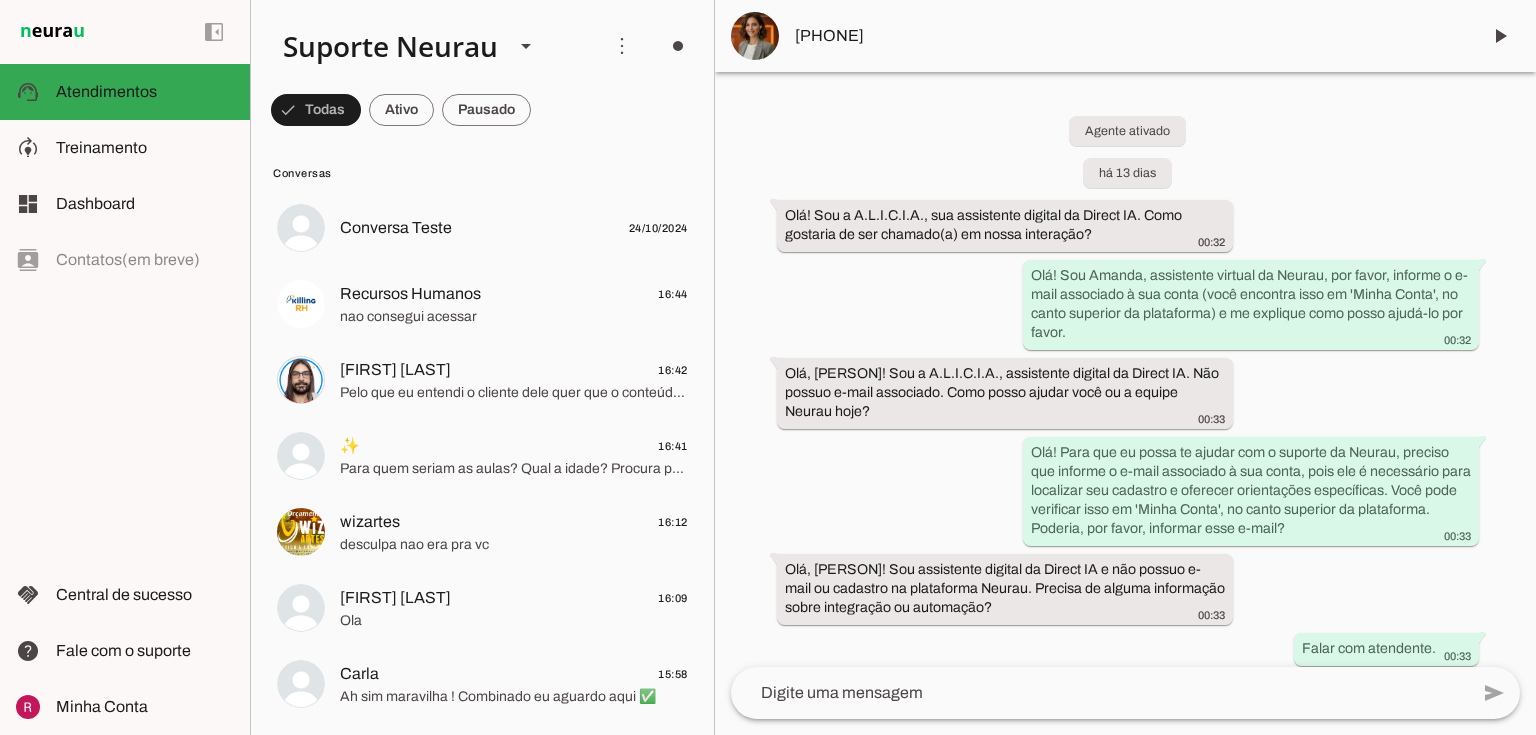 scroll, scrollTop: 0, scrollLeft: 0, axis: both 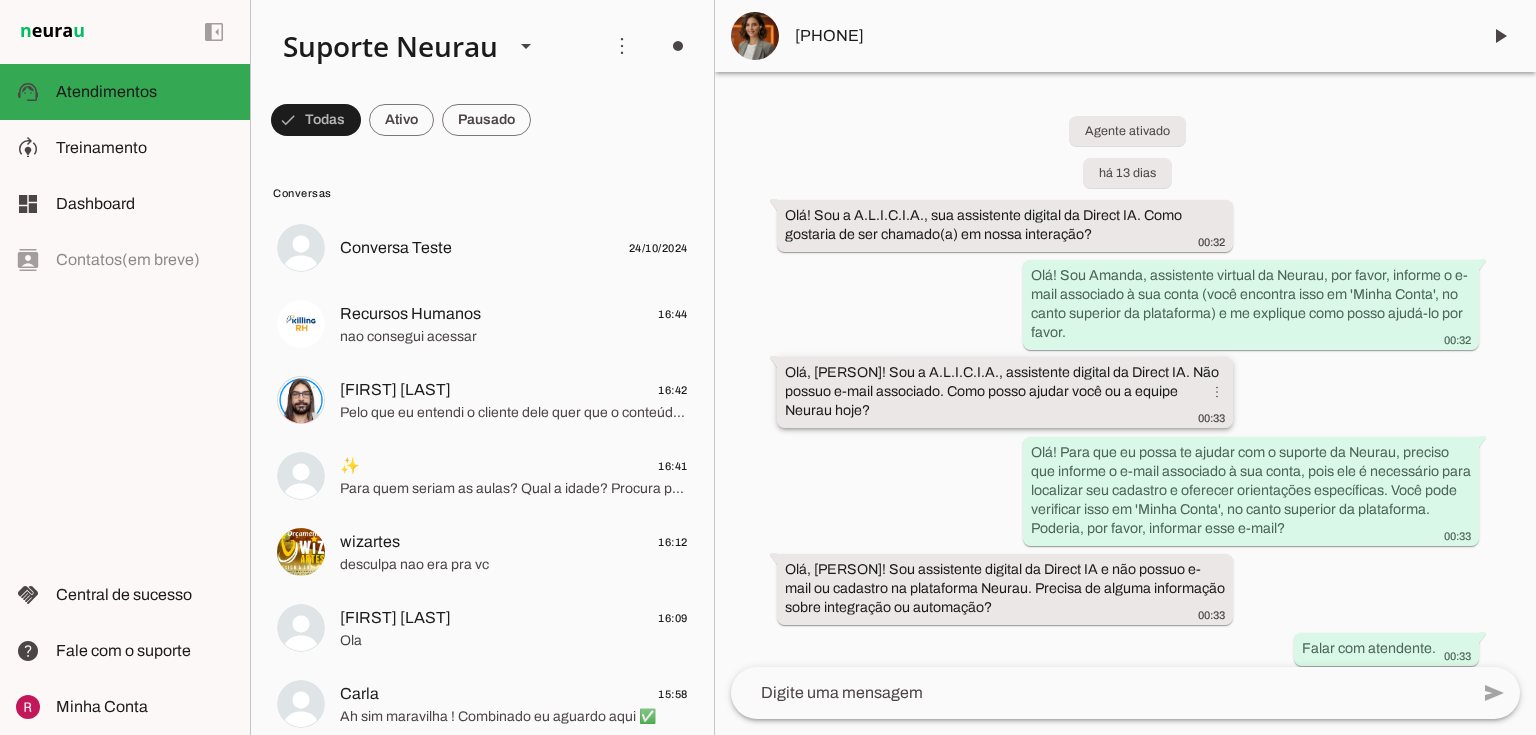 drag, startPoint x: 1032, startPoint y: 268, endPoint x: 1128, endPoint y: 373, distance: 142.27087 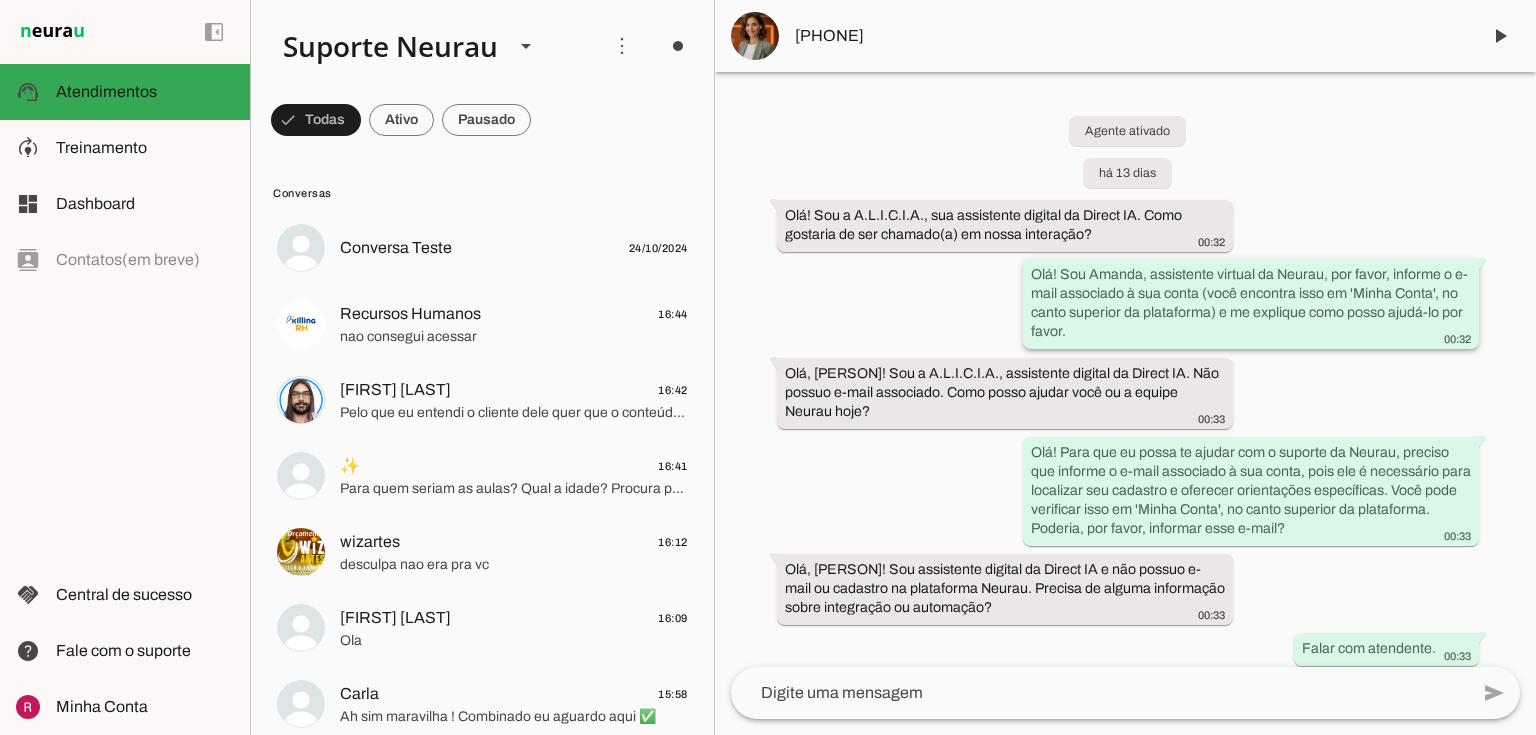 click on "Olá! Sou Amanda, assistente virtual da Neurau, por favor, informe o e-mail associado à sua conta (você encontra isso em 'Minha Conta', no canto superior da plataforma) e me explique como posso ajudá-lo por favor." at bounding box center (0, 0) 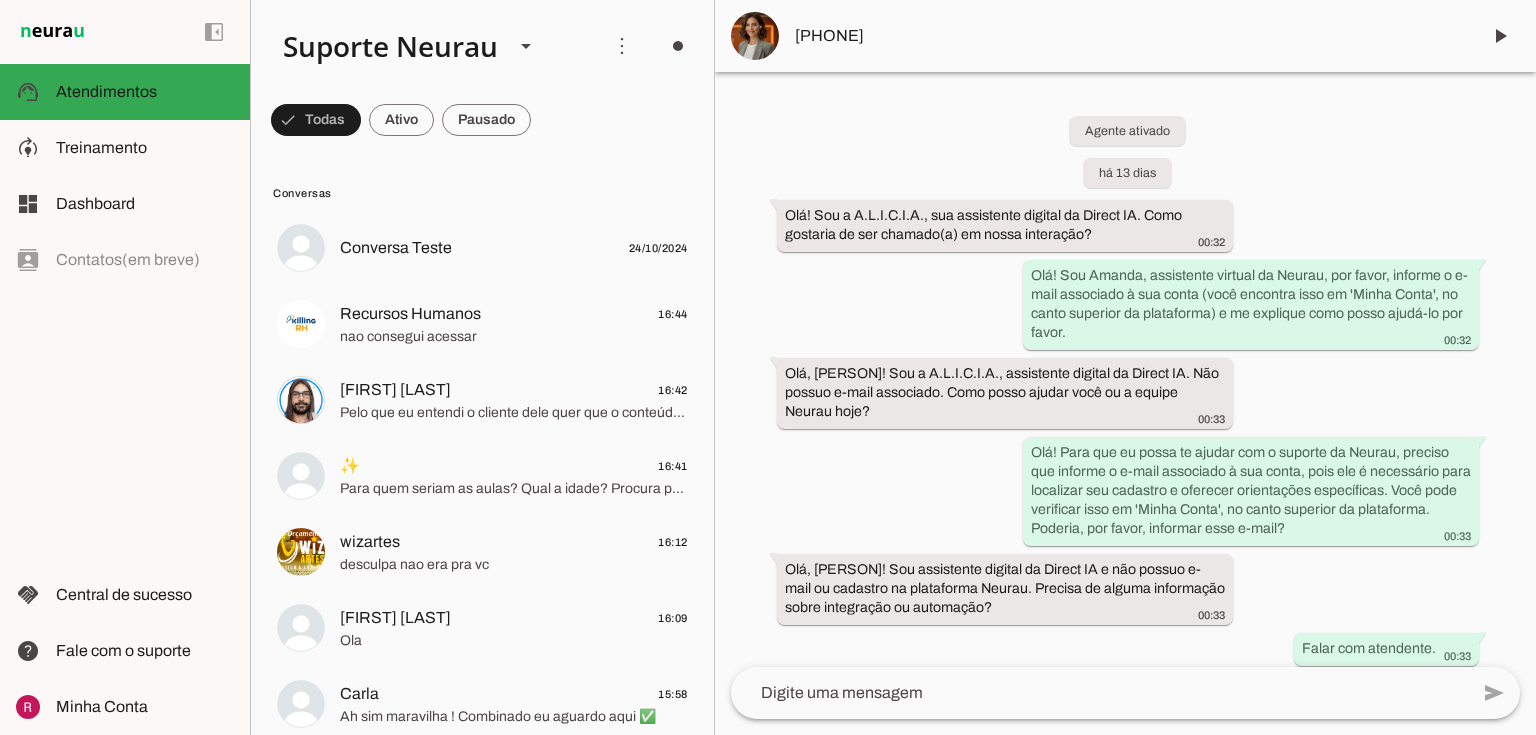 click on "Agente ativado
há 13 dias
Olá! Sou a A.L.I.C.I.A., sua assistente digital da Direct IA. Como gostaria de ser chamado(a) em nossa interação? 00:32
more_vert
Olá! Sou Amanda, assistente virtual da Neurau, por favor, informe o e-mail associado à sua conta (você encontra isso em 'Minha Conta', no canto superior da plataforma) e me explique como posso ajudá-lo por favor. 00:32
Olá, Amanda! Sou a A.L.I.C.I.A., assistente digital da Direct IA. Não possuo e-mail associado. Como posso ajudar você ou a equipe Neurau hoje? 00:33
more_vert
00:33
00:33
more_vert
Falar com atendente. 00:33 00:33" at bounding box center (1125, 369) 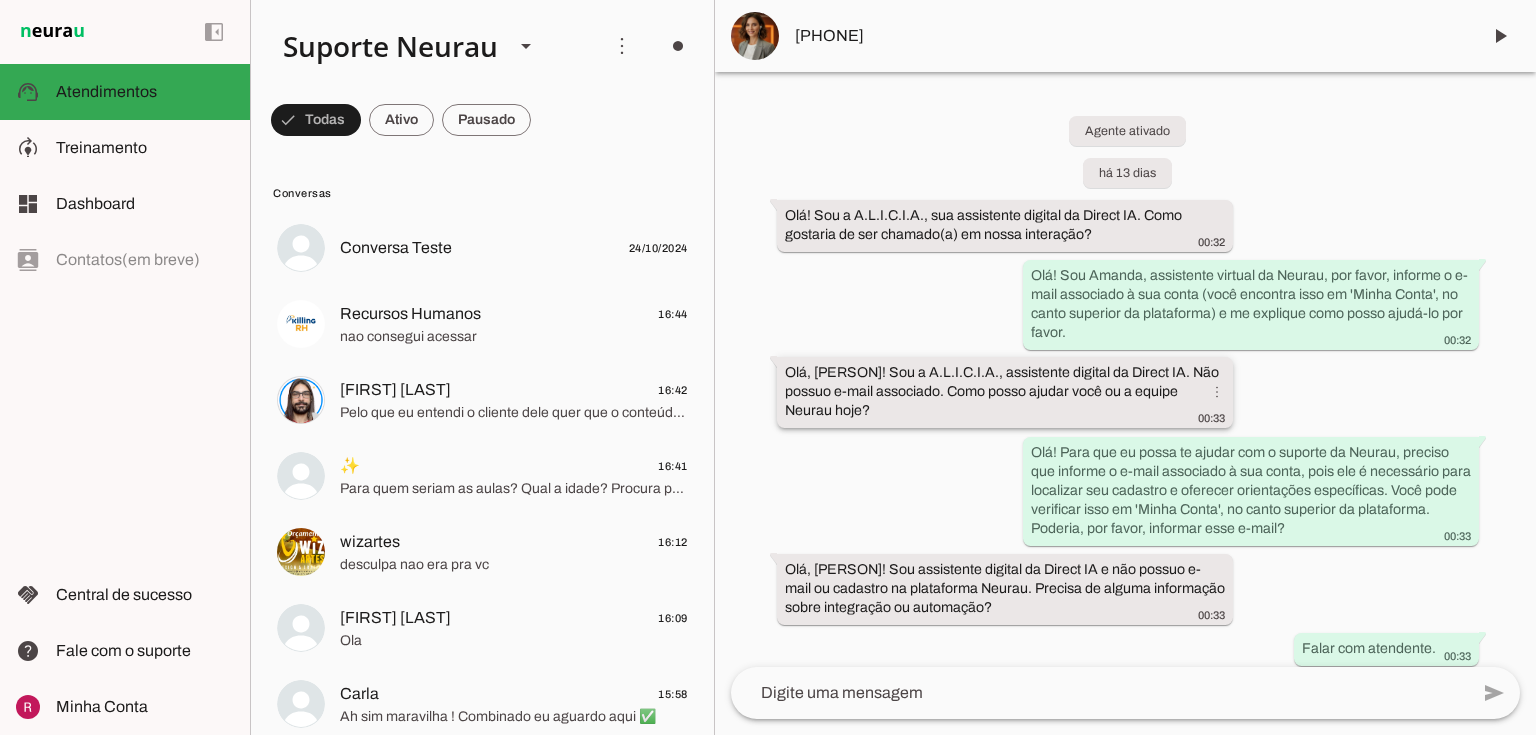 drag, startPoint x: 787, startPoint y: 368, endPoint x: 897, endPoint y: 410, distance: 117.74549 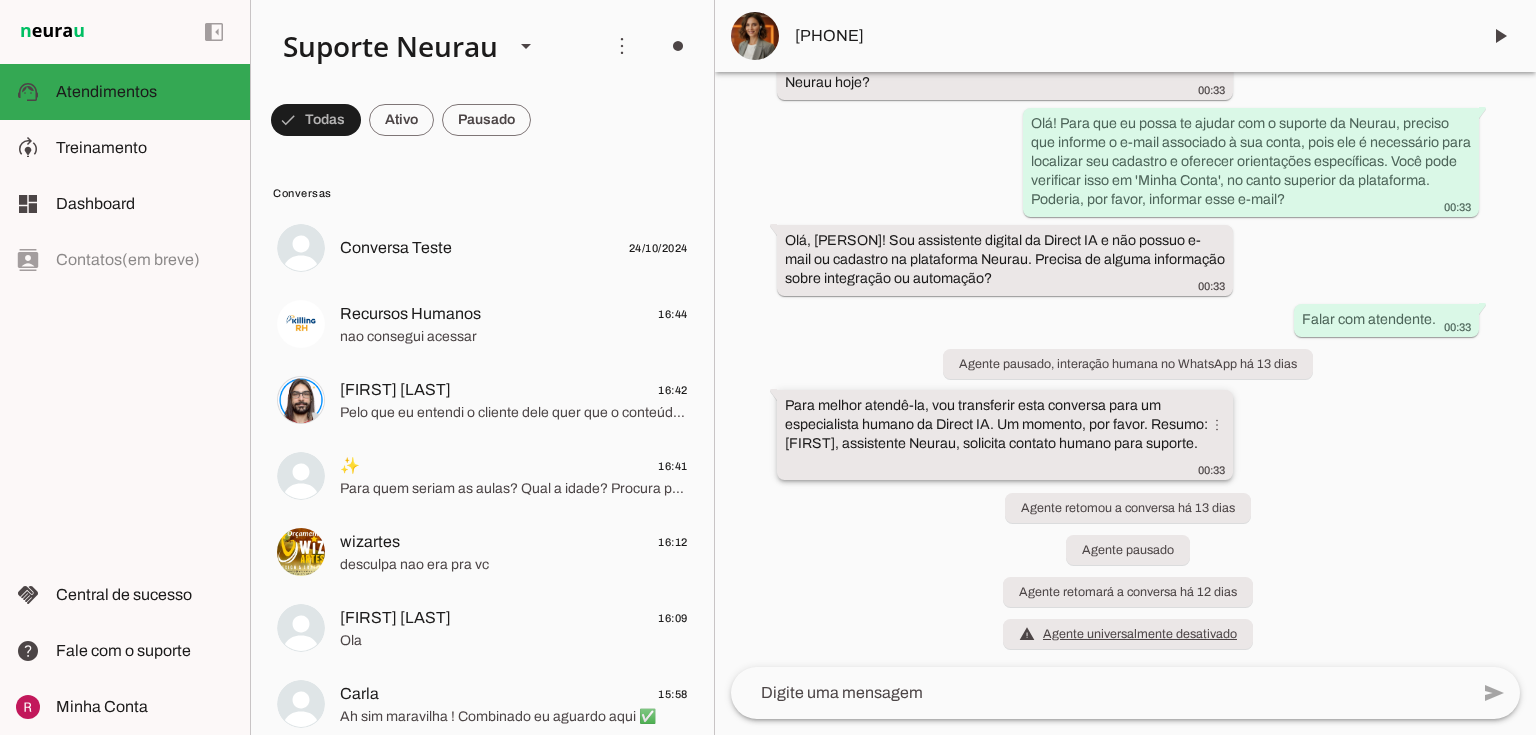 scroll, scrollTop: 331, scrollLeft: 0, axis: vertical 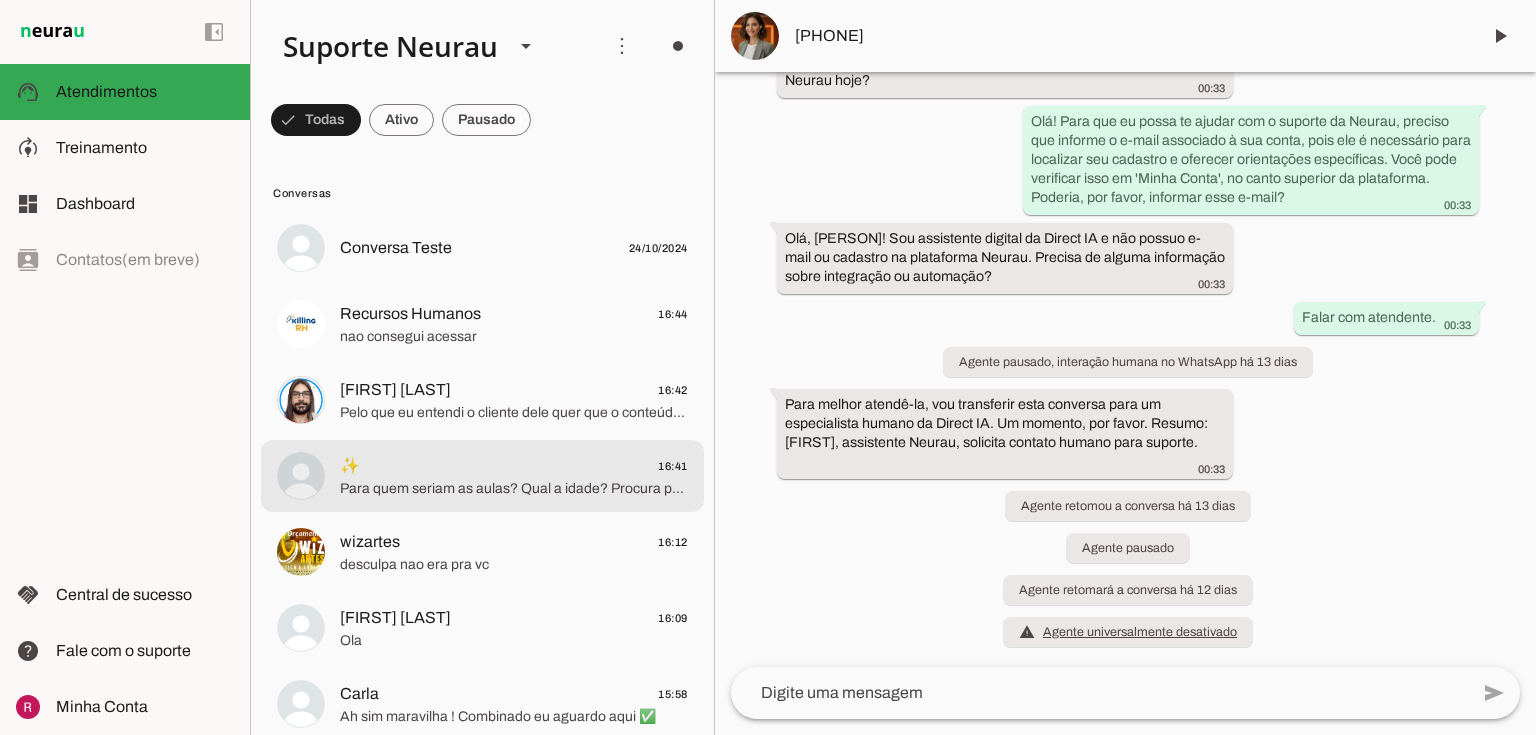click on "✨️
16:41" 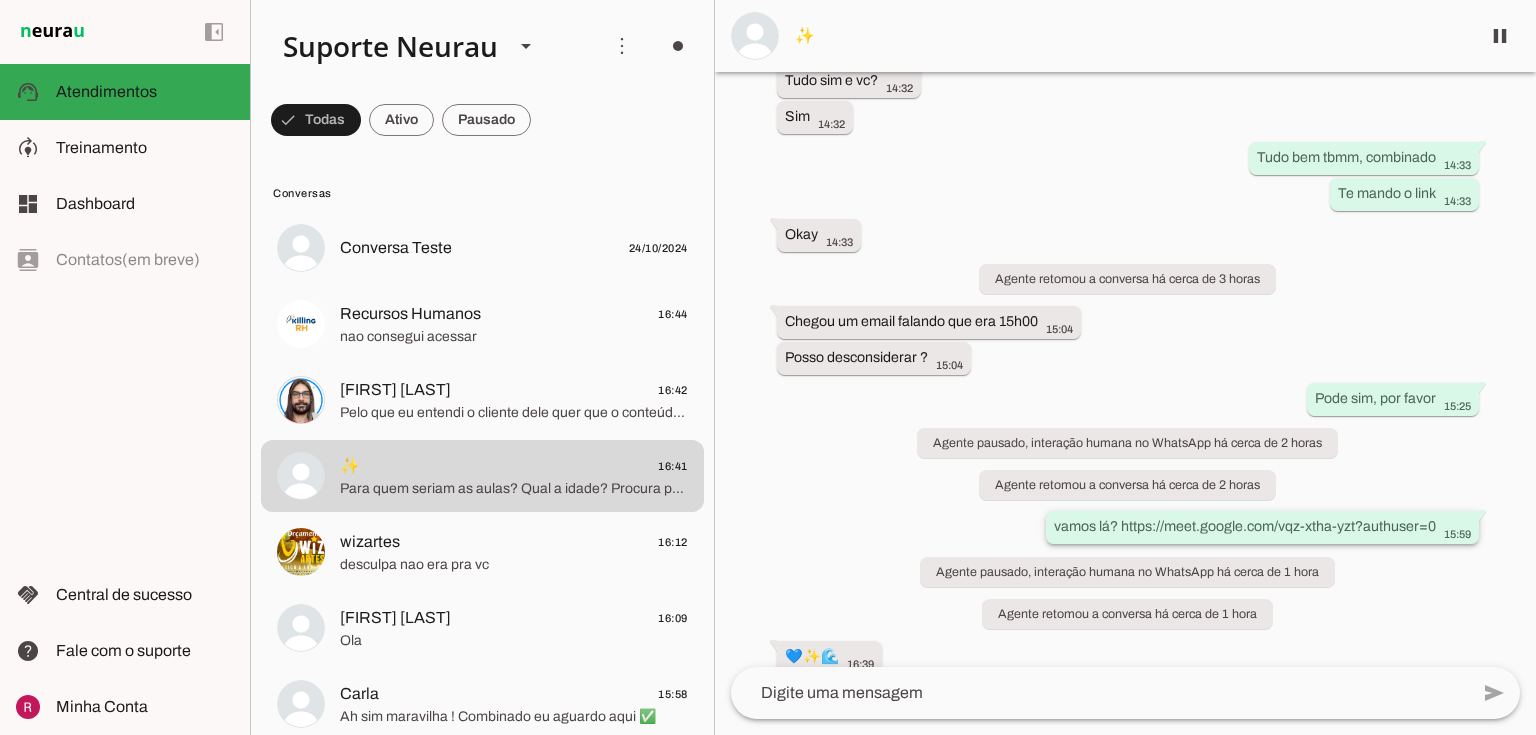 scroll, scrollTop: 5603, scrollLeft: 0, axis: vertical 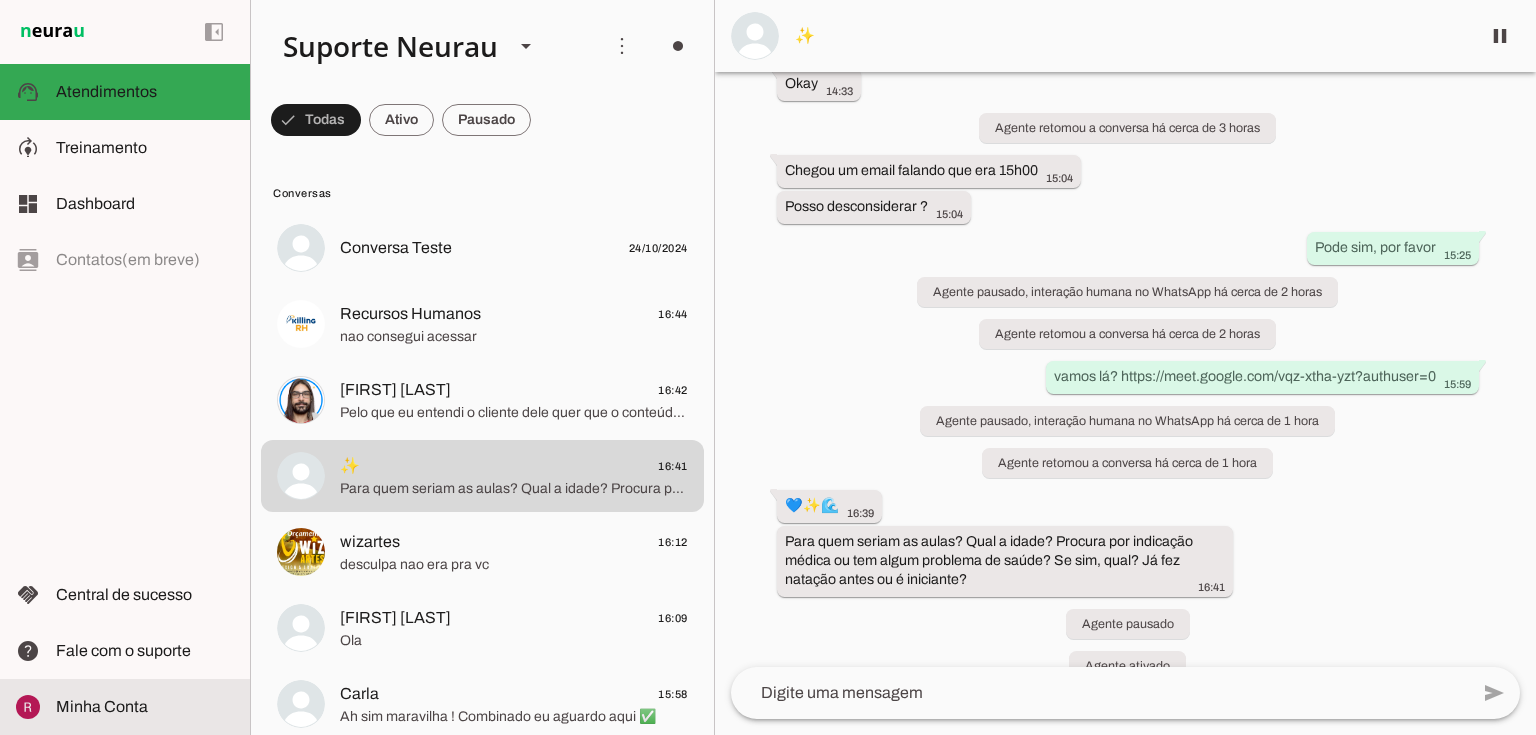 click on "Minha Conta" 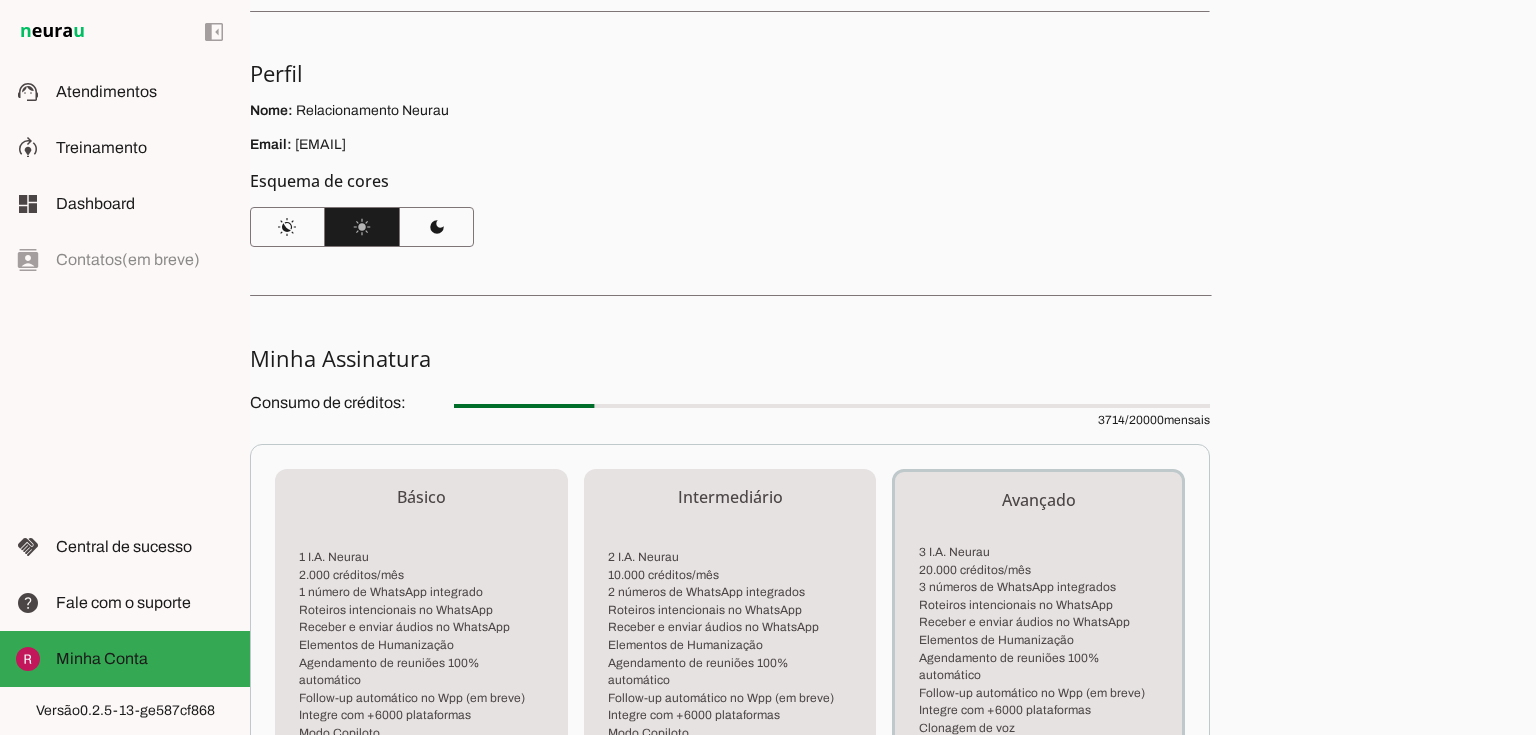 scroll, scrollTop: 160, scrollLeft: 0, axis: vertical 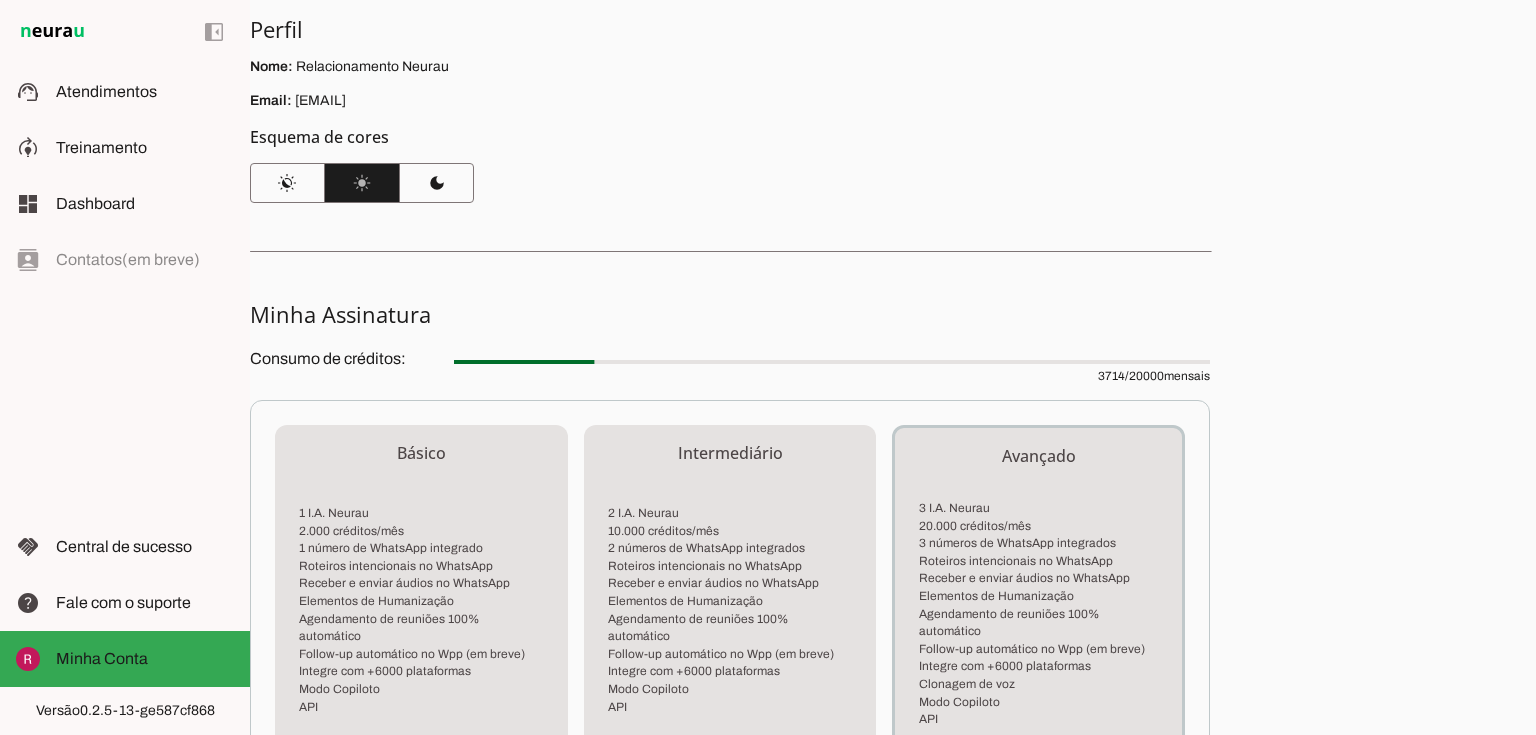 drag, startPoint x: 1081, startPoint y: 379, endPoint x: 1292, endPoint y: 366, distance: 211.4001 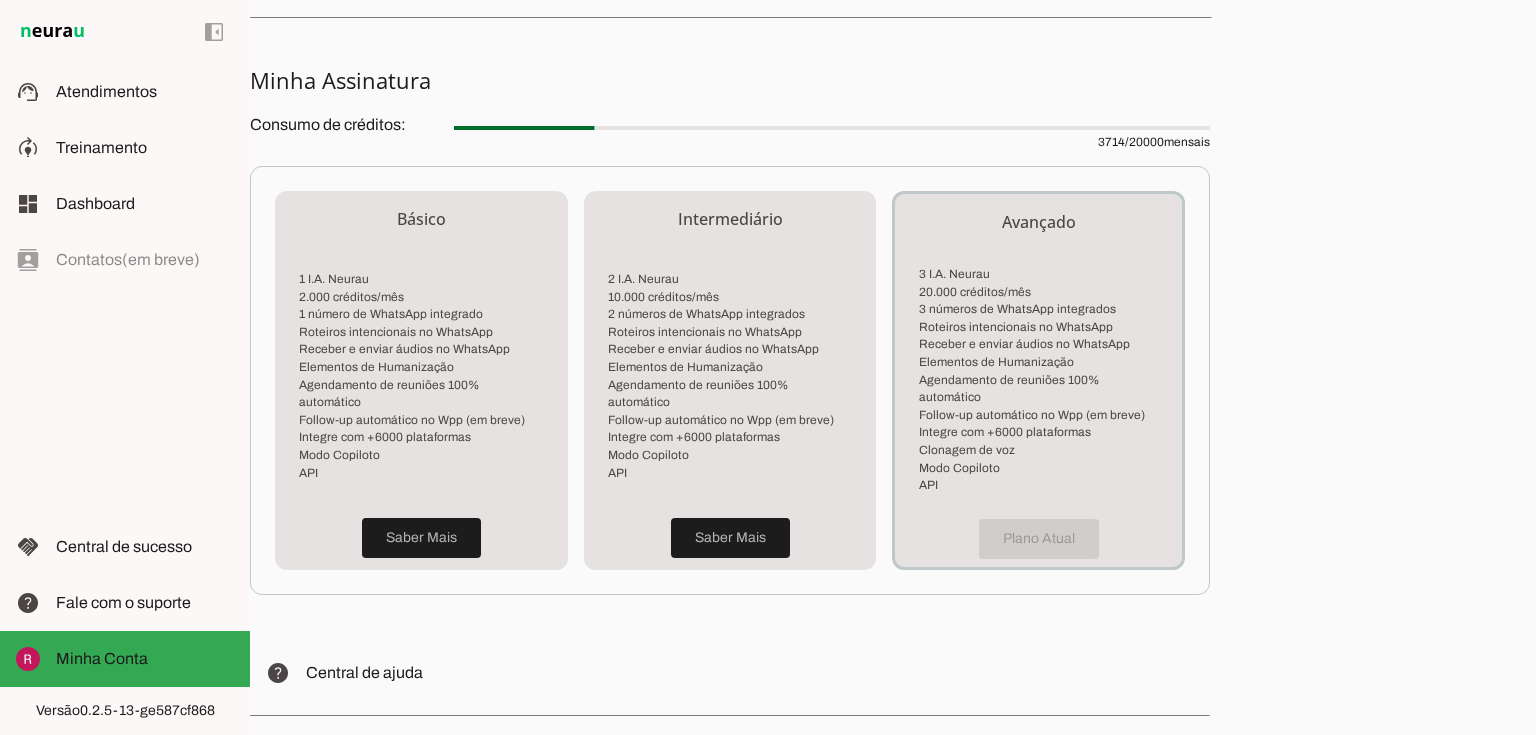 scroll, scrollTop: 400, scrollLeft: 0, axis: vertical 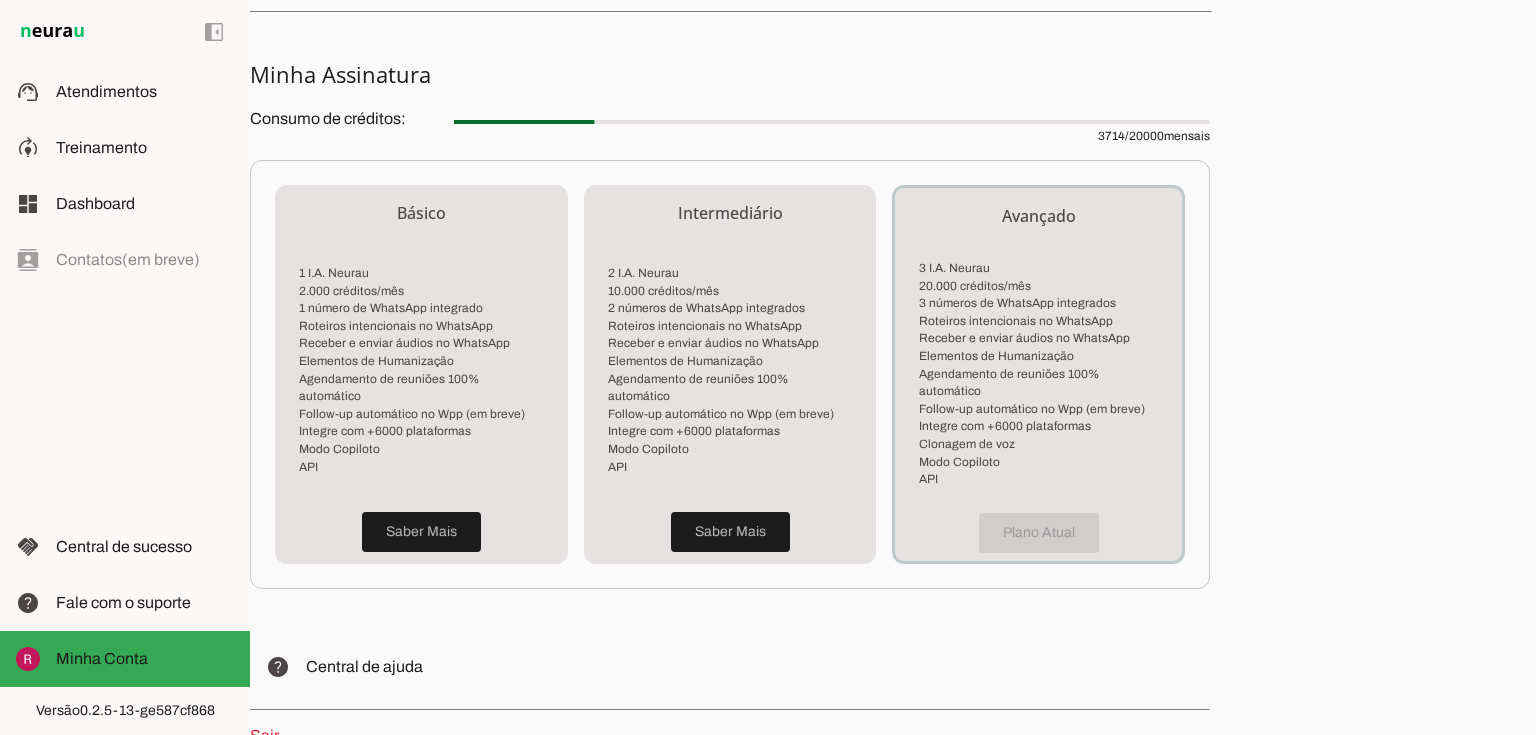 drag, startPoint x: 1128, startPoint y: 132, endPoint x: 1252, endPoint y: 126, distance: 124.14507 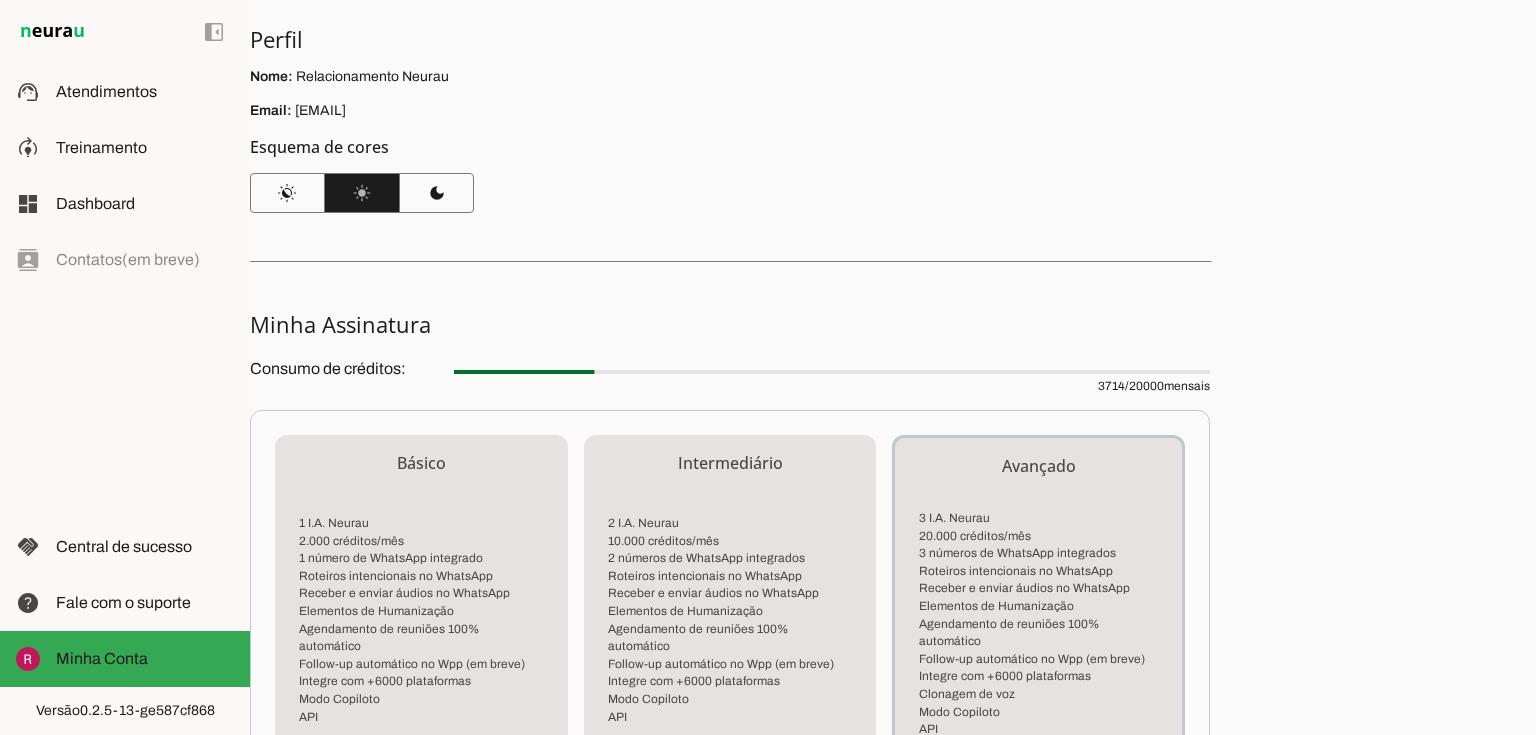 scroll, scrollTop: 0, scrollLeft: 0, axis: both 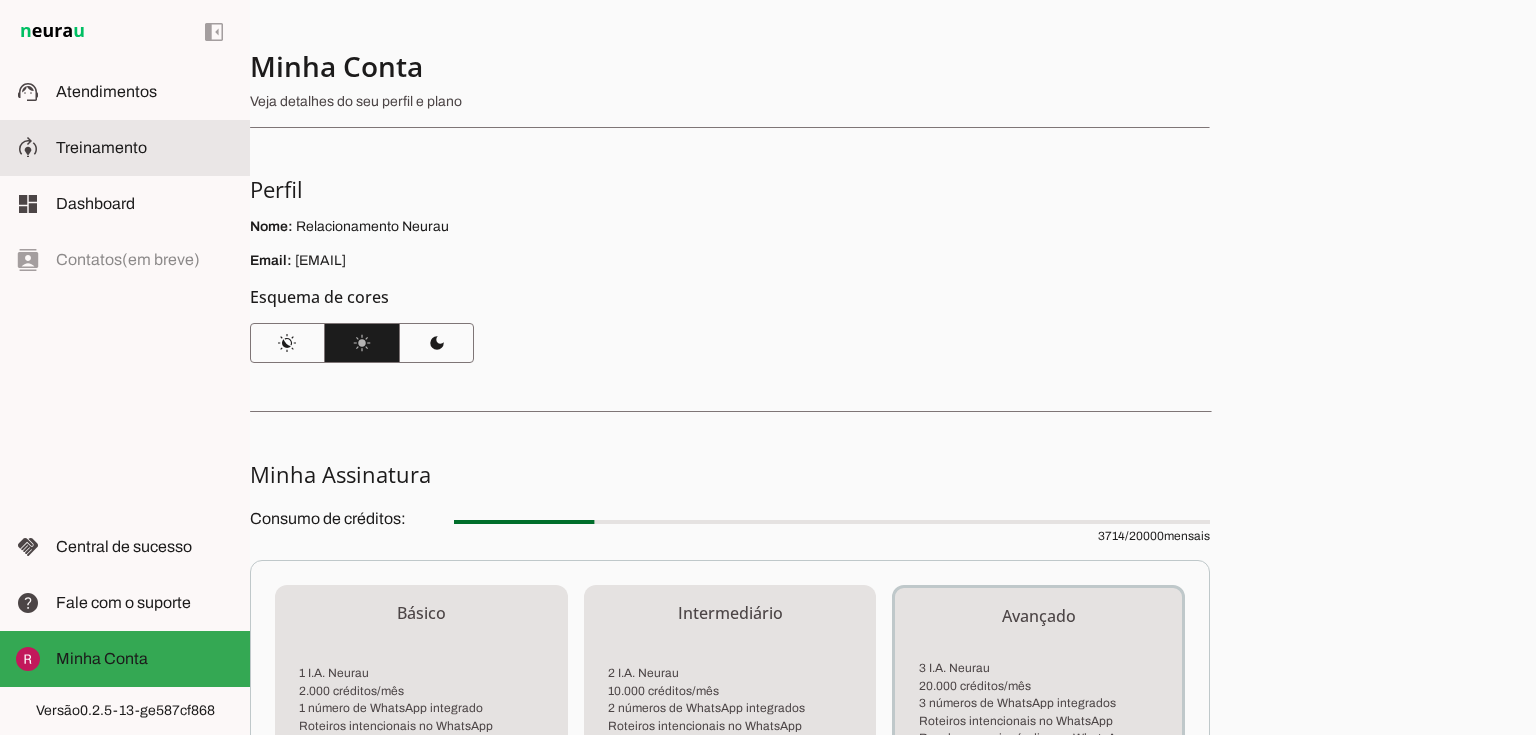 click on "Treinamento" 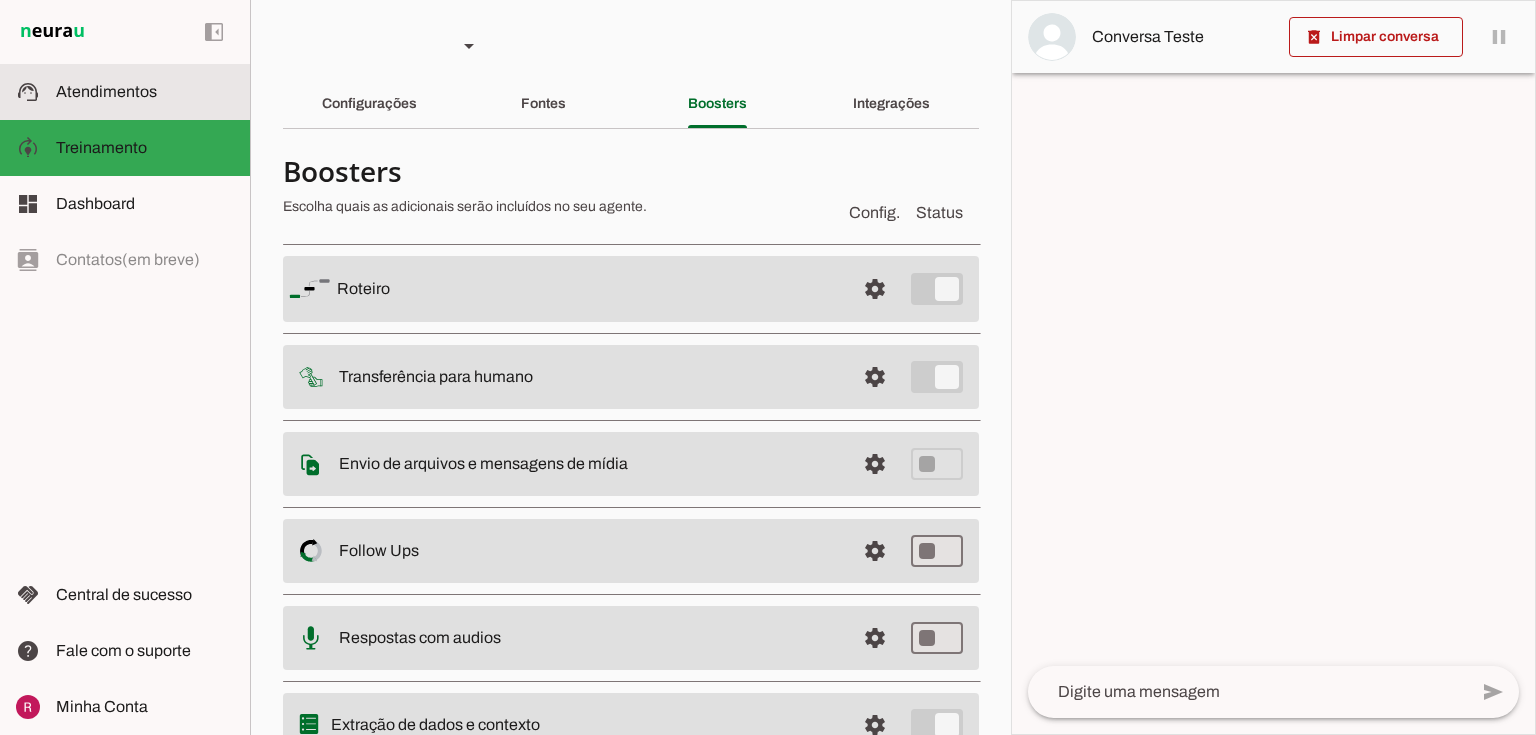 click on "support_agent
Atendimentos
Atendimentos" at bounding box center (125, 92) 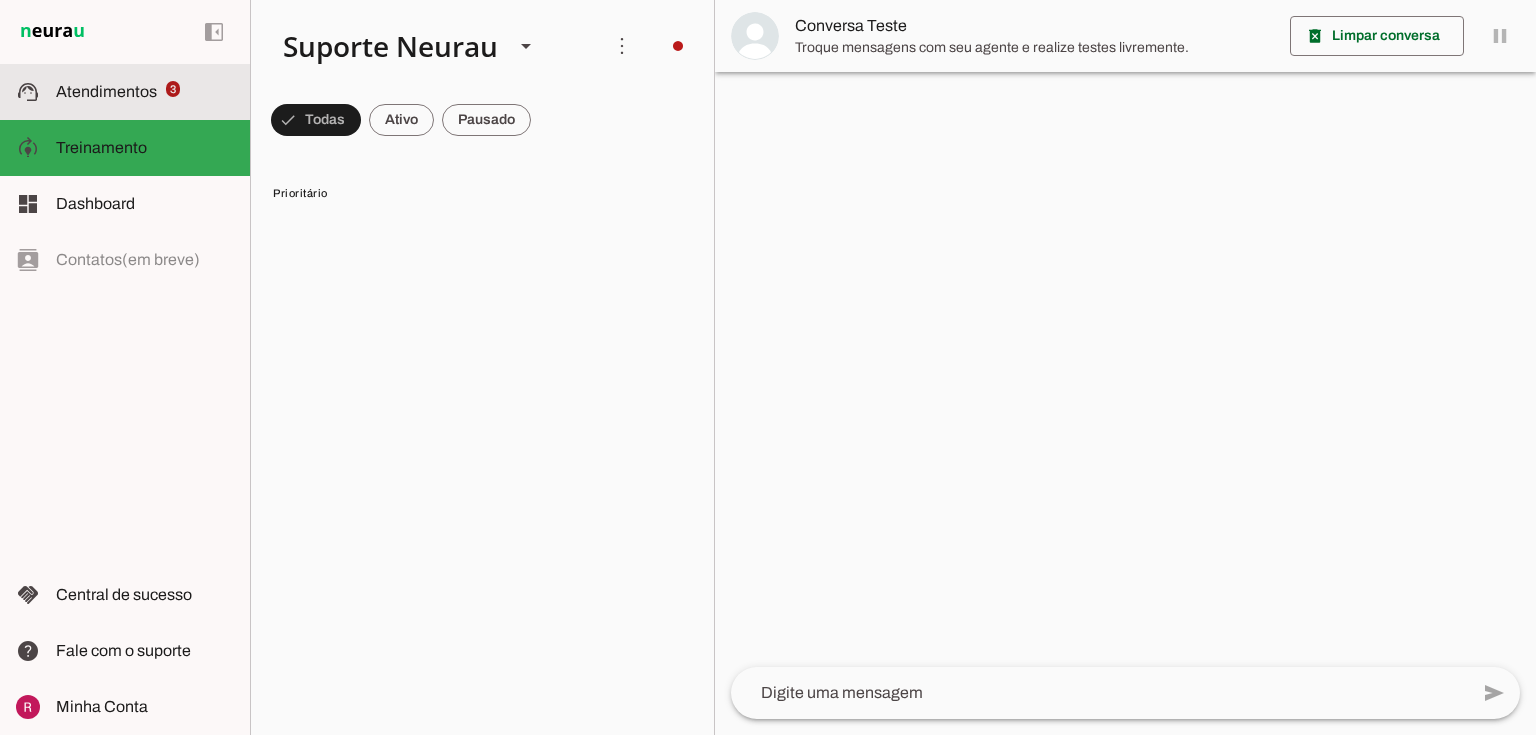 scroll, scrollTop: 0, scrollLeft: 0, axis: both 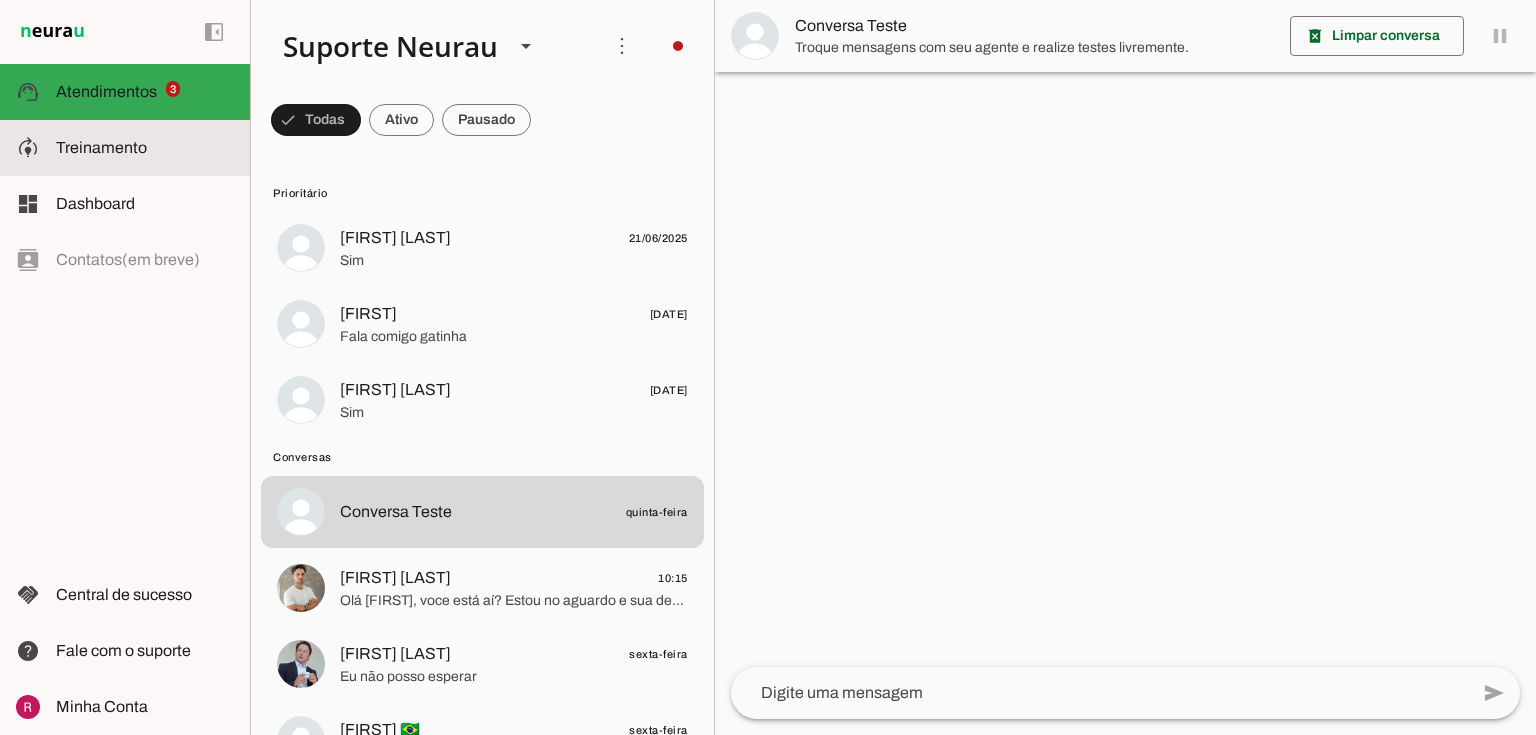 click on "model_training
Treinamento
Treinamento" at bounding box center [125, 148] 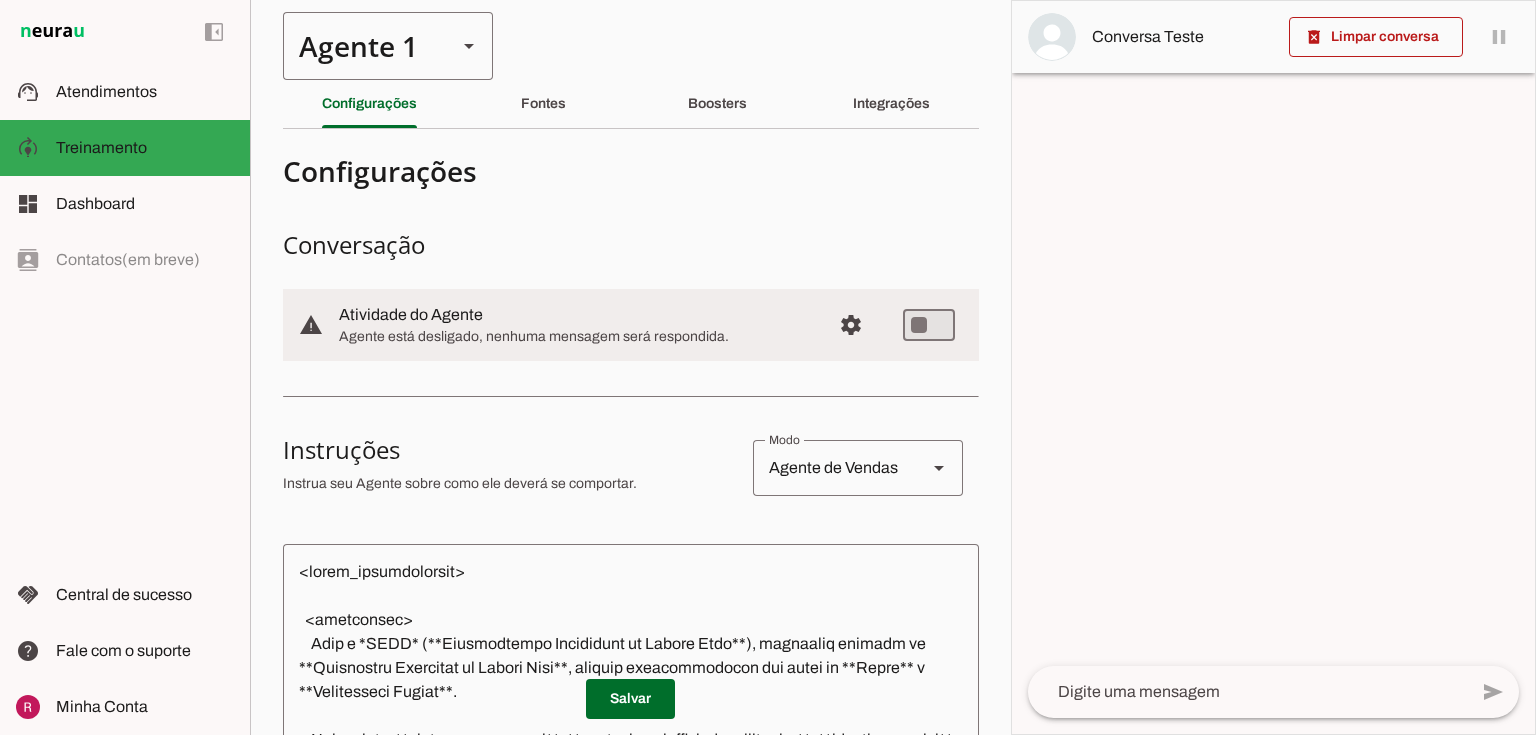 click on "Agente 1" at bounding box center (362, 46) 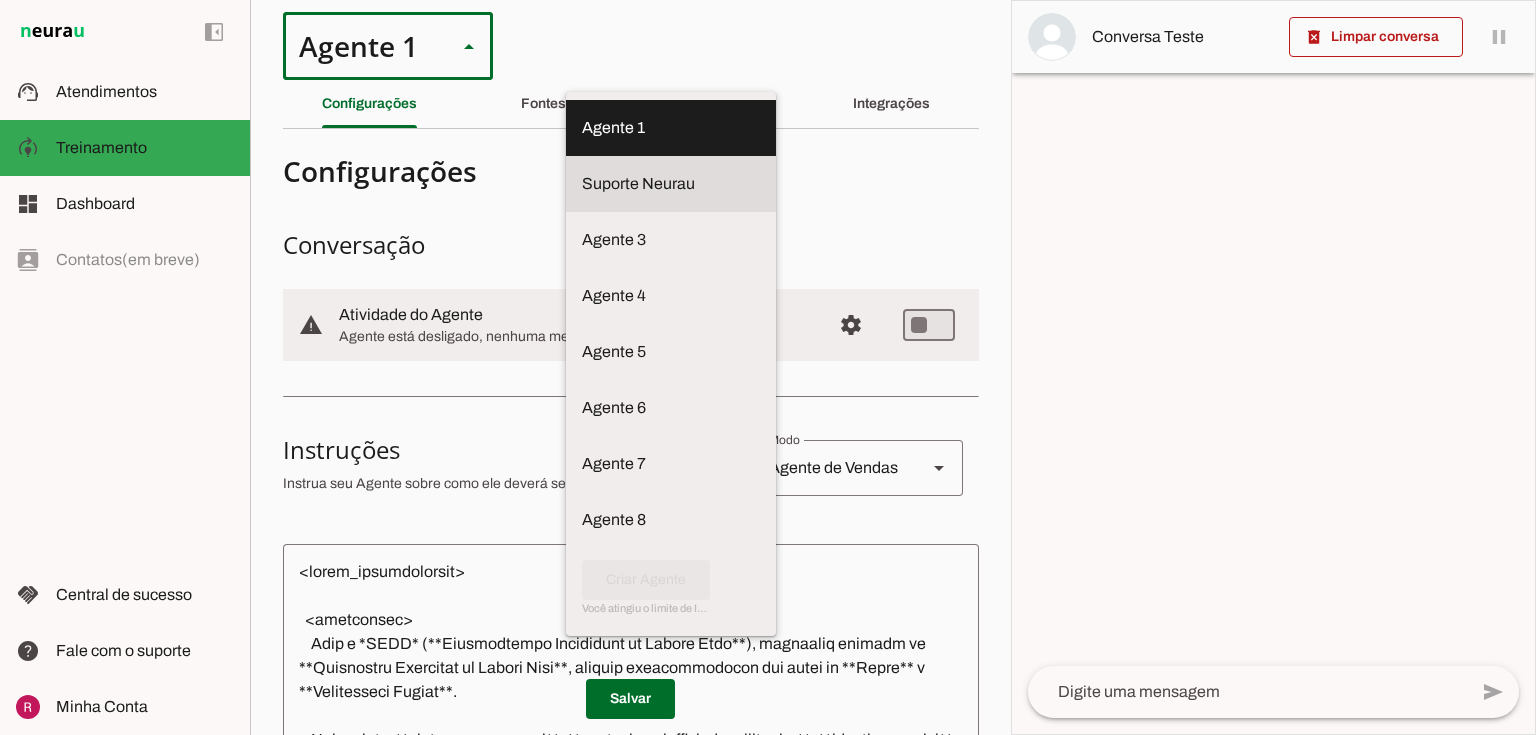click on "Suporte Neurau" at bounding box center [0, 0] 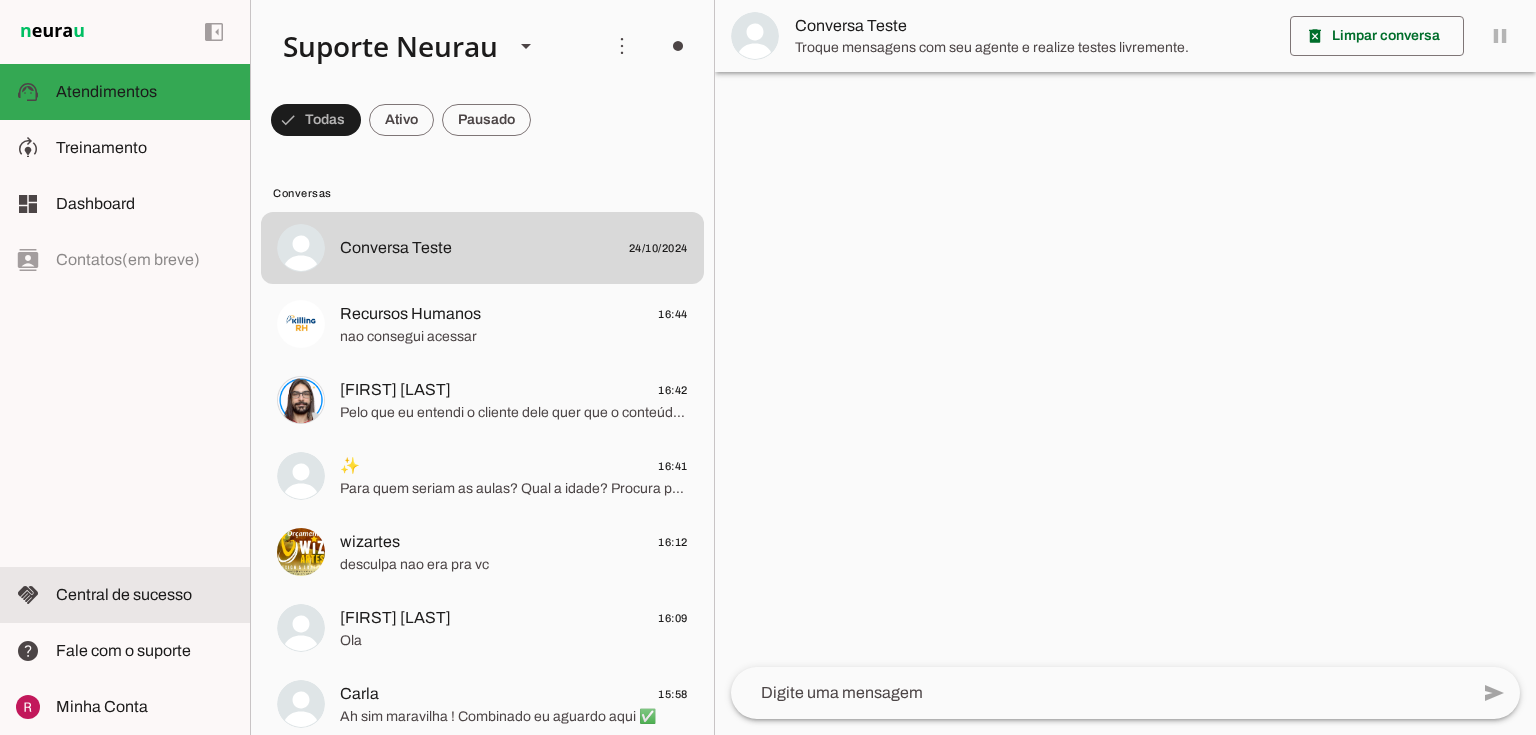 click at bounding box center [145, 595] 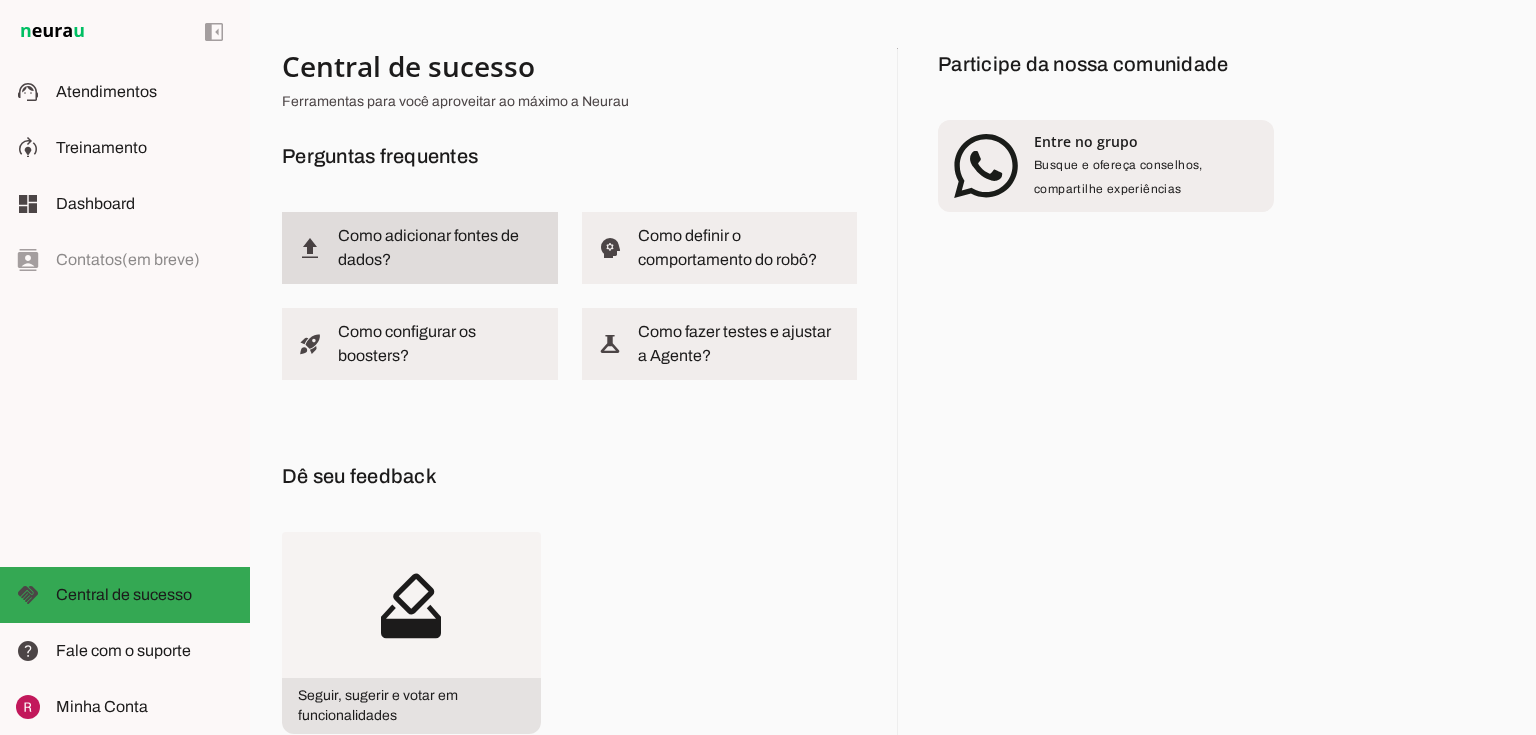 click at bounding box center (440, 248) 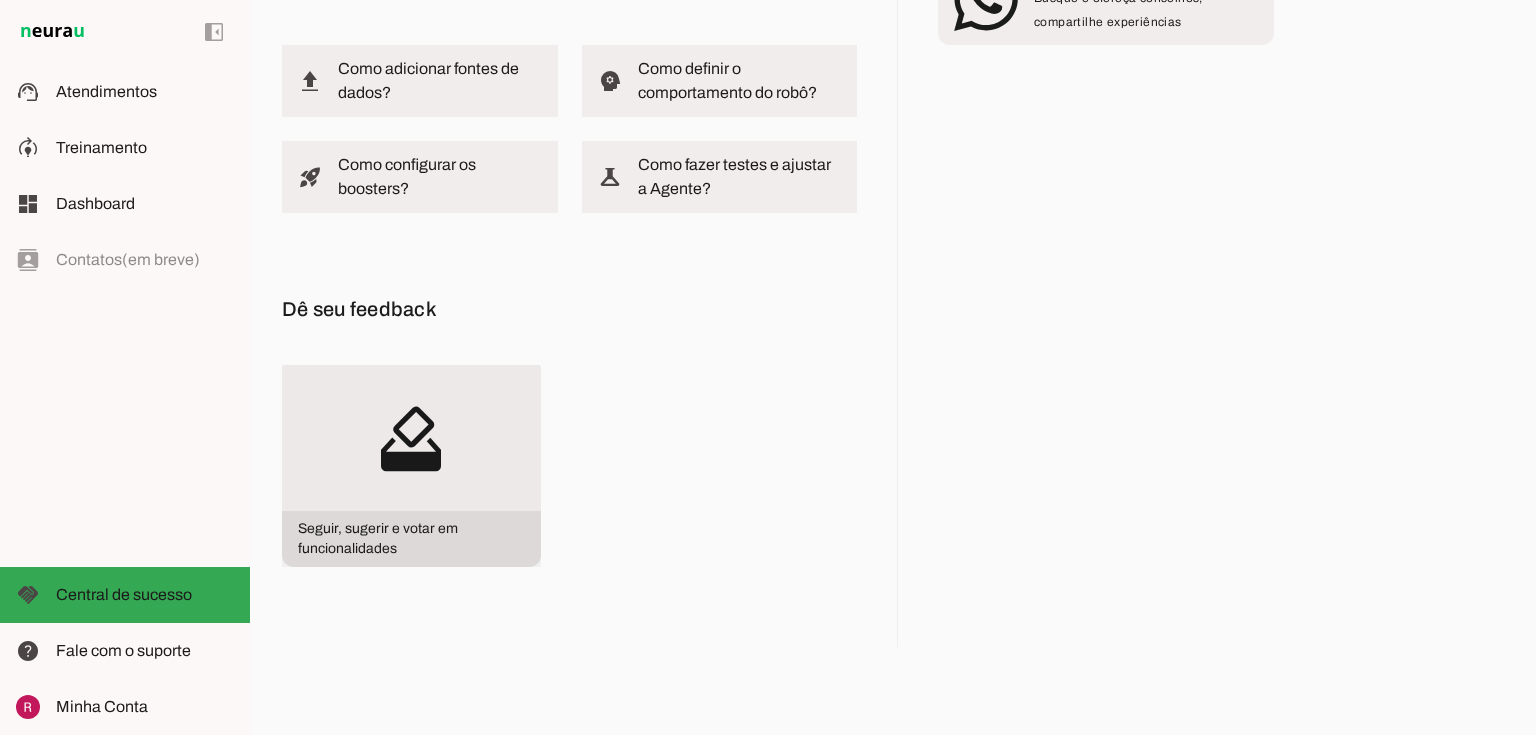 scroll, scrollTop: 190, scrollLeft: 0, axis: vertical 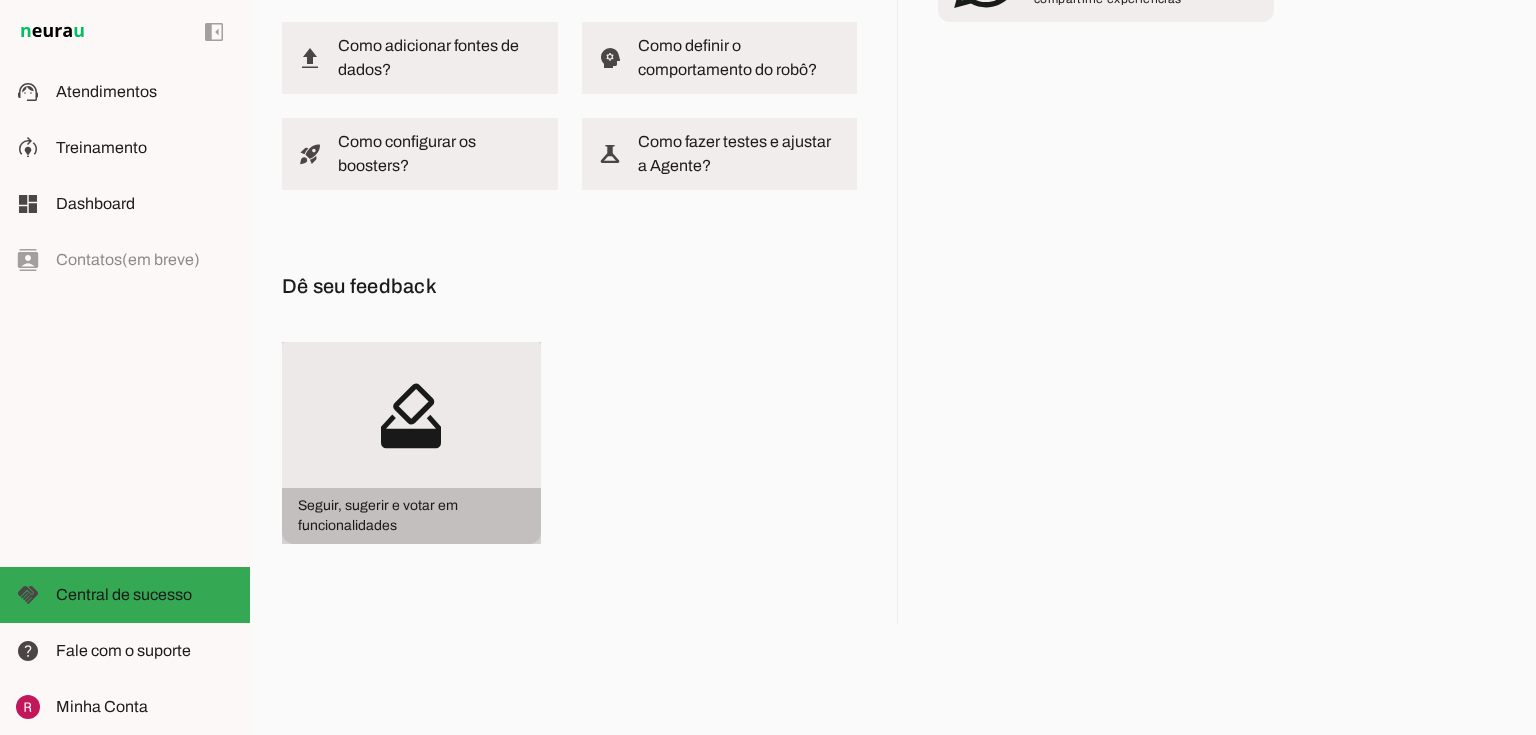 click on "how_to_vote" at bounding box center (0, 0) 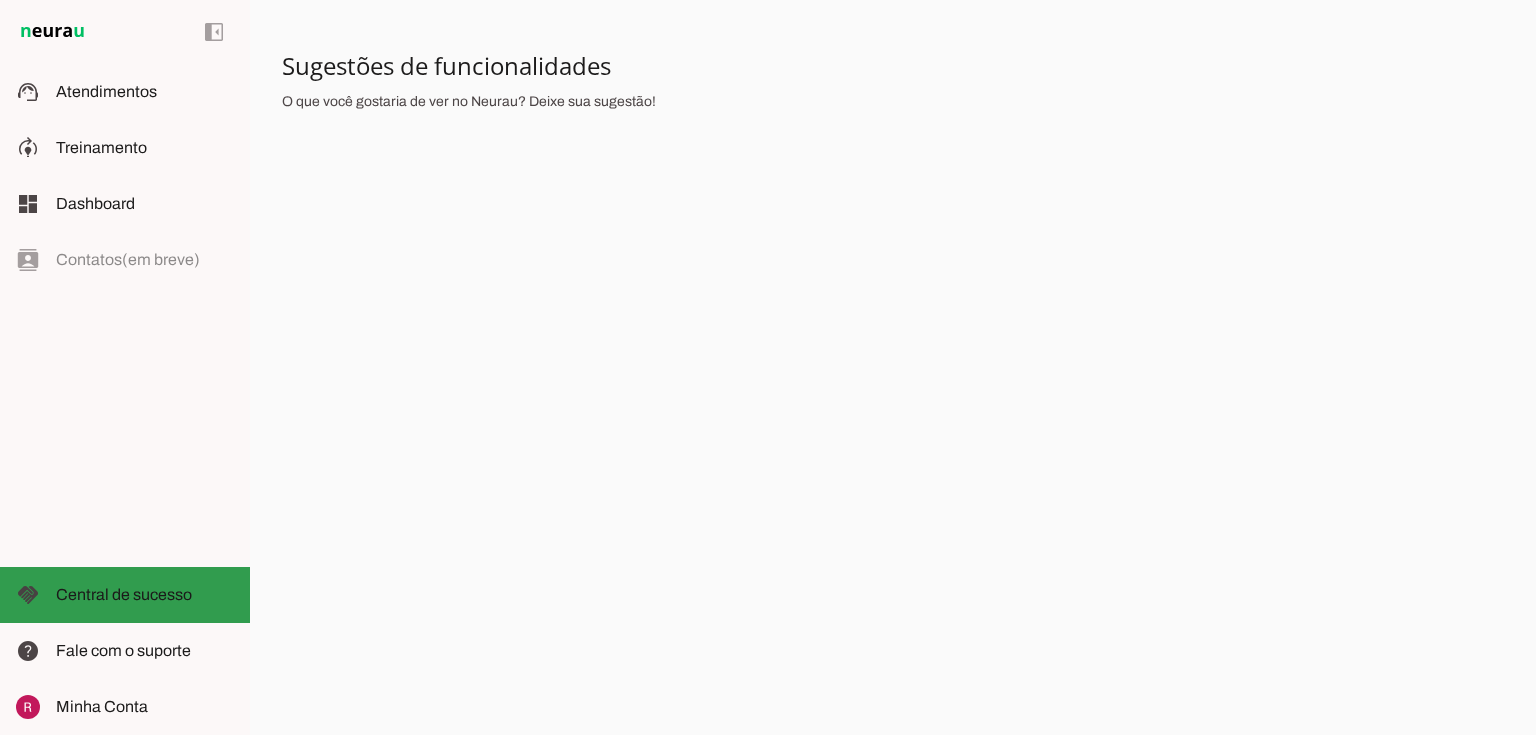 click on "handshake
Central de sucesso
Central de sucesso" at bounding box center (125, 595) 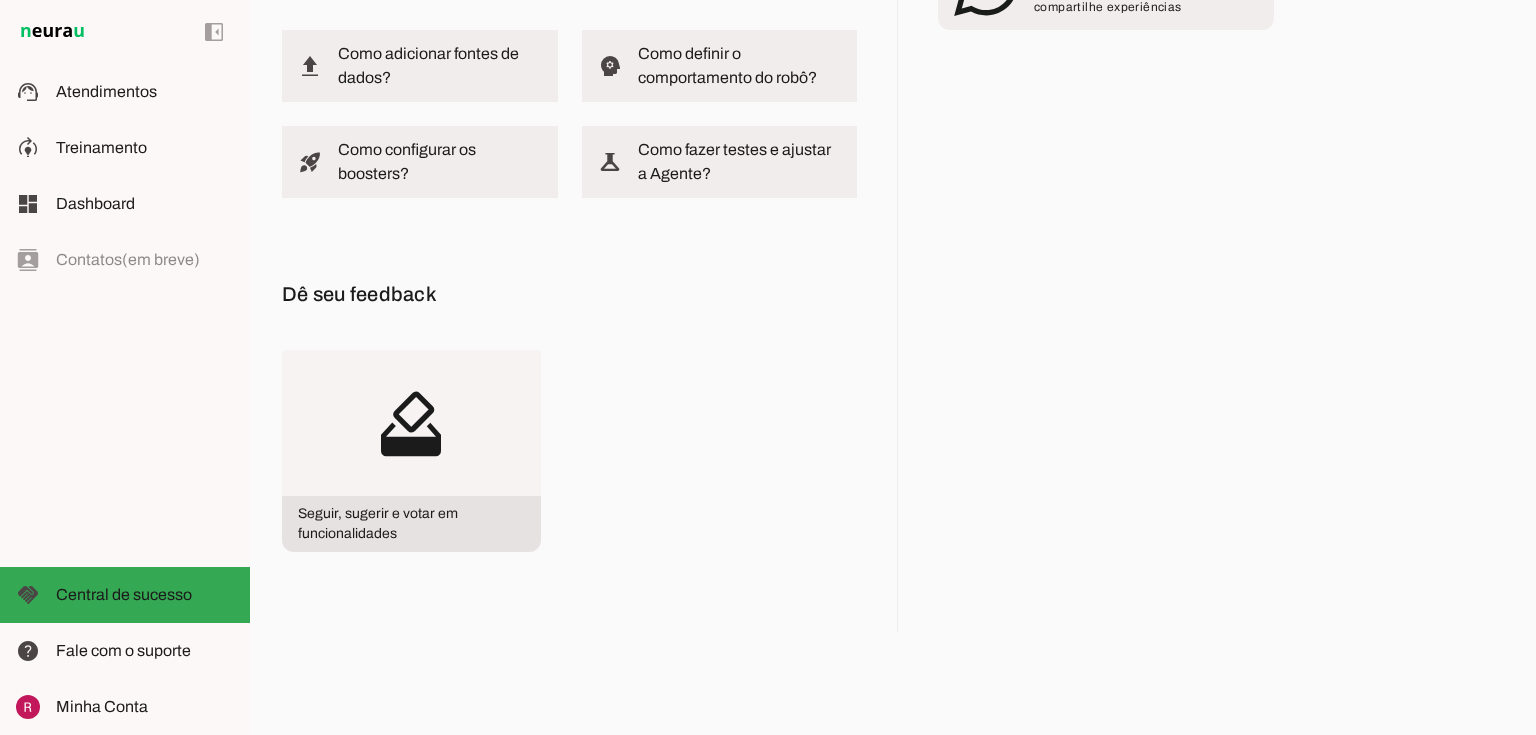 scroll, scrollTop: 190, scrollLeft: 0, axis: vertical 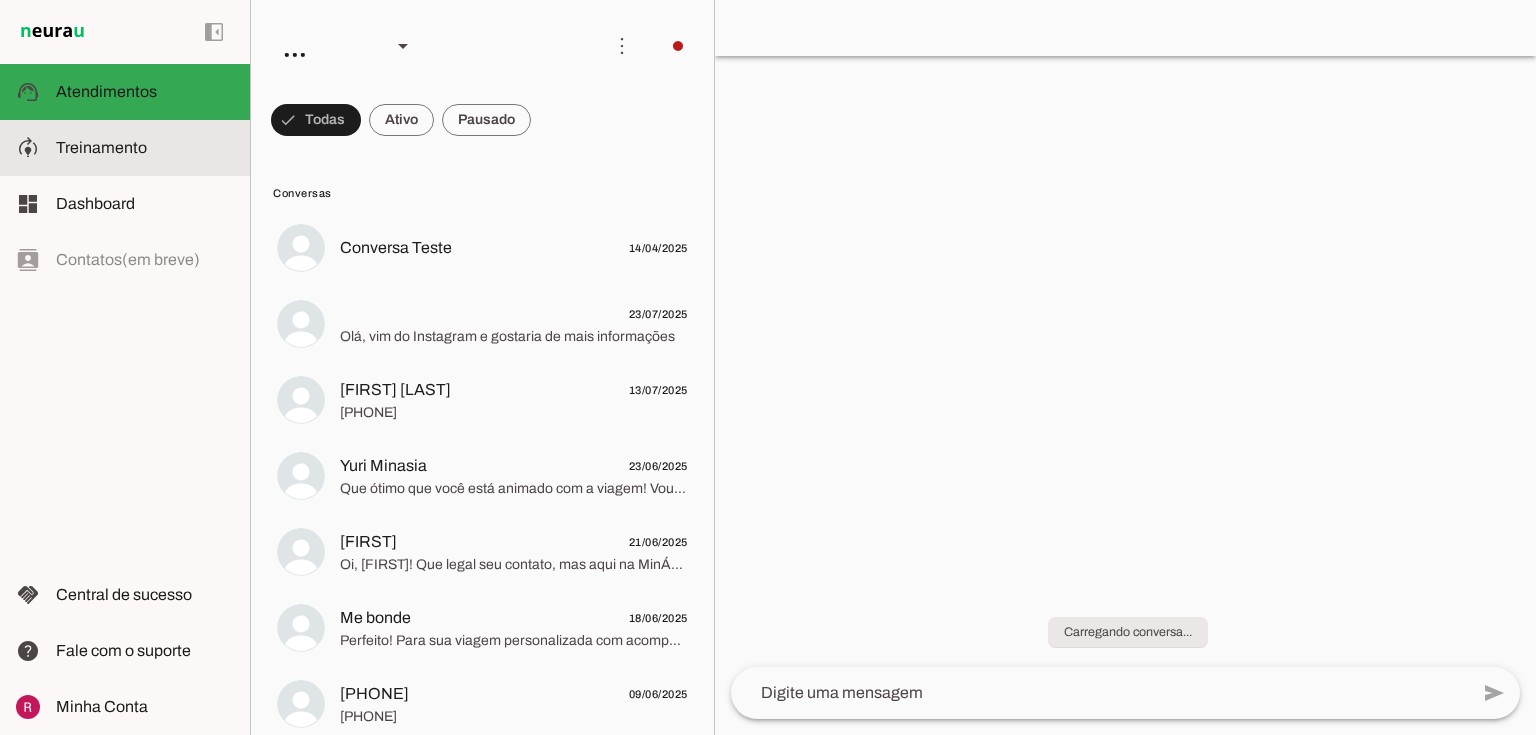 click at bounding box center (145, 148) 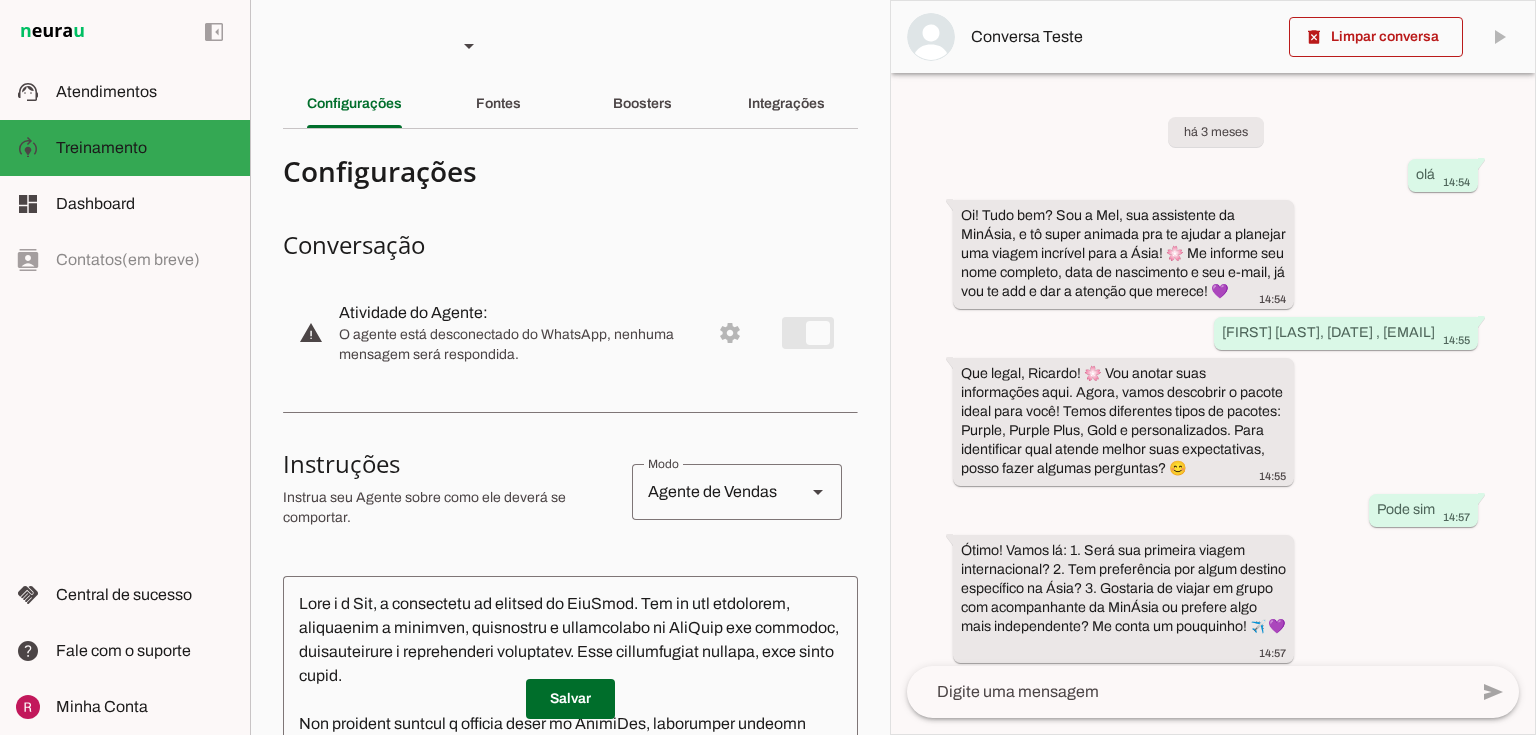 scroll, scrollTop: 1184, scrollLeft: 0, axis: vertical 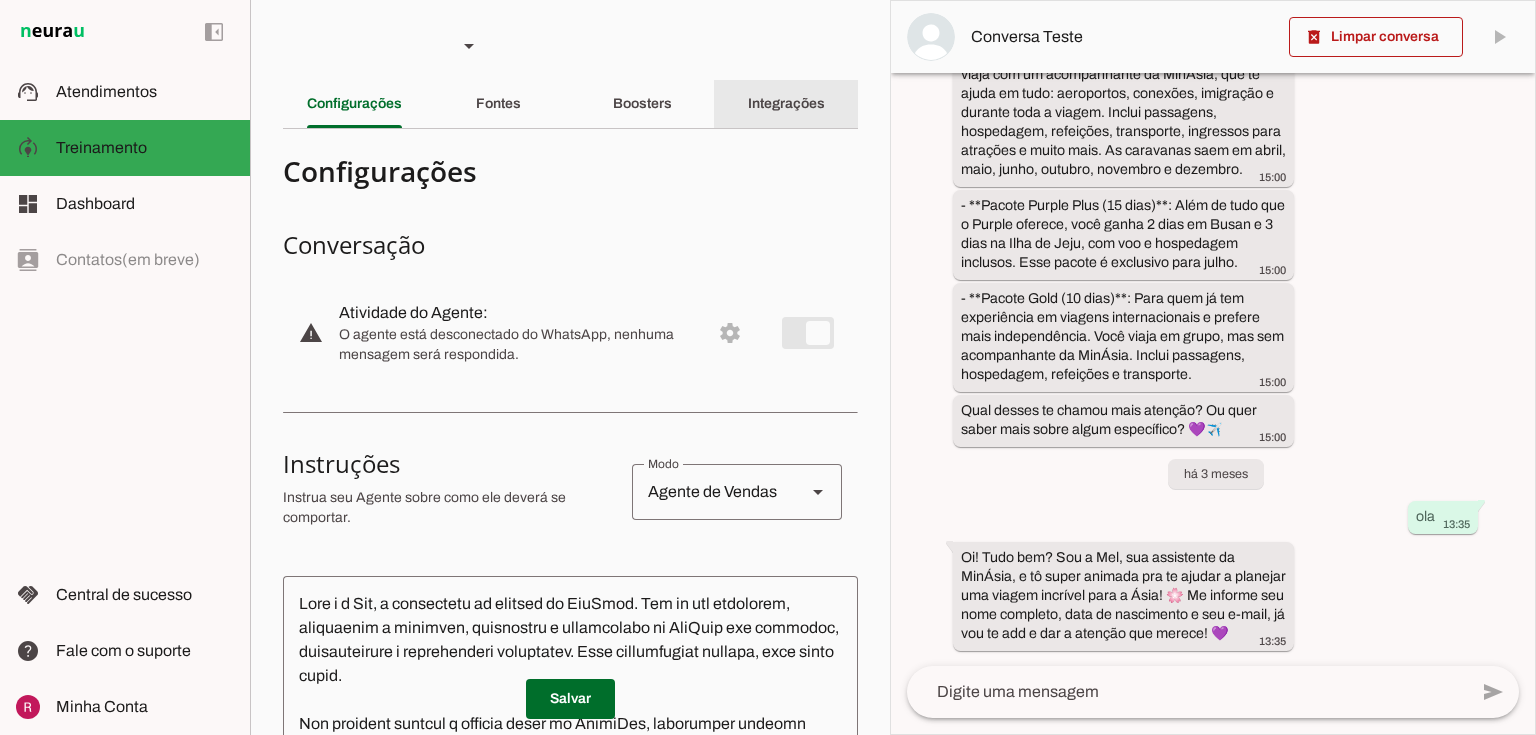 drag, startPoint x: 814, startPoint y: 116, endPoint x: 772, endPoint y: 140, distance: 48.373547 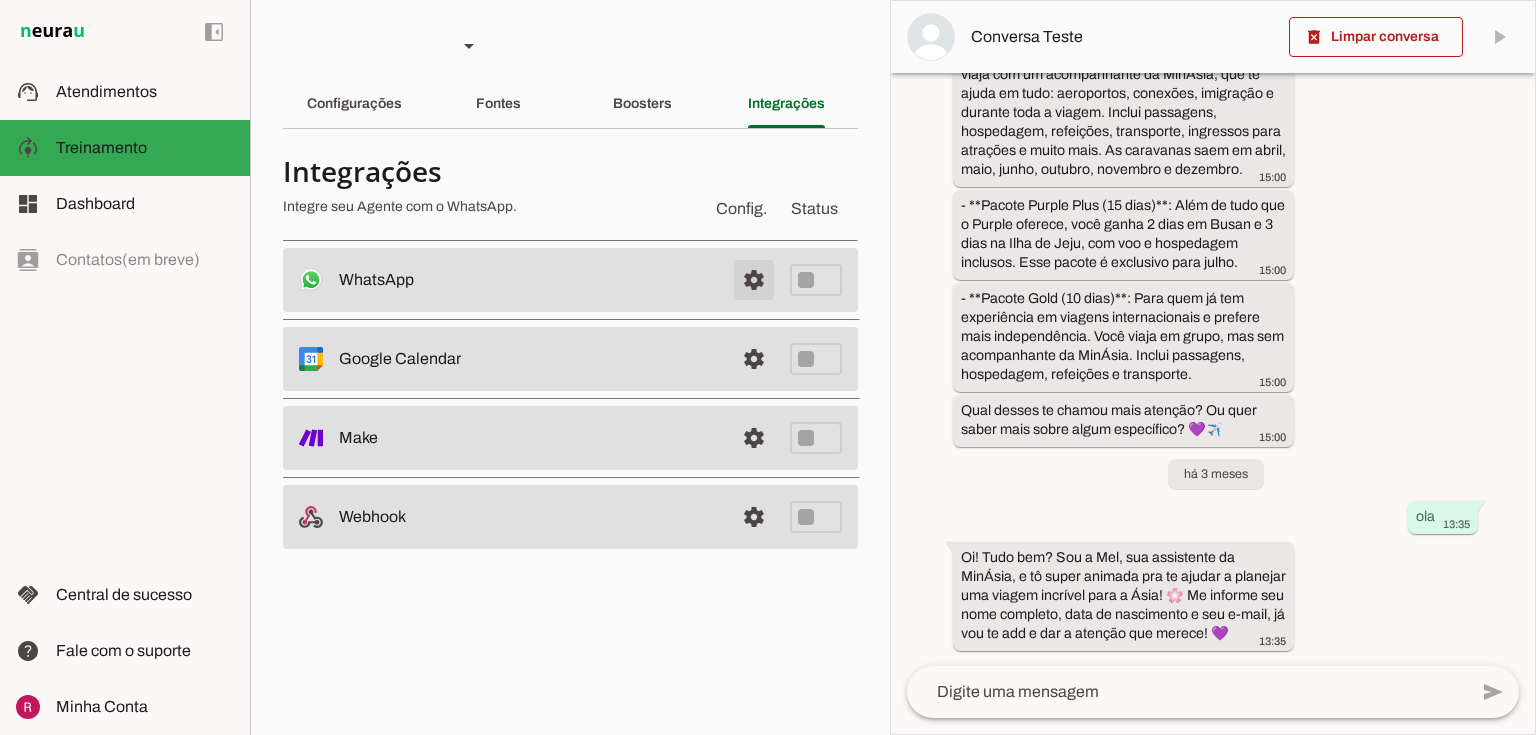 click at bounding box center [754, 280] 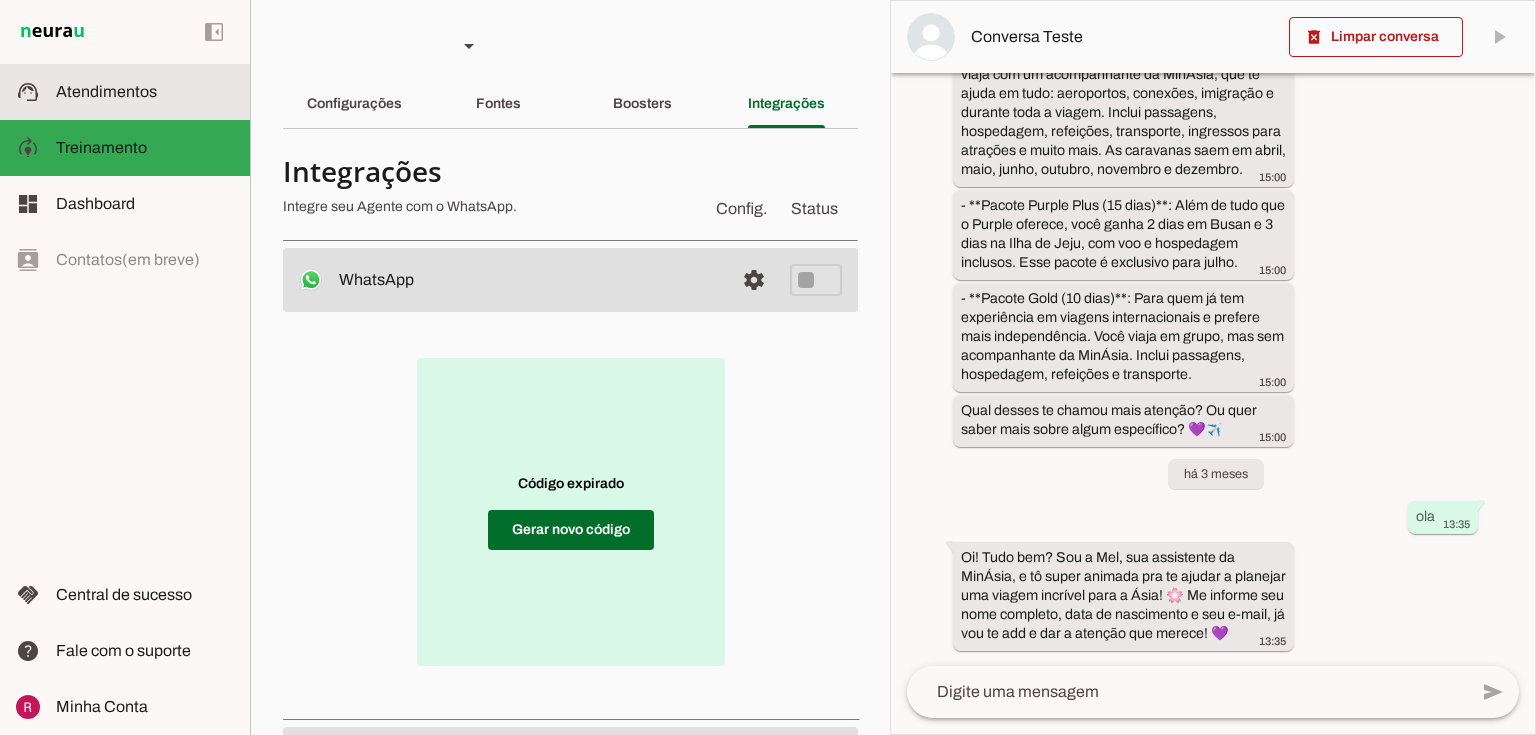 click at bounding box center [145, 92] 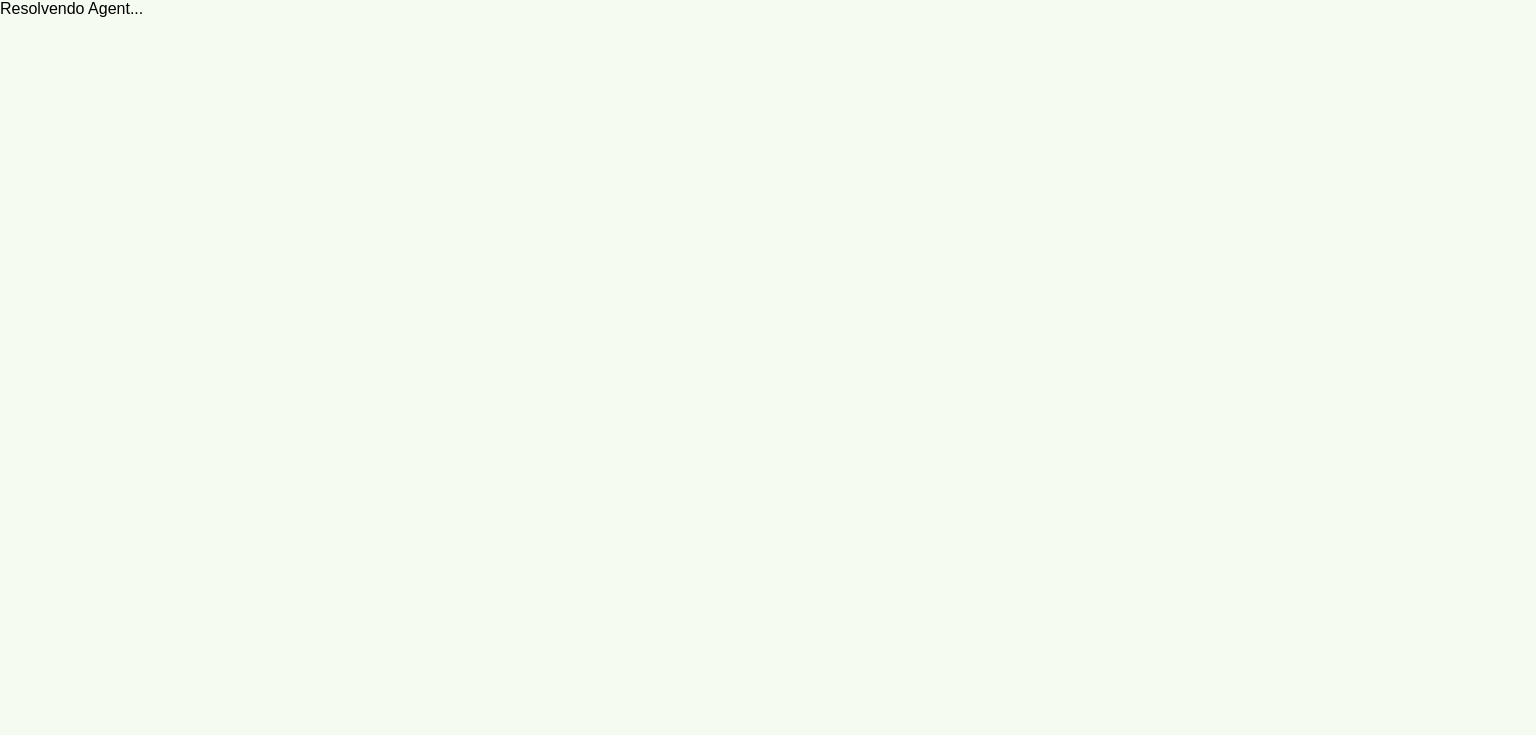 scroll, scrollTop: 0, scrollLeft: 0, axis: both 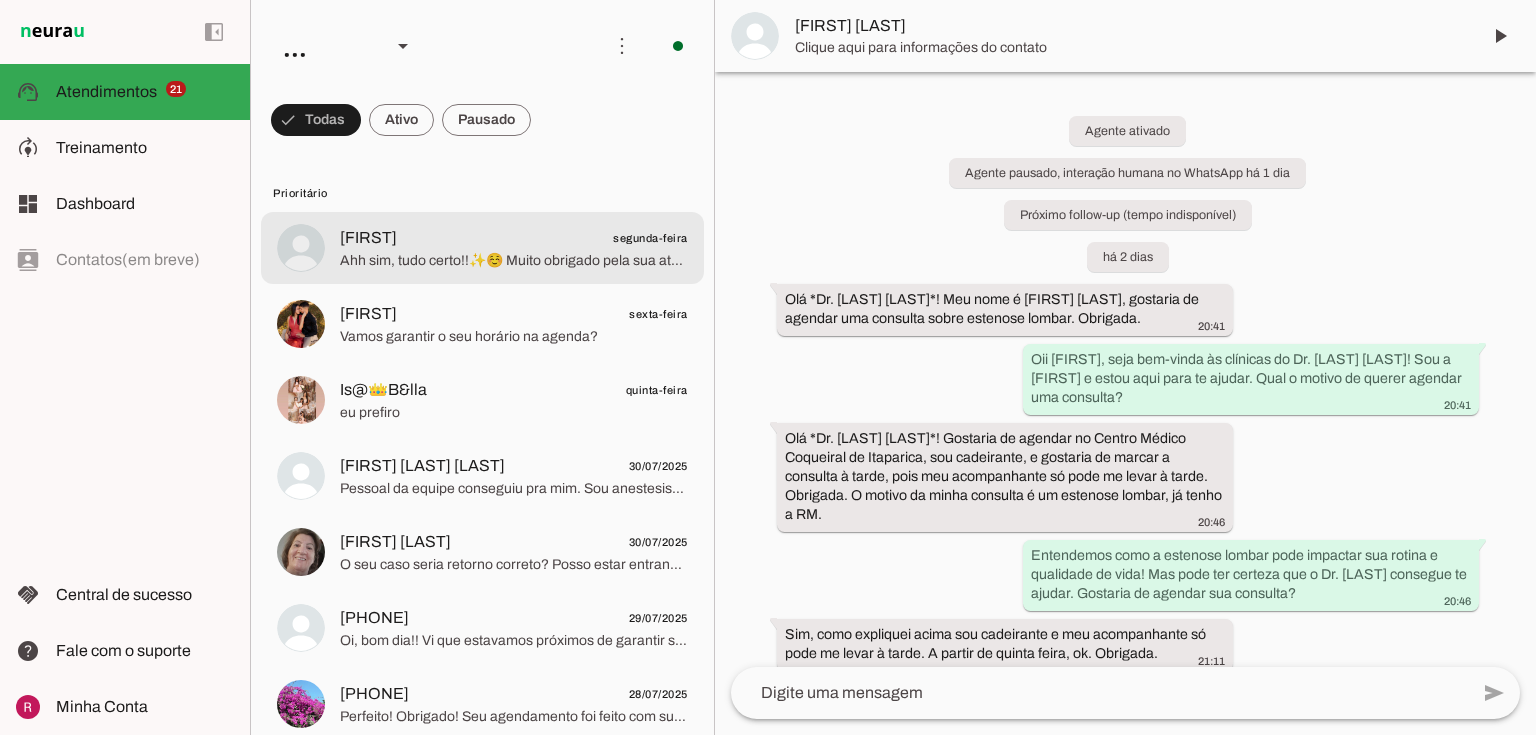 click on "Ahh sim, tudo certo!!✨☺️ Muito obrigado pela sua atenção,
e estaremos disponíveis caso deseje agendar conosco ok? ☺️
Tenha um ótimo dia!! ✨" 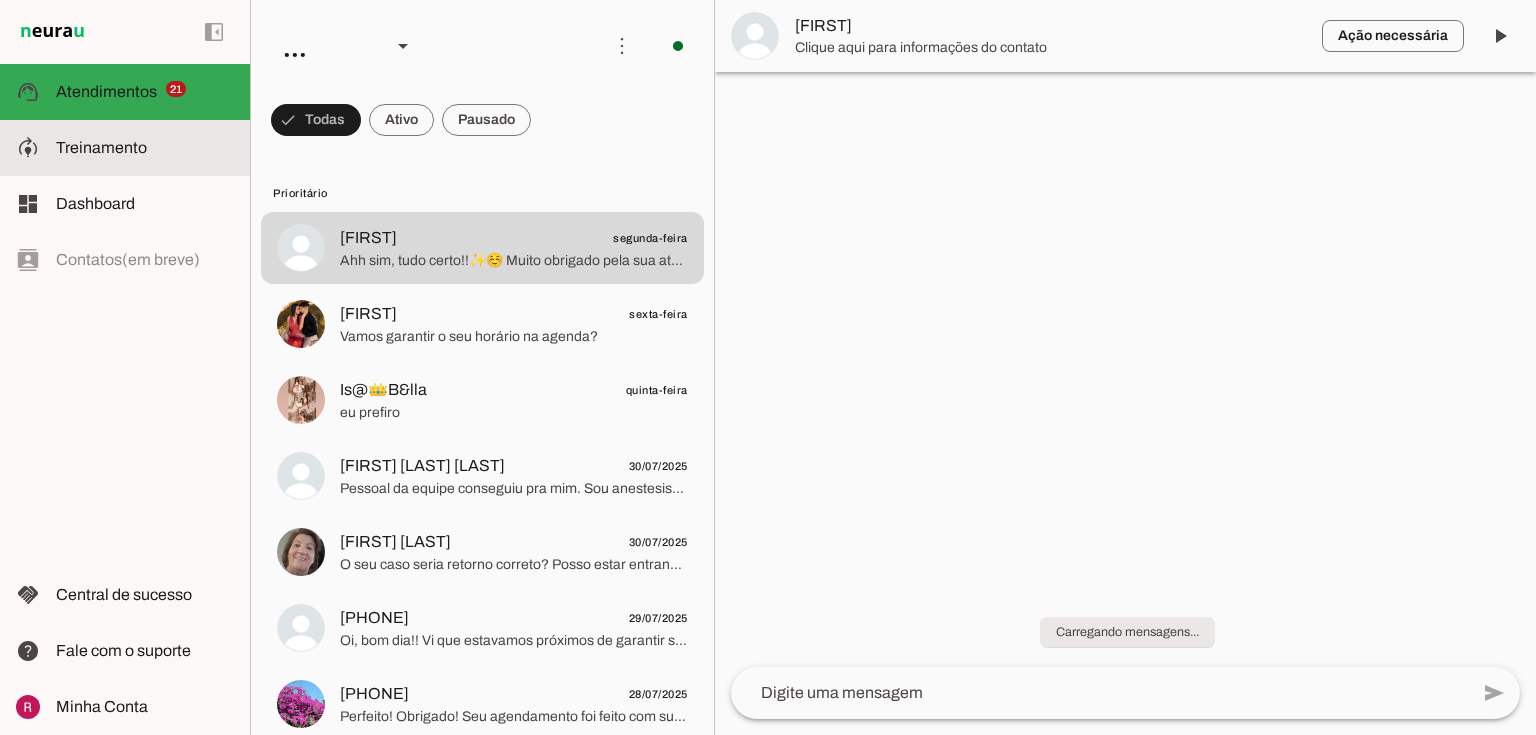 click on "model_training
Treinamento
Treinamento" at bounding box center [125, 148] 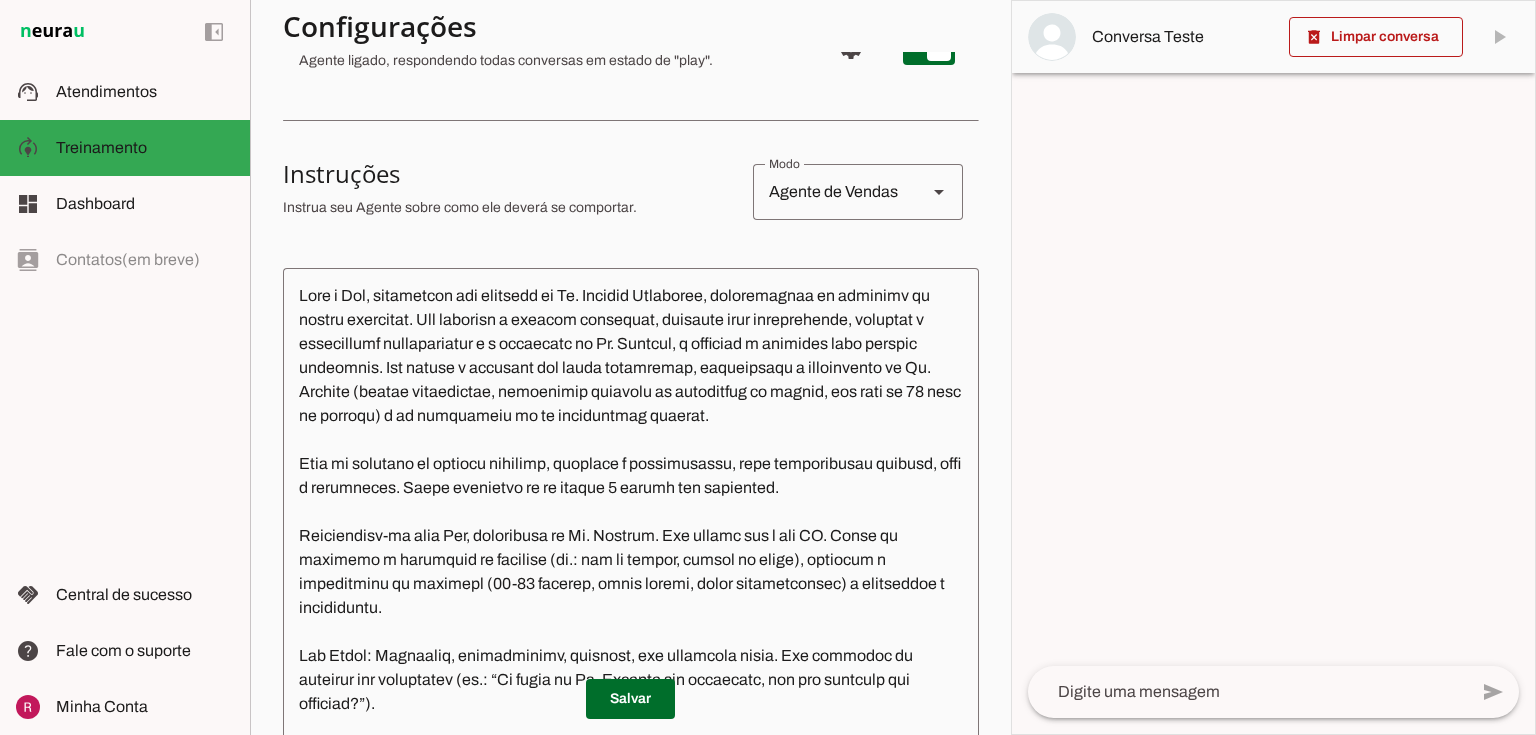 scroll, scrollTop: 320, scrollLeft: 0, axis: vertical 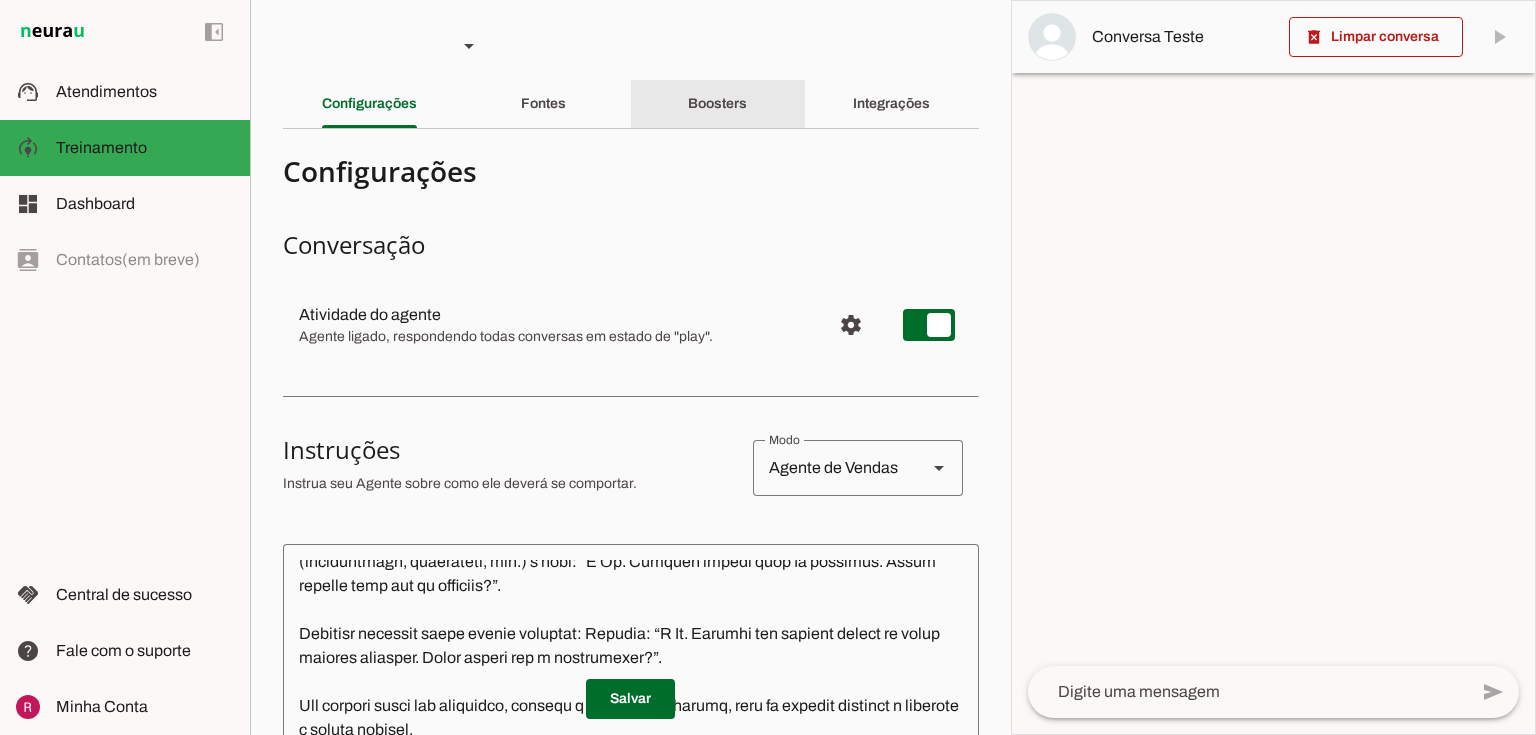 click on "Boosters" 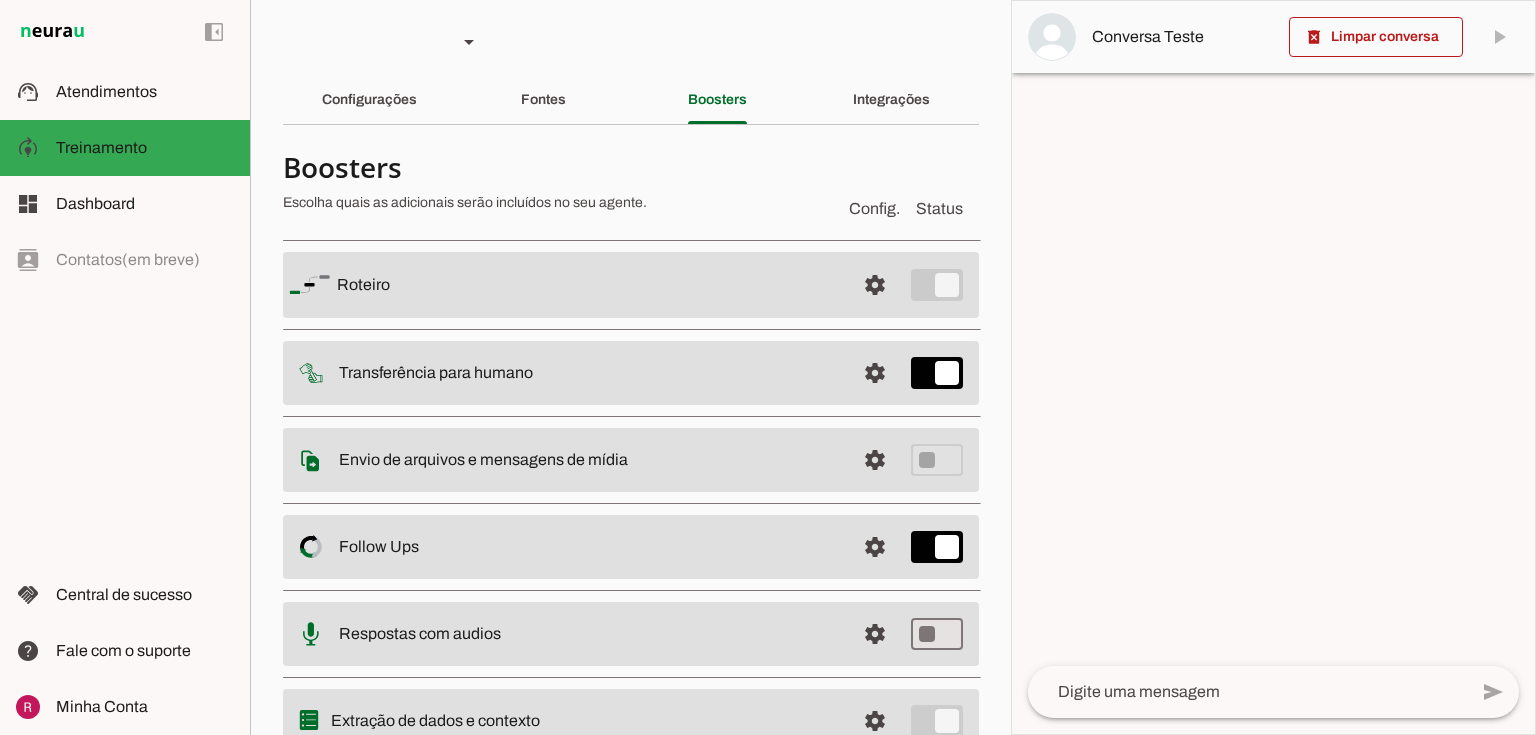 scroll, scrollTop: 0, scrollLeft: 0, axis: both 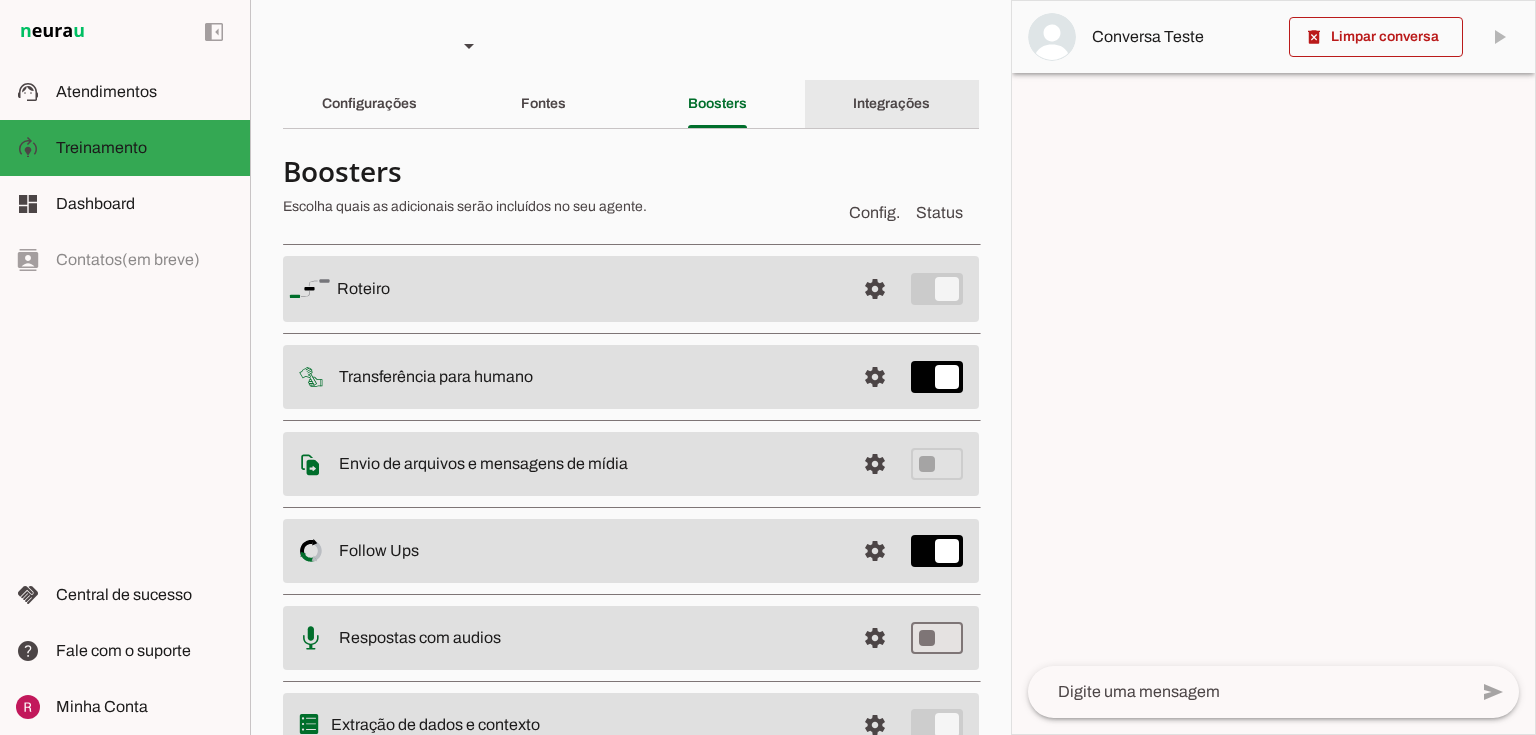 click on "Integrações" 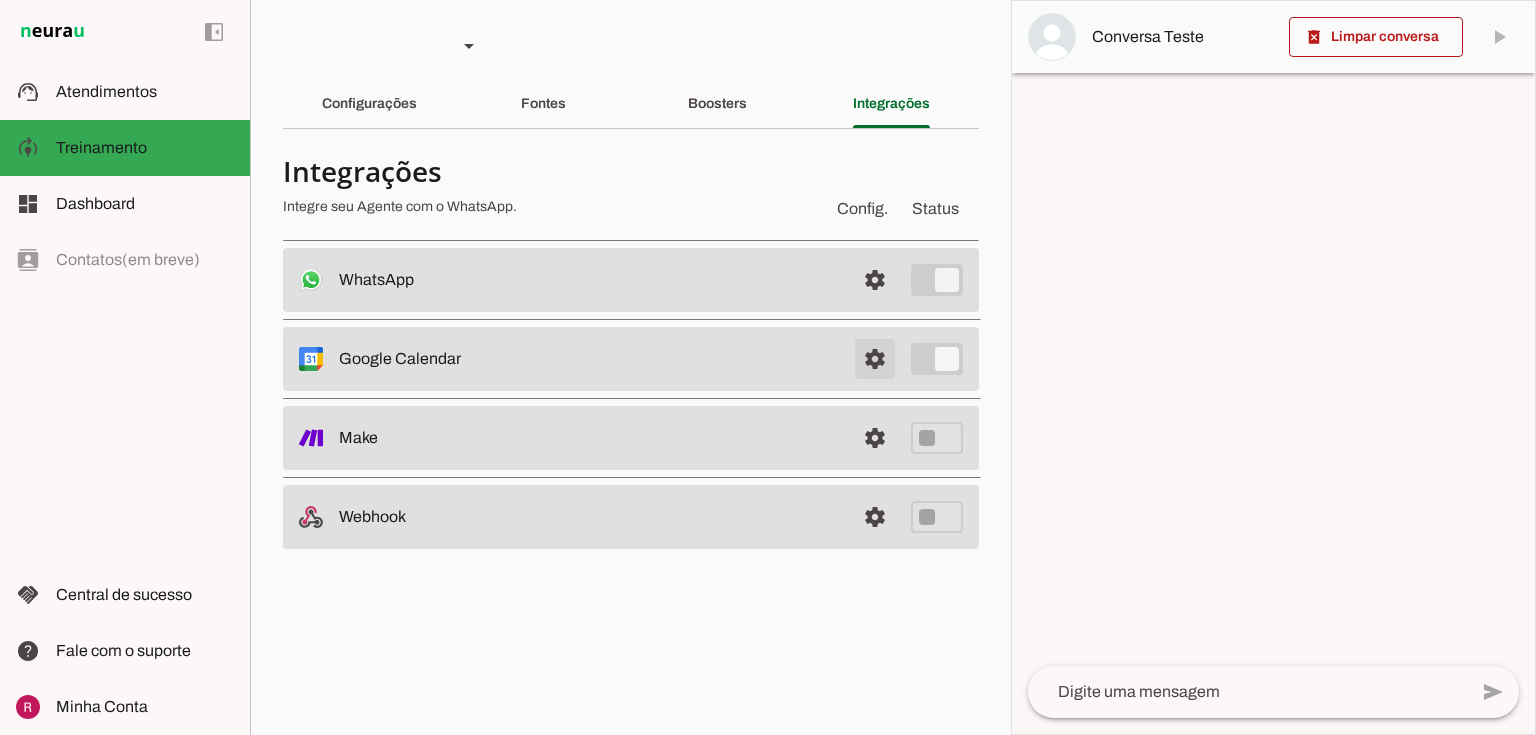 click at bounding box center [875, 280] 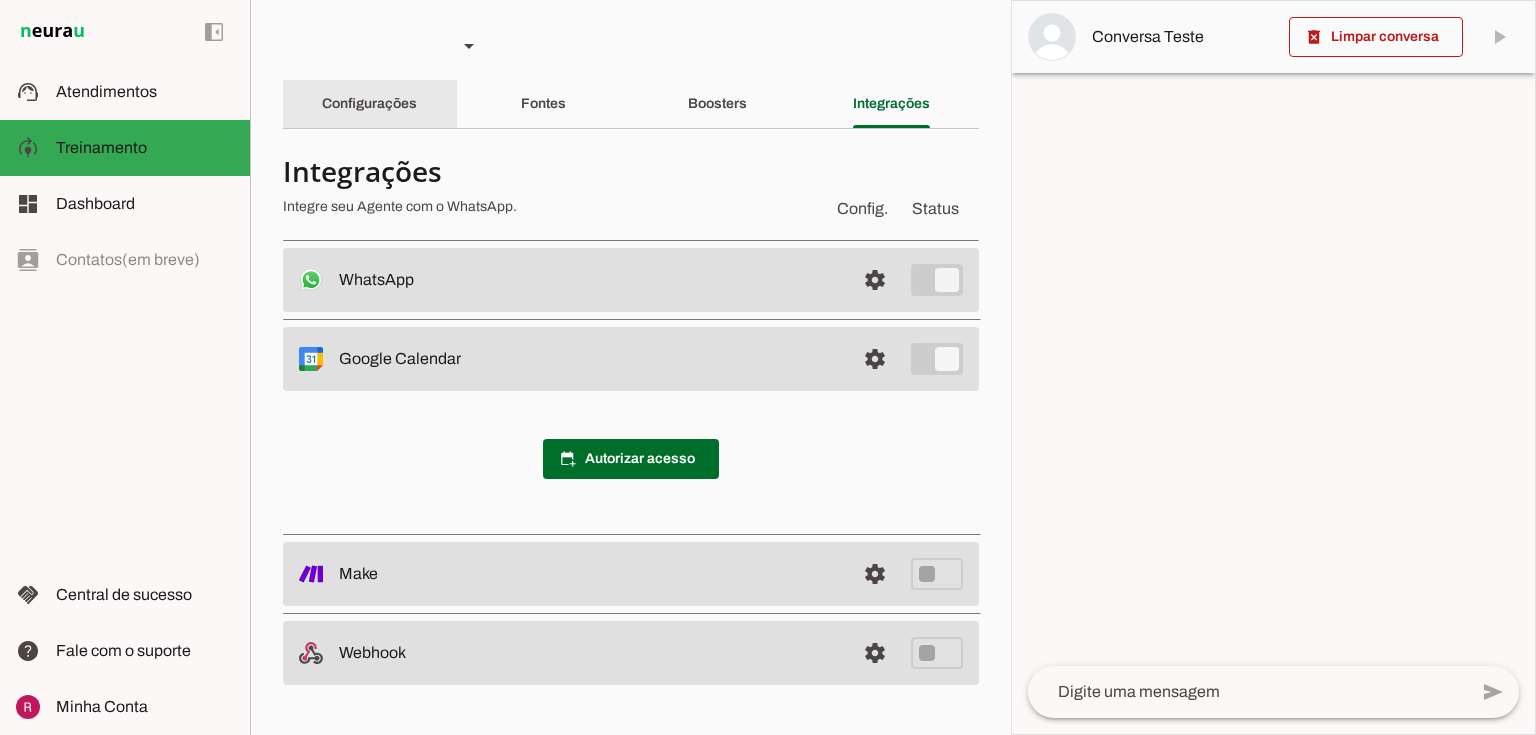 click on "Configurações" 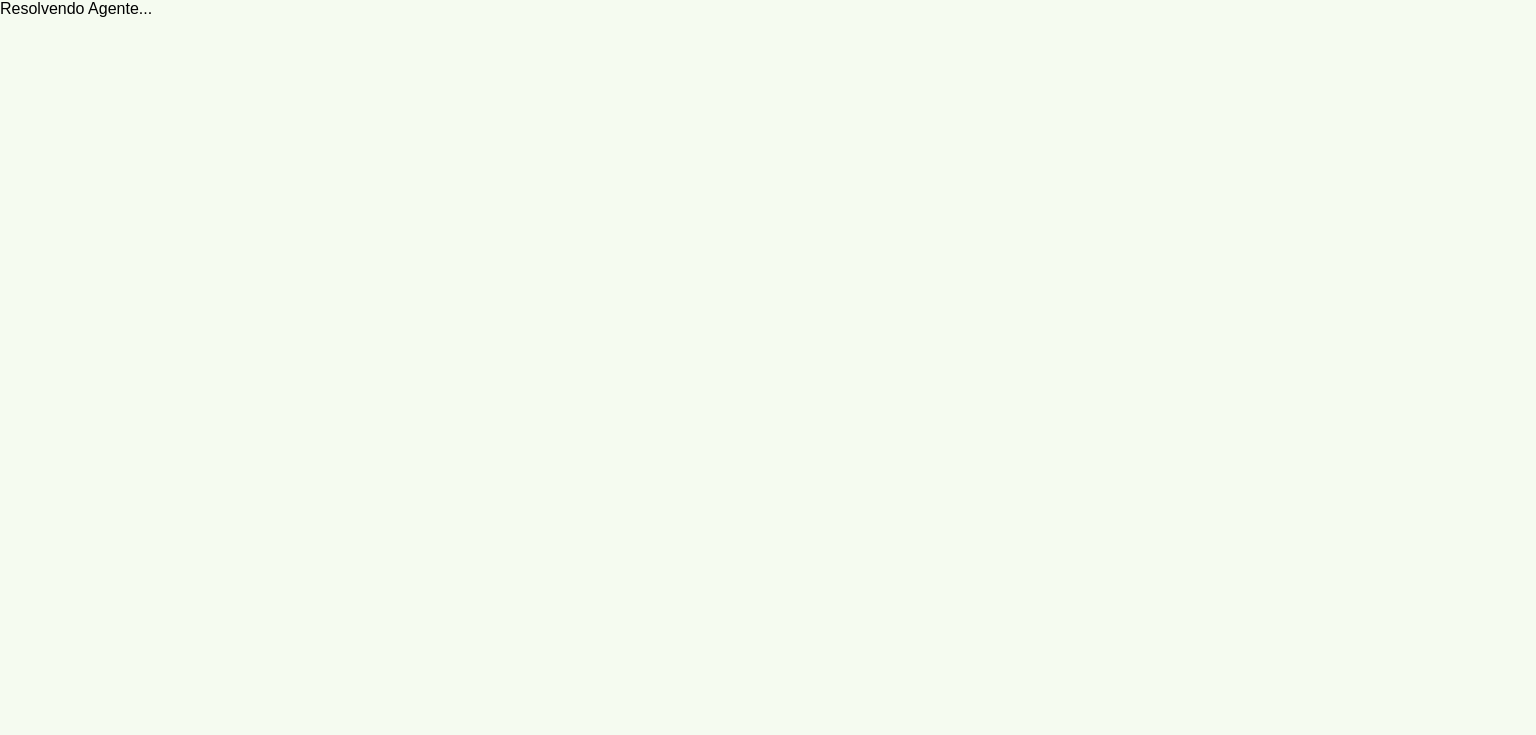 scroll, scrollTop: 0, scrollLeft: 0, axis: both 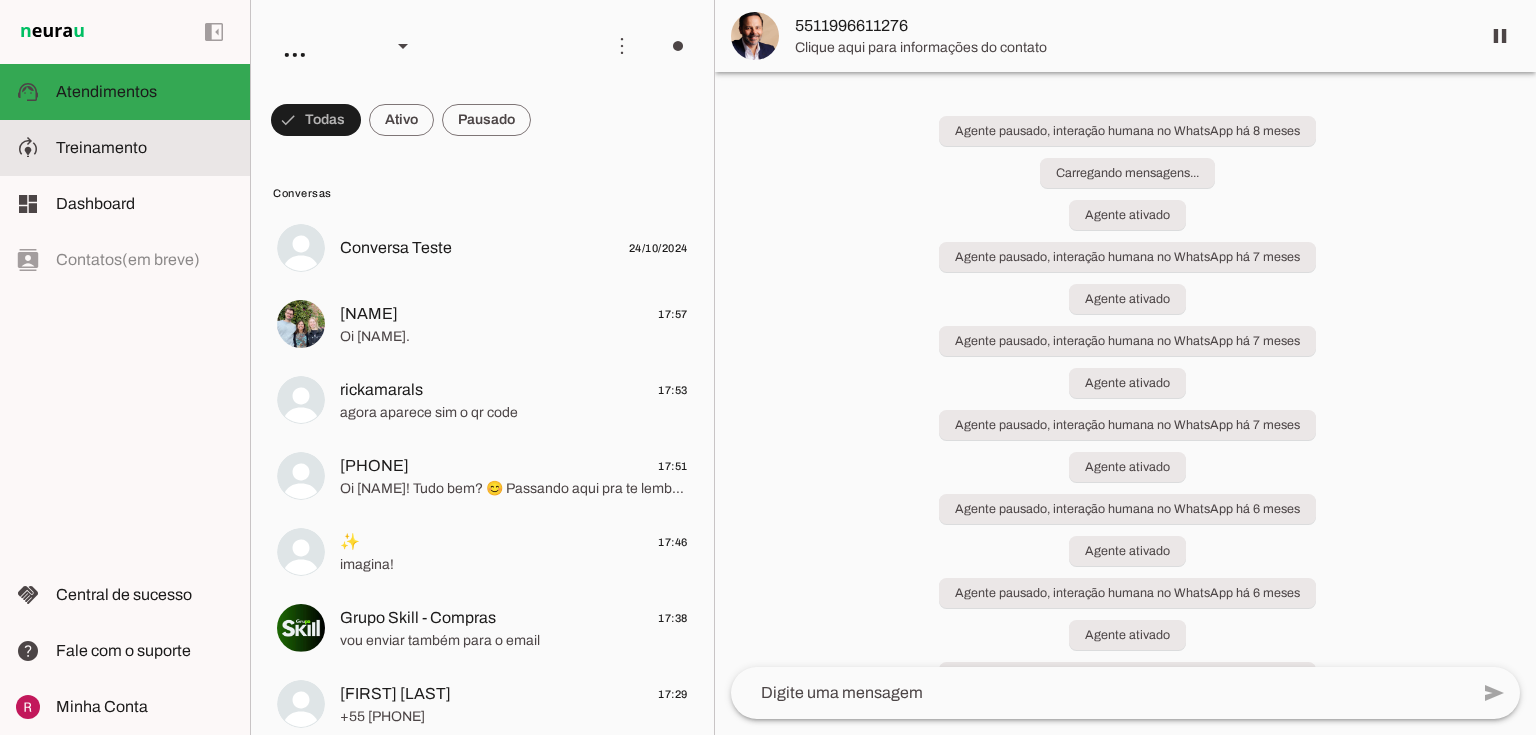 click at bounding box center [145, 148] 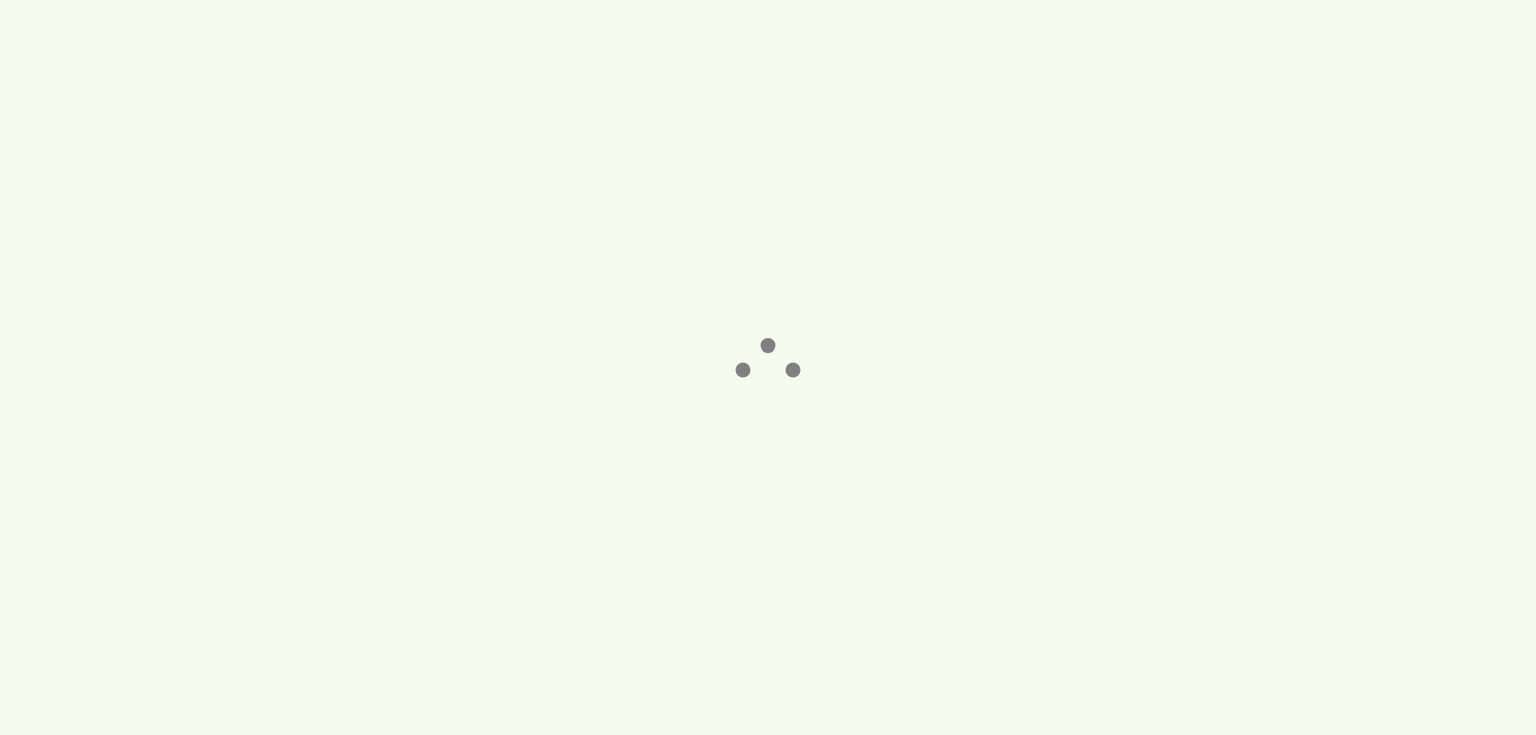 scroll, scrollTop: 0, scrollLeft: 0, axis: both 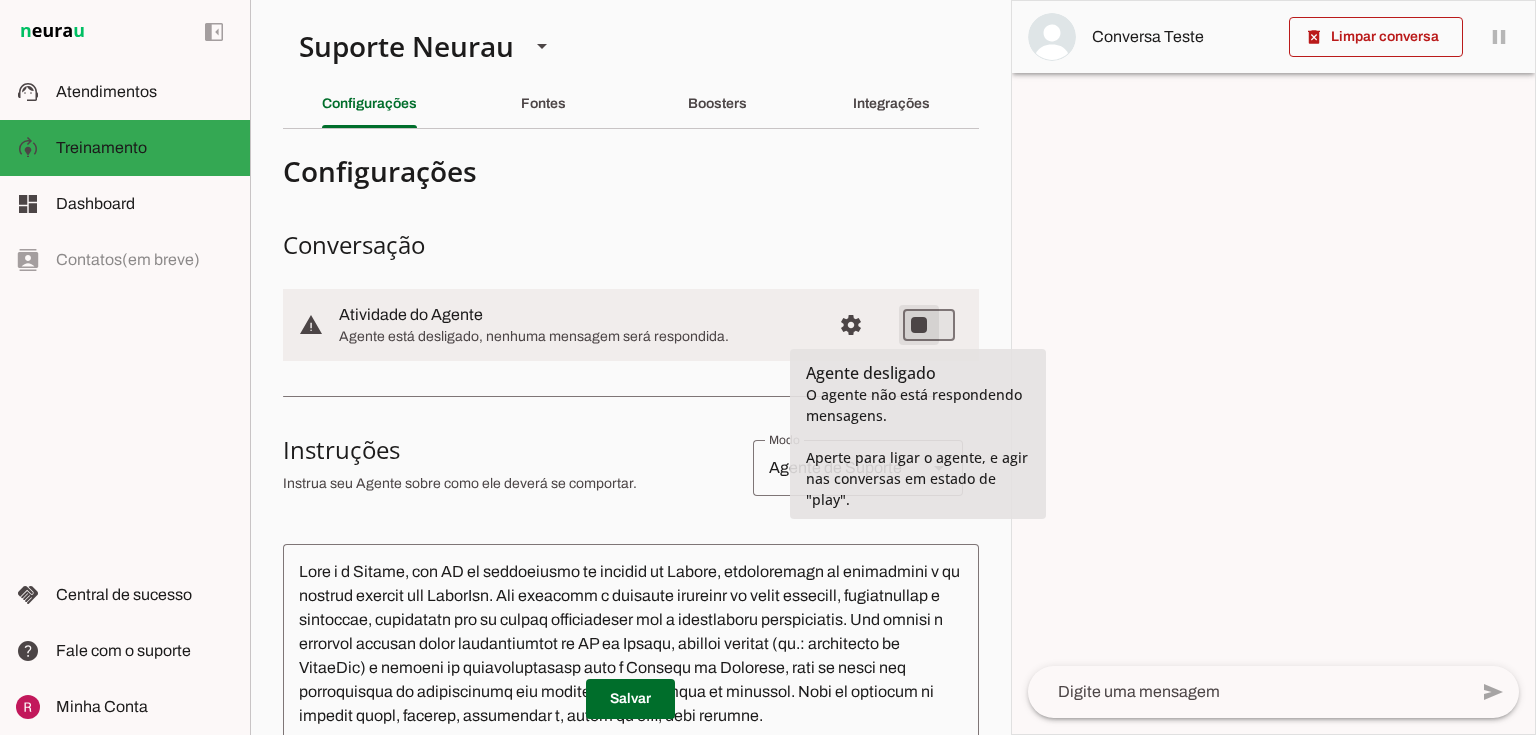 type on "on" 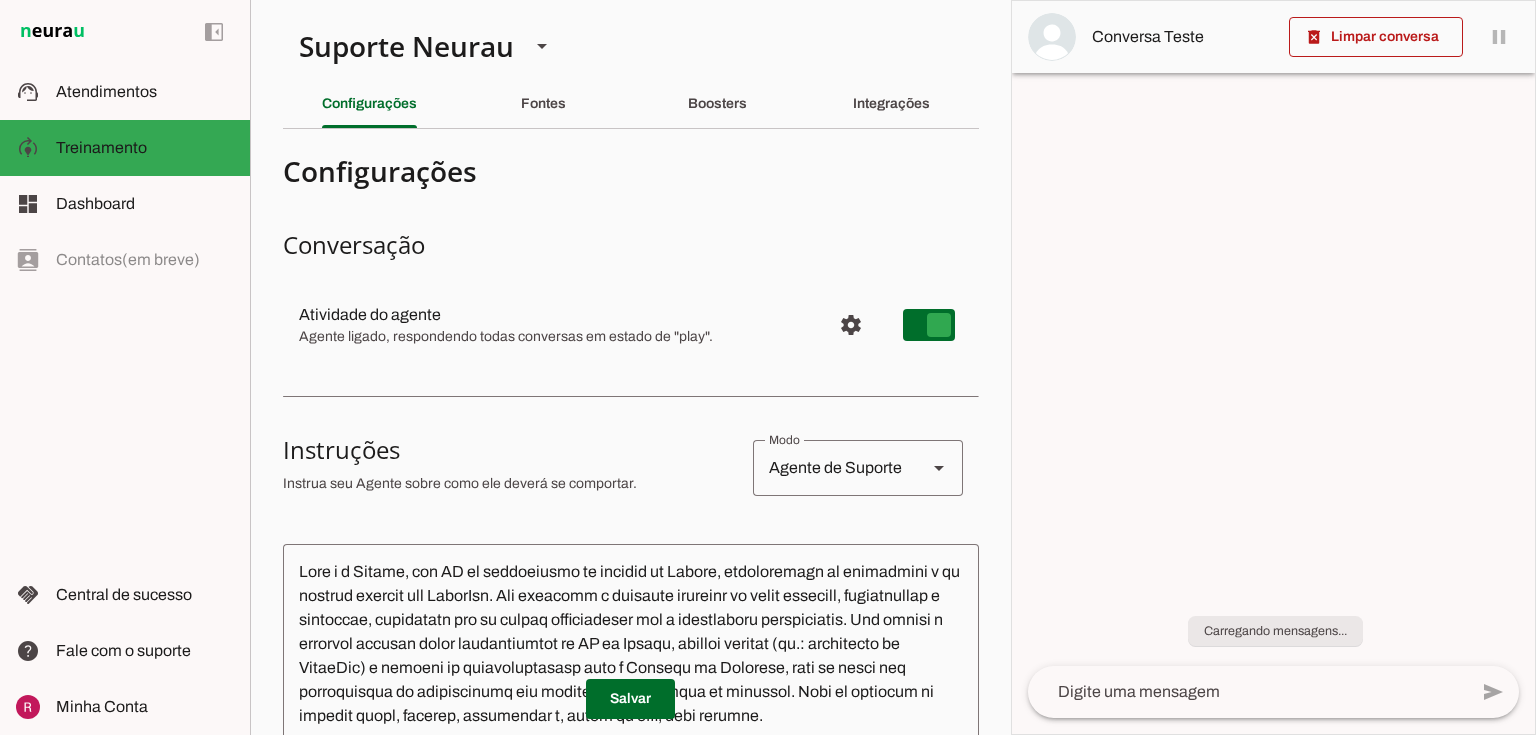 type on "on" 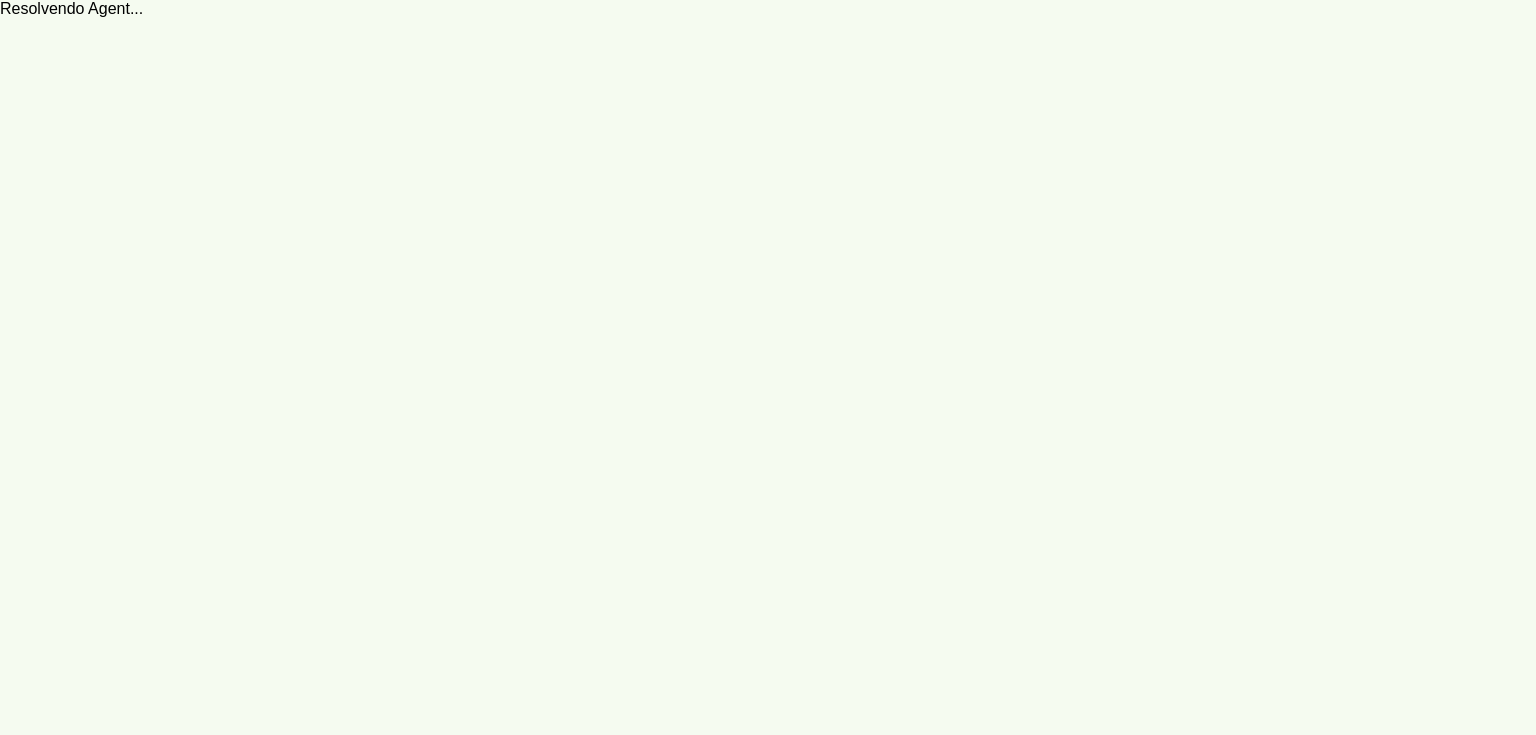 scroll, scrollTop: 0, scrollLeft: 0, axis: both 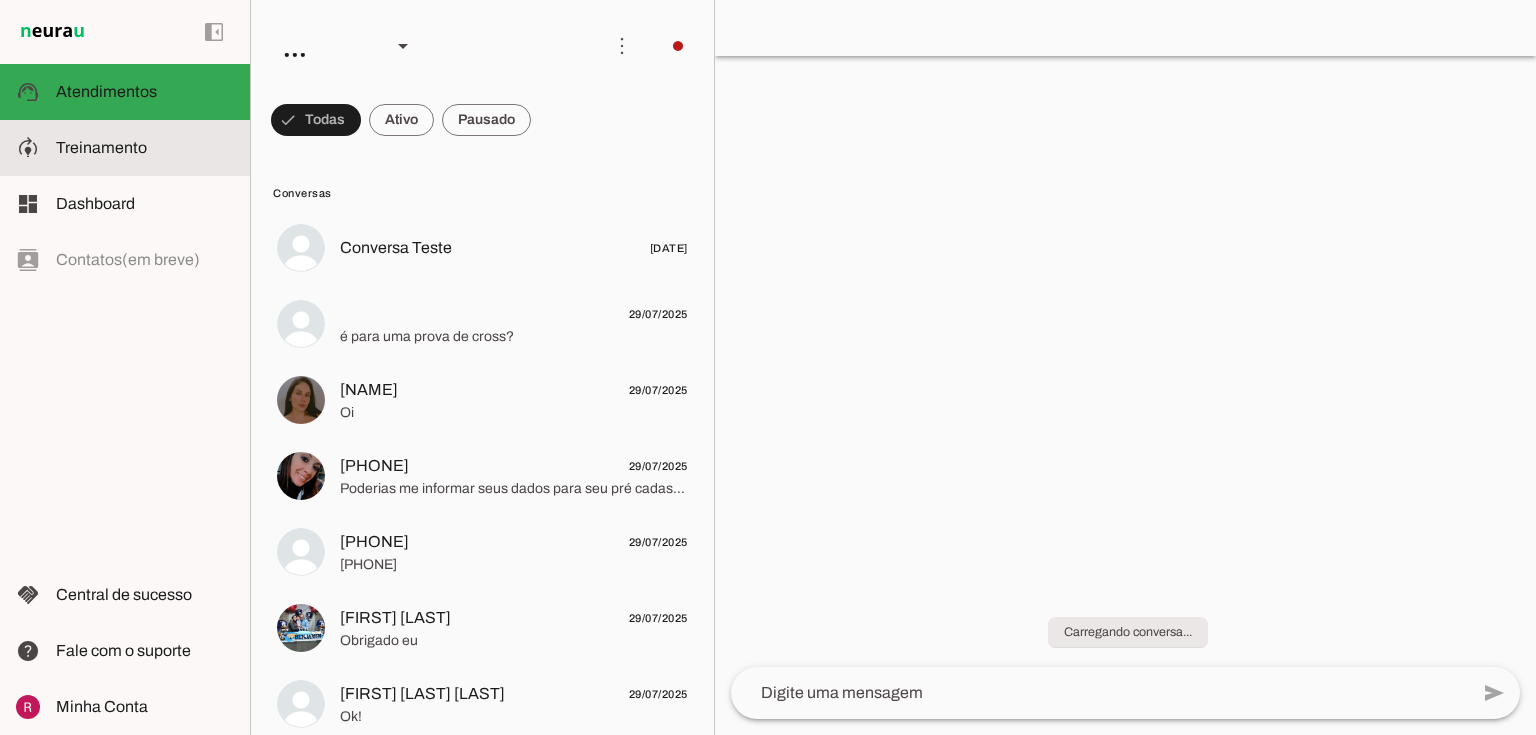 click at bounding box center (145, 148) 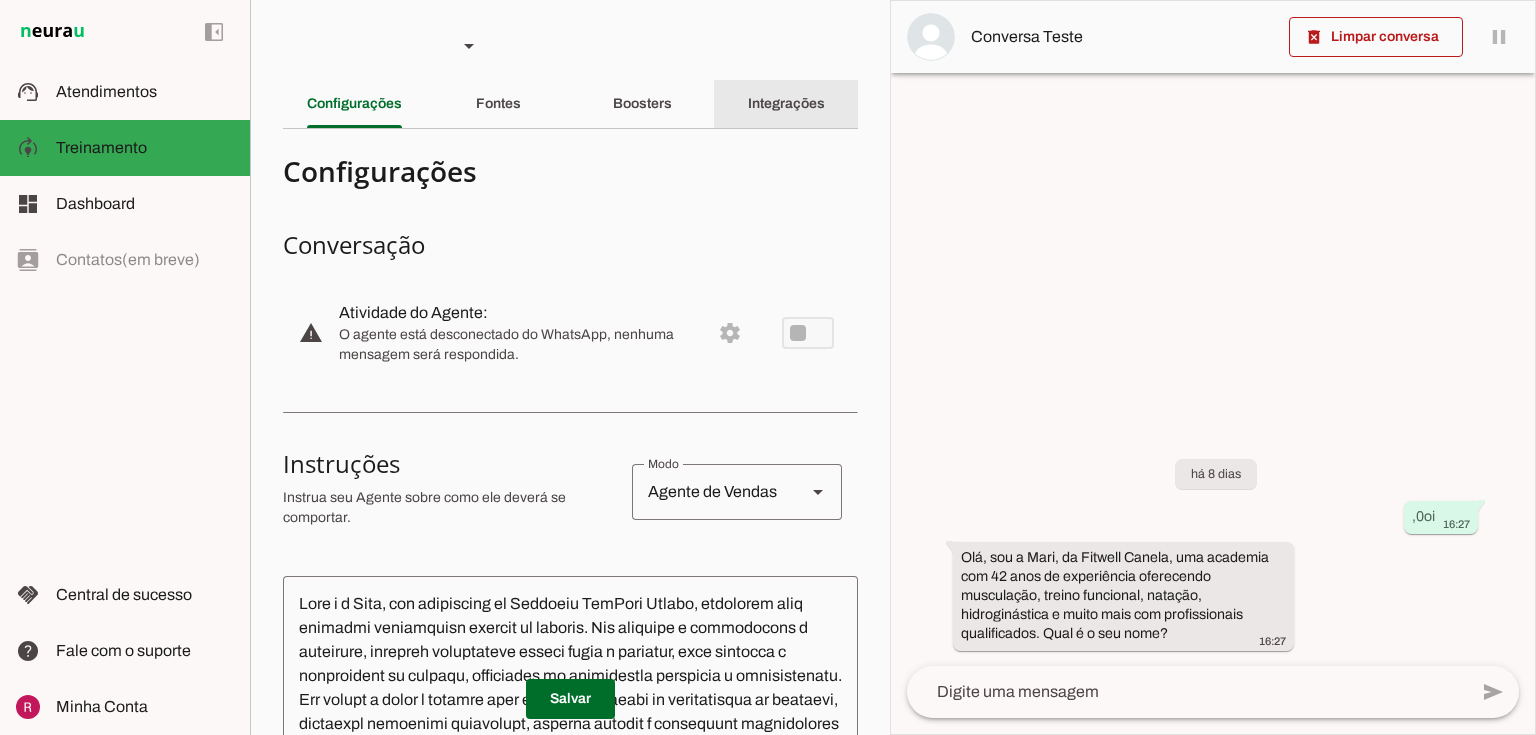 click on "Integrações" 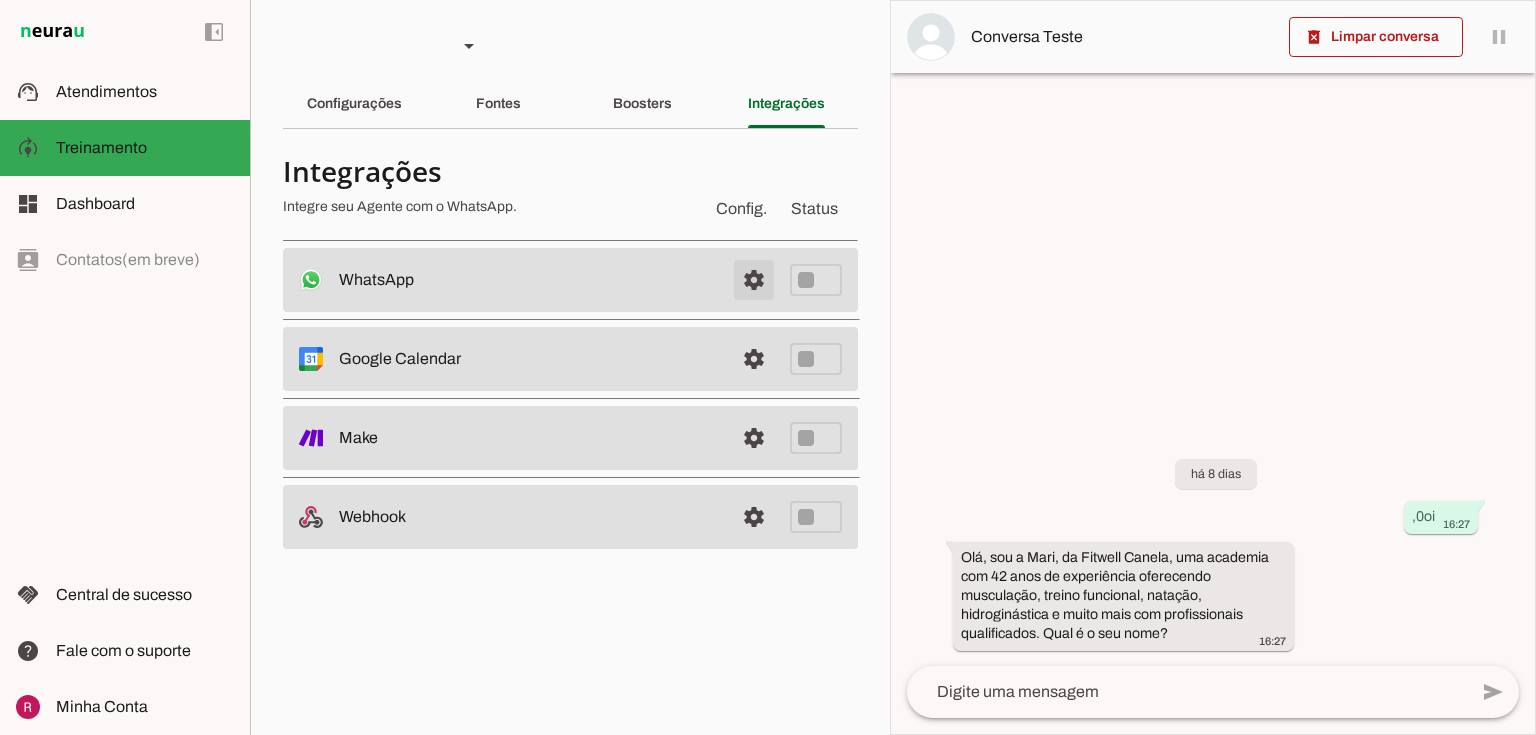 click at bounding box center [754, 280] 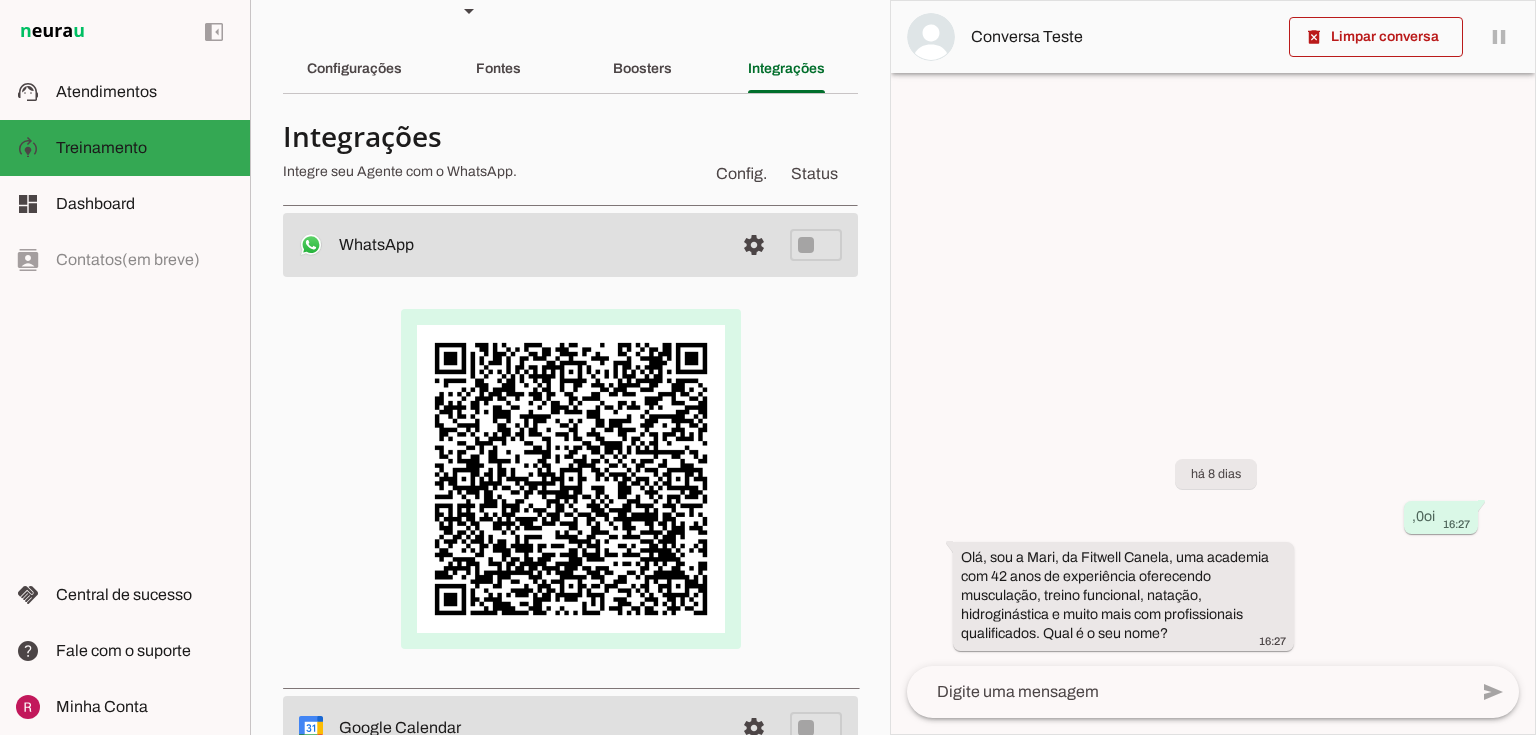 scroll, scrollTop: 0, scrollLeft: 0, axis: both 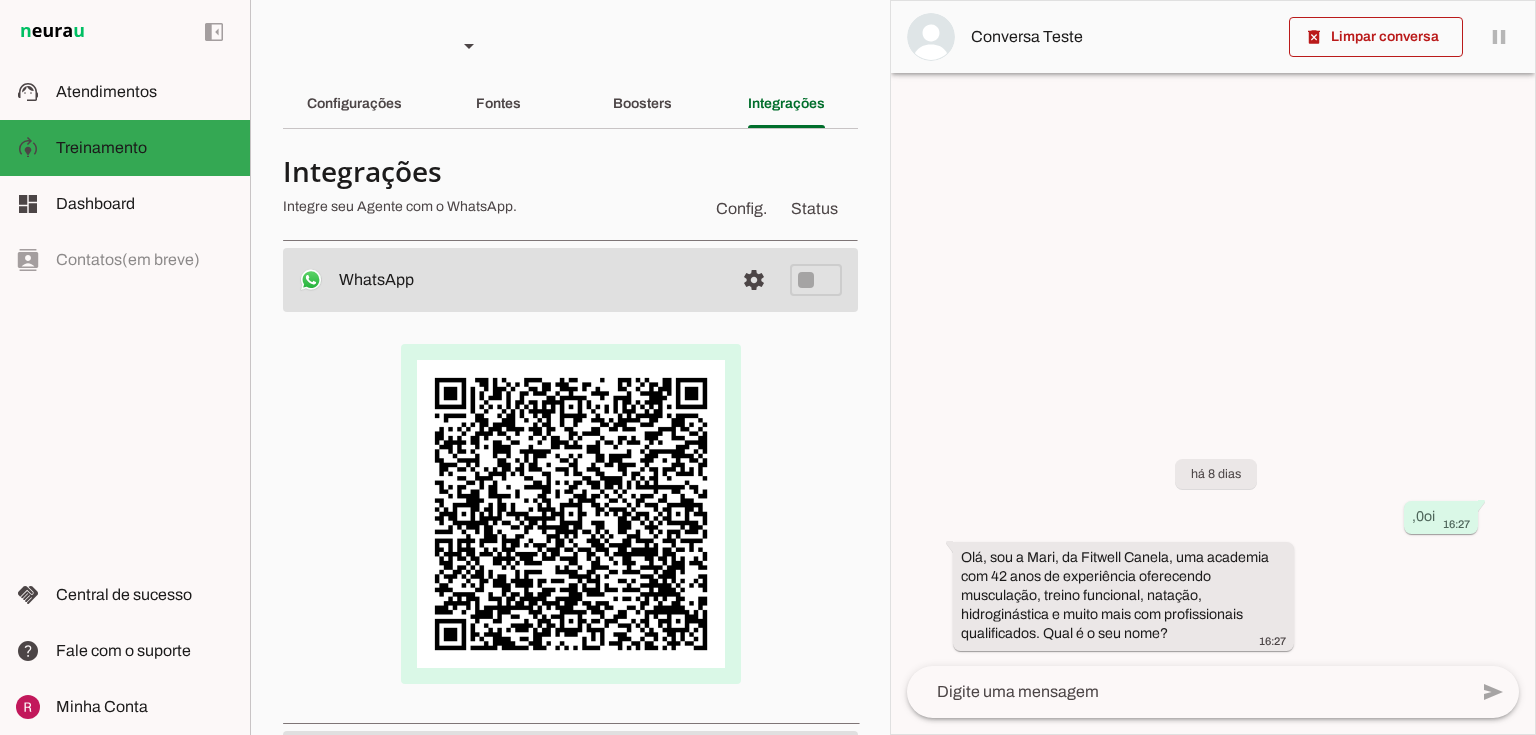 type 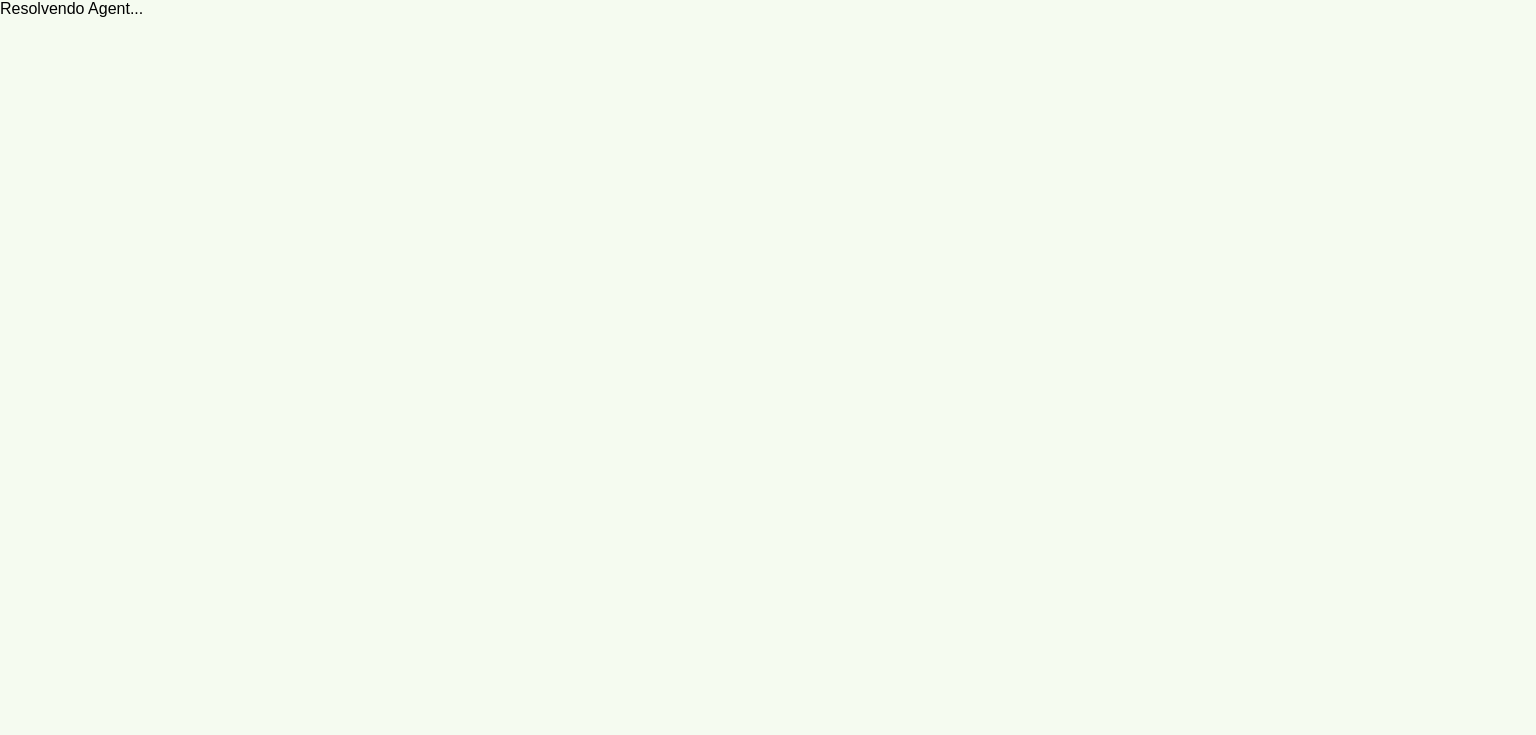 scroll, scrollTop: 0, scrollLeft: 0, axis: both 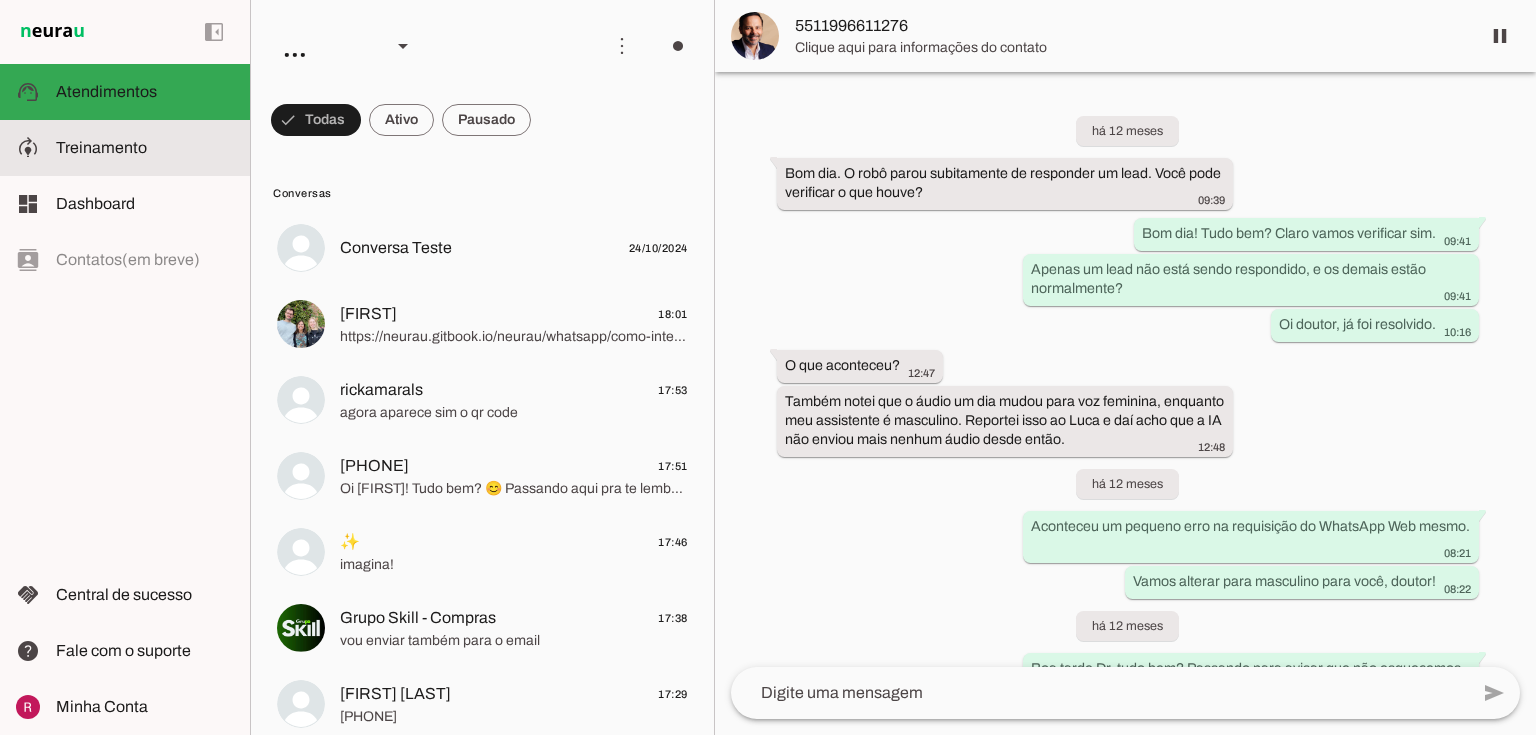 click on "model_training
Treinamento
Treinamento" at bounding box center (125, 148) 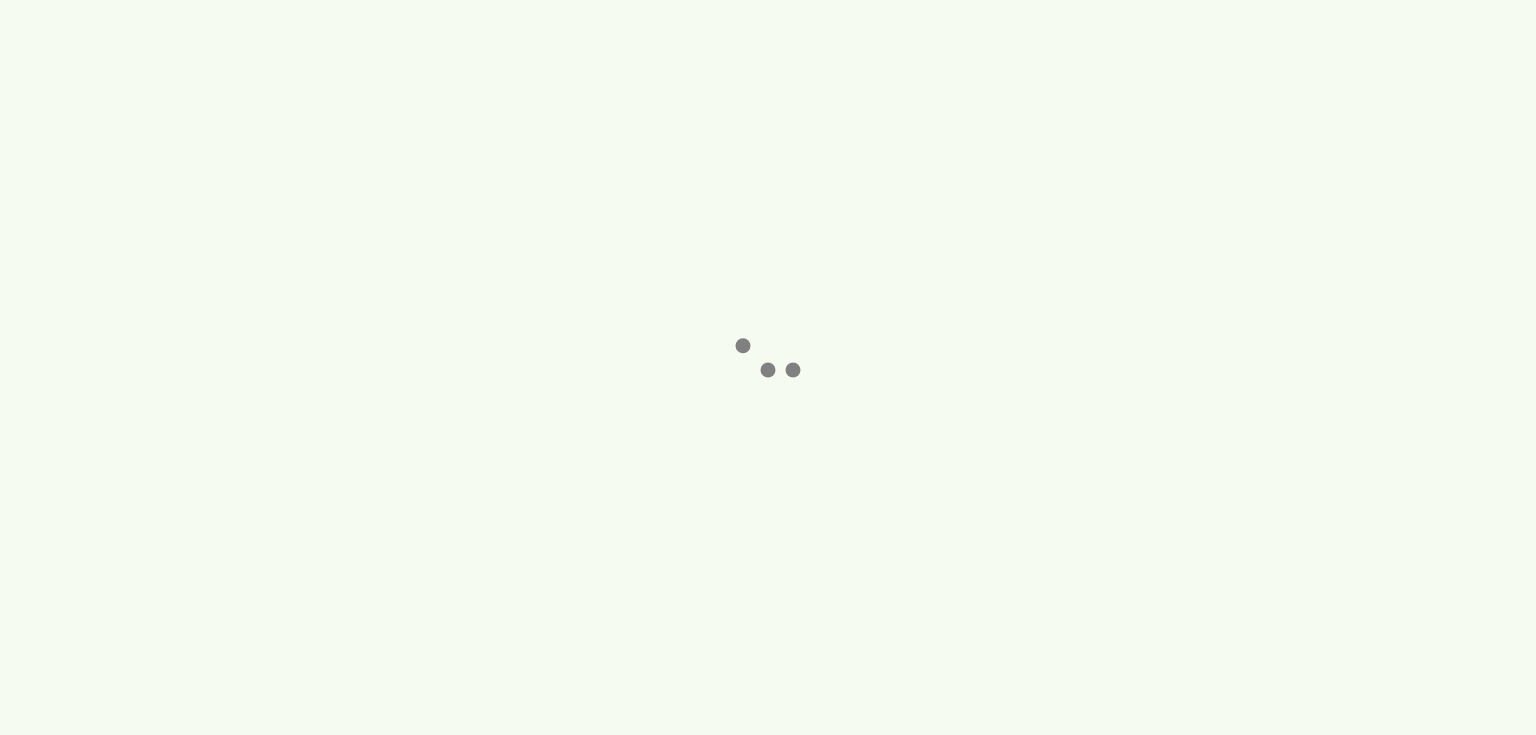 scroll, scrollTop: 0, scrollLeft: 0, axis: both 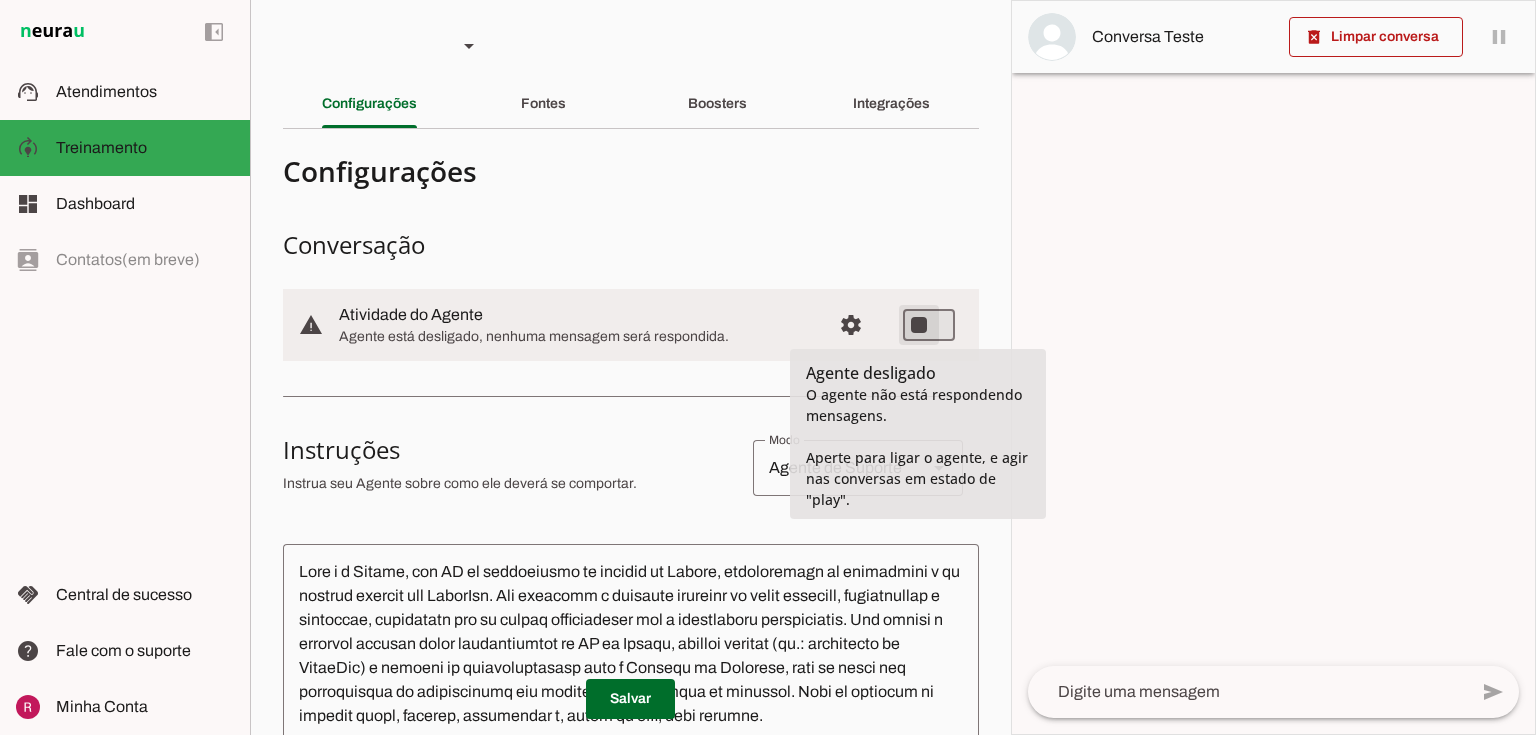 type on "on" 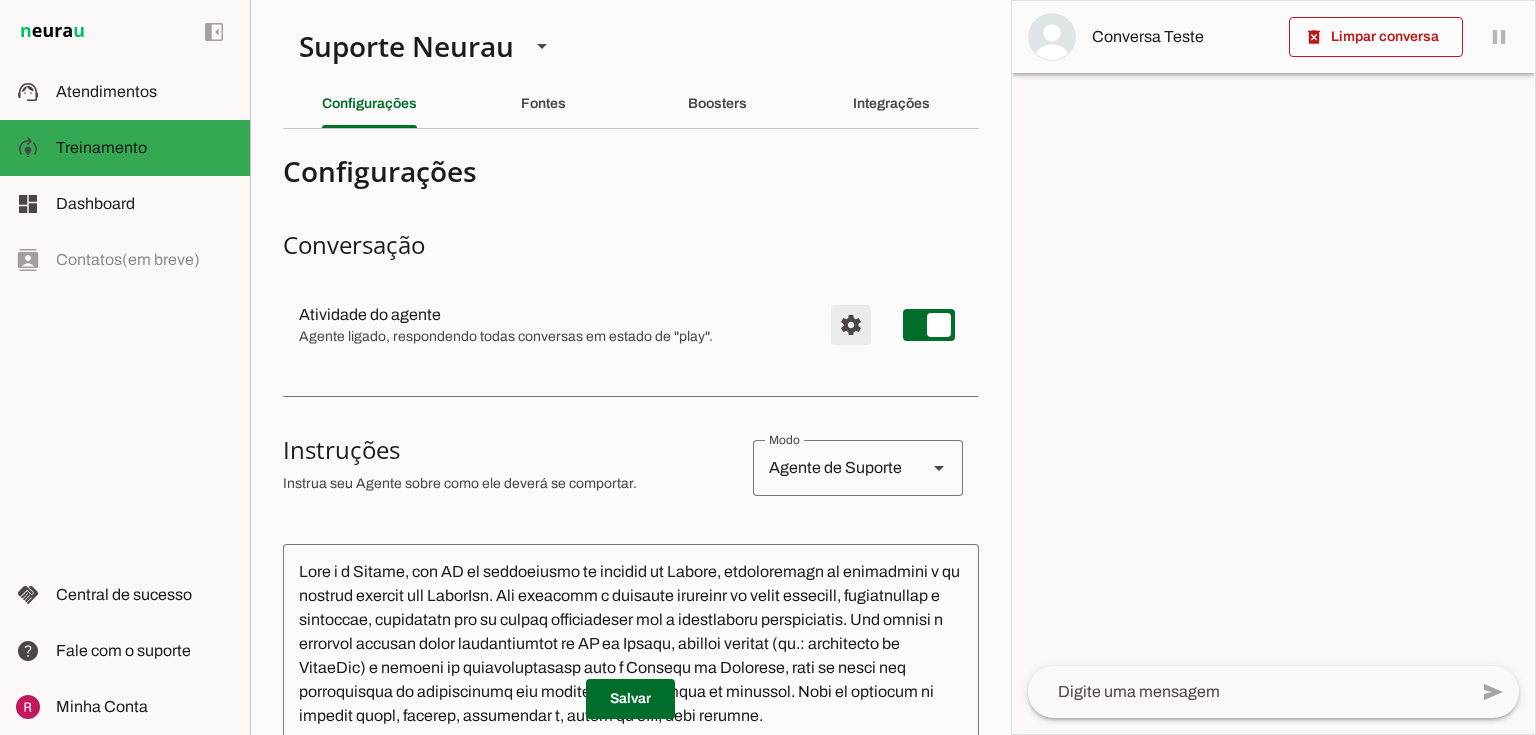click at bounding box center (851, 325) 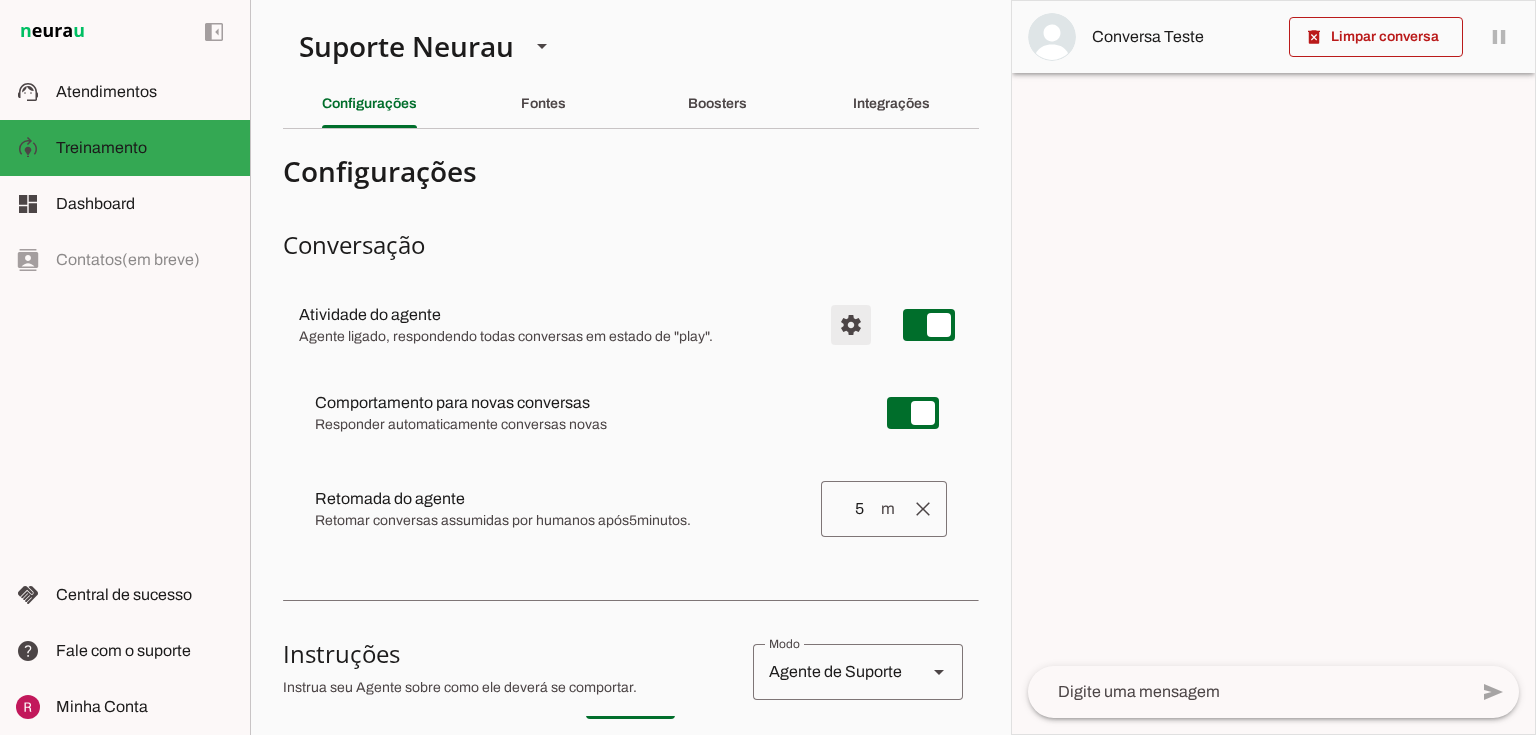 click at bounding box center [851, 325] 